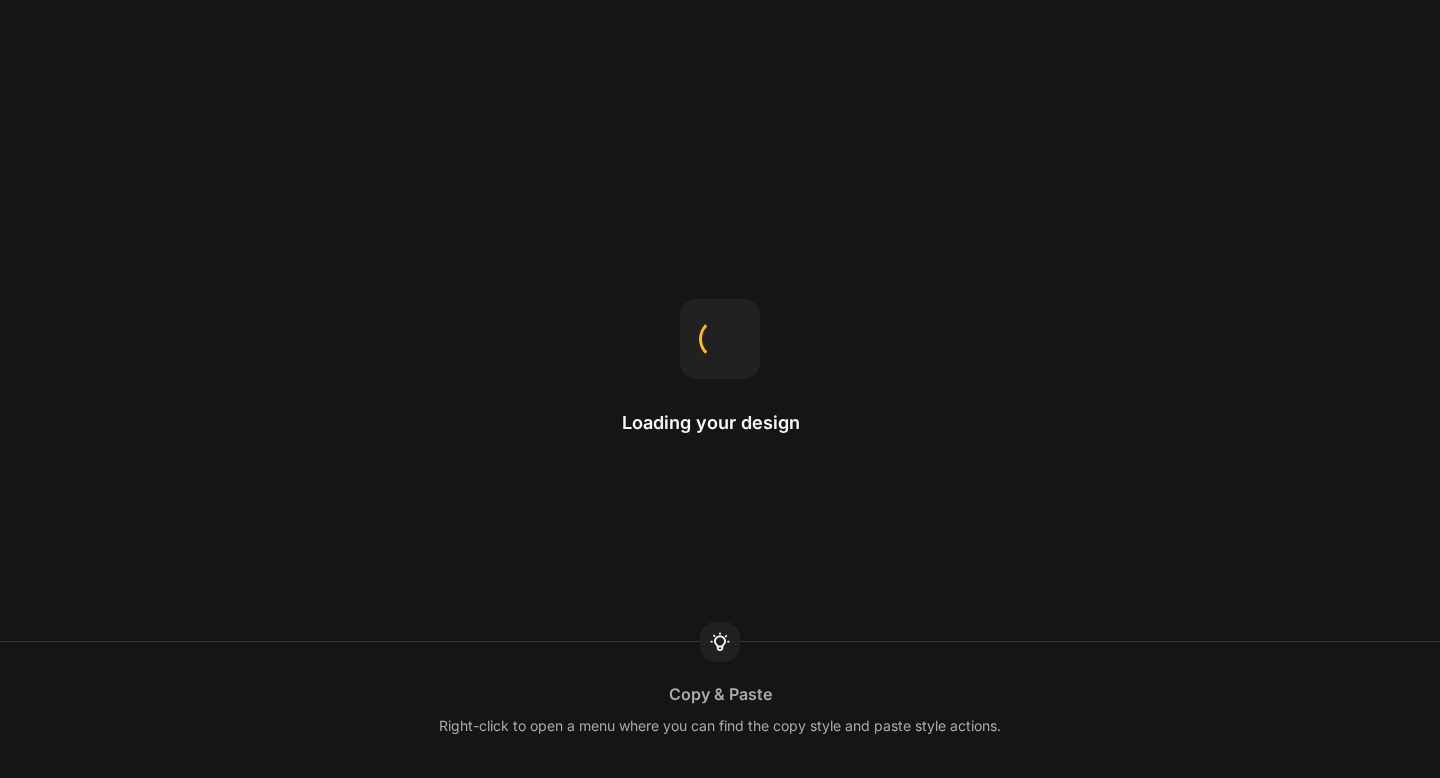scroll, scrollTop: 0, scrollLeft: 0, axis: both 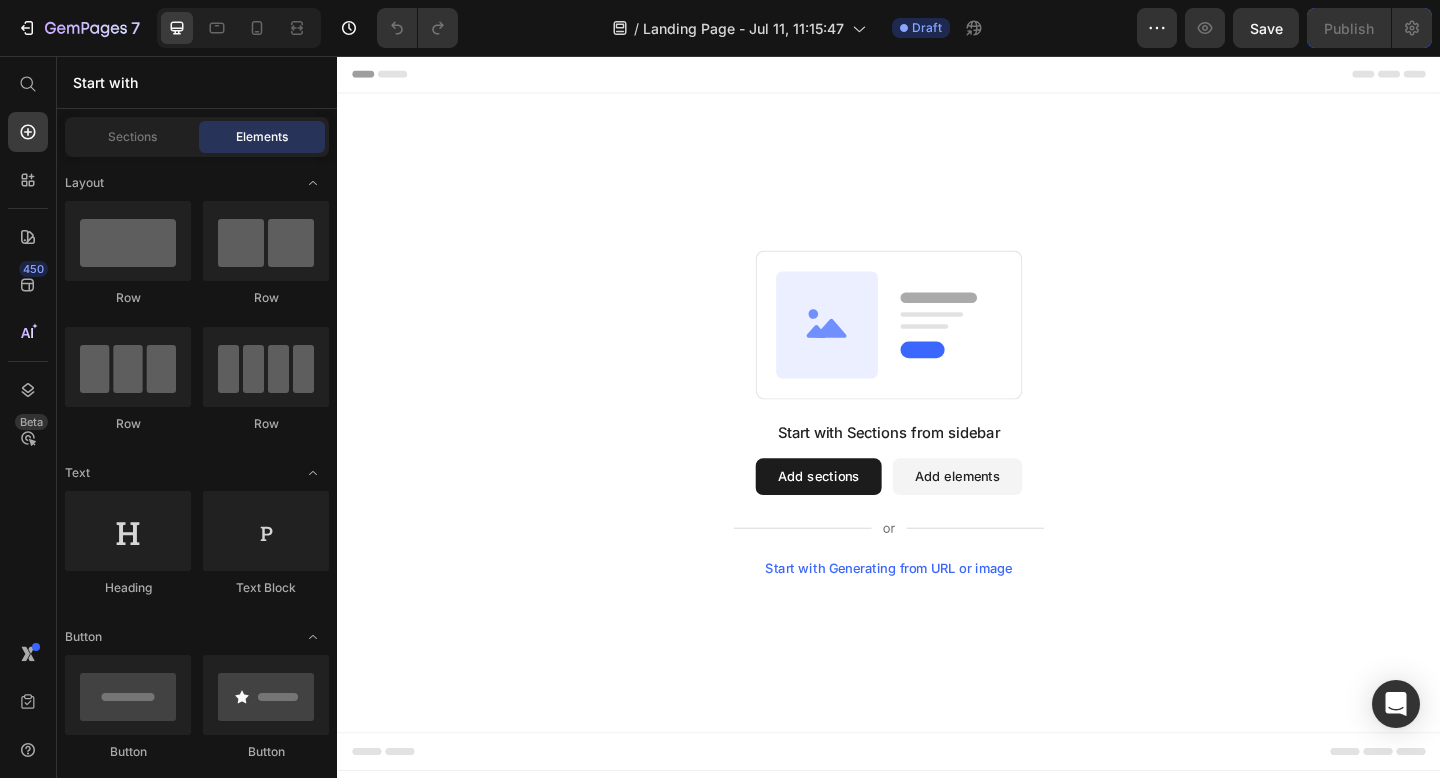 click on "Add sections" at bounding box center (860, 514) 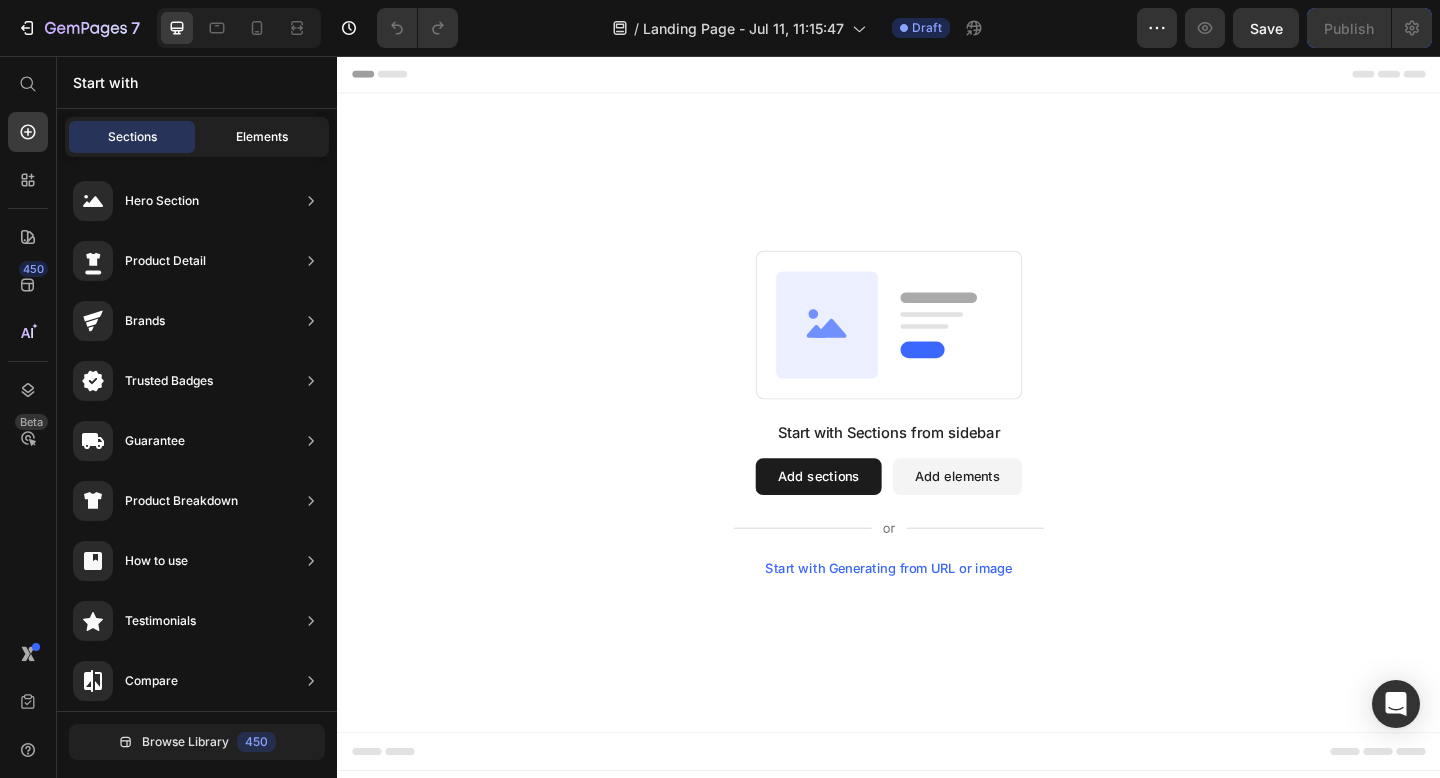 click on "Elements" at bounding box center [262, 137] 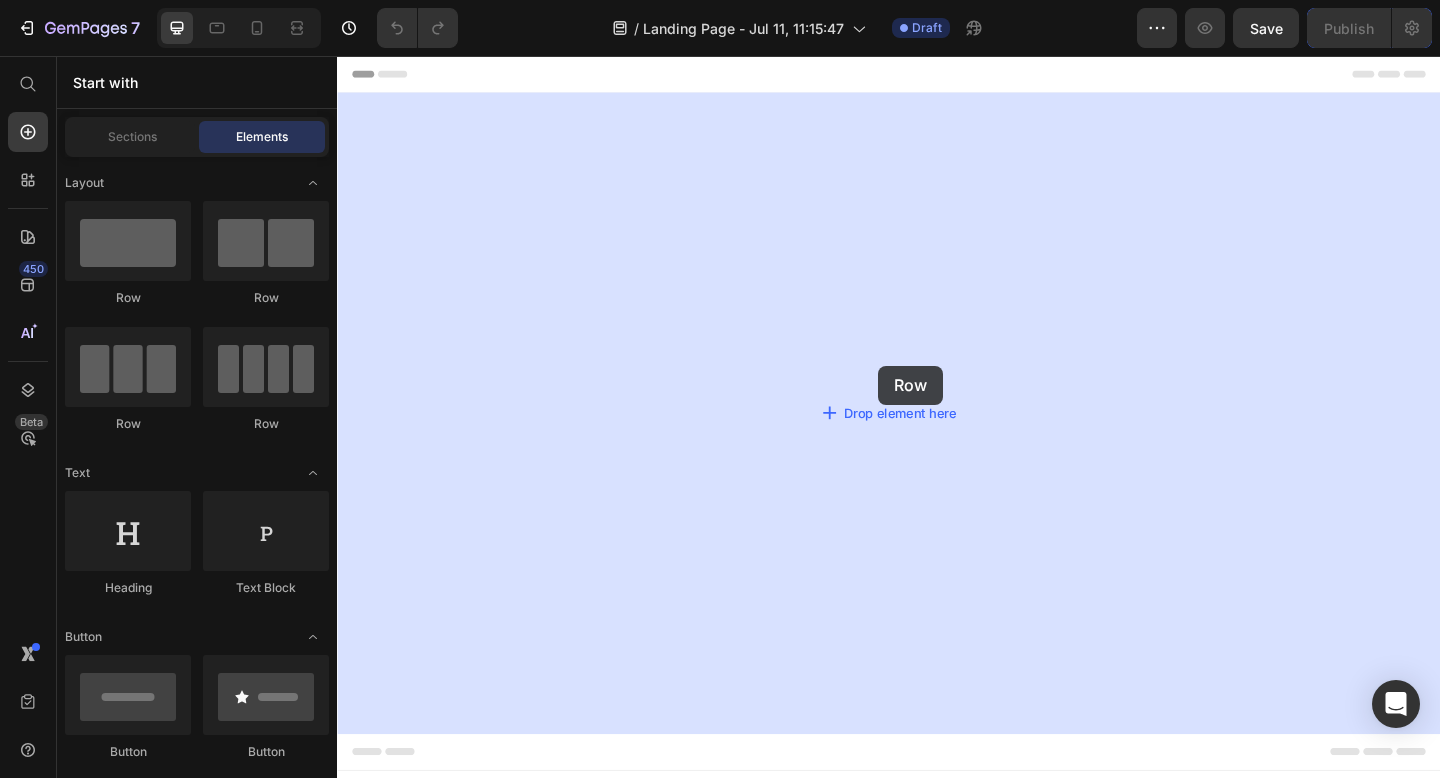 drag, startPoint x: 455, startPoint y: 305, endPoint x: 920, endPoint y: 394, distance: 473.4406 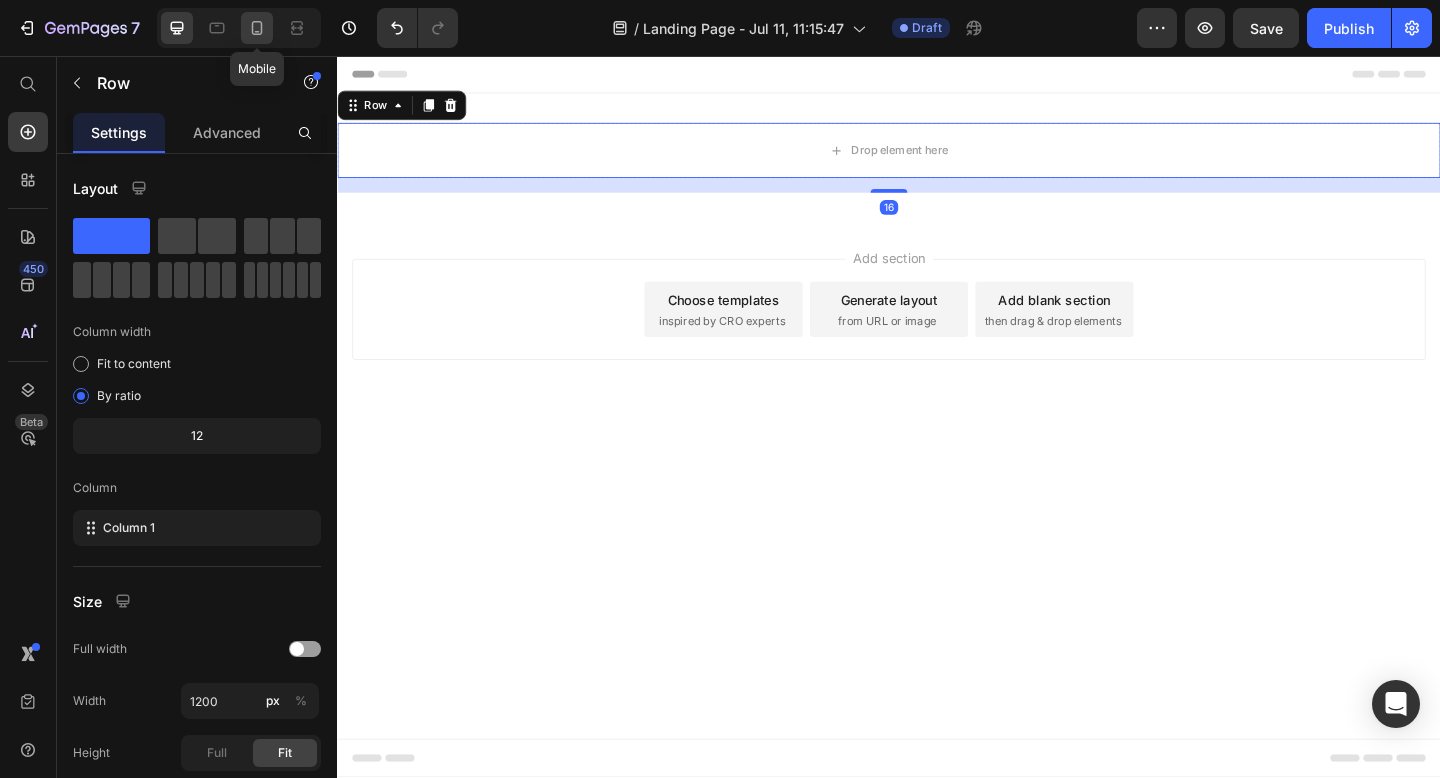click 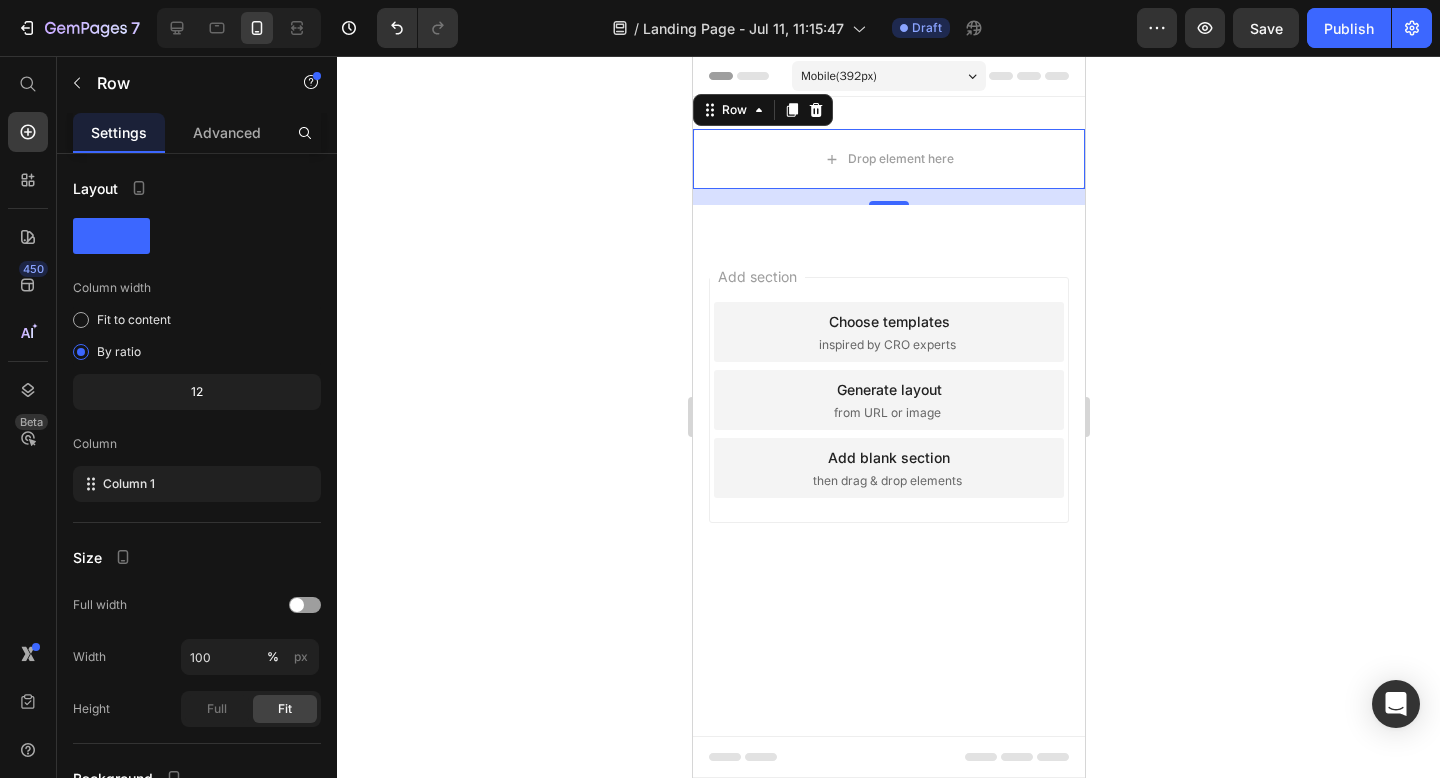click 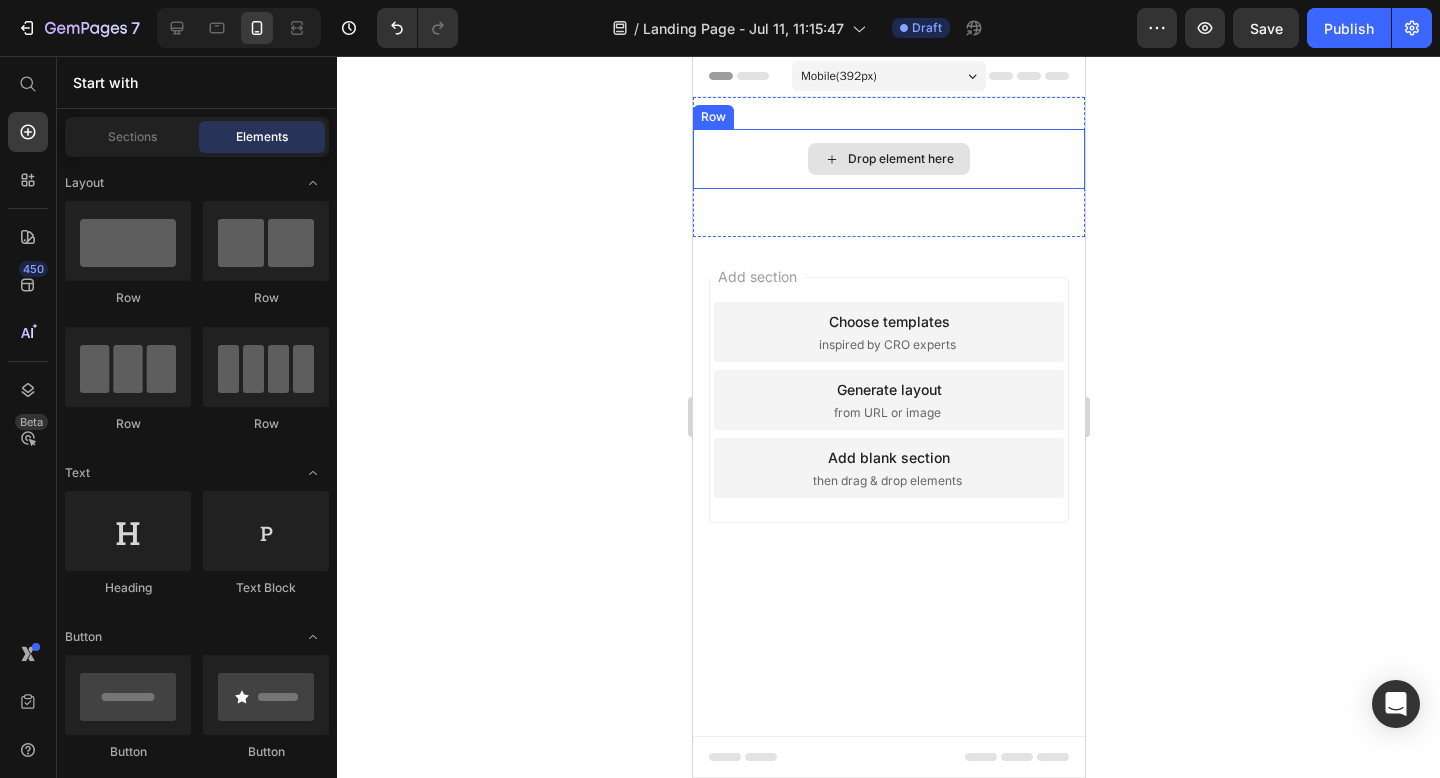 click on "Drop element here" at bounding box center [888, 159] 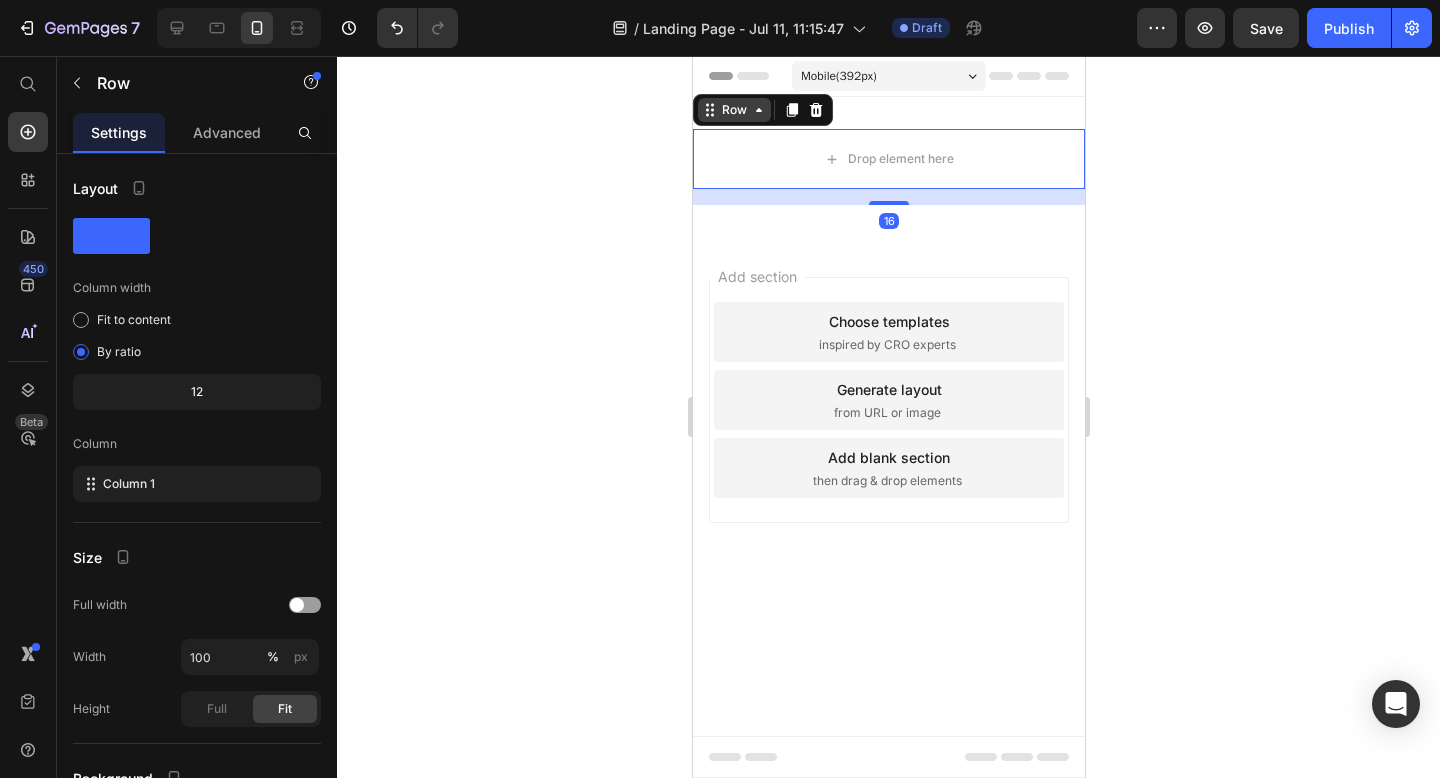 click on "Row" at bounding box center [733, 110] 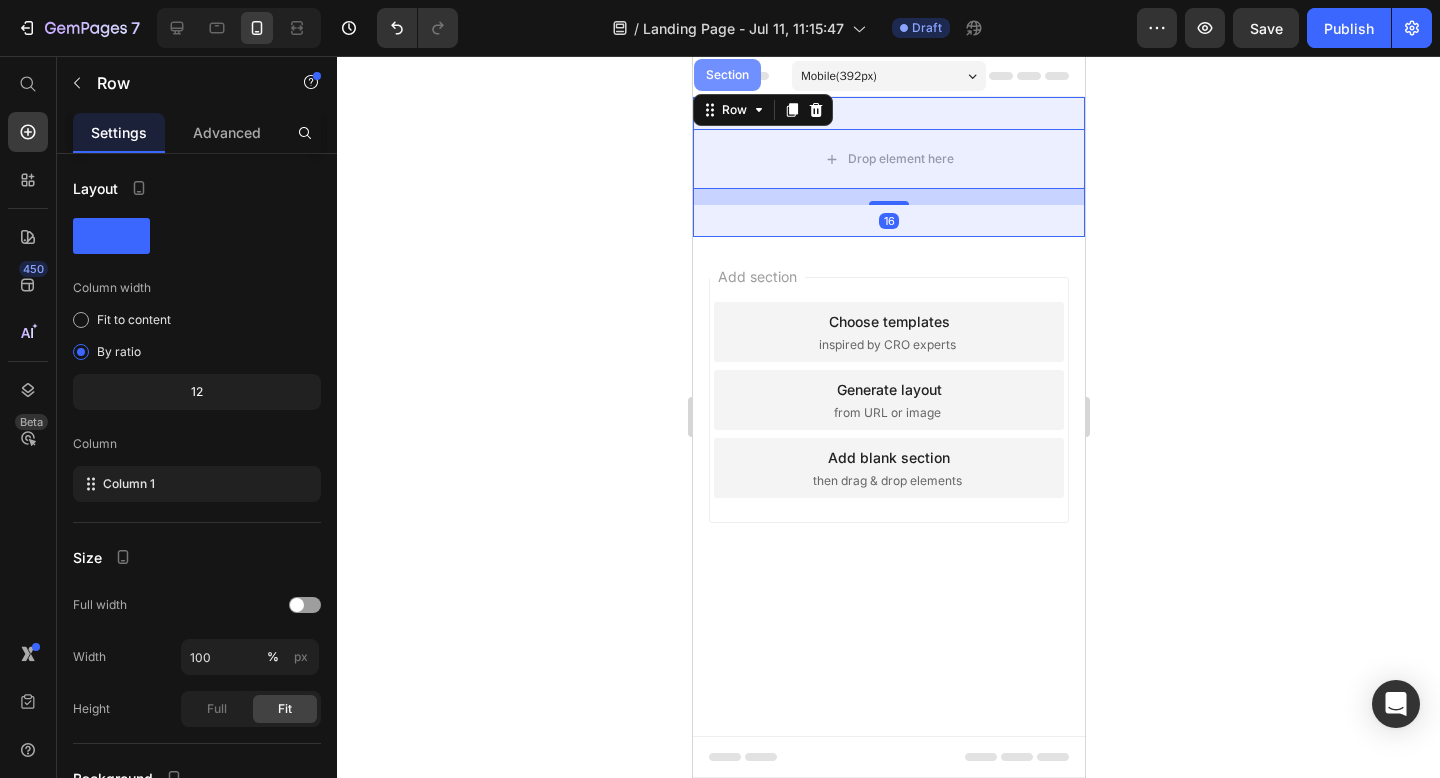click on "Section" at bounding box center [726, 75] 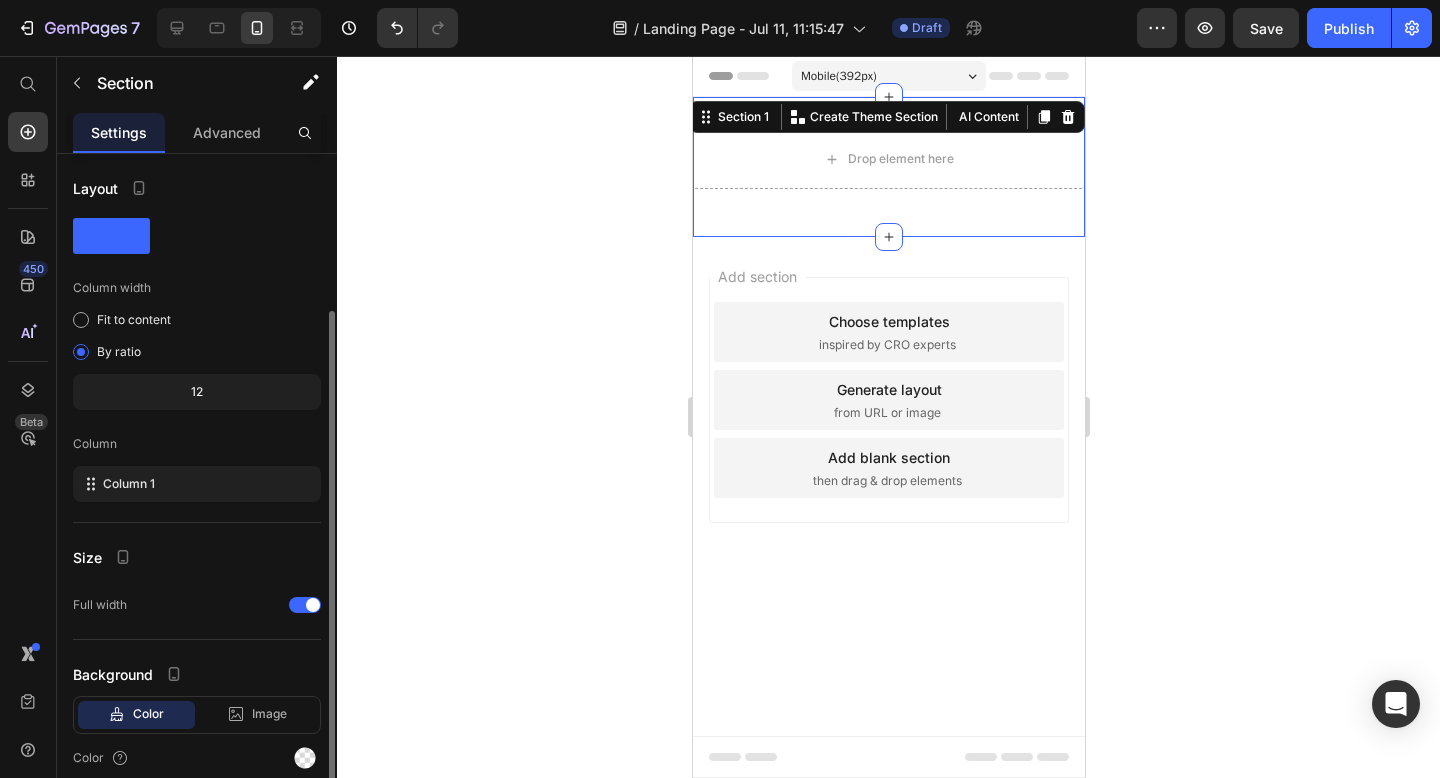 scroll, scrollTop: 83, scrollLeft: 0, axis: vertical 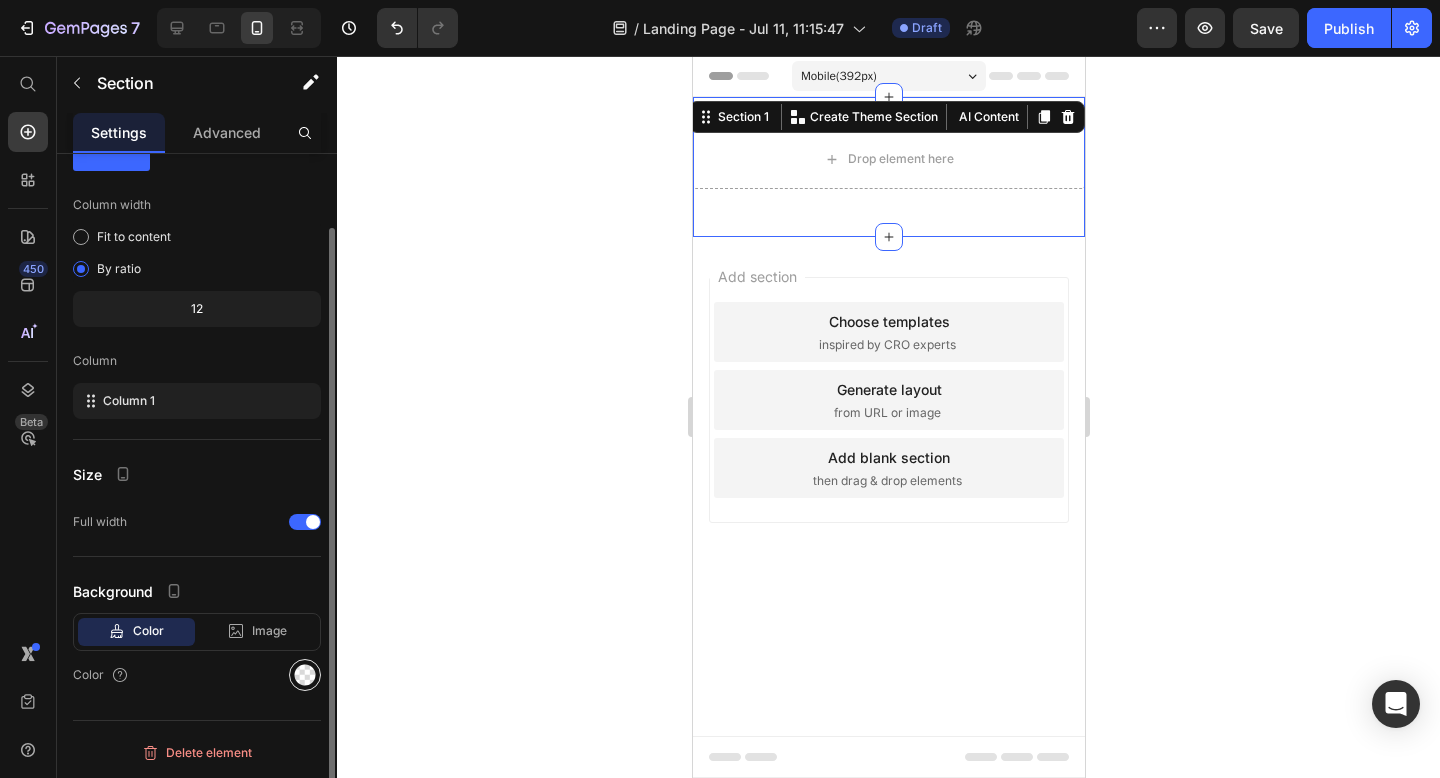 click at bounding box center (305, 675) 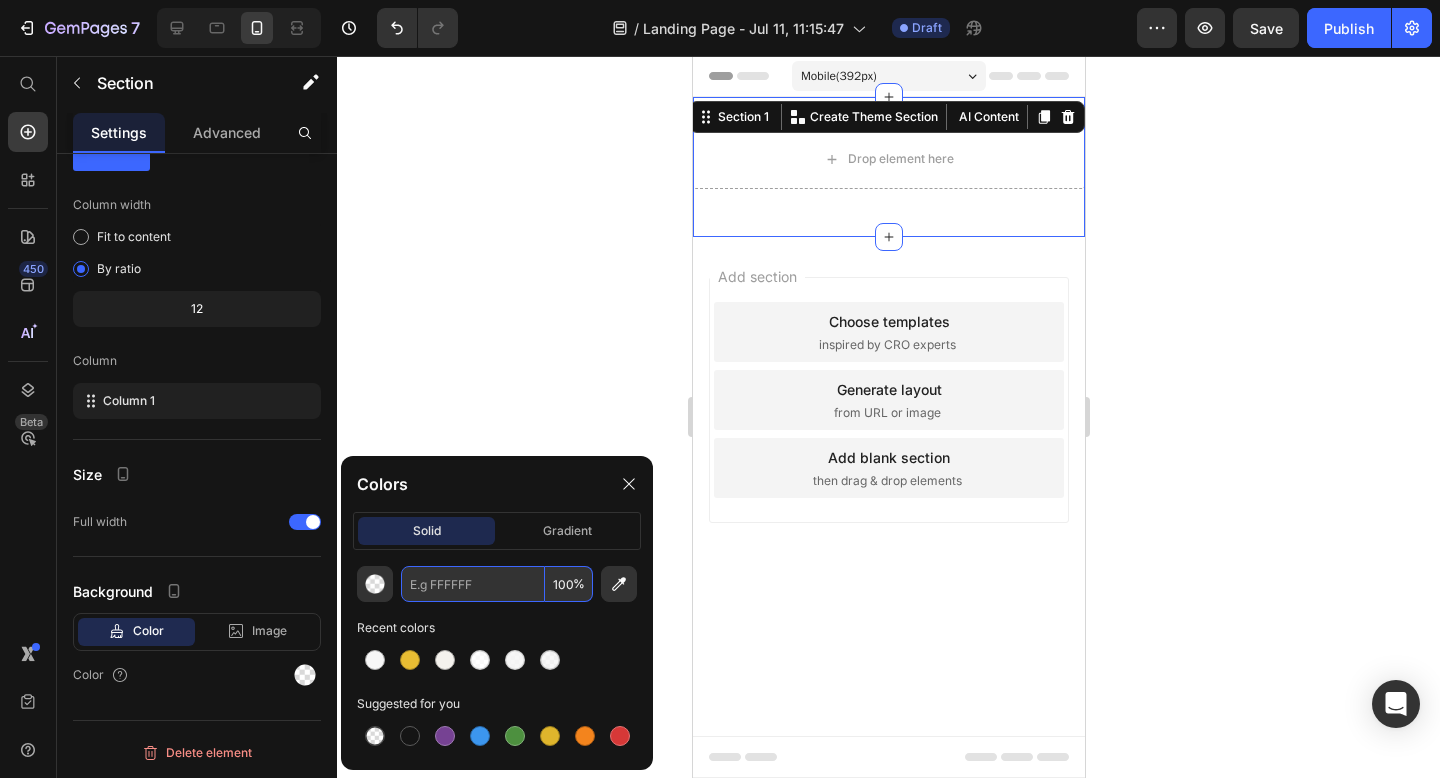 click at bounding box center [473, 584] 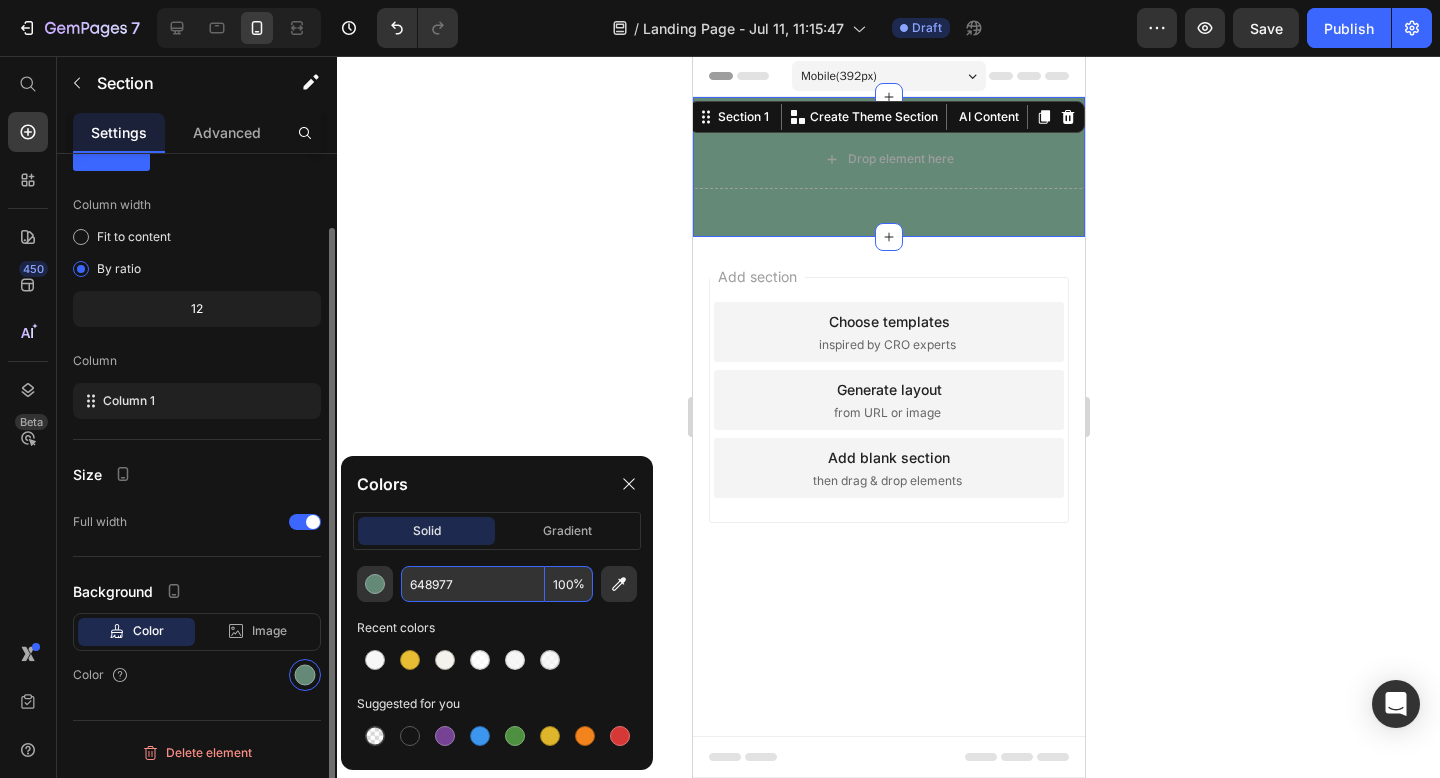 type on "648977" 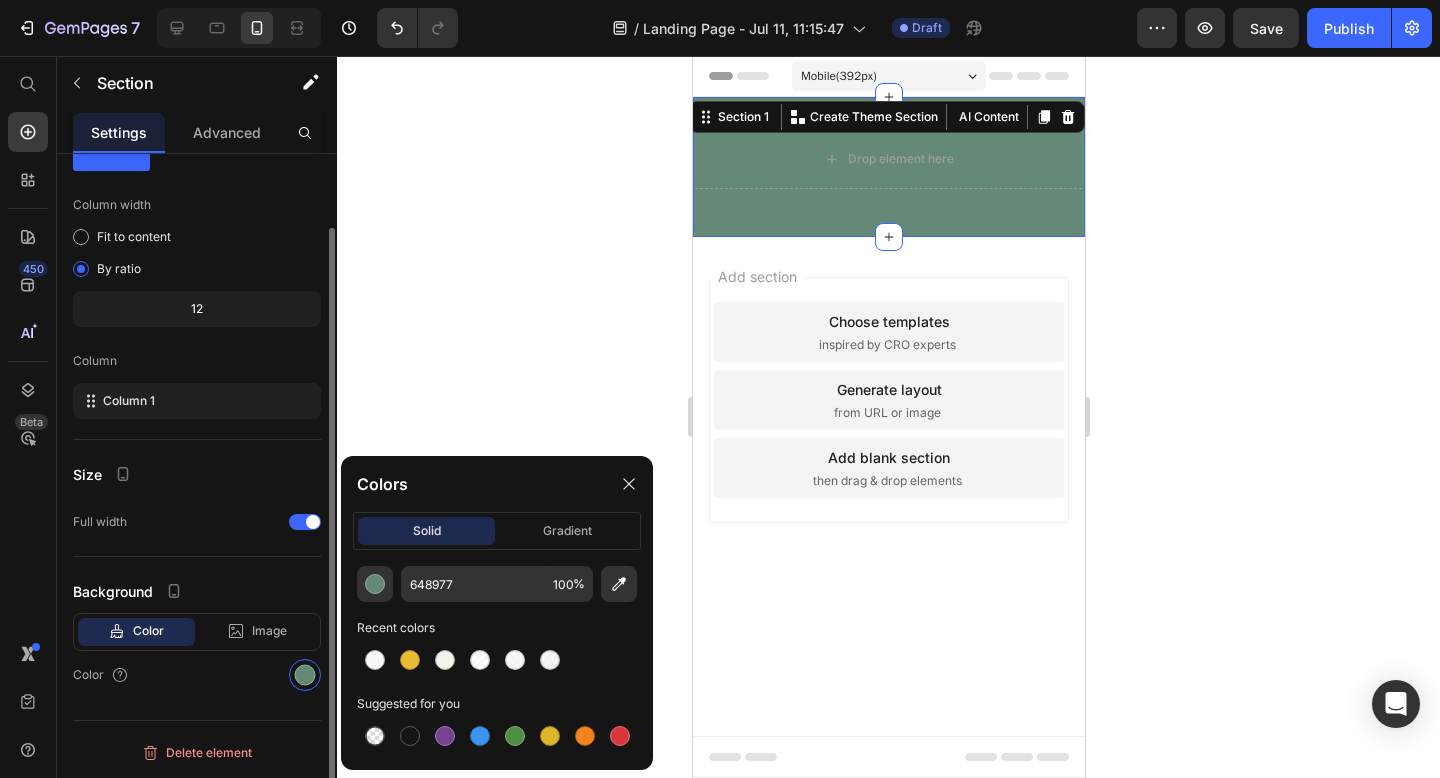click on "Background" at bounding box center (197, 591) 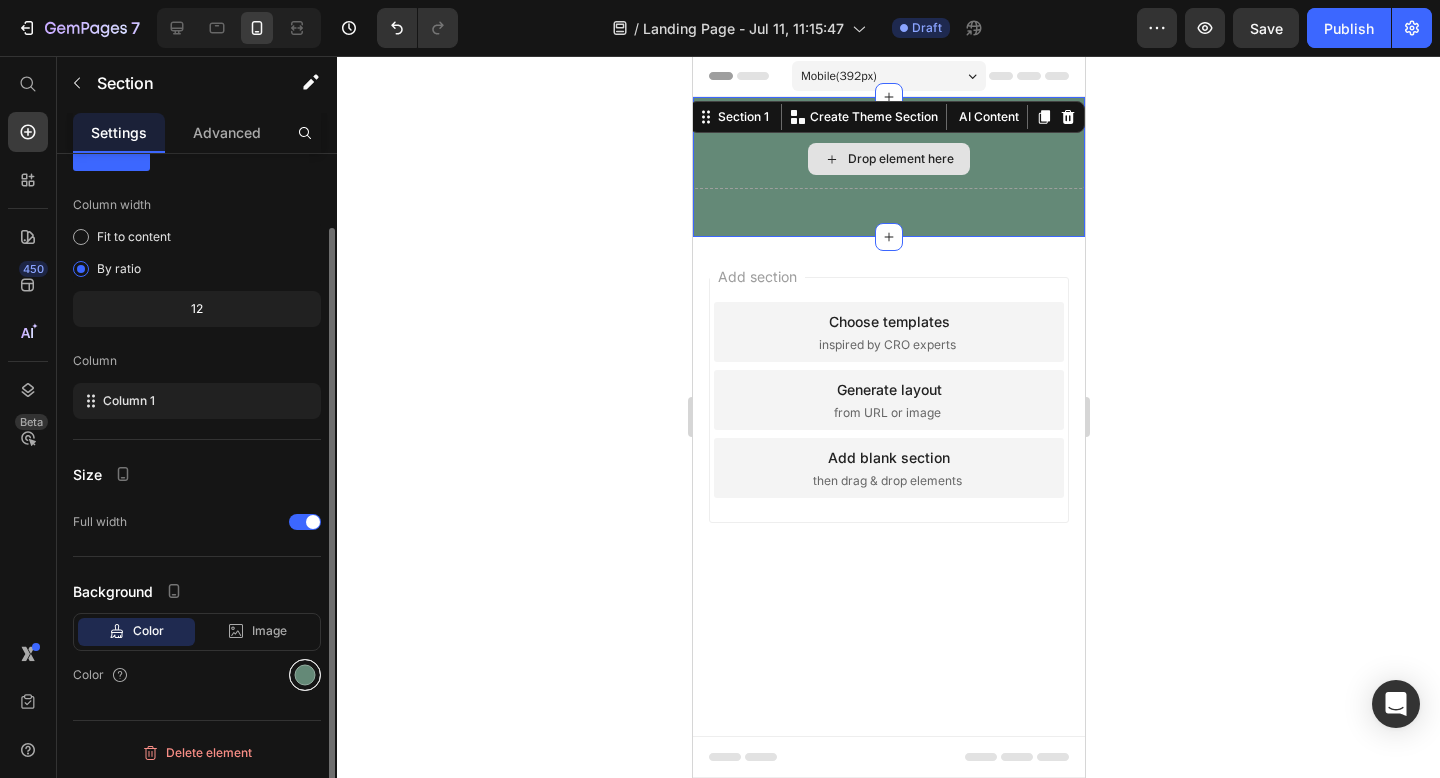 click at bounding box center (305, 675) 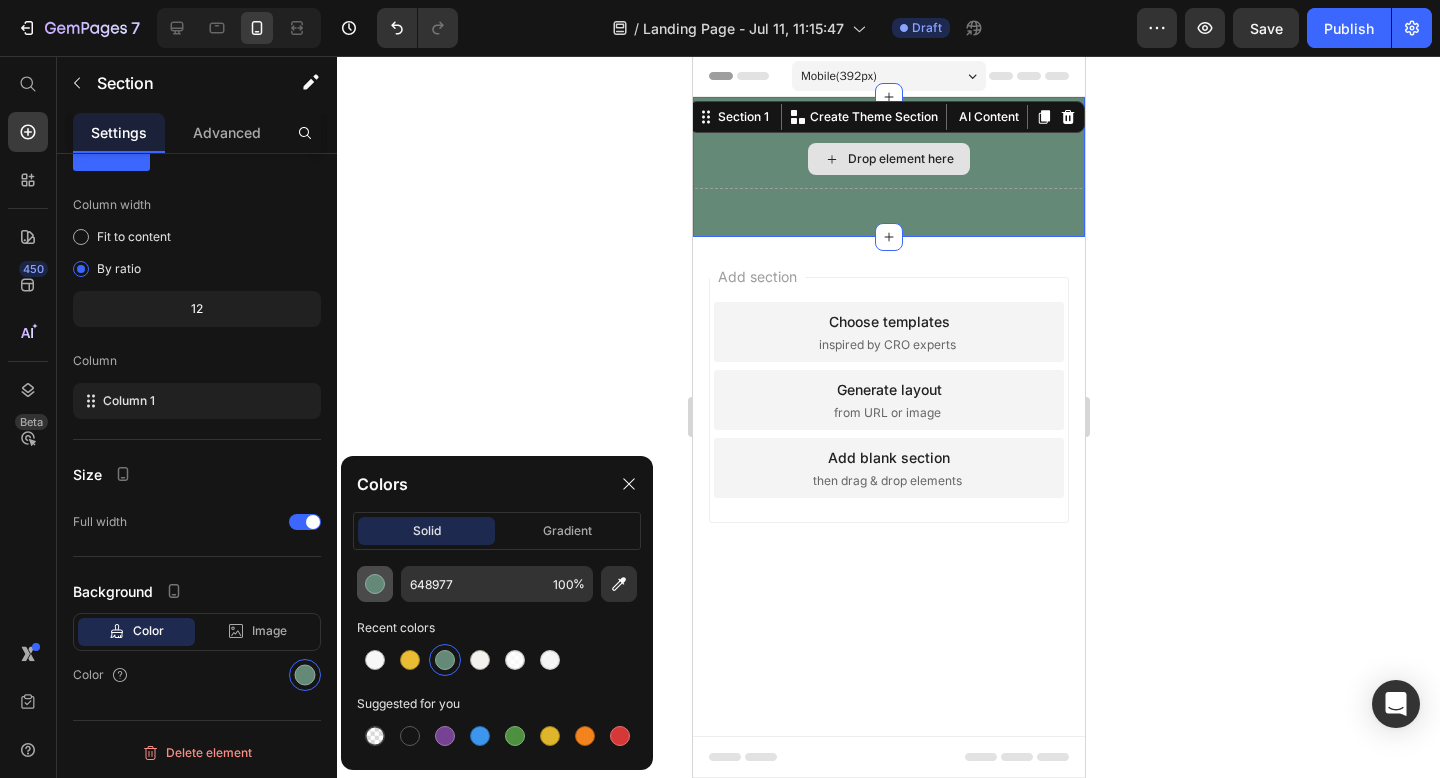 click at bounding box center [375, 584] 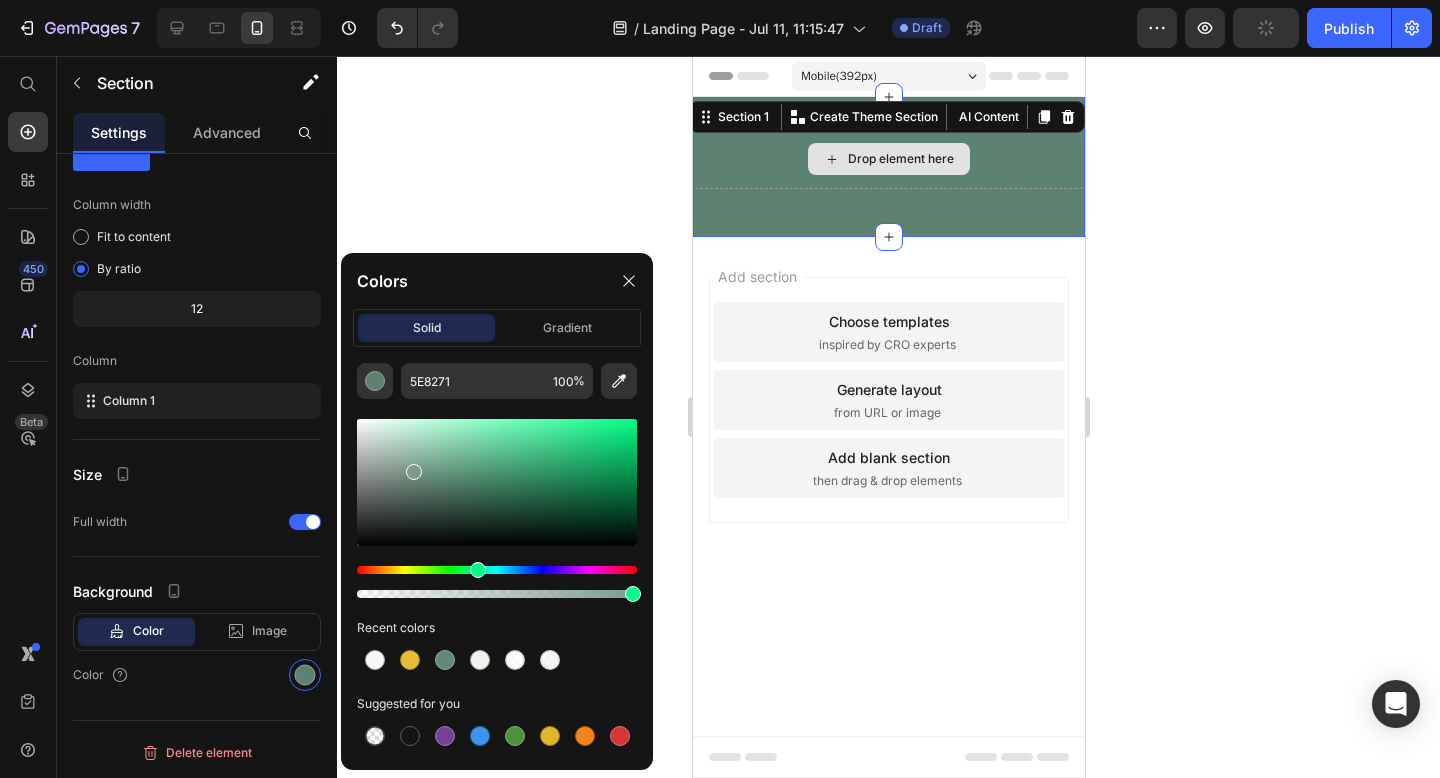 drag, startPoint x: 434, startPoint y: 481, endPoint x: 409, endPoint y: 466, distance: 29.15476 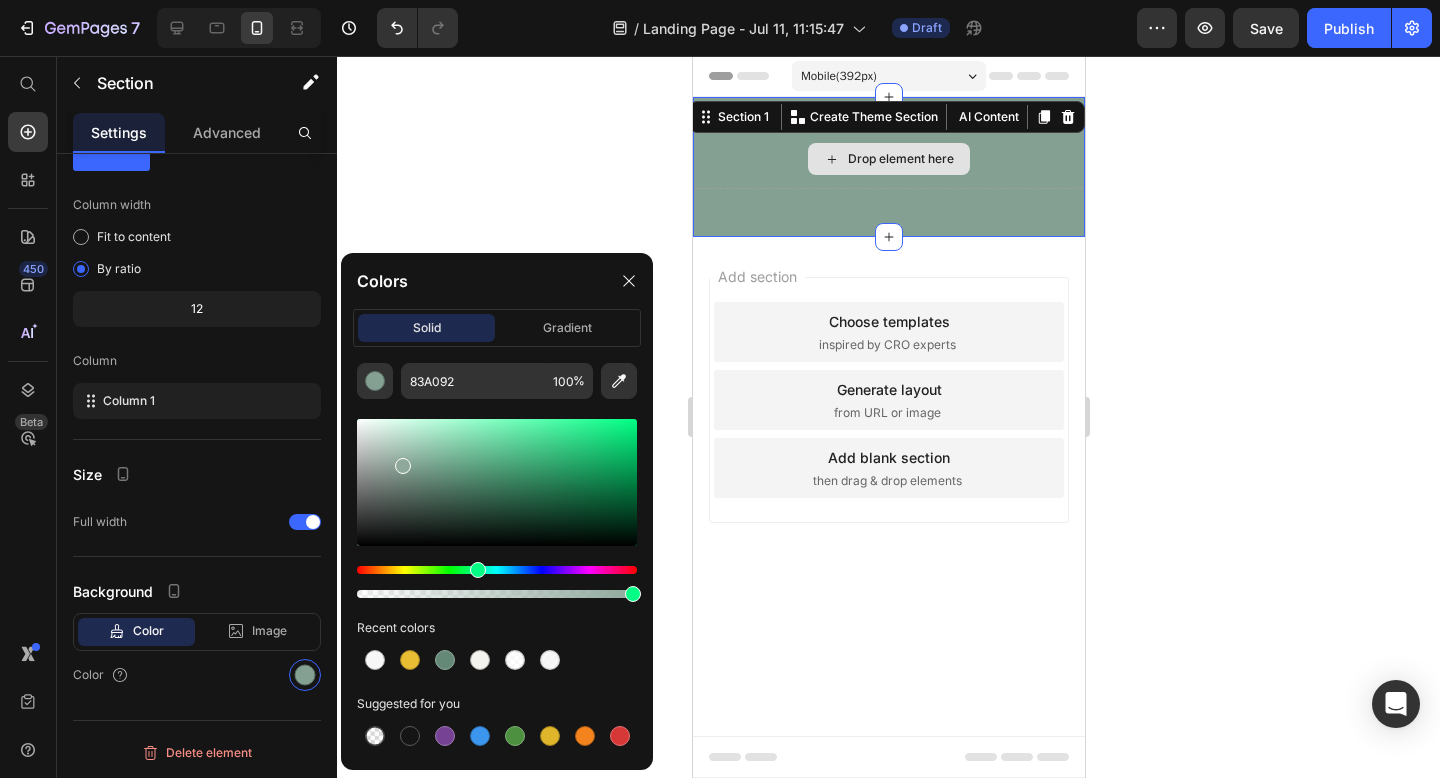 drag, startPoint x: 408, startPoint y: 465, endPoint x: 398, endPoint y: 459, distance: 11.661903 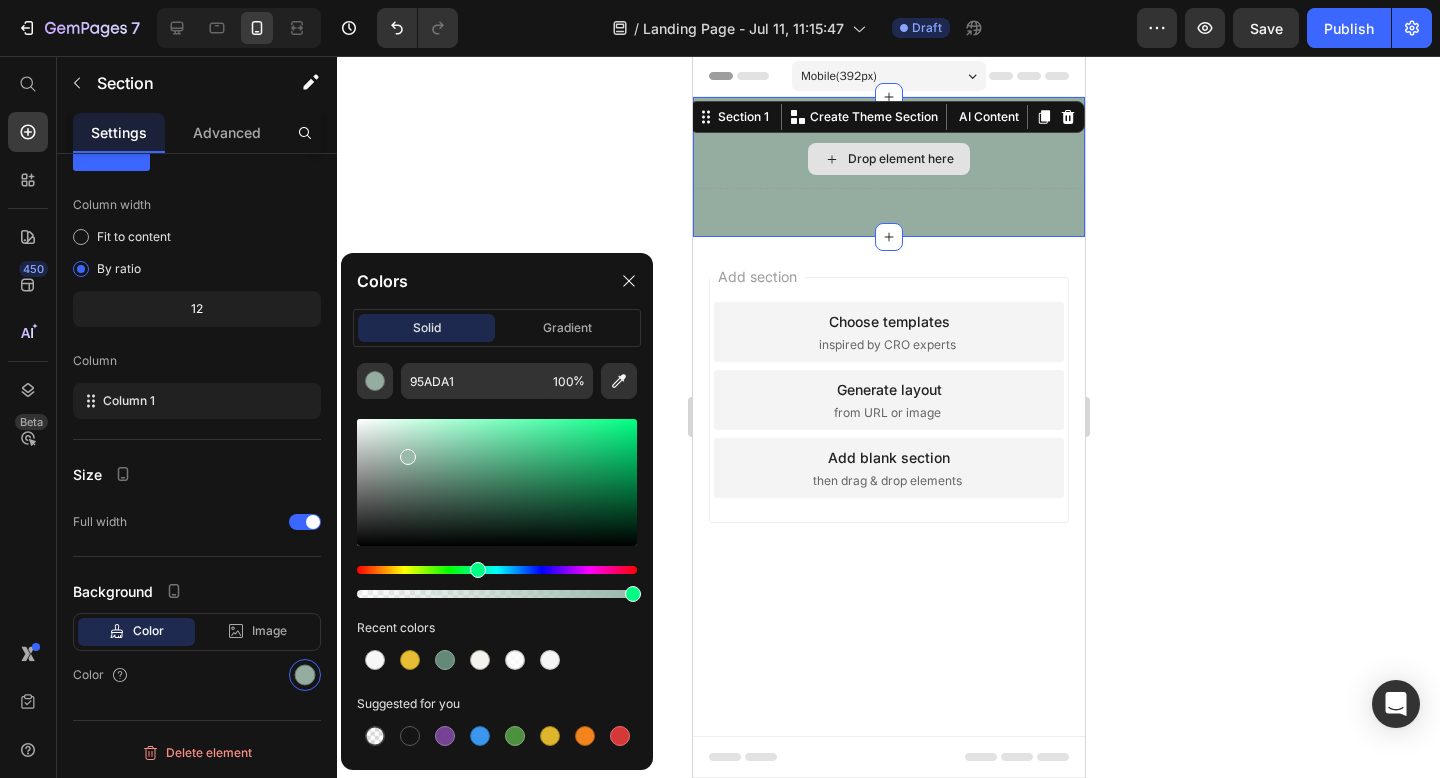 click at bounding box center [408, 457] 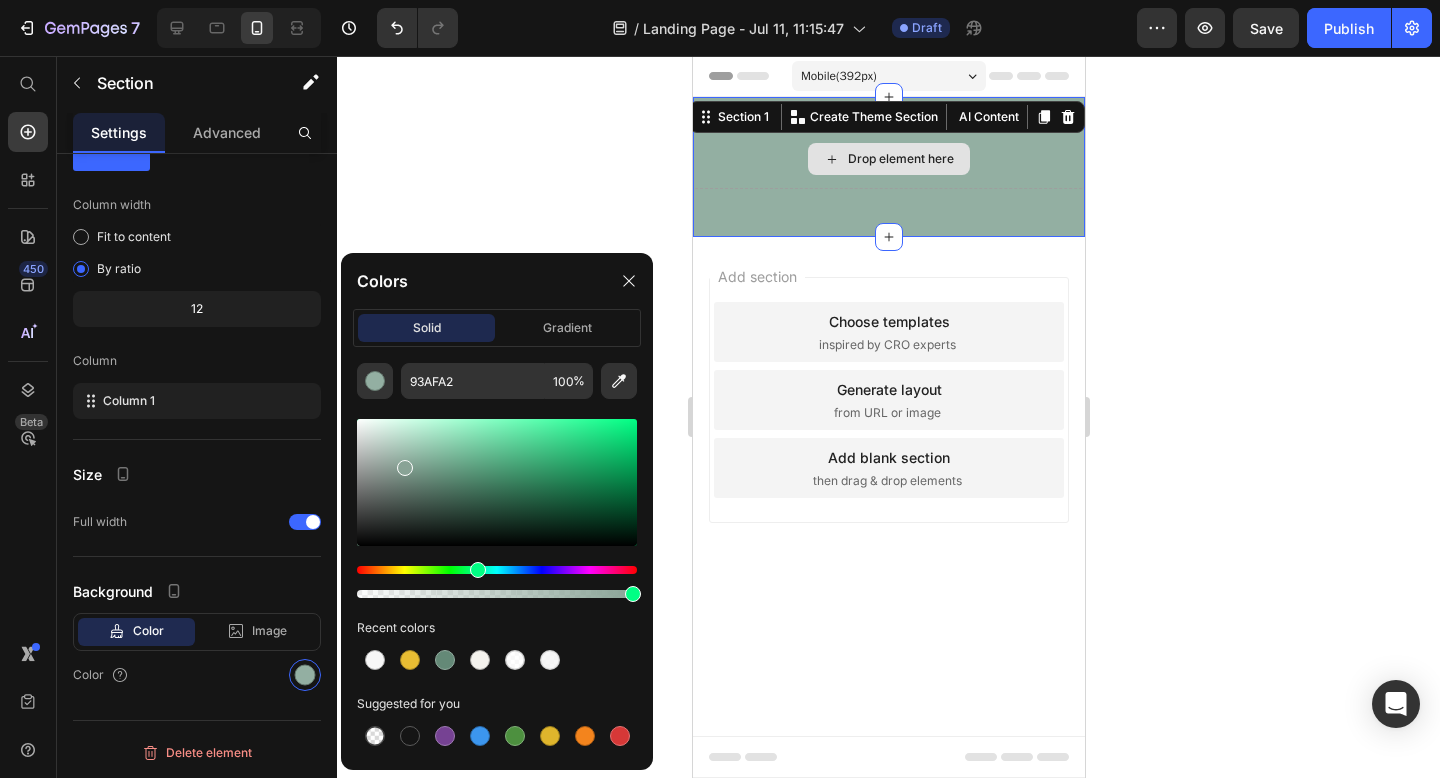 drag, startPoint x: 404, startPoint y: 458, endPoint x: 404, endPoint y: 477, distance: 19 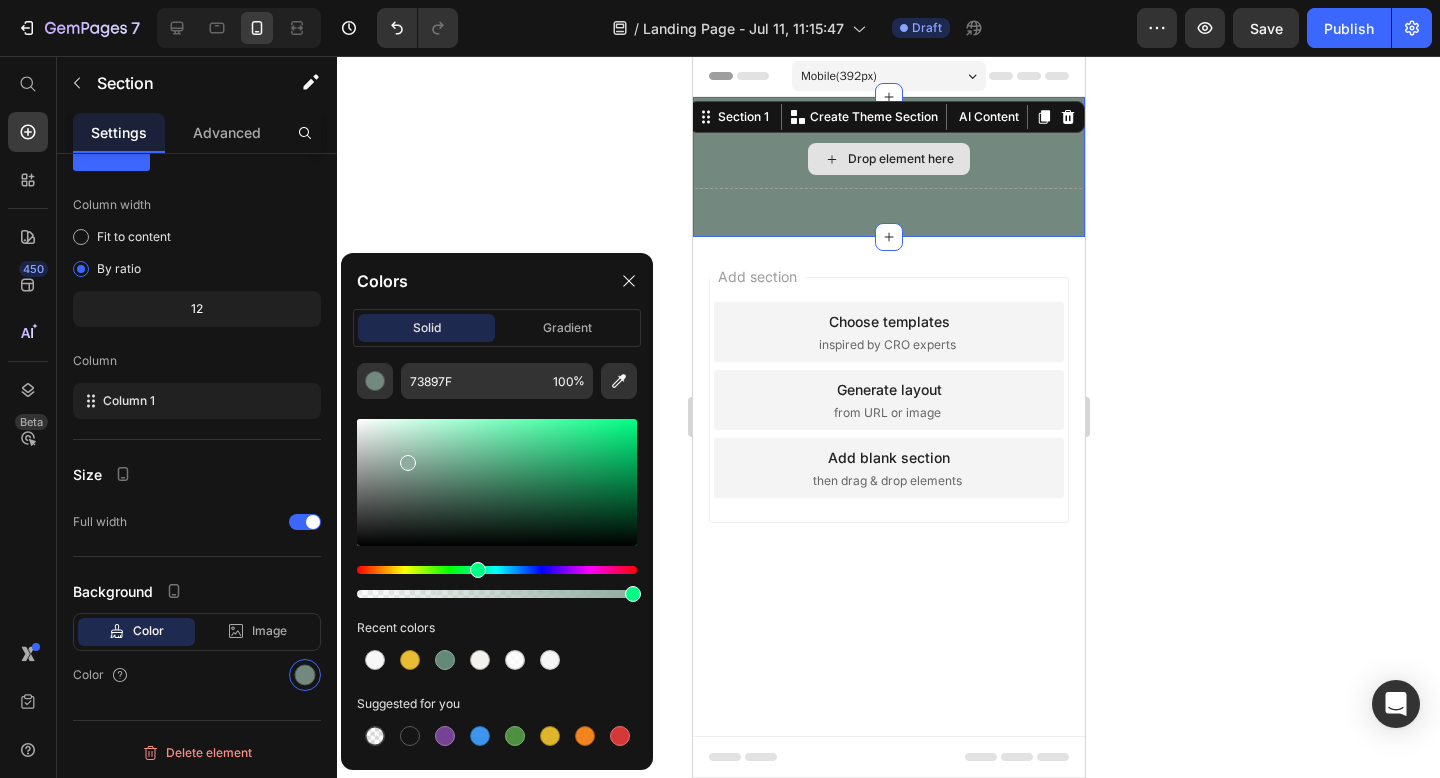 drag, startPoint x: 404, startPoint y: 477, endPoint x: 406, endPoint y: 458, distance: 19.104973 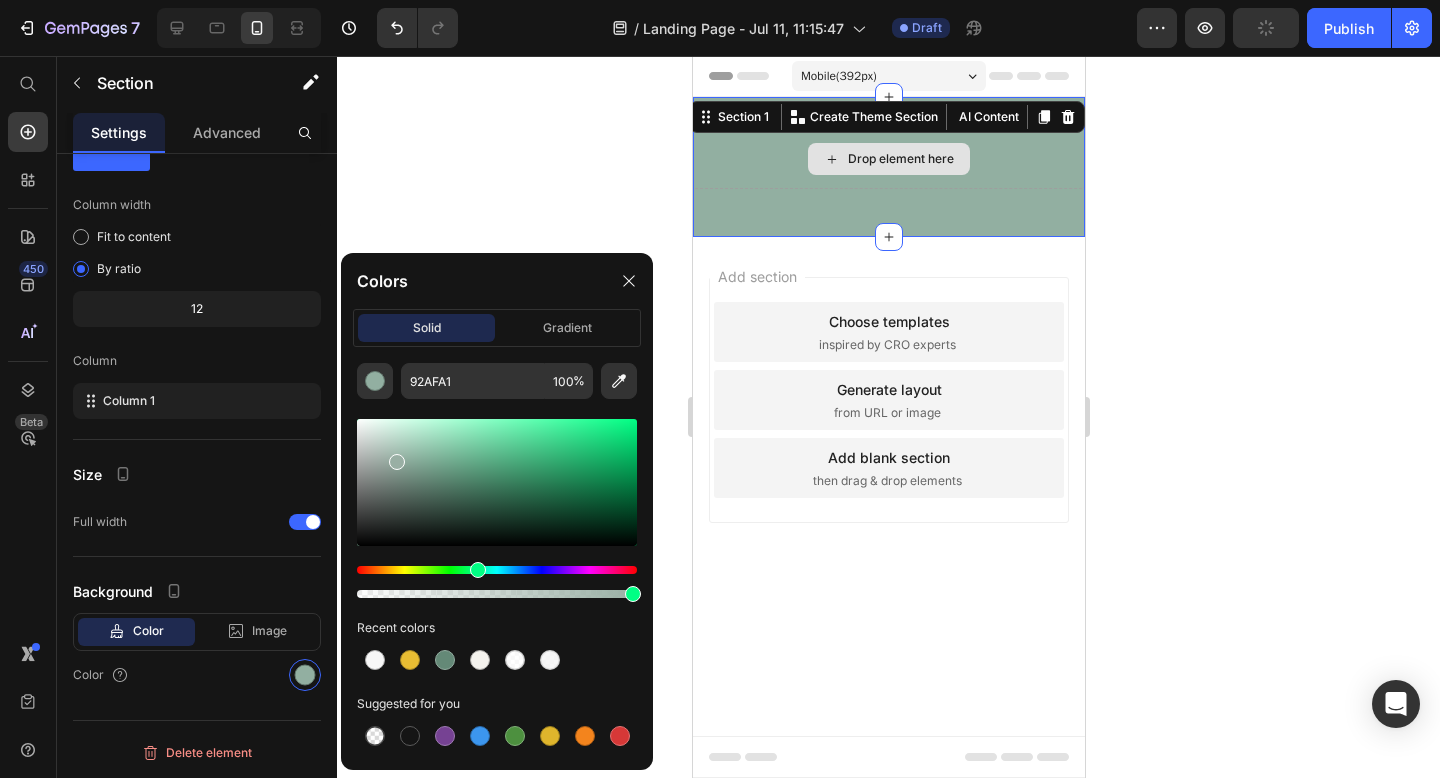 drag, startPoint x: 406, startPoint y: 458, endPoint x: 394, endPoint y: 458, distance: 12 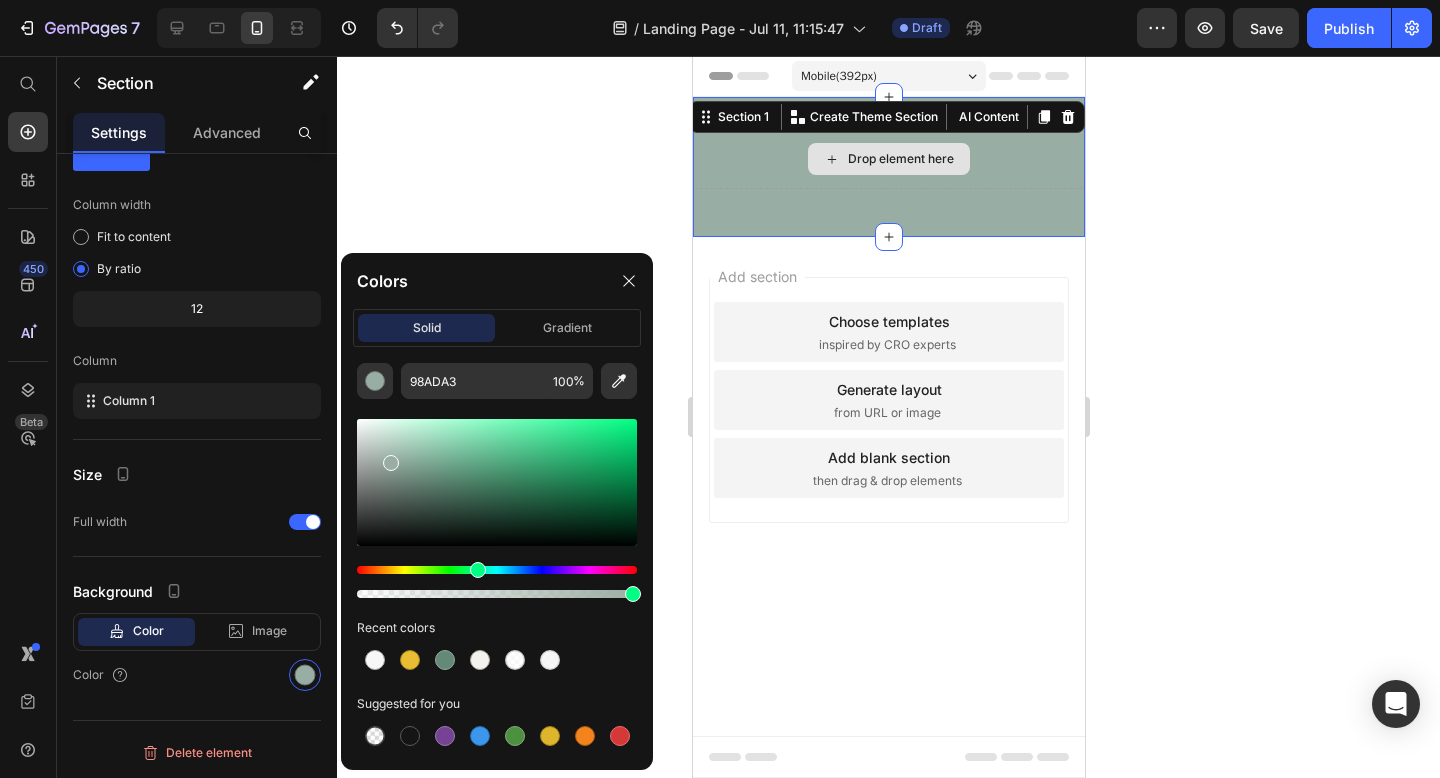 click at bounding box center (391, 463) 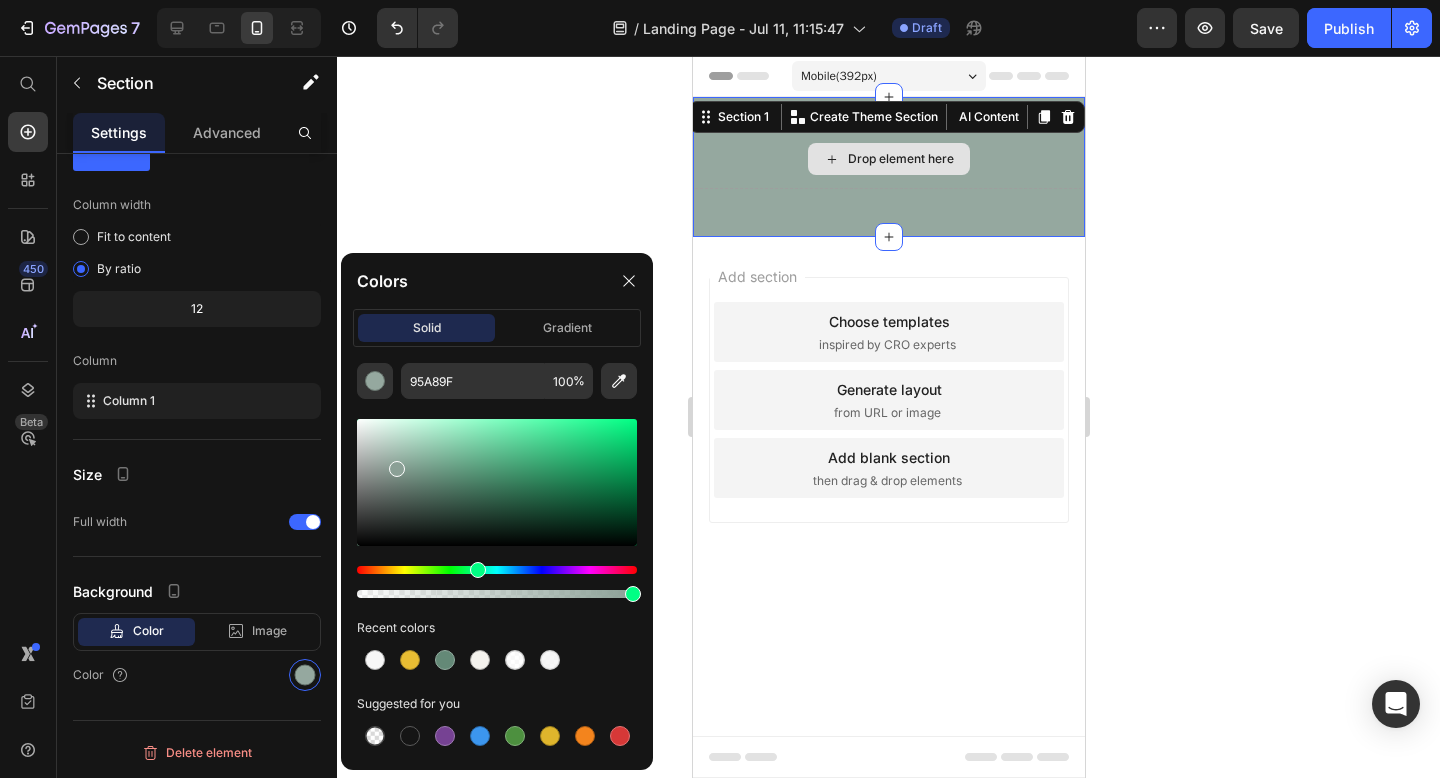 click at bounding box center [397, 469] 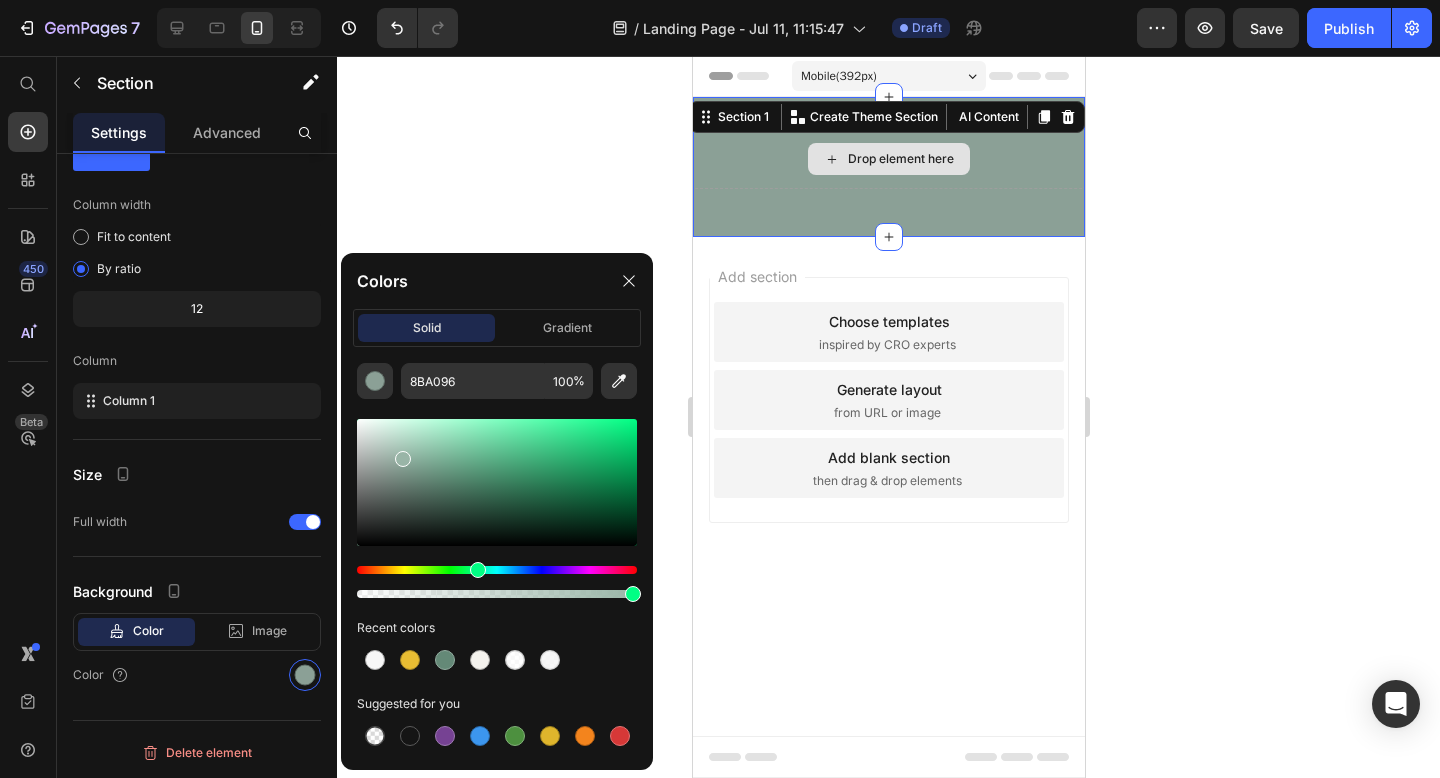 drag, startPoint x: 396, startPoint y: 465, endPoint x: 406, endPoint y: 451, distance: 17.20465 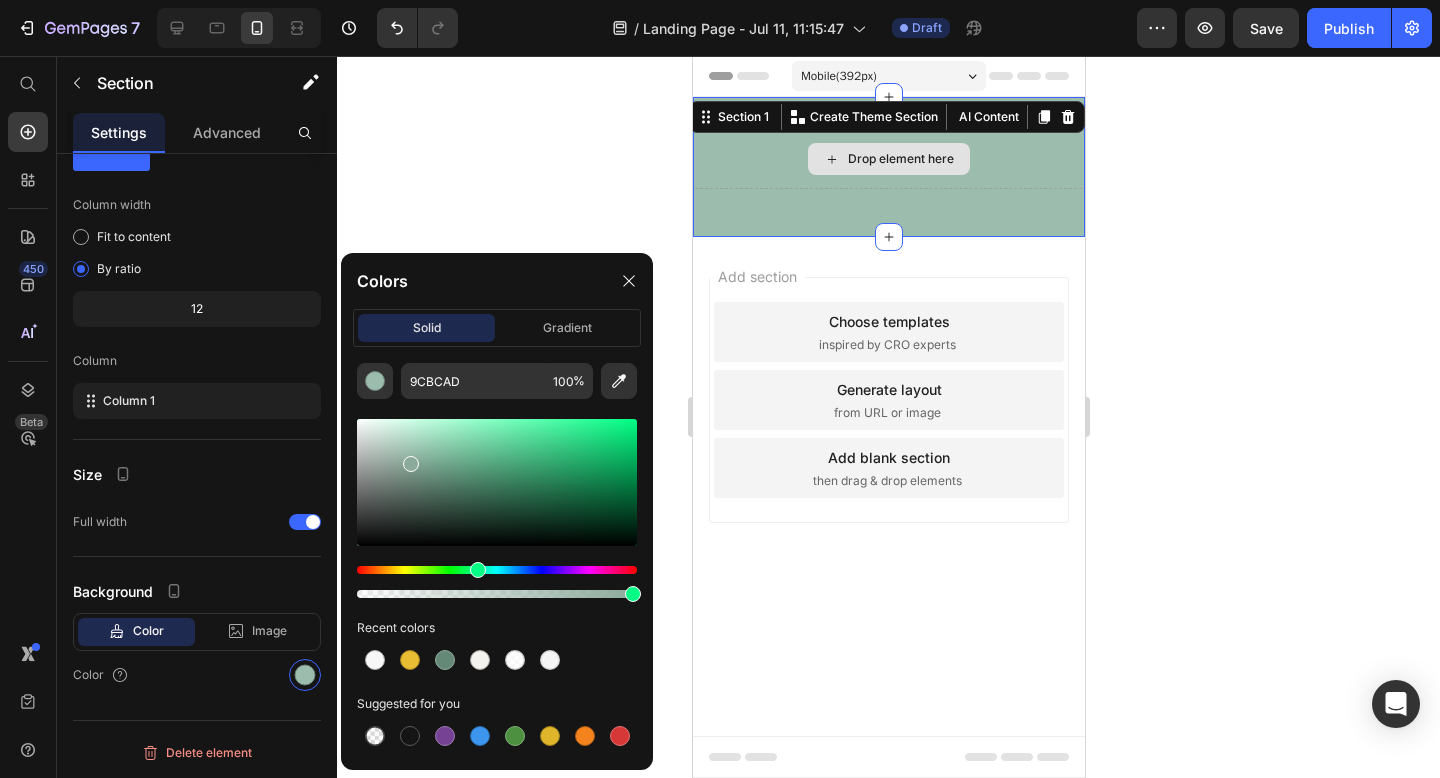 drag, startPoint x: 406, startPoint y: 451, endPoint x: 411, endPoint y: 461, distance: 11.18034 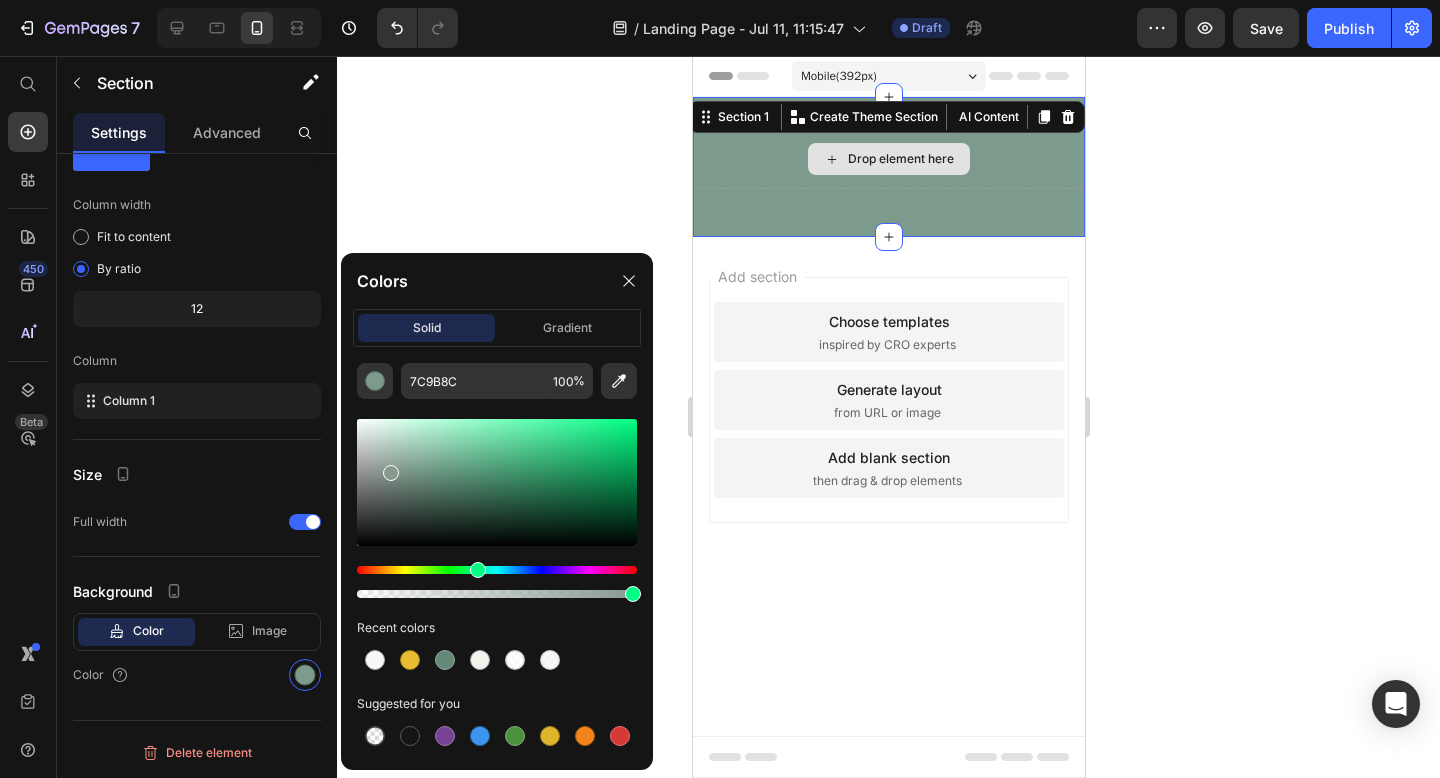 drag, startPoint x: 415, startPoint y: 468, endPoint x: 386, endPoint y: 468, distance: 29 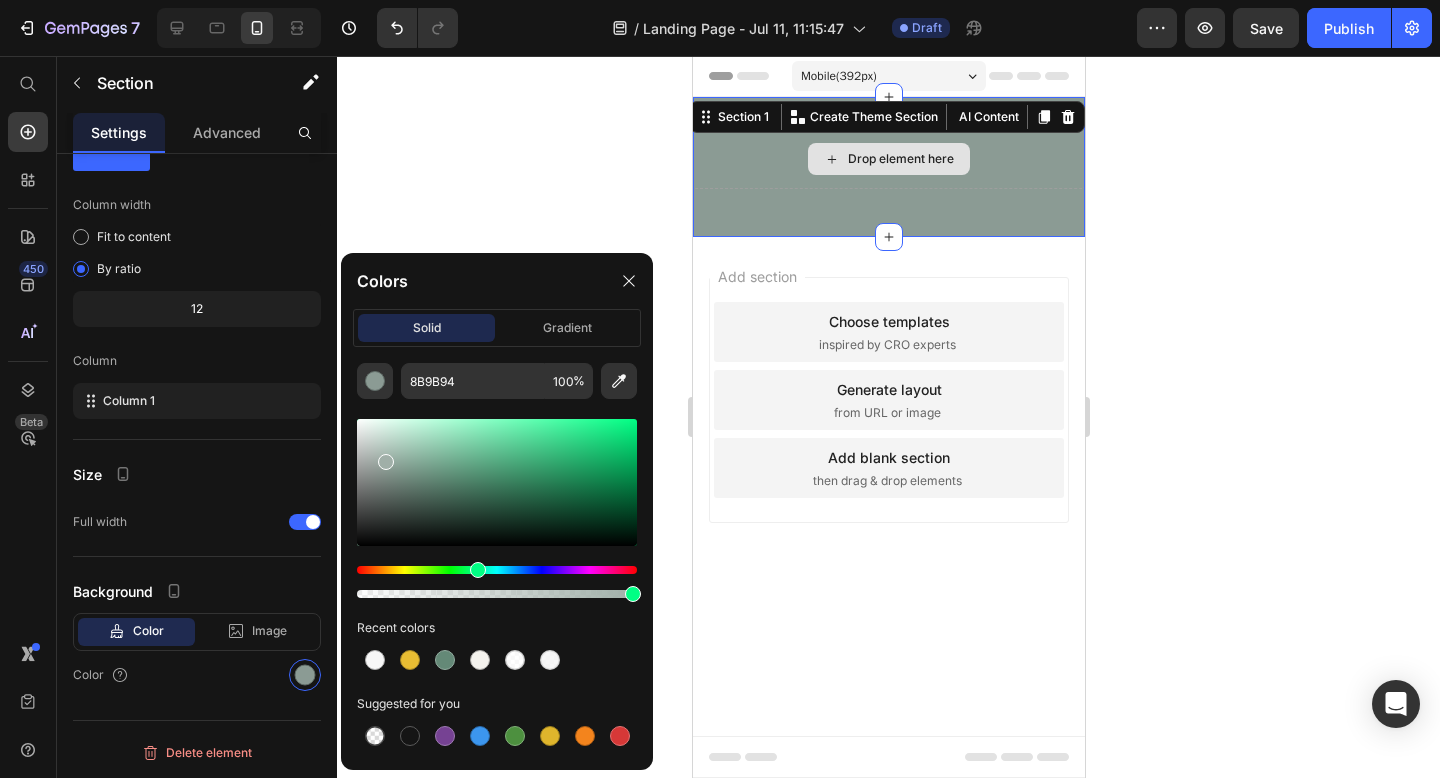 drag, startPoint x: 386, startPoint y: 468, endPoint x: 384, endPoint y: 455, distance: 13.152946 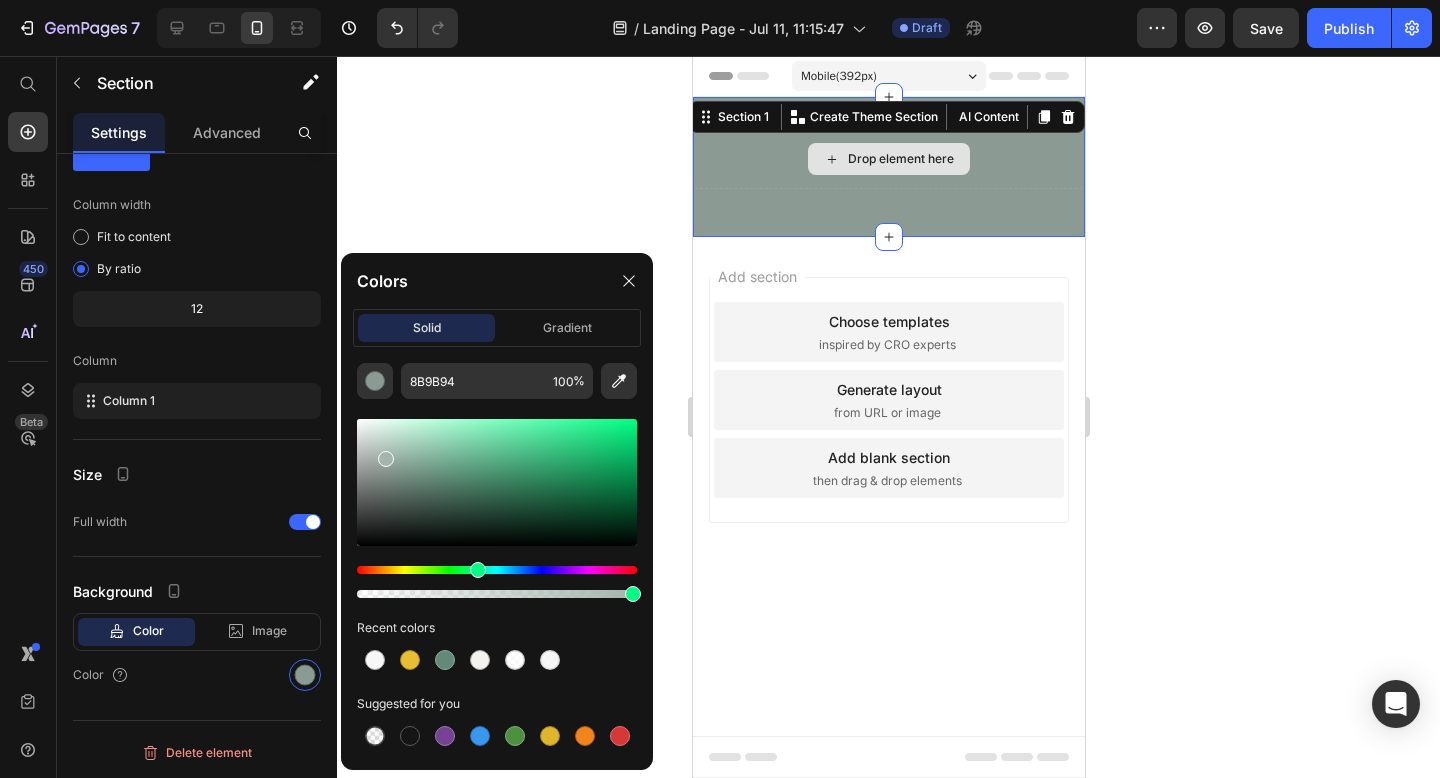 type on "A4B5AD" 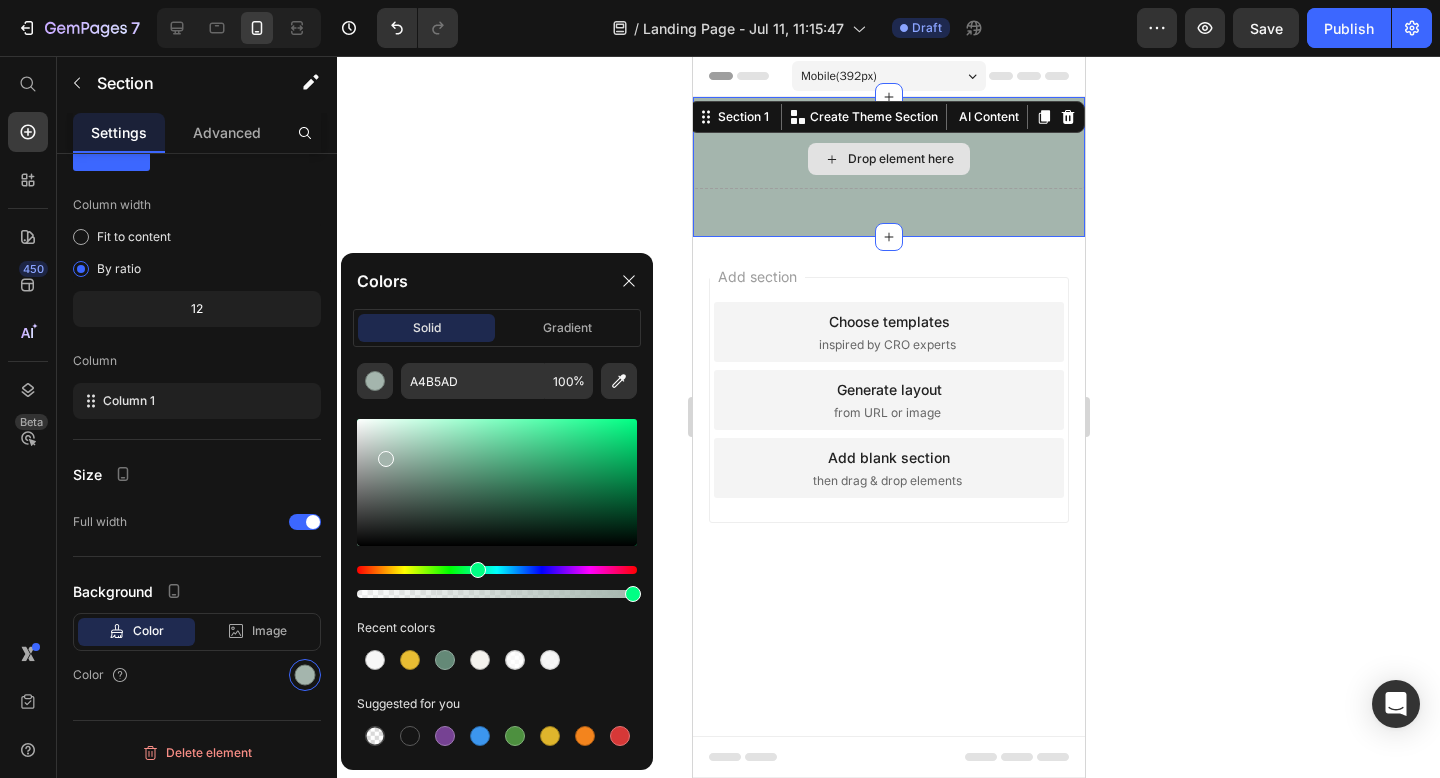 click 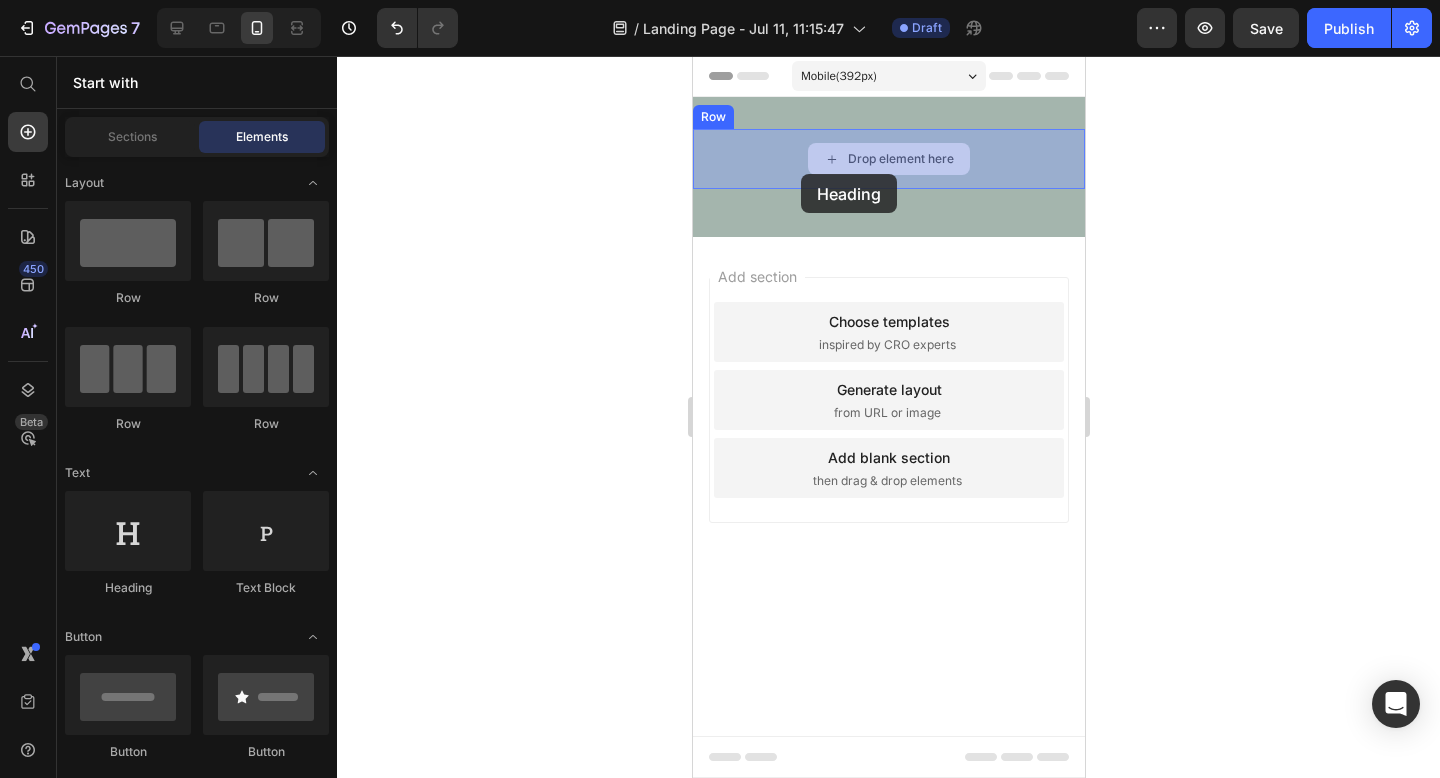 drag, startPoint x: 816, startPoint y: 574, endPoint x: 812, endPoint y: 166, distance: 408.0196 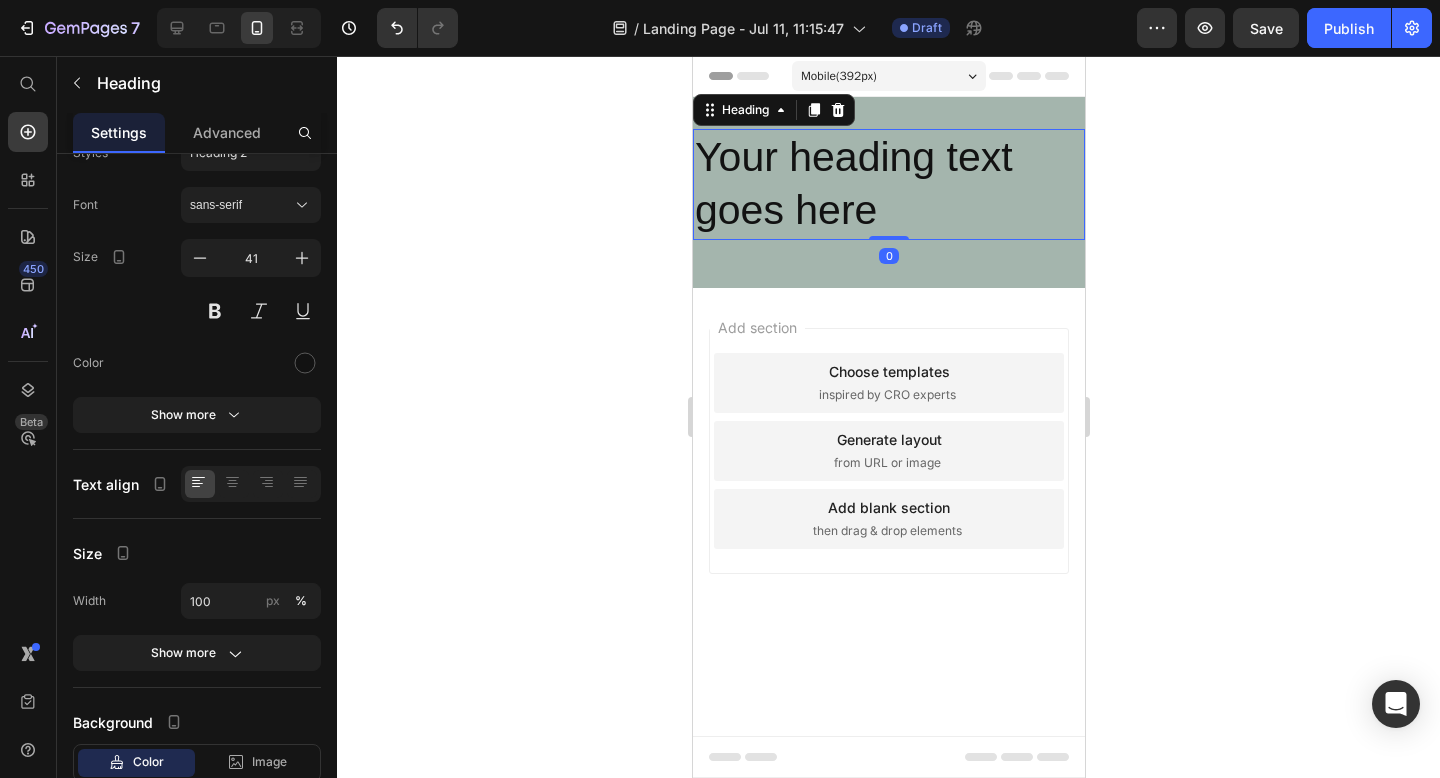 scroll, scrollTop: 0, scrollLeft: 0, axis: both 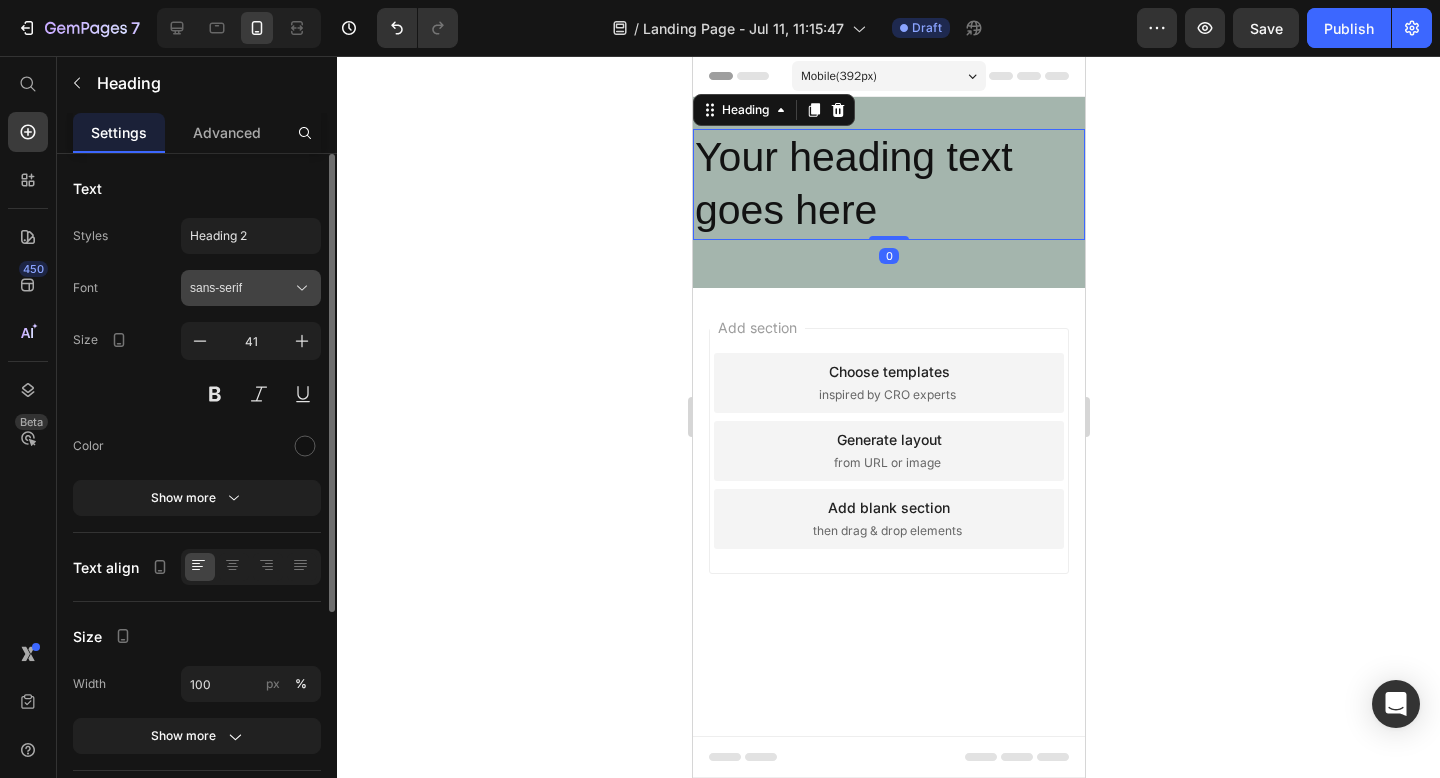 click on "sans-serif" at bounding box center [241, 288] 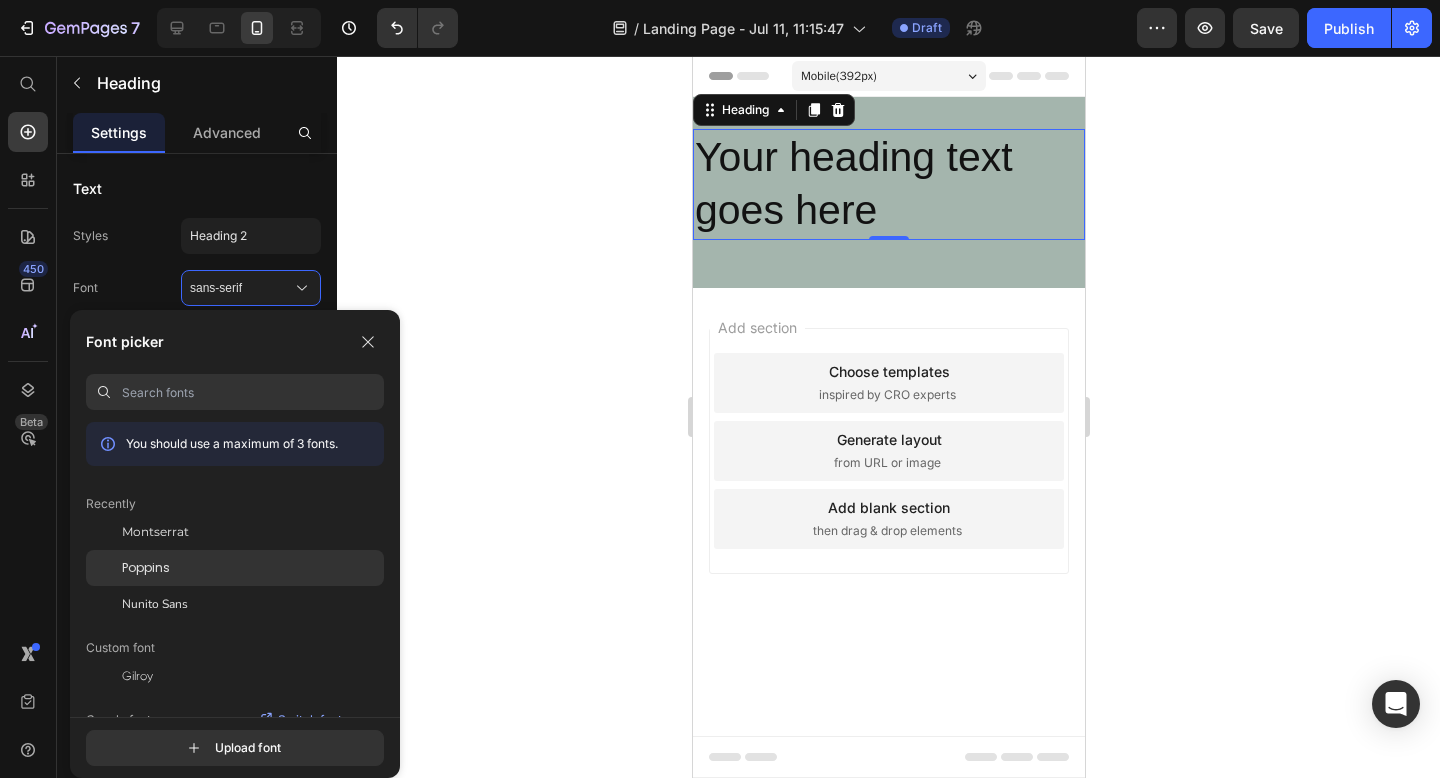 click on "Poppins" 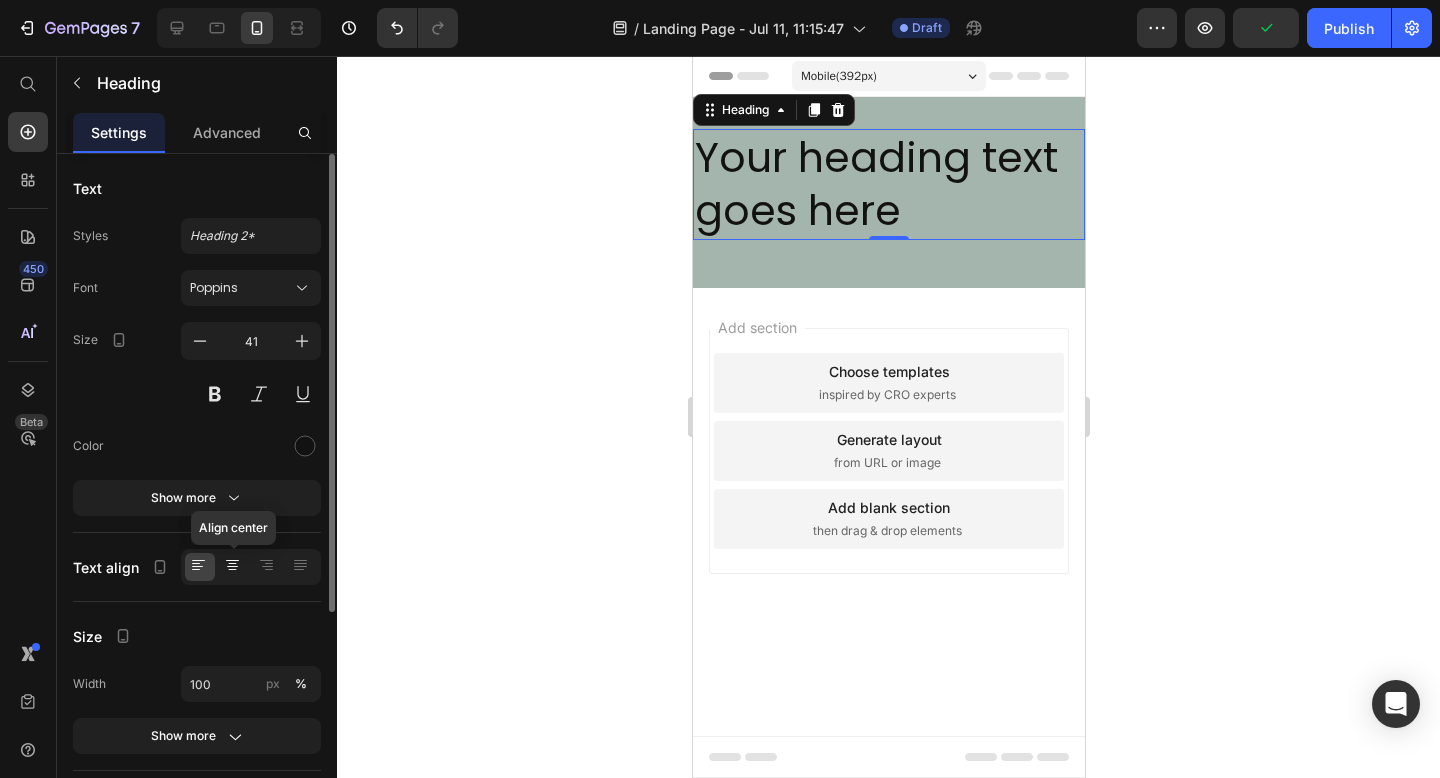 click 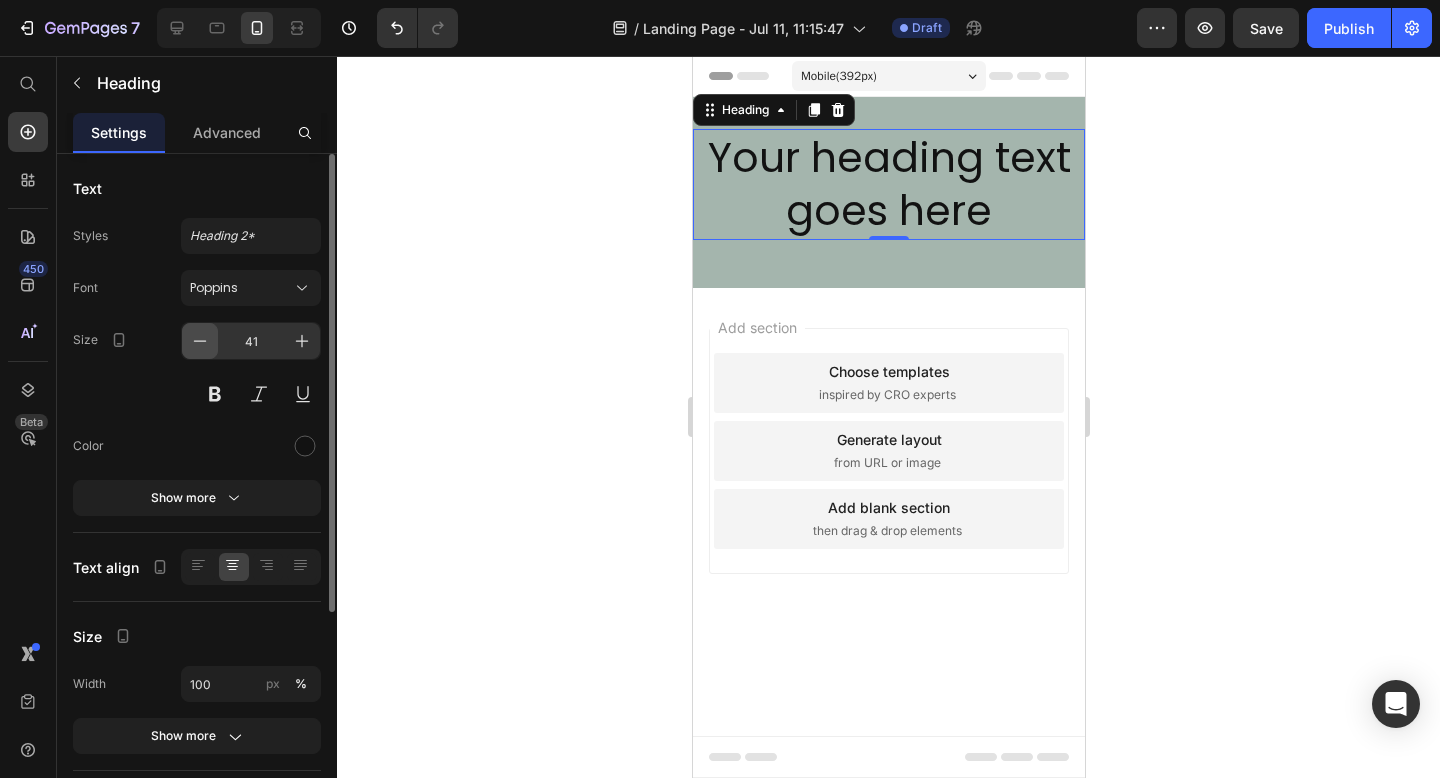 click at bounding box center [200, 341] 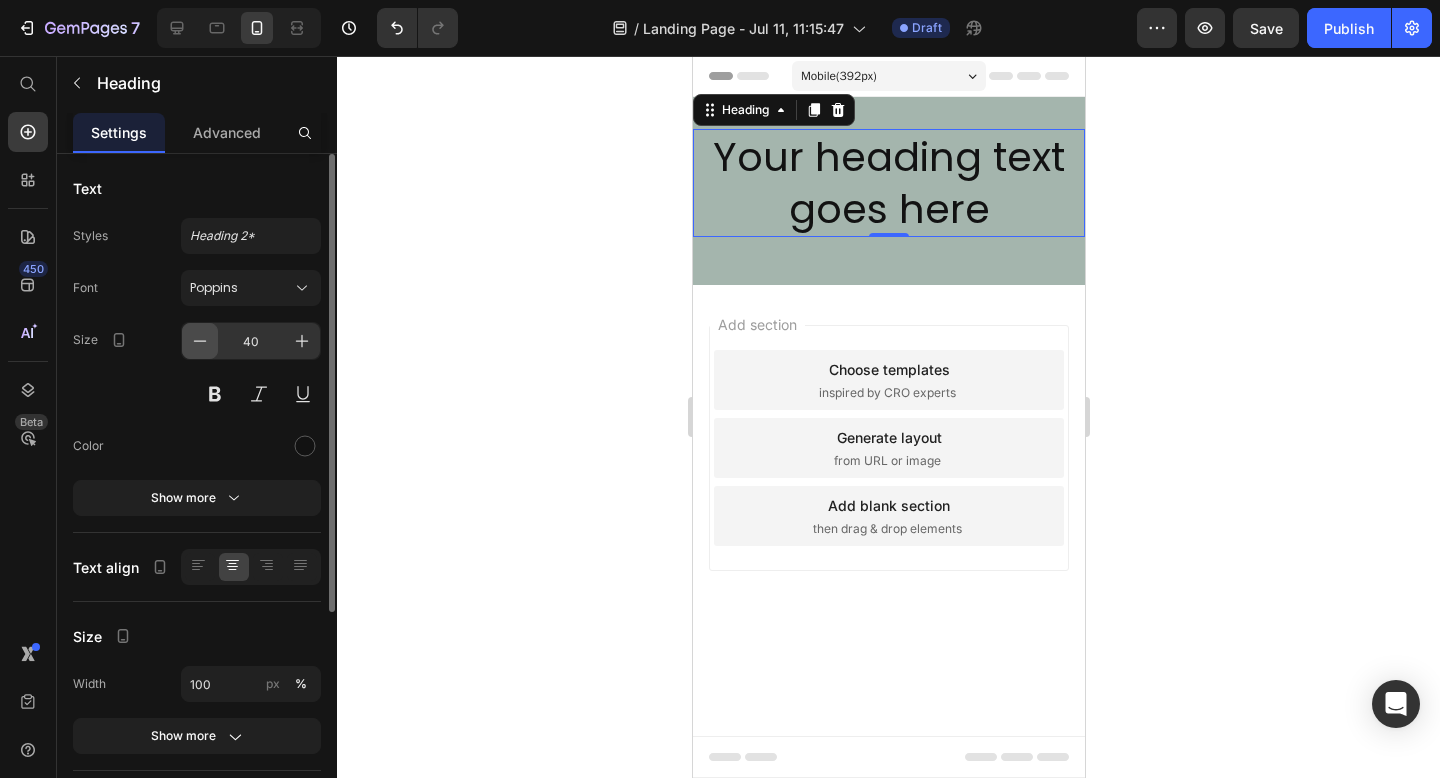 click at bounding box center [200, 341] 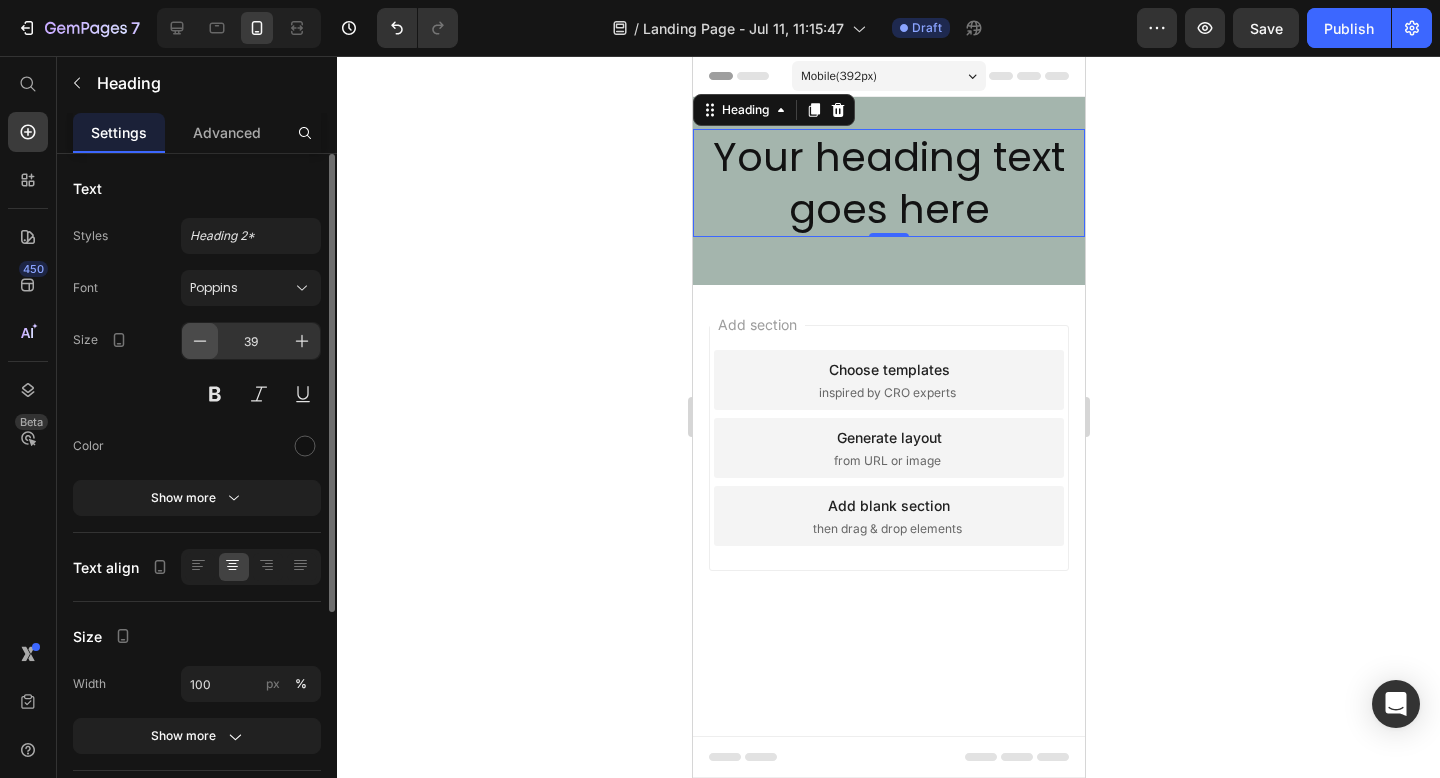 click at bounding box center [200, 341] 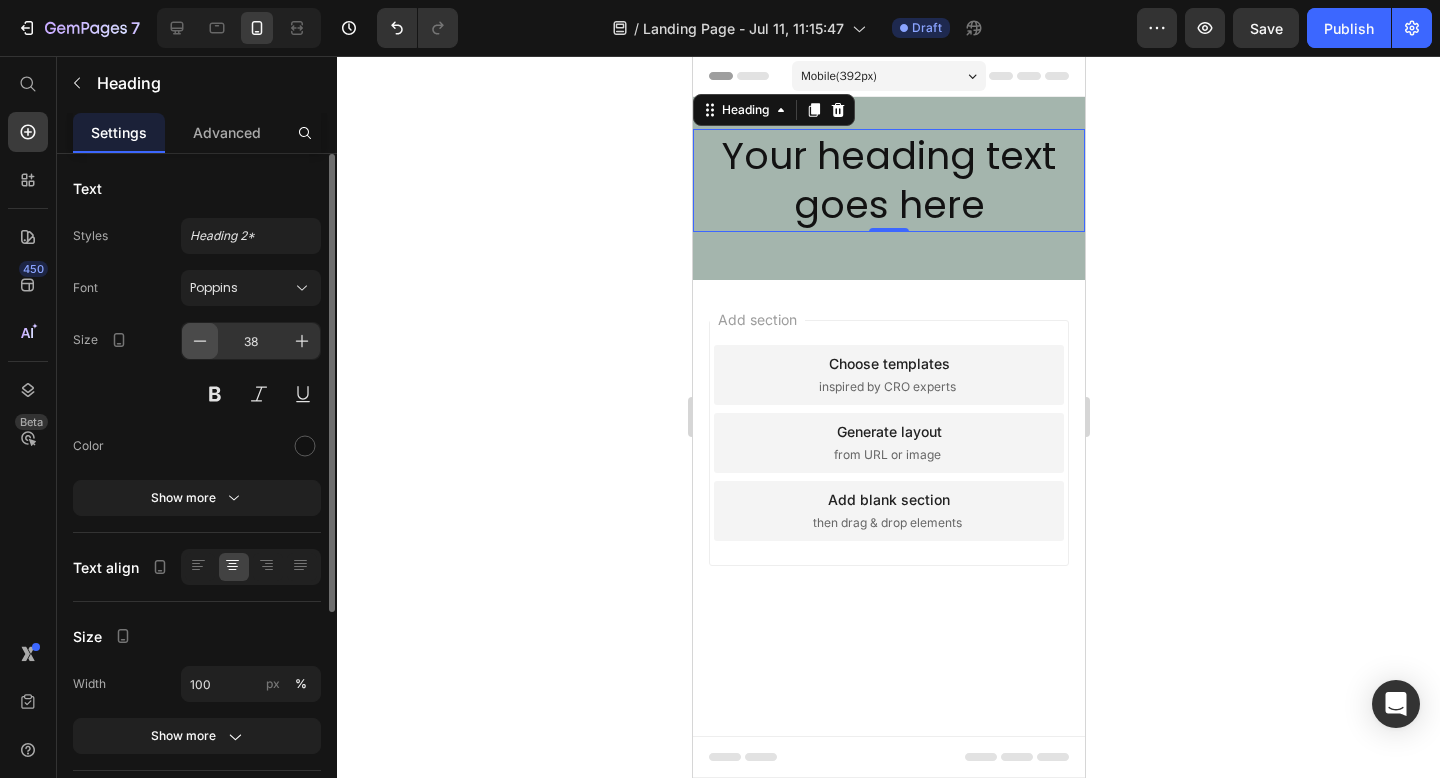 click at bounding box center [200, 341] 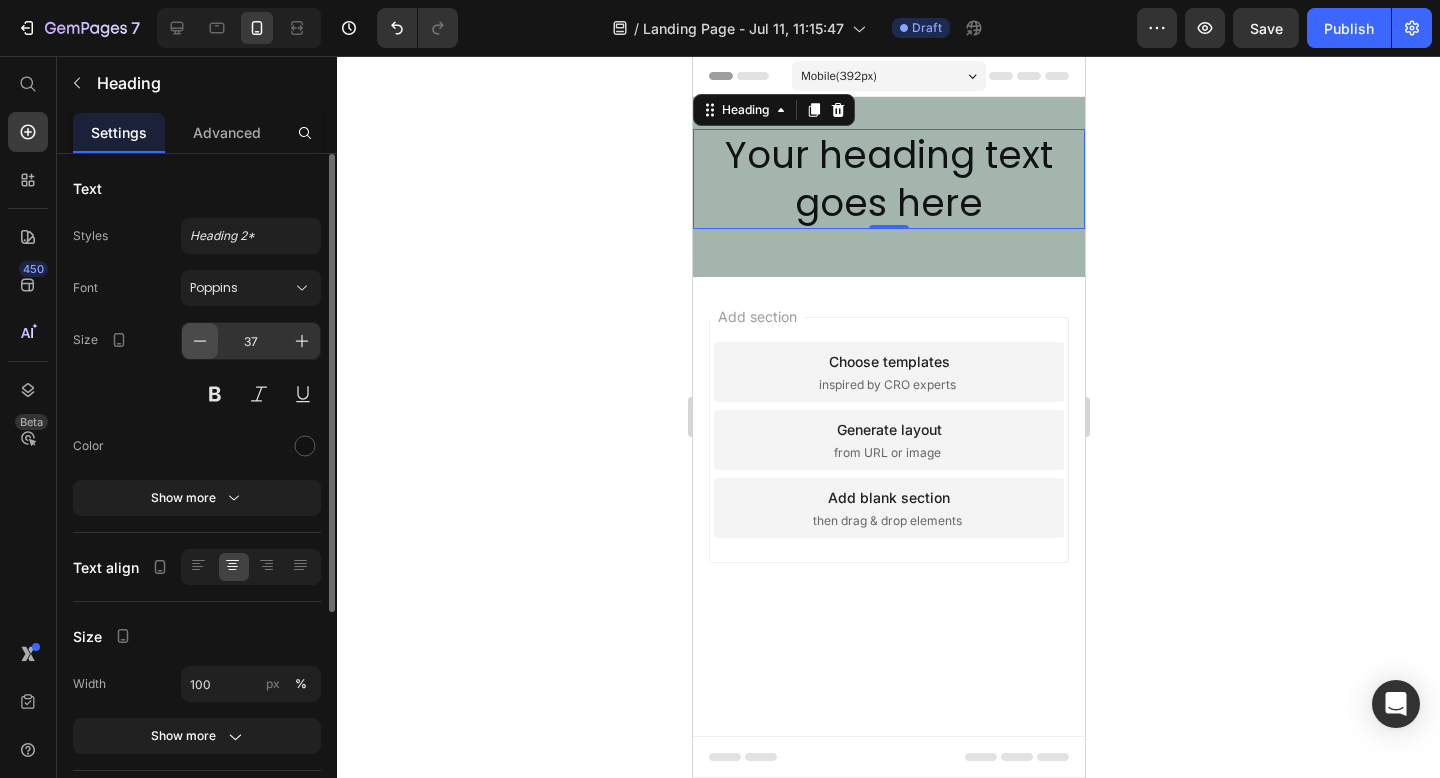 click at bounding box center [200, 341] 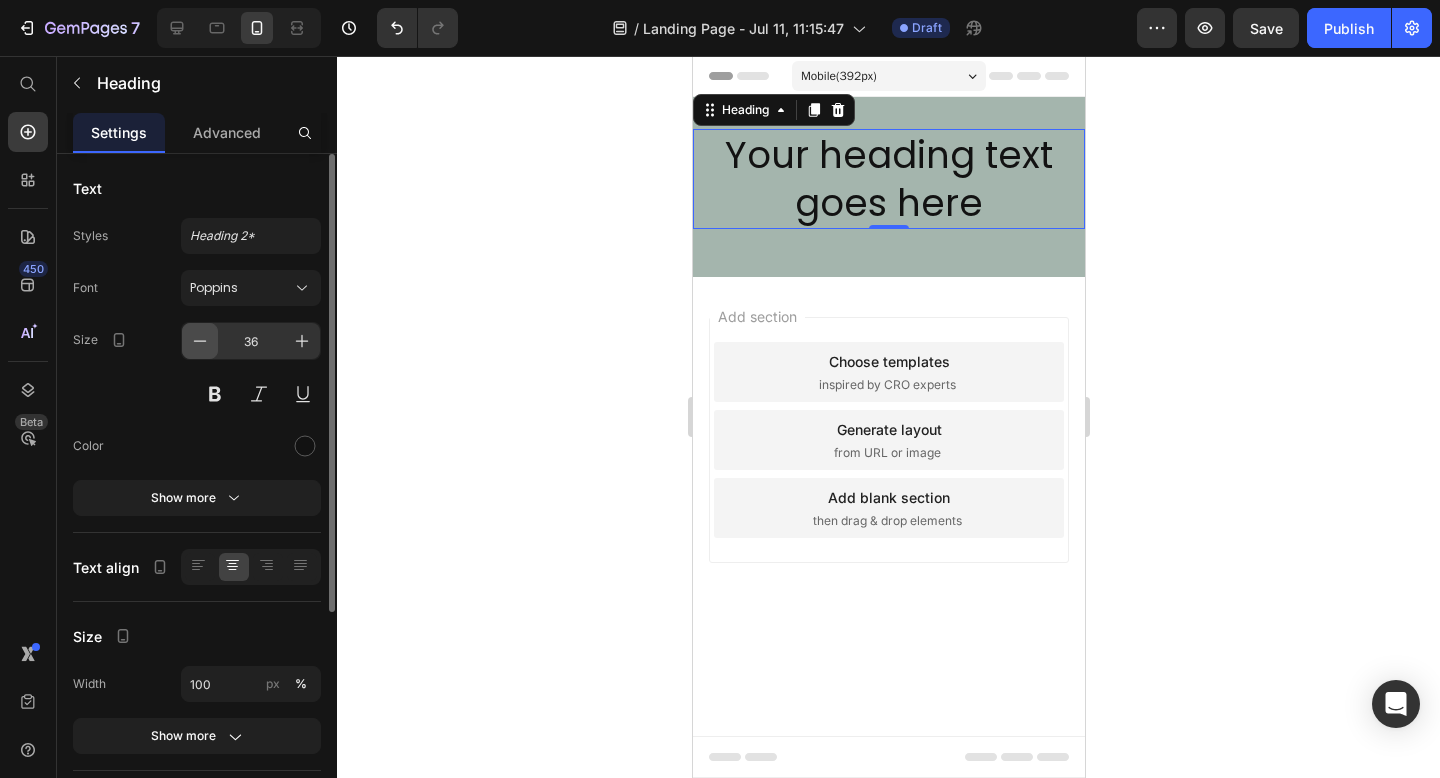 click at bounding box center (200, 341) 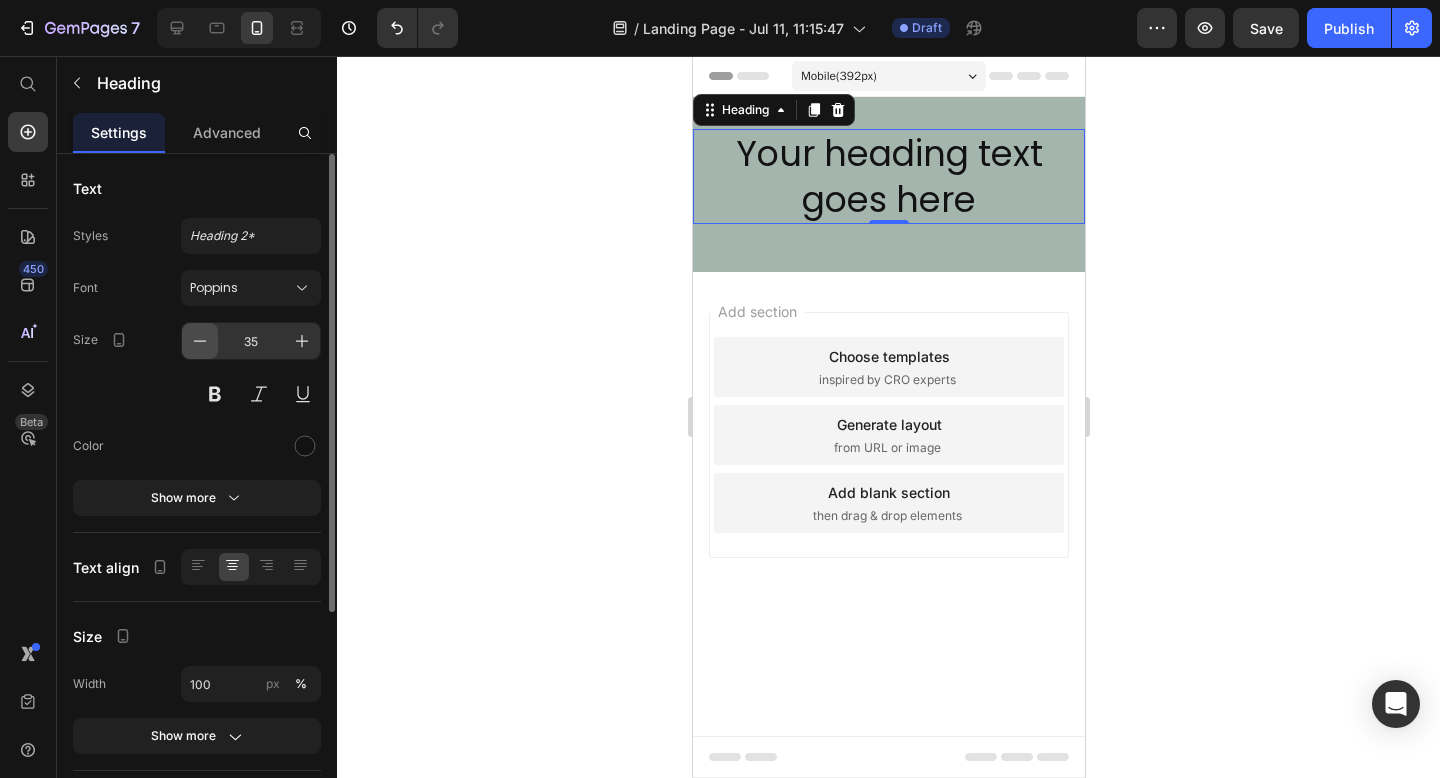 click at bounding box center (200, 341) 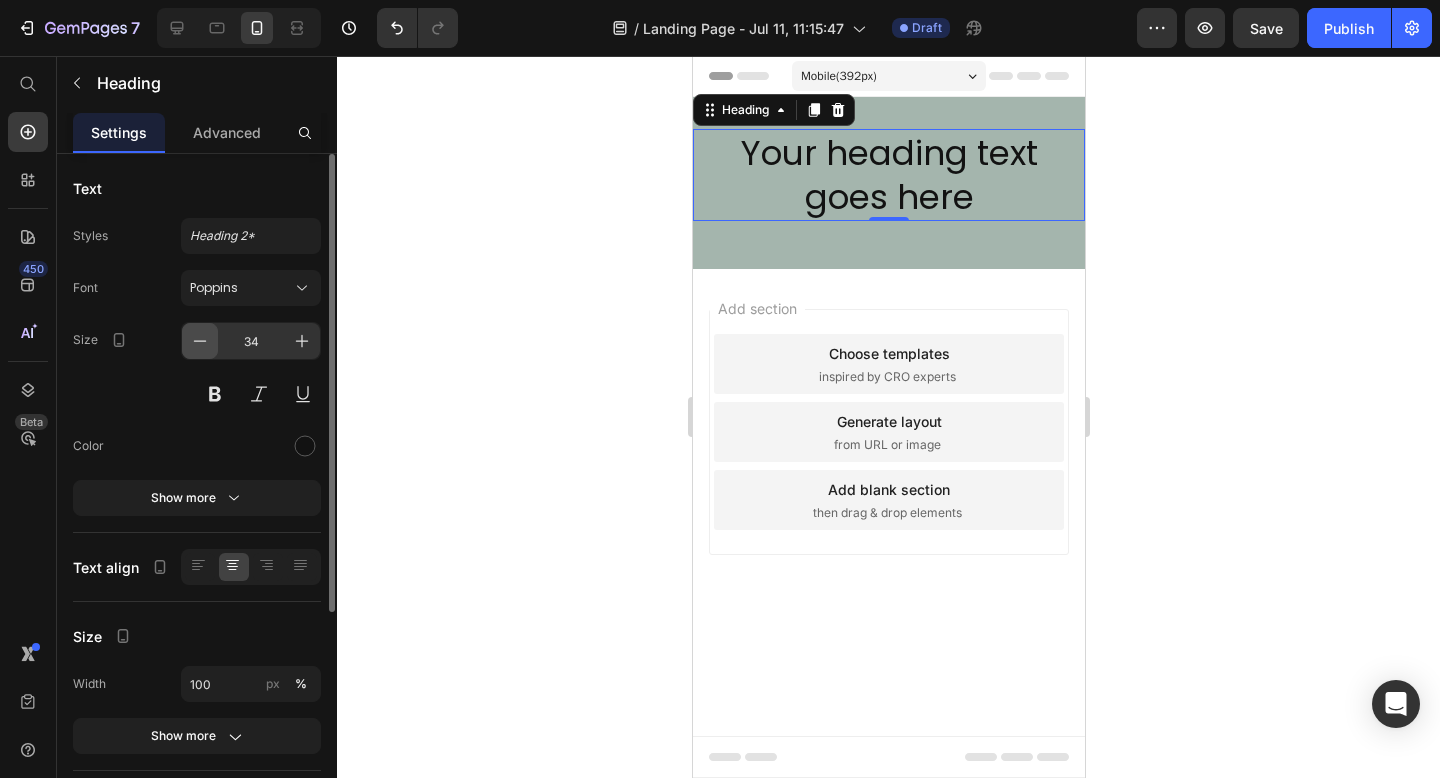 click at bounding box center (200, 341) 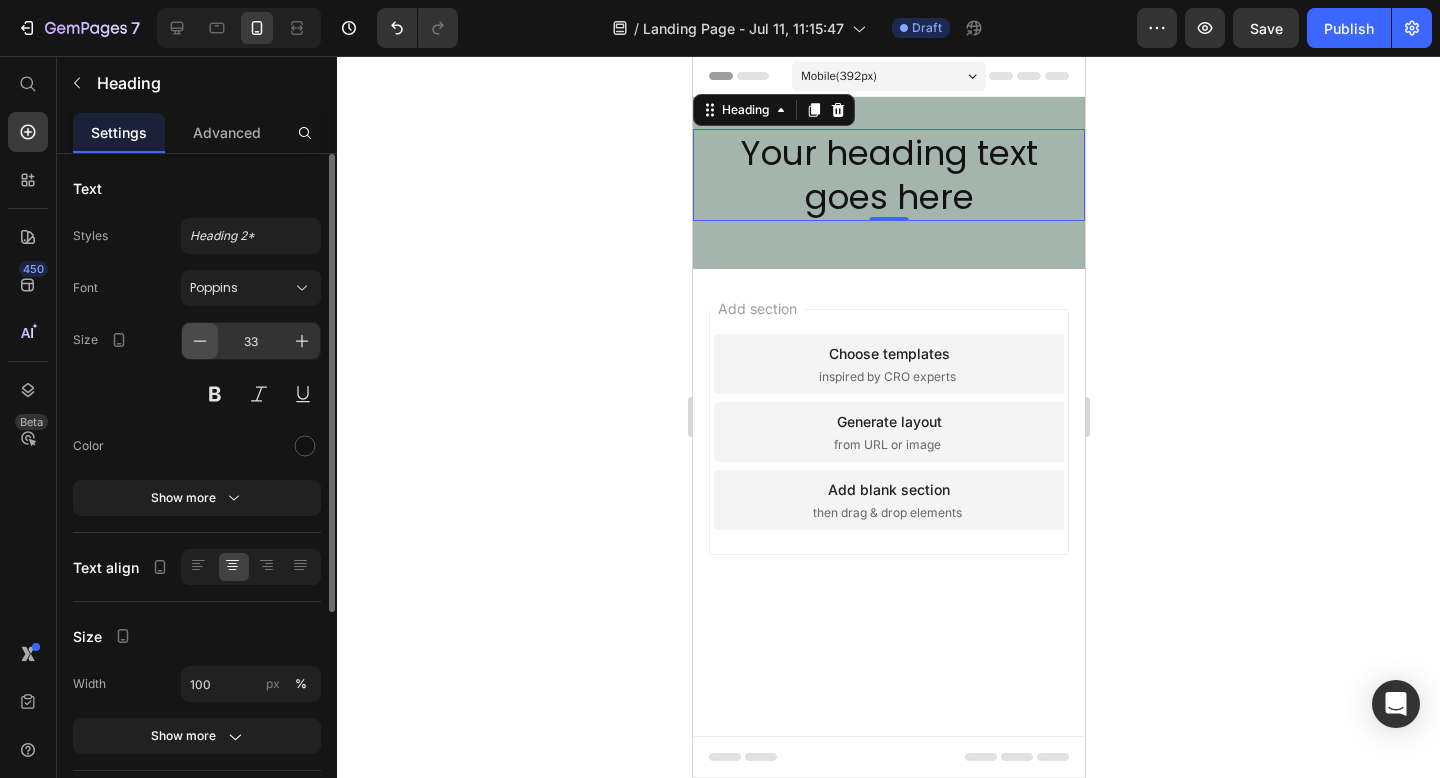 click at bounding box center [200, 341] 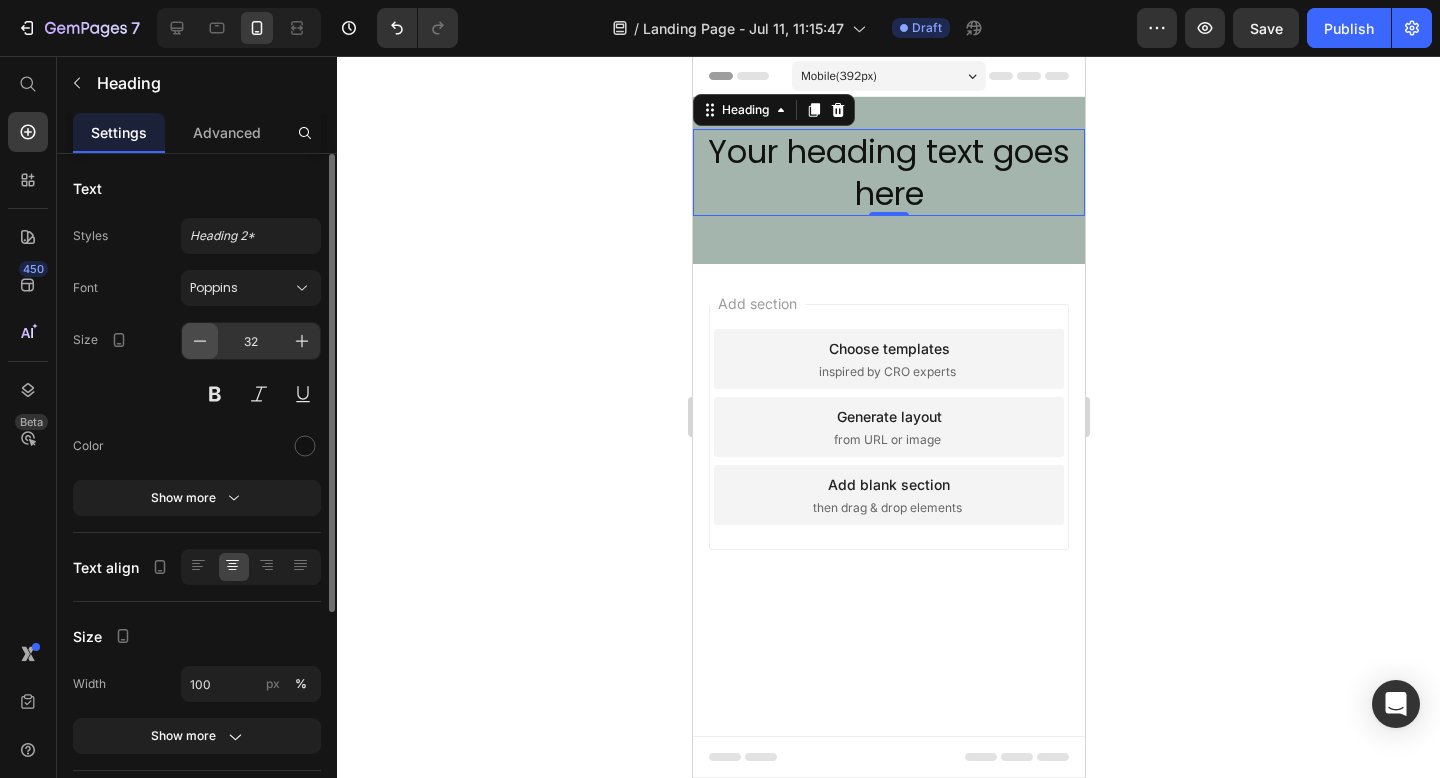click at bounding box center [200, 341] 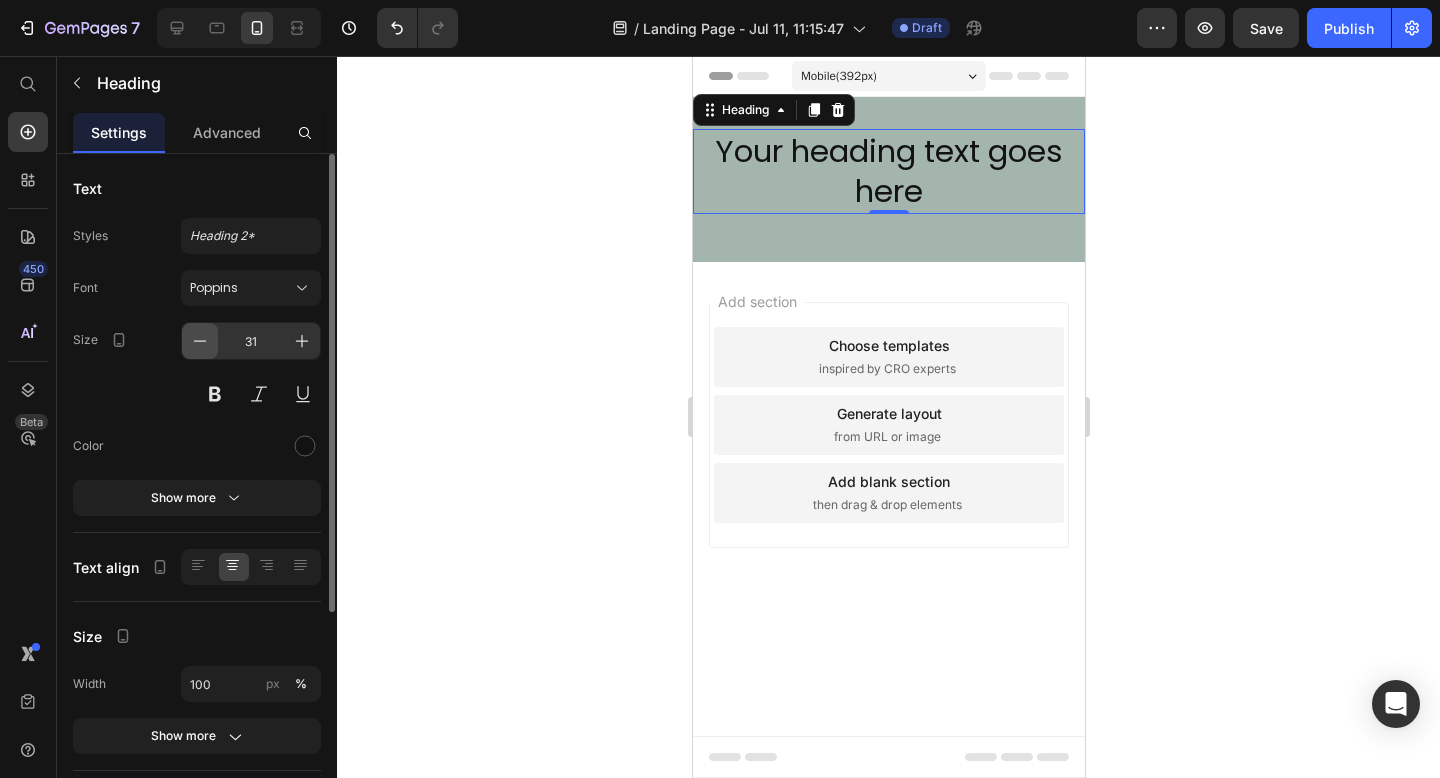 click at bounding box center (200, 341) 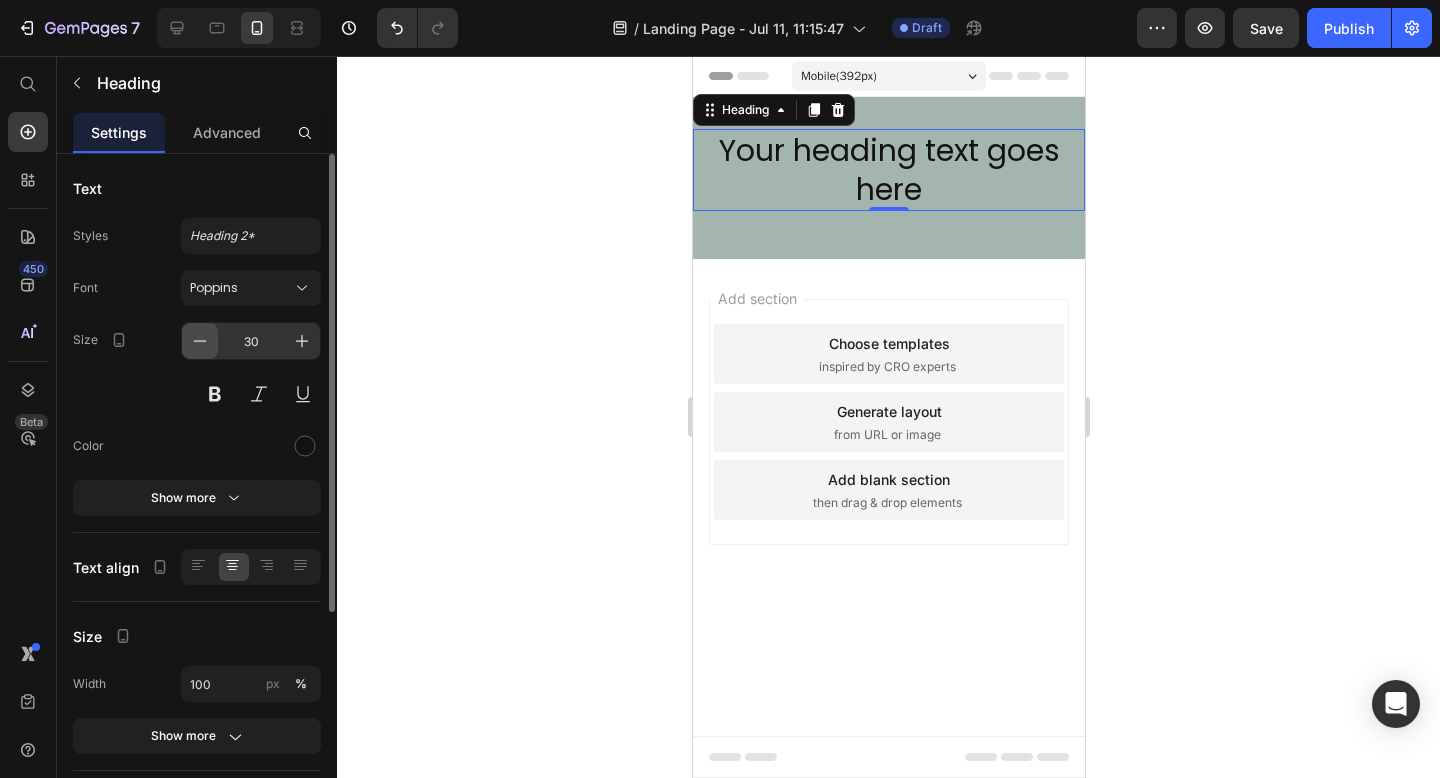click at bounding box center [200, 341] 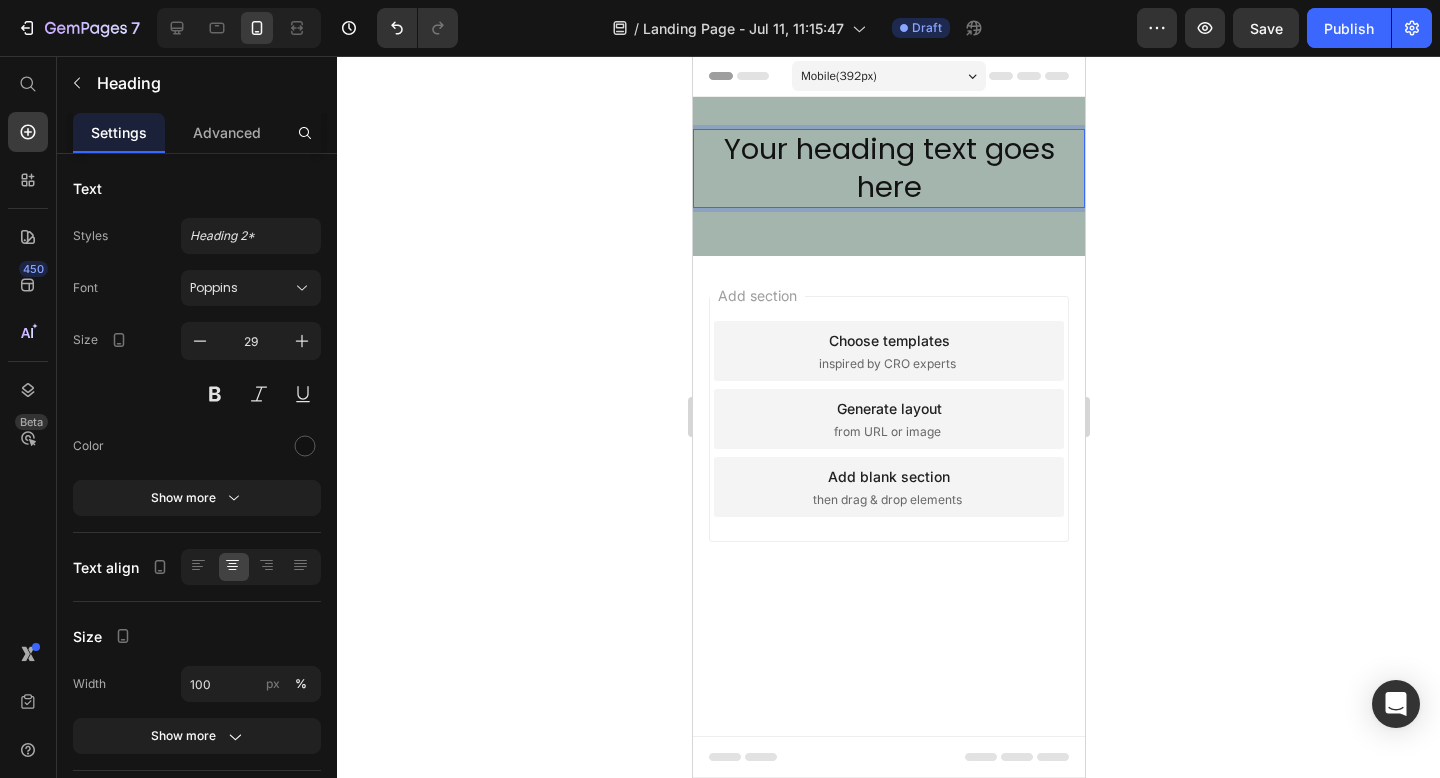 click on "Your heading text goes here" at bounding box center [888, 168] 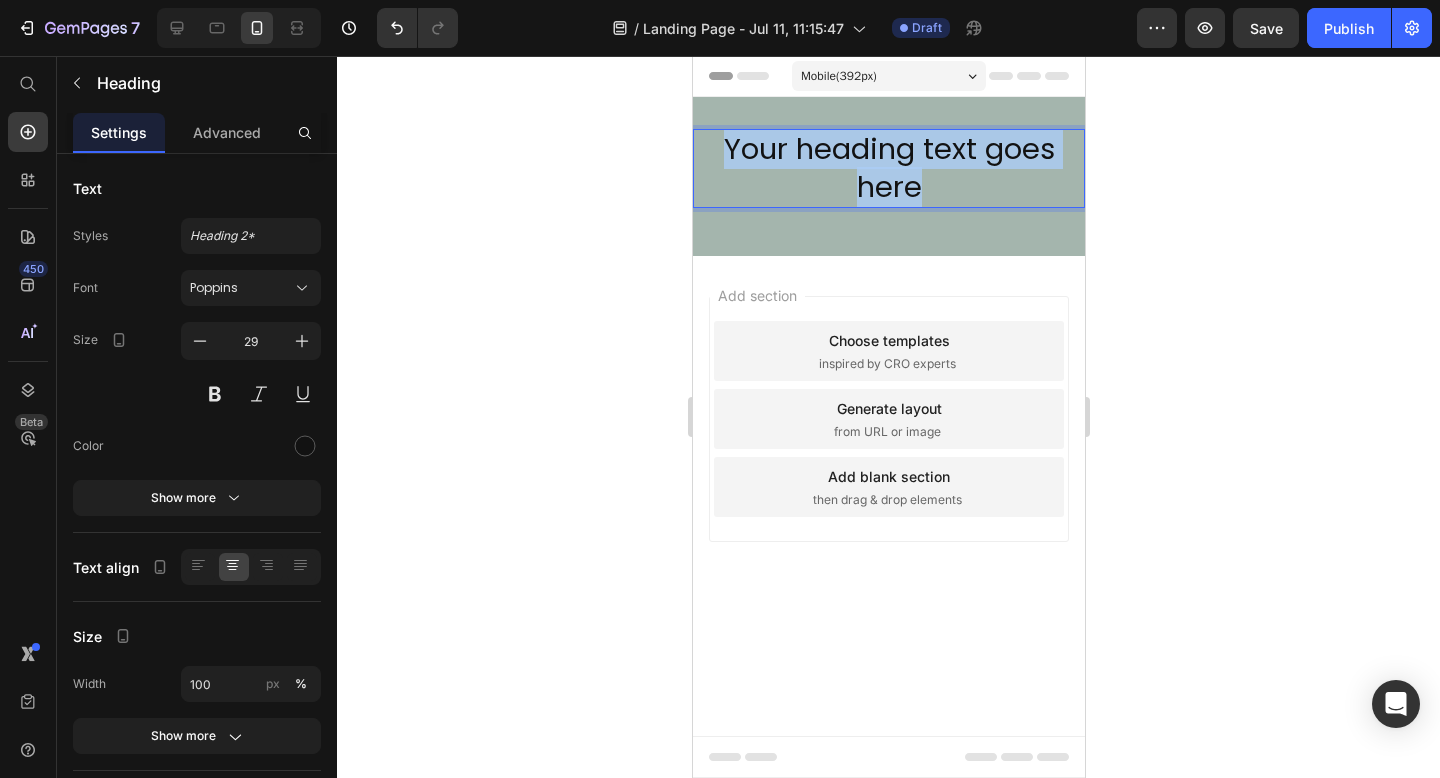 drag, startPoint x: 915, startPoint y: 197, endPoint x: 716, endPoint y: 154, distance: 203.59273 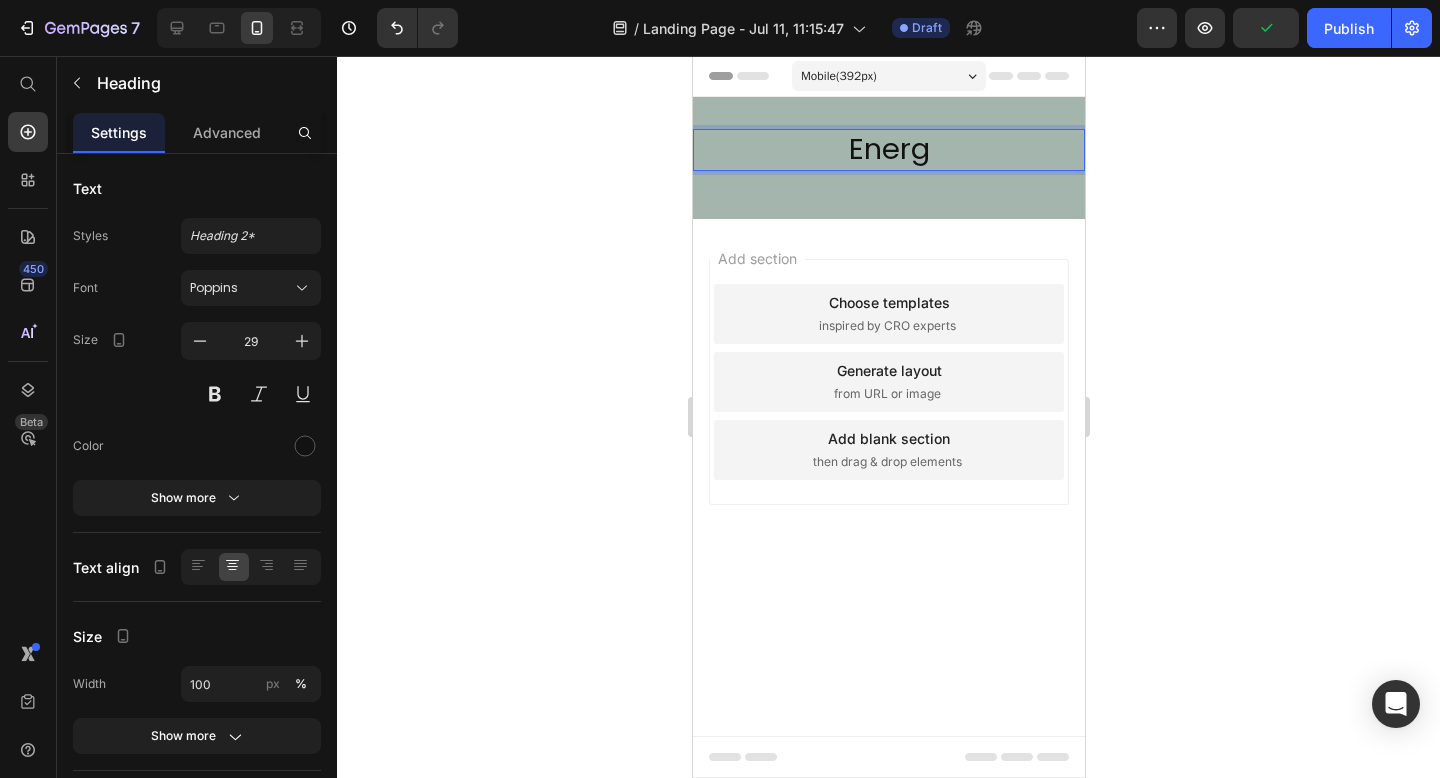 type 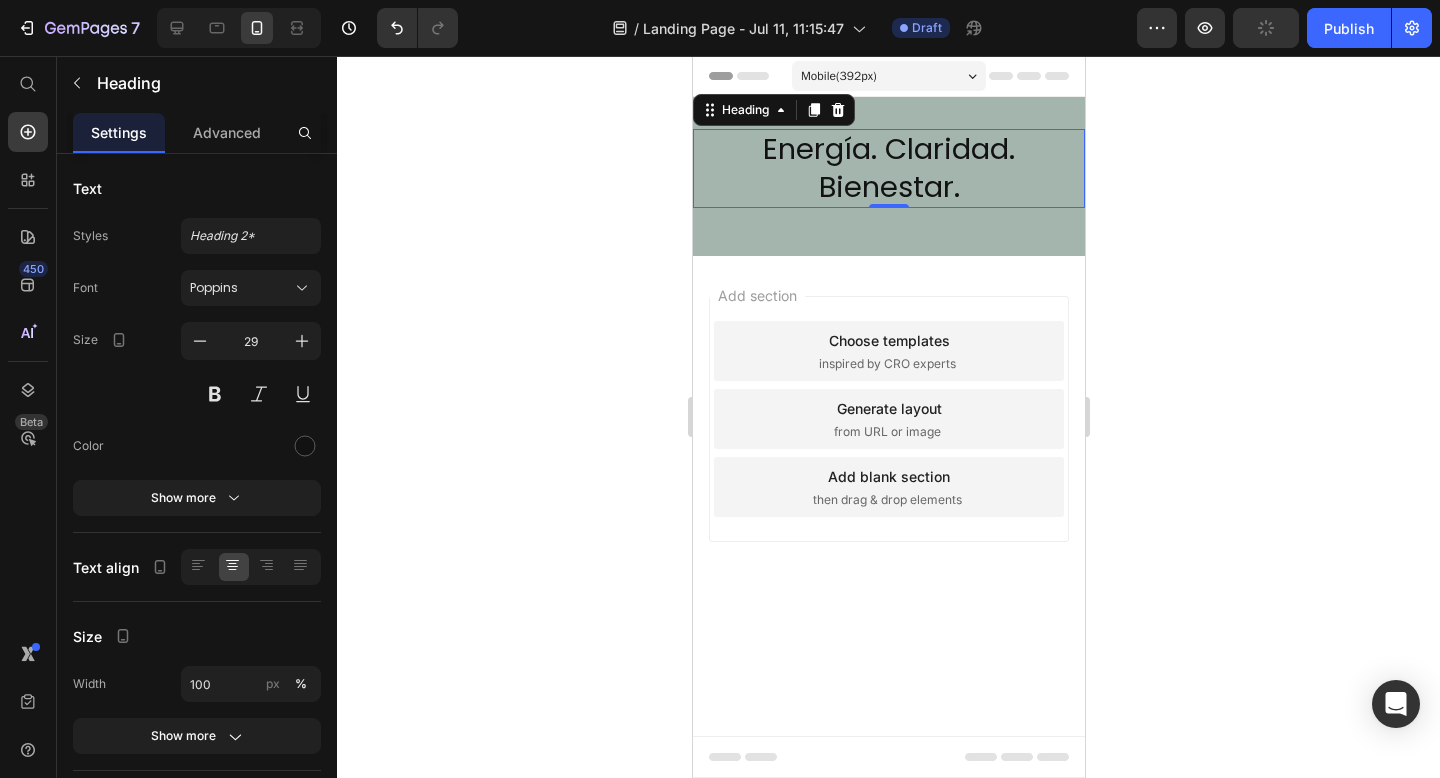 click 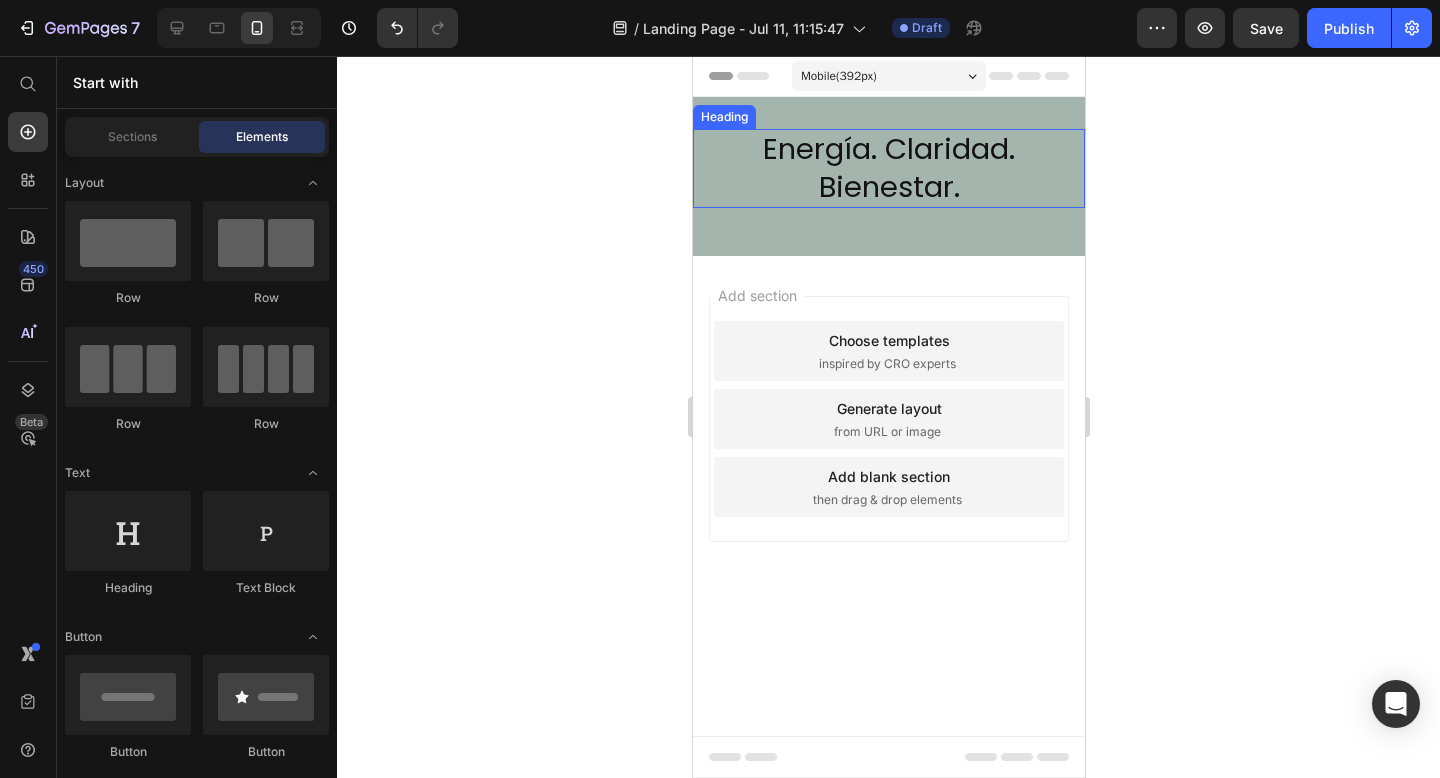 click on "Energía. Claridad. Bienestar." at bounding box center [888, 168] 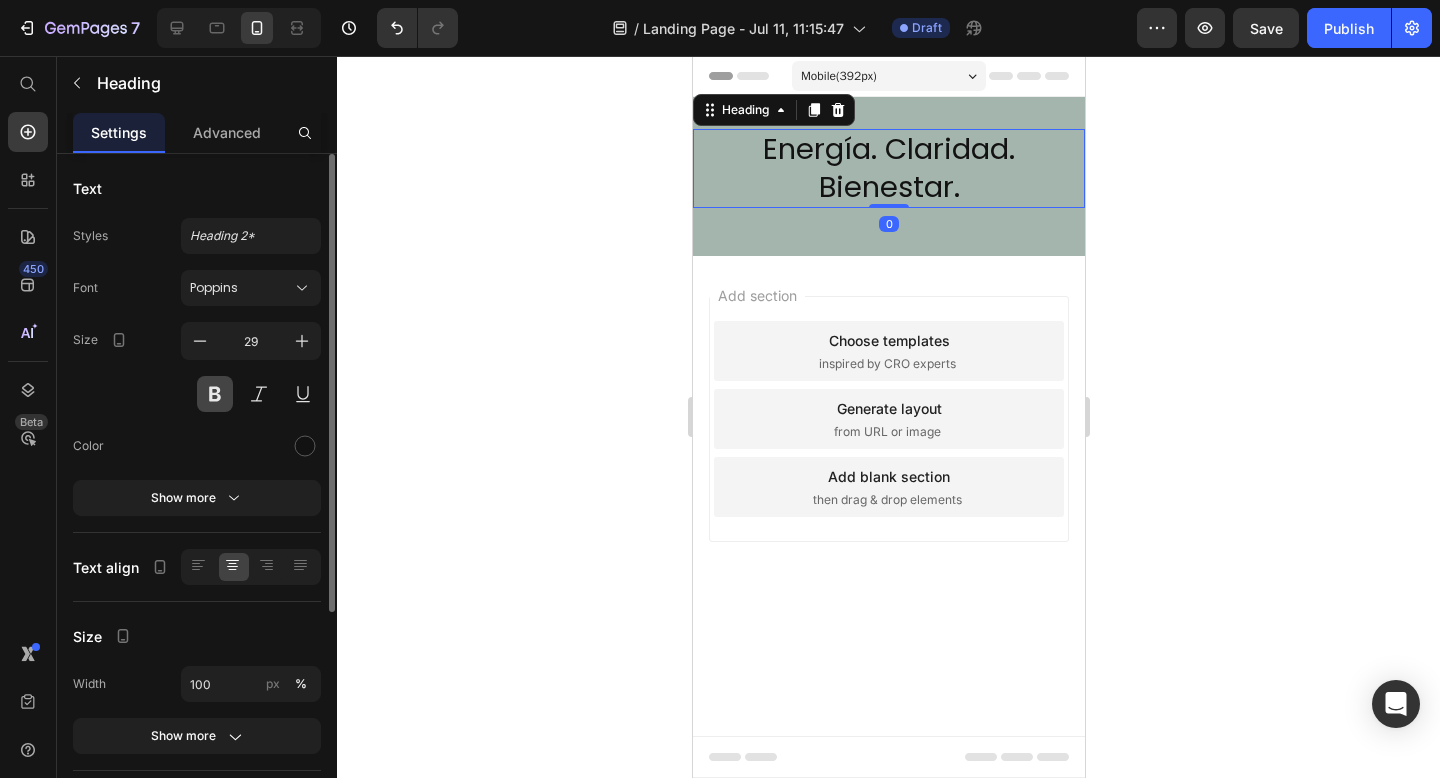 click at bounding box center [215, 394] 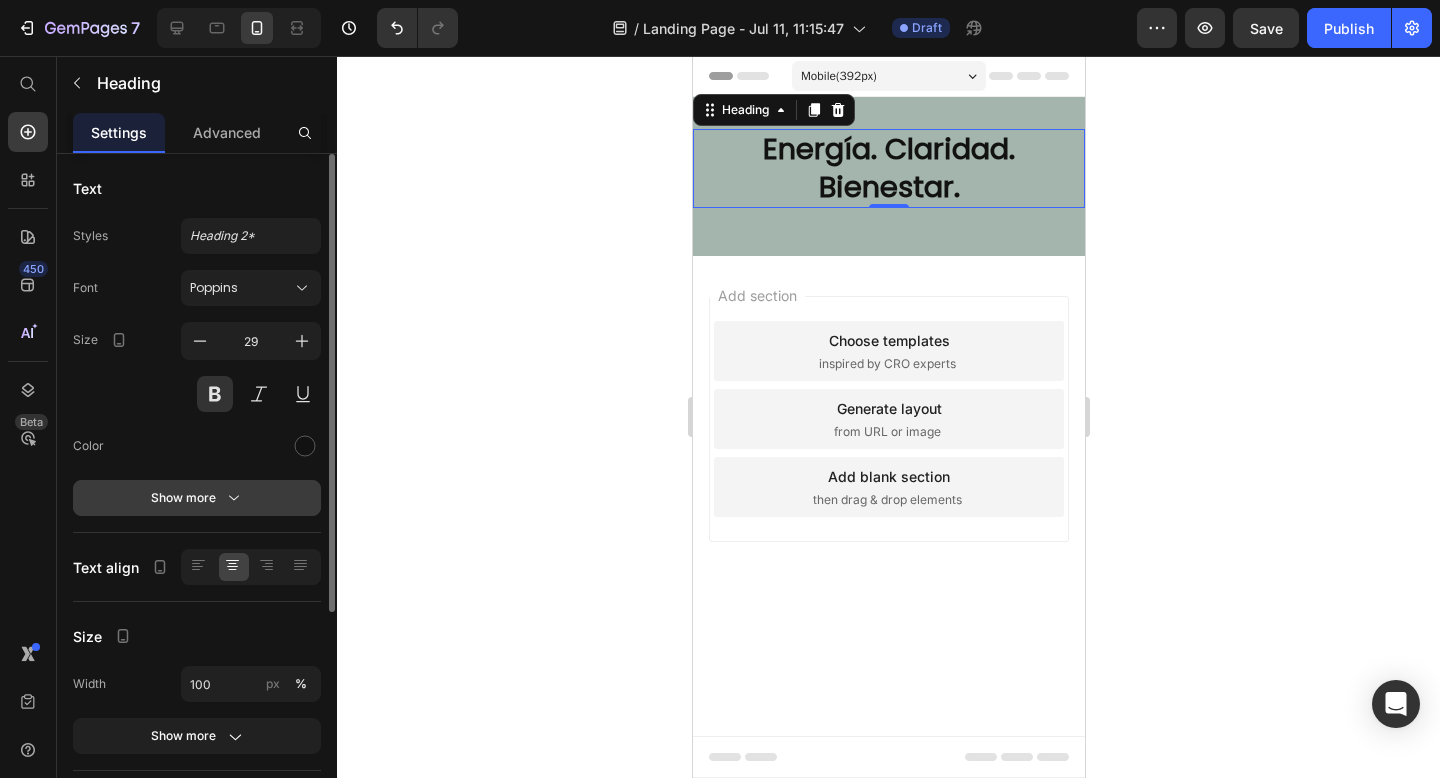 click 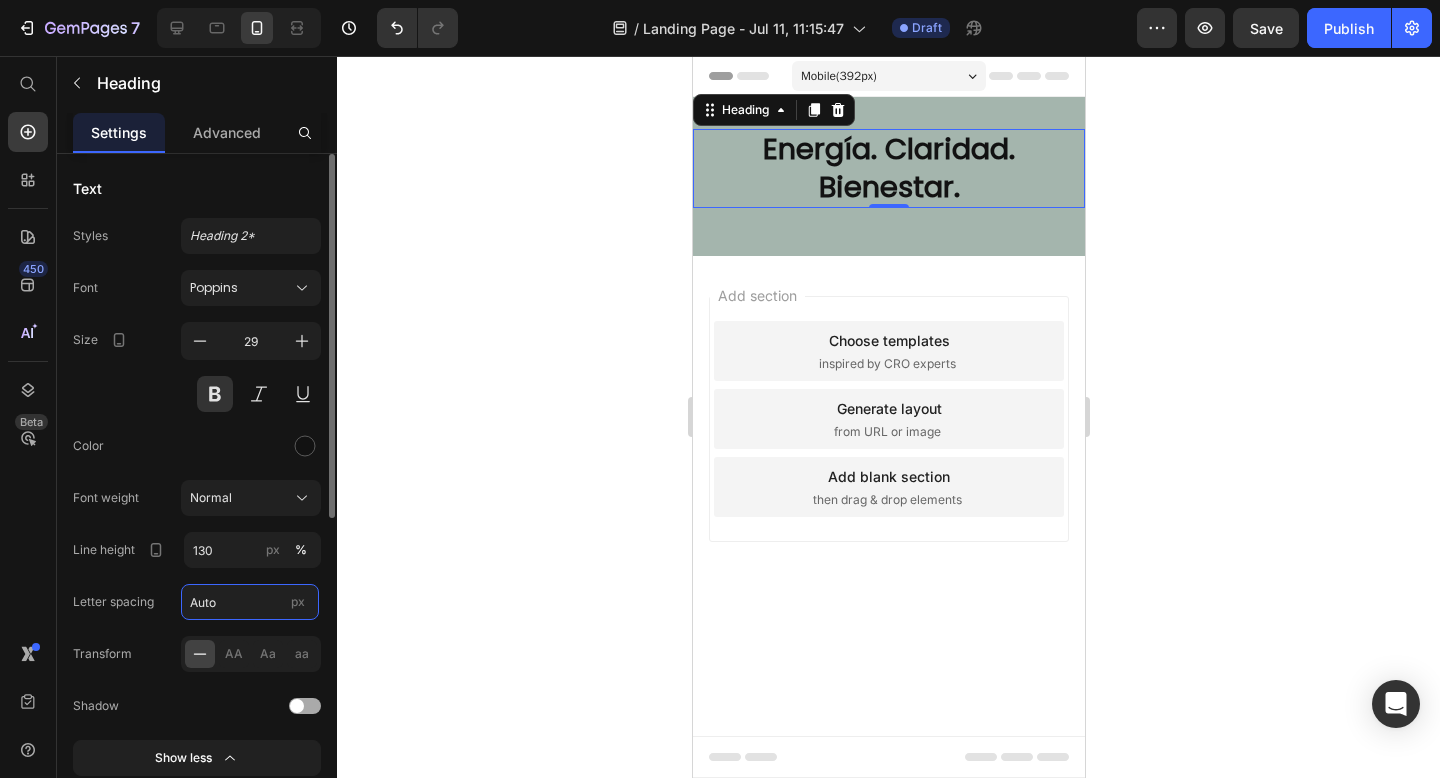 click on "Auto" at bounding box center (250, 602) 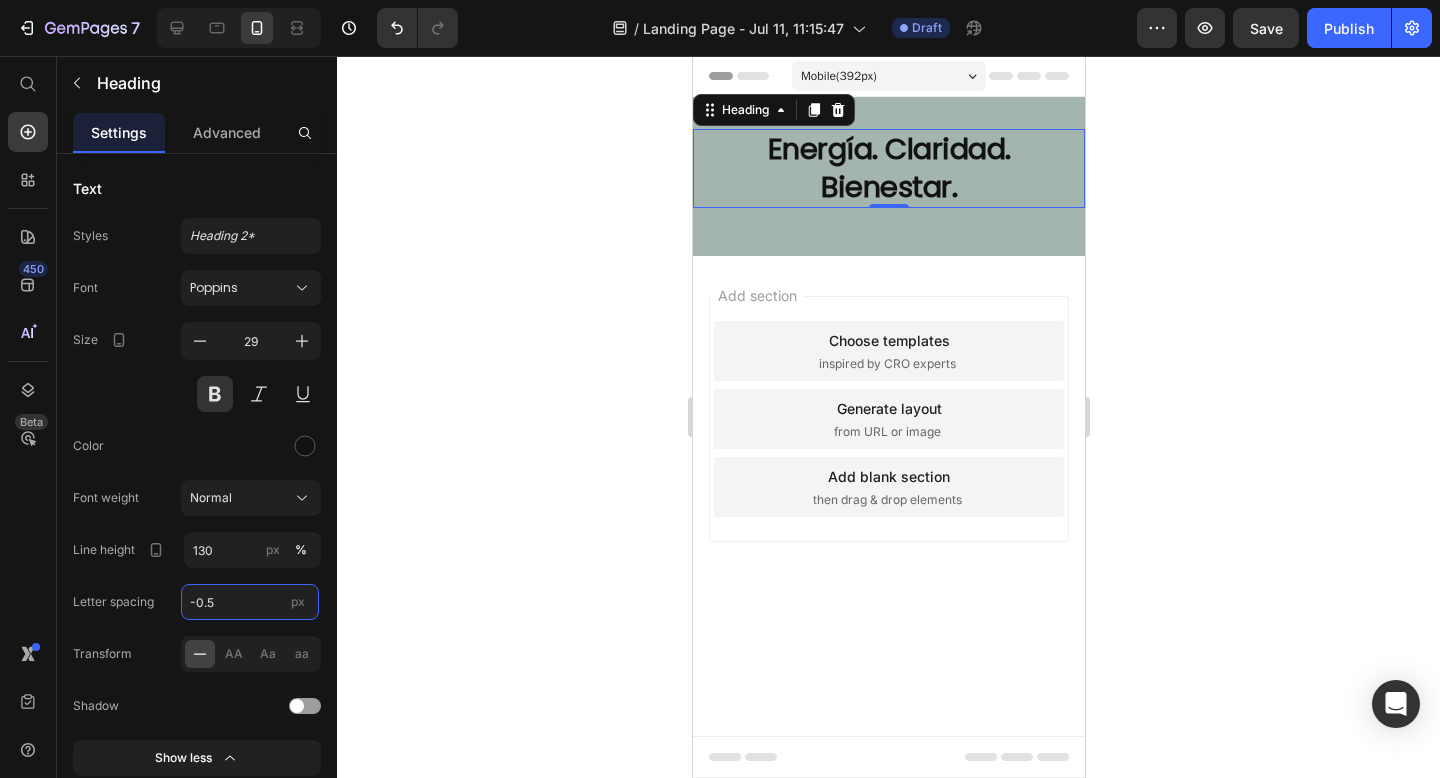 type on "-0.5" 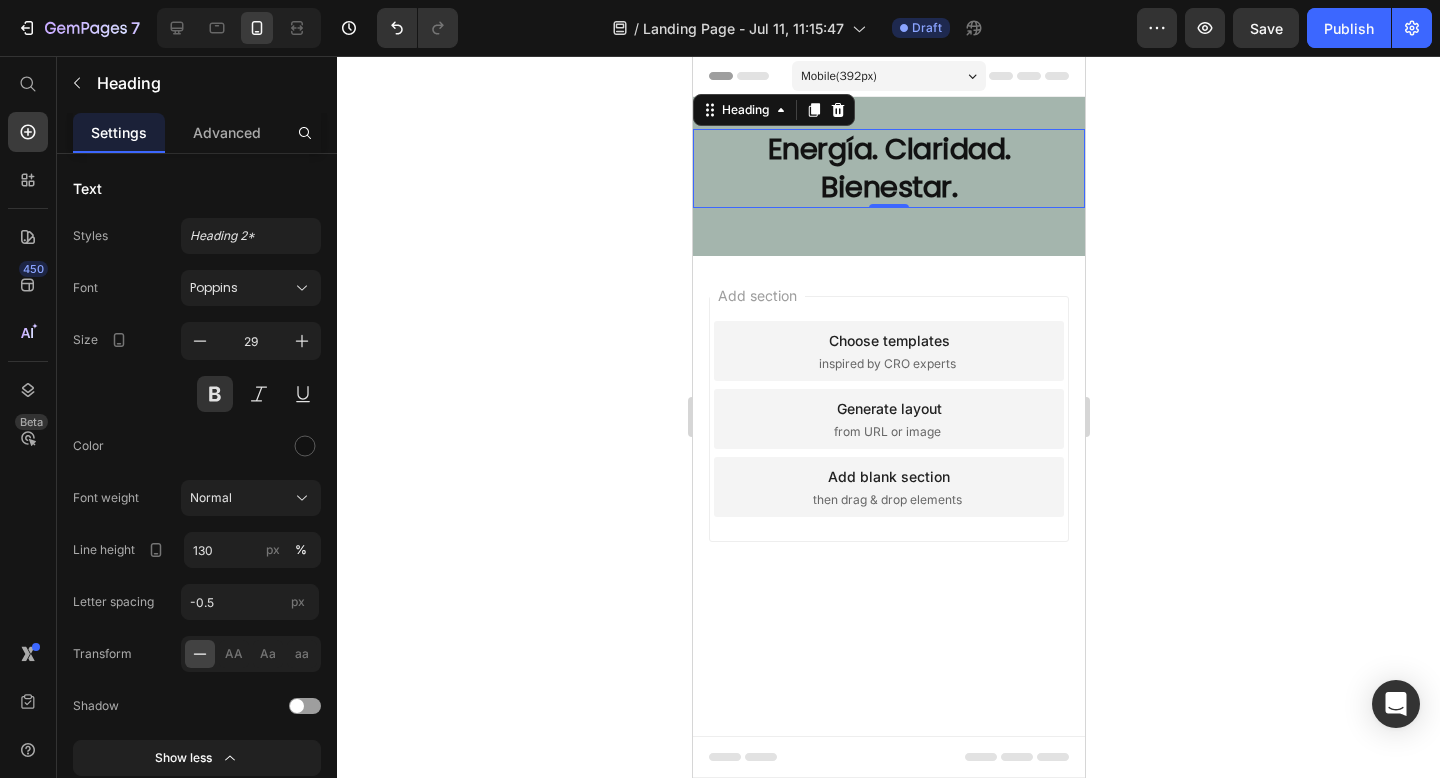 click 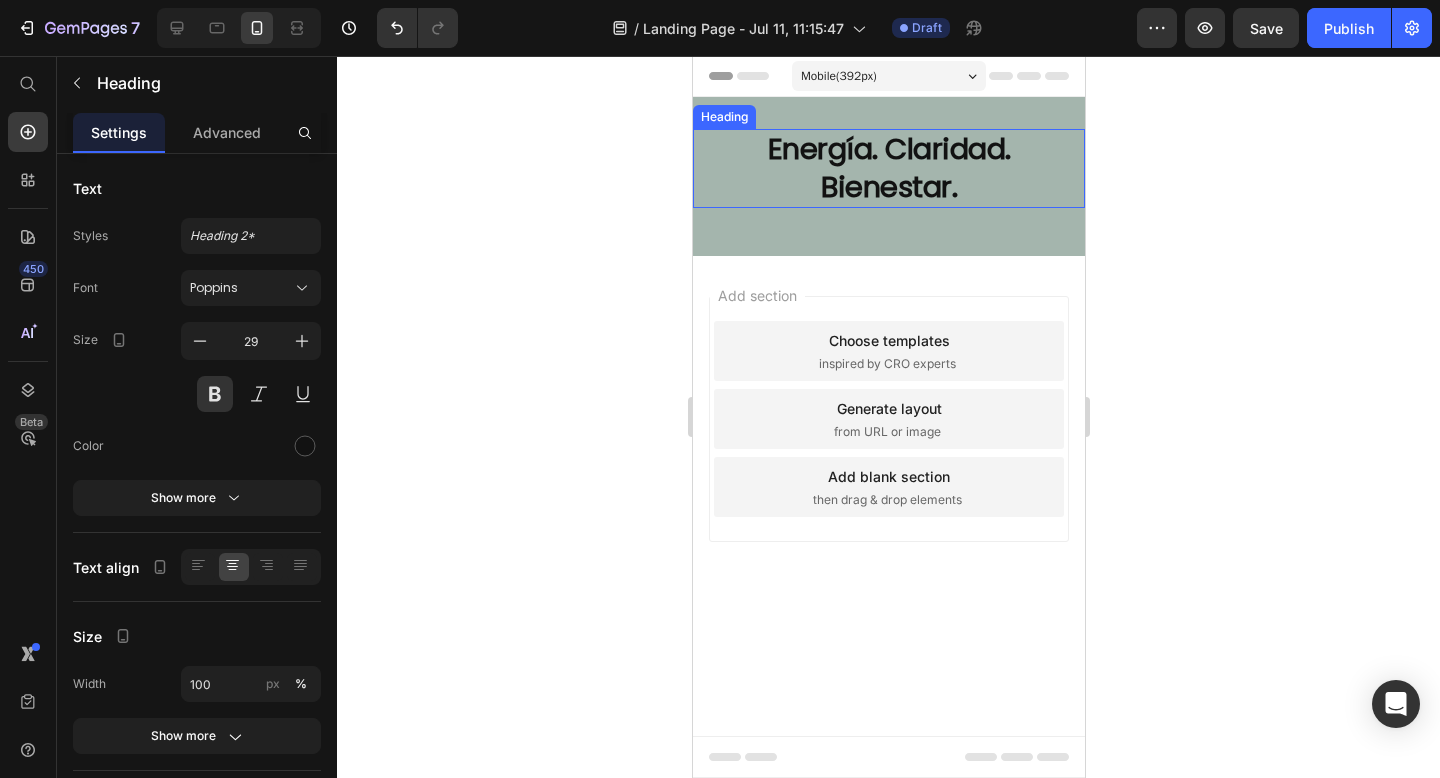 click on "Energía. Claridad. Bienestar." at bounding box center (888, 168) 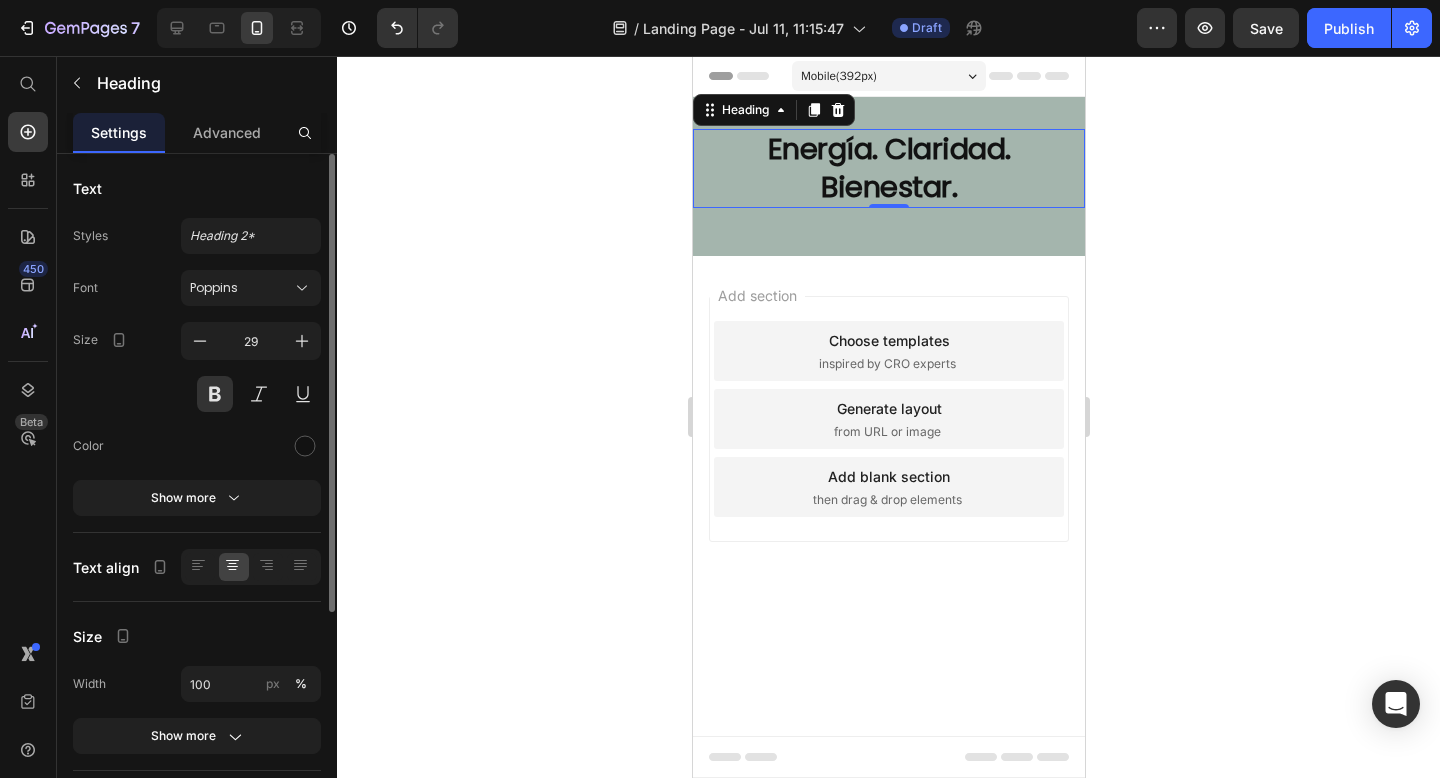 click on "Text Styles Heading 2* Font Poppins Size 29 Color Show more" 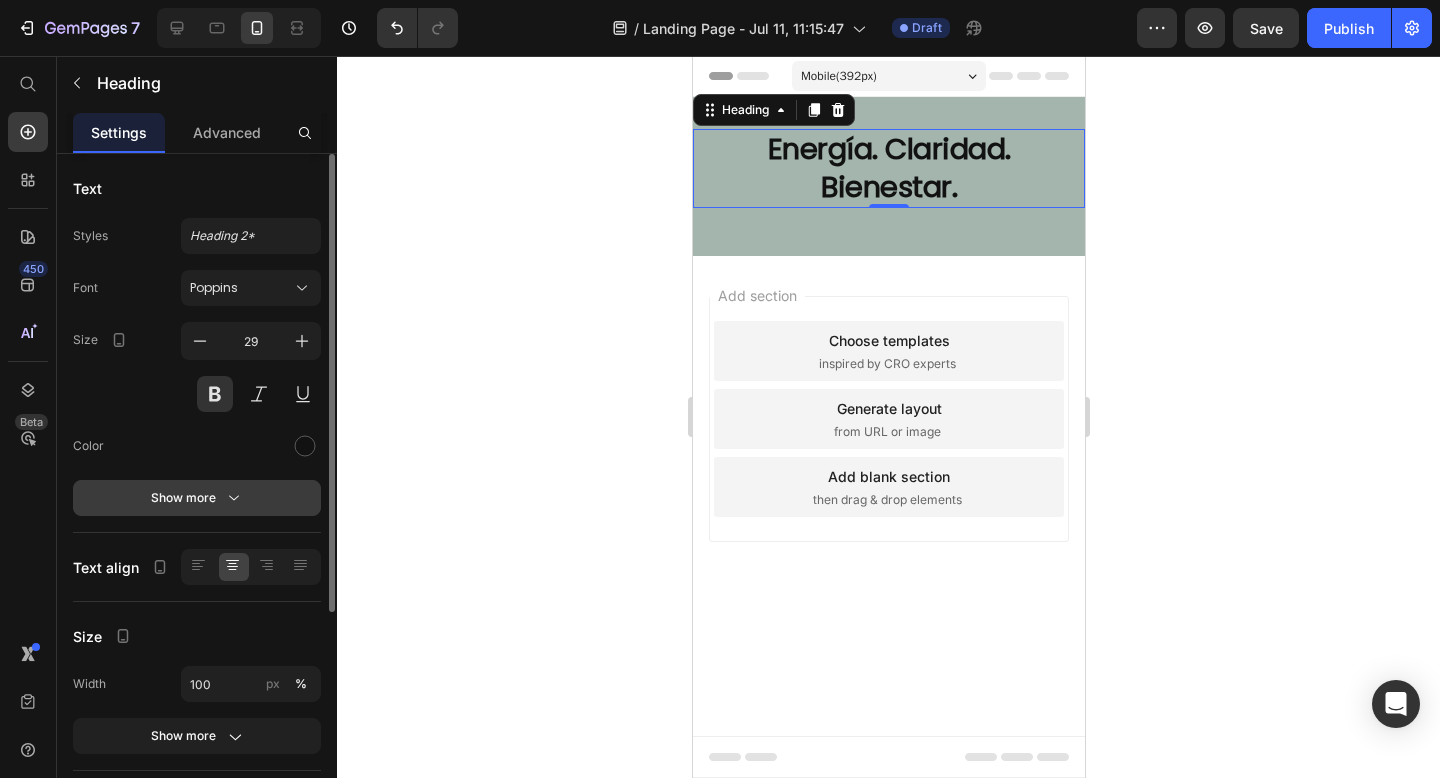 click on "Show more" at bounding box center (197, 498) 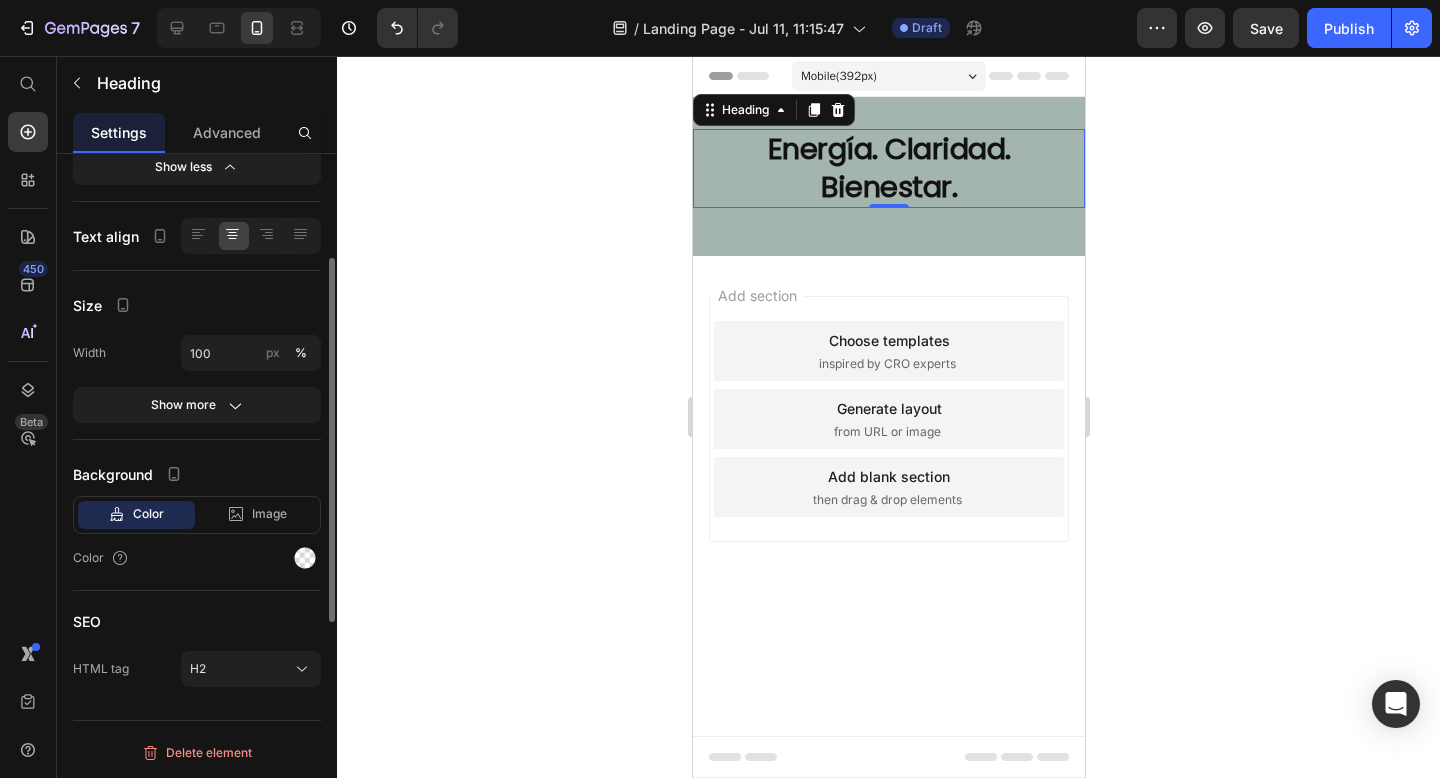 scroll, scrollTop: 0, scrollLeft: 0, axis: both 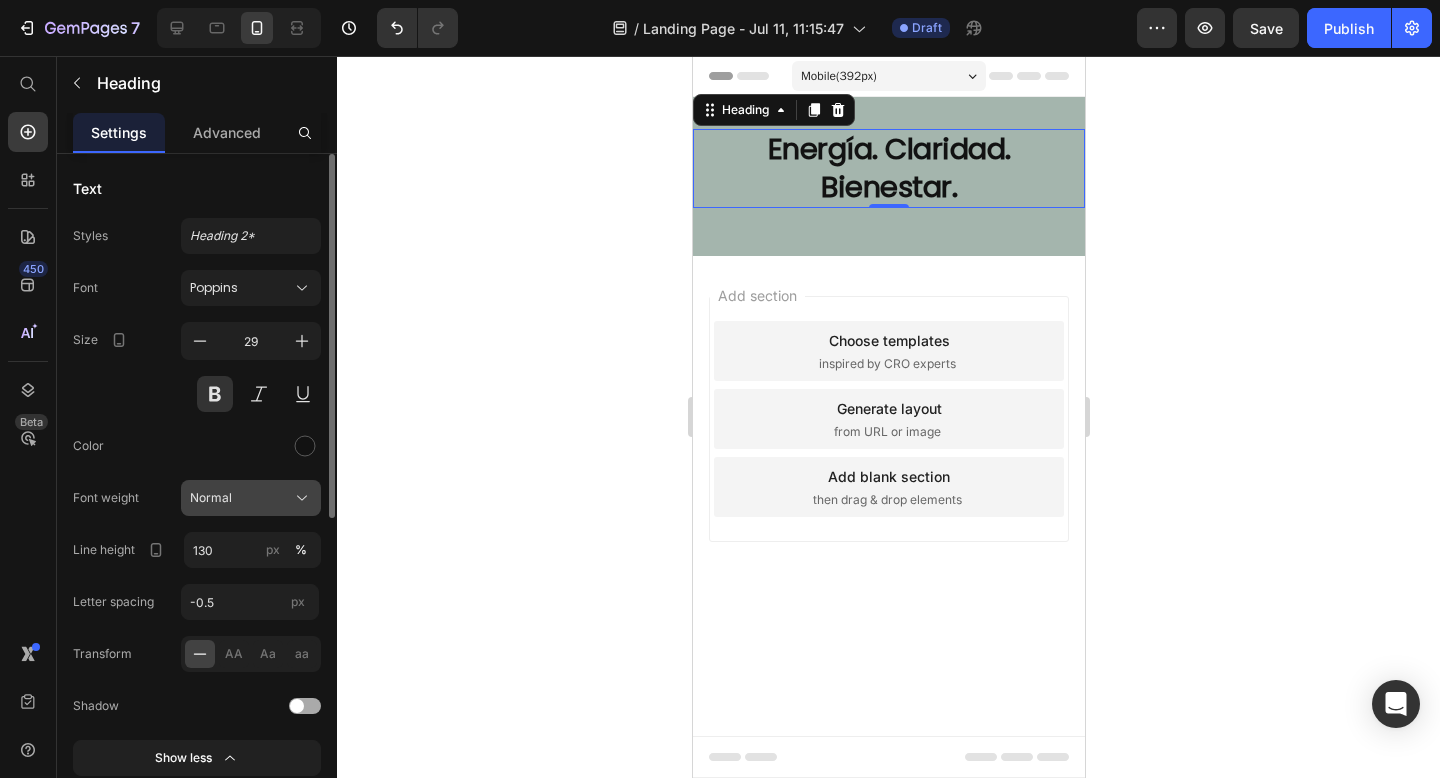 click on "Normal" at bounding box center (211, 498) 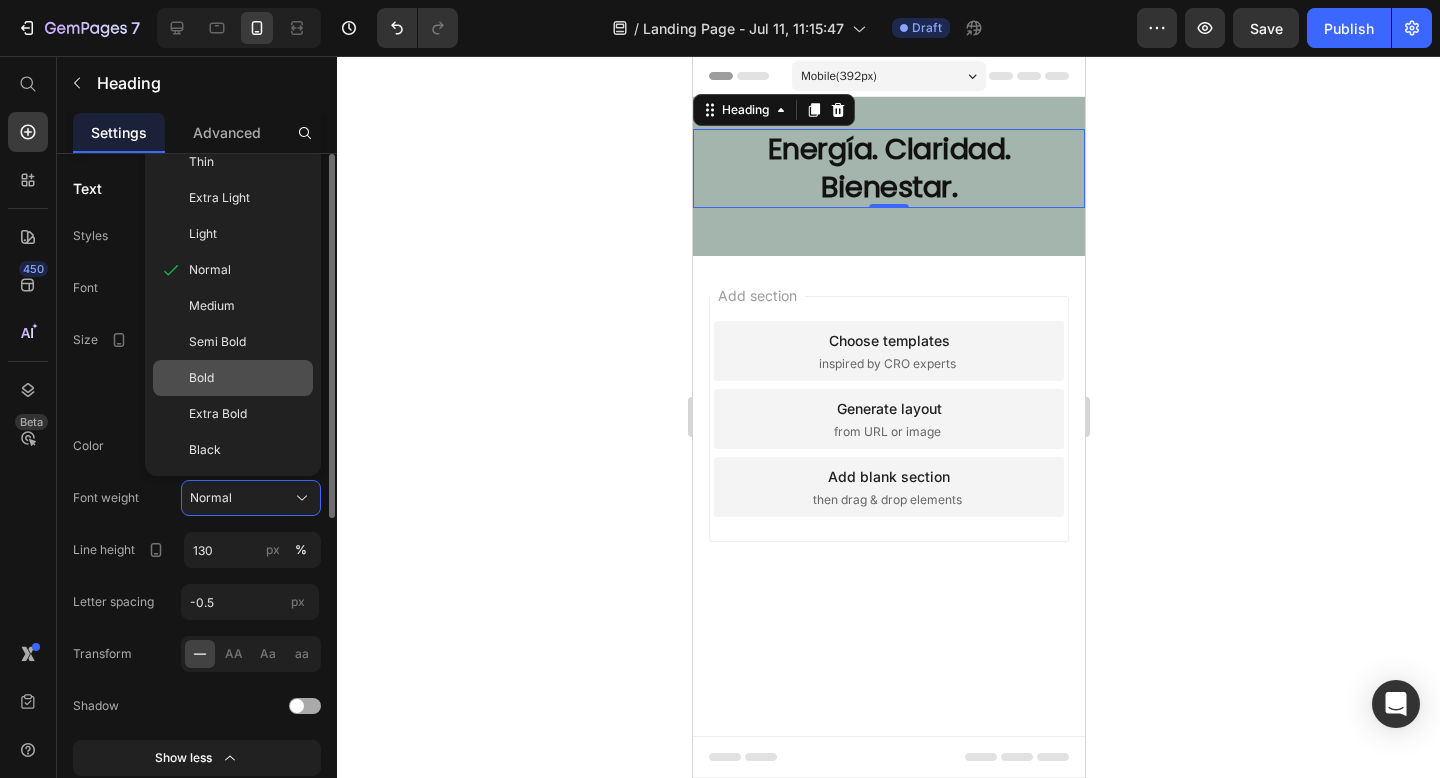 click on "Bold" 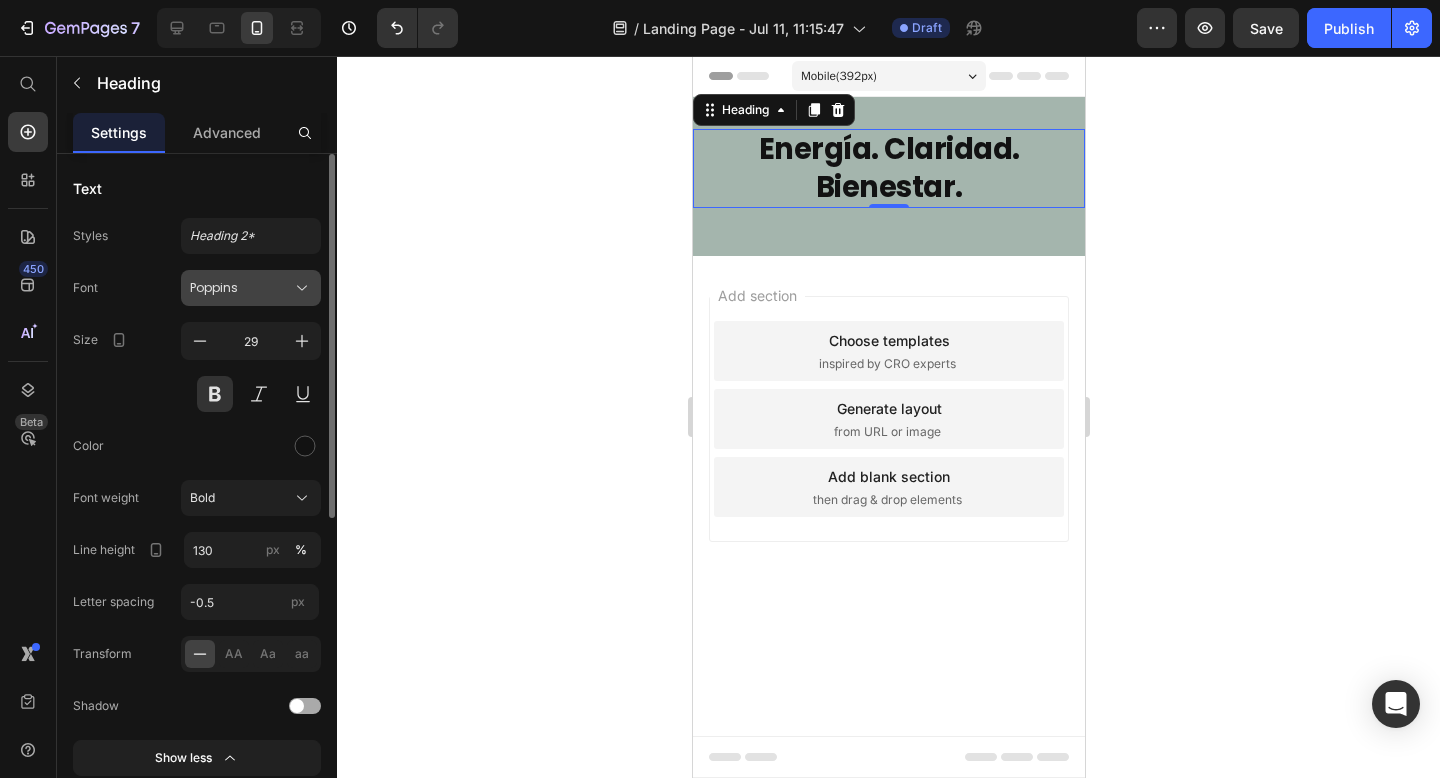 click on "Poppins" at bounding box center (241, 288) 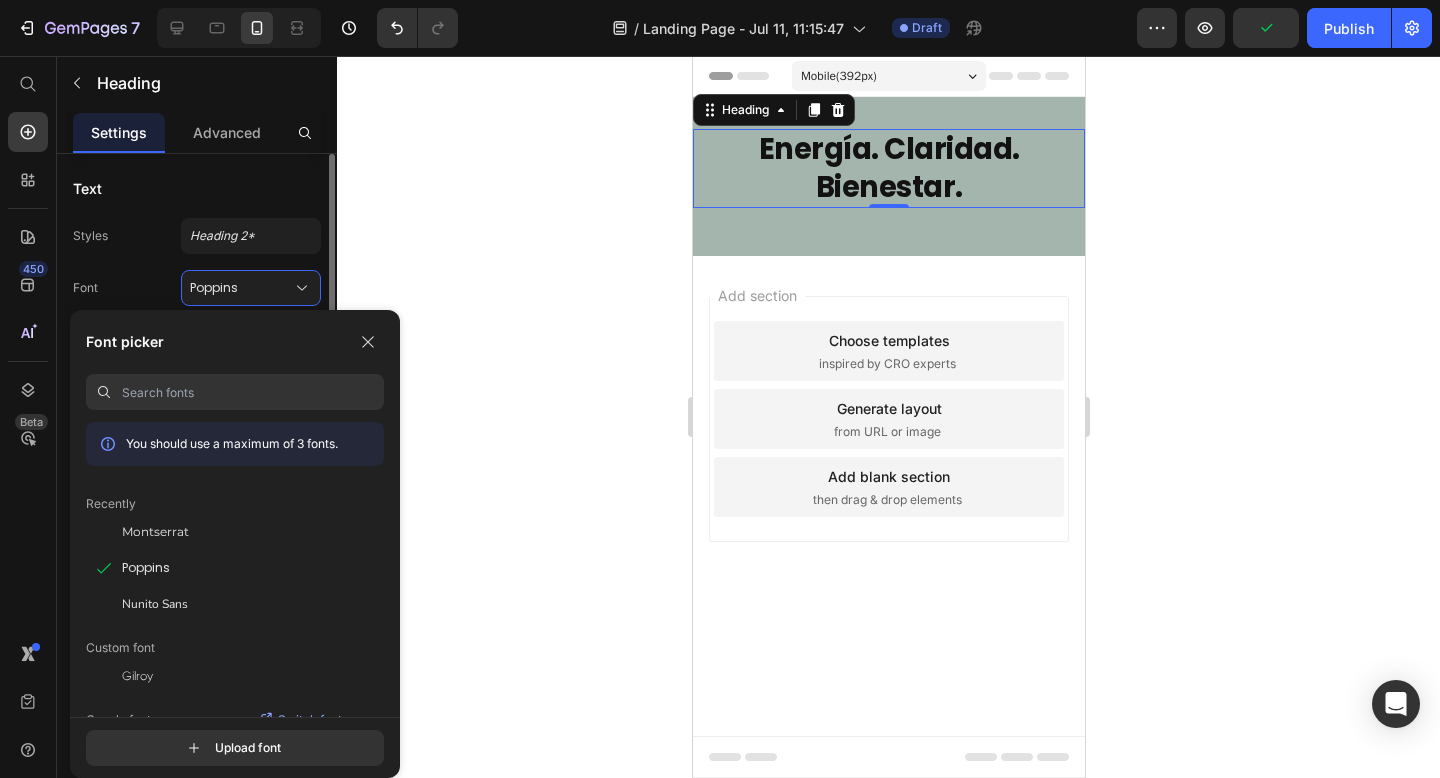 click on "Styles Heading 2* Font Poppins Size 29 Color Font weight Bold Line height 130 px % Letter spacing -0.5 px Transform
AA Aa aa Shadow Show less" 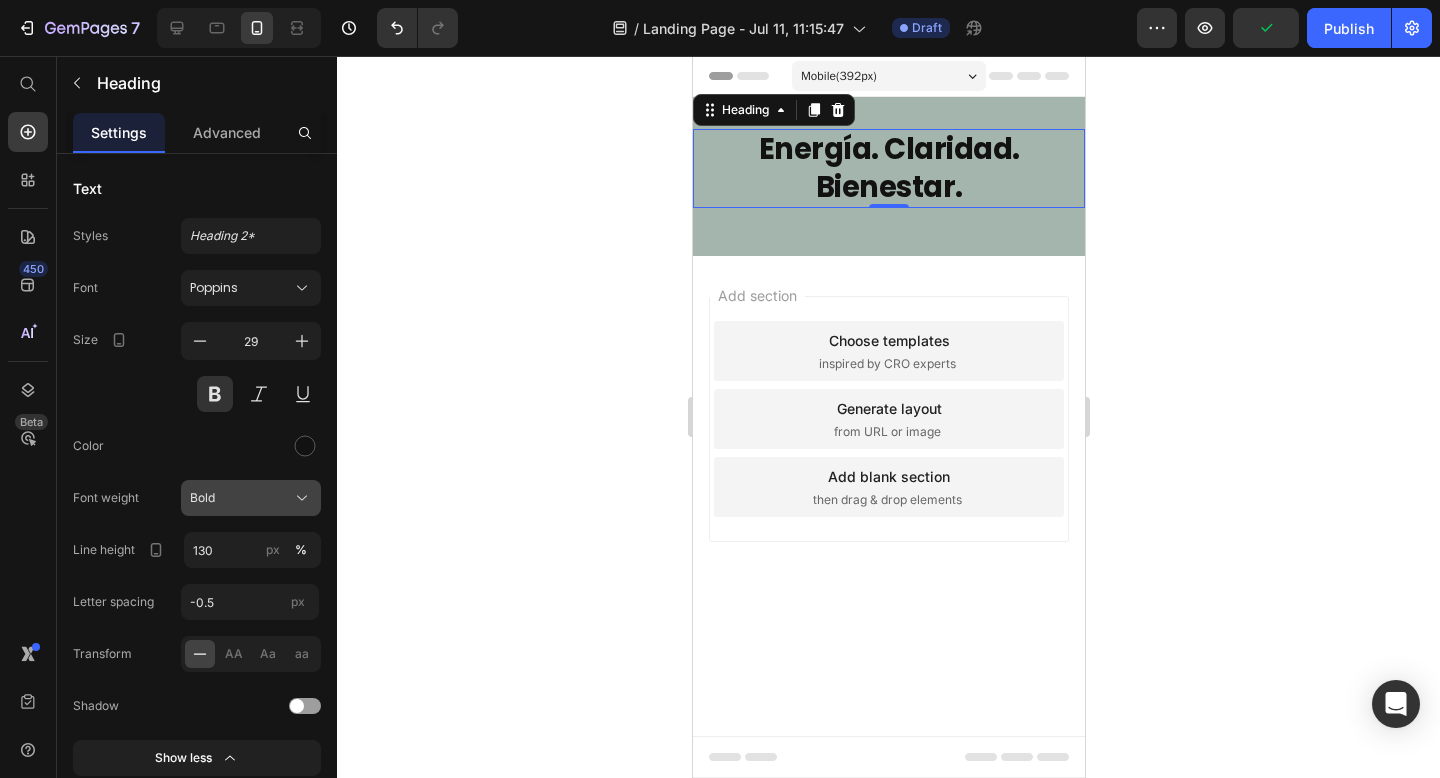 click on "Bold" 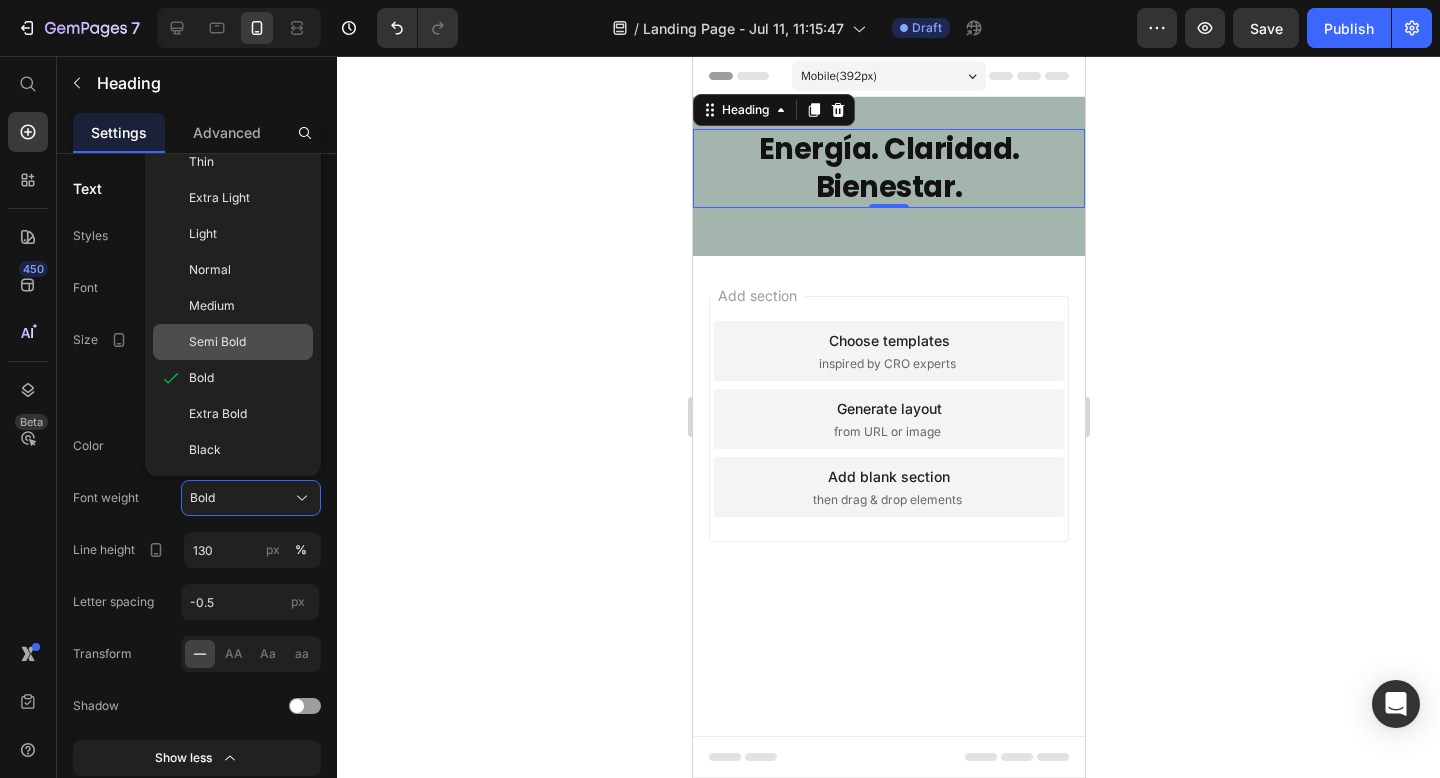click on "Semi Bold" at bounding box center [217, 342] 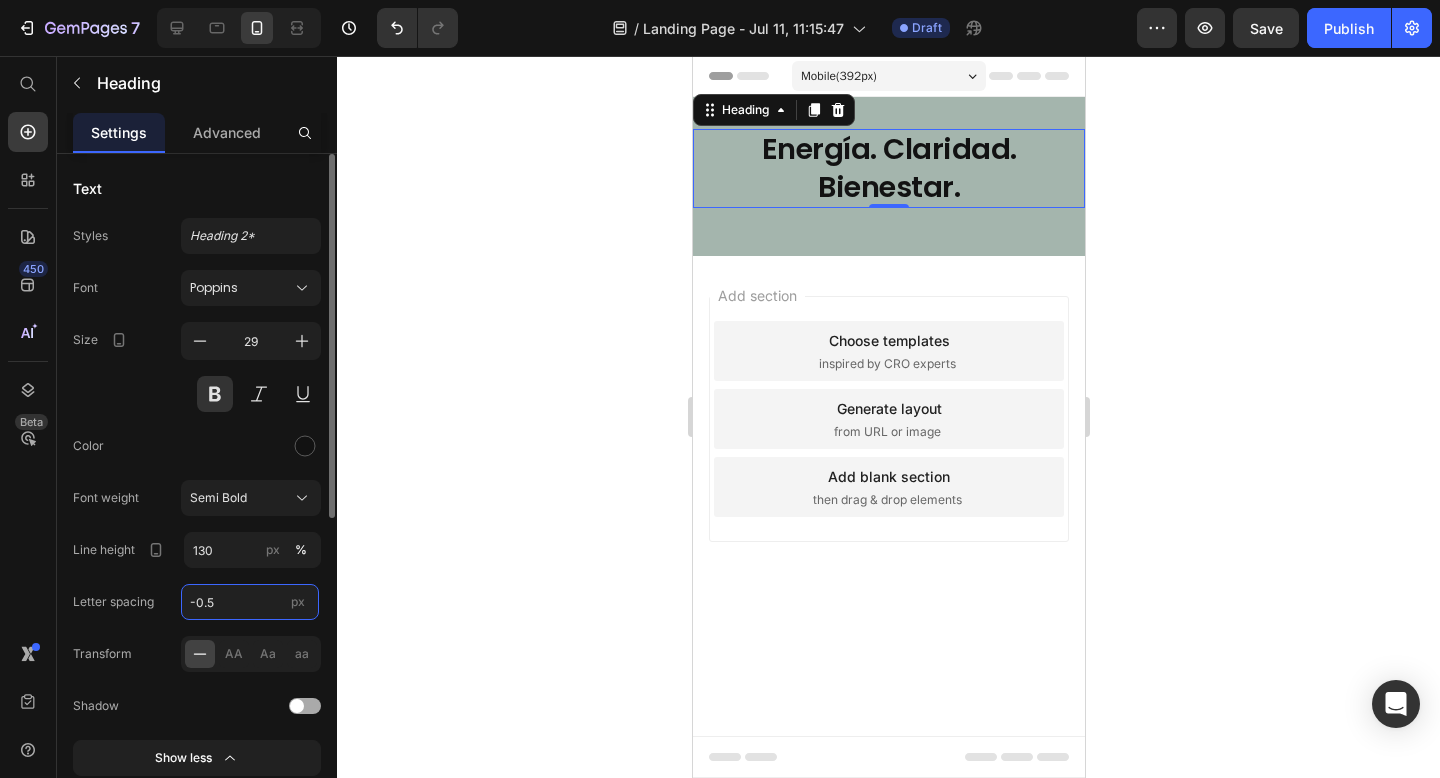 click on "-0.5" at bounding box center [250, 602] 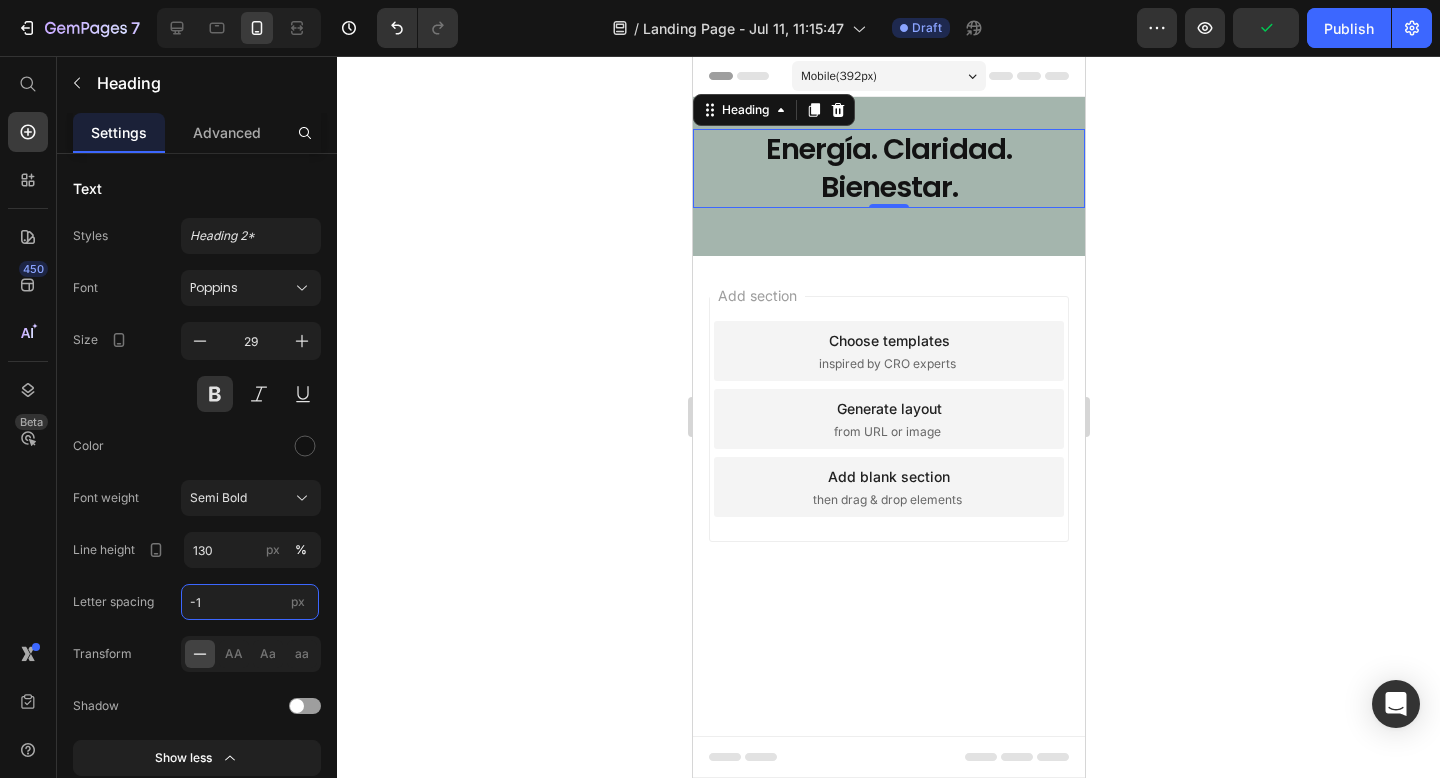 type on "-1" 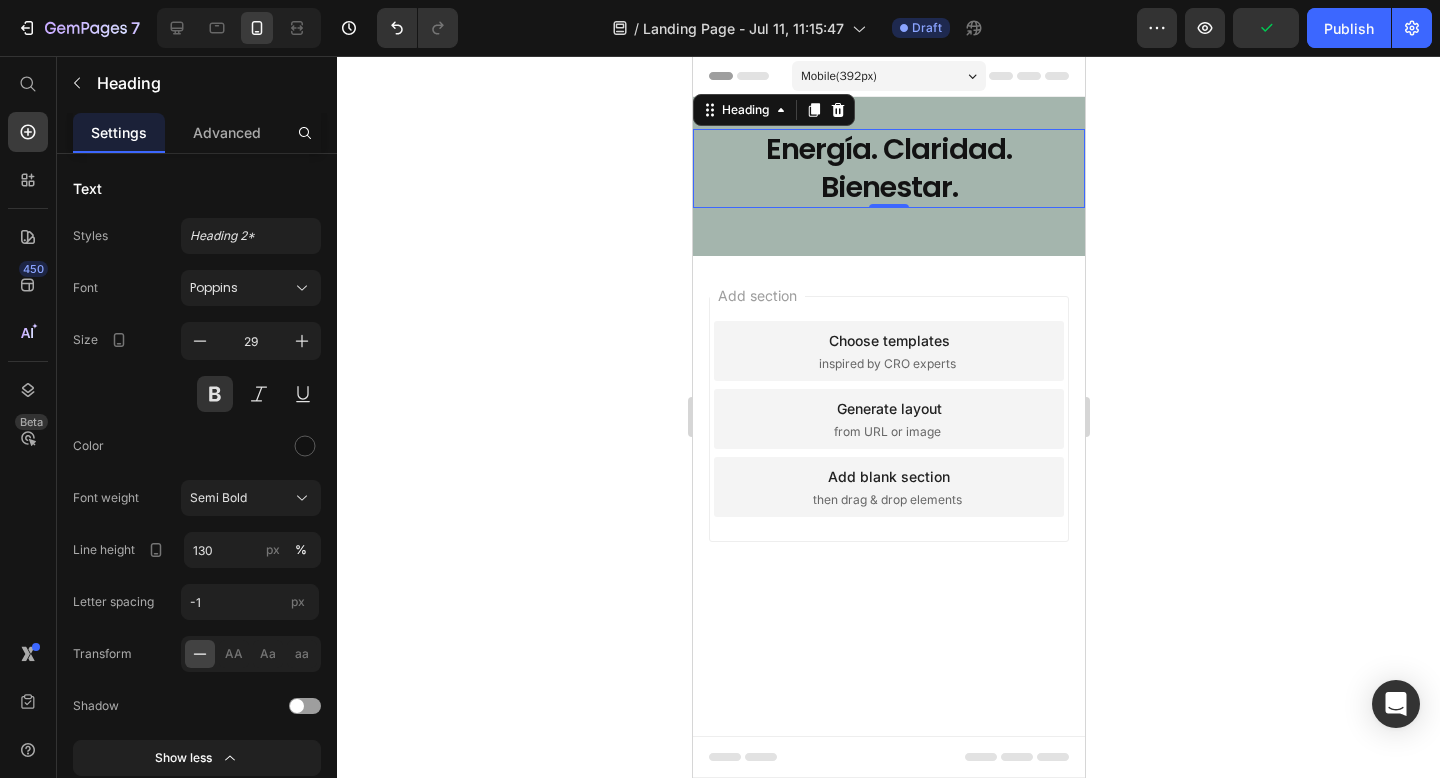 click 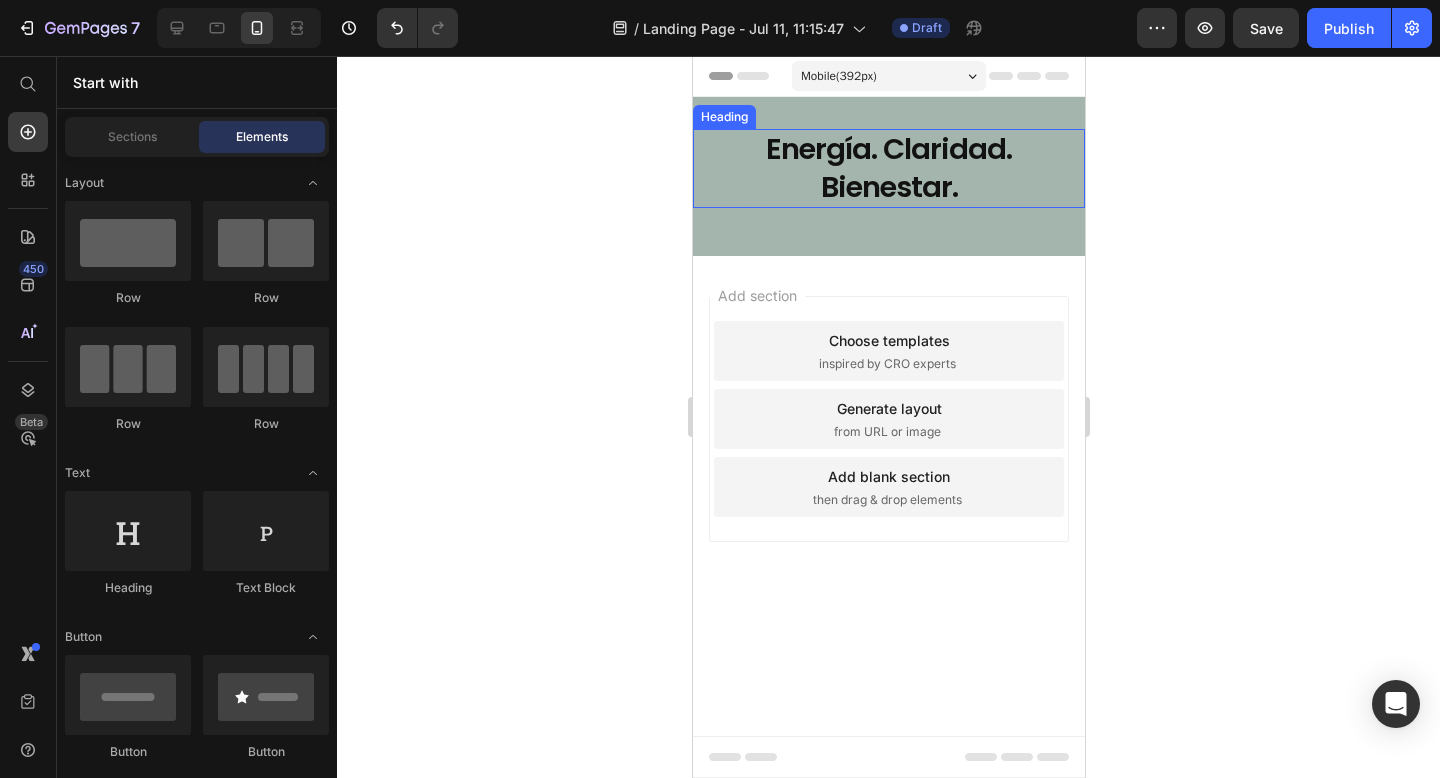 click on "Energía. Claridad. Bienestar." at bounding box center (888, 168) 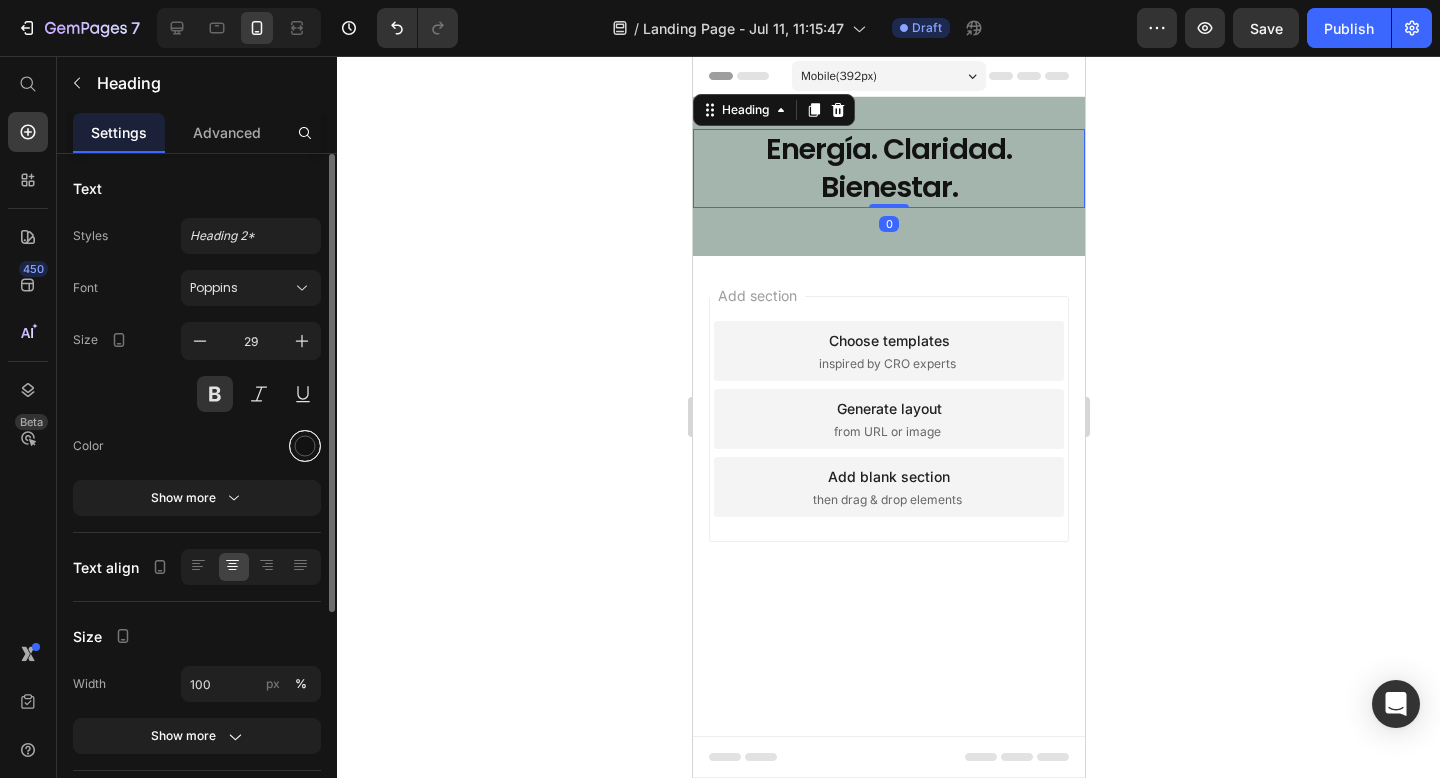 click at bounding box center [305, 446] 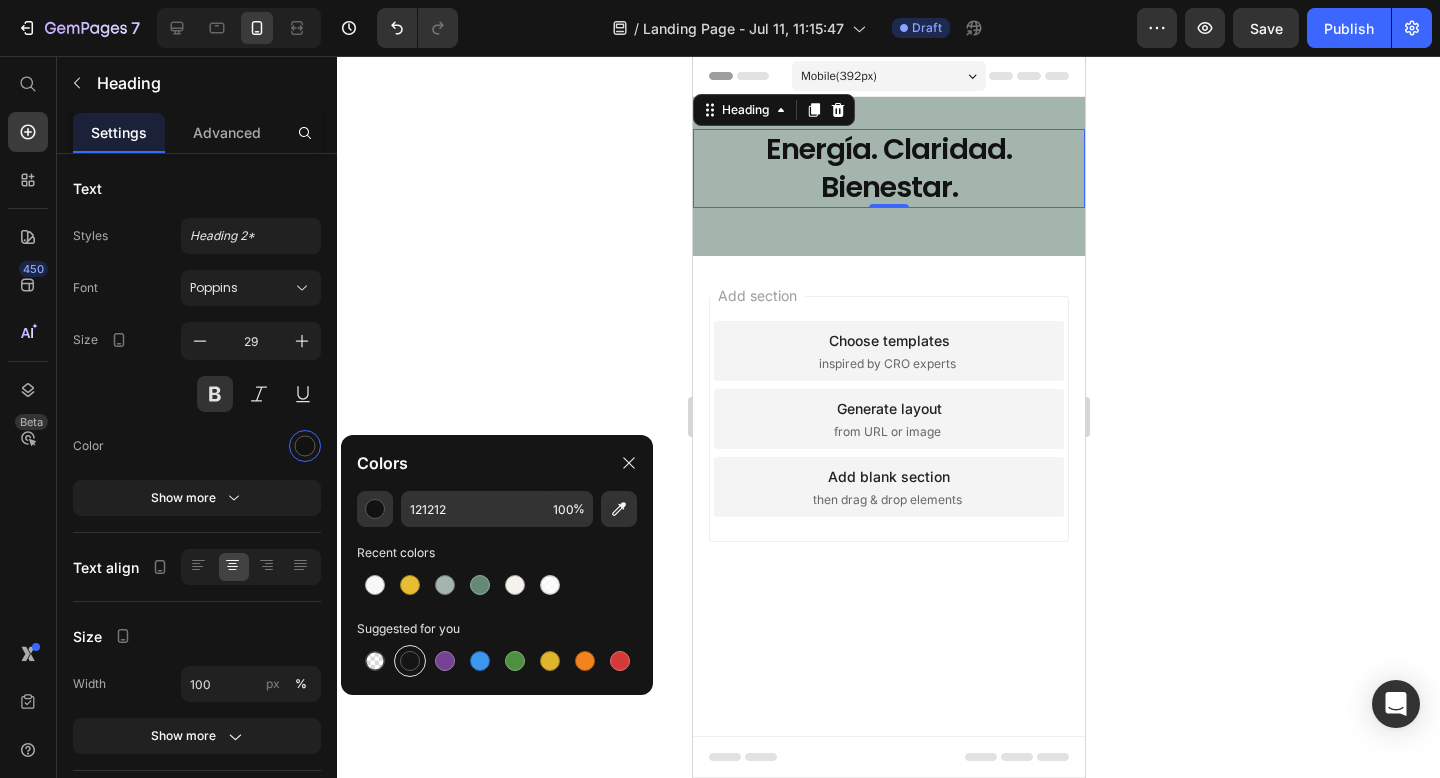 click at bounding box center [410, 661] 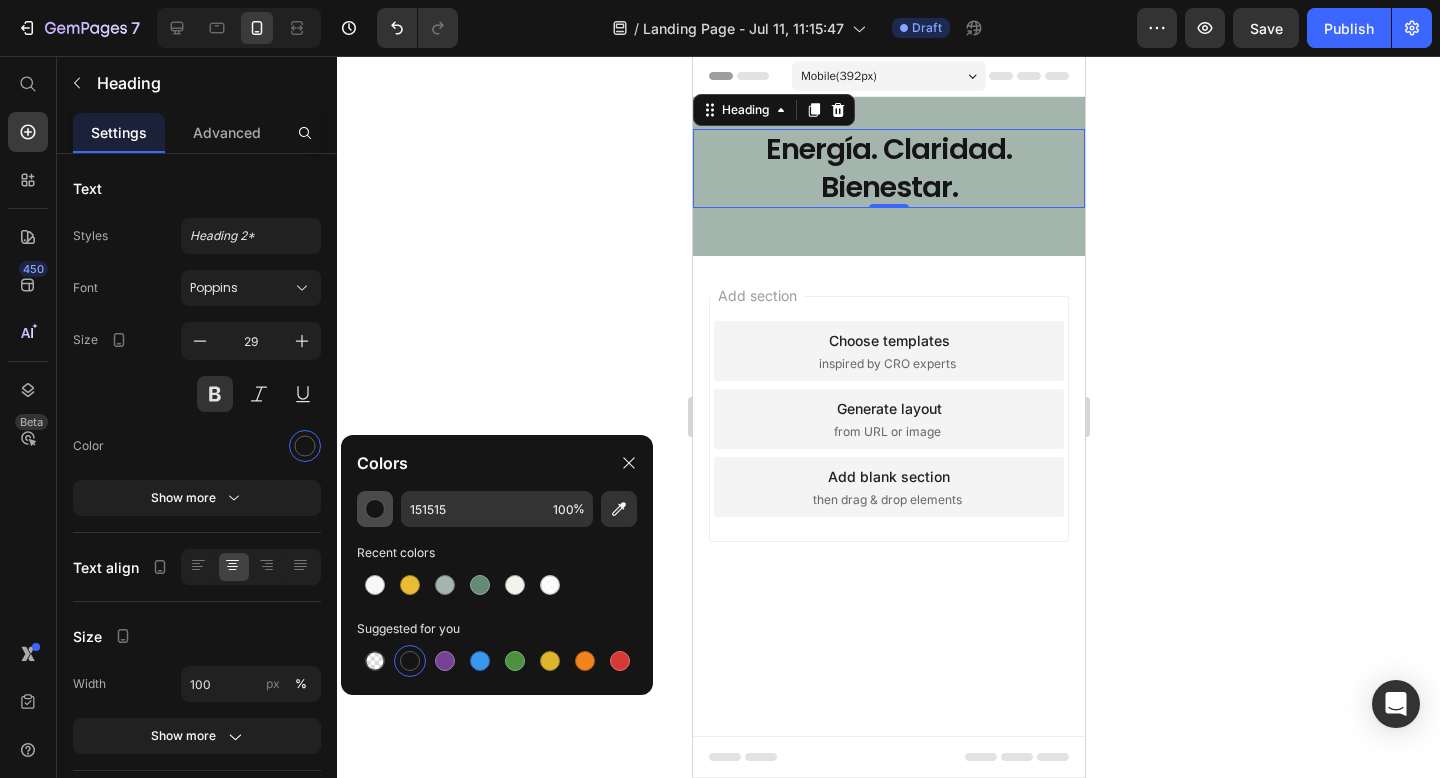 click at bounding box center [375, 509] 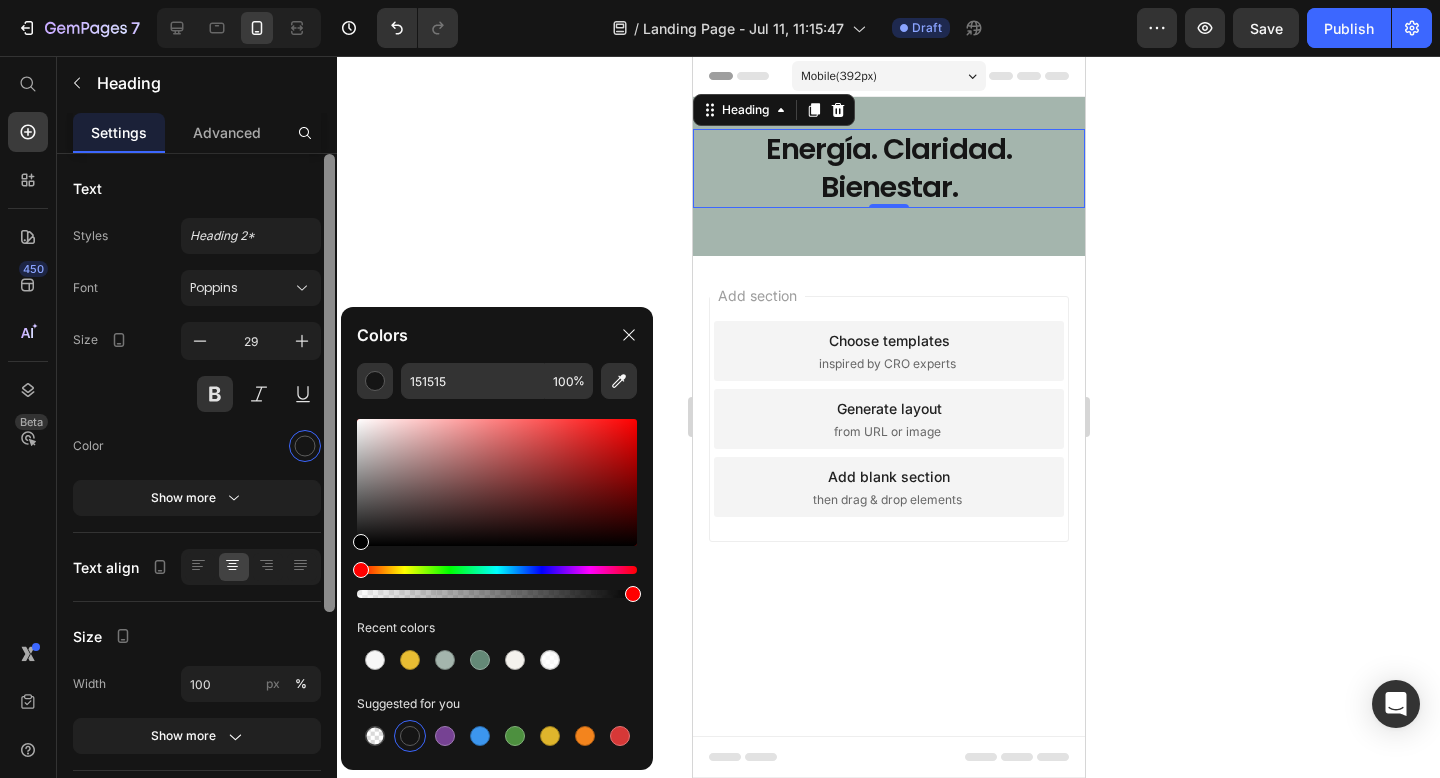 drag, startPoint x: 359, startPoint y: 536, endPoint x: 327, endPoint y: 617, distance: 87.0919 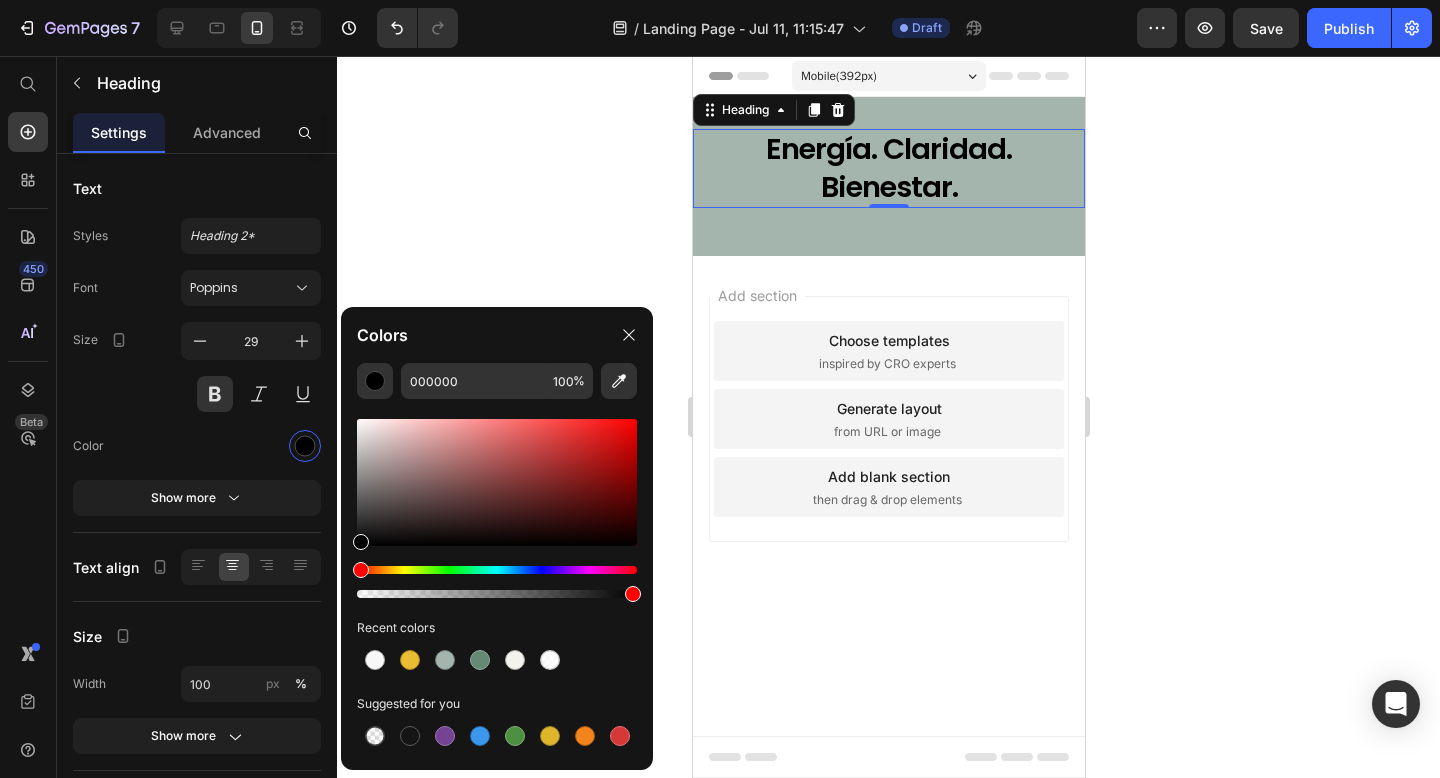 click 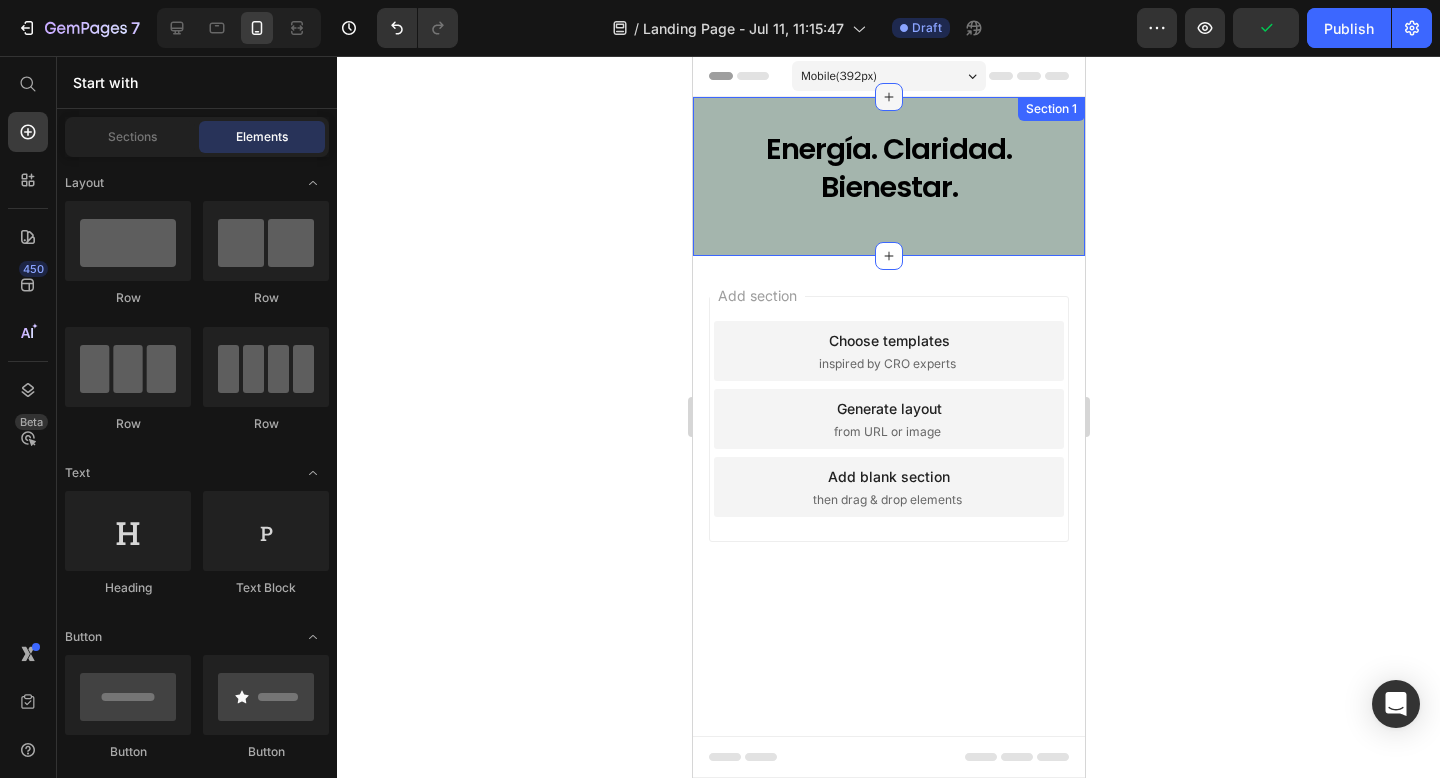 click at bounding box center [888, 97] 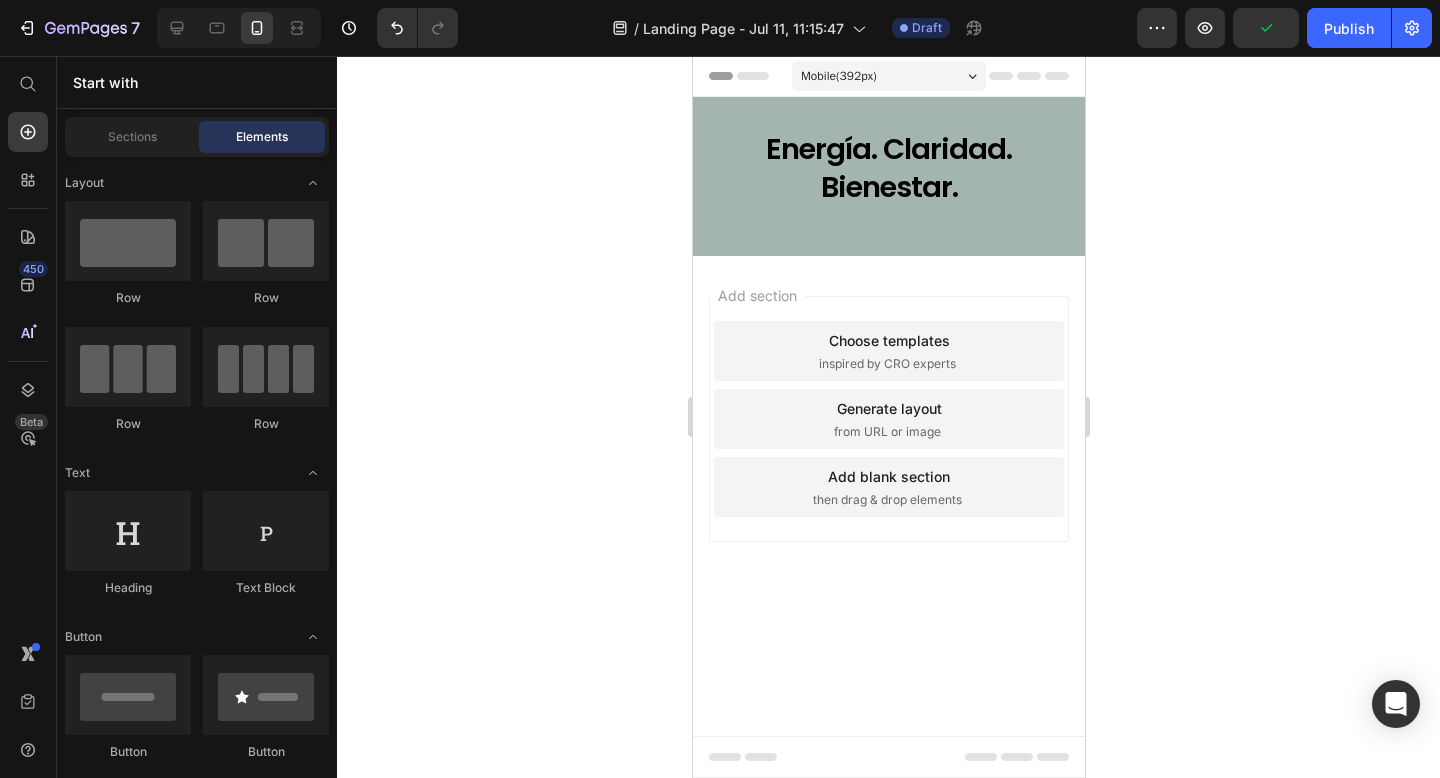 click 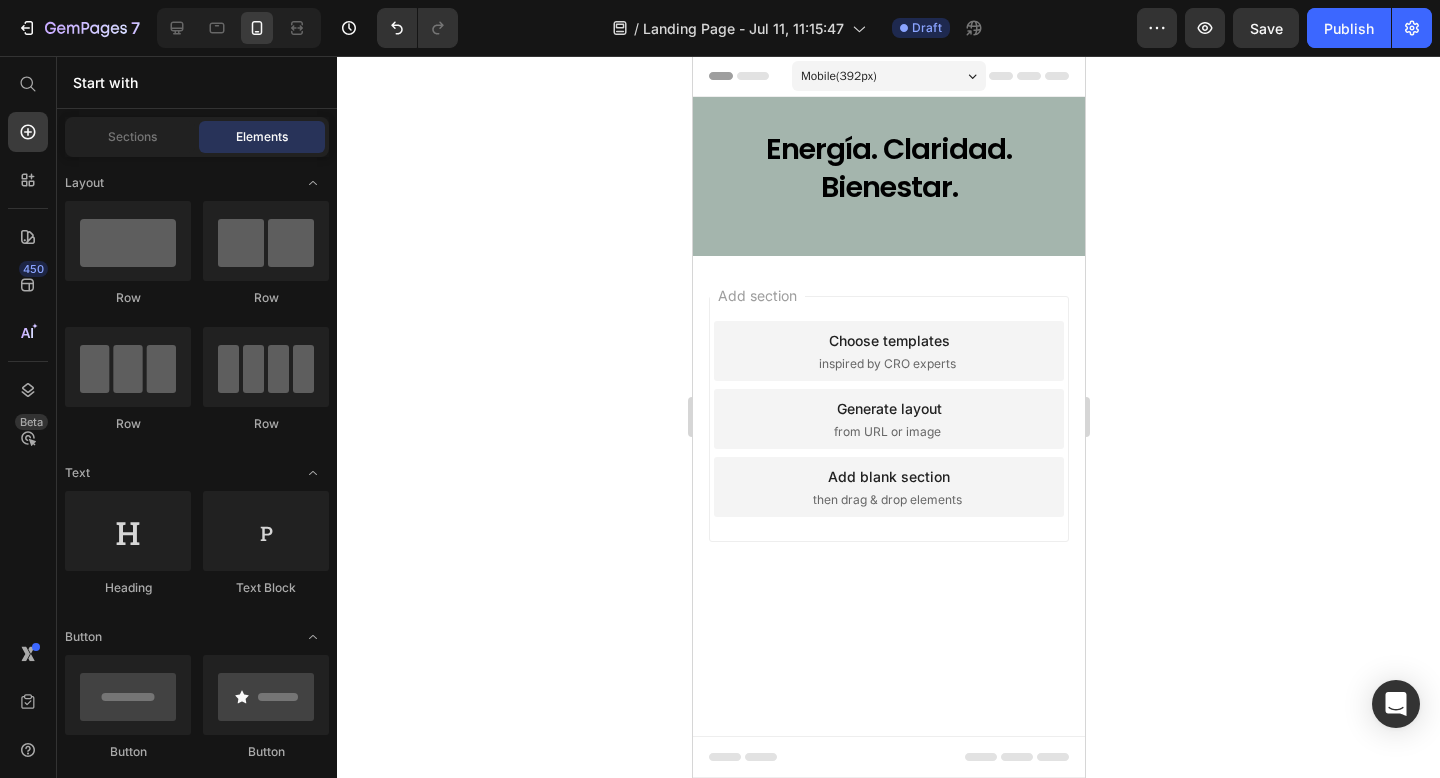 click on "Energía. Claridad. Bienestar." at bounding box center (888, 168) 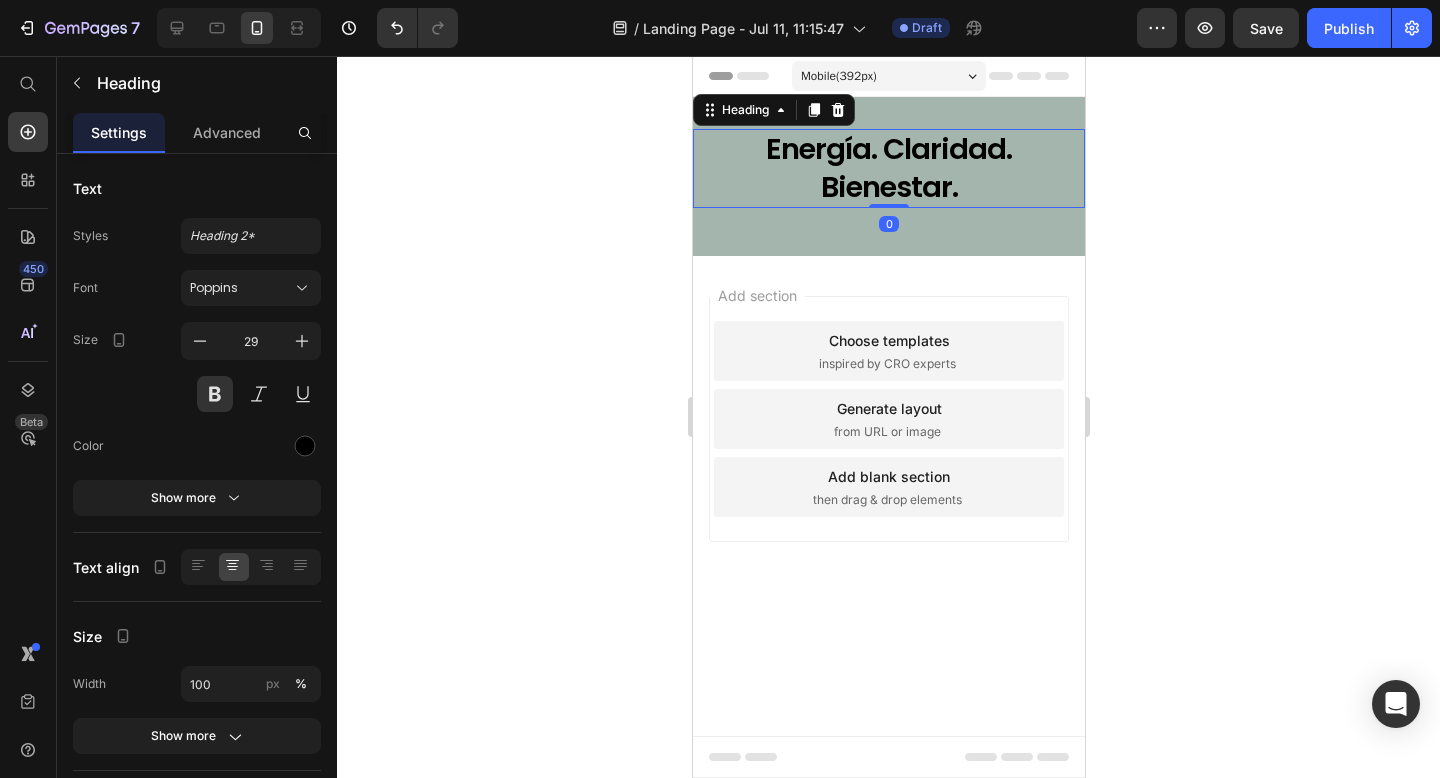 click on "Settings Advanced" at bounding box center [197, 133] 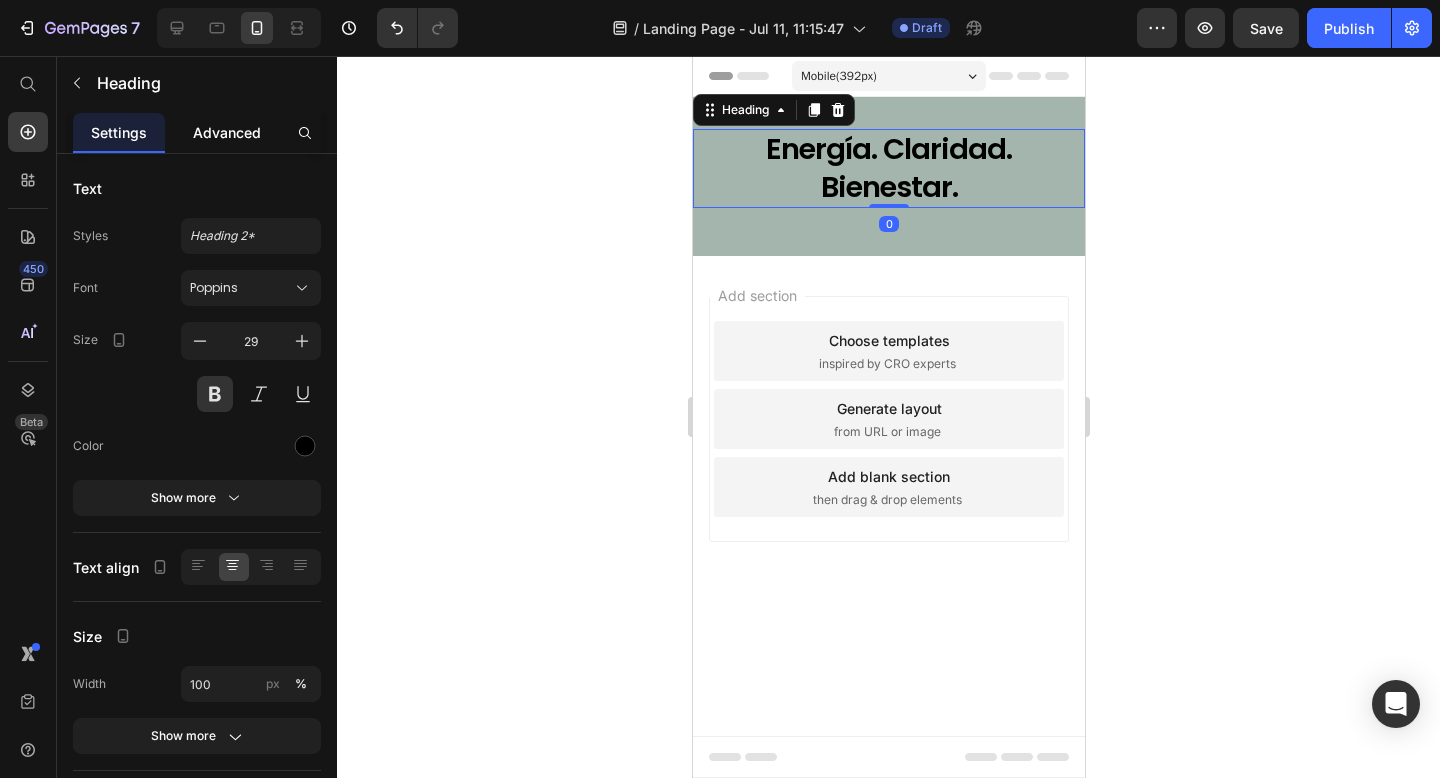 click on "Advanced" at bounding box center [227, 132] 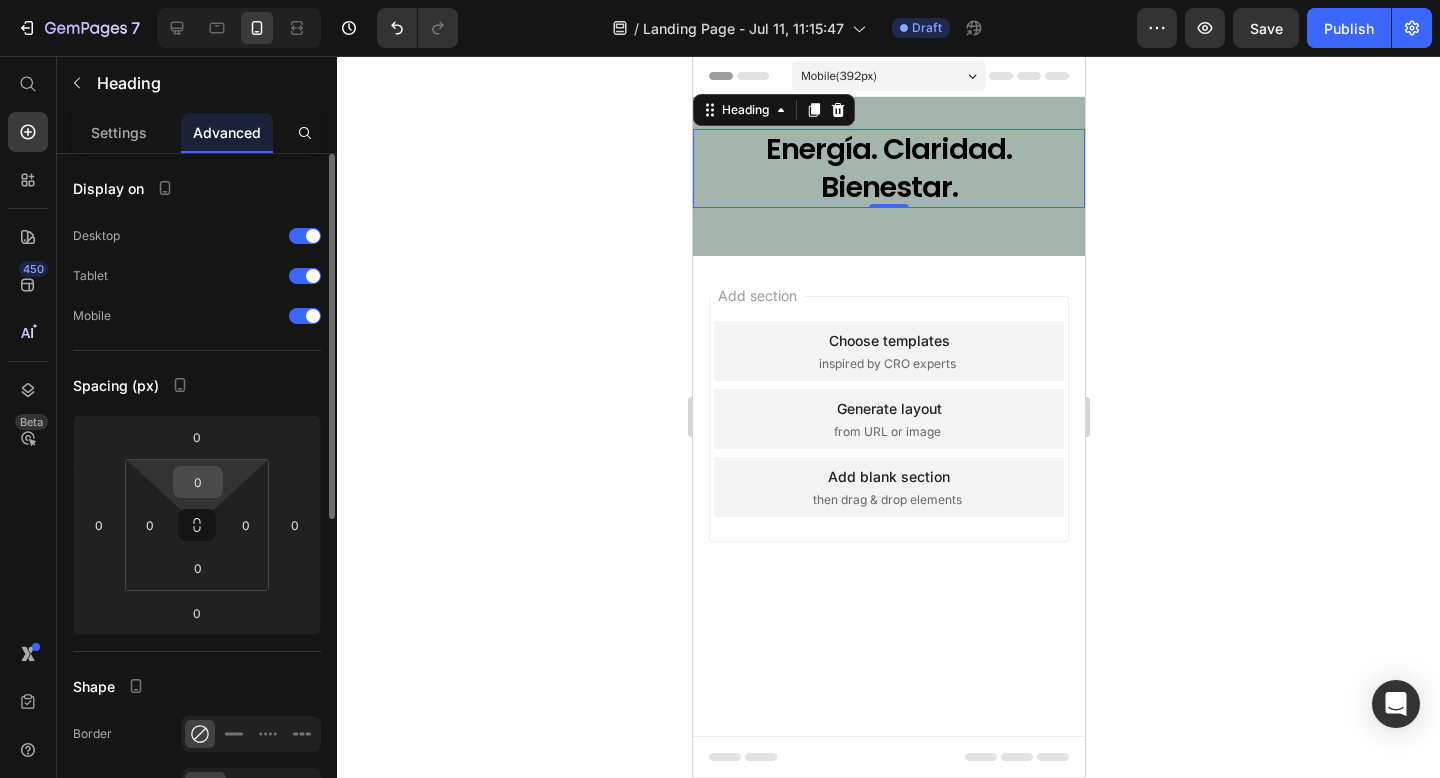 click on "0" at bounding box center (198, 482) 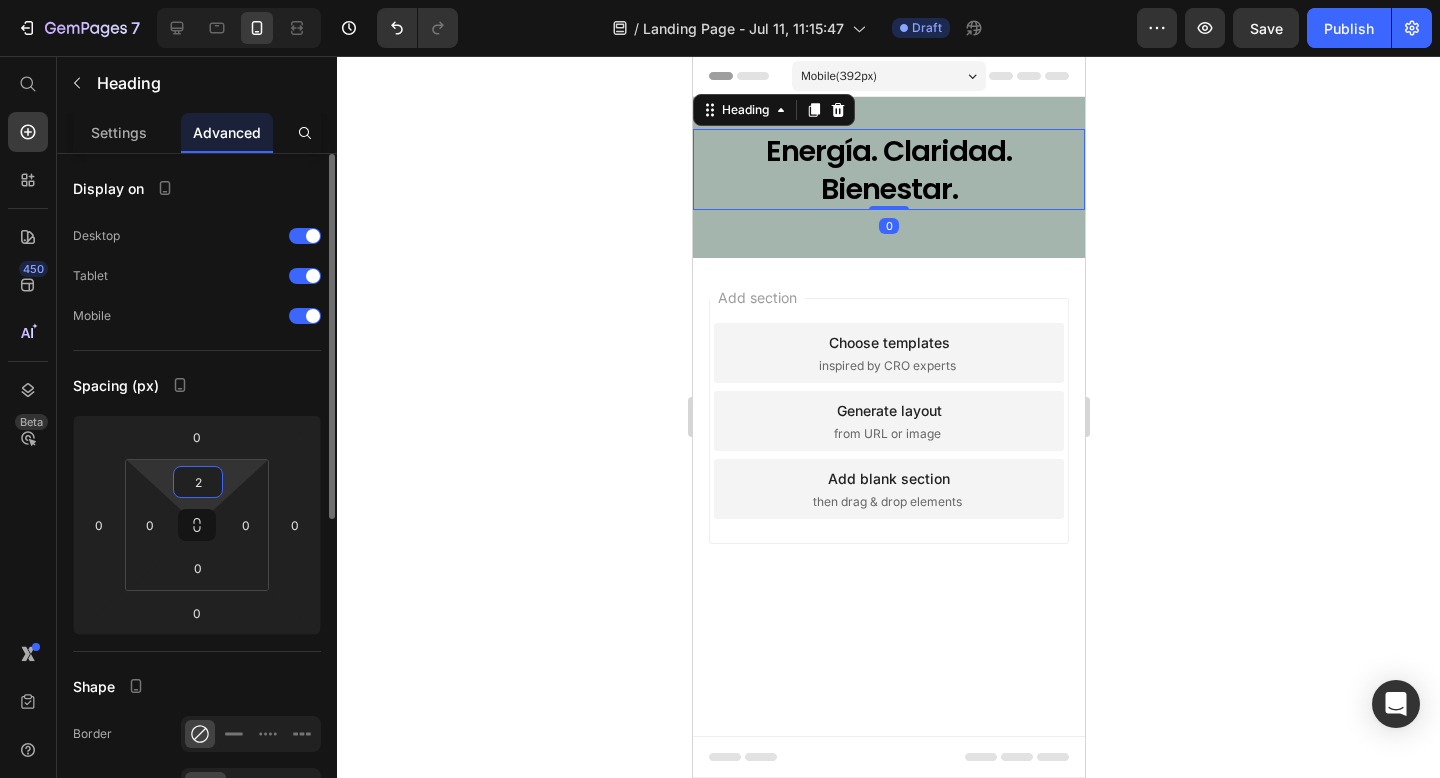 type on "20" 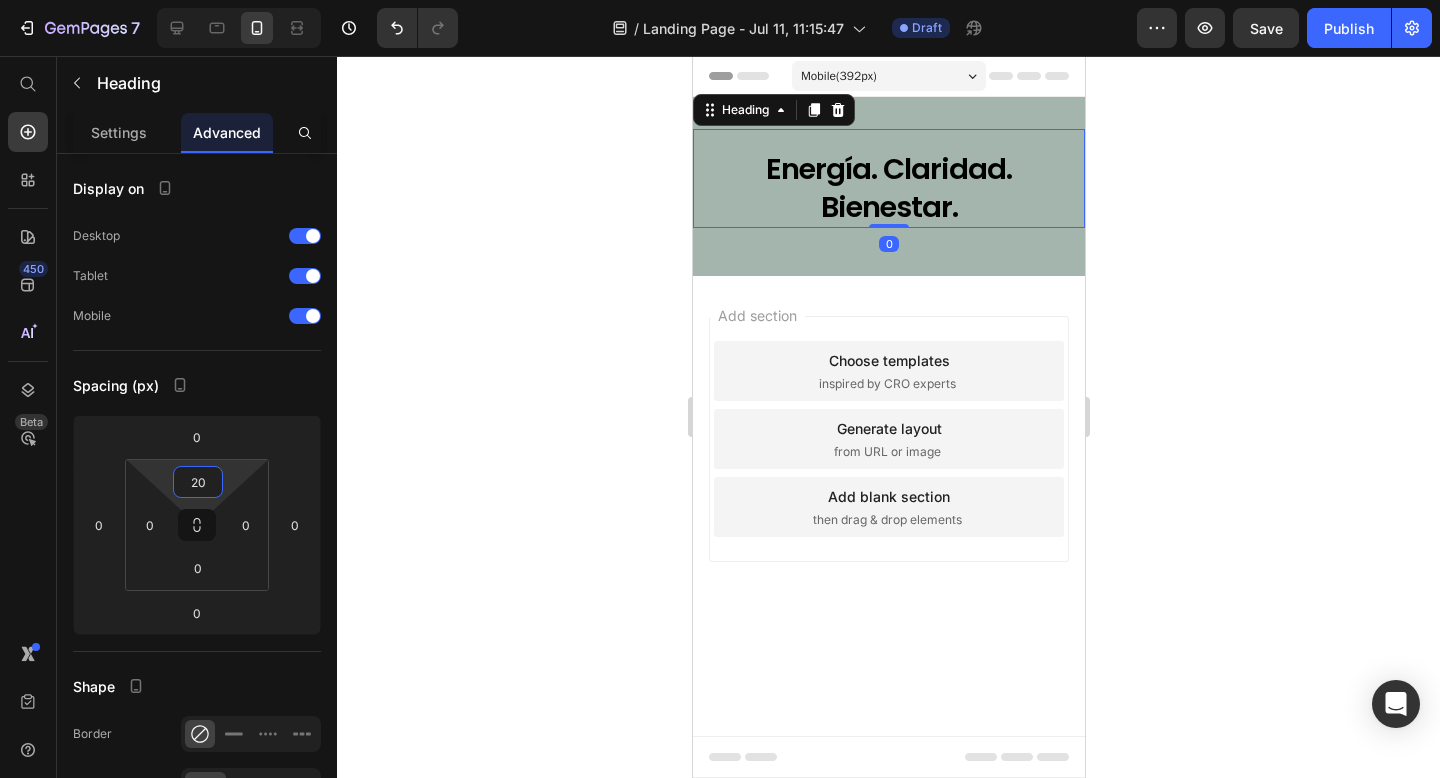 click 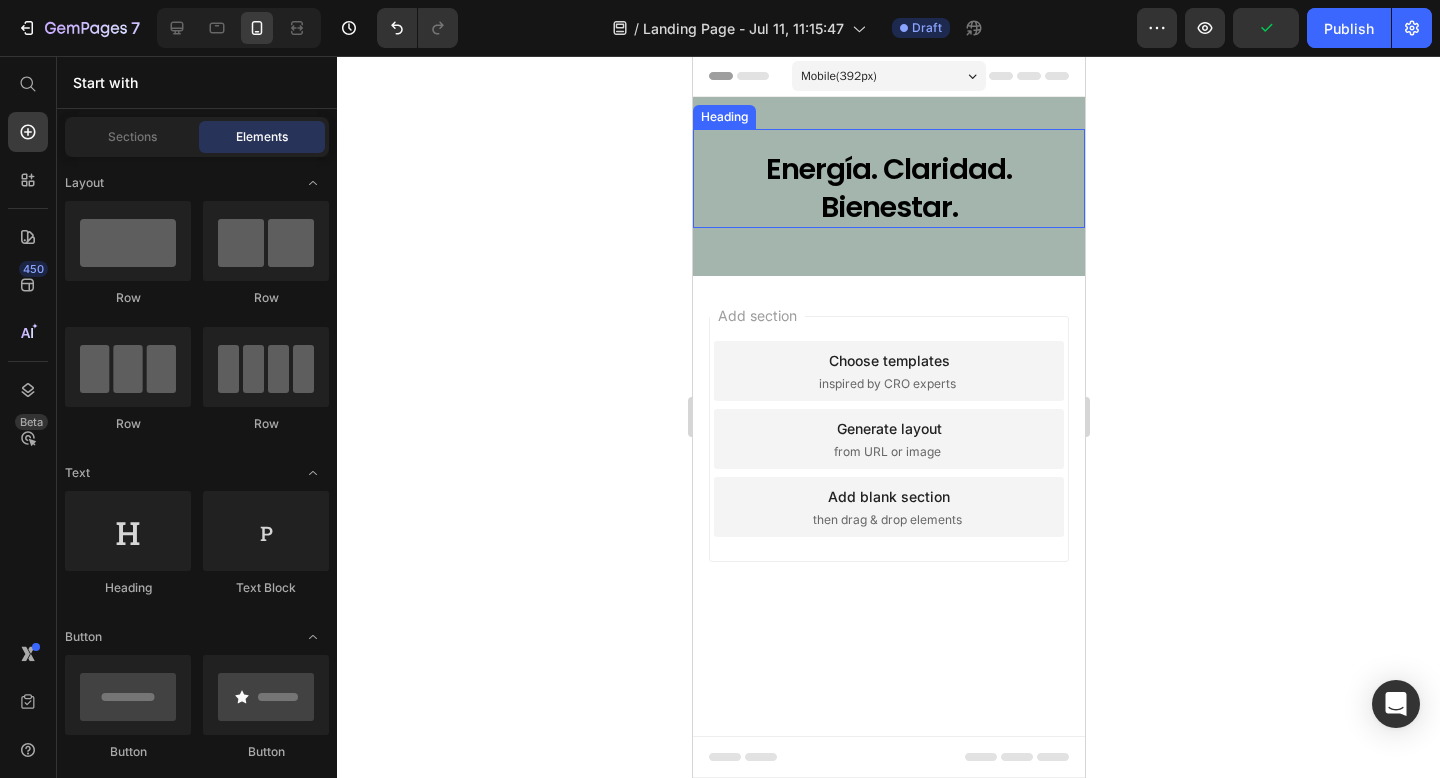 click on "Energía. Claridad. Bienestar." at bounding box center [888, 188] 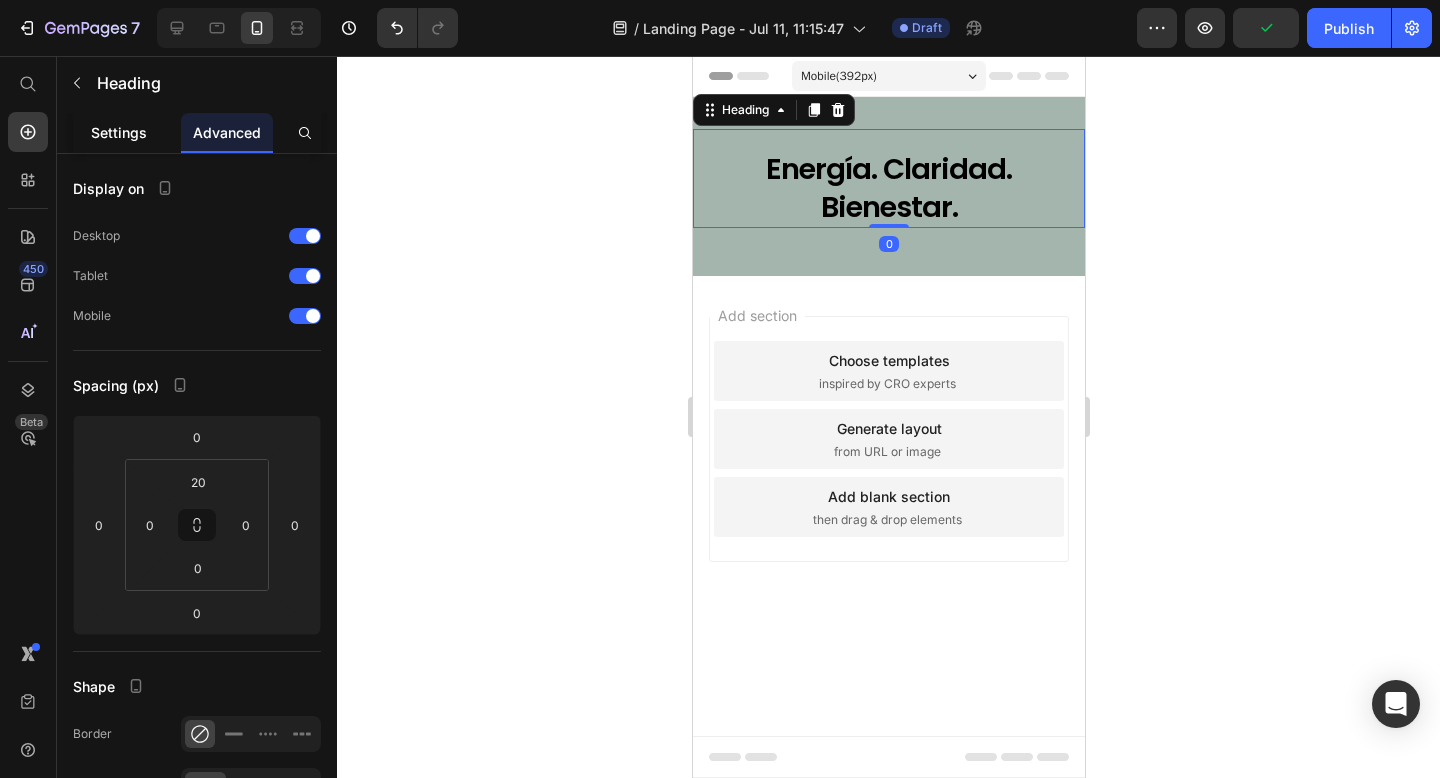 click on "Settings" at bounding box center (119, 132) 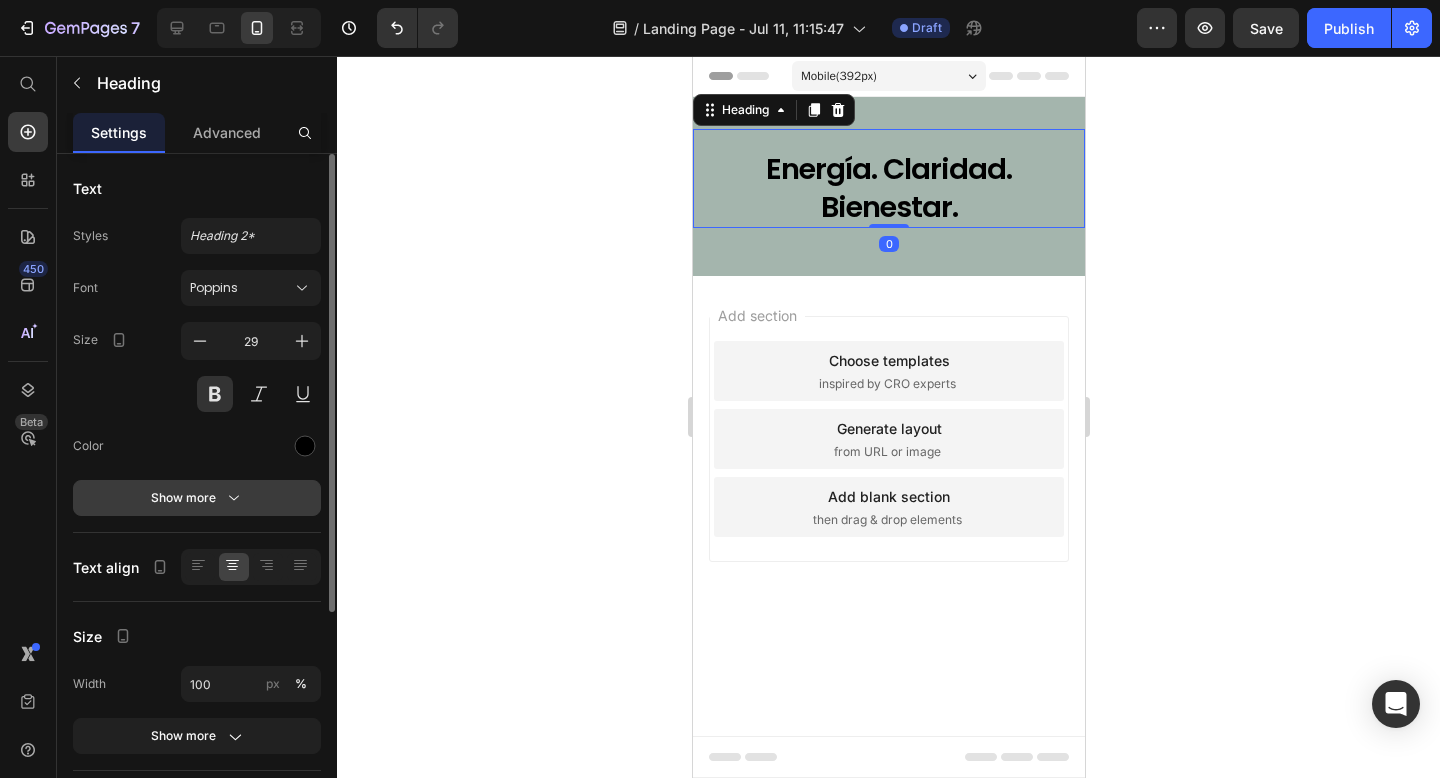 click on "Show more" at bounding box center (197, 498) 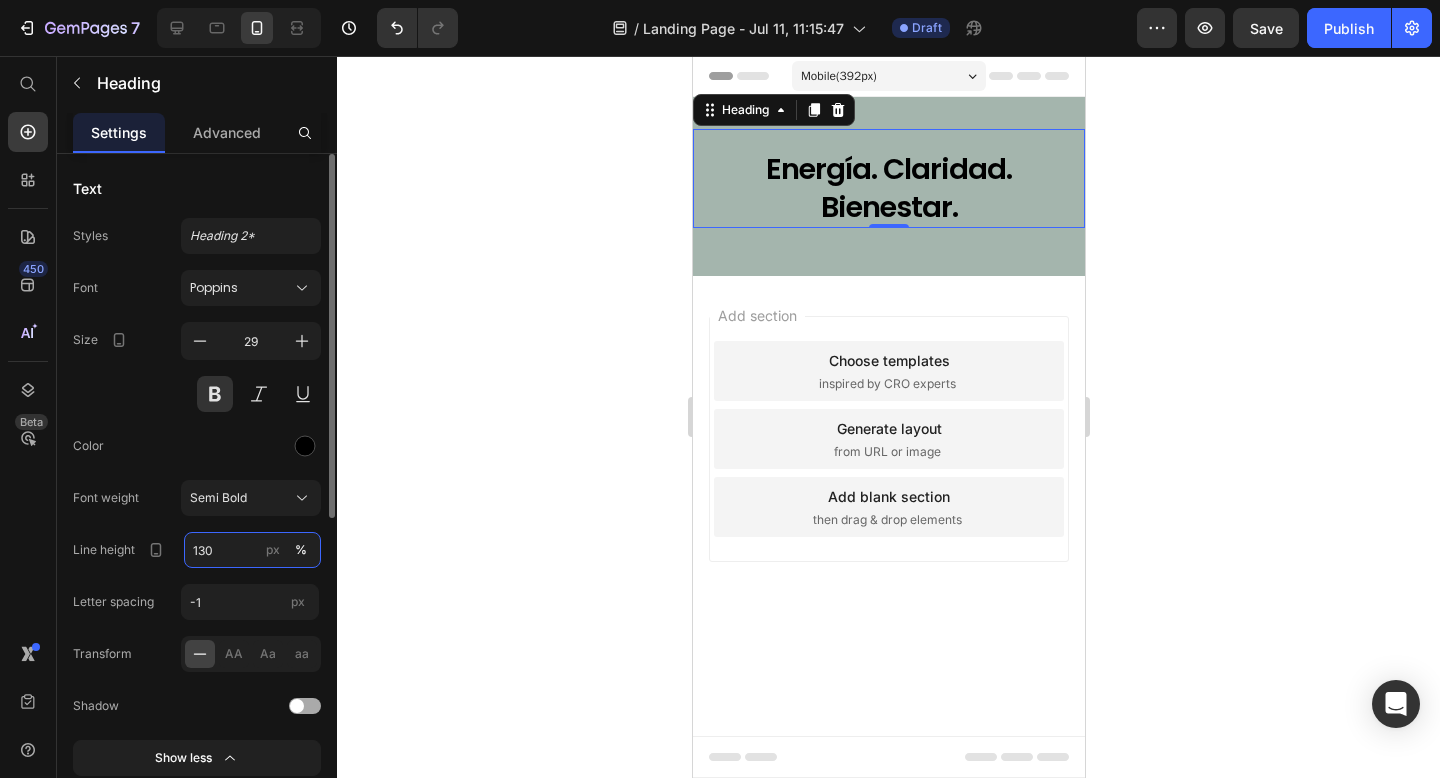 click on "130" at bounding box center (252, 550) 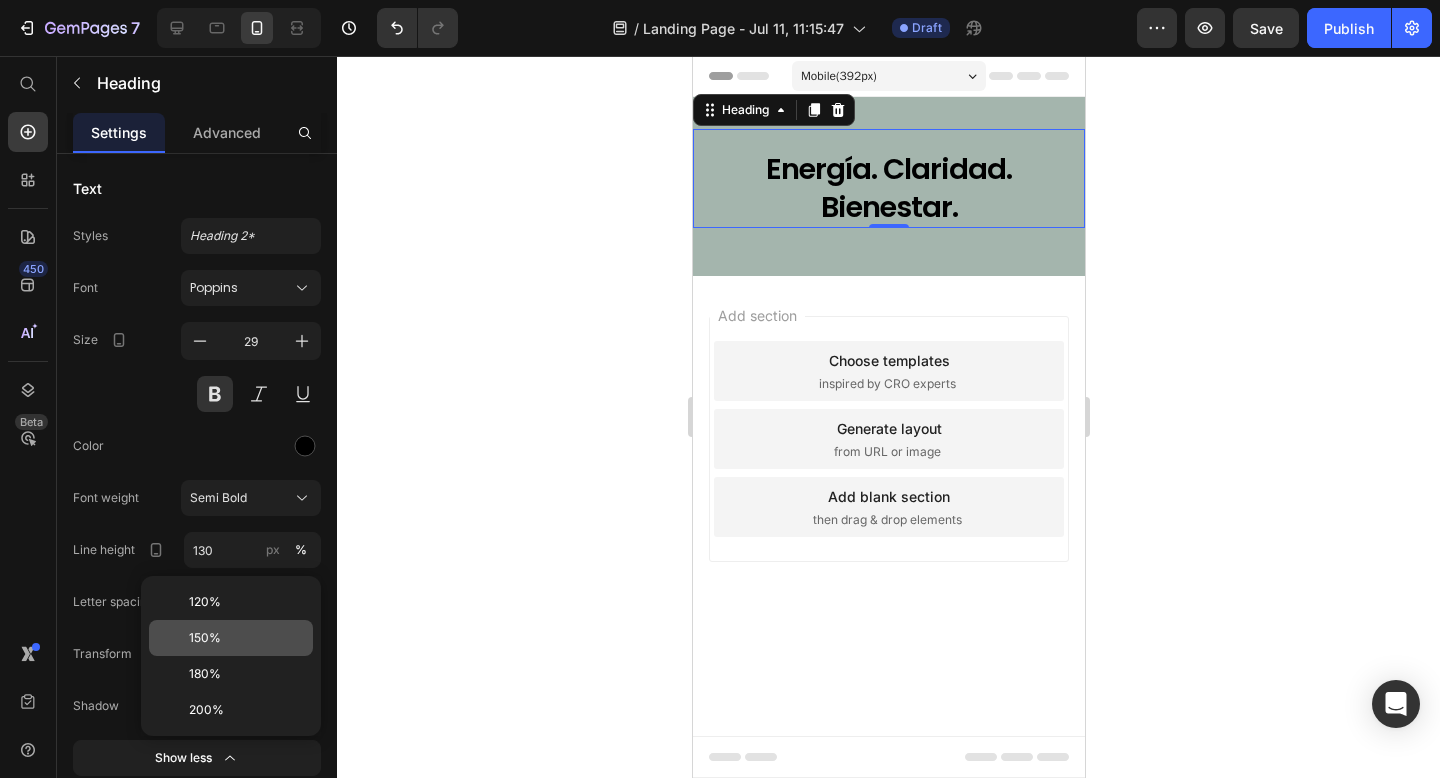 click on "150%" at bounding box center (205, 638) 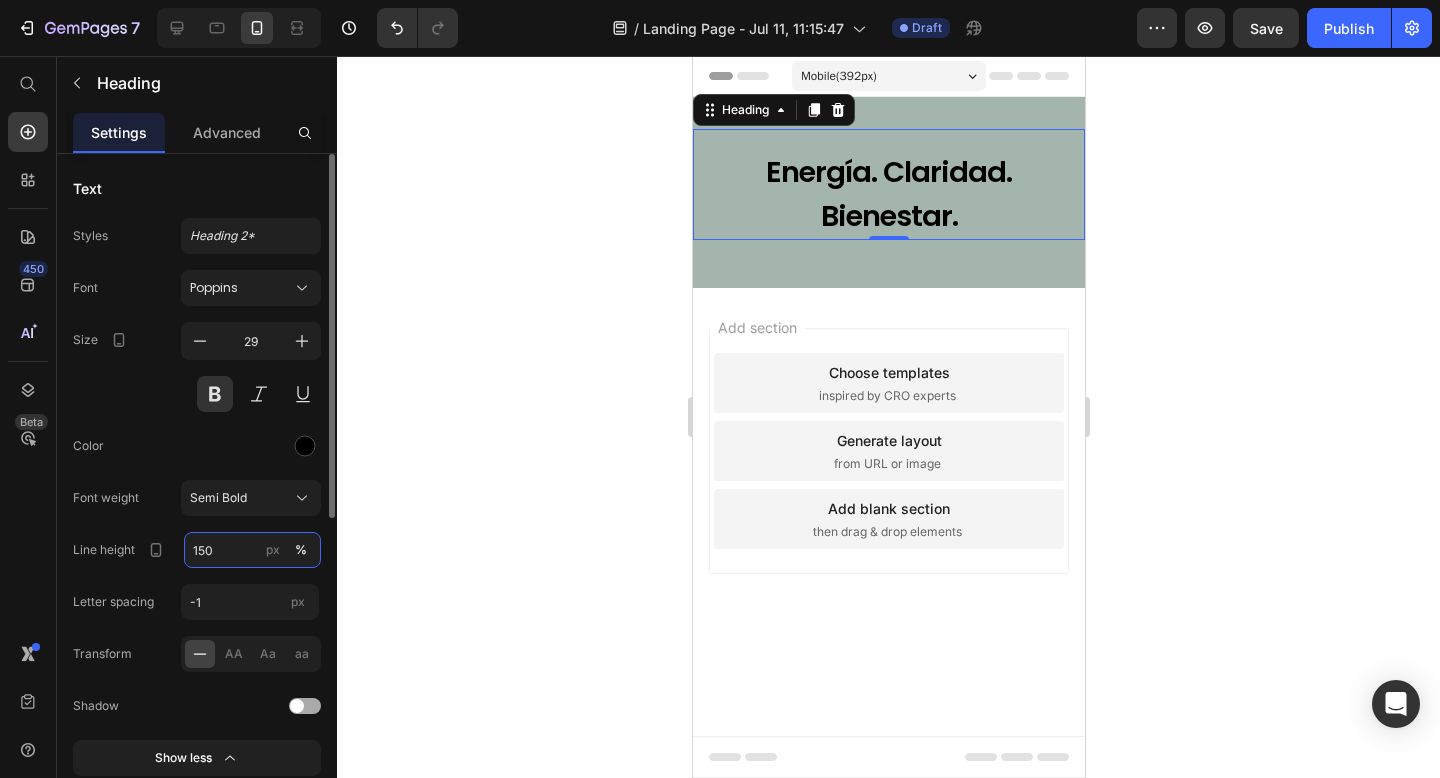 click on "150" at bounding box center [252, 550] 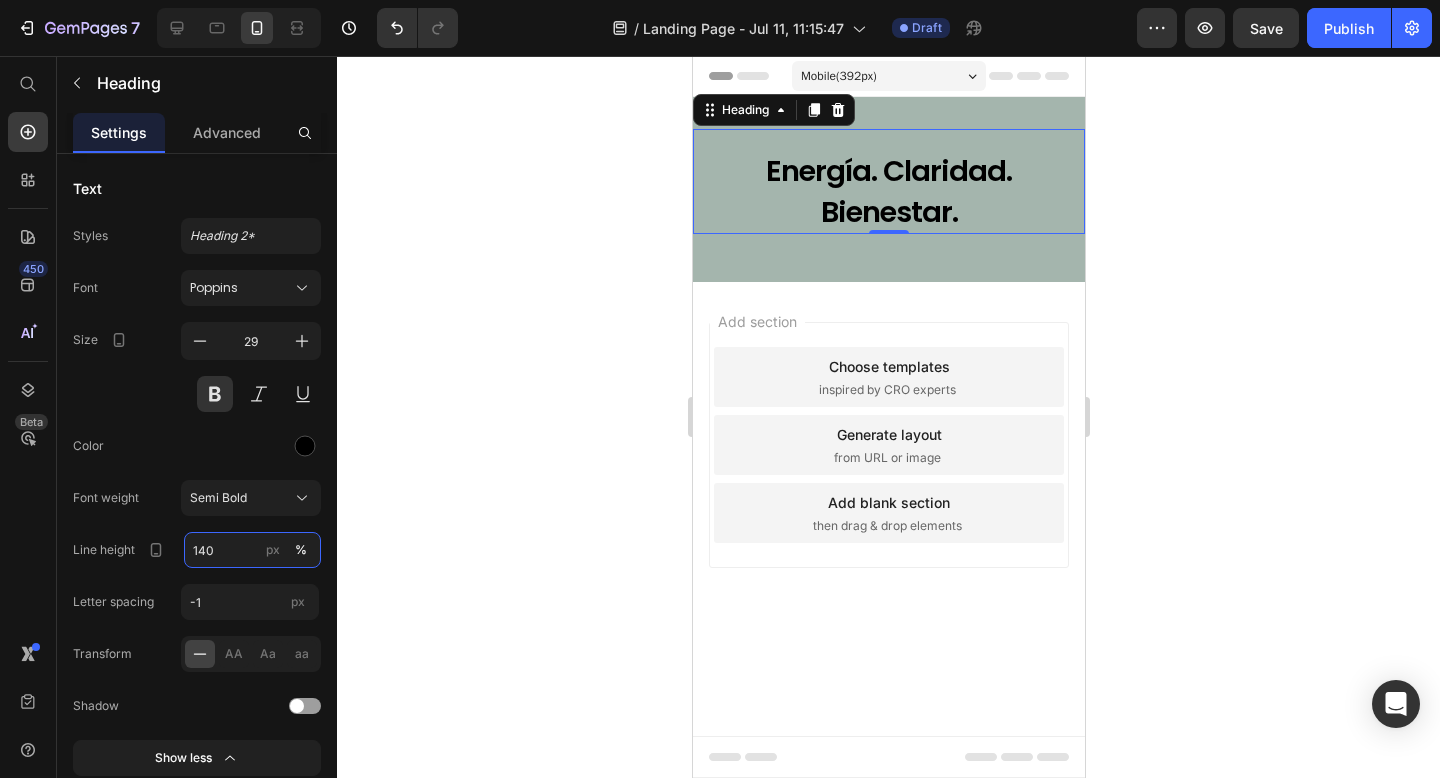 type on "140" 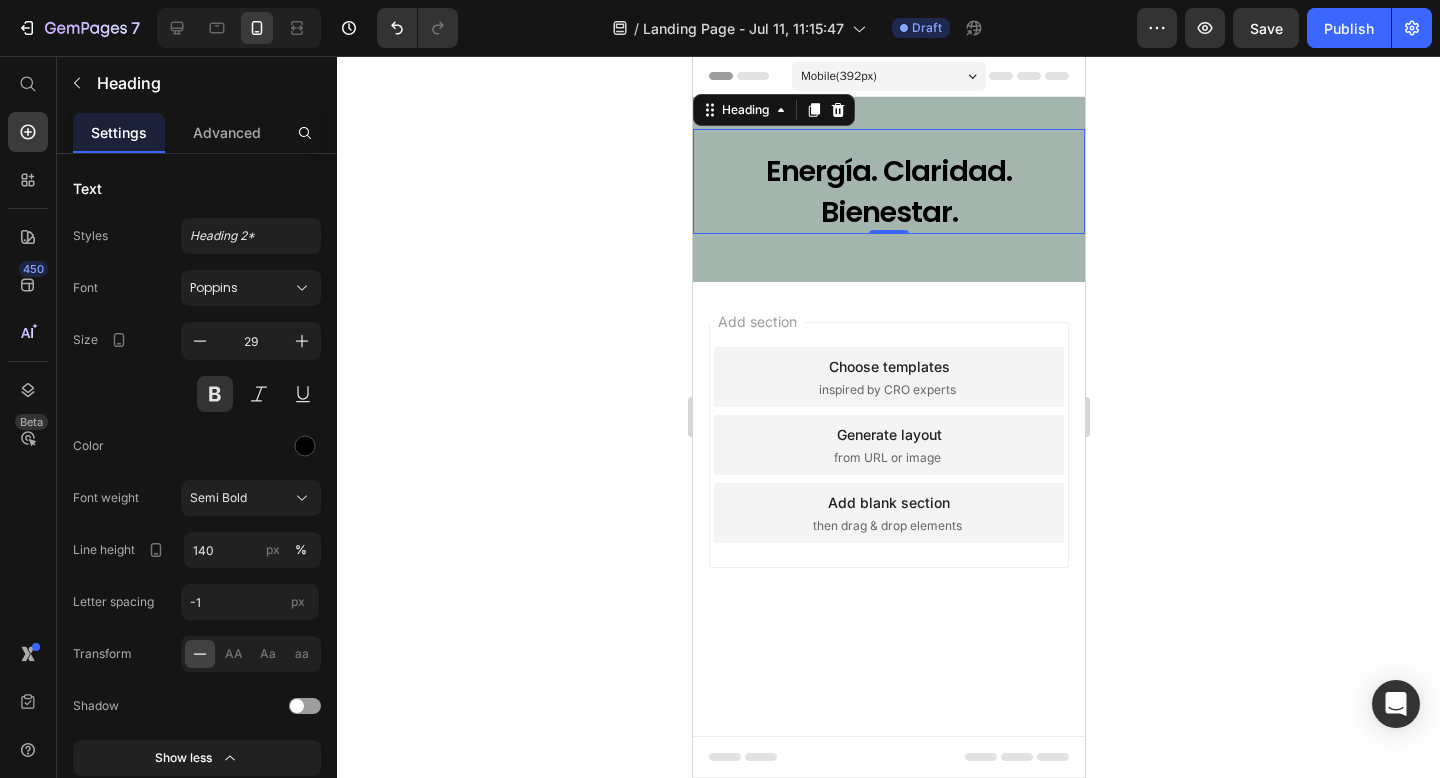 click 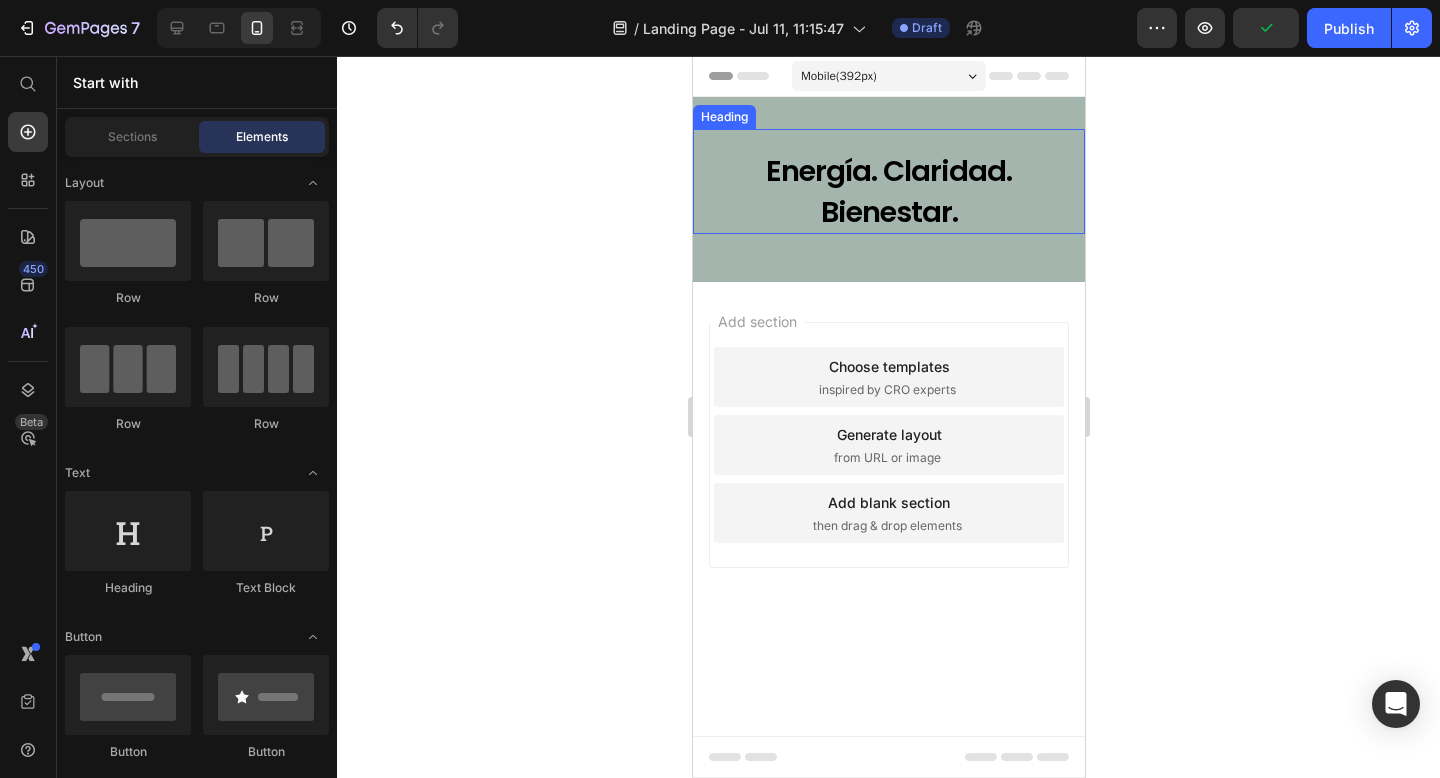 click on "Energía. Claridad. Bienestar." at bounding box center (888, 191) 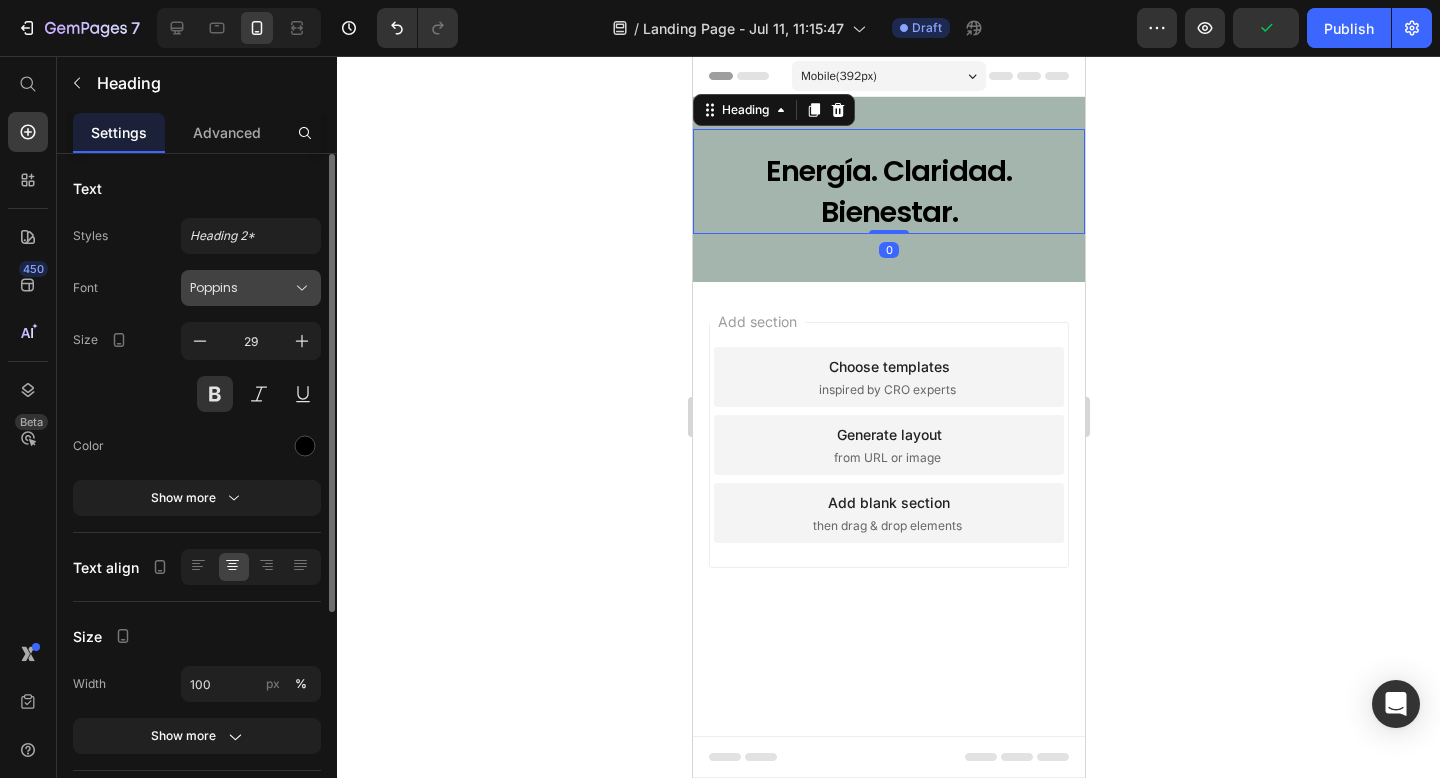 click on "Poppins" at bounding box center (241, 288) 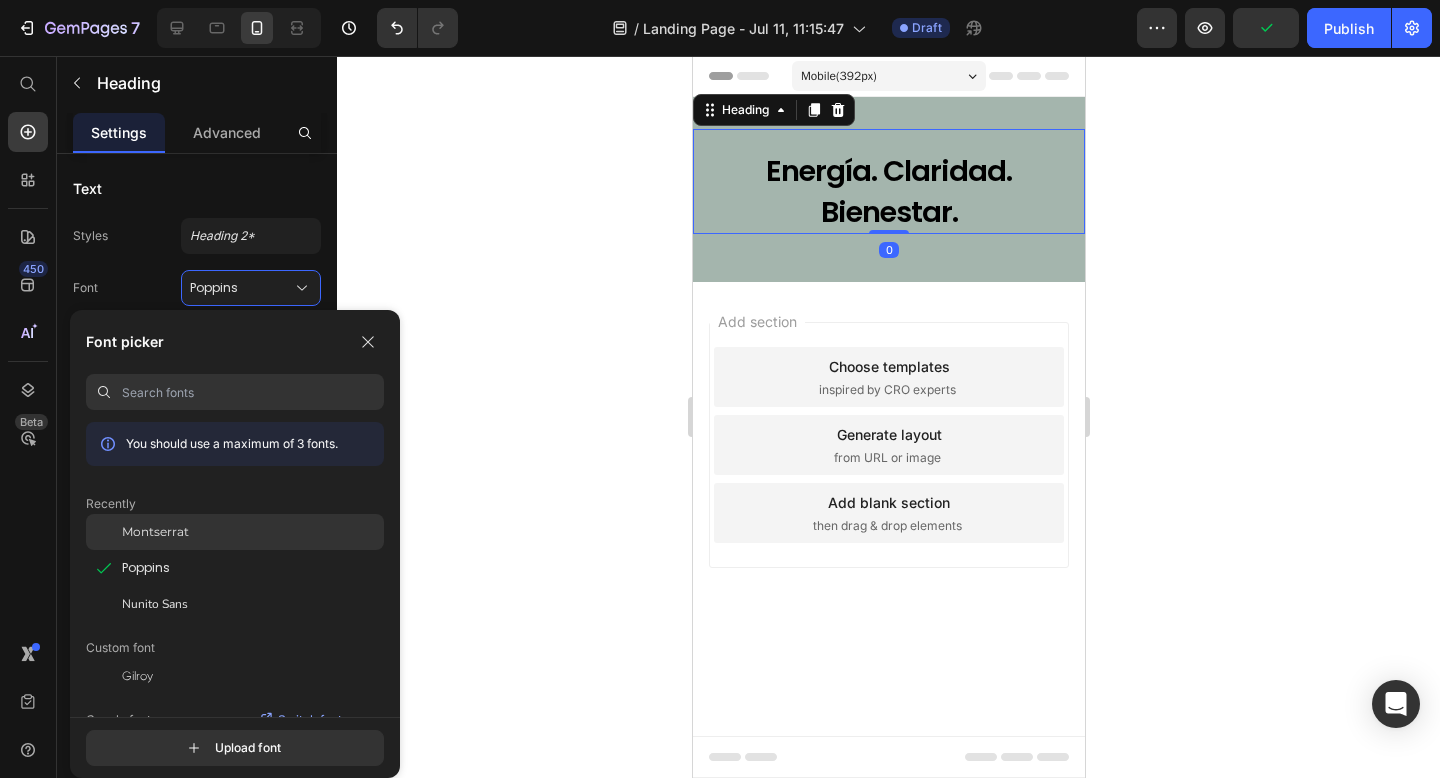 click on "Montserrat" at bounding box center (155, 532) 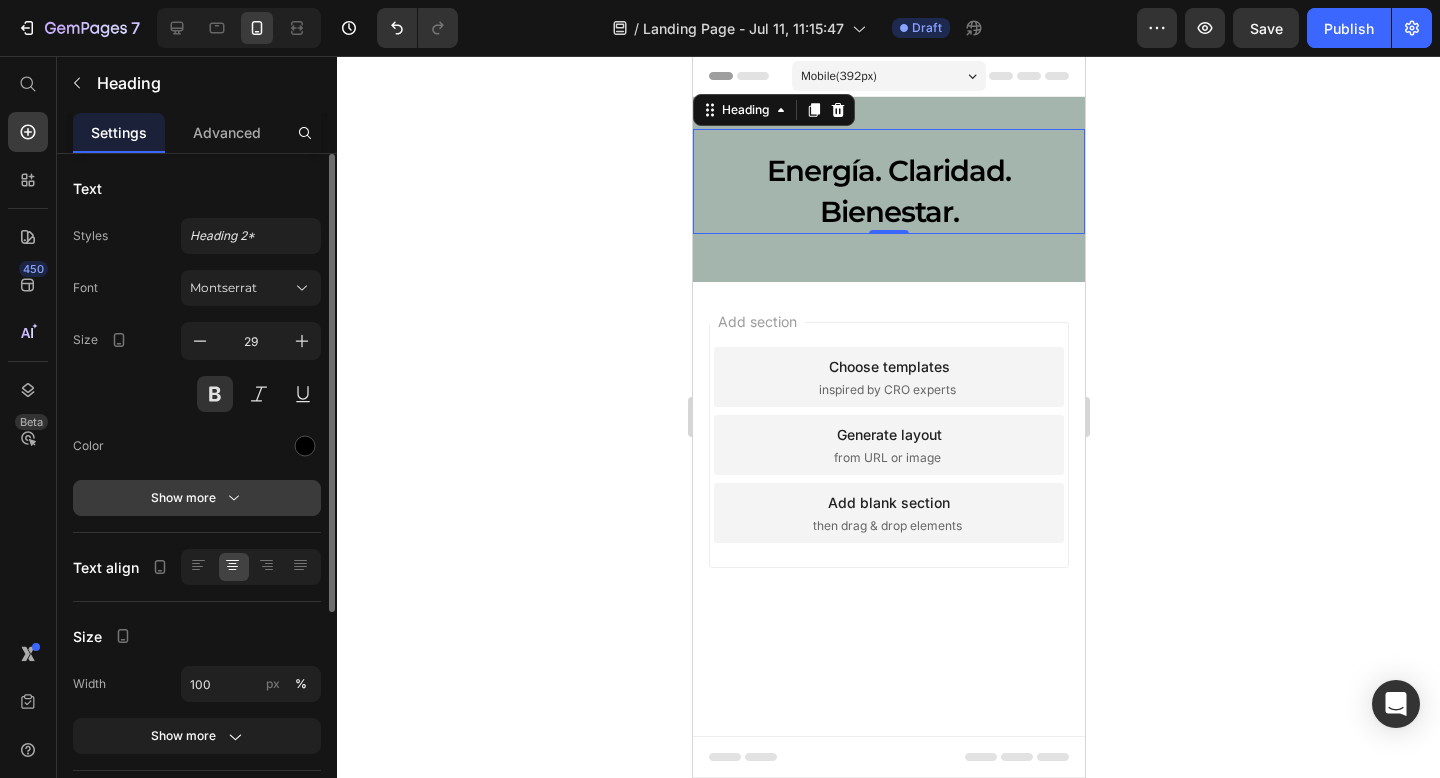 click on "Show more" at bounding box center [197, 498] 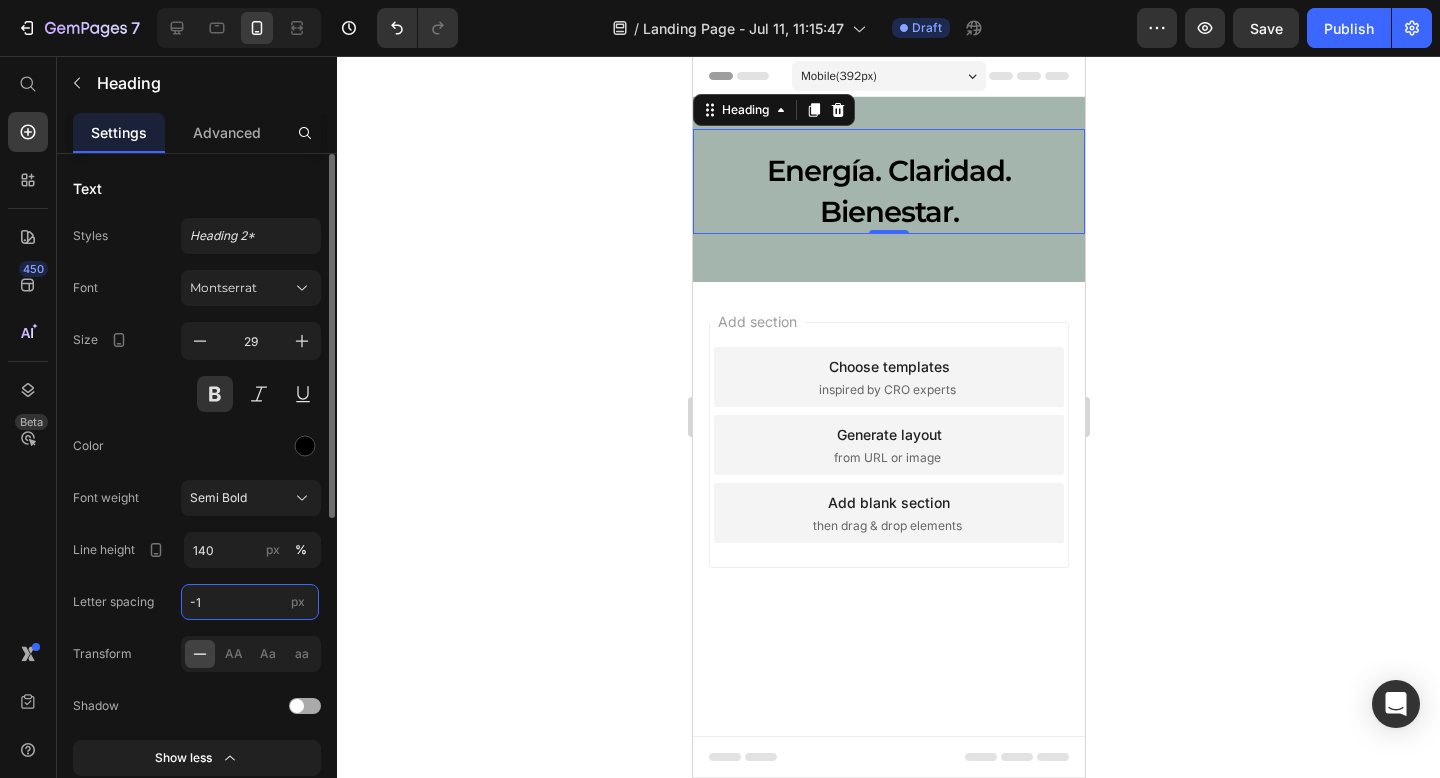 click on "-1" at bounding box center (250, 602) 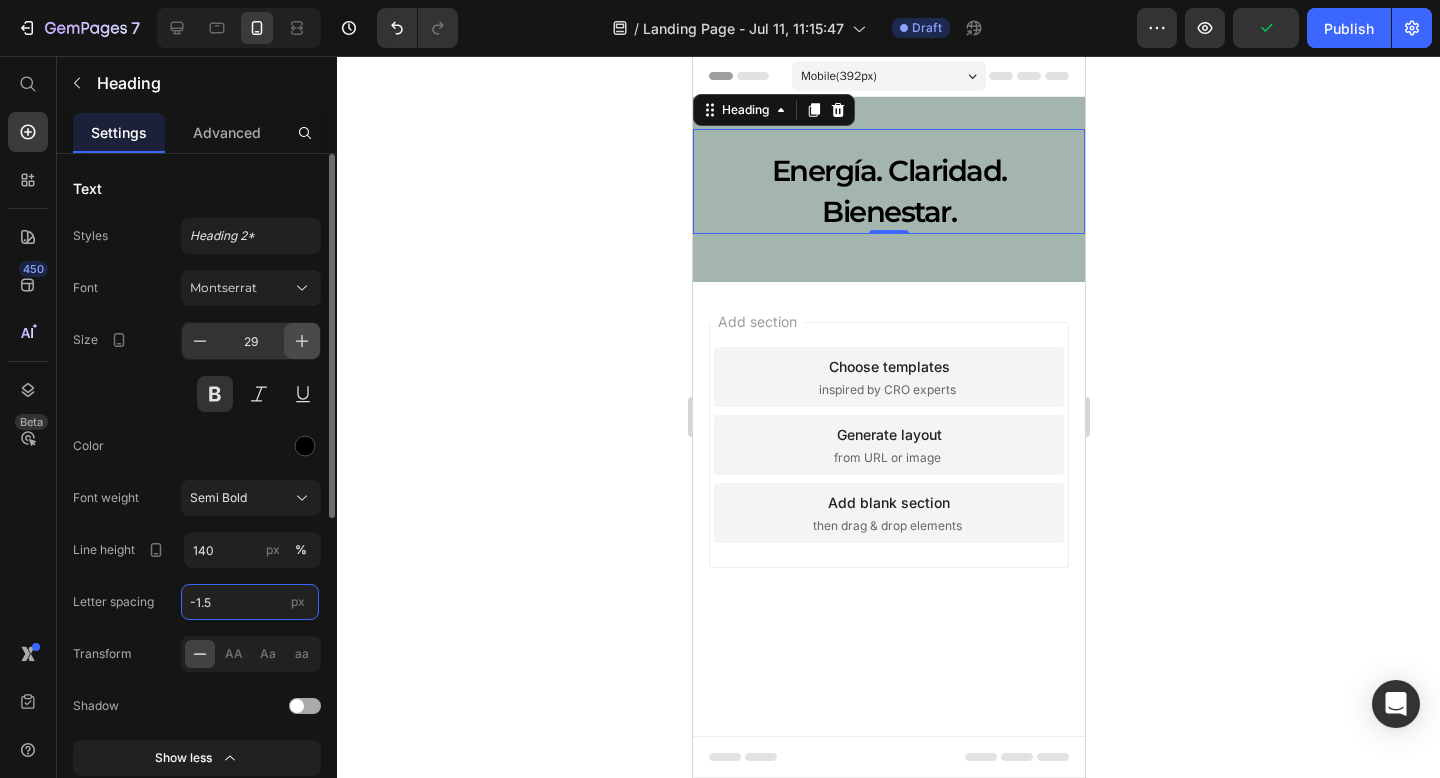 type on "-1.5" 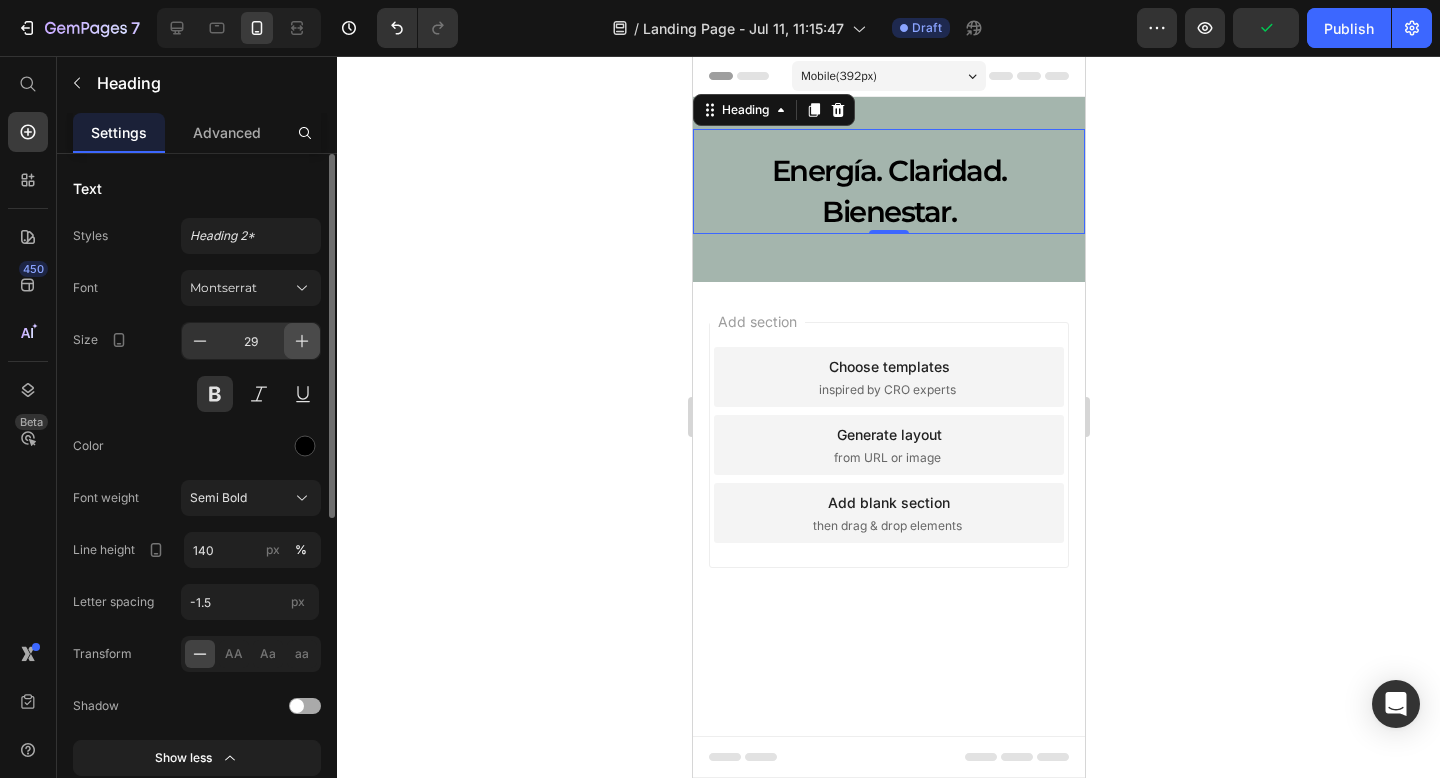 click 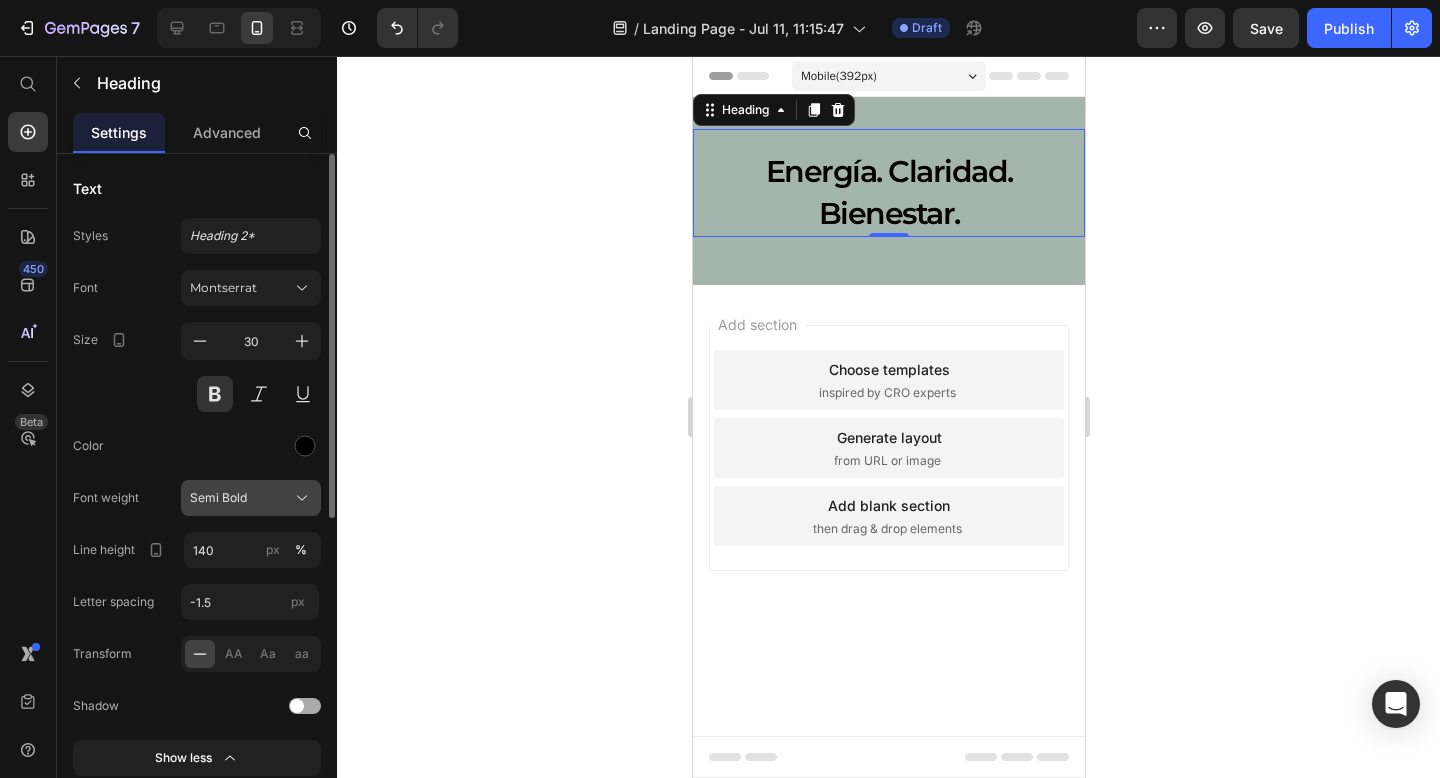 click on "Semi Bold" at bounding box center [251, 498] 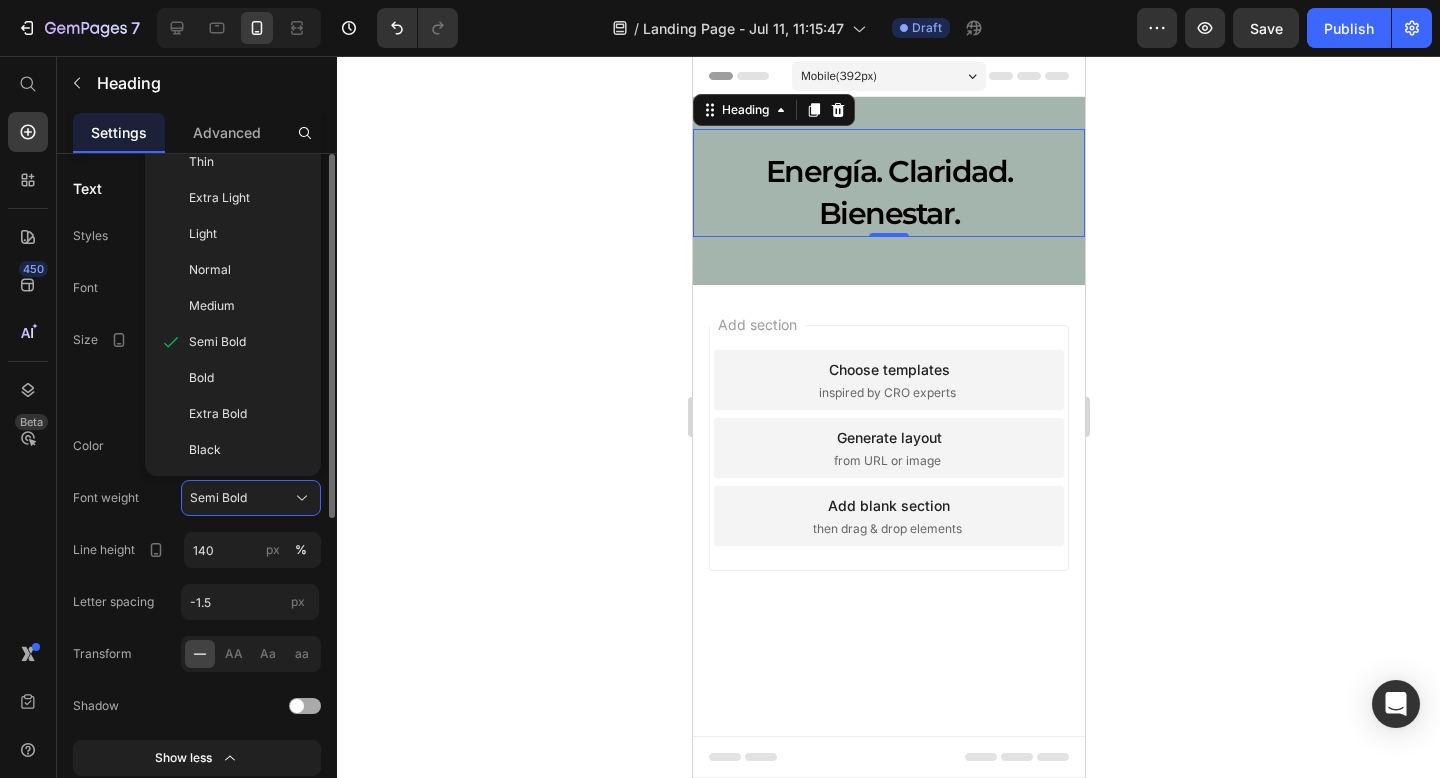 click on "Bold" at bounding box center (247, 378) 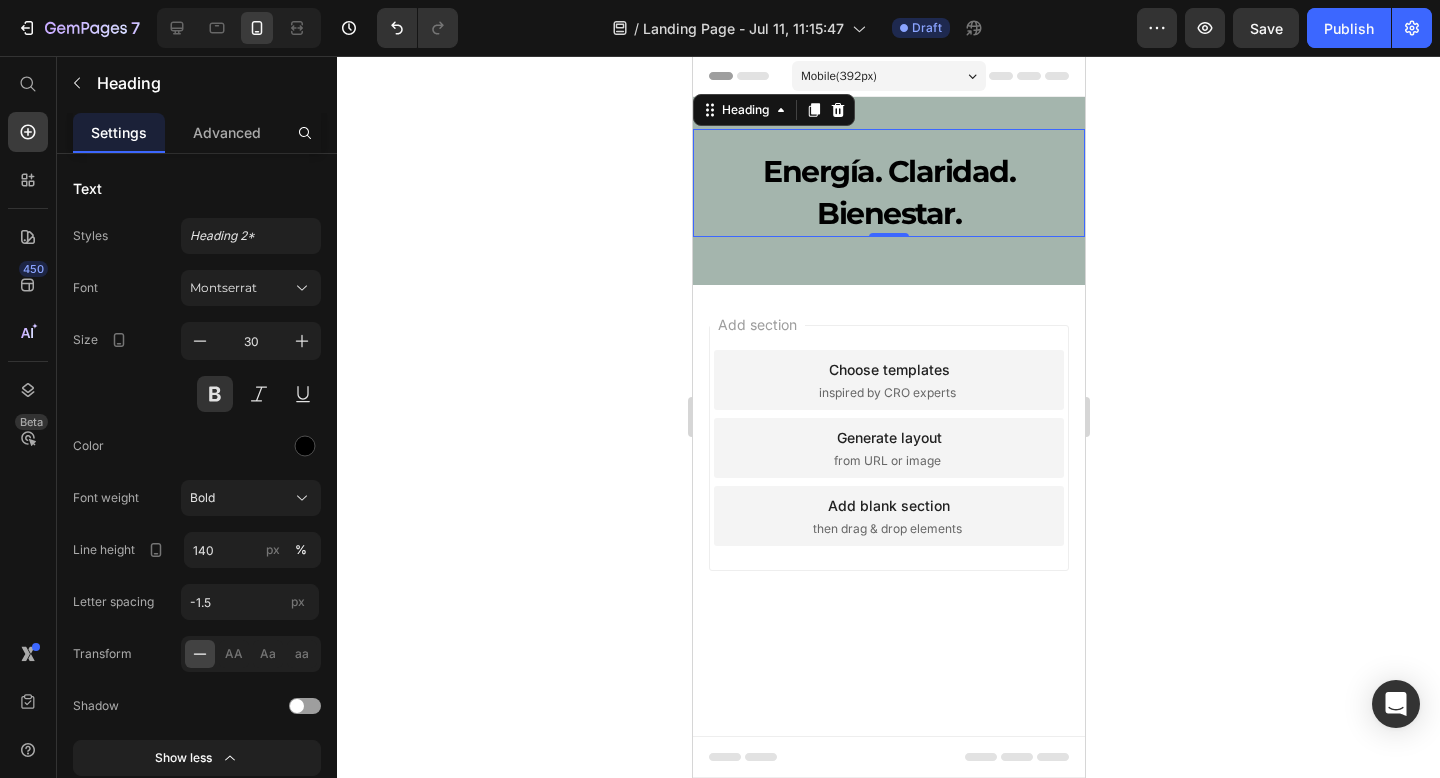 click 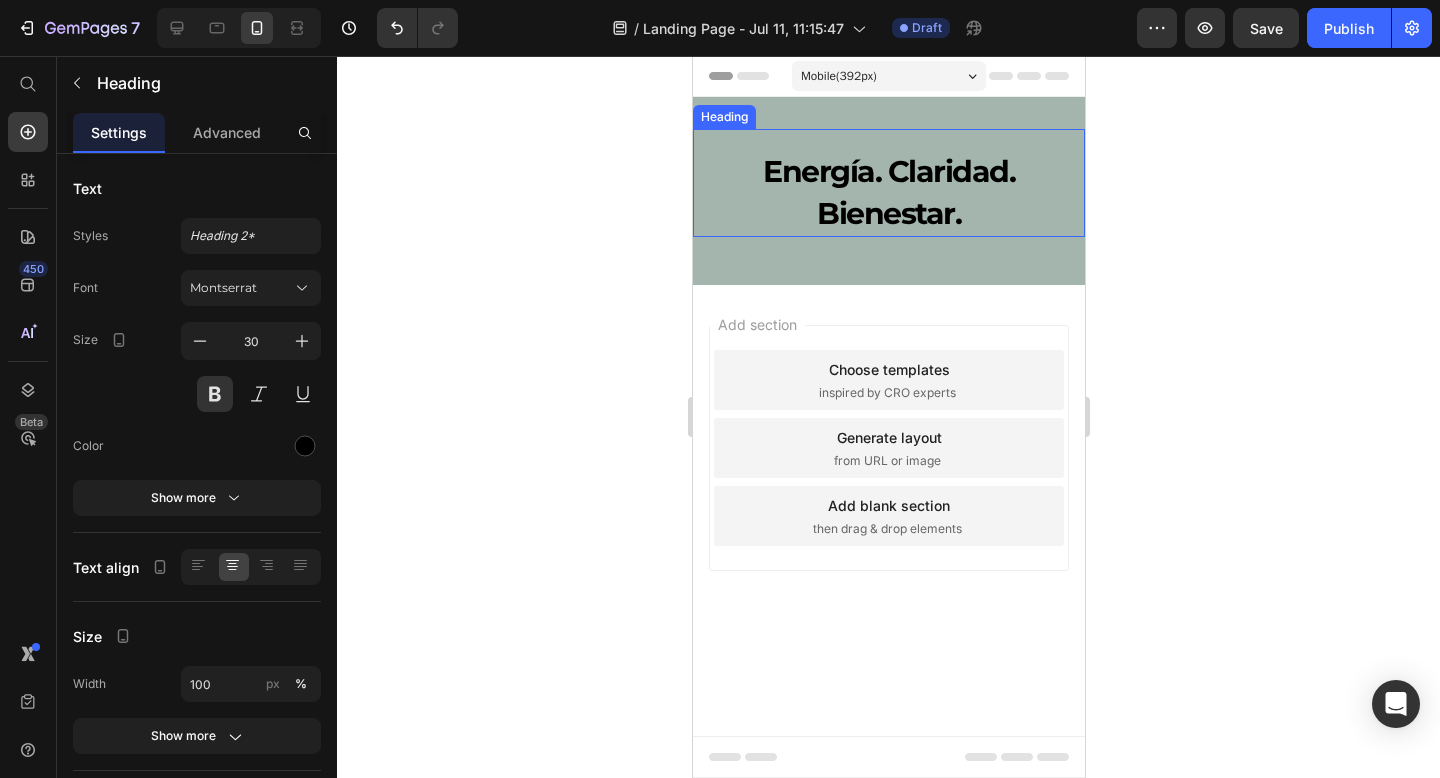 click on "Energía. Claridad. Bienestar." at bounding box center (888, 193) 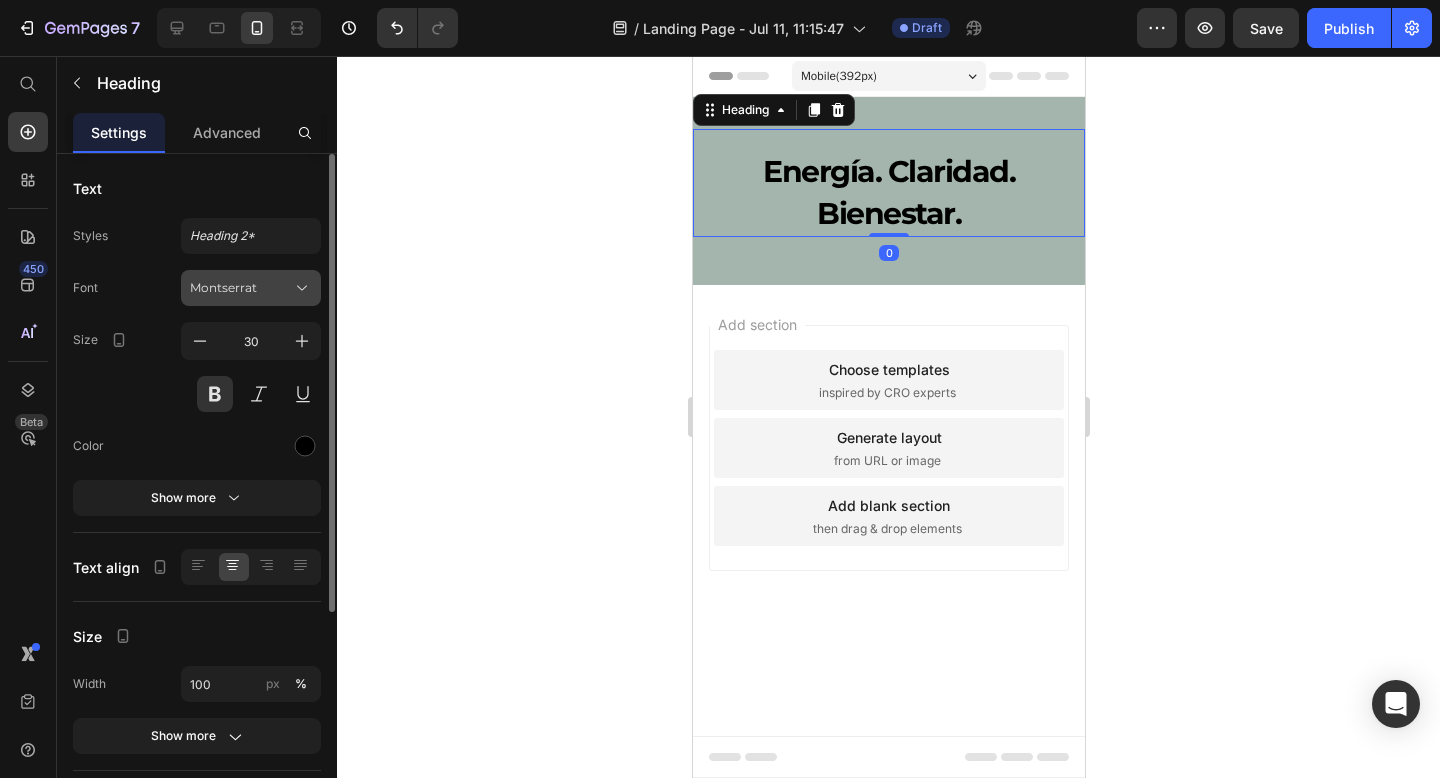 click on "Montserrat" at bounding box center (241, 288) 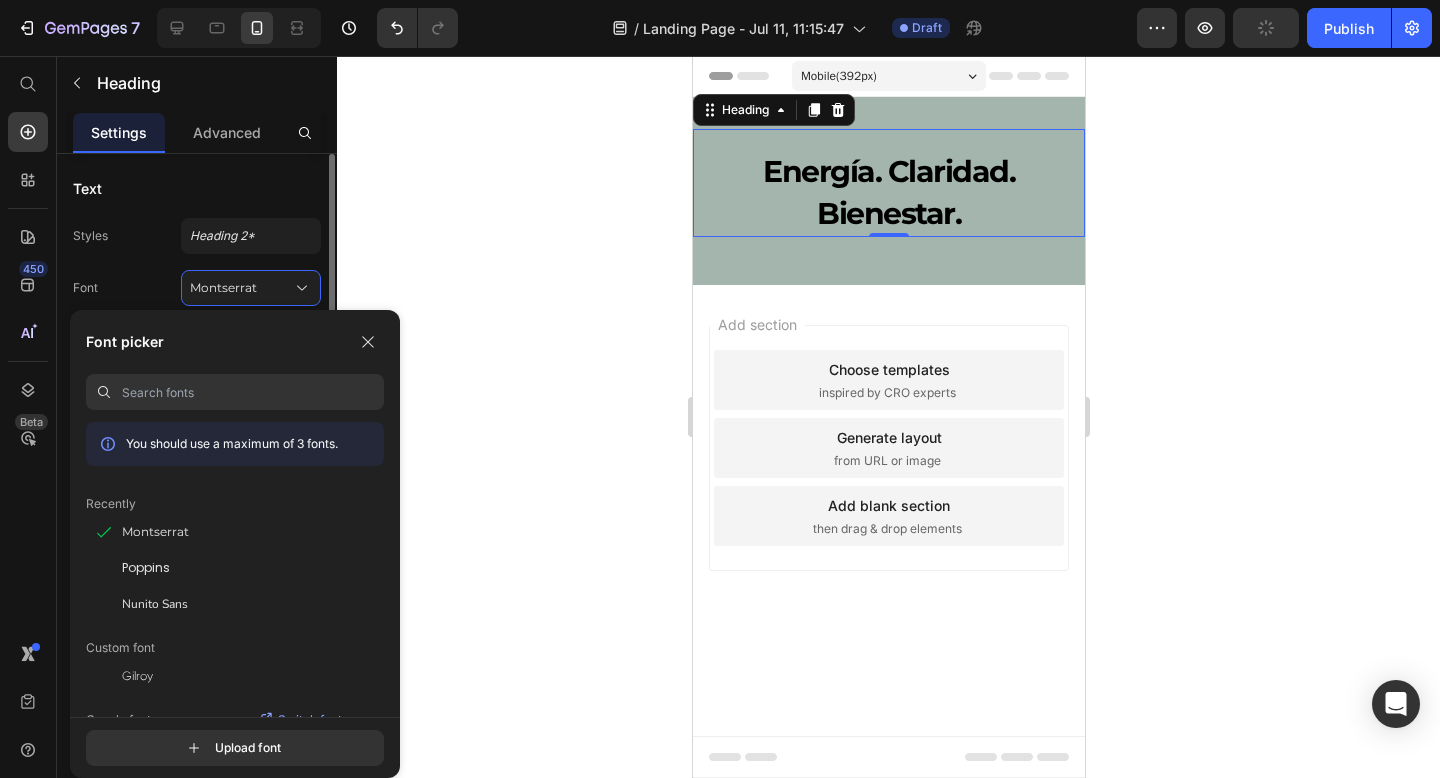 click on "Font Montserrat" at bounding box center (197, 288) 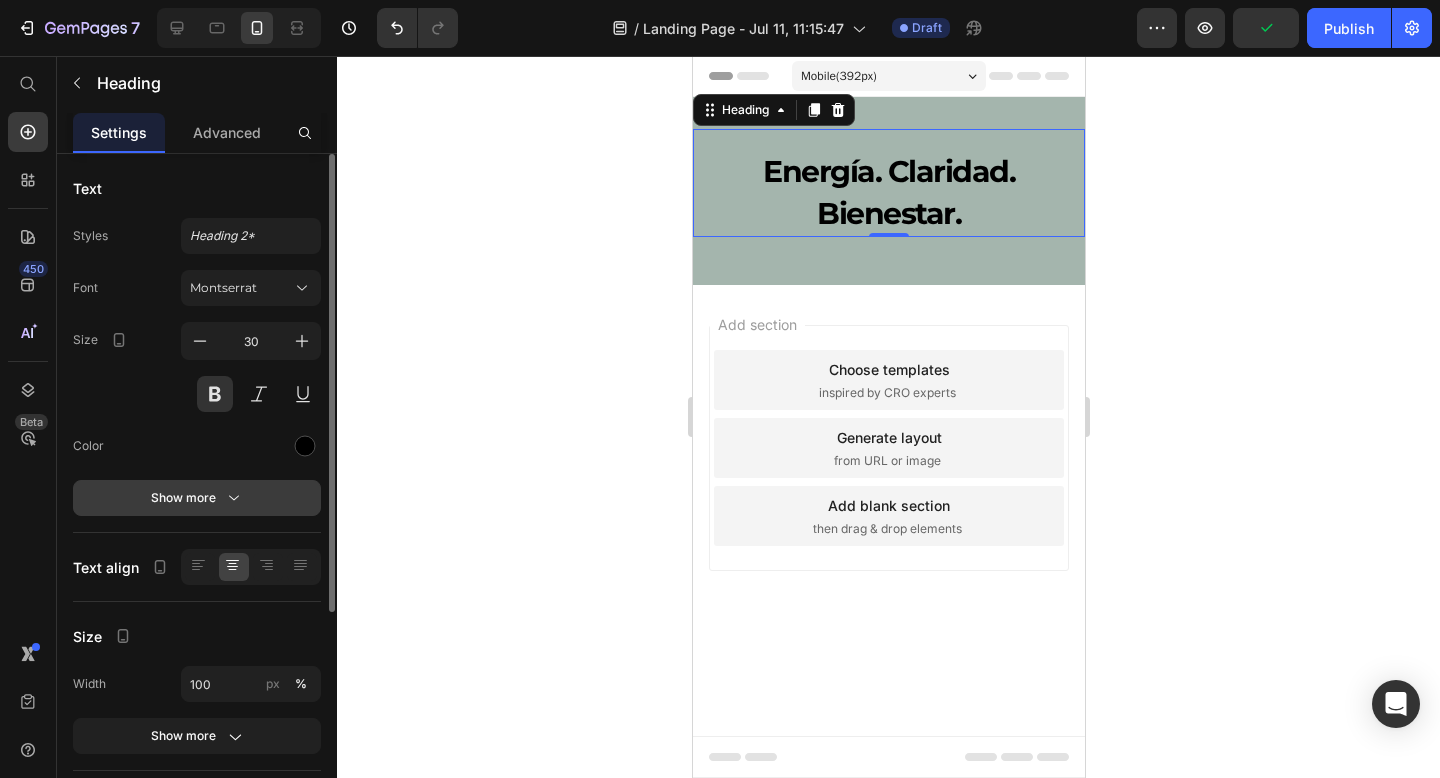 click on "Show more" at bounding box center [197, 498] 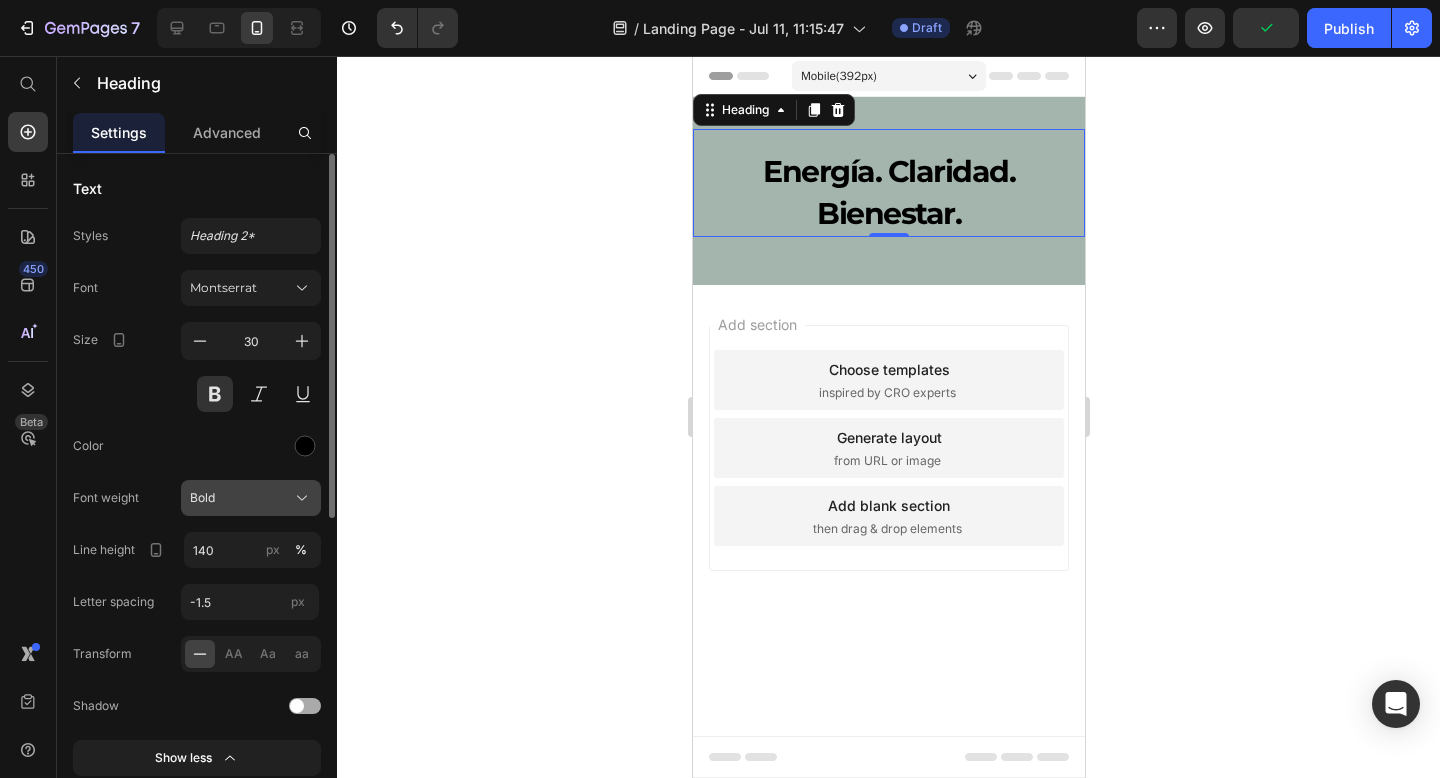 click on "Bold" at bounding box center [251, 498] 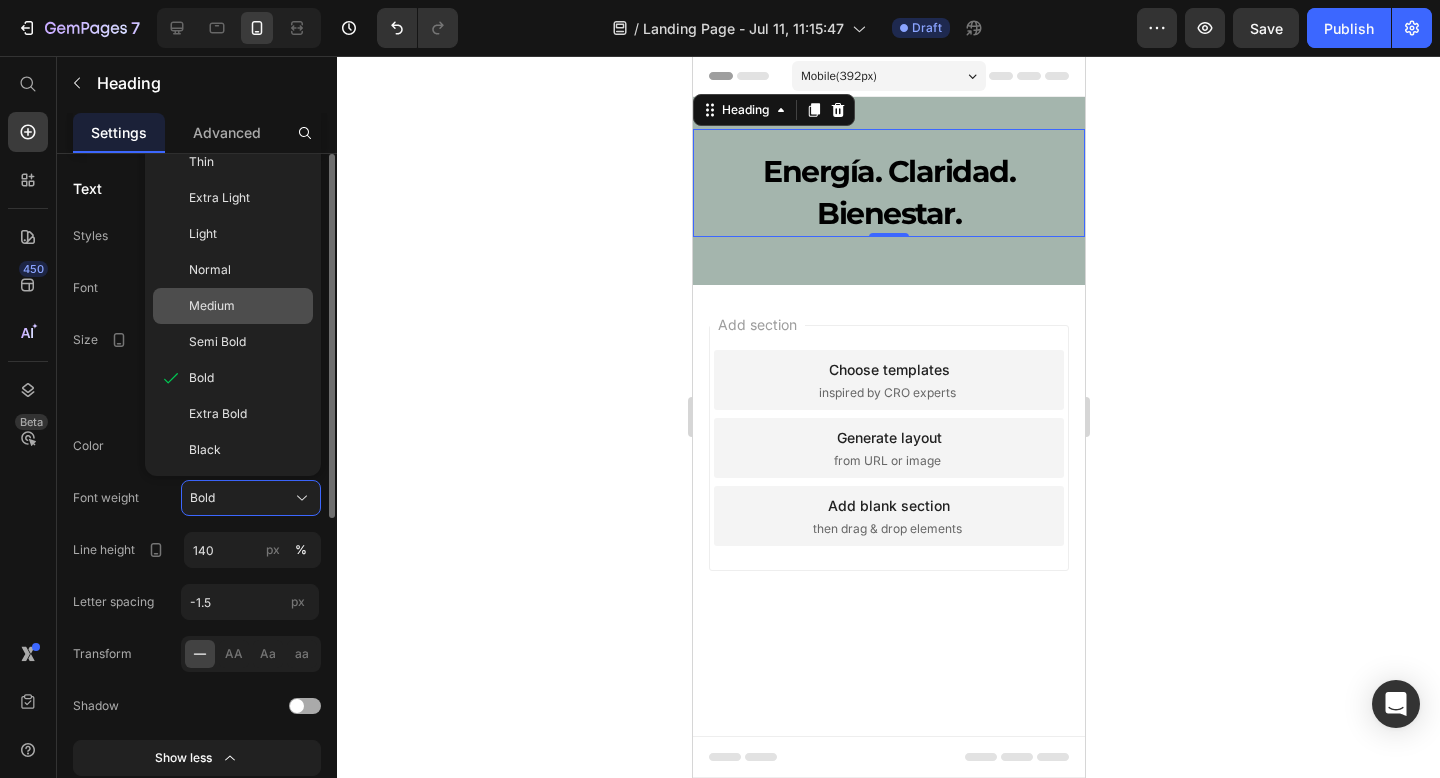 click on "Medium" 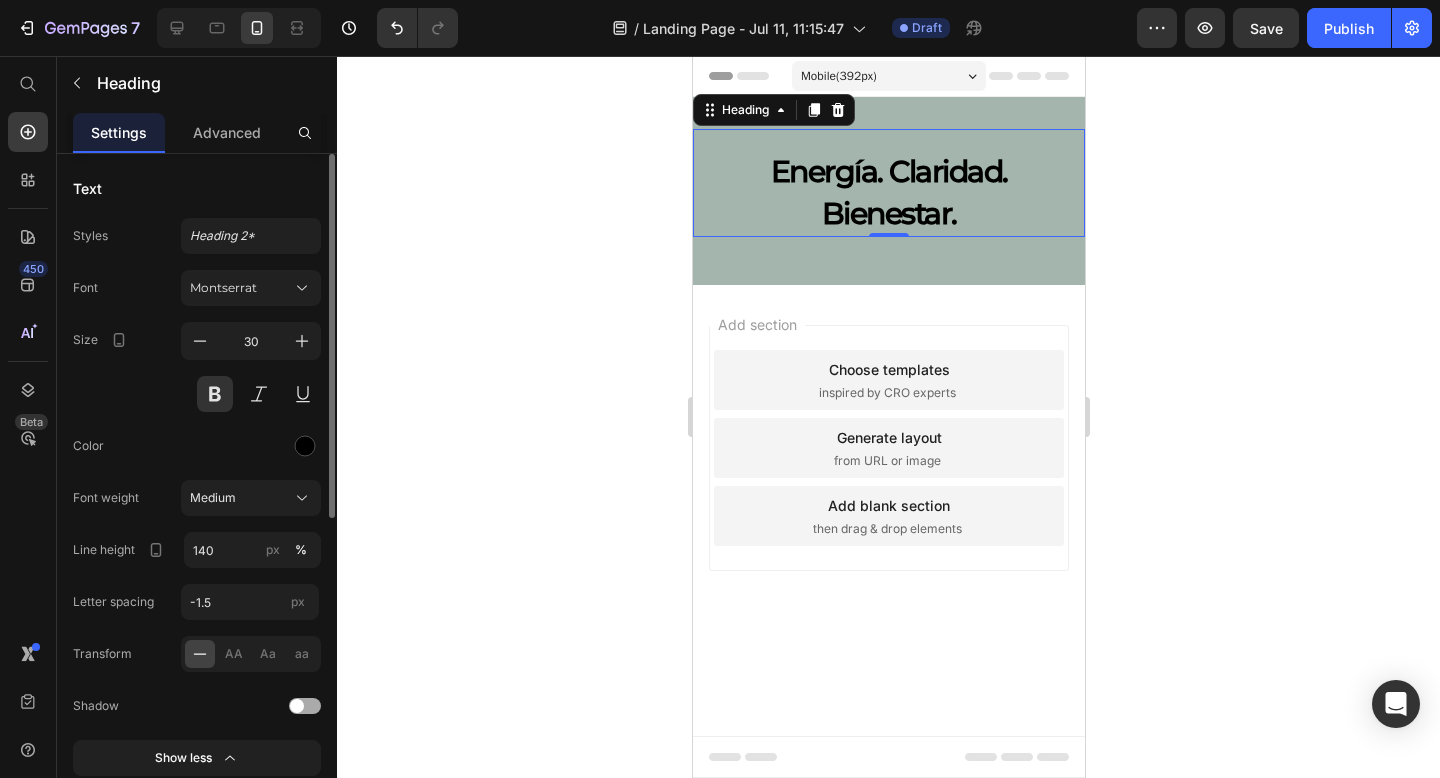 click 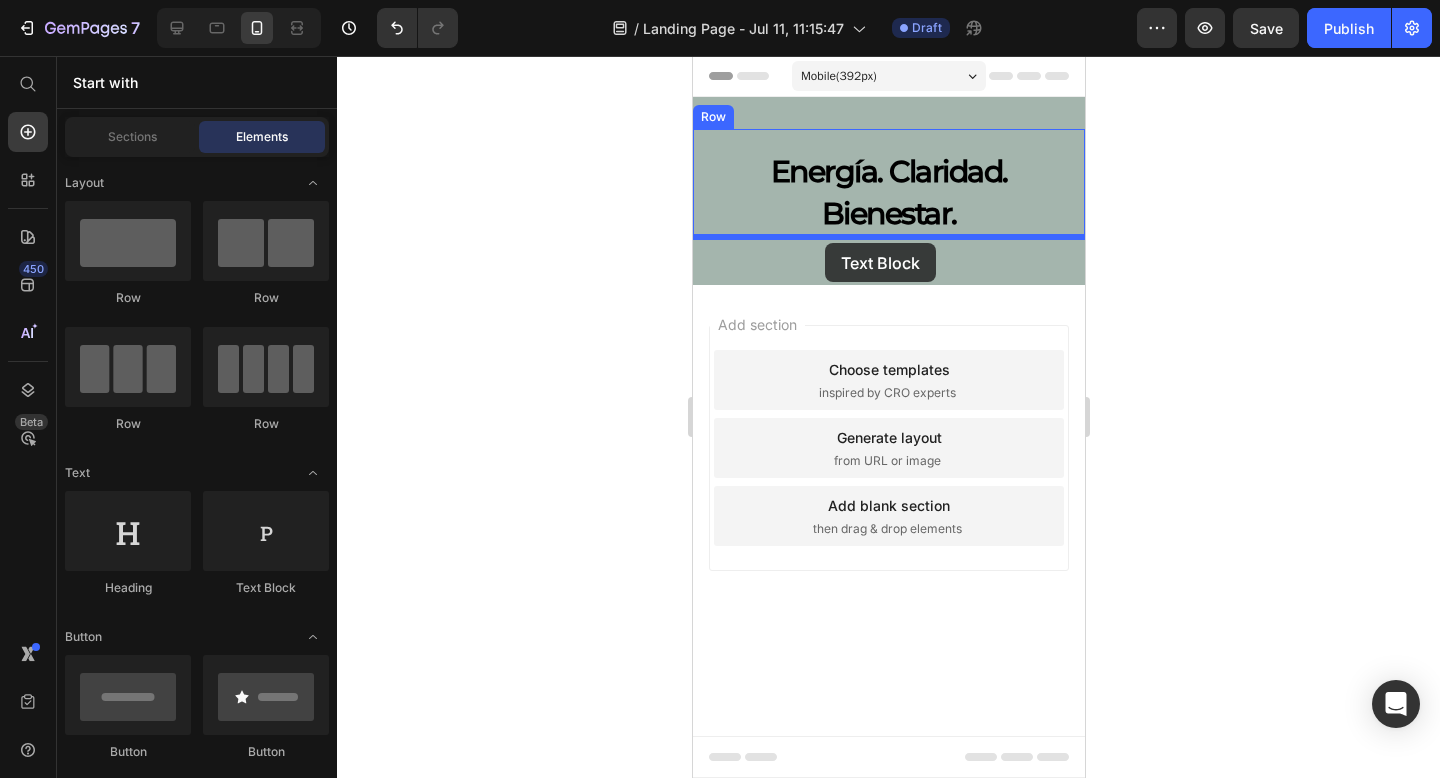 drag, startPoint x: 939, startPoint y: 609, endPoint x: 861, endPoint y: 220, distance: 396.74298 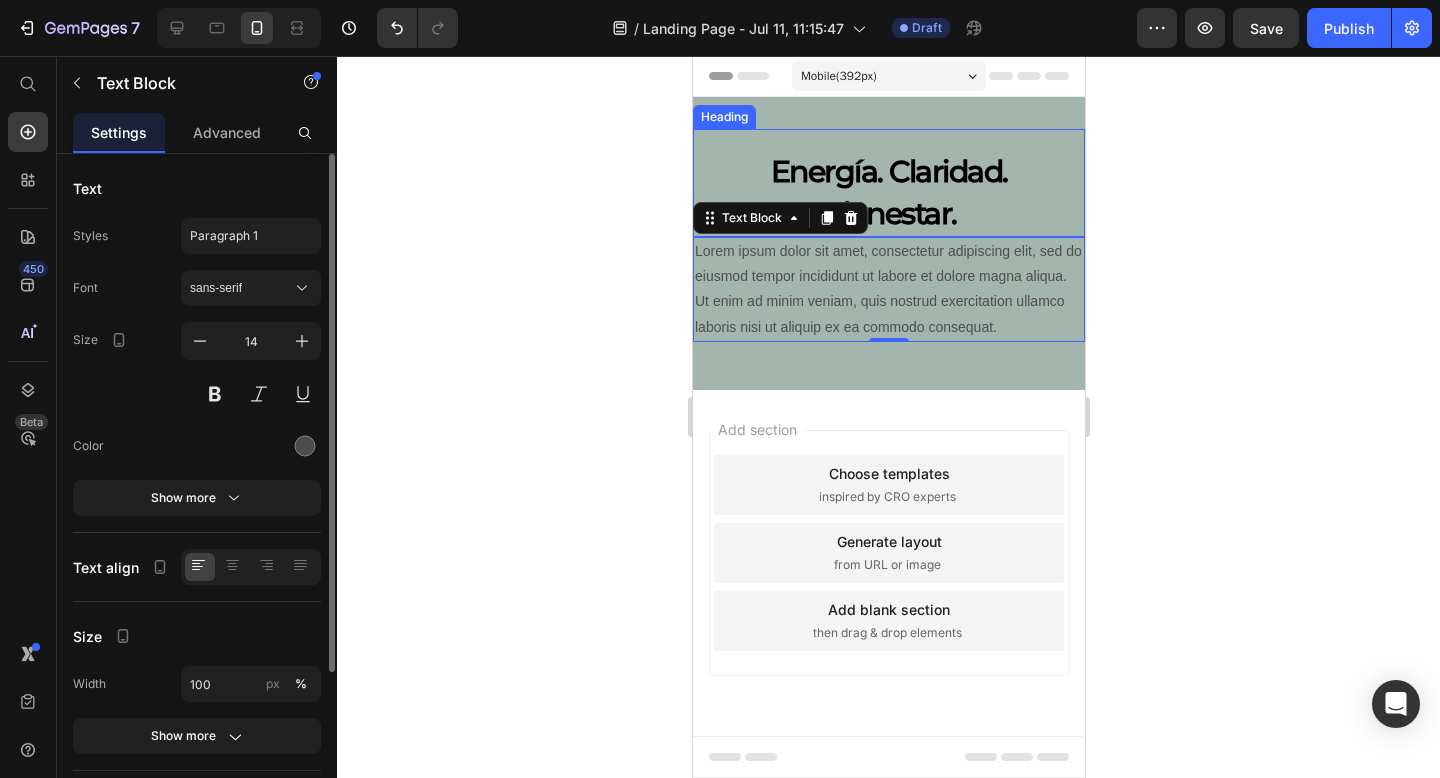 click on "Energía. Claridad. Bienestar." at bounding box center (888, 193) 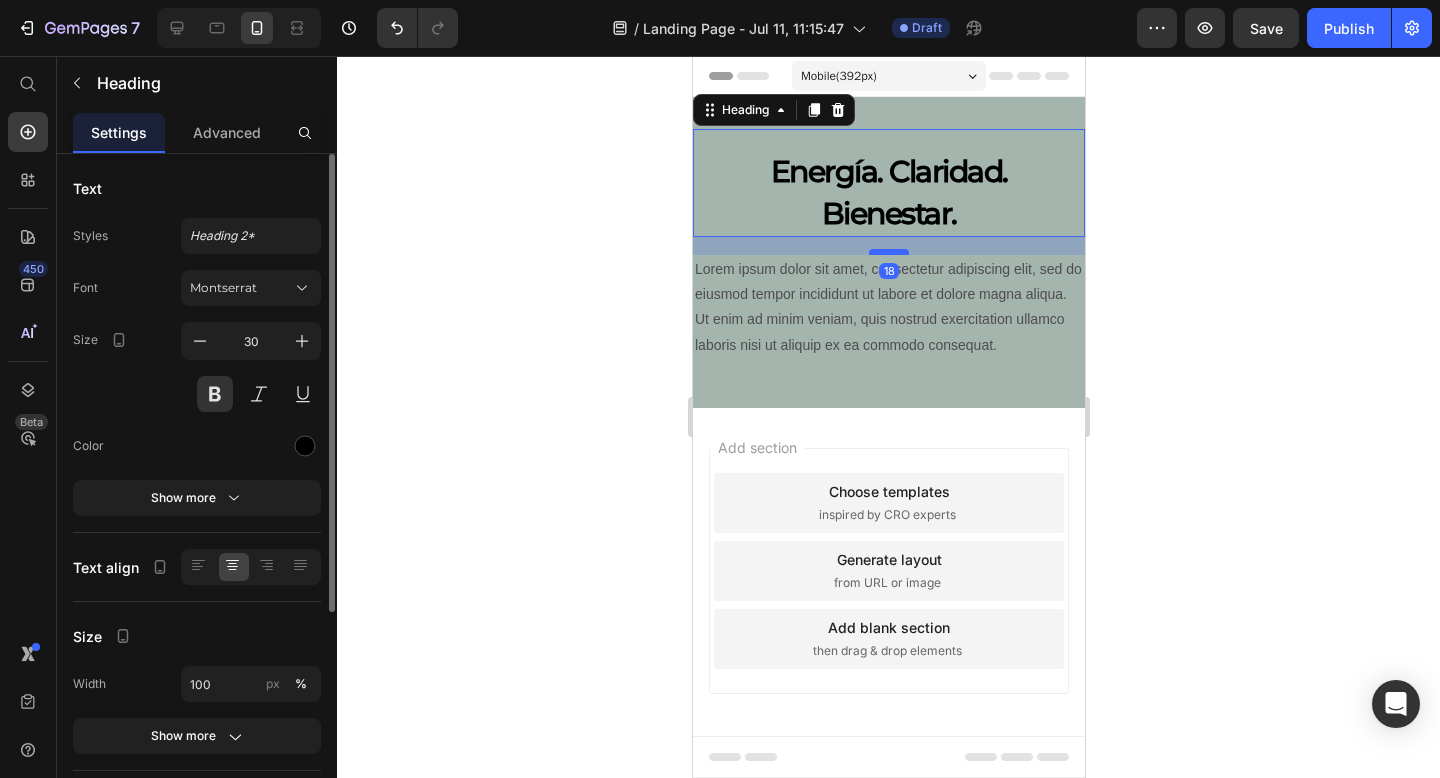 drag, startPoint x: 895, startPoint y: 235, endPoint x: 896, endPoint y: 253, distance: 18.027756 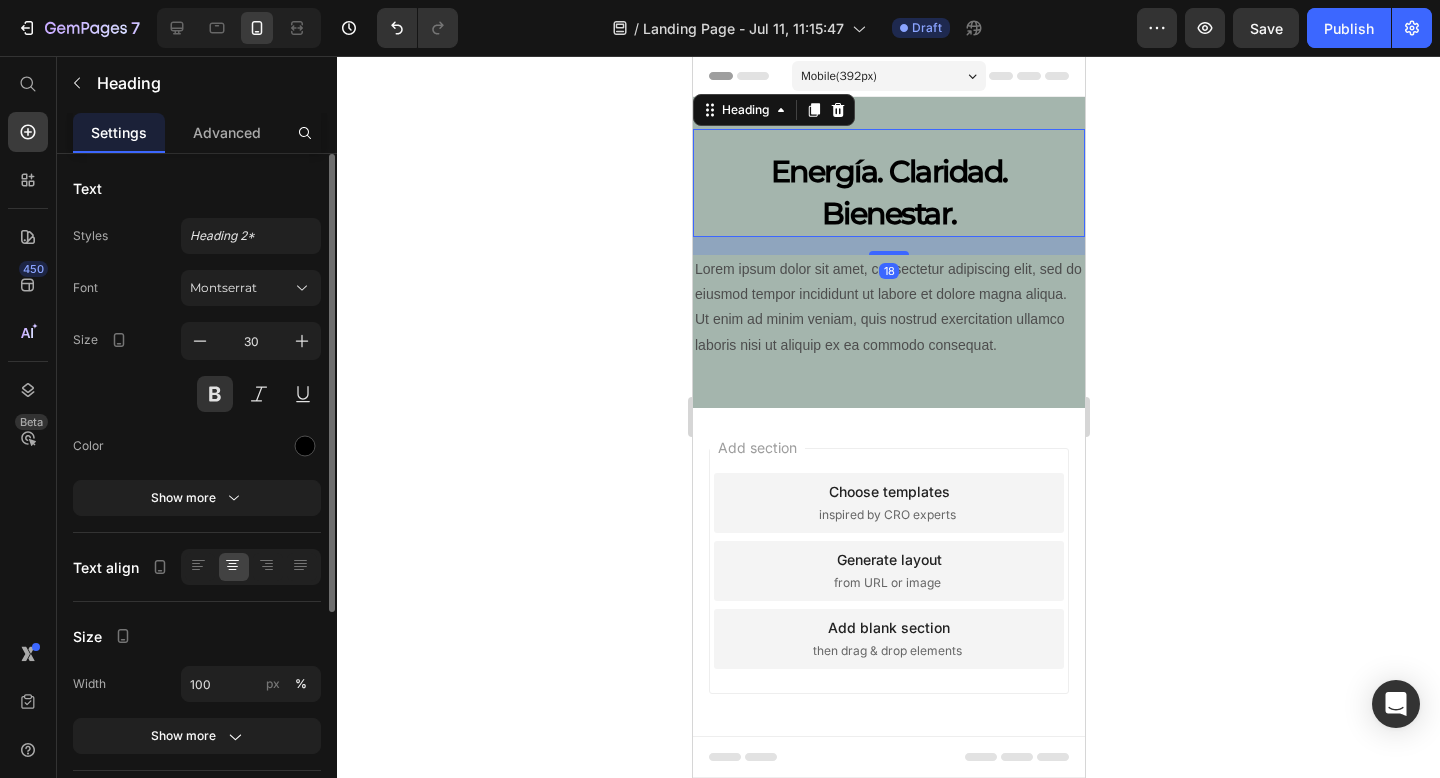 click 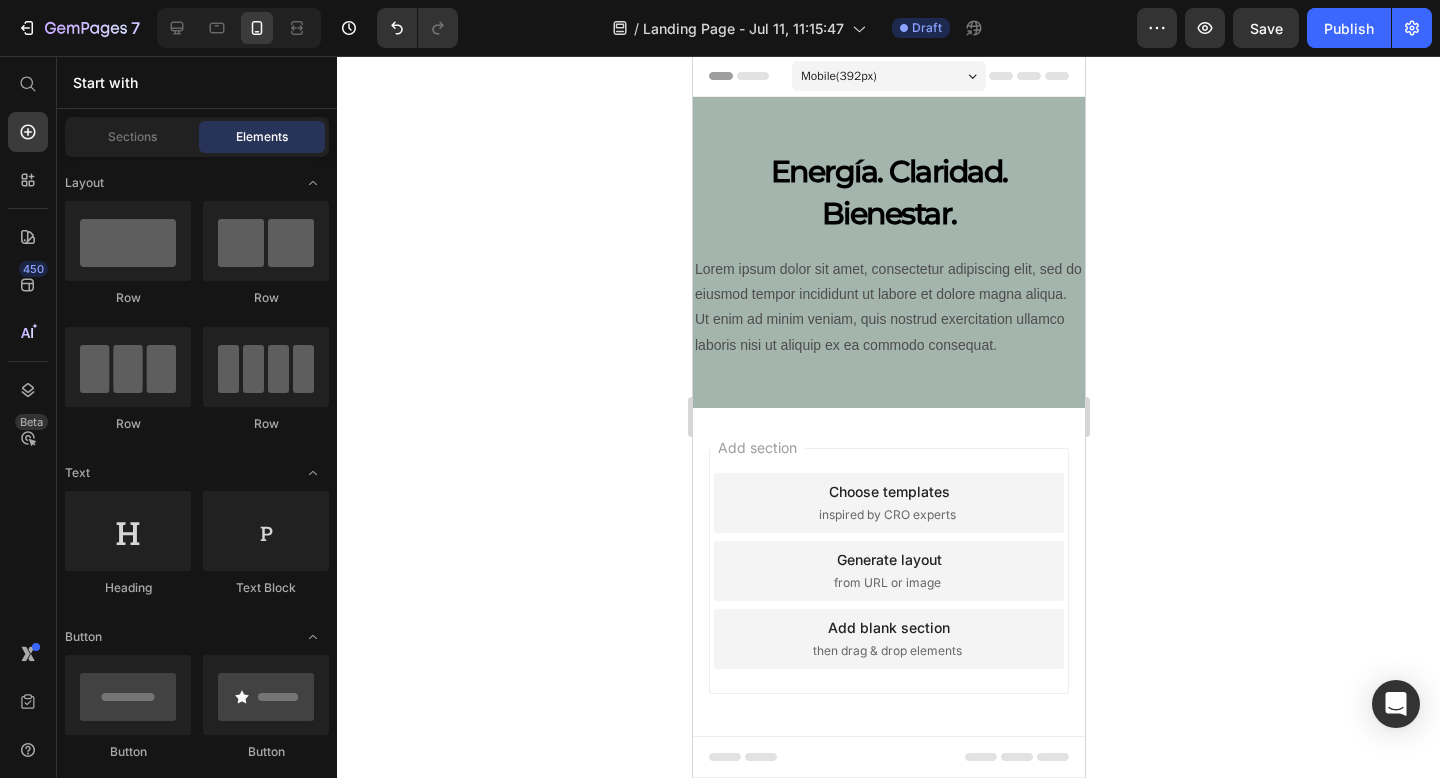 click on "Lorem ipsum dolor sit amet, consectetur adipiscing elit, sed do eiusmod tempor incididunt ut labore et dolore magna aliqua. Ut enim ad minim veniam, quis nostrud exercitation ullamco laboris nisi ut aliquip ex ea commodo consequat." at bounding box center (888, 307) 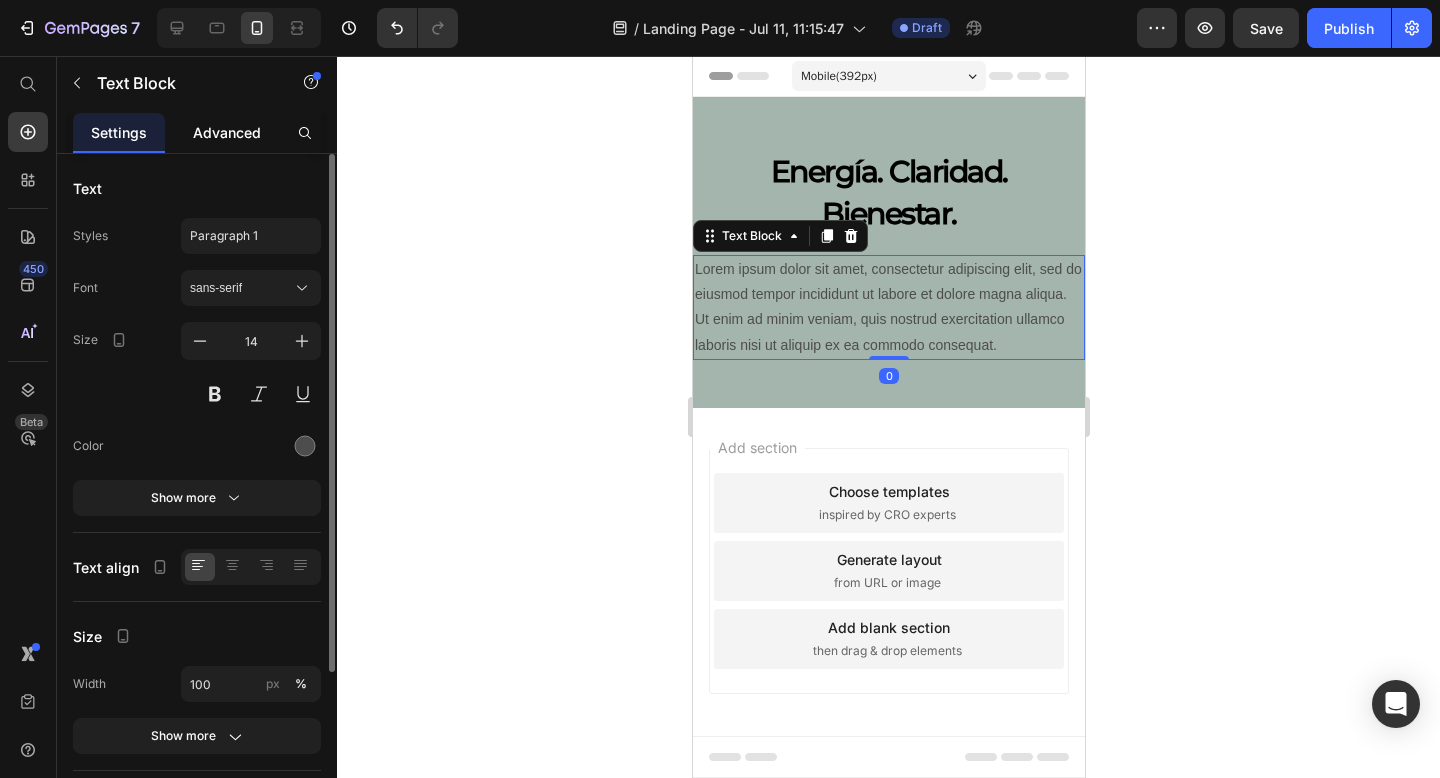 click on "Advanced" 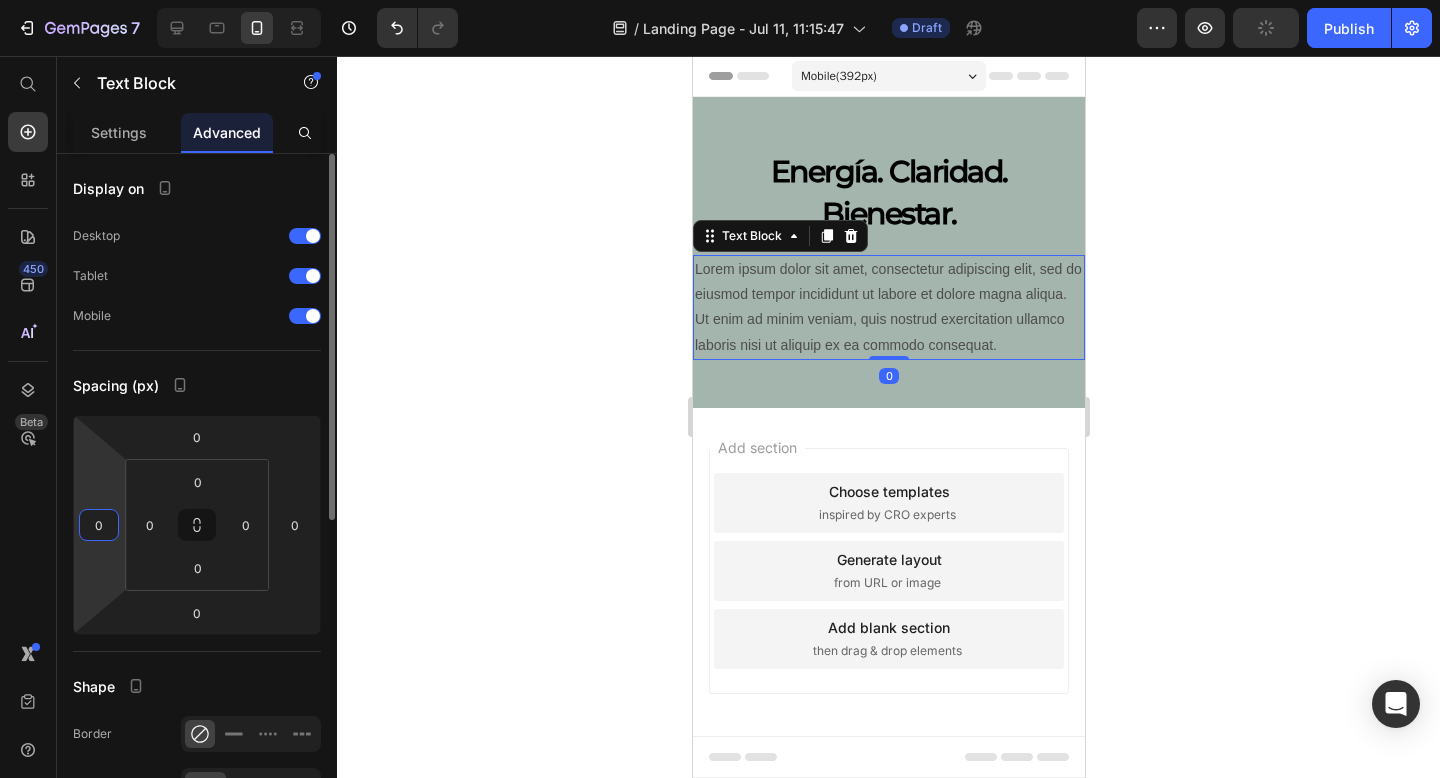 click on "0" at bounding box center [99, 525] 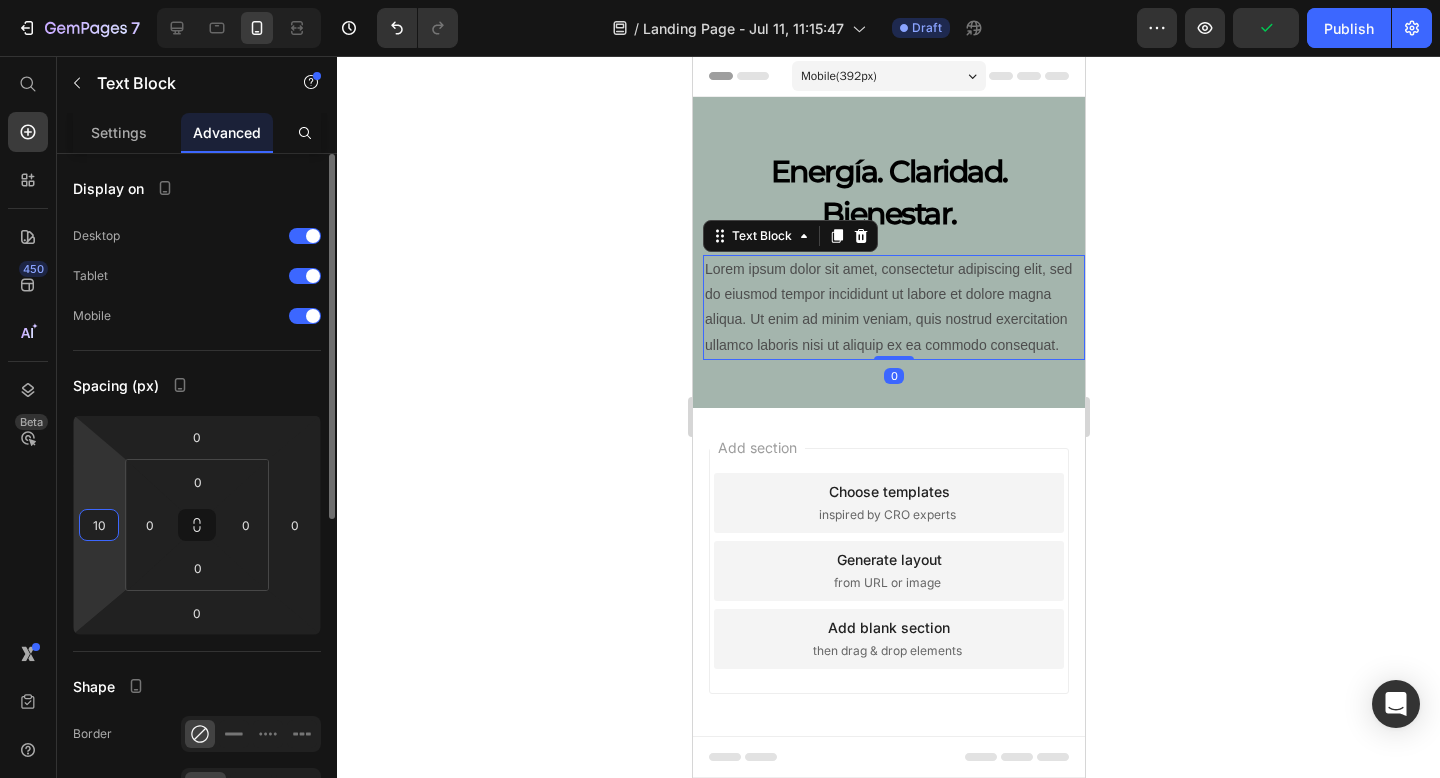 type on "1" 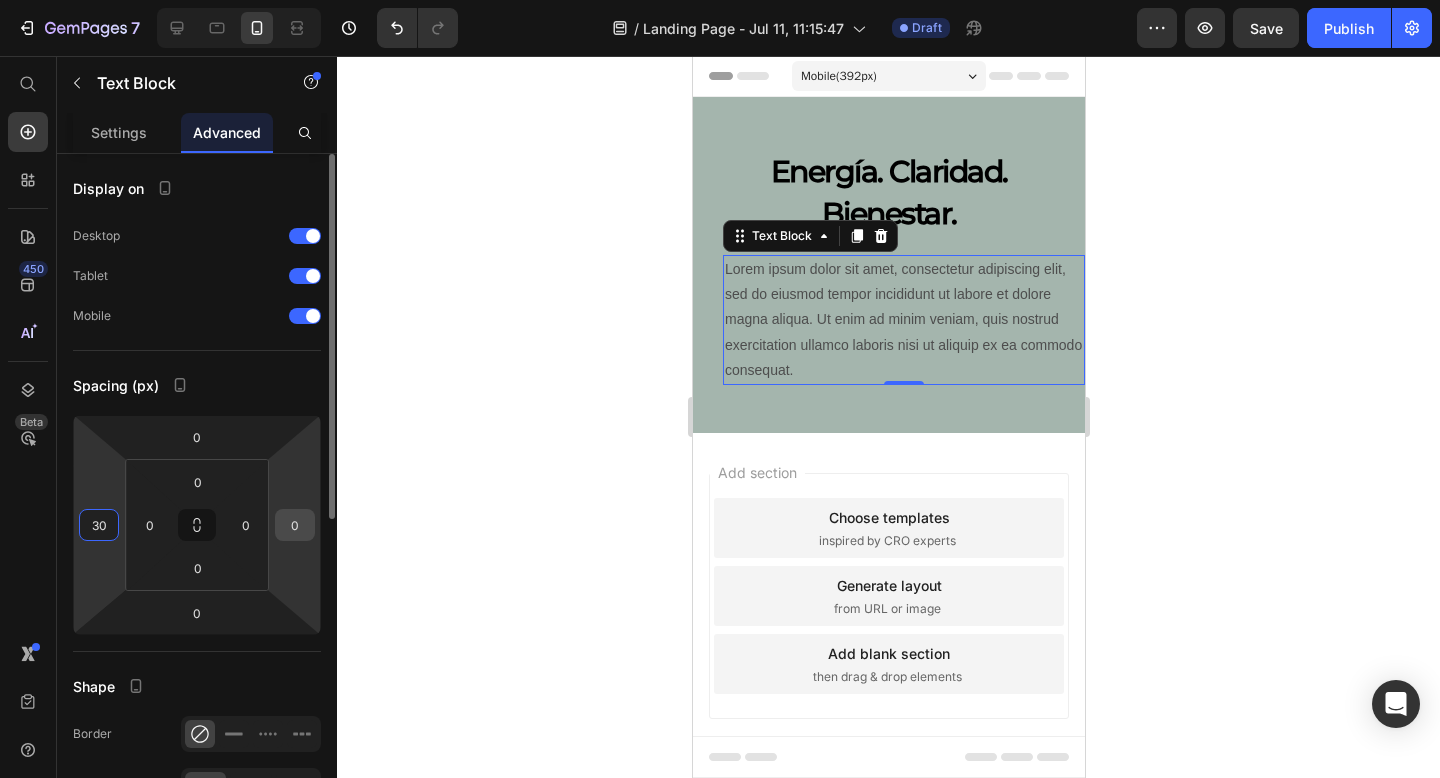 type on "30" 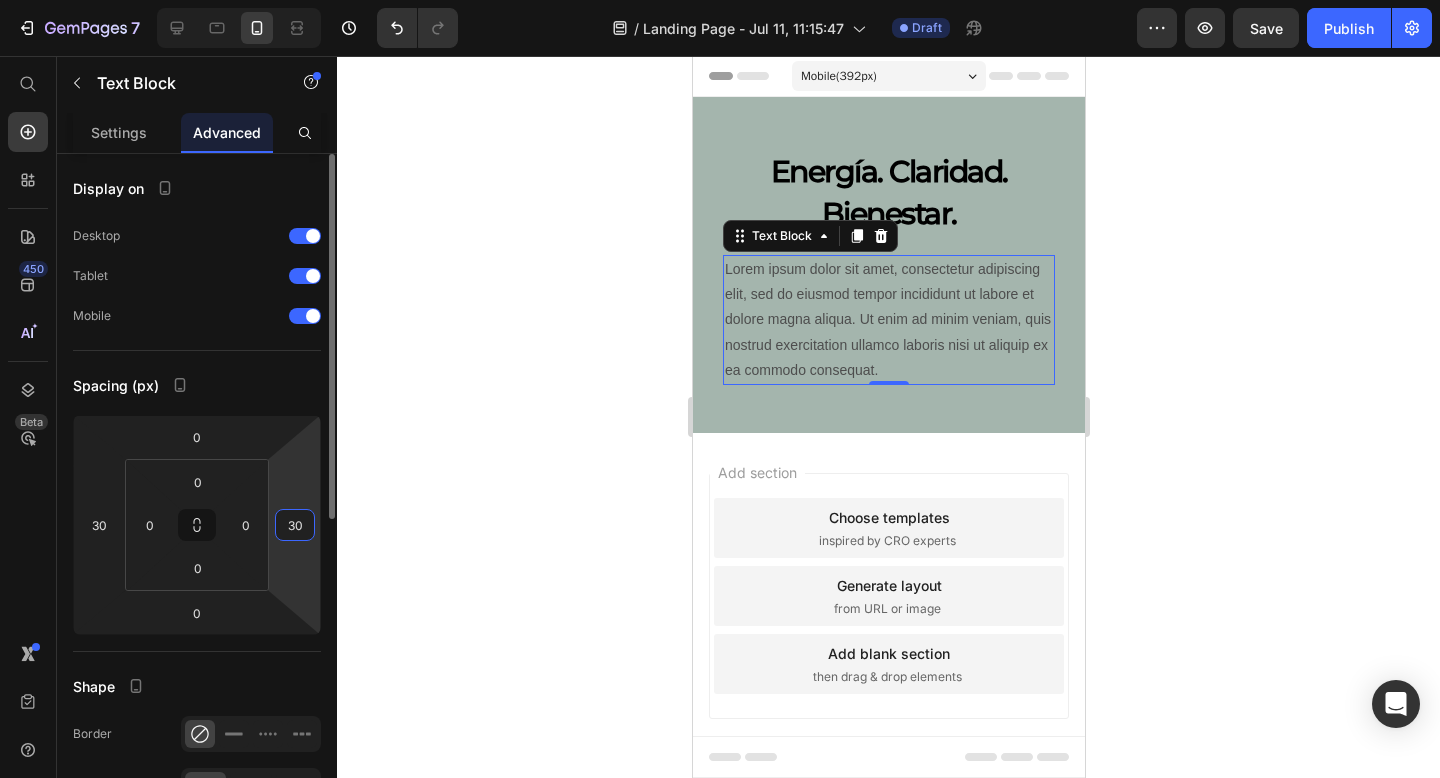 type on "30" 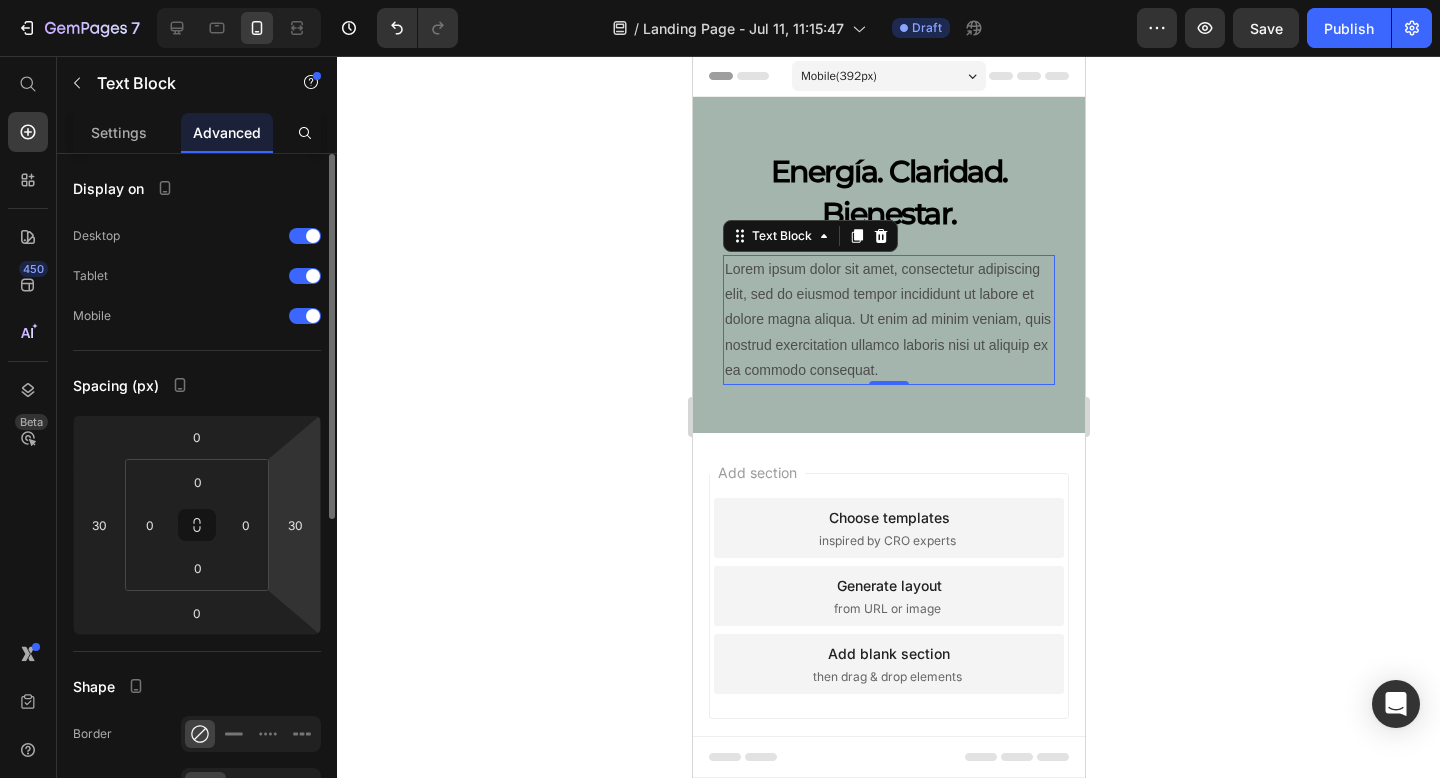 click on "Display on Desktop Tablet Mobile Spacing (px) 0 30 0 30 0 0 0 0 Shape Border Corner Shadow Position Opacity 100 % Animation Interaction Upgrade to Optimize plan  to unlock Interaction & other premium features. CSS class" at bounding box center (197, 739) 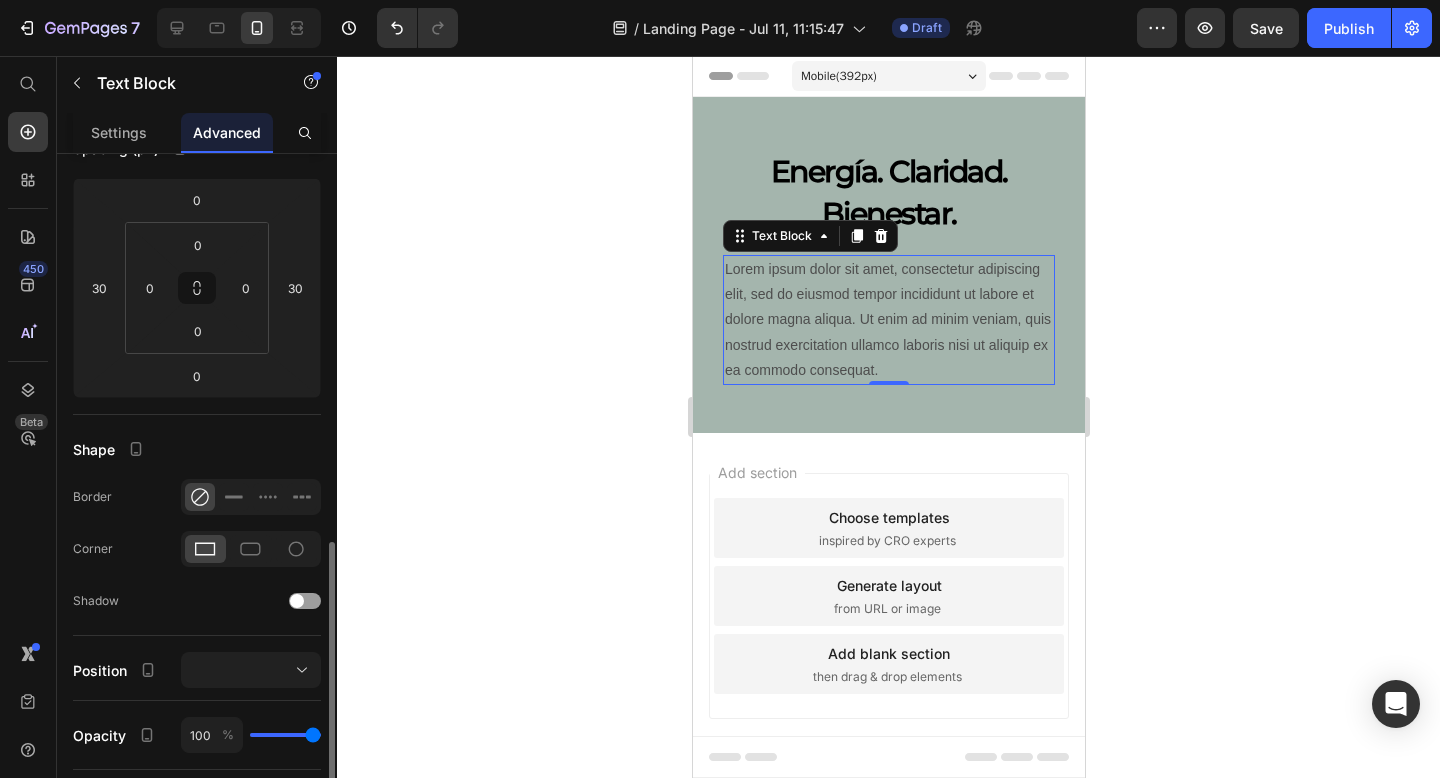 scroll, scrollTop: 458, scrollLeft: 0, axis: vertical 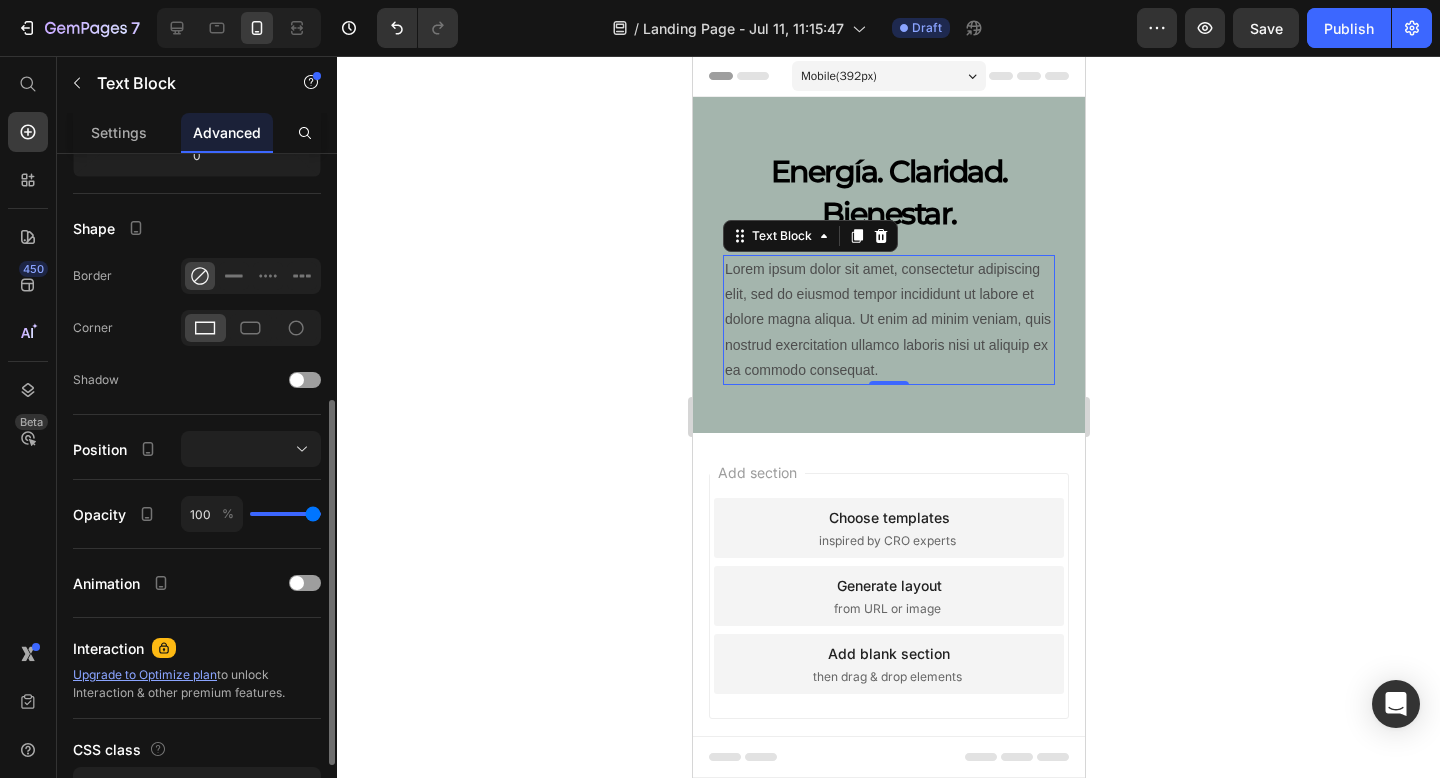 click on "Lorem ipsum dolor sit amet, consectetur adipiscing elit, sed do eiusmod tempor incididunt ut labore et dolore magna aliqua. Ut enim ad minim veniam, quis nostrud exercitation ullamco laboris nisi ut aliquip ex ea commodo consequat." at bounding box center [888, 320] 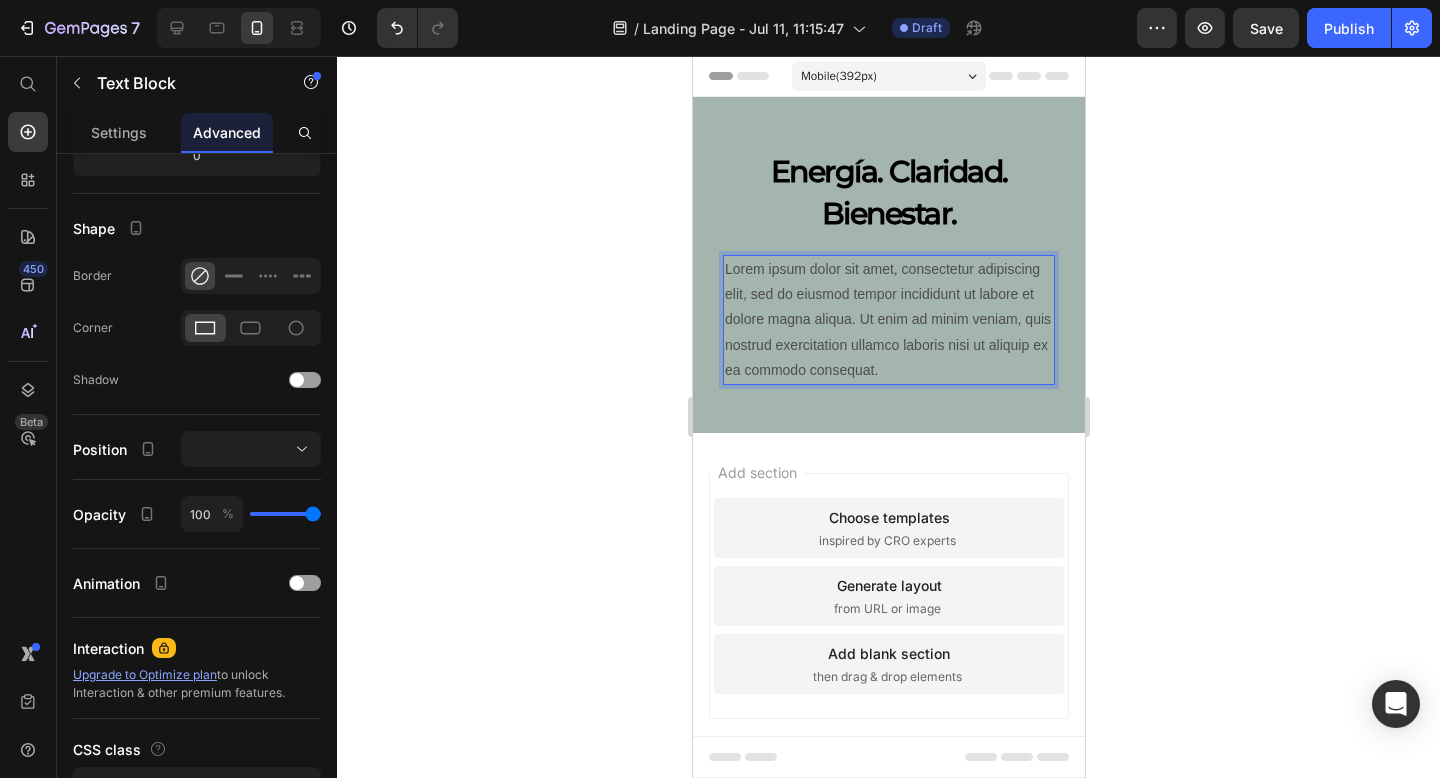 click 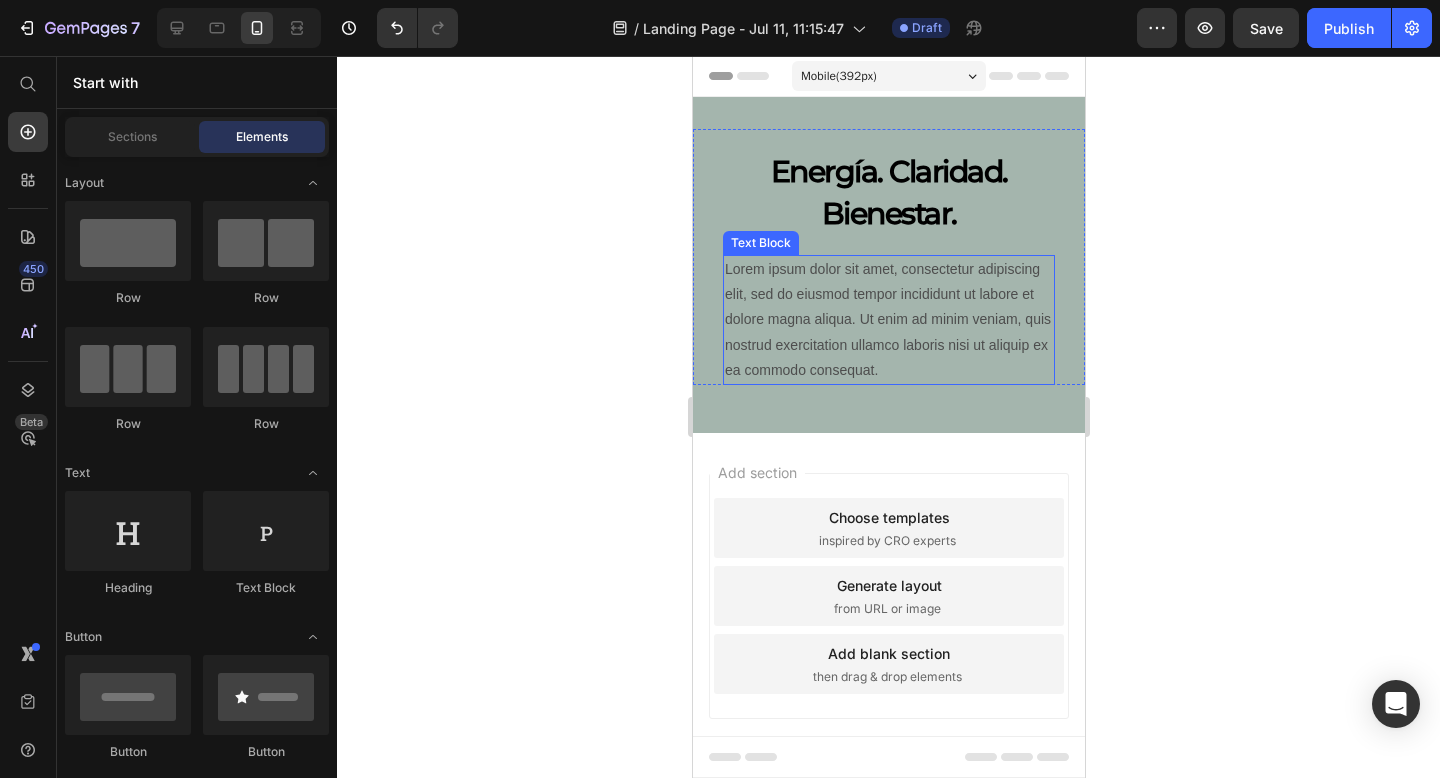 click on "Lorem ipsum dolor sit amet, consectetur adipiscing elit, sed do eiusmod tempor incididunt ut labore et dolore magna aliqua. Ut enim ad minim veniam, quis nostrud exercitation ullamco laboris nisi ut aliquip ex ea commodo consequat." at bounding box center (888, 320) 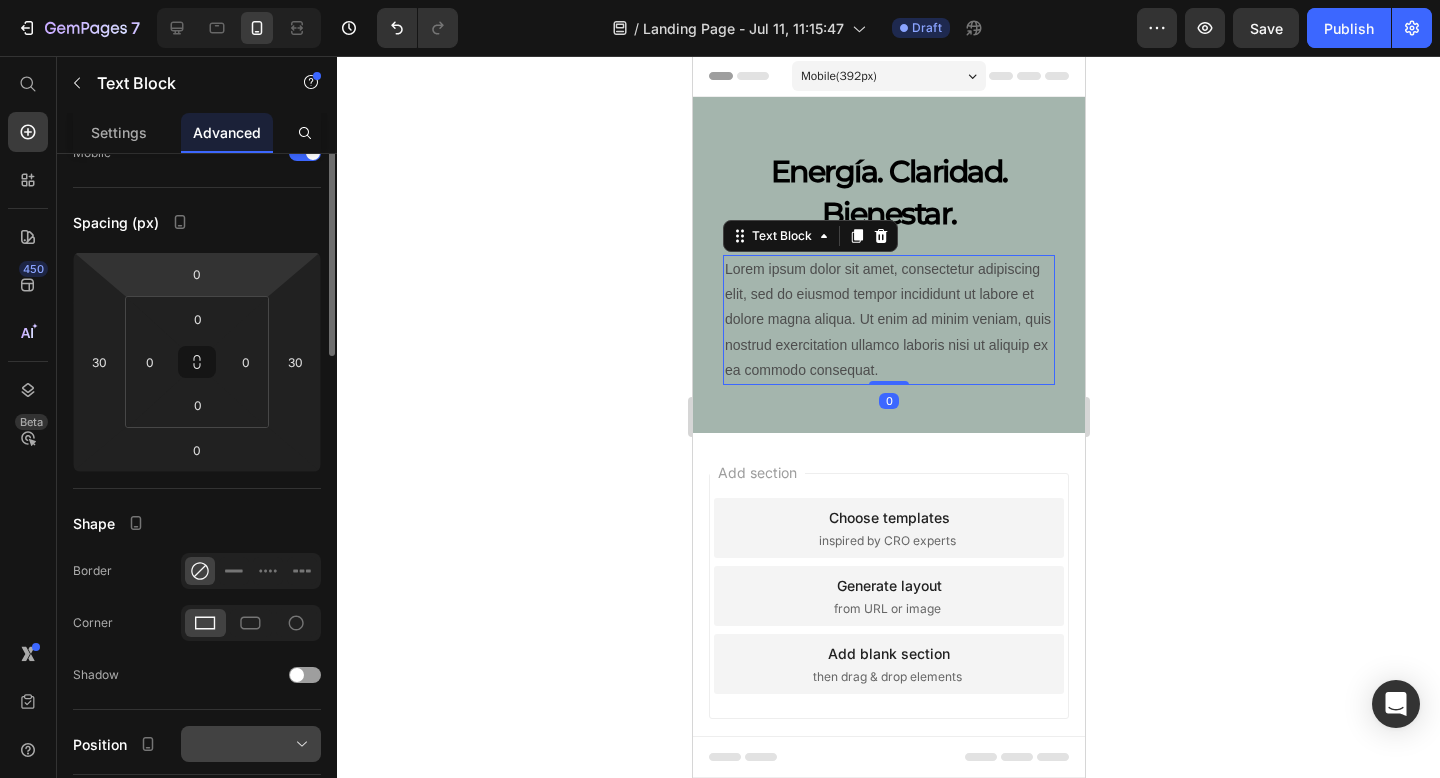 scroll, scrollTop: 0, scrollLeft: 0, axis: both 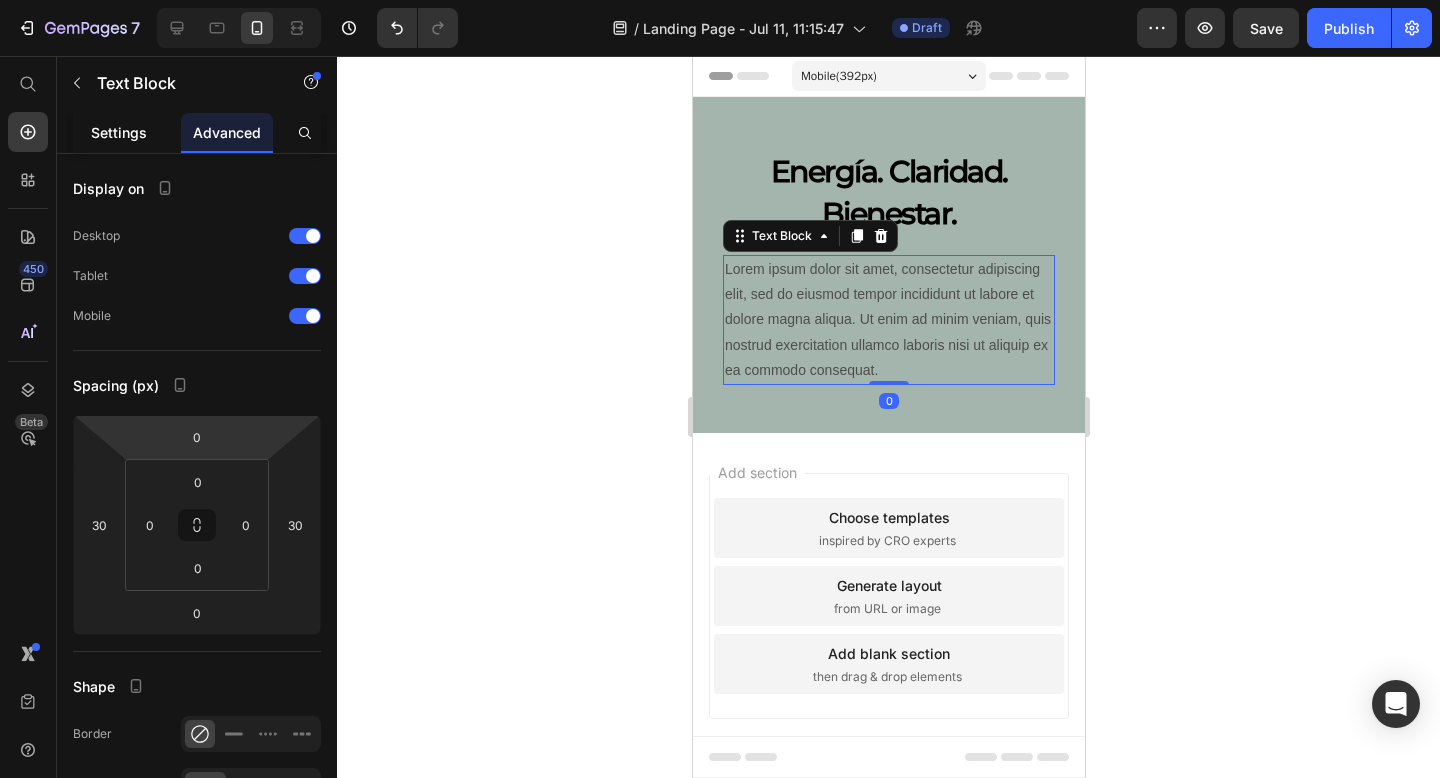 click on "Settings" at bounding box center [119, 132] 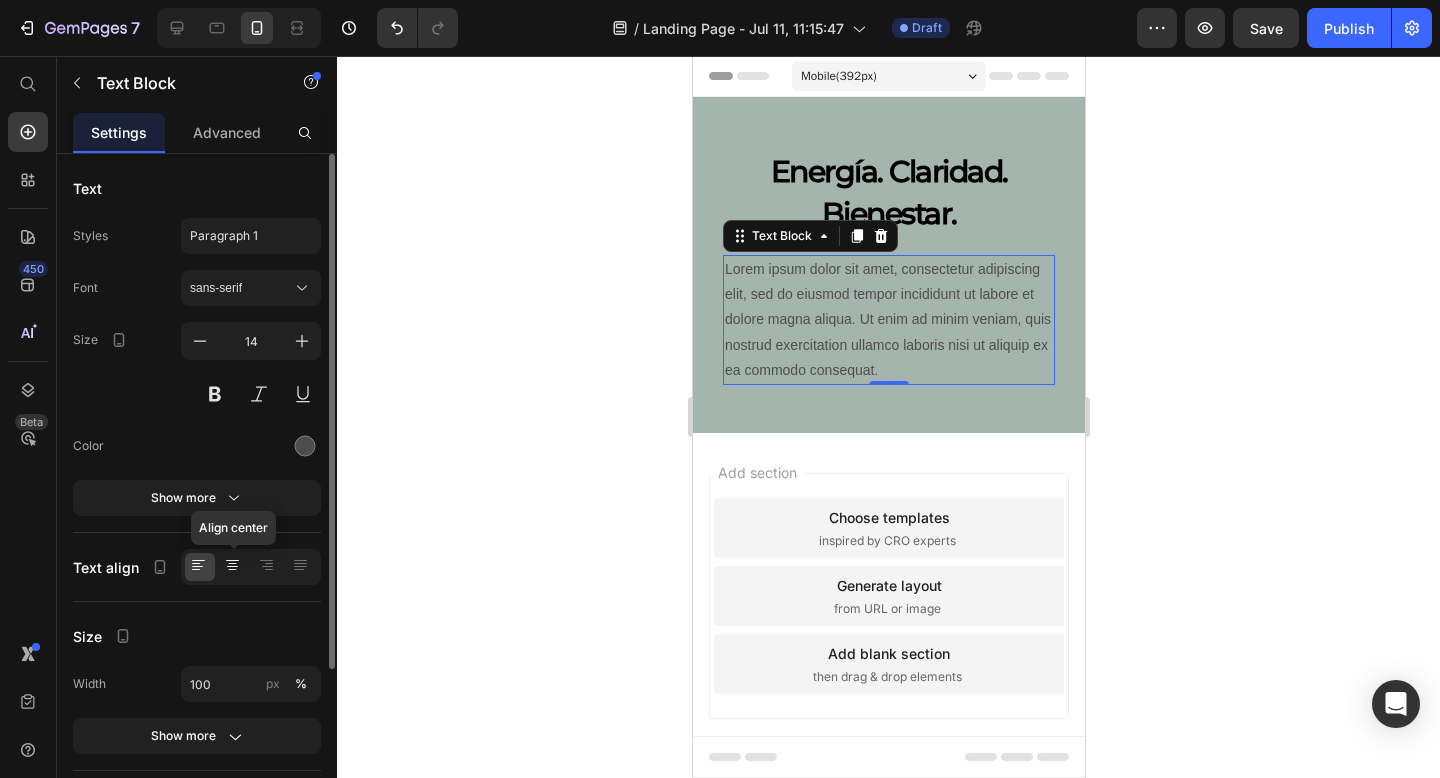 click 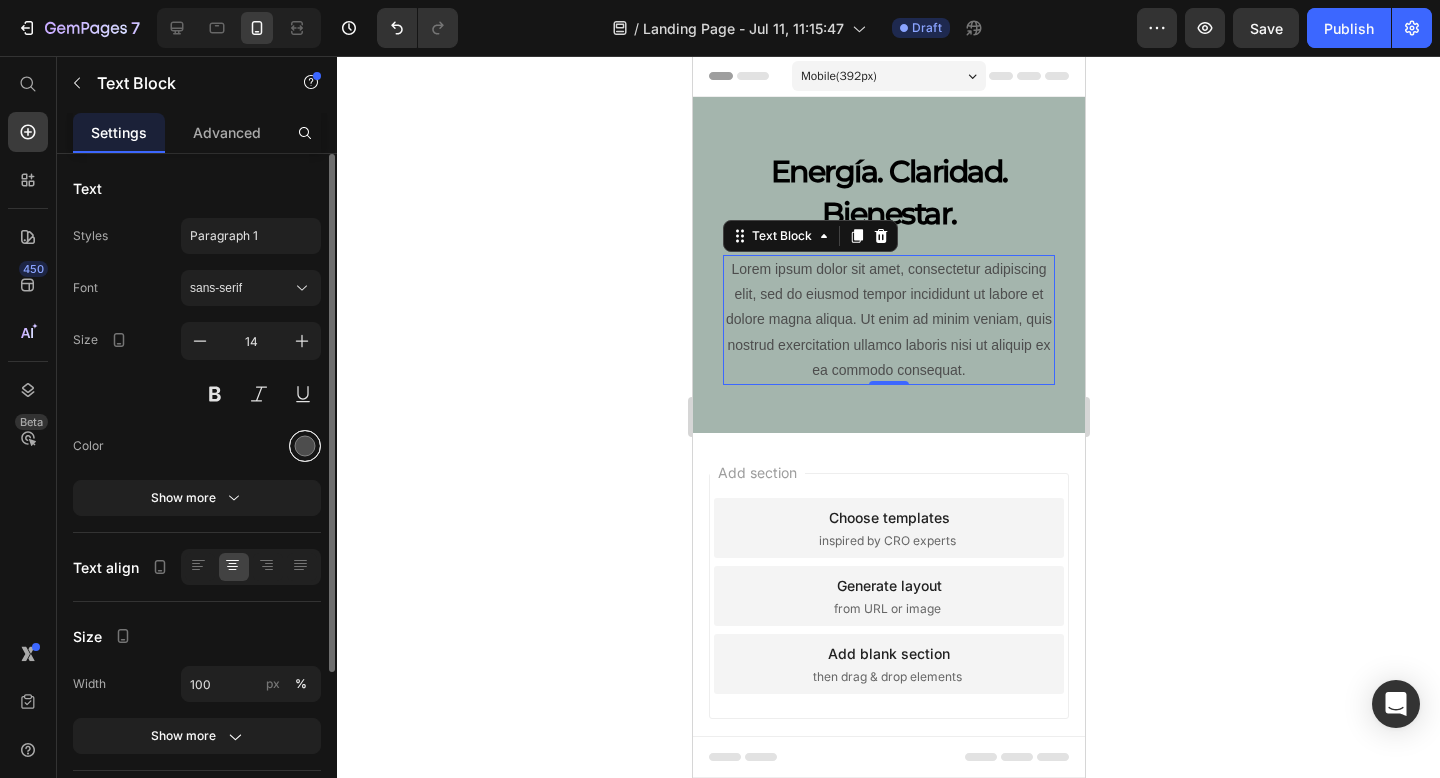 click at bounding box center [305, 446] 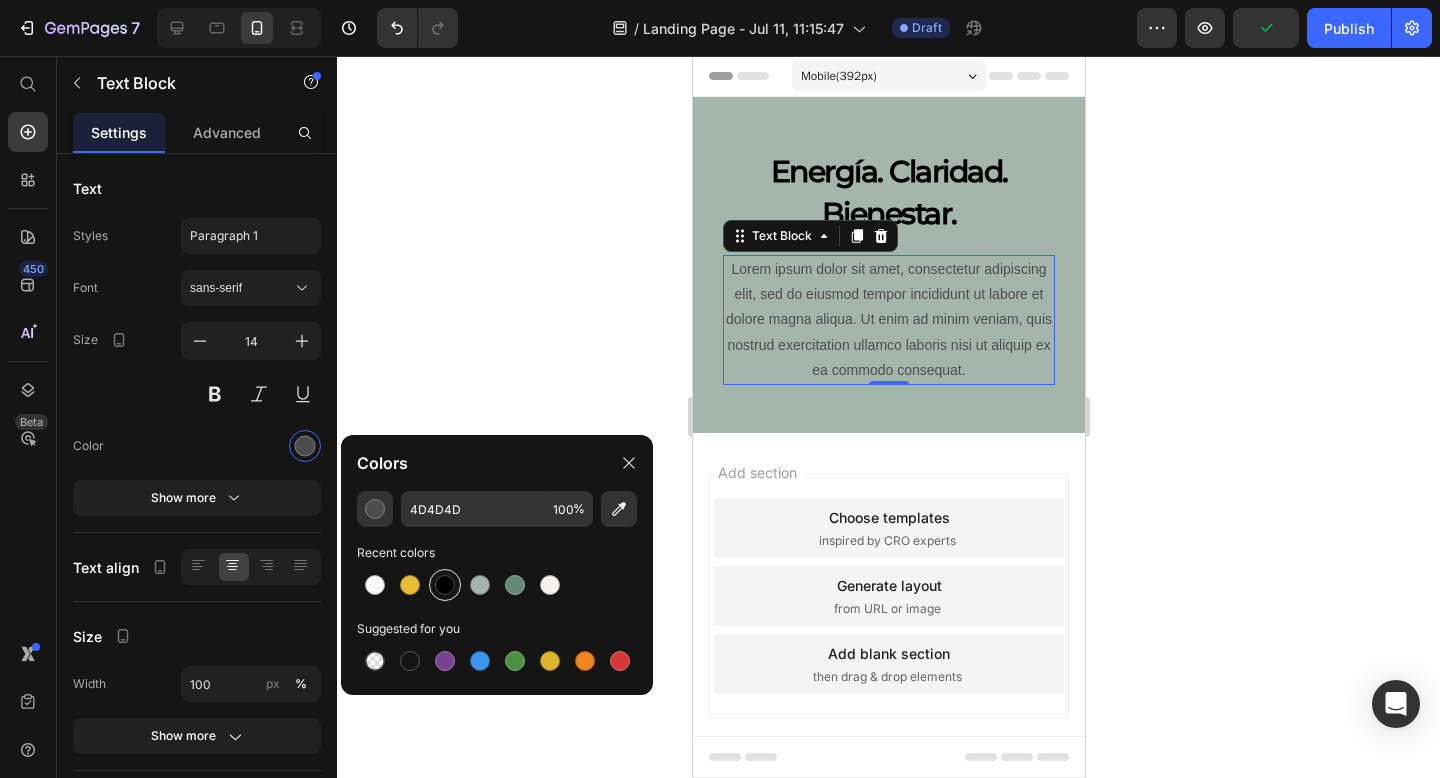 click at bounding box center [445, 585] 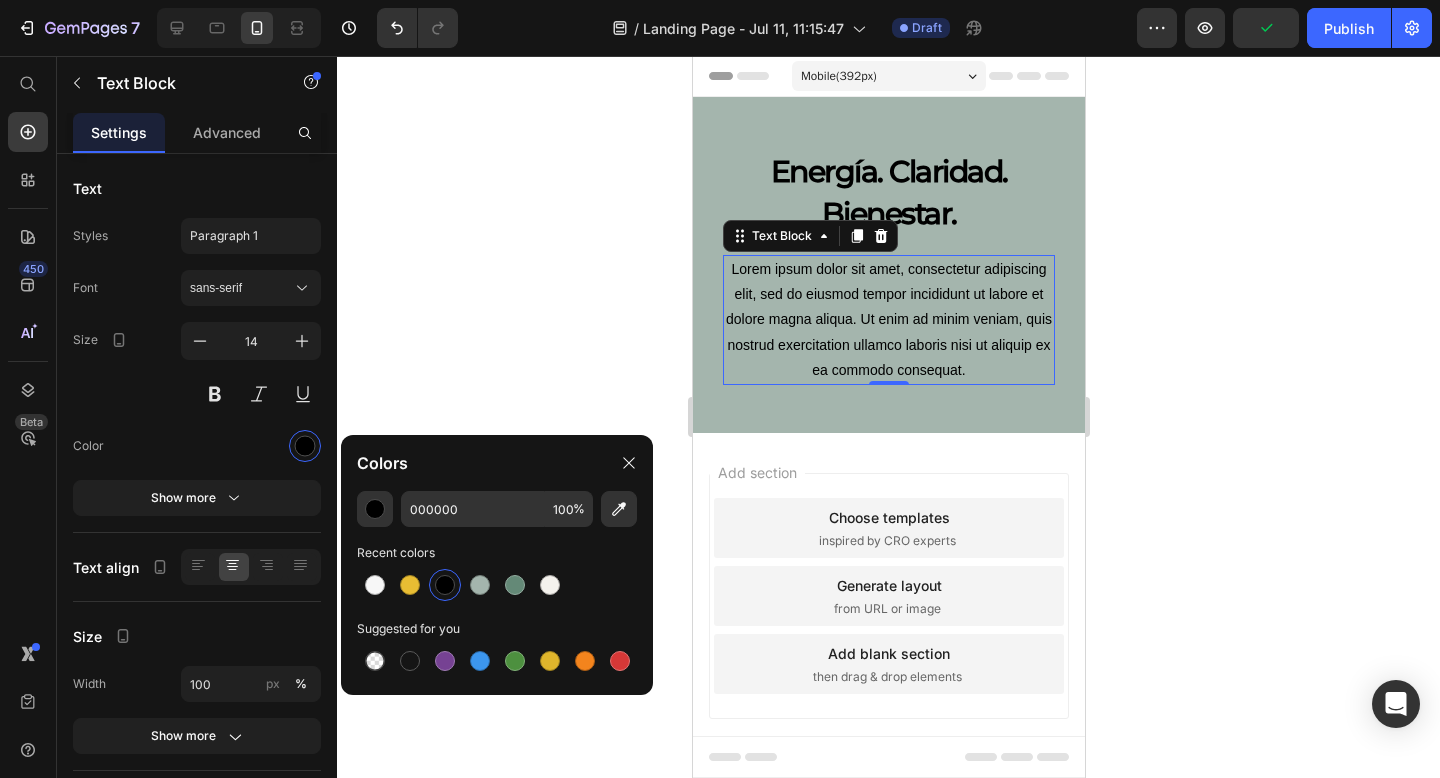 click 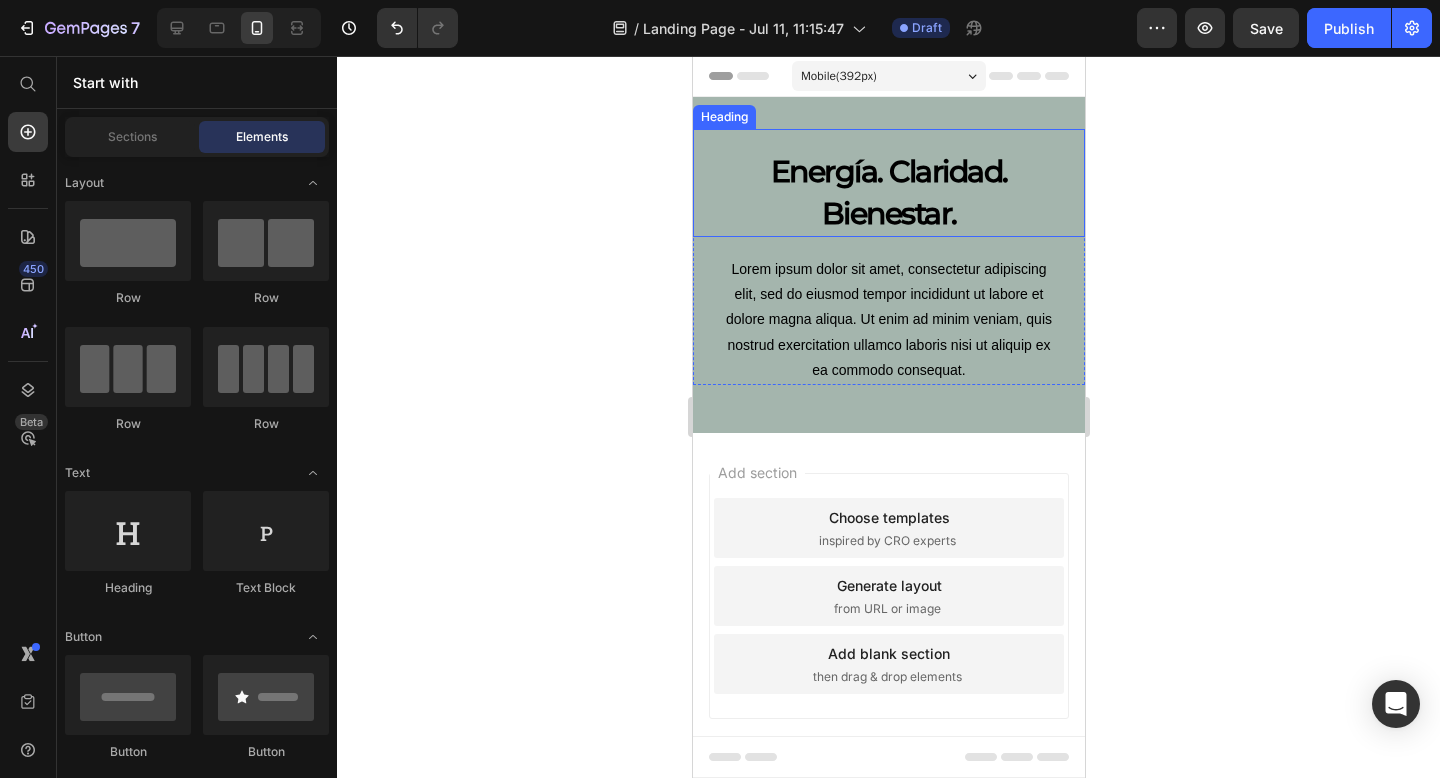 click on "Energía. Claridad. Bienestar." at bounding box center (888, 193) 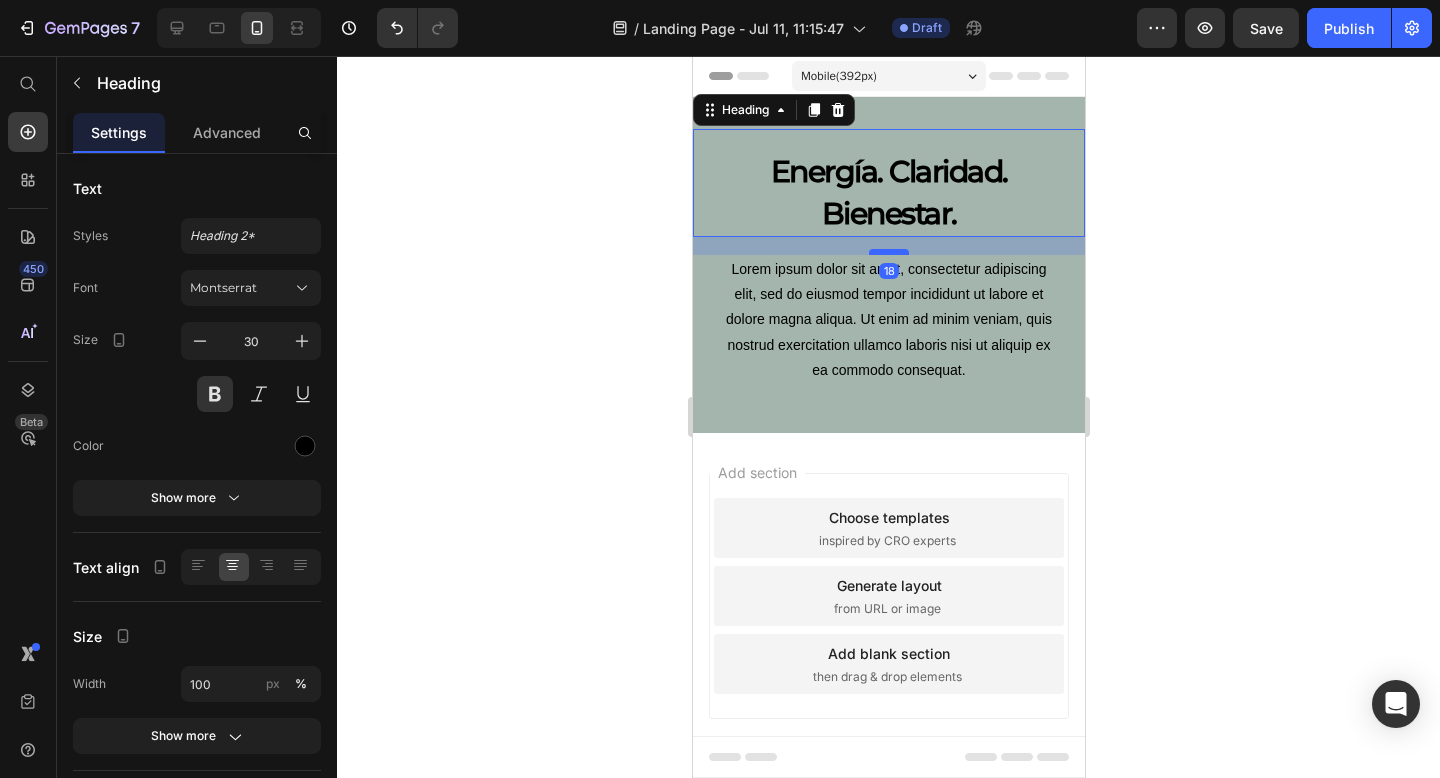click at bounding box center [888, 252] 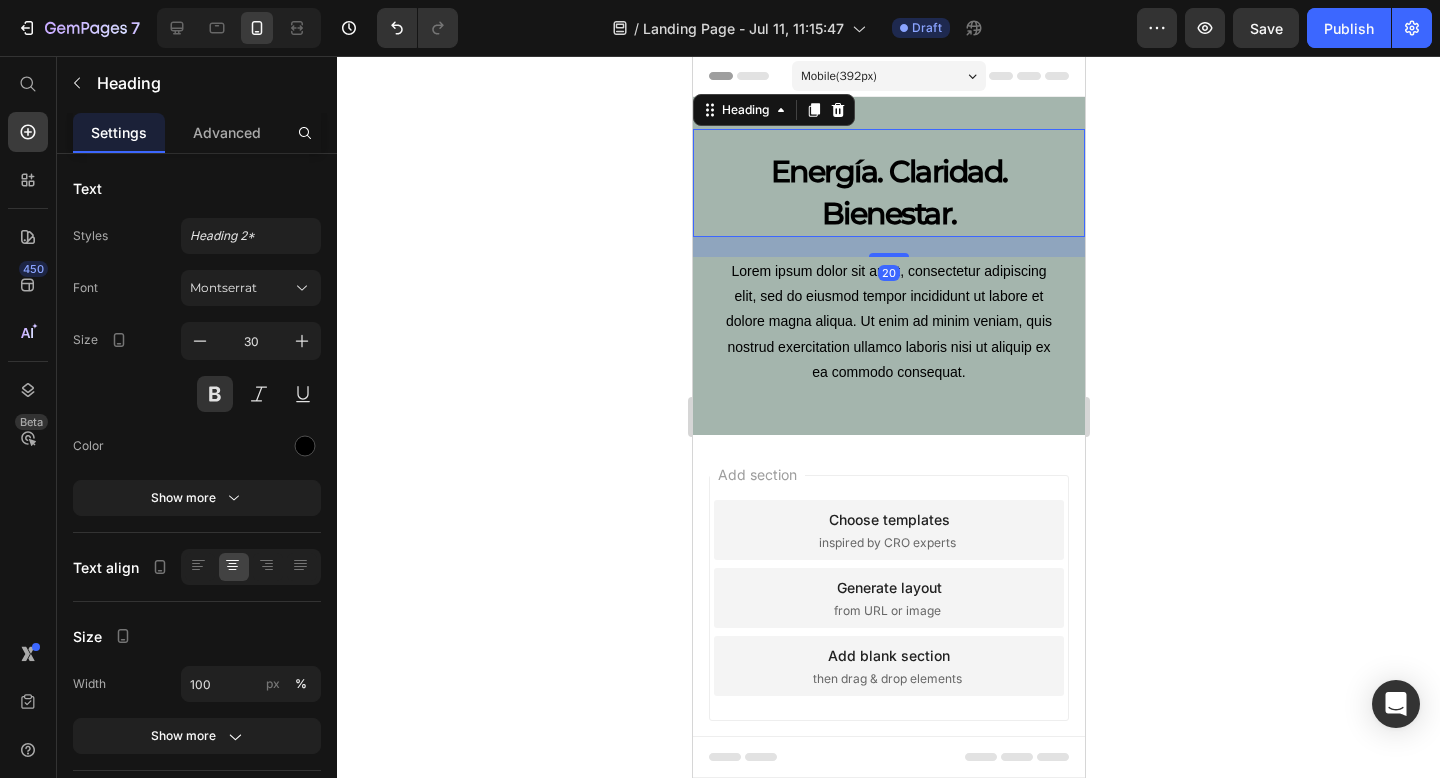 click 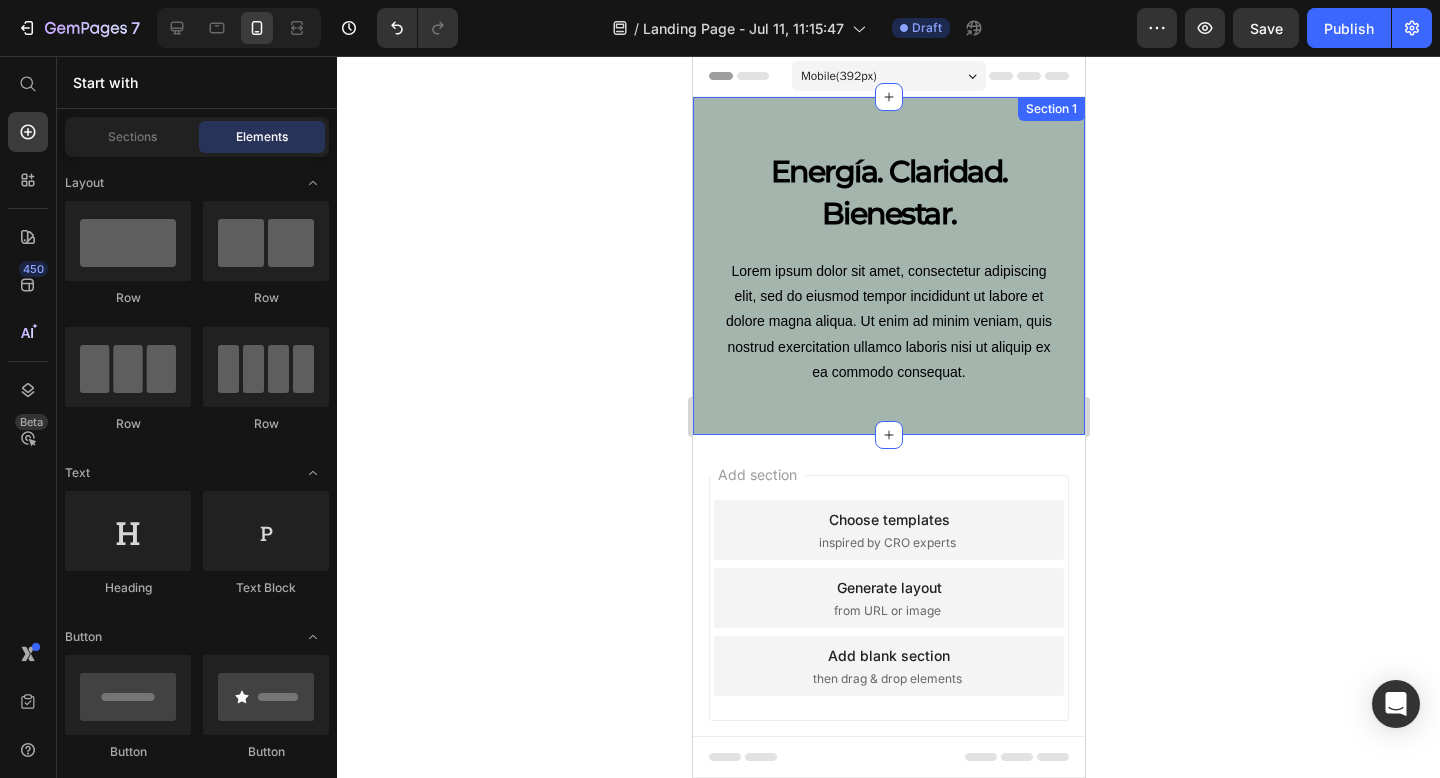 click on "Energía. Claridad. Bienestar. Heading Lorem ipsum dolor sit amet, consectetur adipiscing elit, sed do eiusmod tempor incididunt ut labore et dolore magna aliqua. Ut enim ad minim veniam, quis nostrud exercitation ullamco laboris nisi ut aliquip ex ea commodo consequat. Text Block Row Section 1" at bounding box center [888, 266] 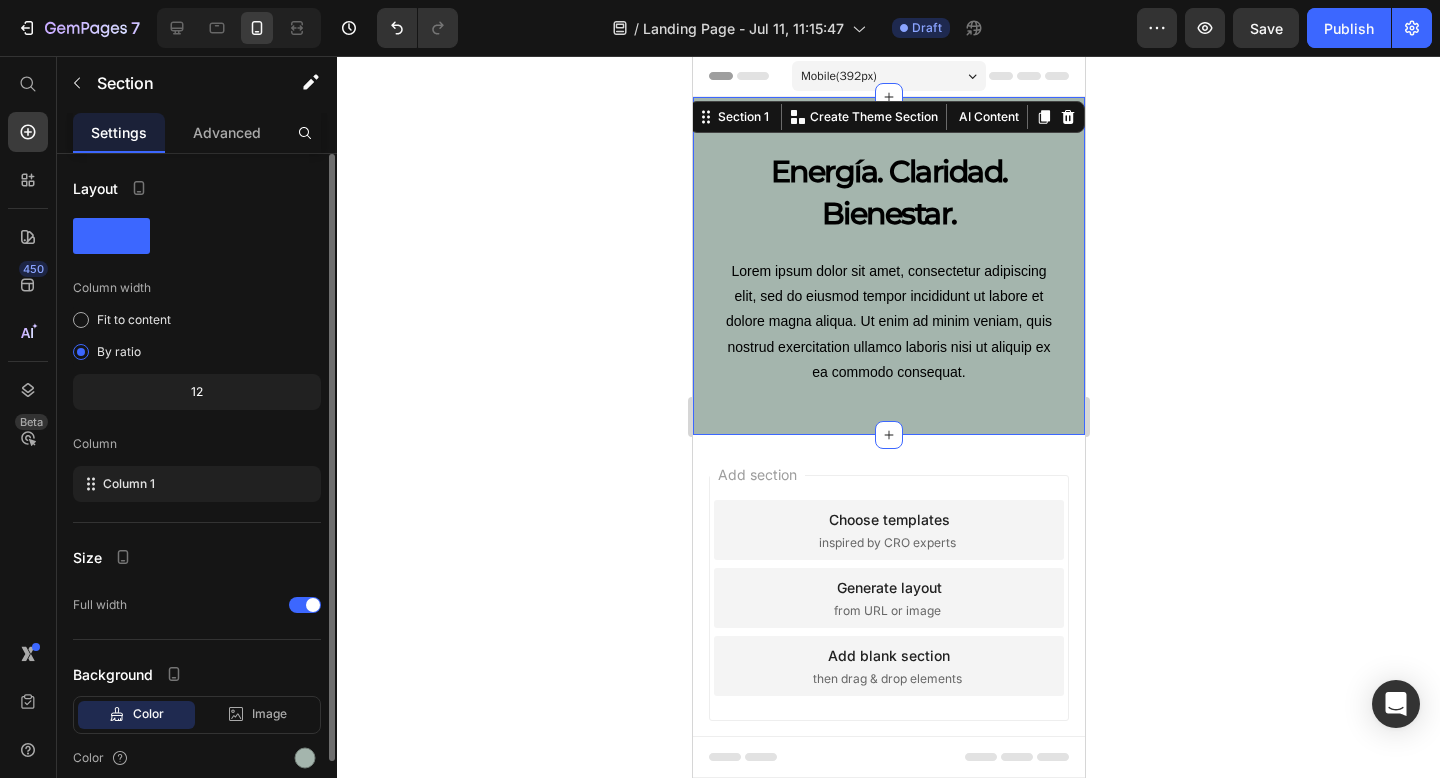 scroll, scrollTop: 83, scrollLeft: 0, axis: vertical 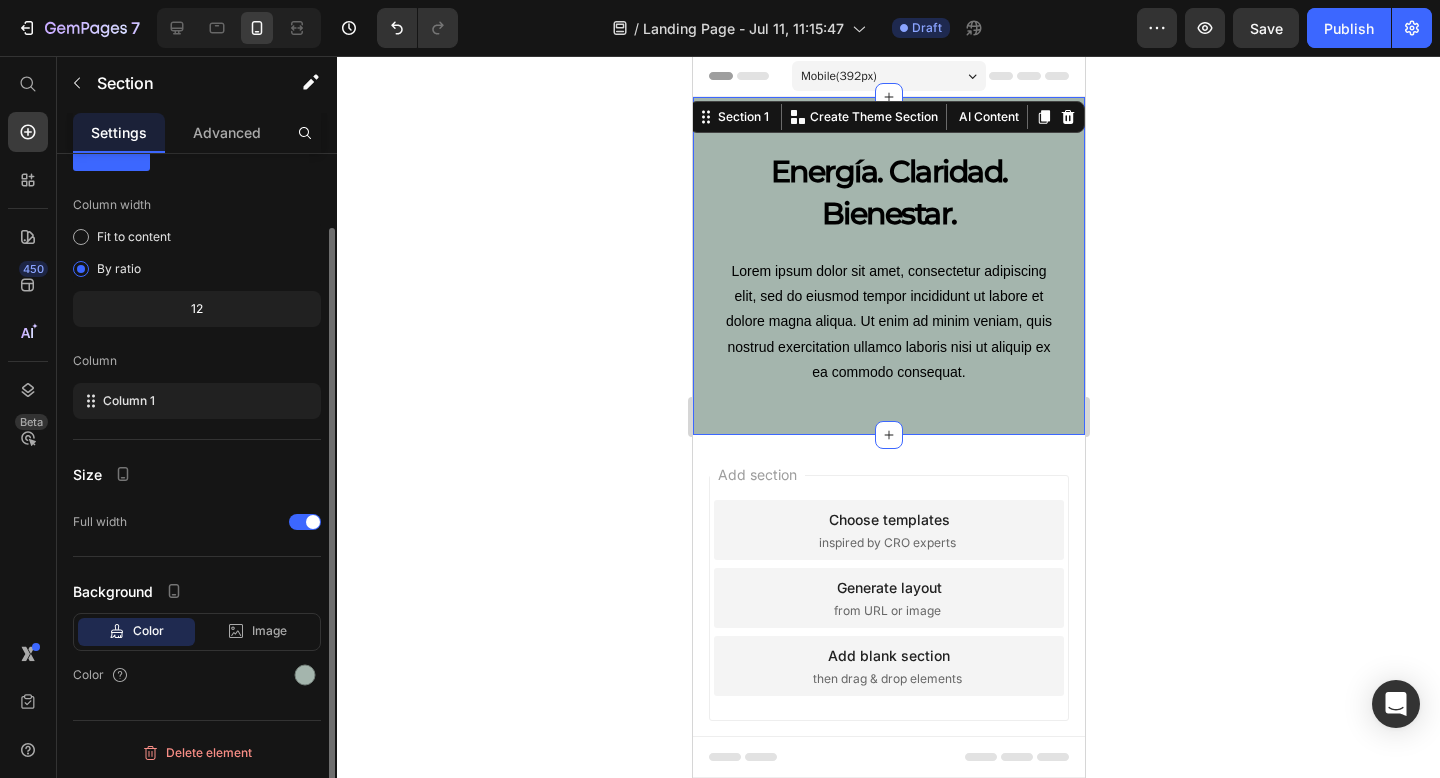click on "Color" at bounding box center (197, 675) 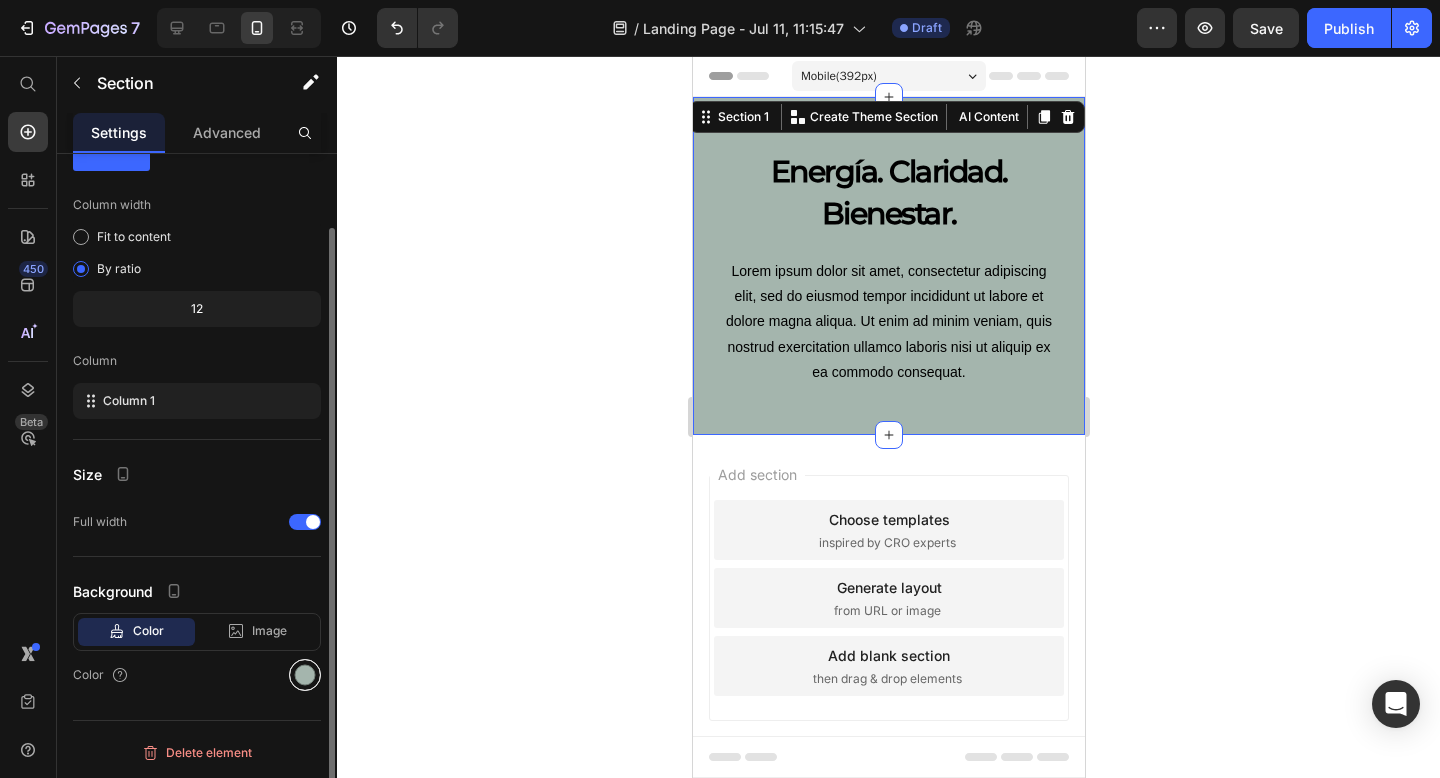 click at bounding box center (305, 675) 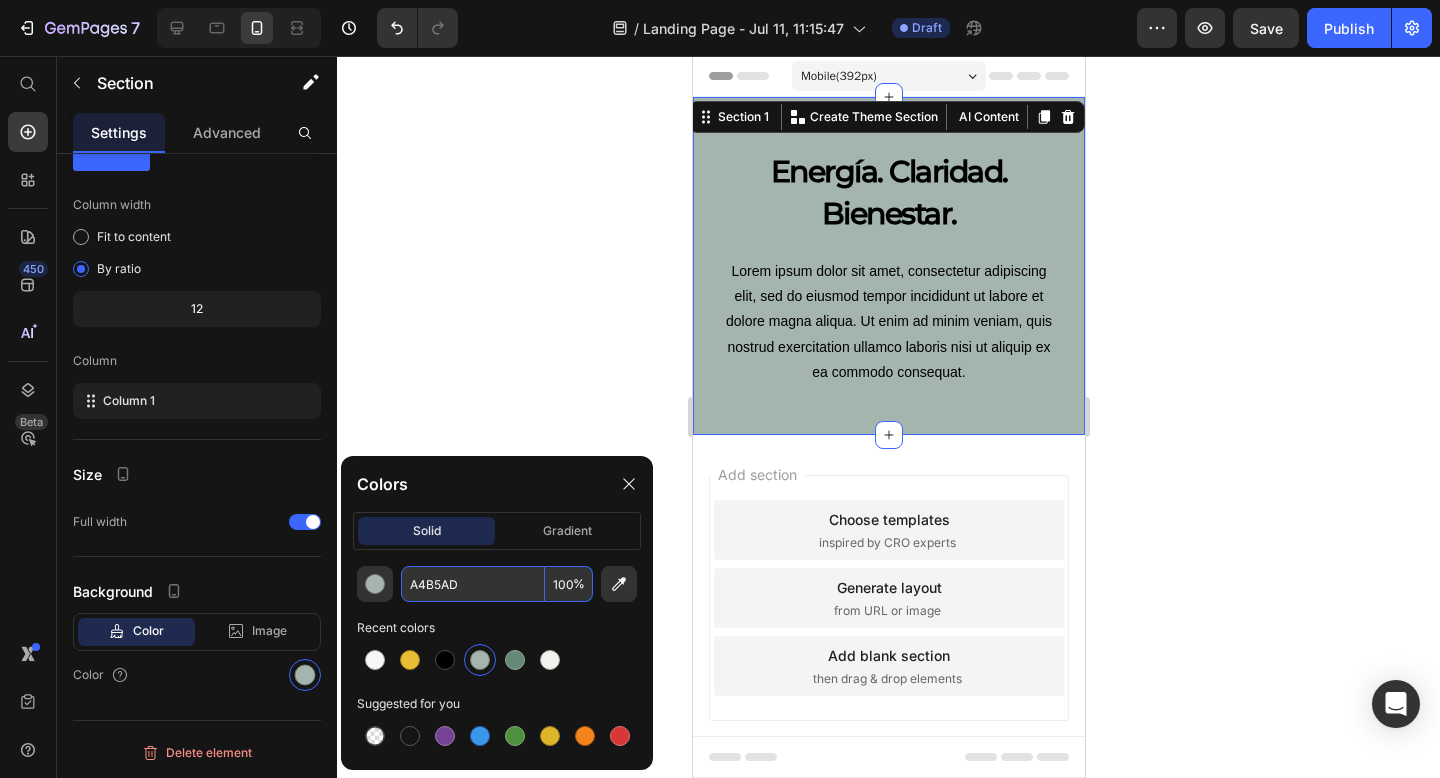 click on "100" at bounding box center (569, 584) 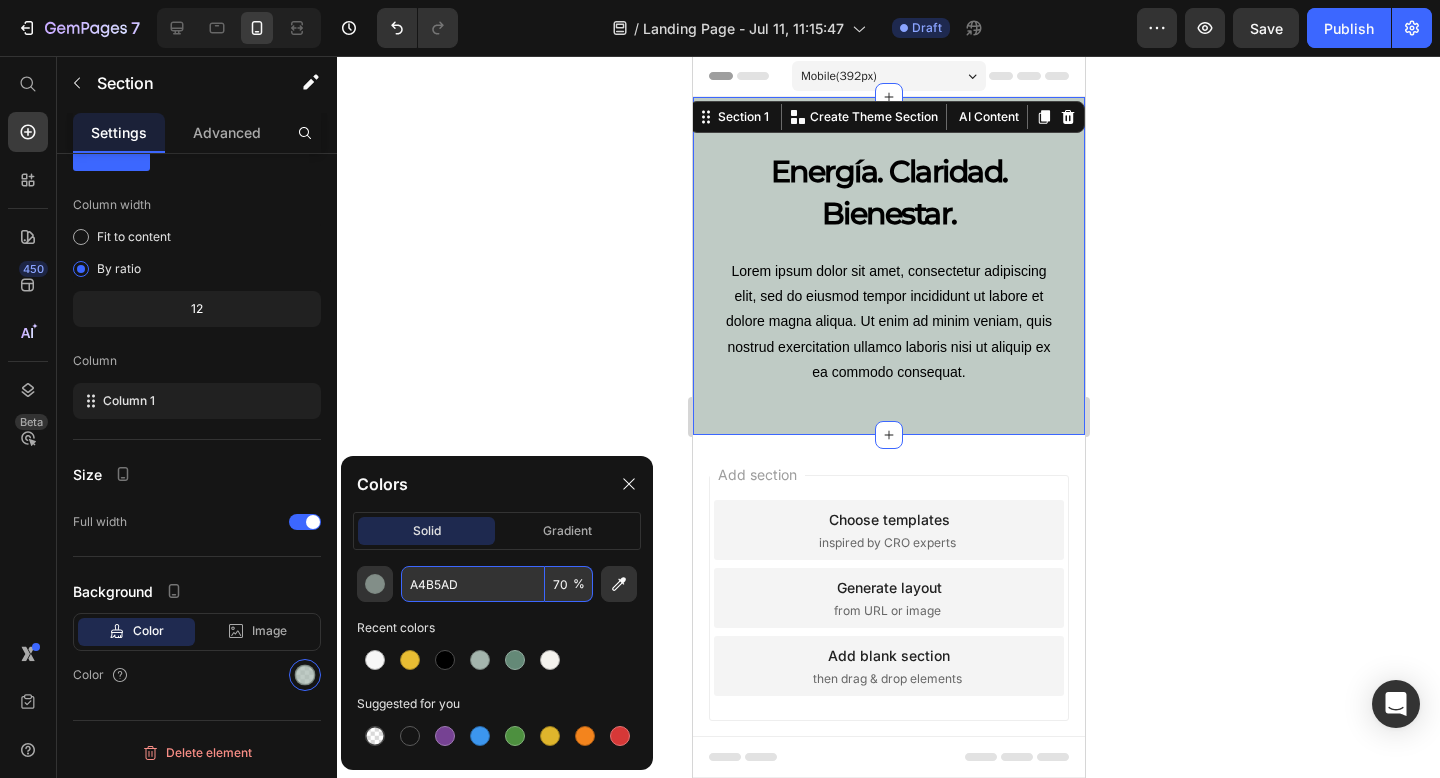 type on "7" 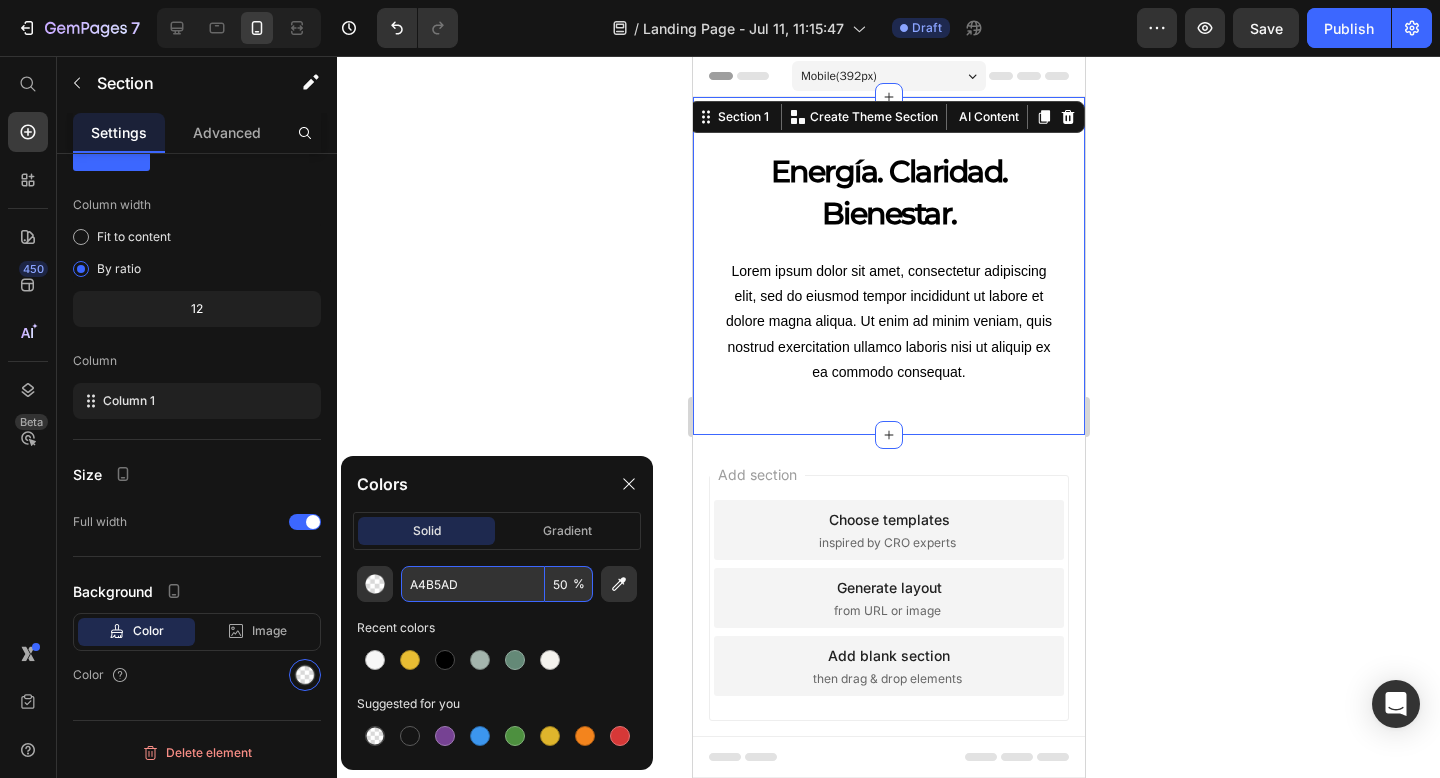 scroll, scrollTop: 0, scrollLeft: 0, axis: both 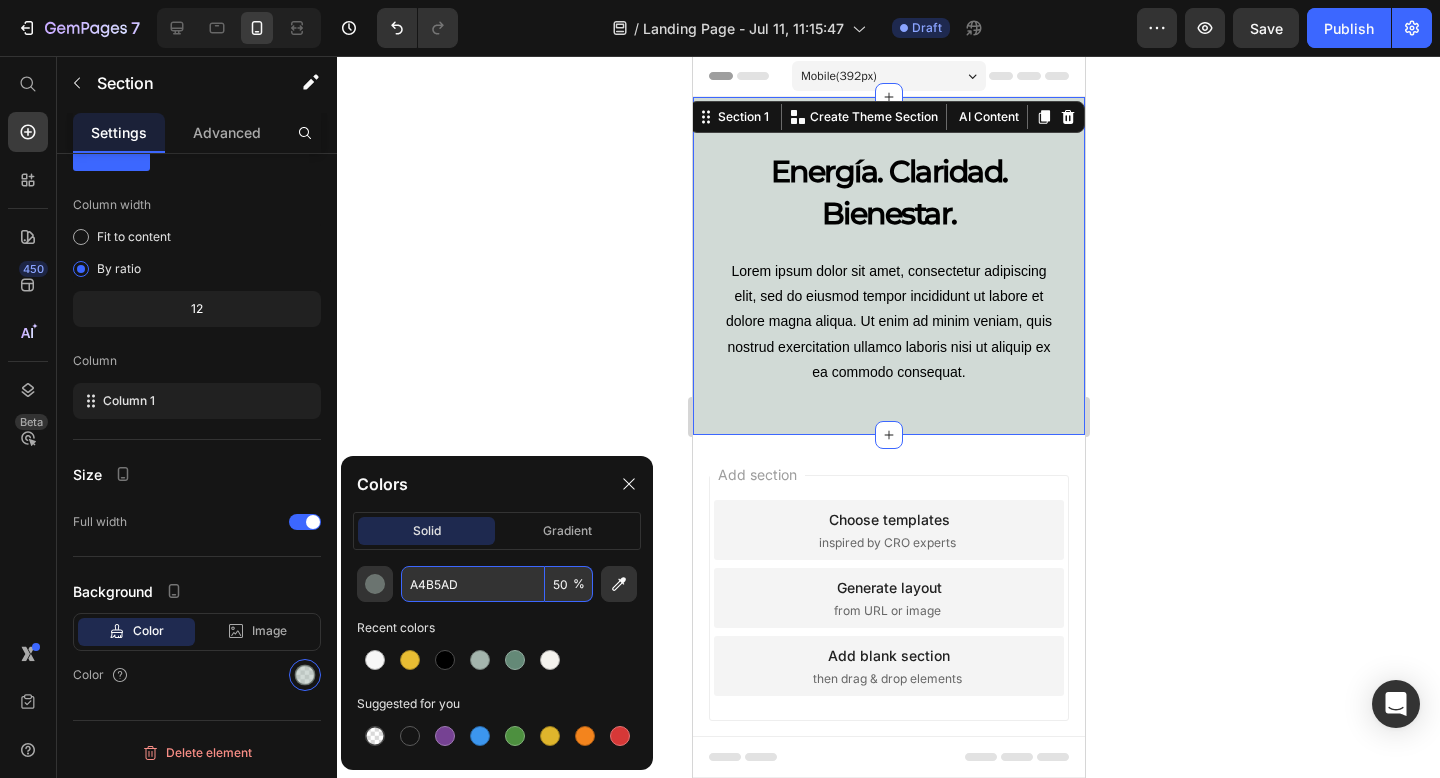 type on "5" 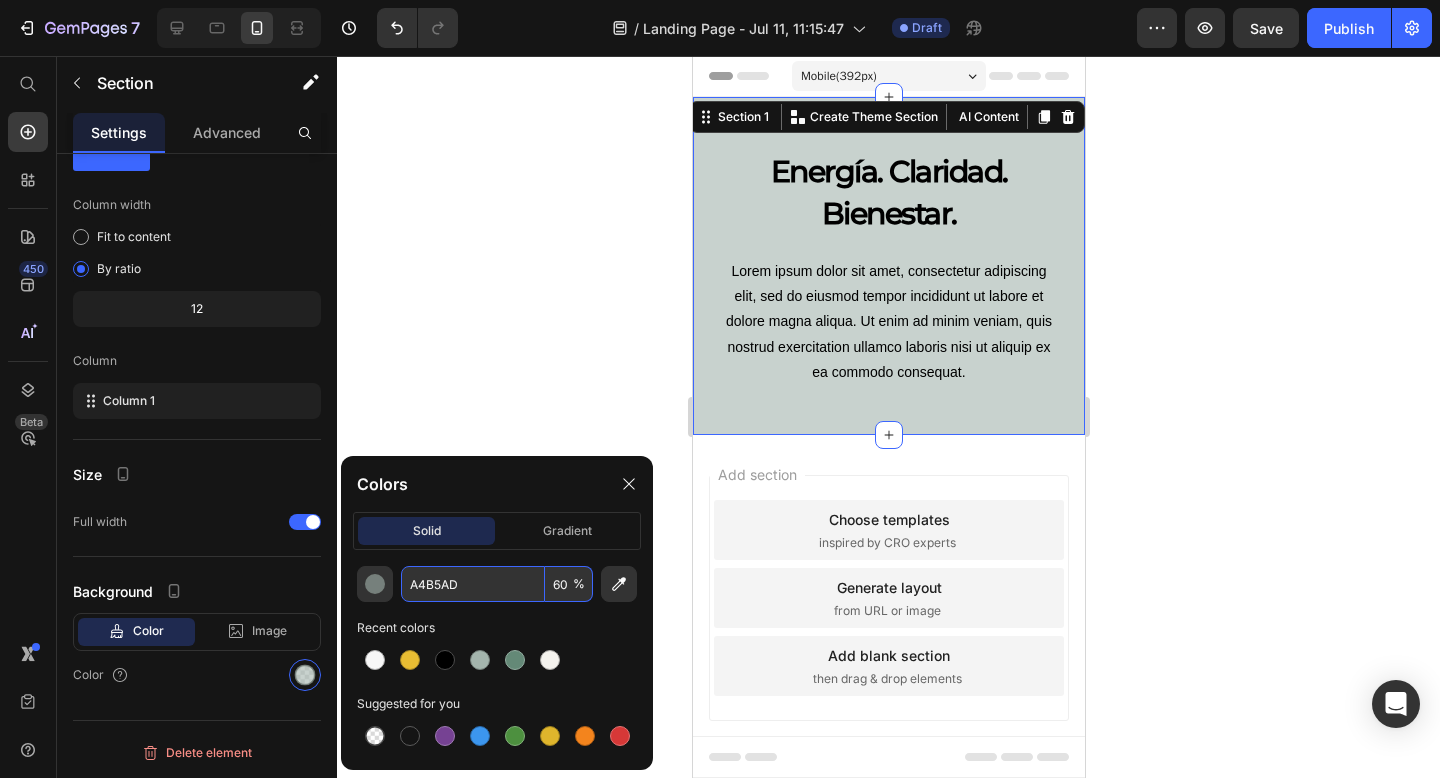type on "60" 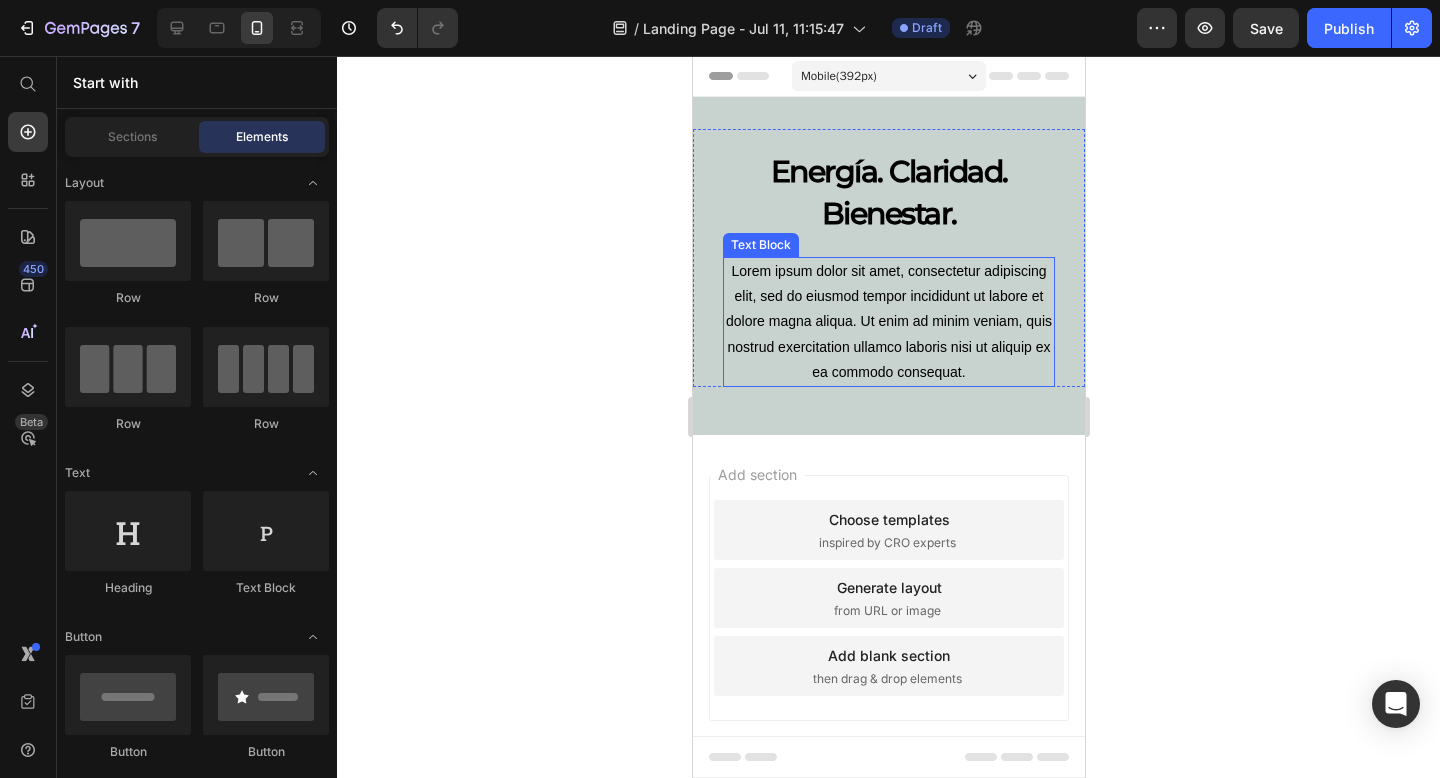 click on "Lorem ipsum dolor sit amet, consectetur adipiscing elit, sed do eiusmod tempor incididunt ut labore et dolore magna aliqua. Ut enim ad minim veniam, quis nostrud exercitation ullamco laboris nisi ut aliquip ex ea commodo consequat." at bounding box center [888, 322] 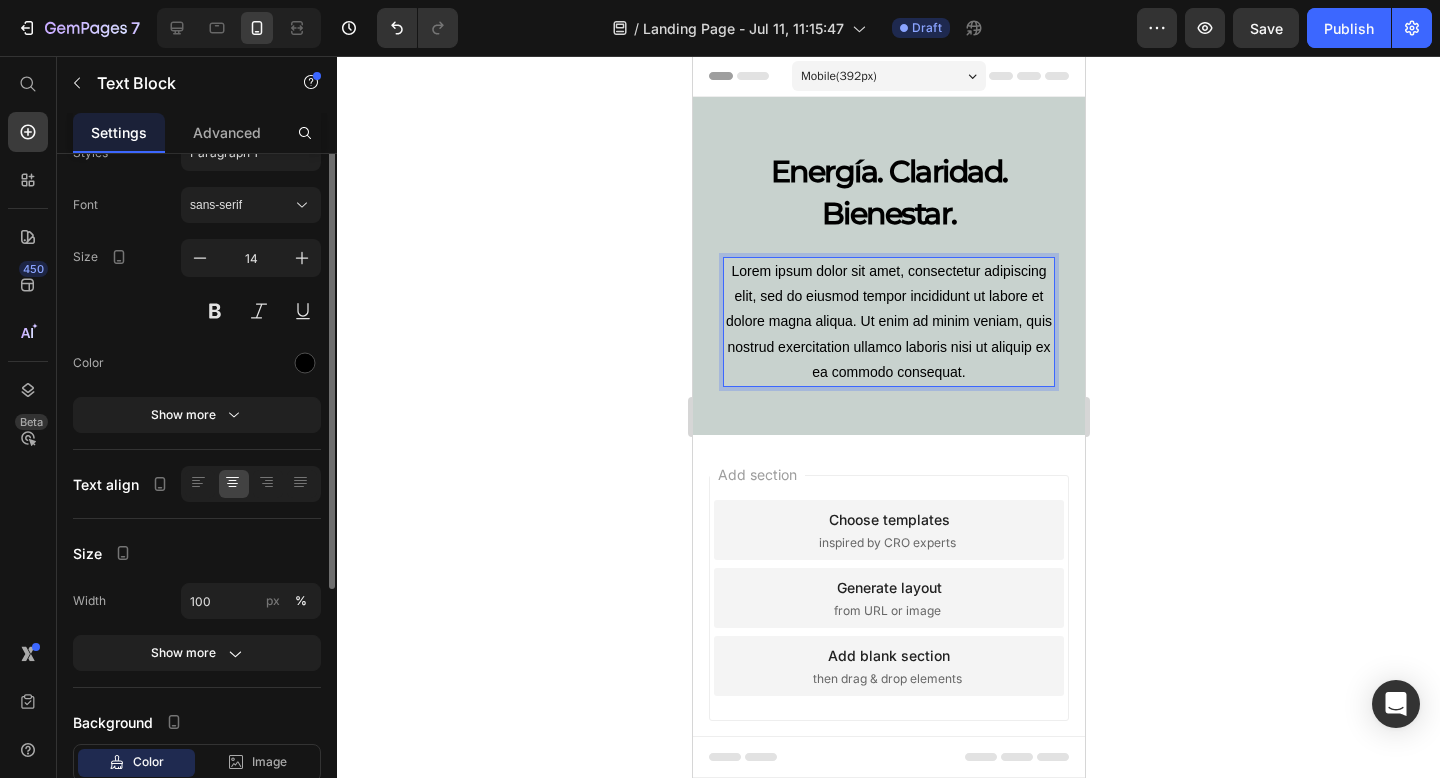 scroll, scrollTop: 0, scrollLeft: 0, axis: both 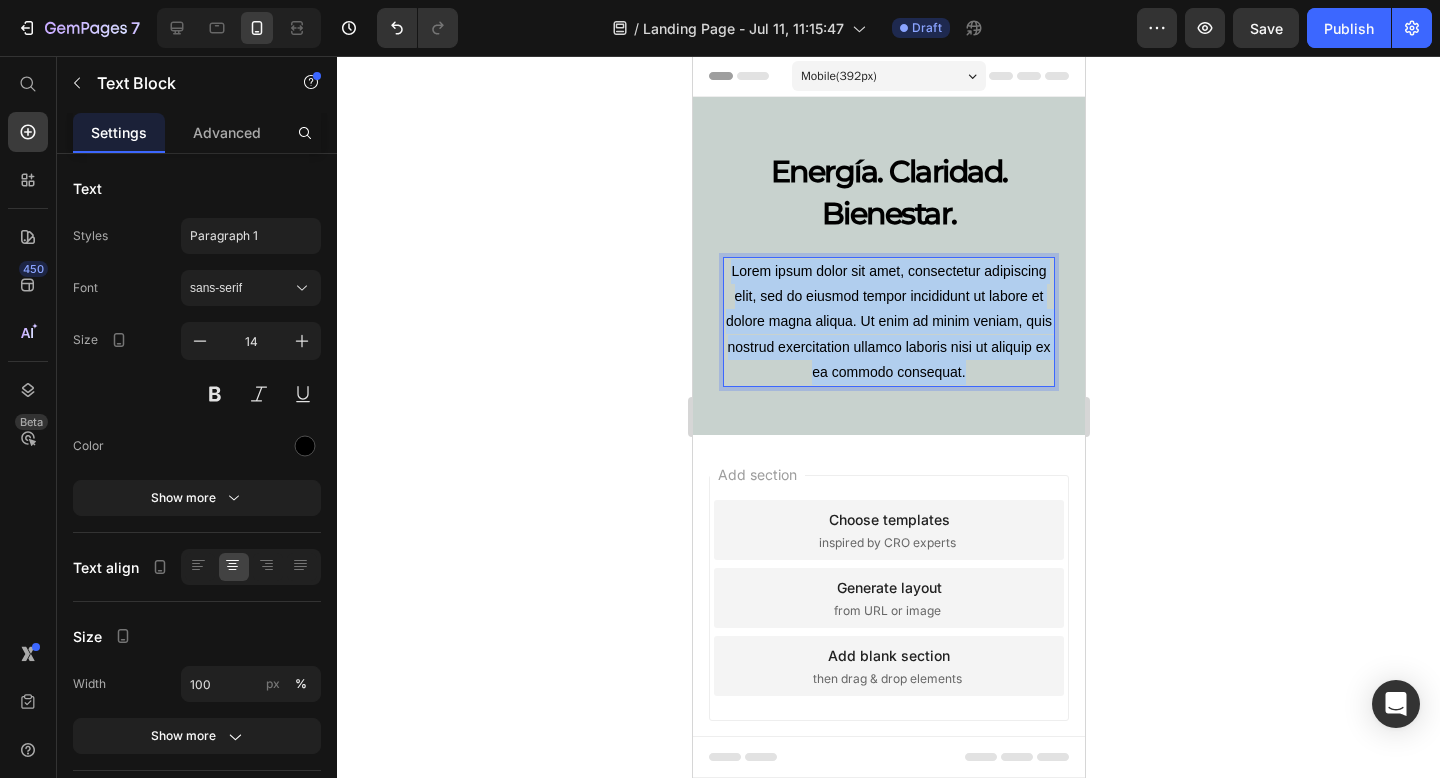 drag, startPoint x: 972, startPoint y: 370, endPoint x: 729, endPoint y: 267, distance: 263.928 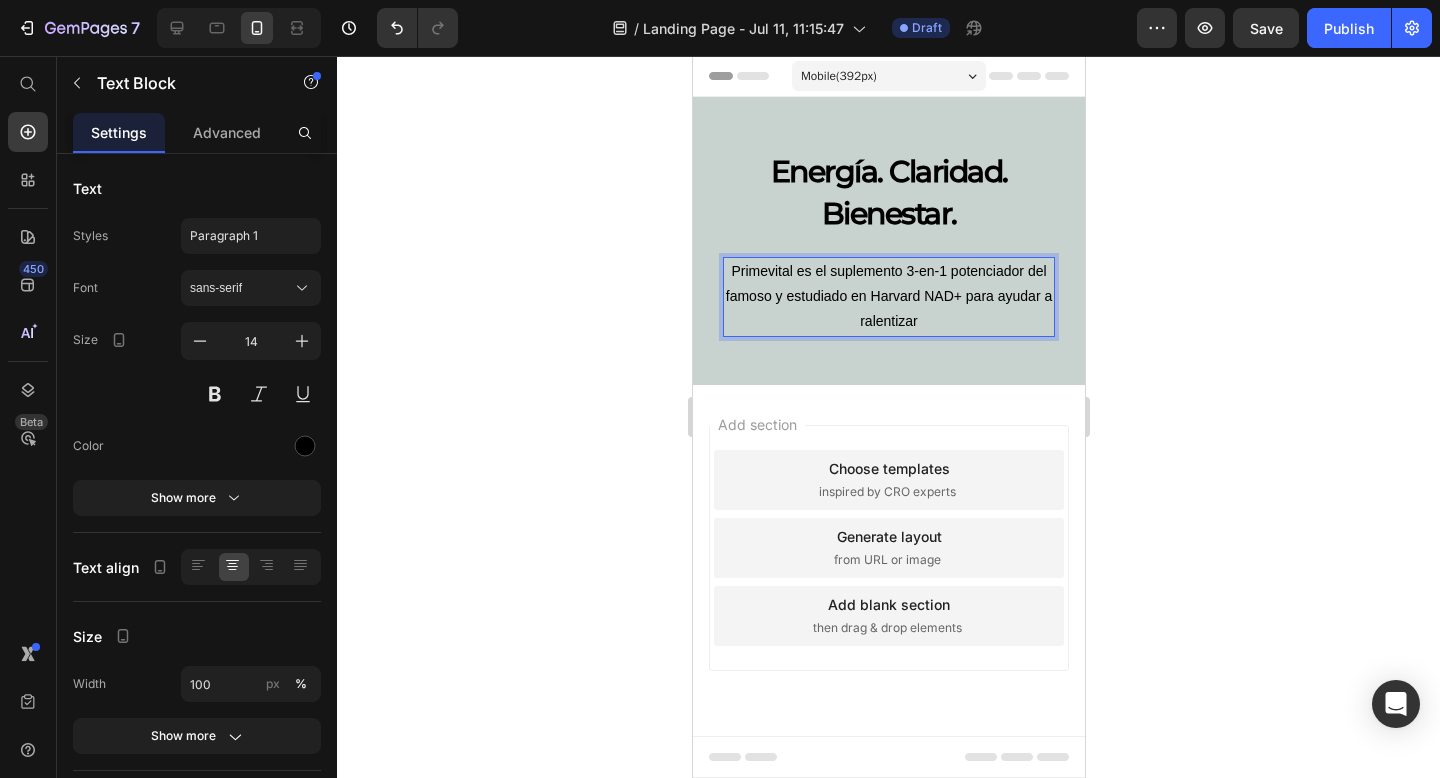 click on "Primevital es el suplemento 3-en-1 potenciador del famoso y estudiado en Harvard NAD+ para ayudar a ralentizar" at bounding box center (888, 297) 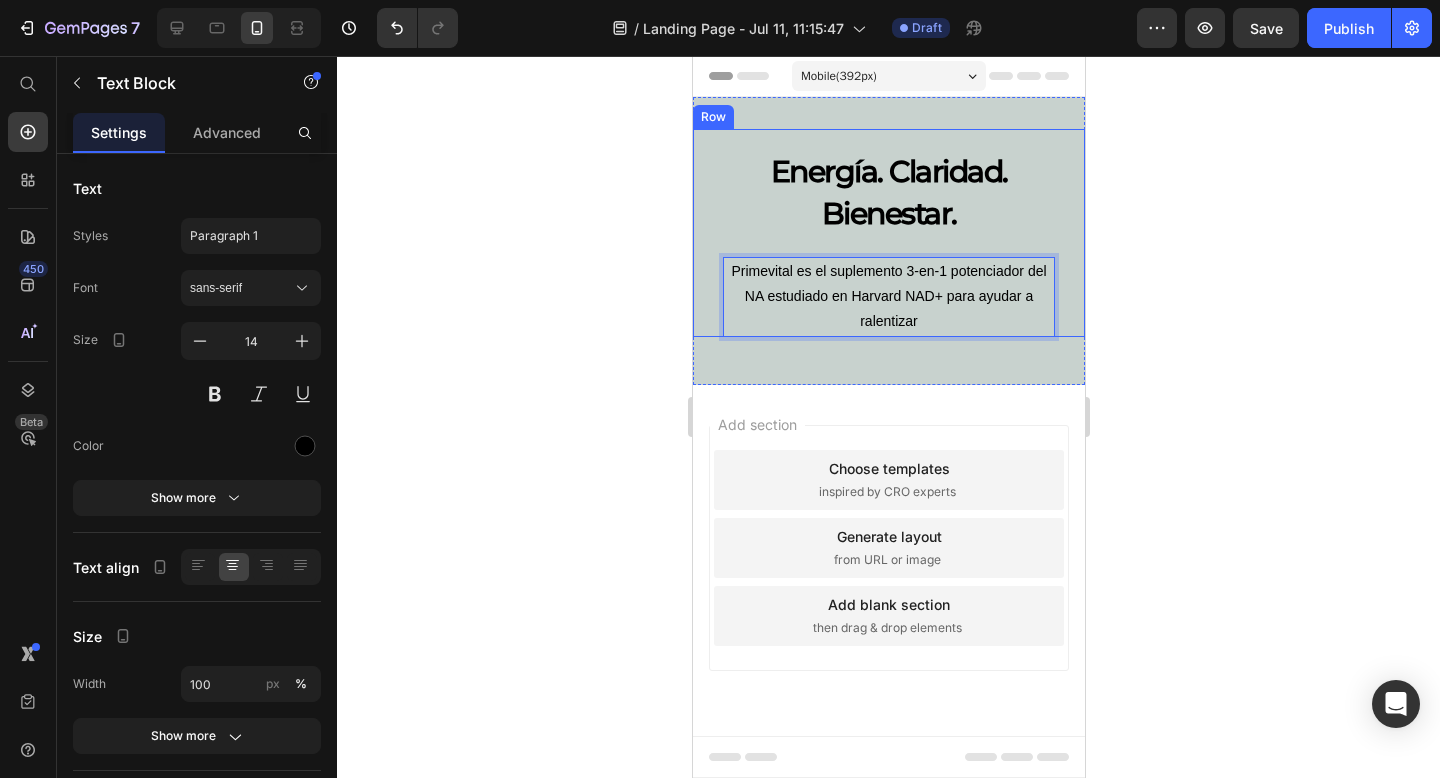 type 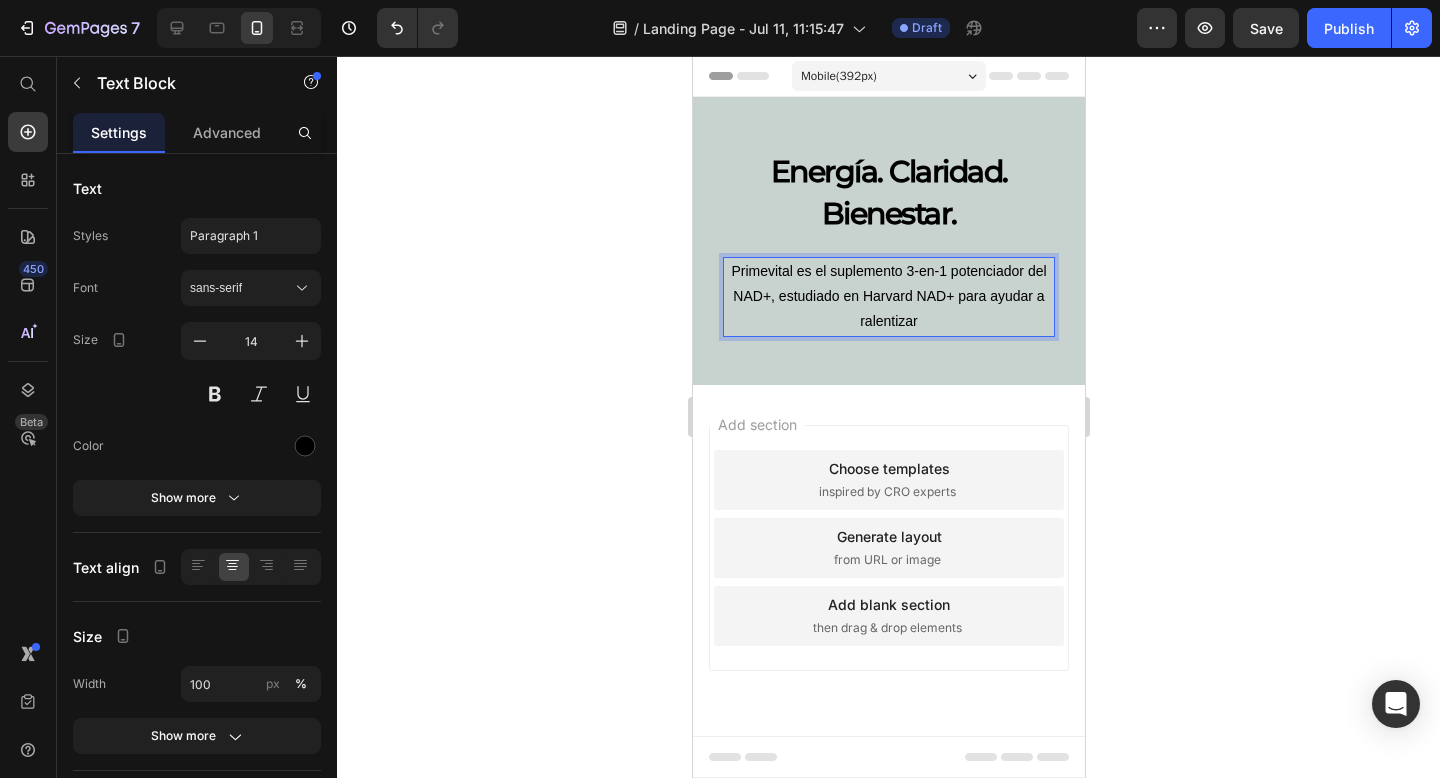click on "Primevital es el suplemento 3-en-1 potenciador del NAD+, estudiado en Harvard NAD+ para ayudar a ralentizar" at bounding box center [888, 297] 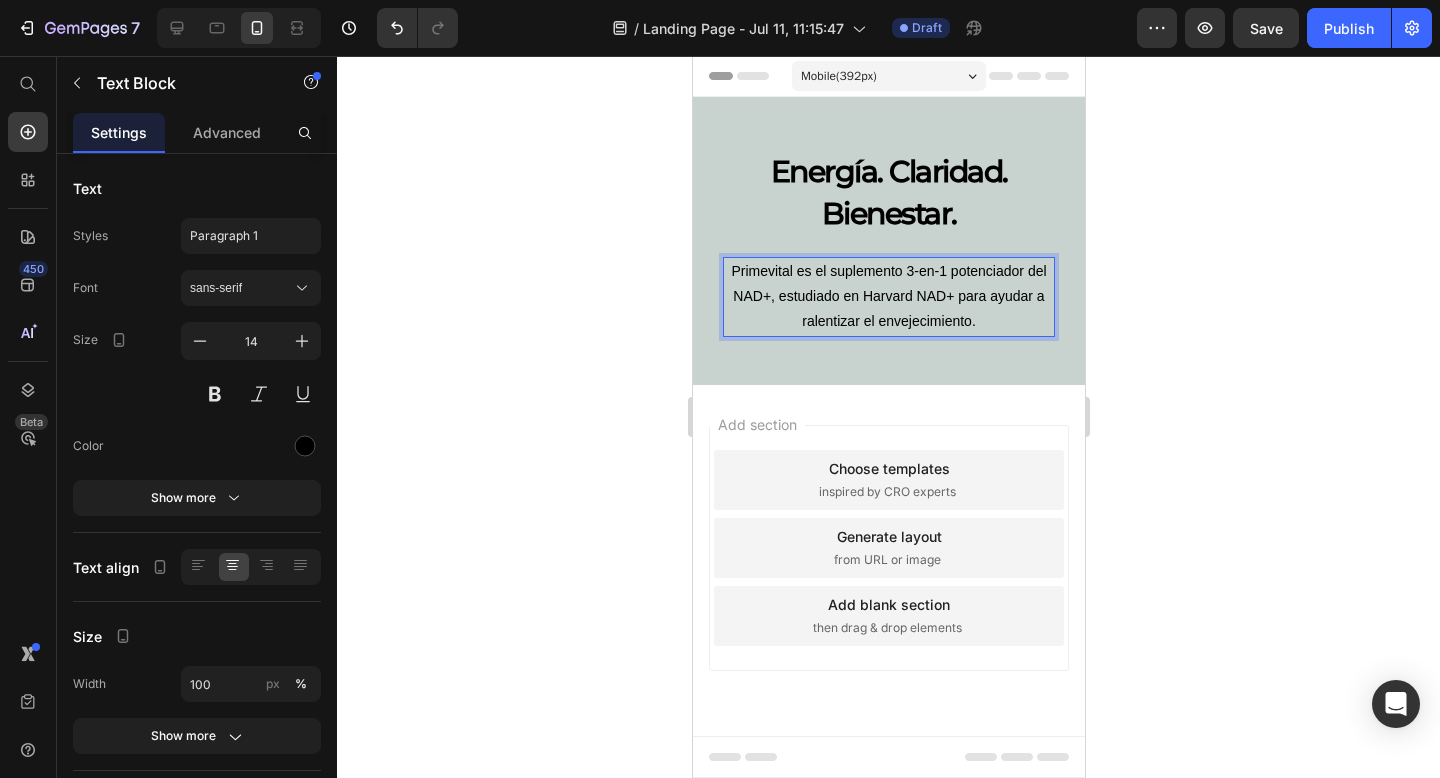 click 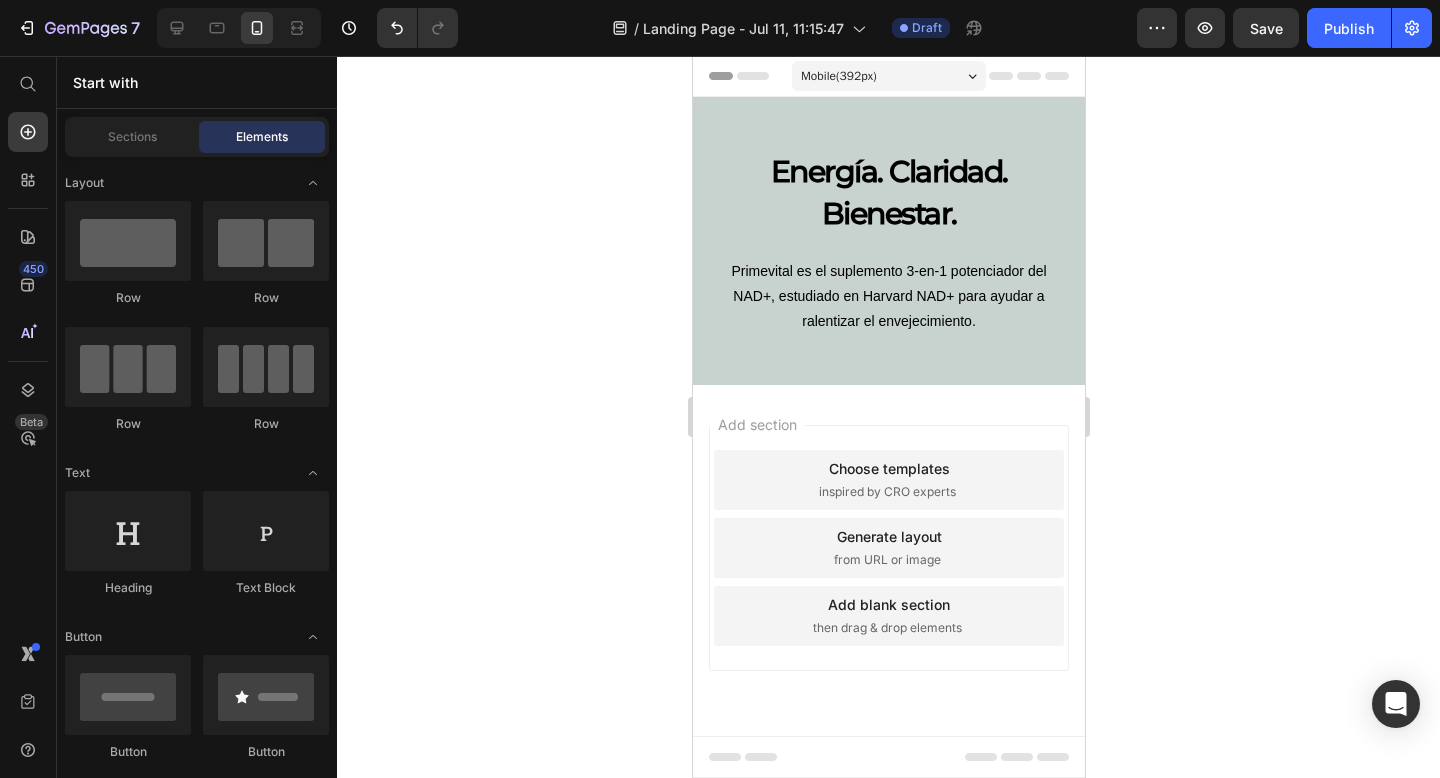 click on "Primevital es el suplemento 3-en-1 potenciador del NAD+, estudiado en Harvard NAD+ para ayudar a ralentizar el envejecimiento." at bounding box center (888, 297) 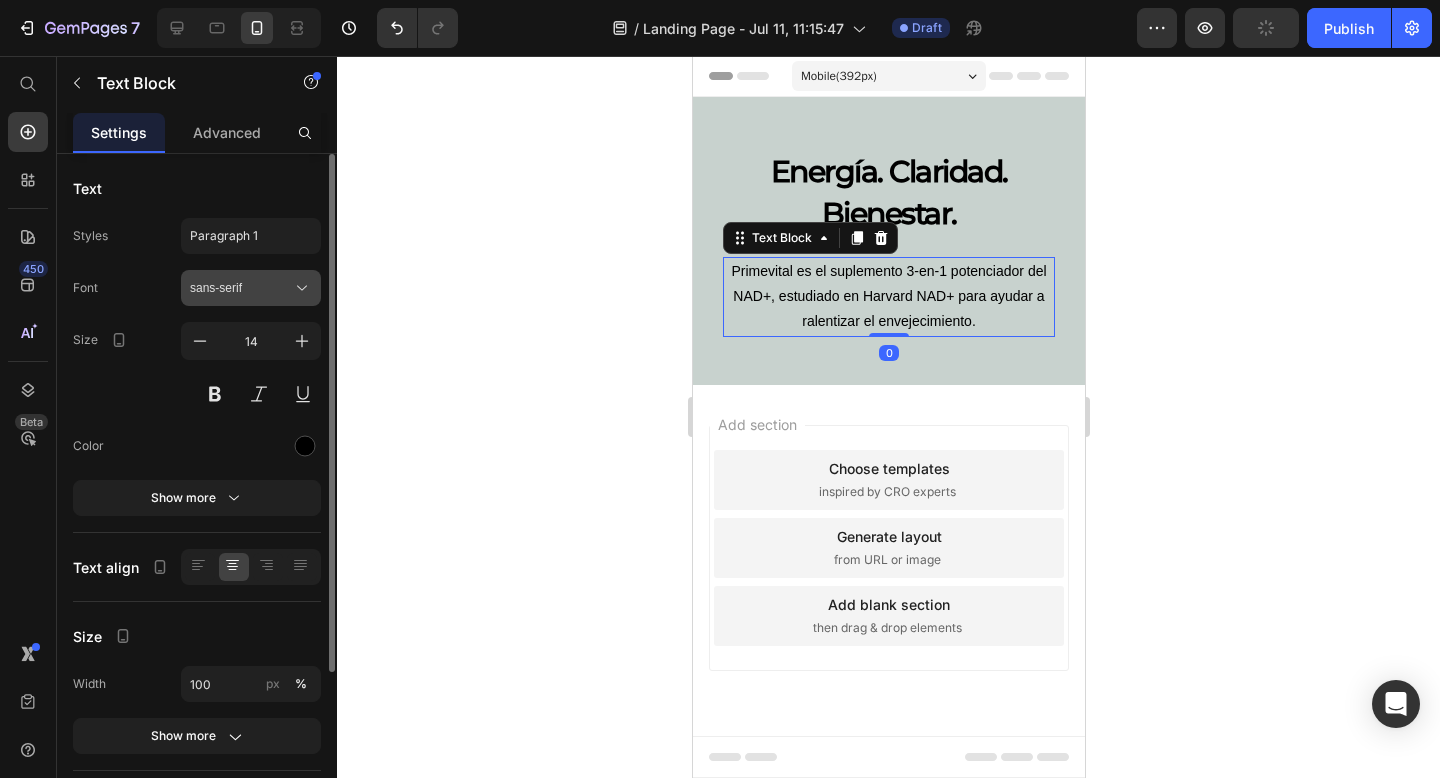click on "sans-serif" at bounding box center [241, 288] 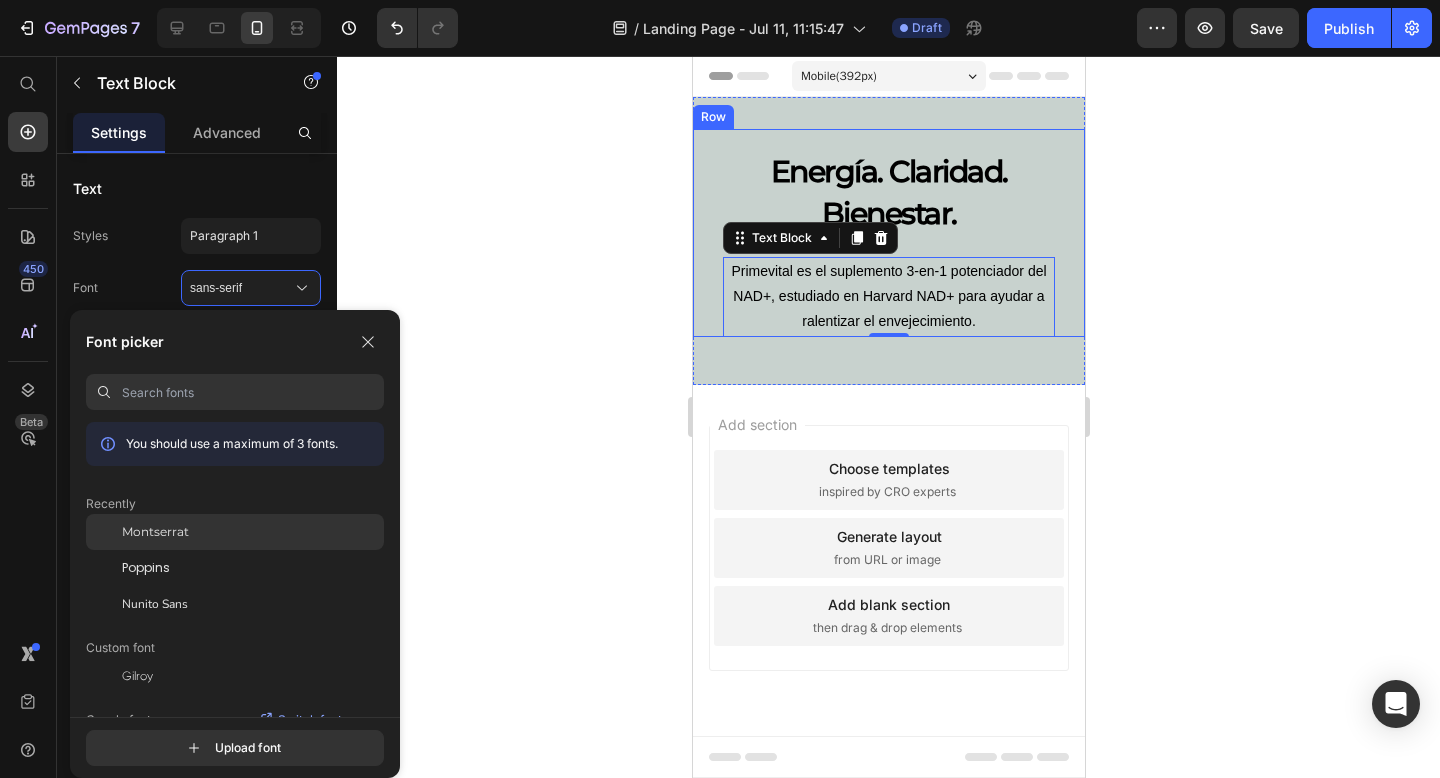click on "Montserrat" 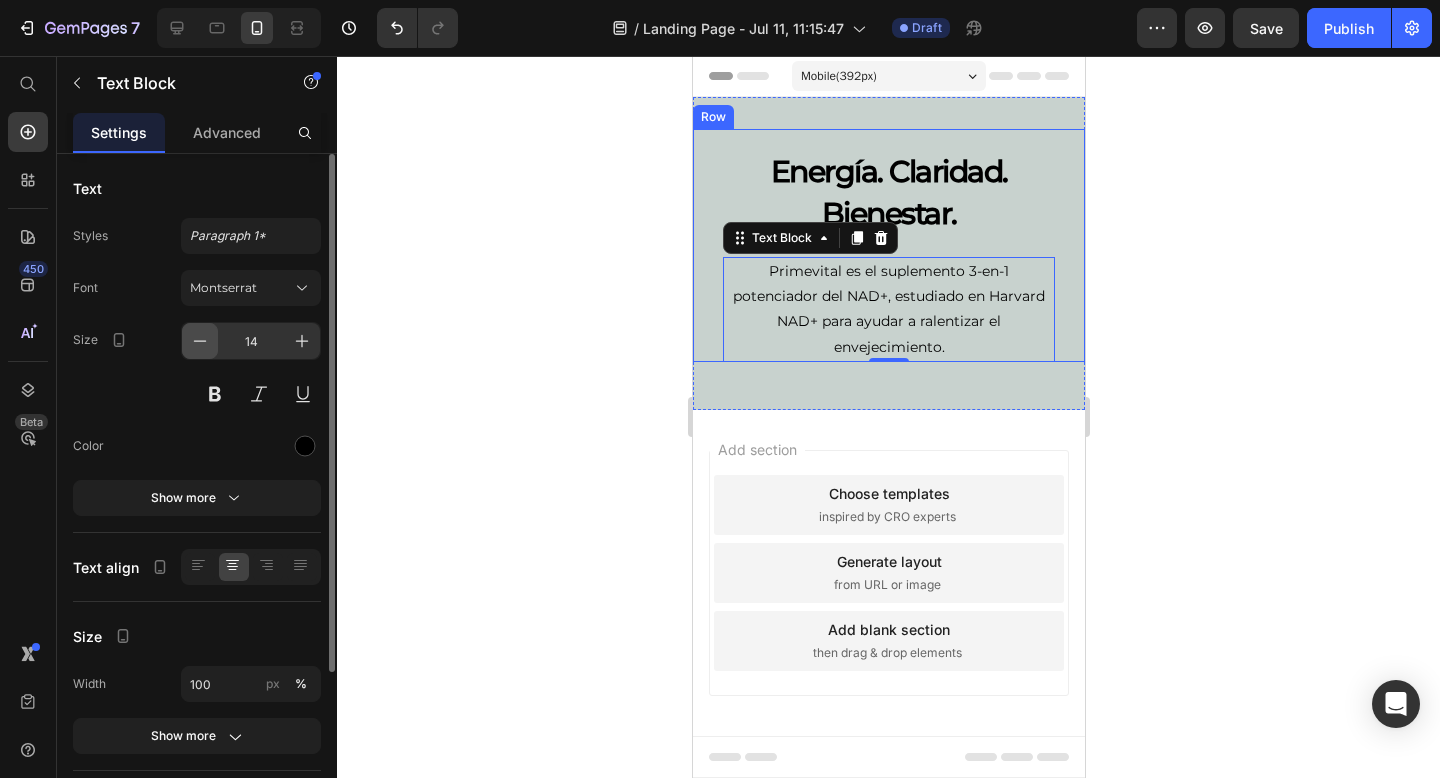 click 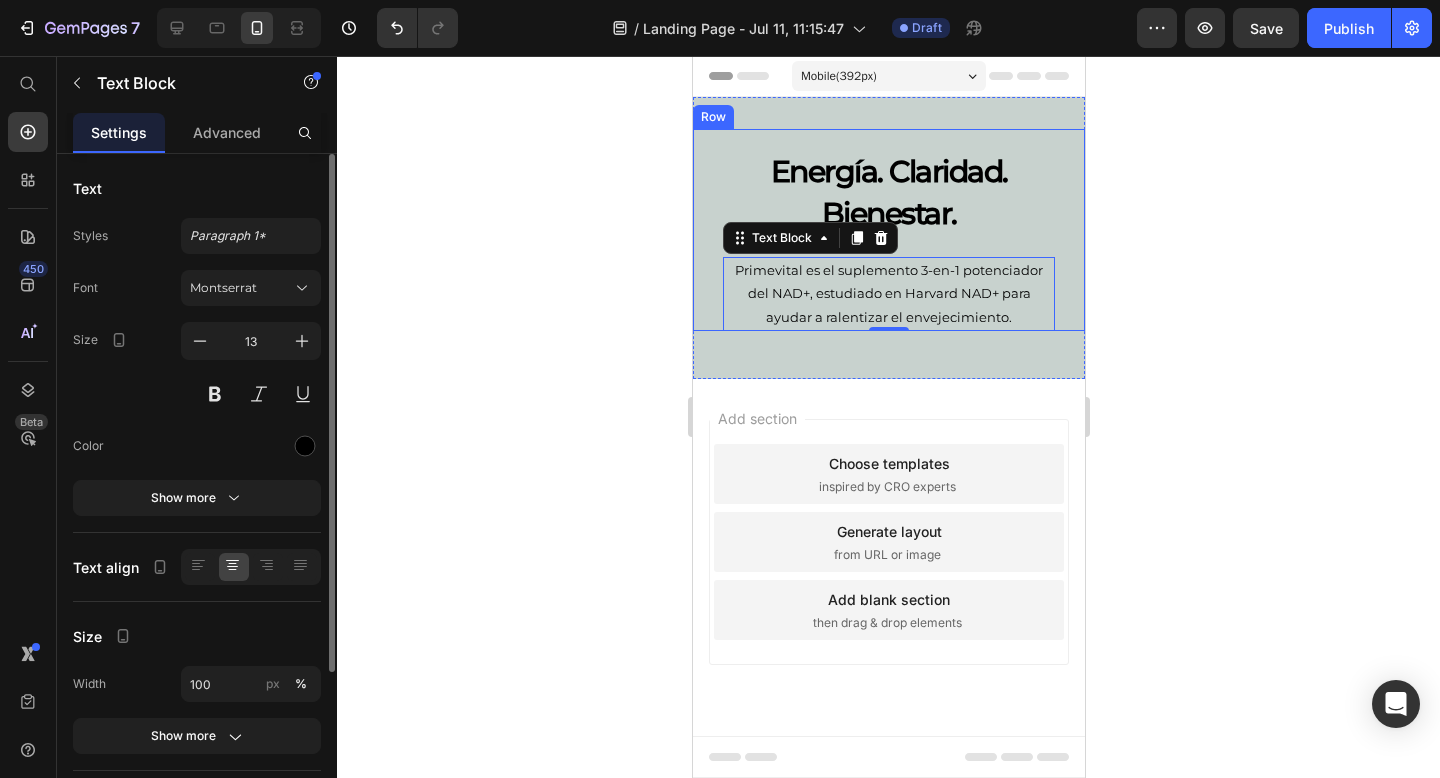 click on "Text Styles Paragraph 1* Font Montserrat Size 13 Color Show more" 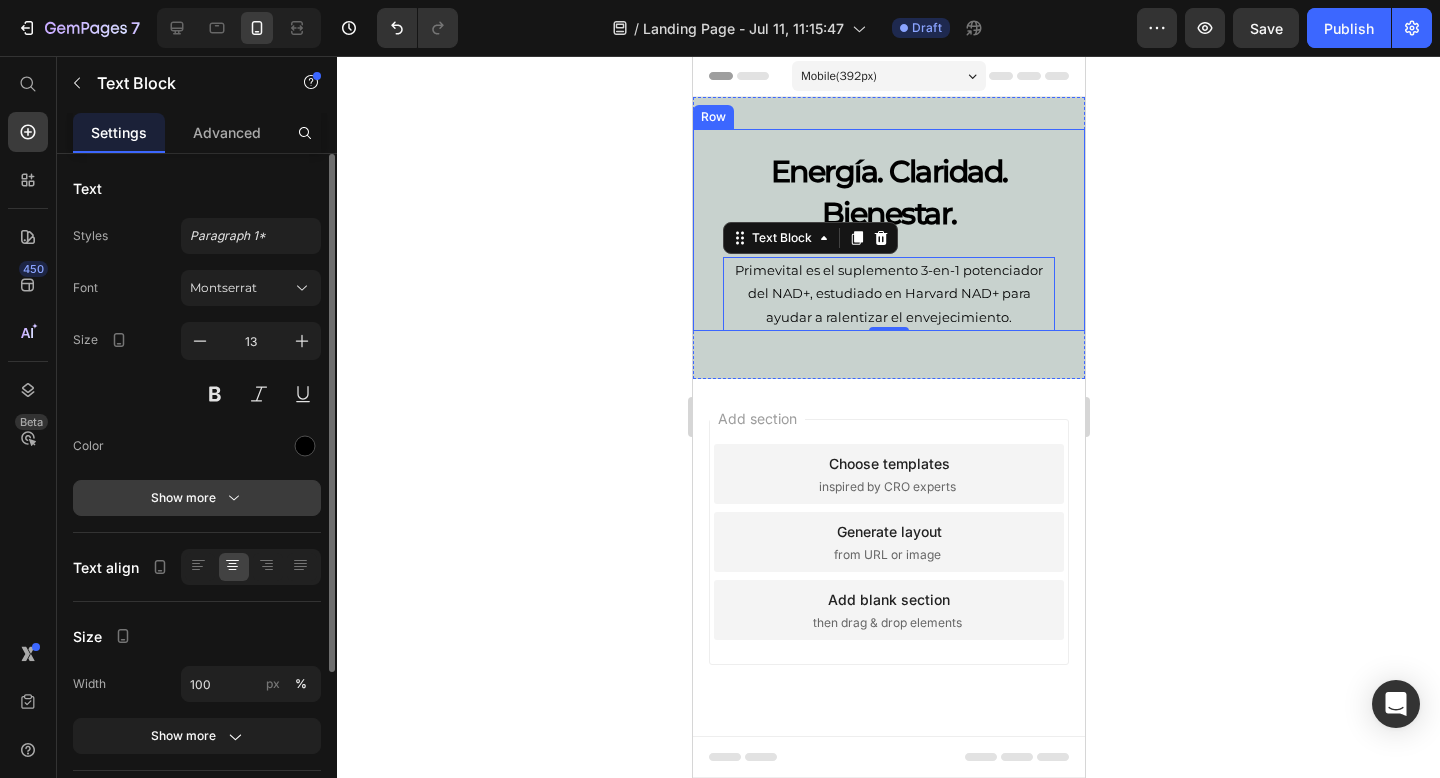 click on "Show more" at bounding box center [197, 498] 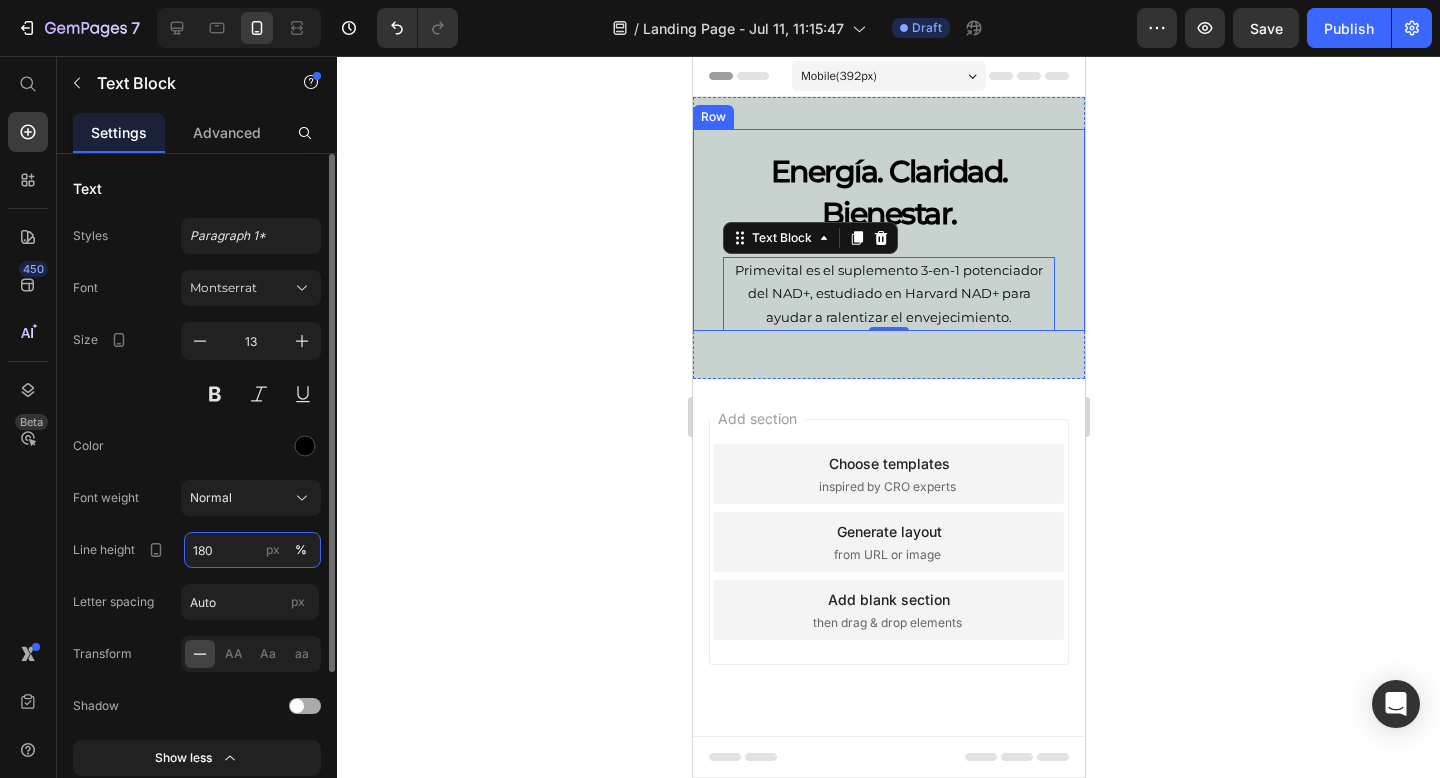 click on "180" at bounding box center (252, 550) 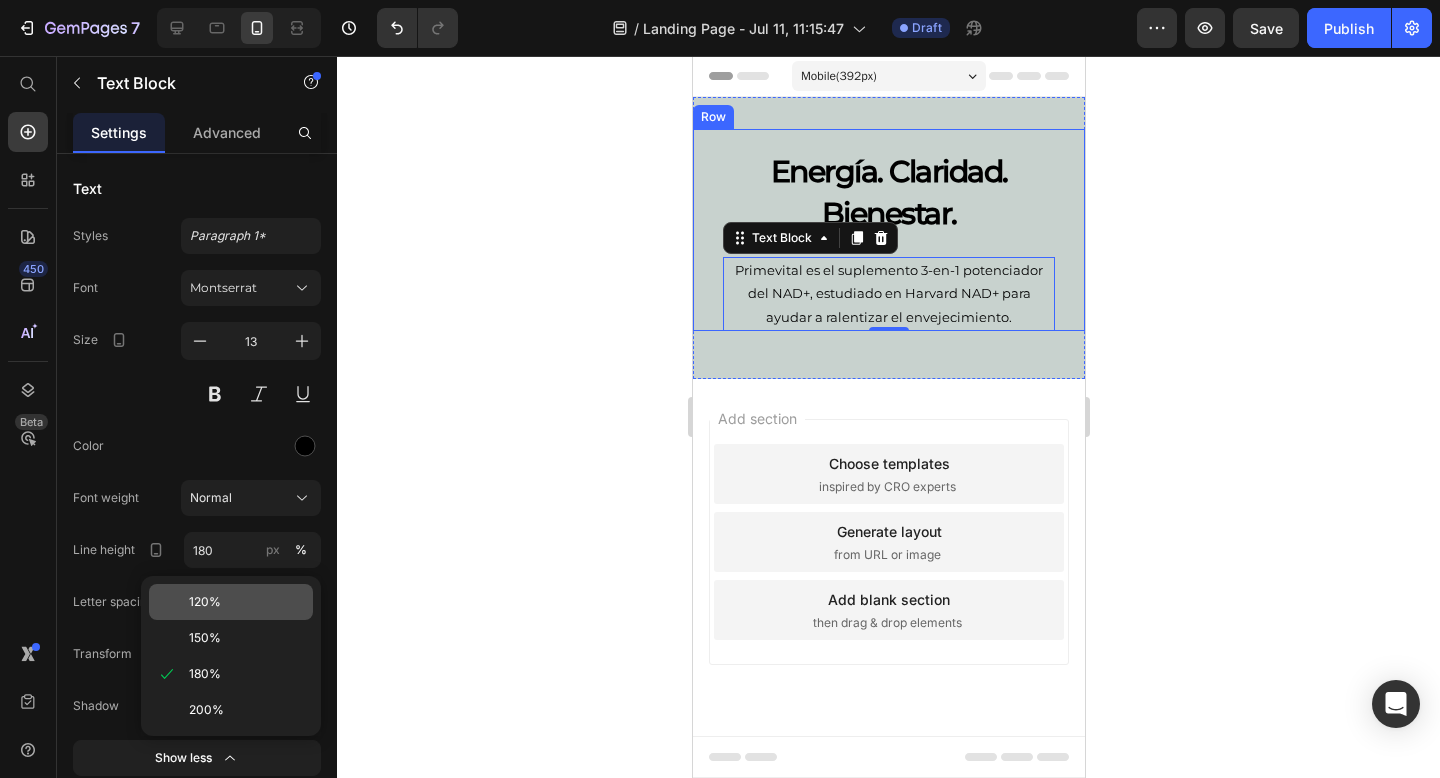 click on "120%" at bounding box center (205, 602) 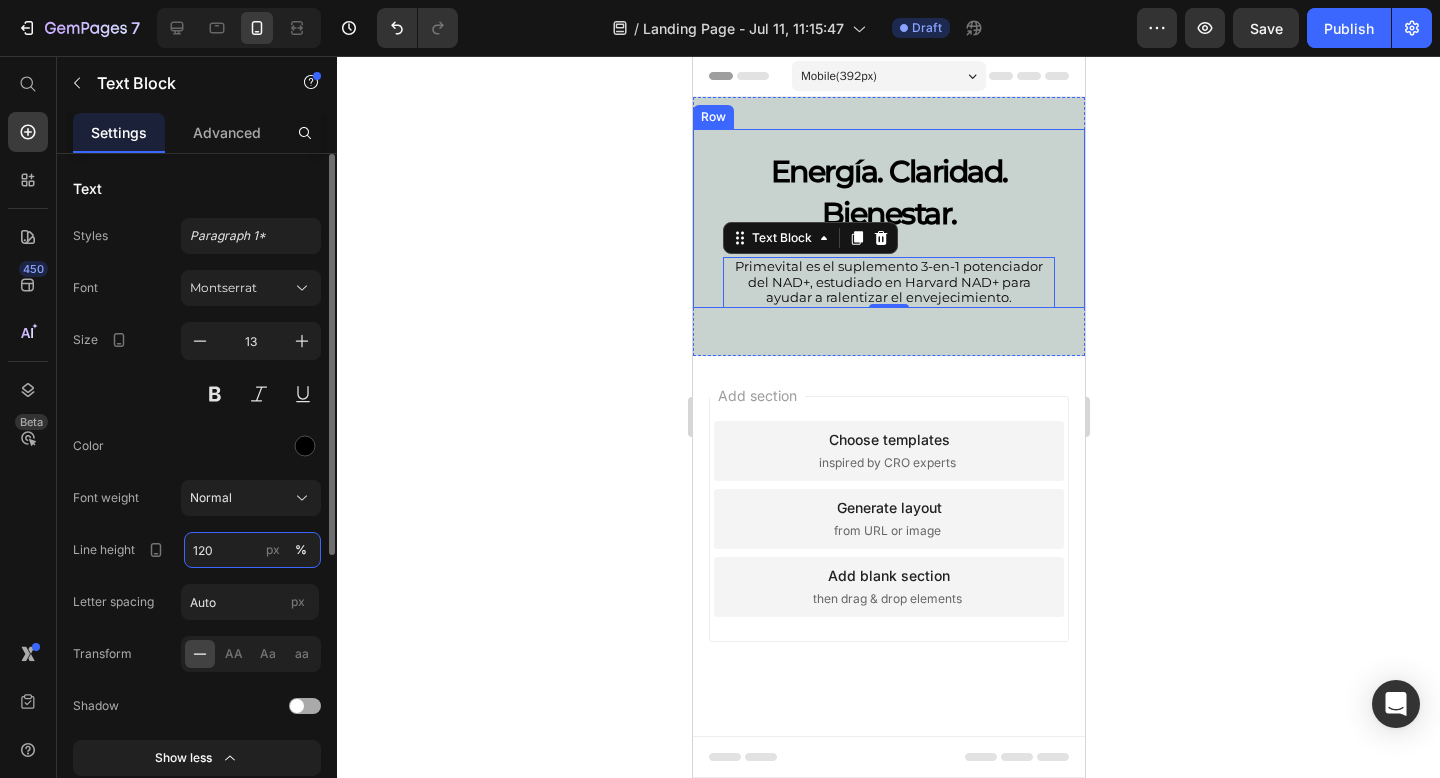 click on "120" at bounding box center (252, 550) 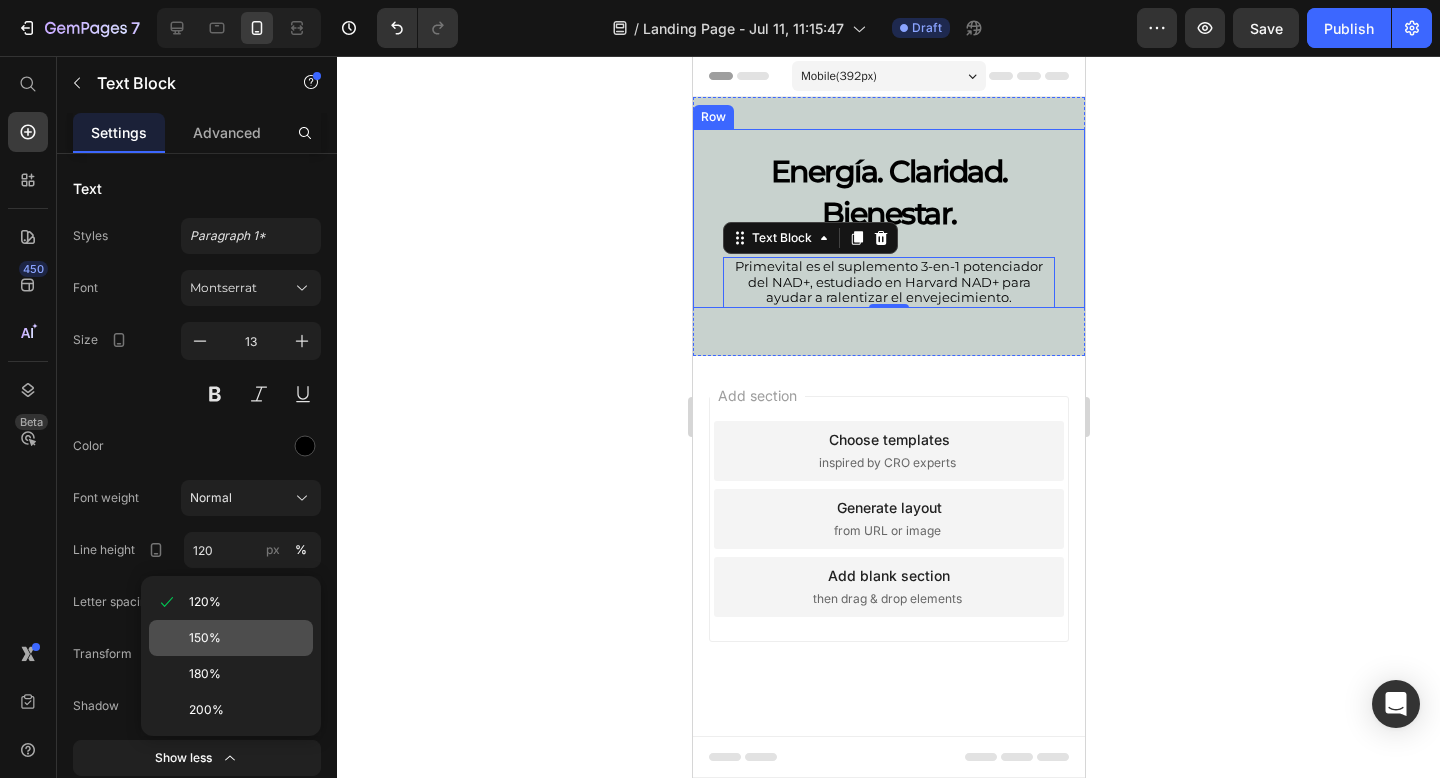 click on "150%" 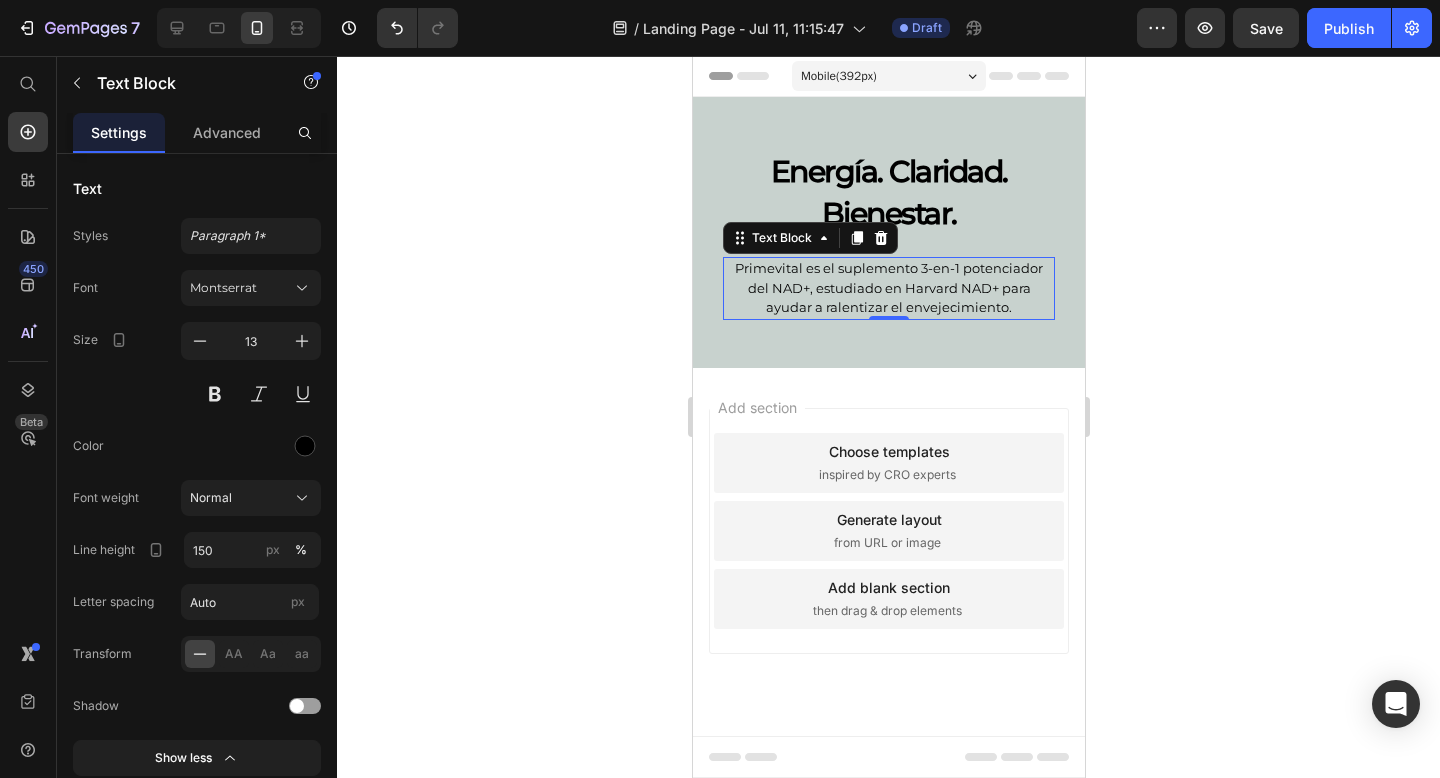 click 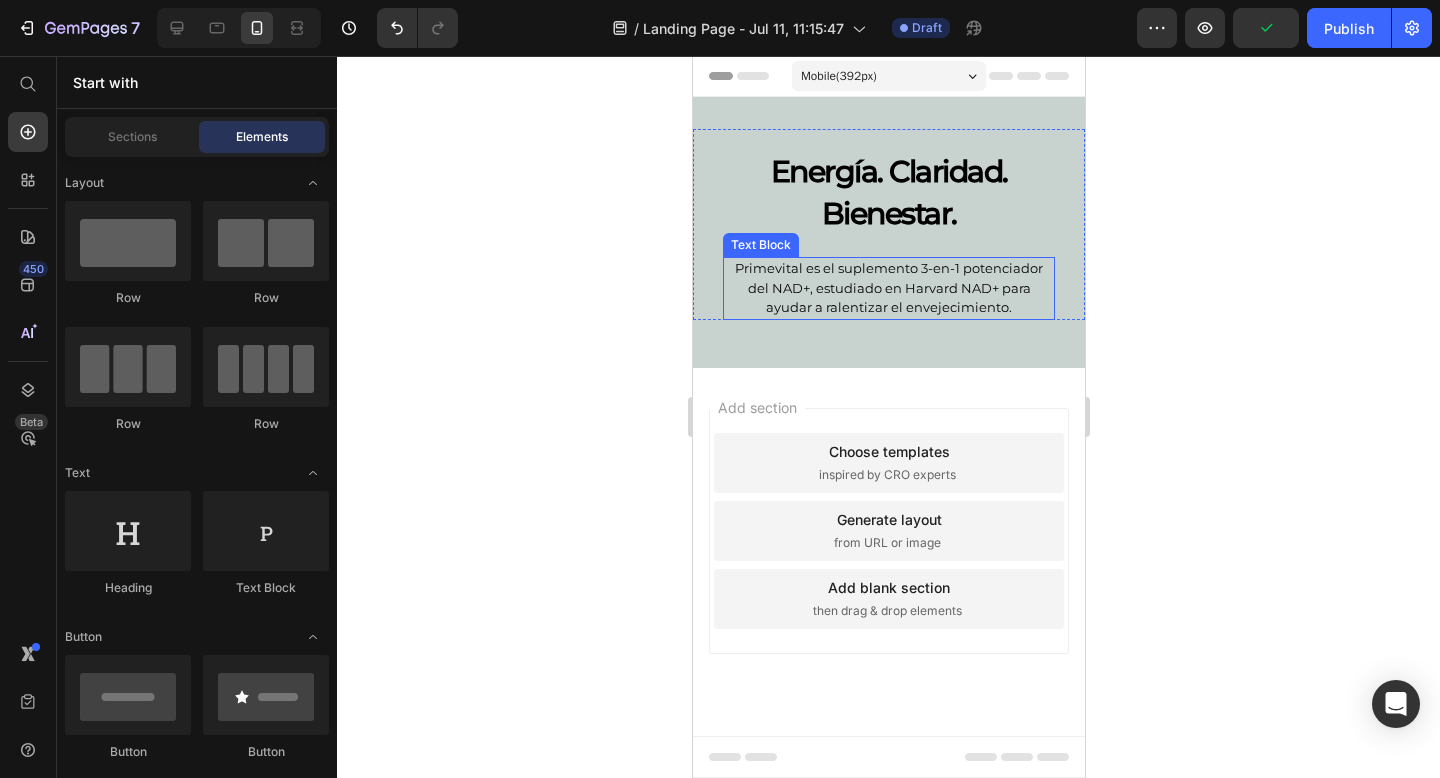 click on "Primevital es el suplemento 3-en-1 potenciador del NAD+, estudiado en Harvard NAD+ para ayudar a ralentizar el envejecimiento." at bounding box center (888, 288) 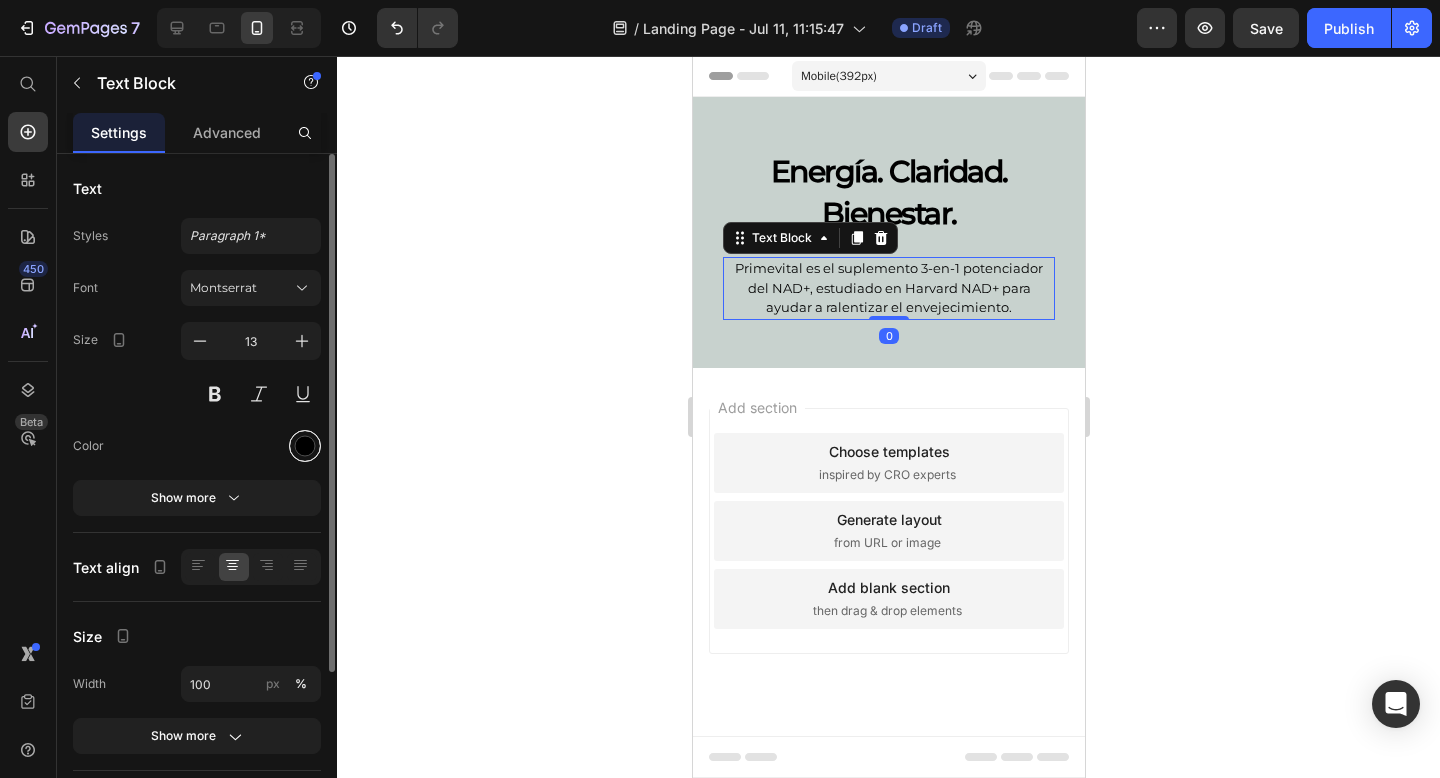 click at bounding box center [305, 446] 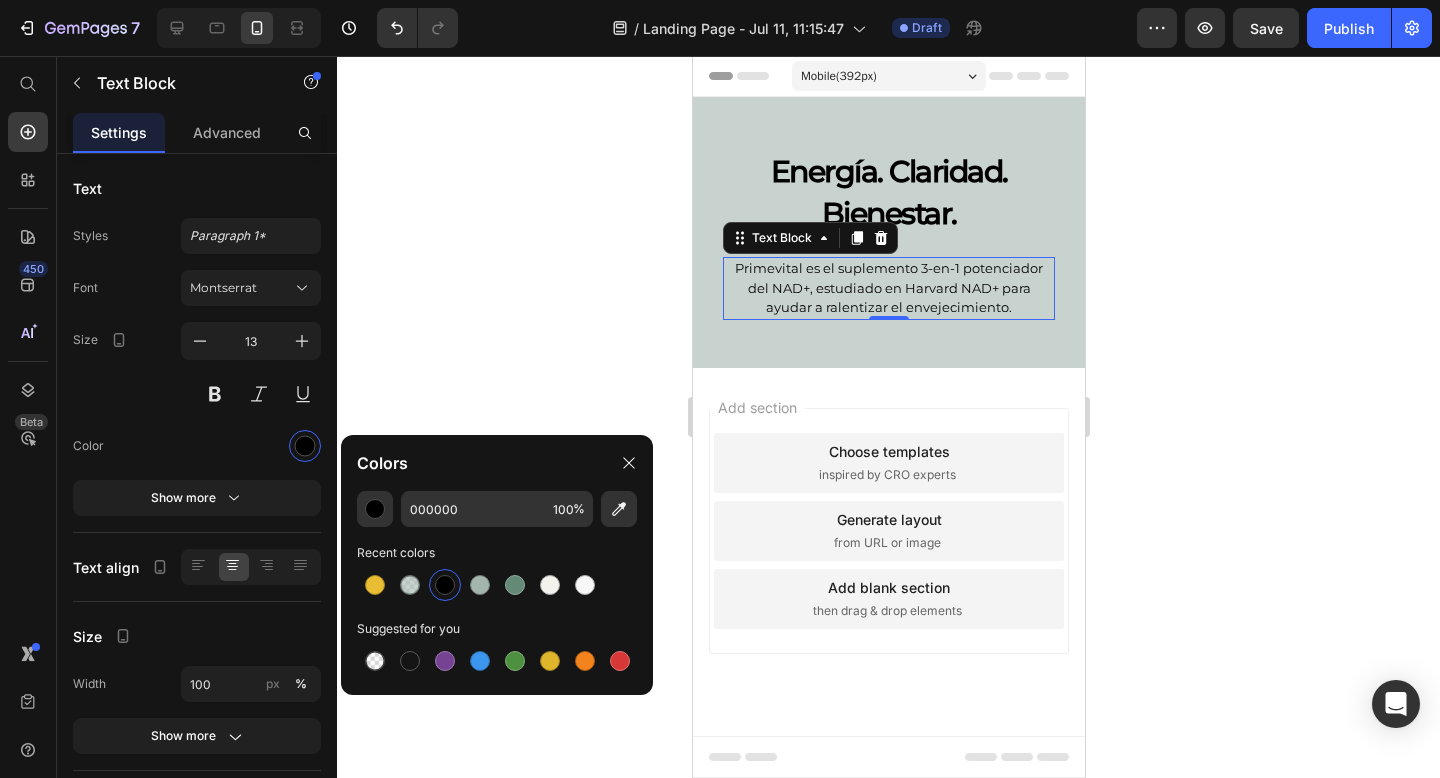 click 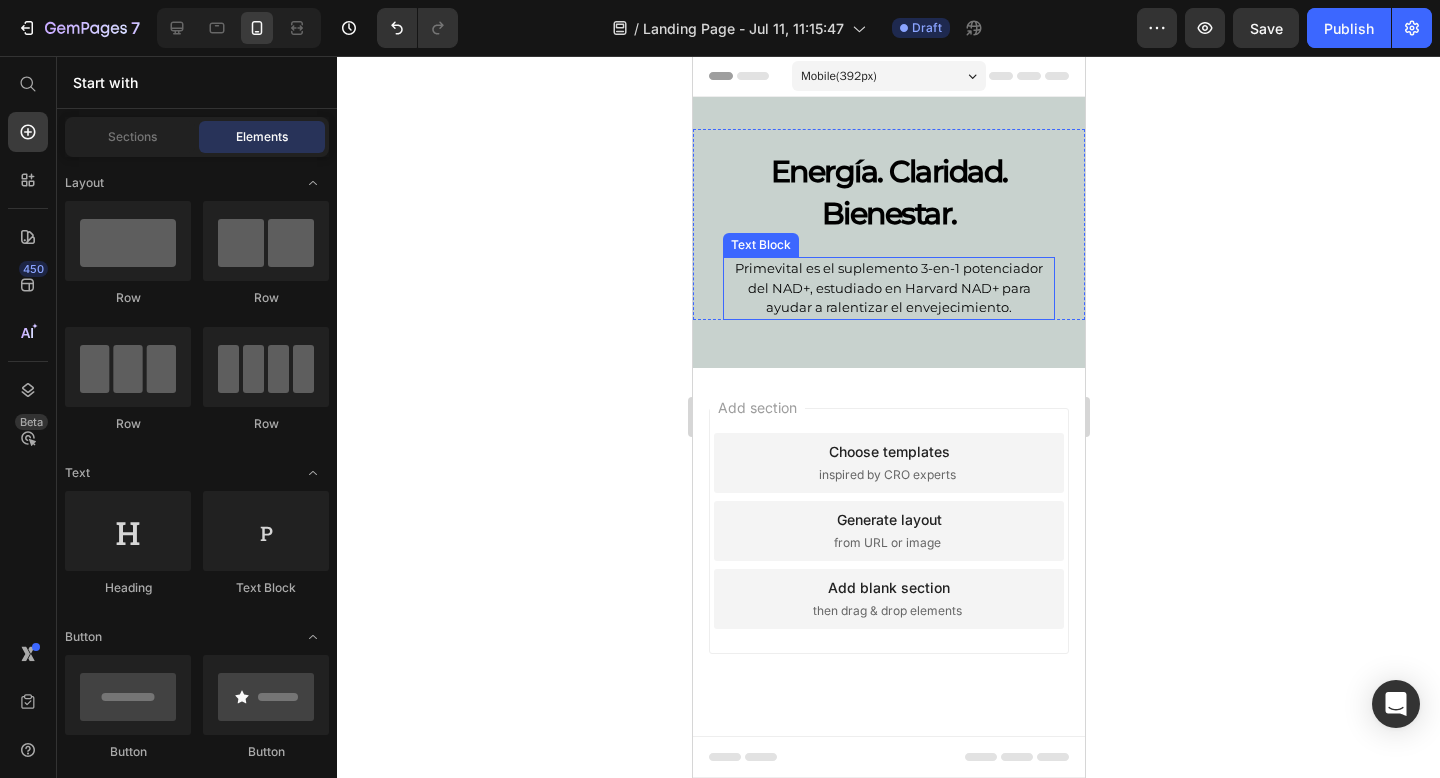 click on "Primevital es el suplemento 3-en-1 potenciador del NAD+, estudiado en Harvard NAD+ para ayudar a ralentizar el envejecimiento." at bounding box center [888, 288] 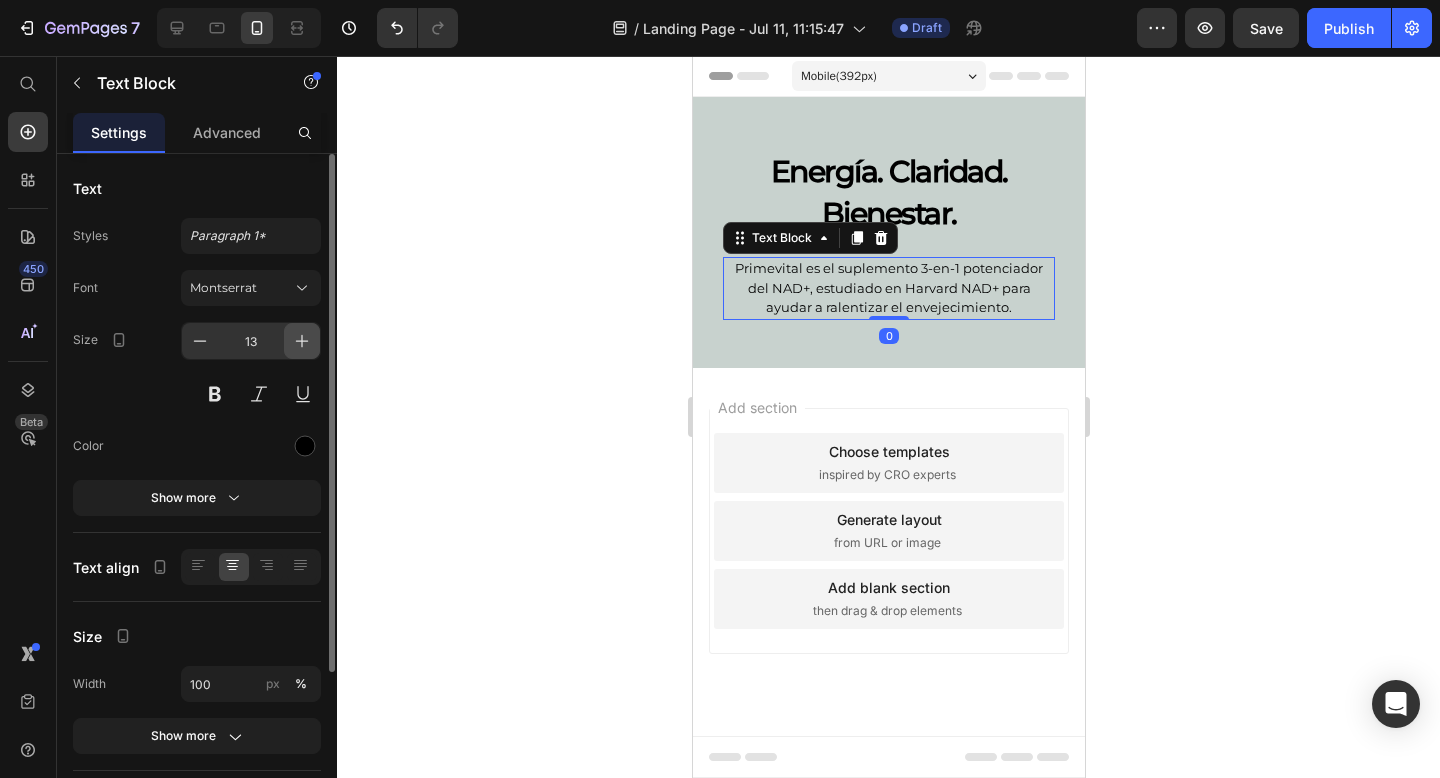 click 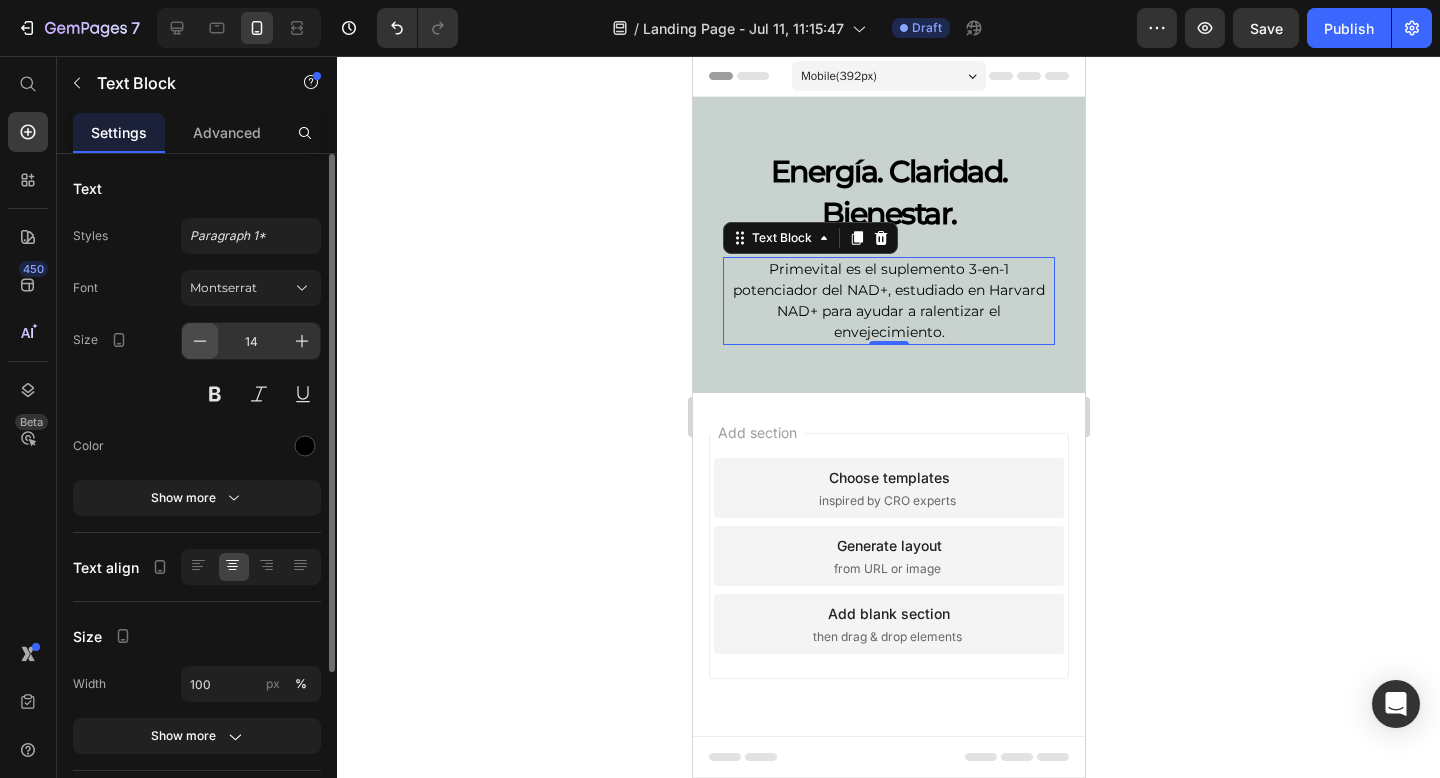click at bounding box center (200, 341) 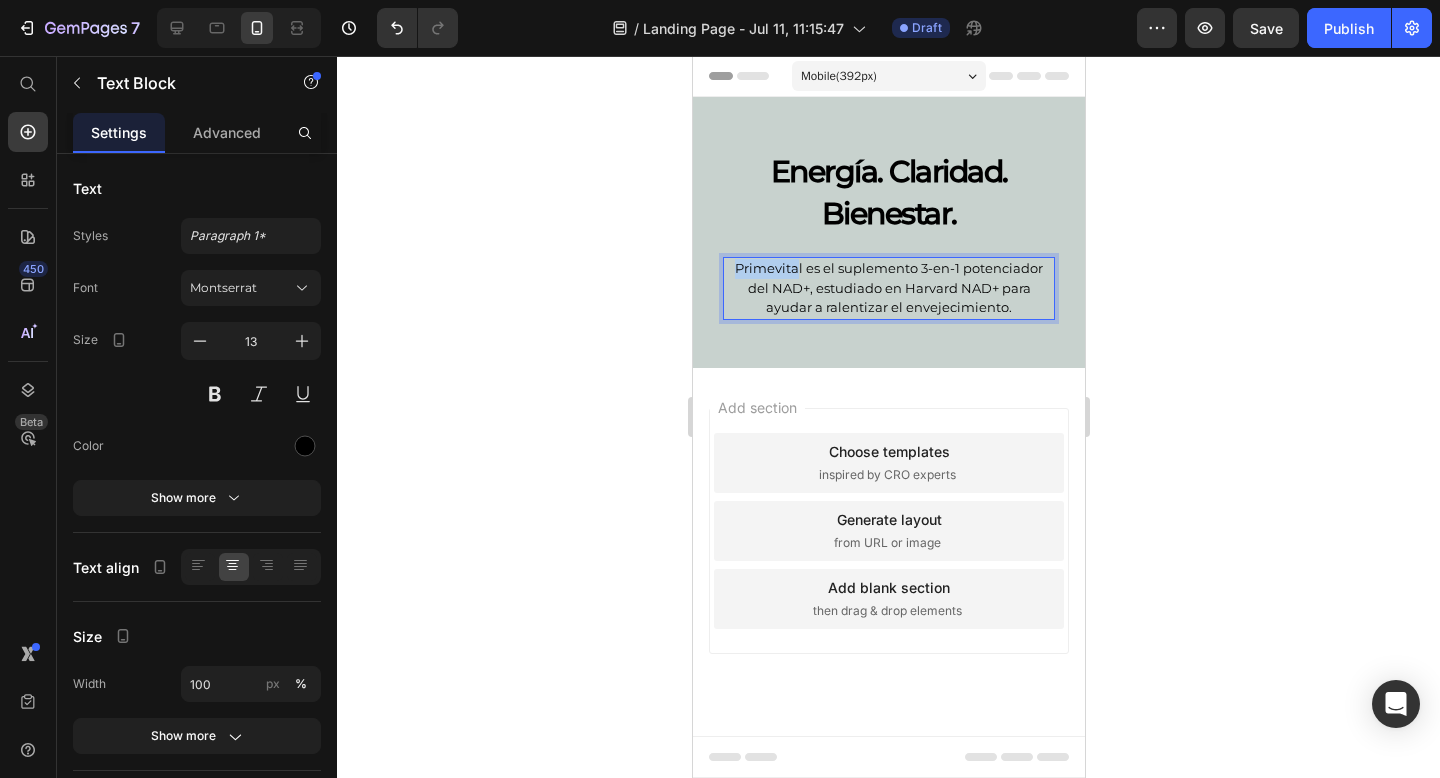 drag, startPoint x: 798, startPoint y: 262, endPoint x: 730, endPoint y: 262, distance: 68 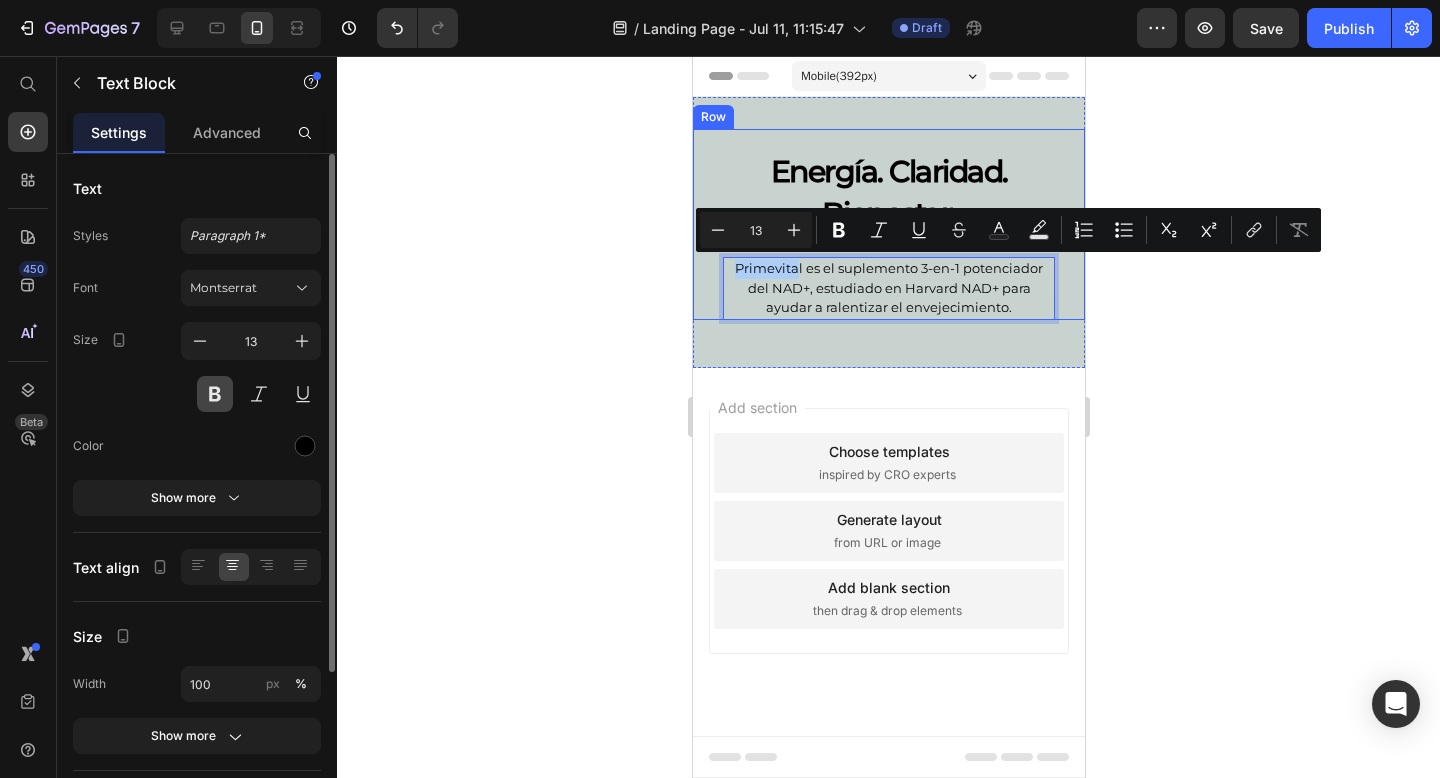 click at bounding box center [215, 394] 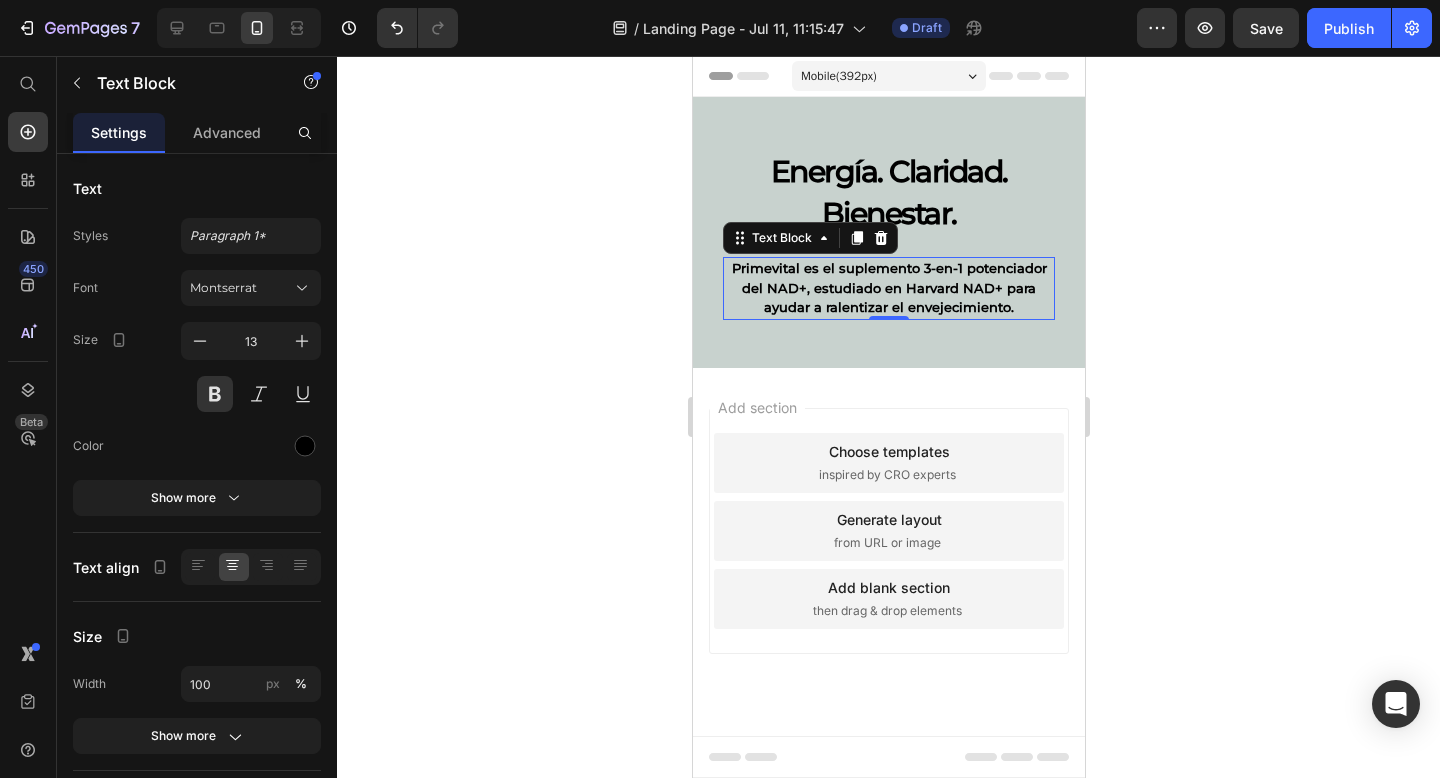 click 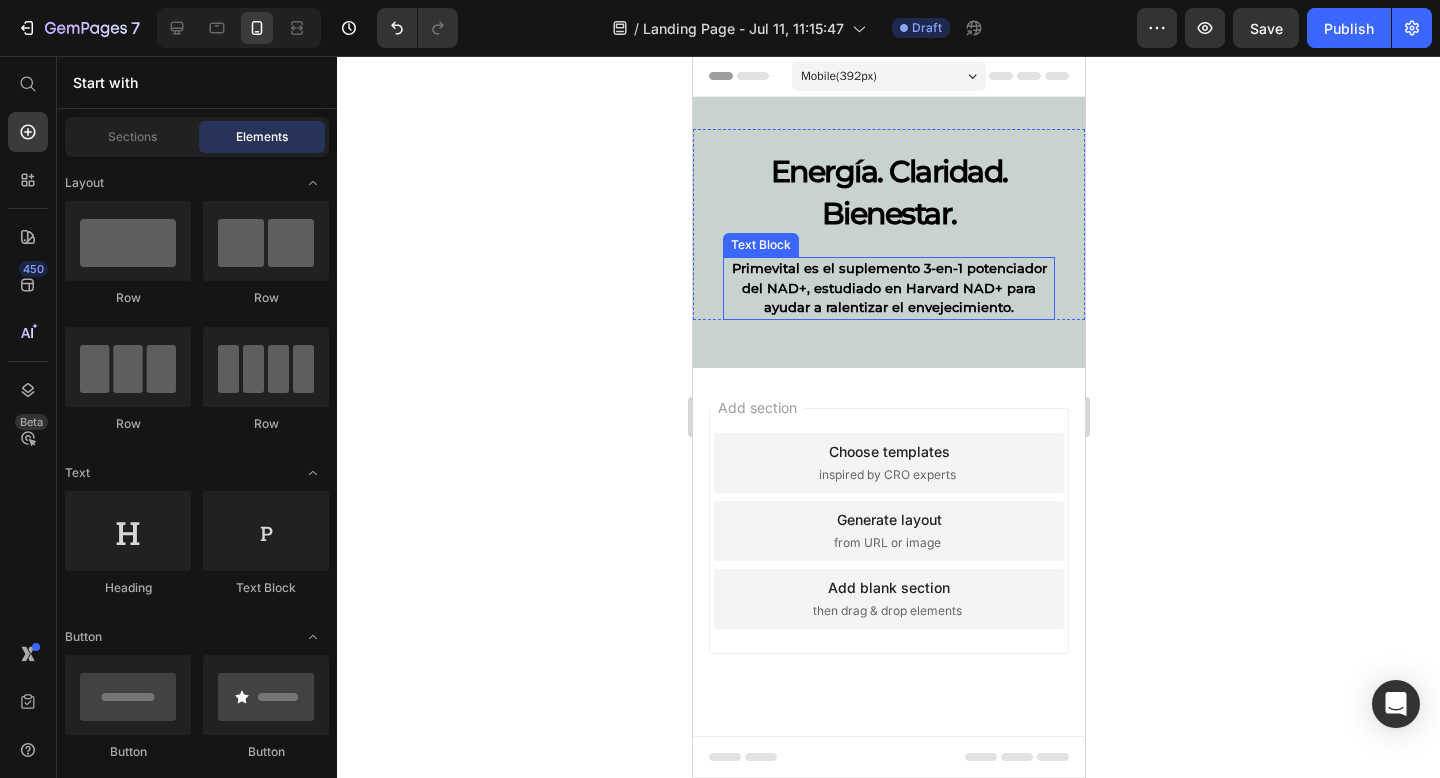 click on "Primevital es el suplemento 3-en-1 potenciador del NAD+, estudiado en Harvard NAD+ para ayudar a ralentizar el envejecimiento." at bounding box center [888, 288] 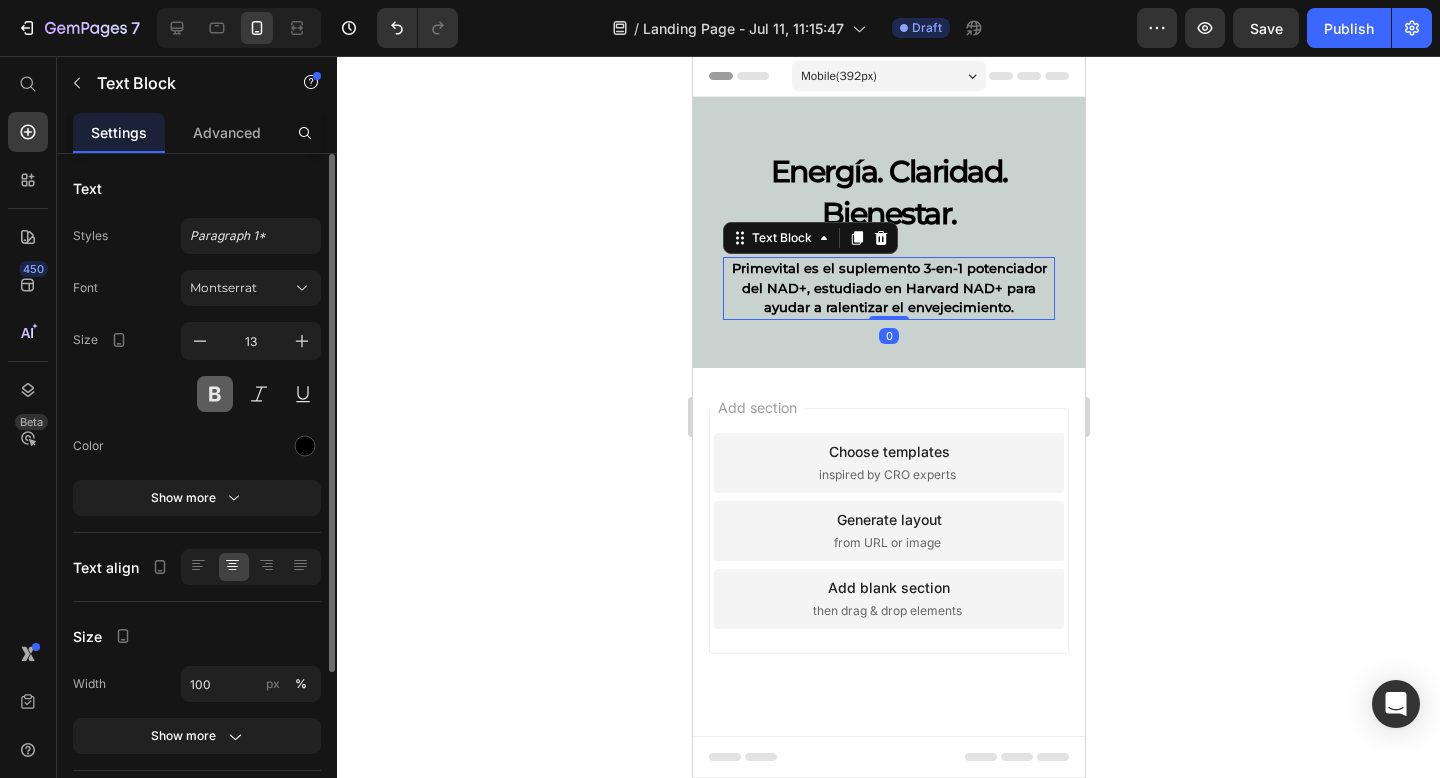 click at bounding box center (215, 394) 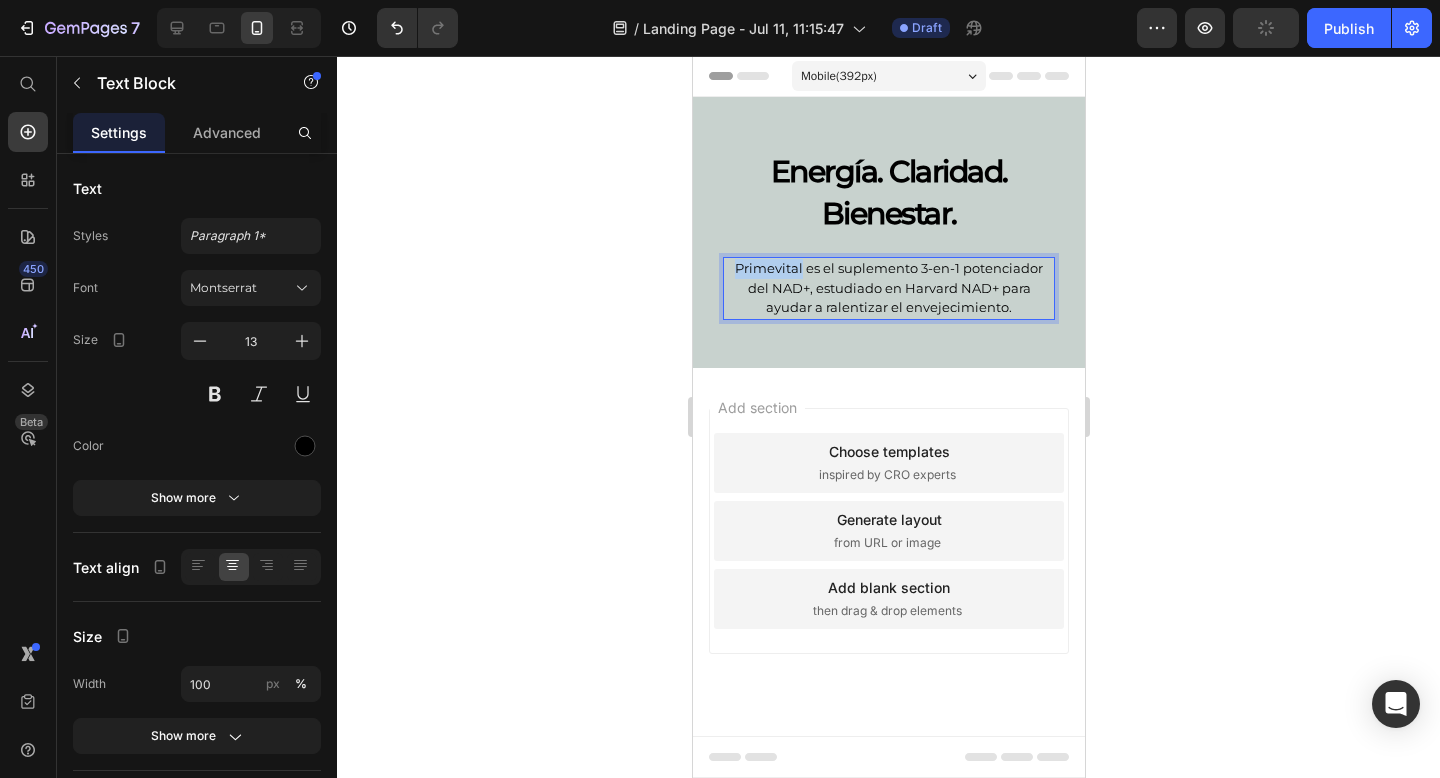 drag, startPoint x: 801, startPoint y: 267, endPoint x: 724, endPoint y: 267, distance: 77 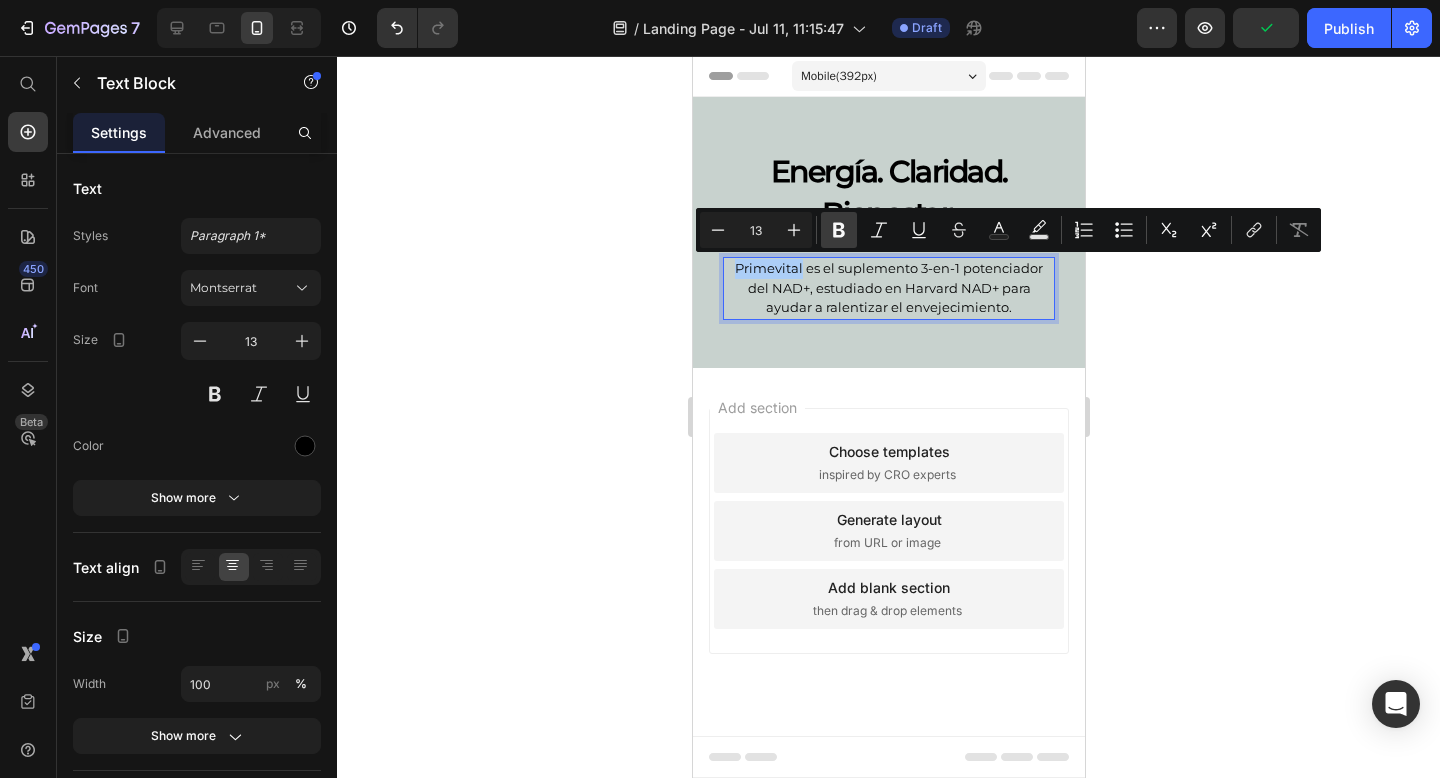 click 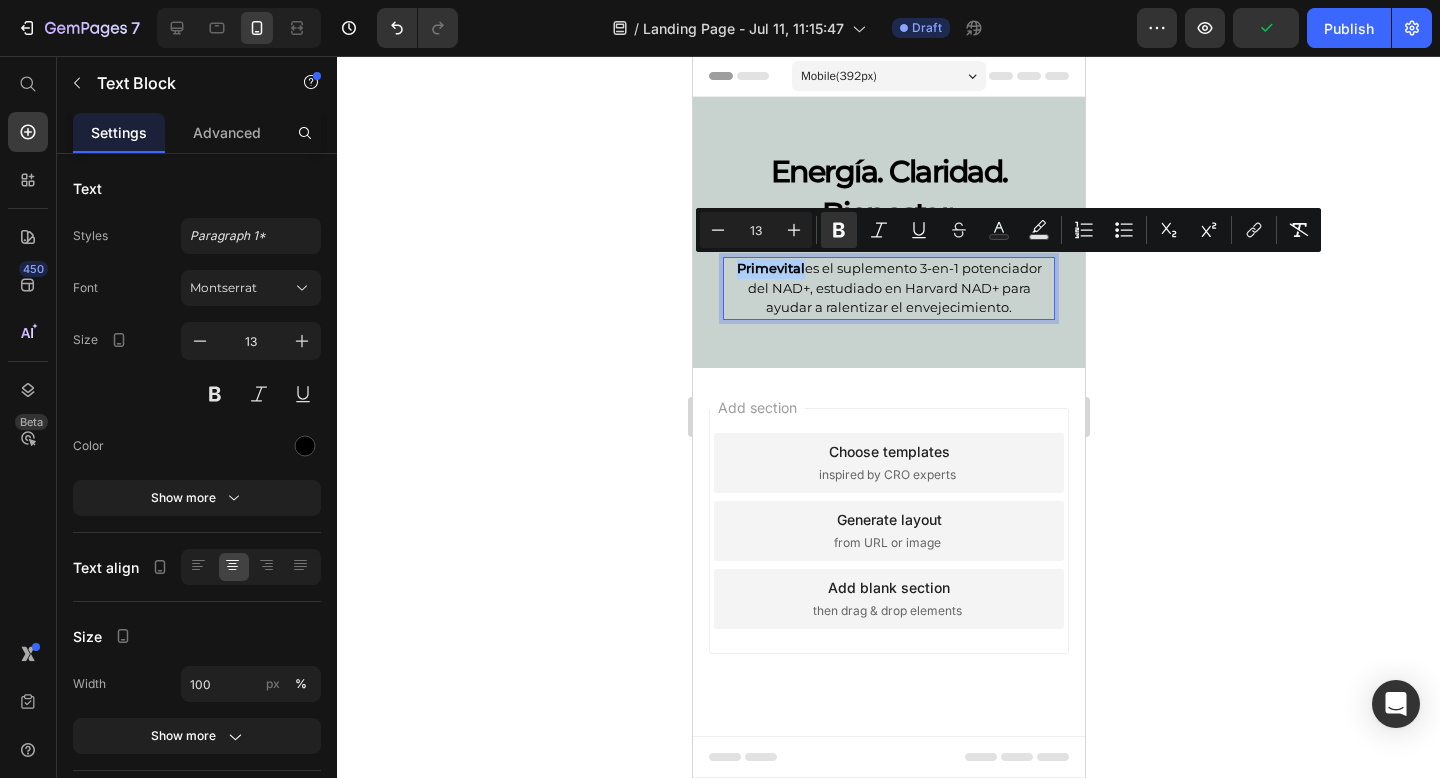 click 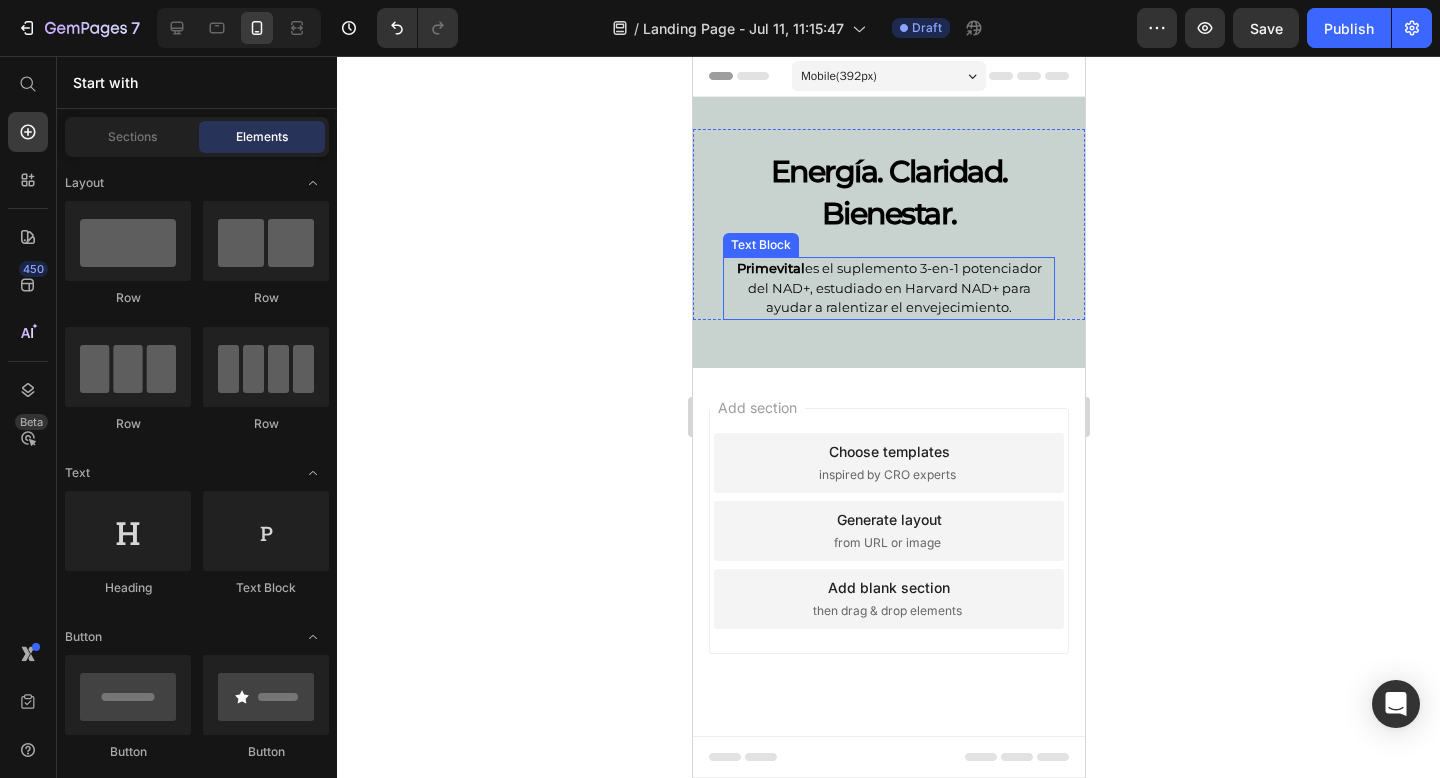 click on "Primevital  es el suplemento 3-en-1 potenciador del NAD+, estudiado en Harvard NAD+ para ayudar a ralentizar el envejecimiento." at bounding box center (888, 288) 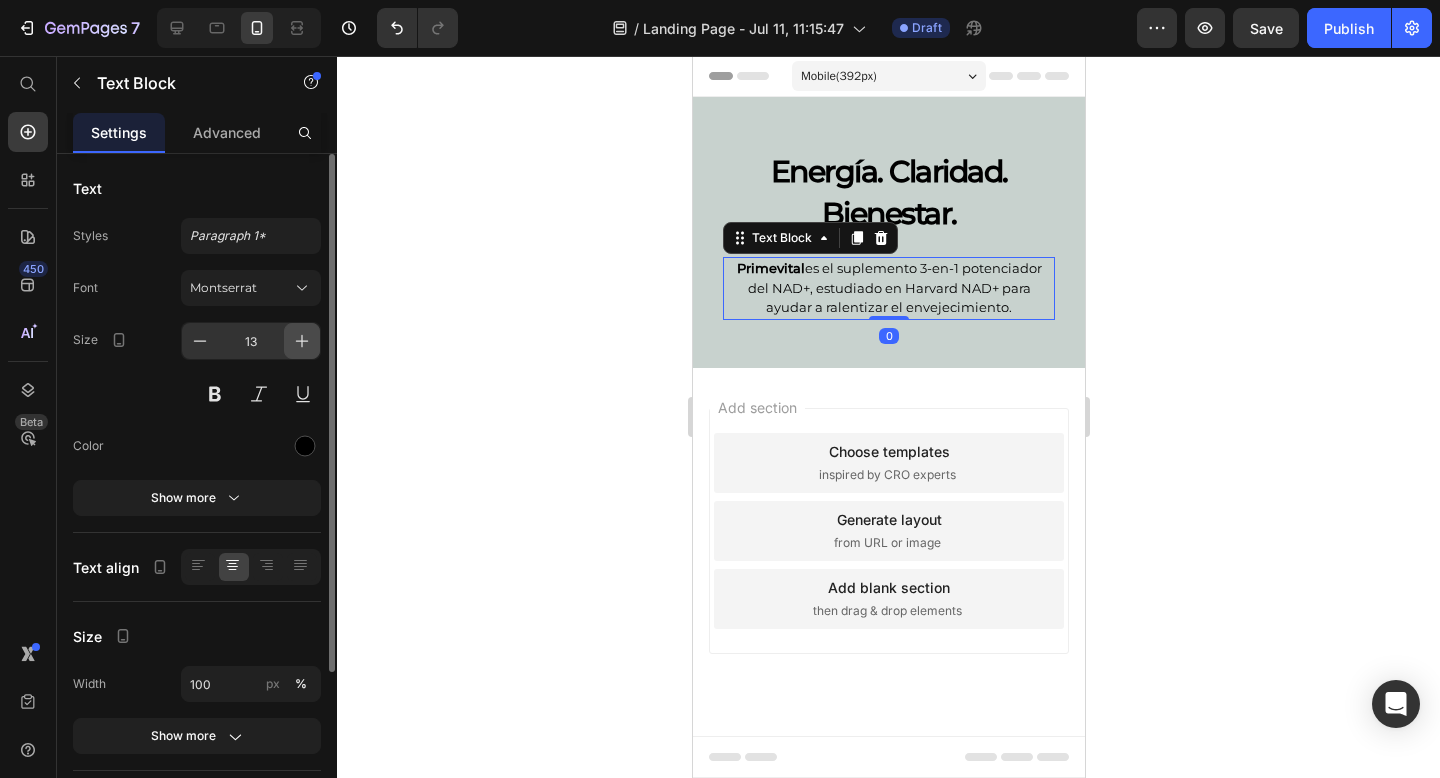 click 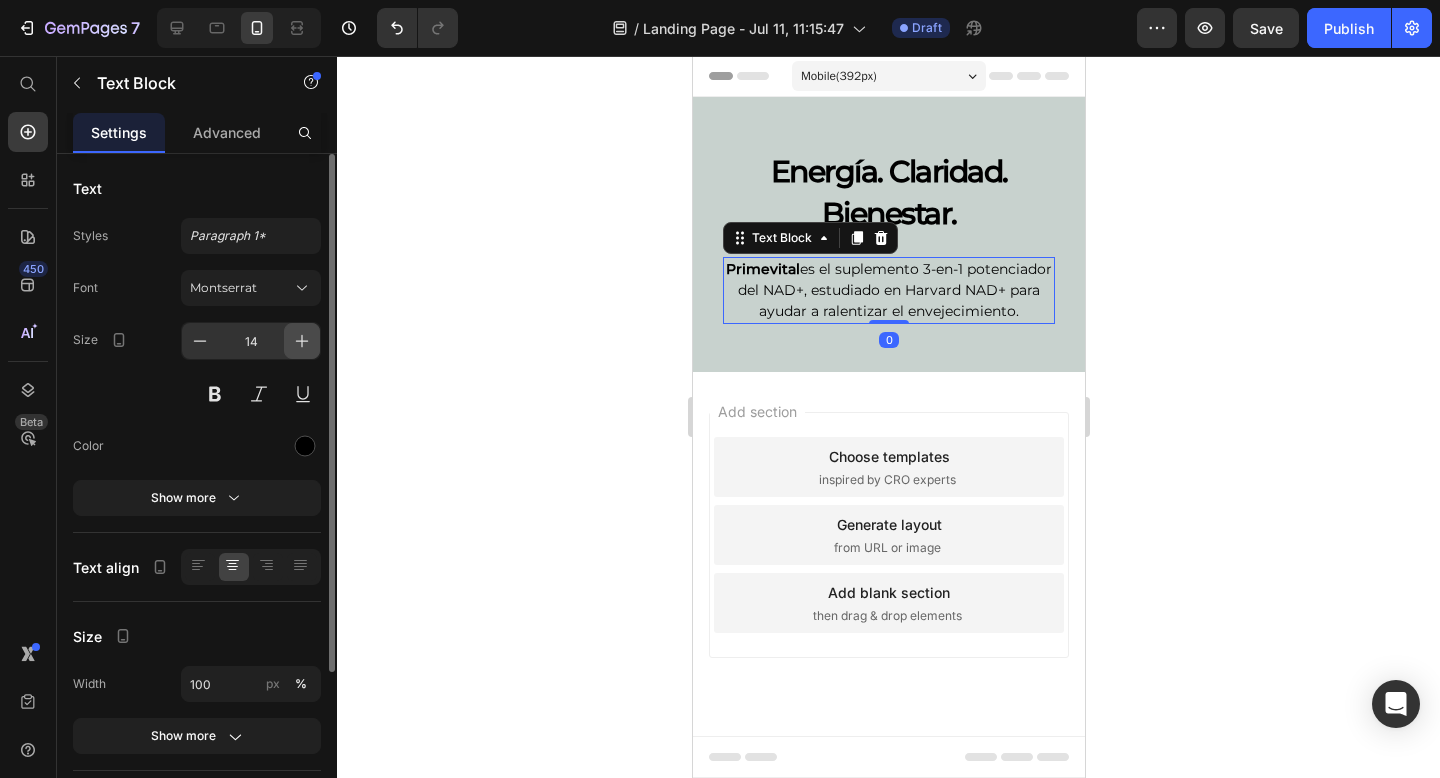 click 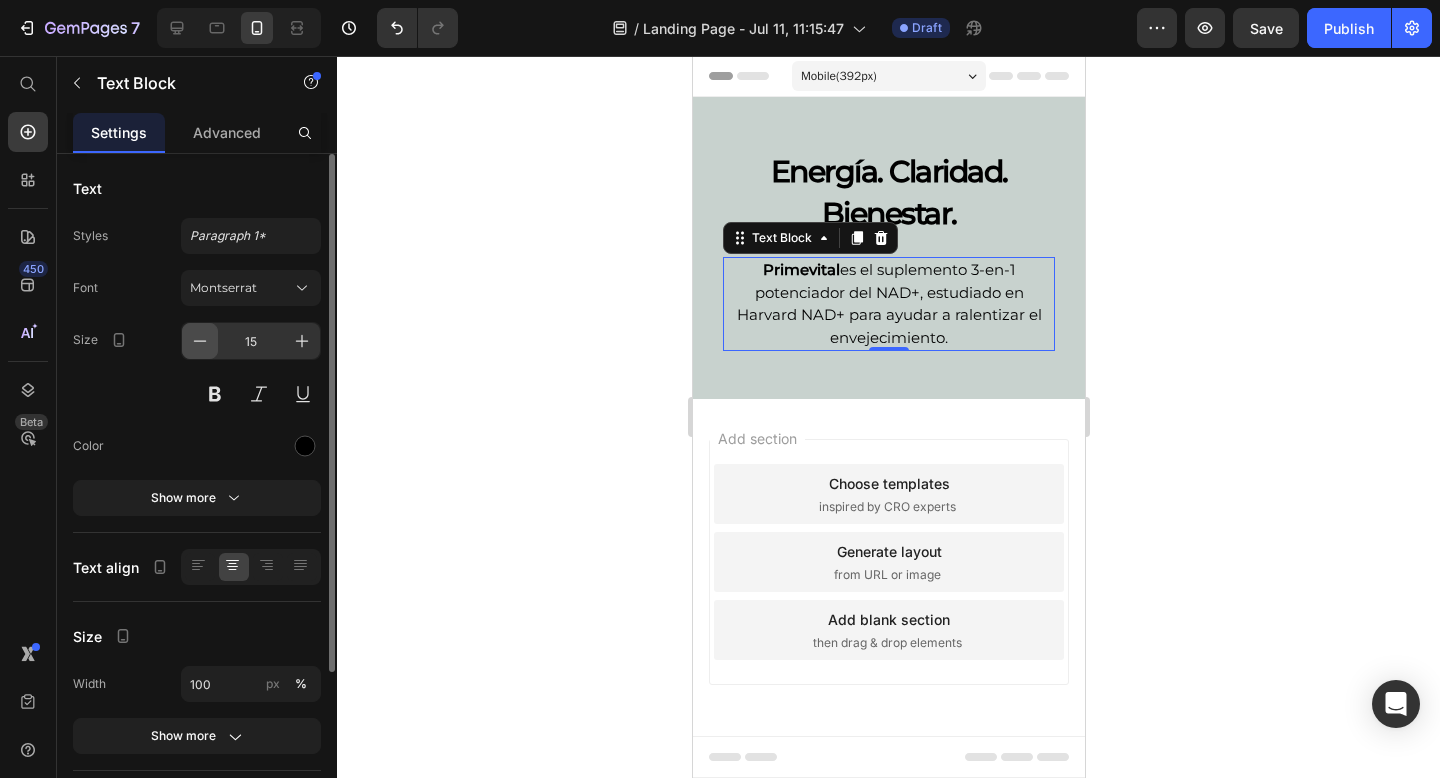 click 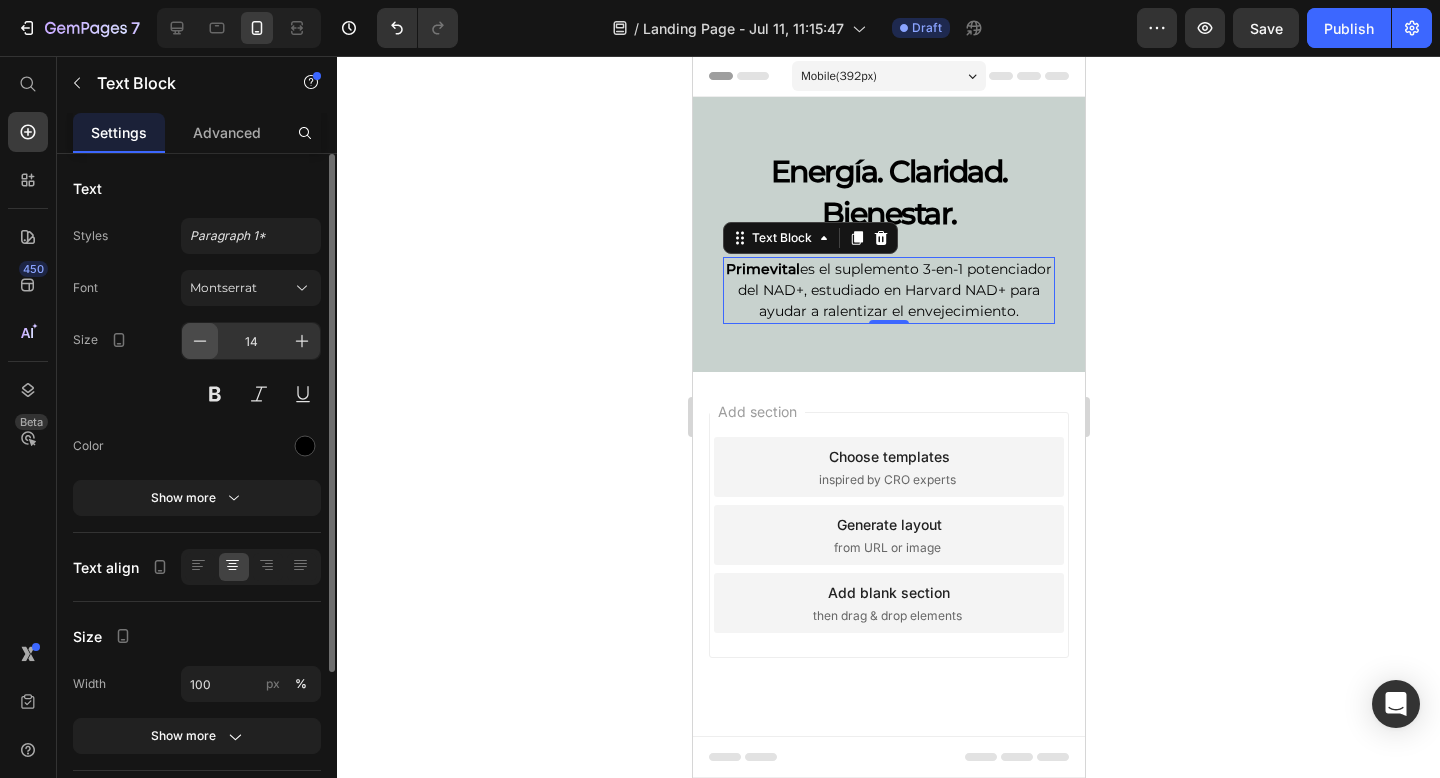 click 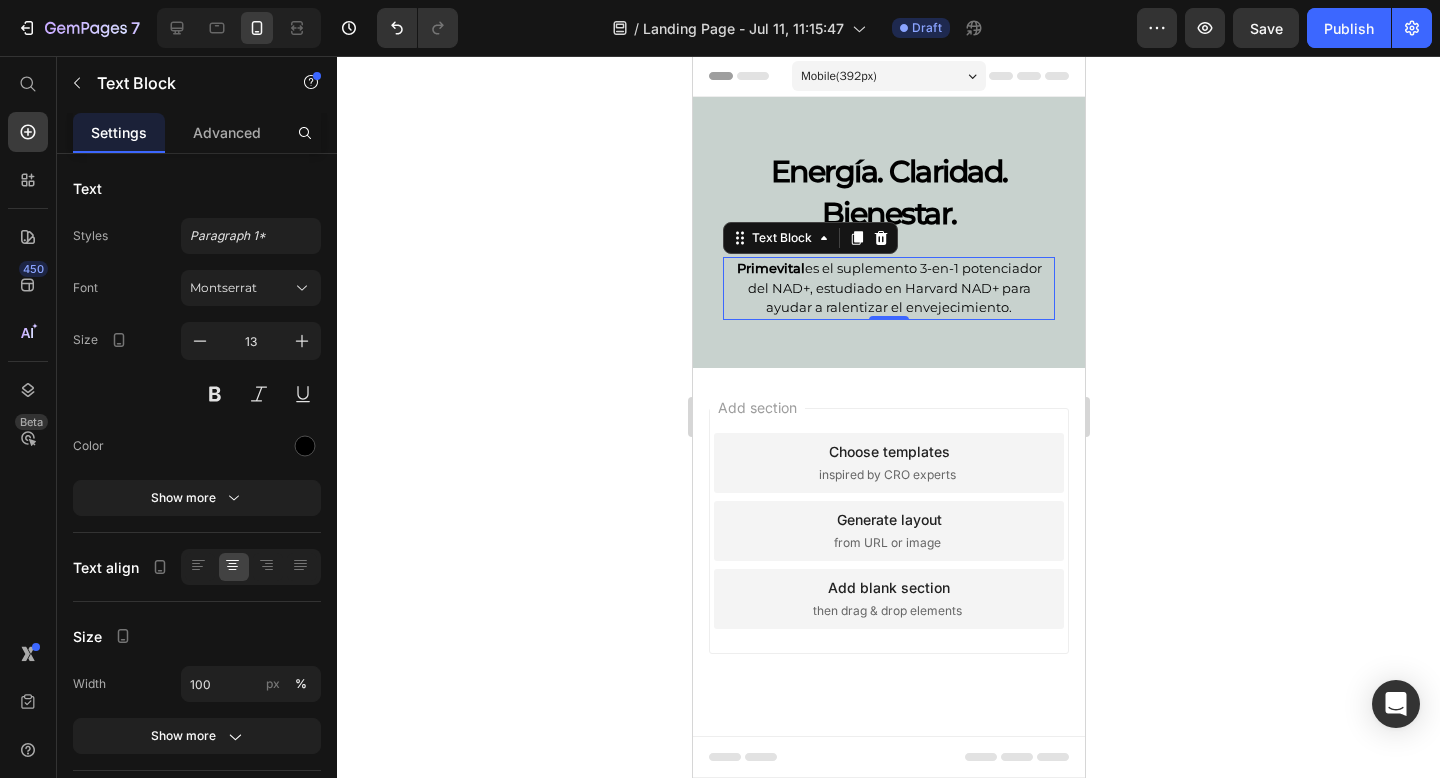 click 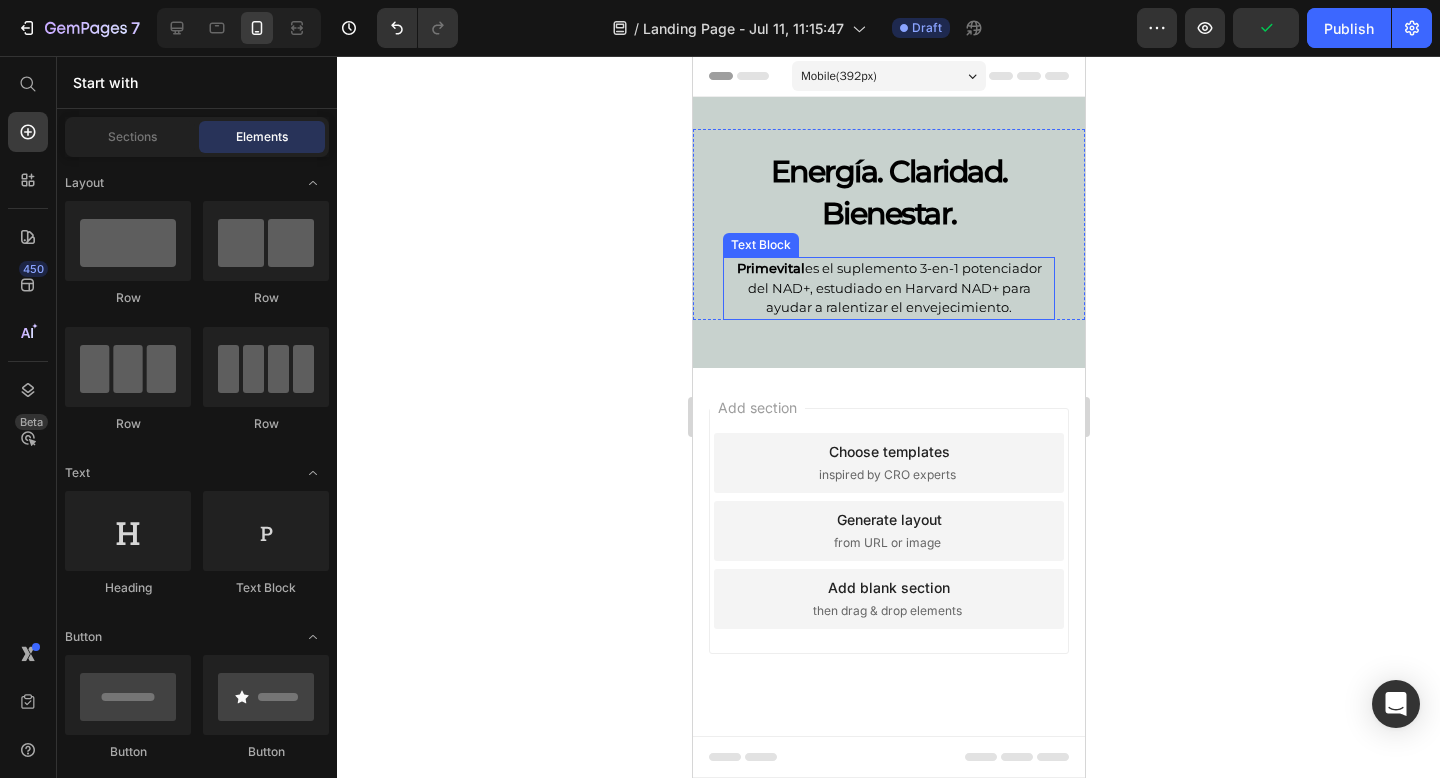 click on "Primevital  es el suplemento 3-en-1 potenciador del NAD+, estudiado en Harvard NAD+ para ayudar a ralentizar el envejecimiento." at bounding box center (888, 288) 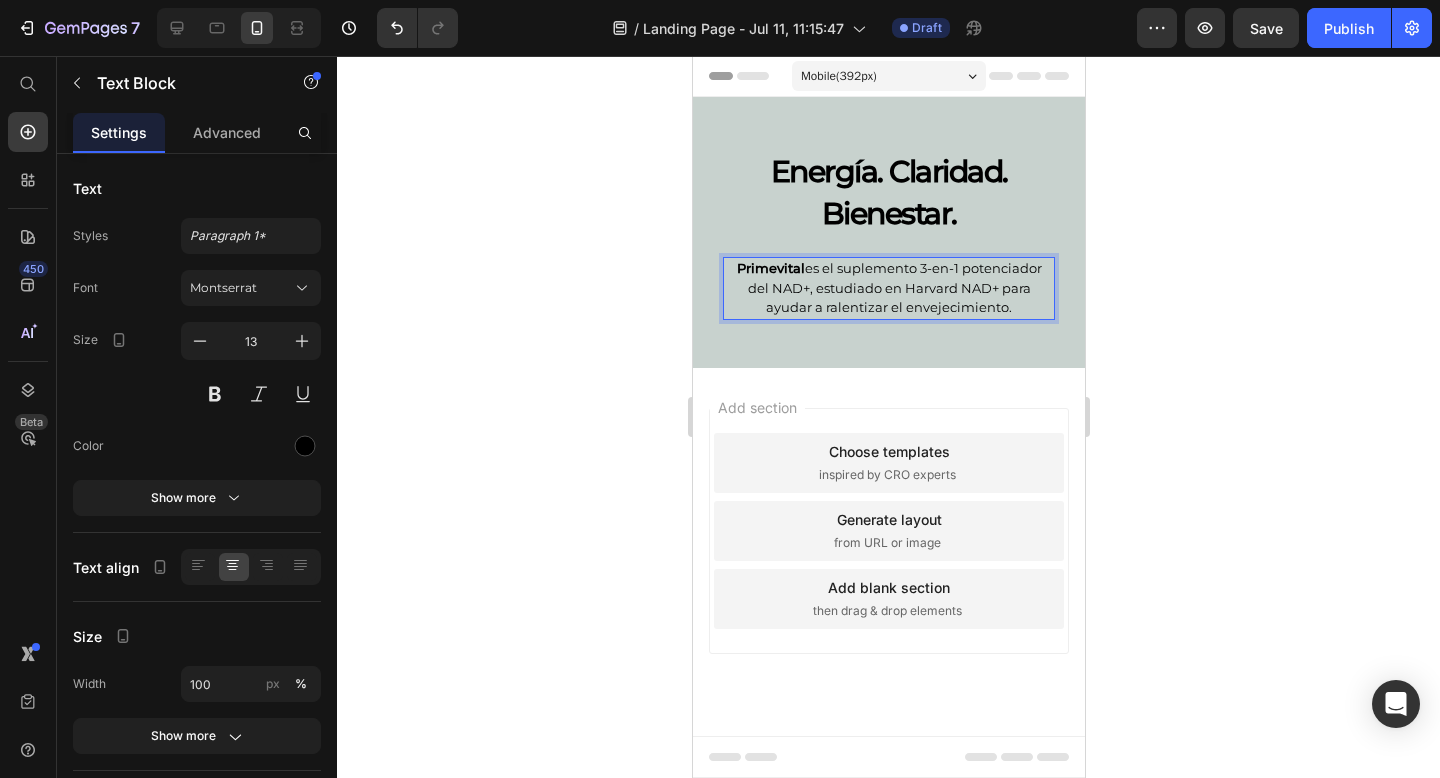 click on "Primevital  es el suplemento 3-en-1 potenciador del NAD+, estudiado en Harvard NAD+ para ayudar a ralentizar el envejecimiento." at bounding box center [888, 288] 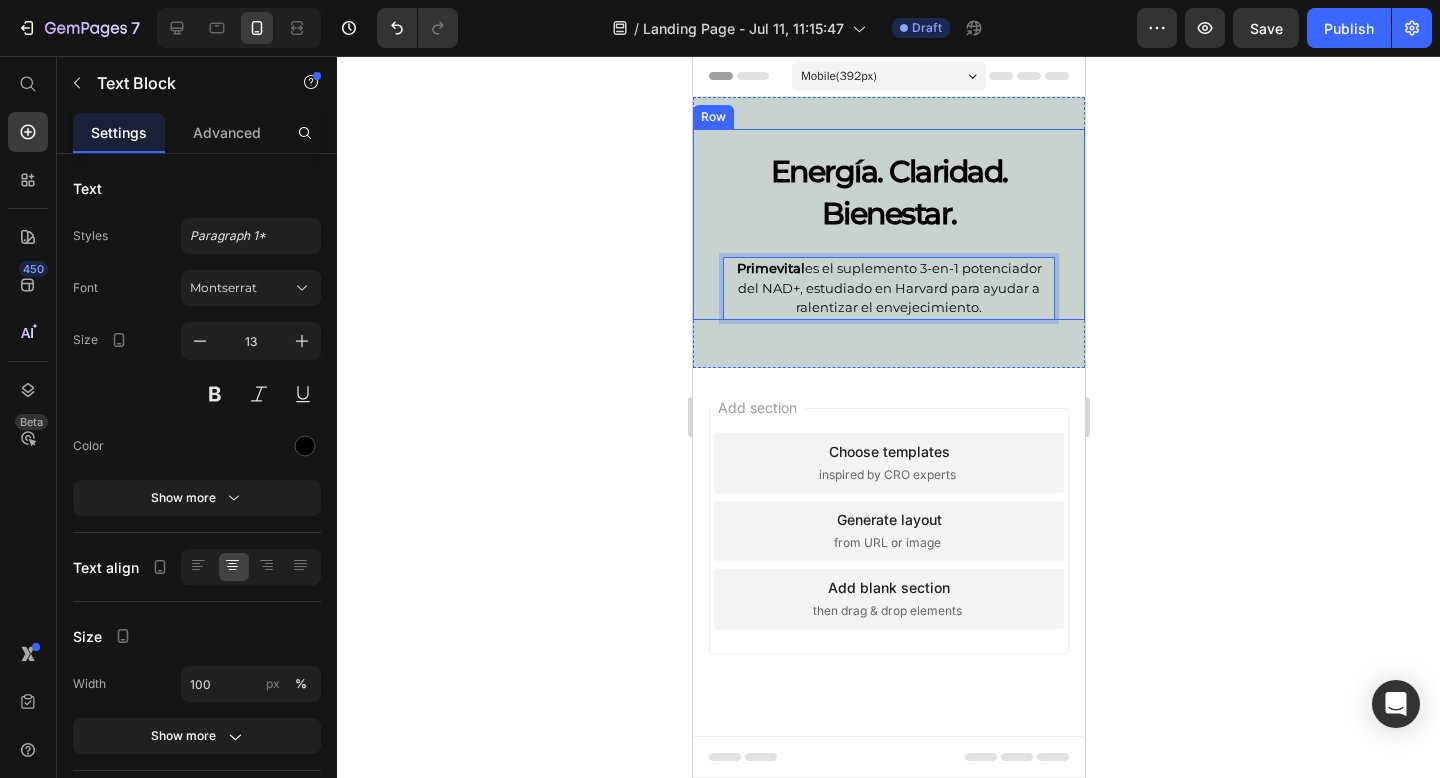 click 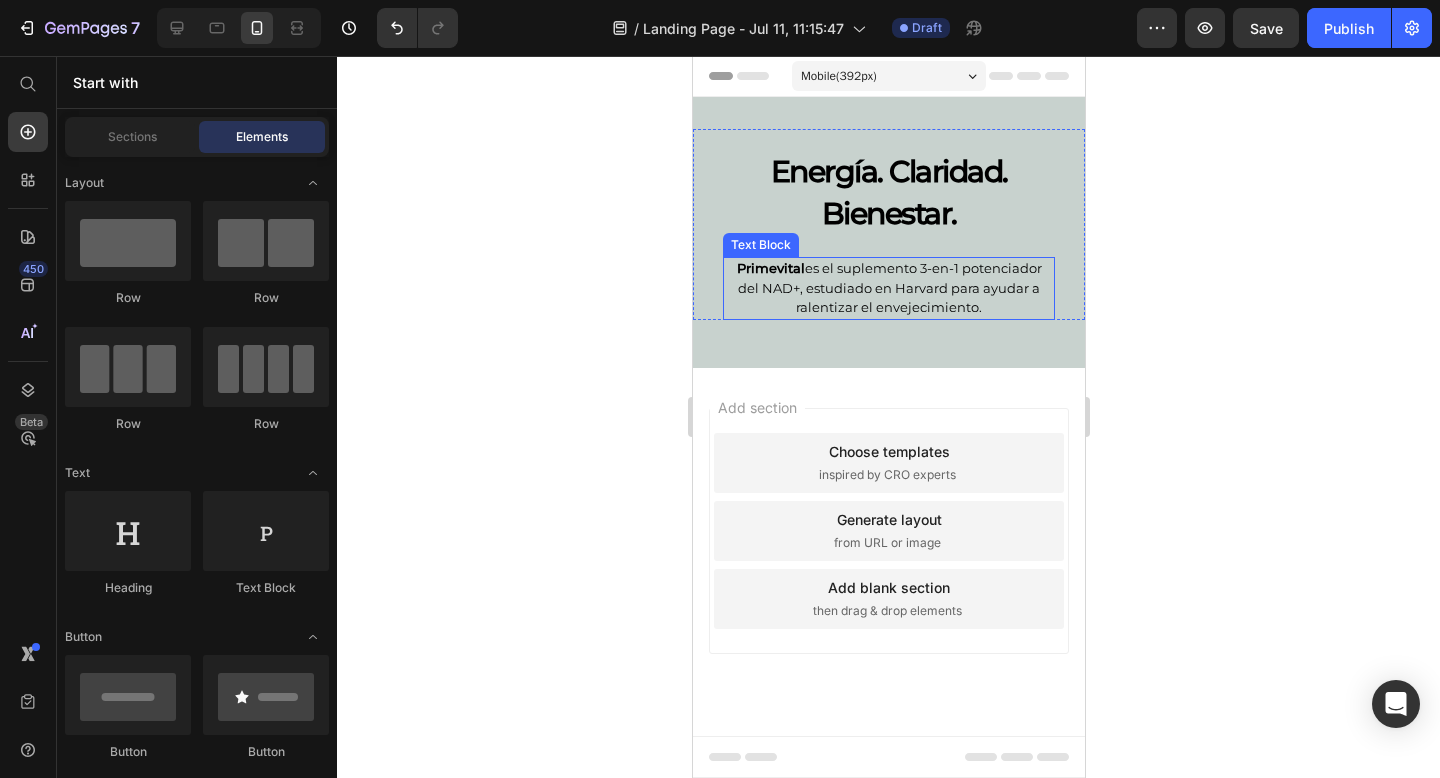 click on "Primevital  es el suplemento 3-en-1 potenciador del NAD+, estudiado en Harvard para ayudar a ralentizar el envejecimiento." at bounding box center (888, 288) 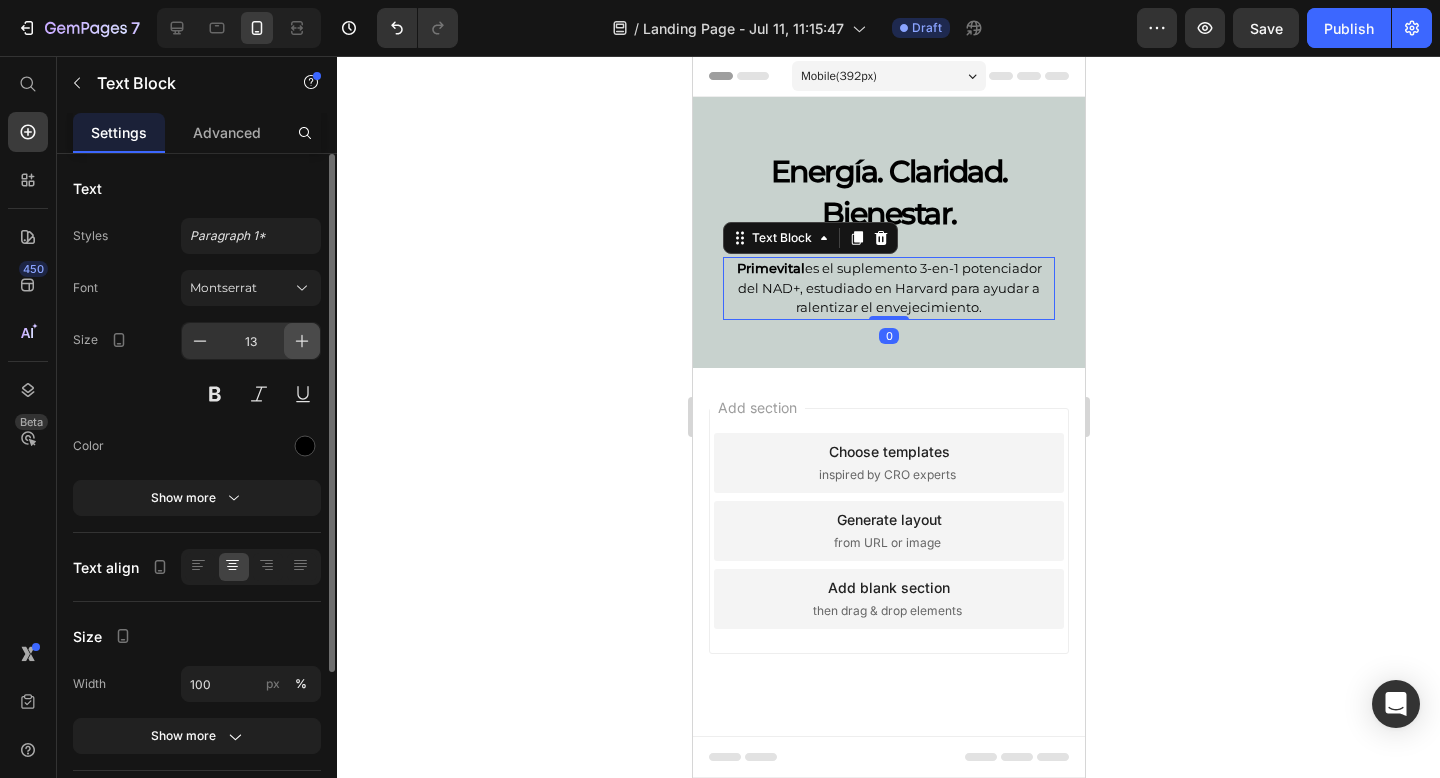 click 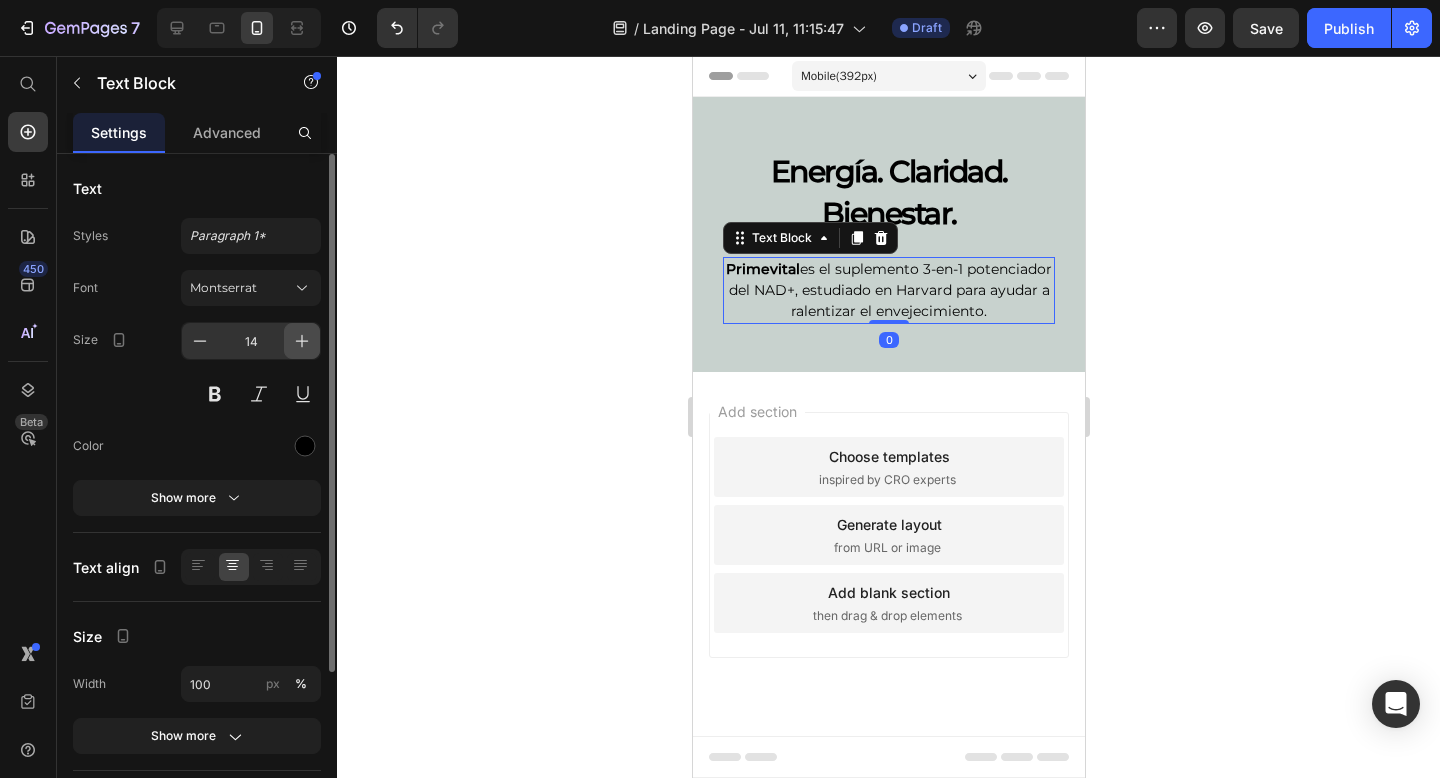 click 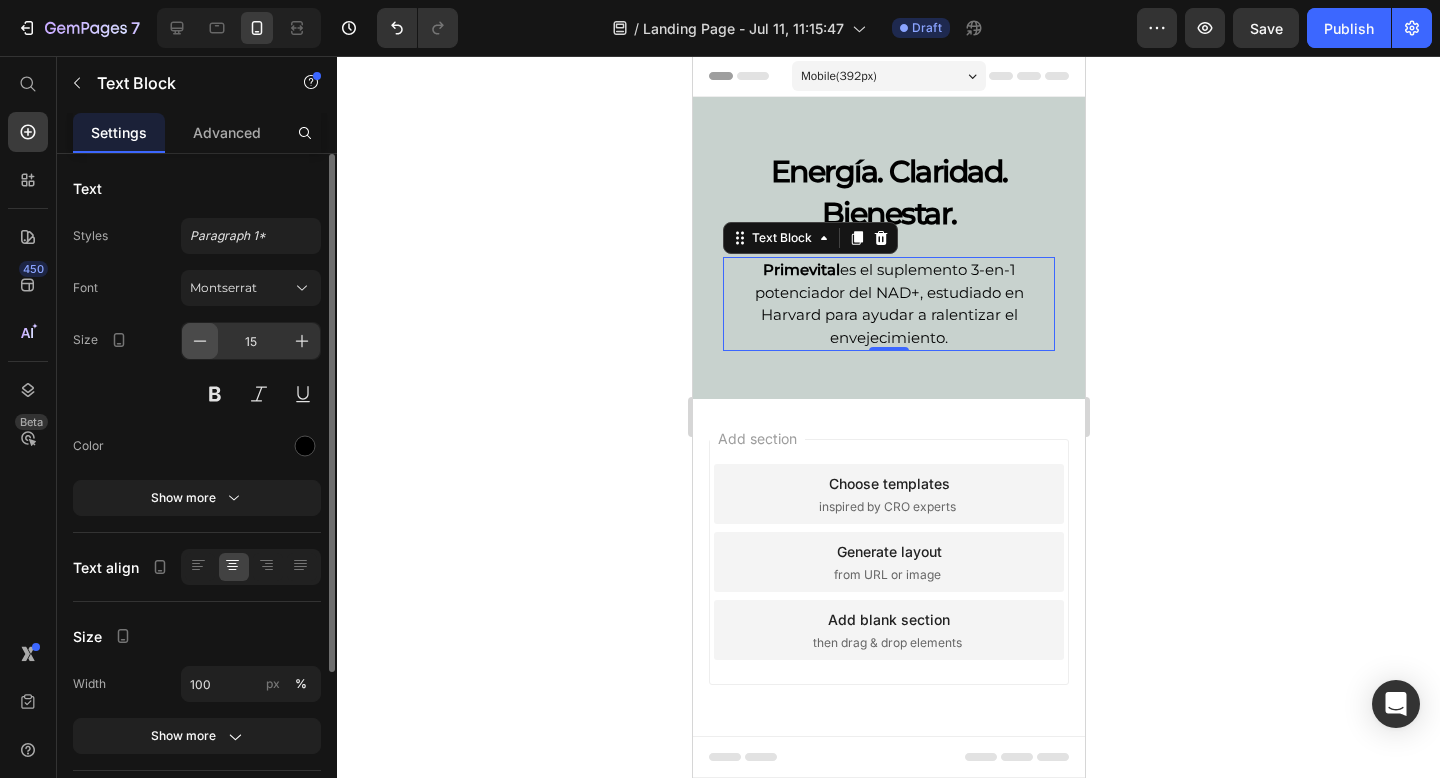 click 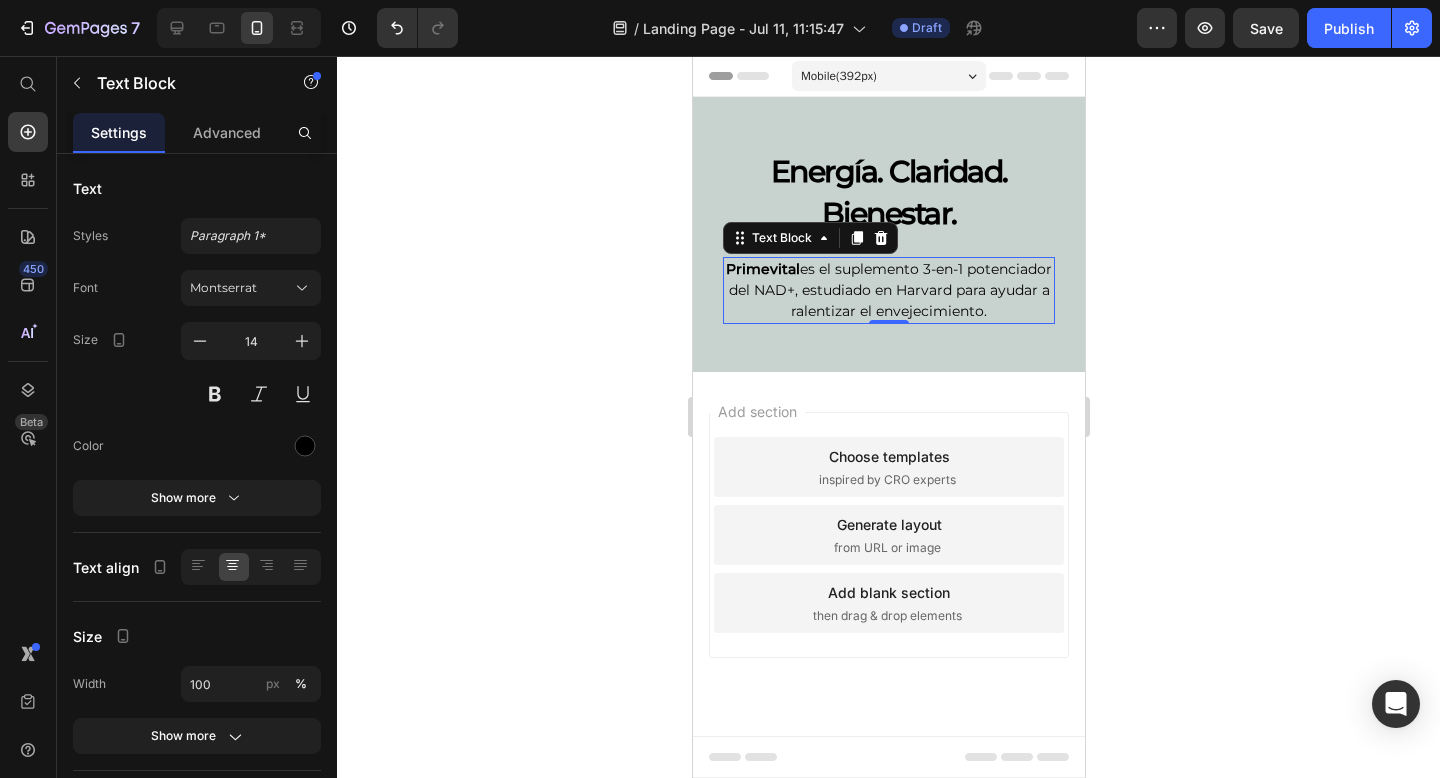 click 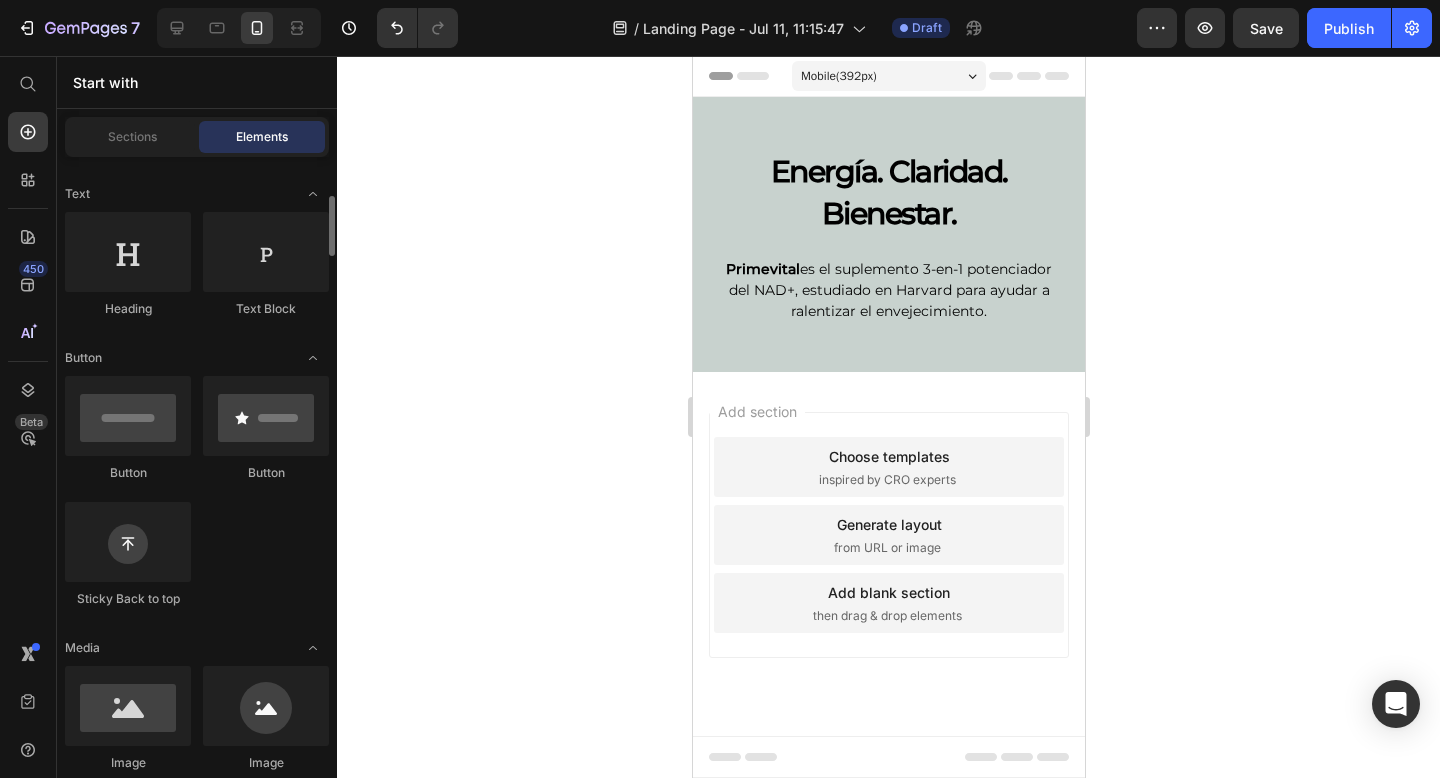 scroll, scrollTop: 228, scrollLeft: 0, axis: vertical 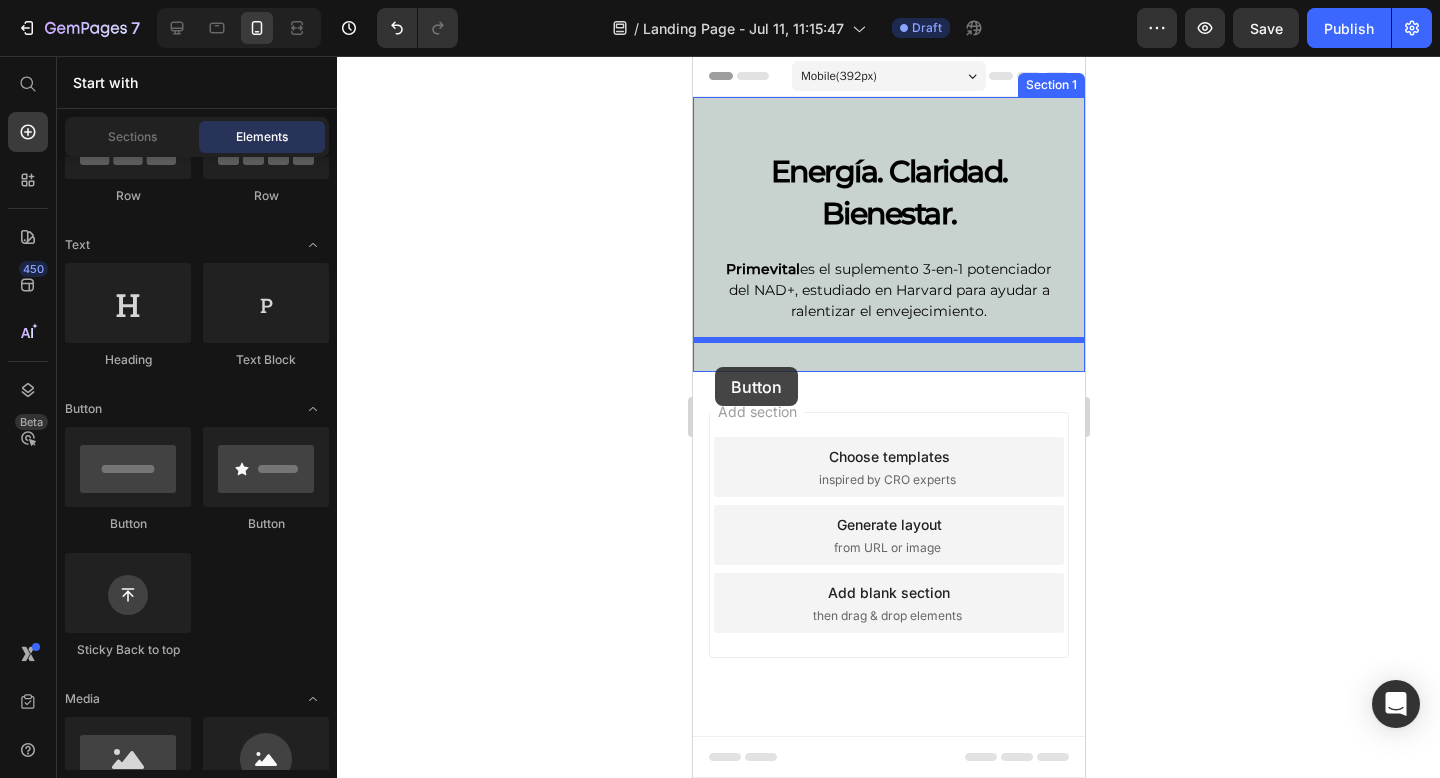 drag, startPoint x: 821, startPoint y: 507, endPoint x: 782, endPoint y: 354, distance: 157.89236 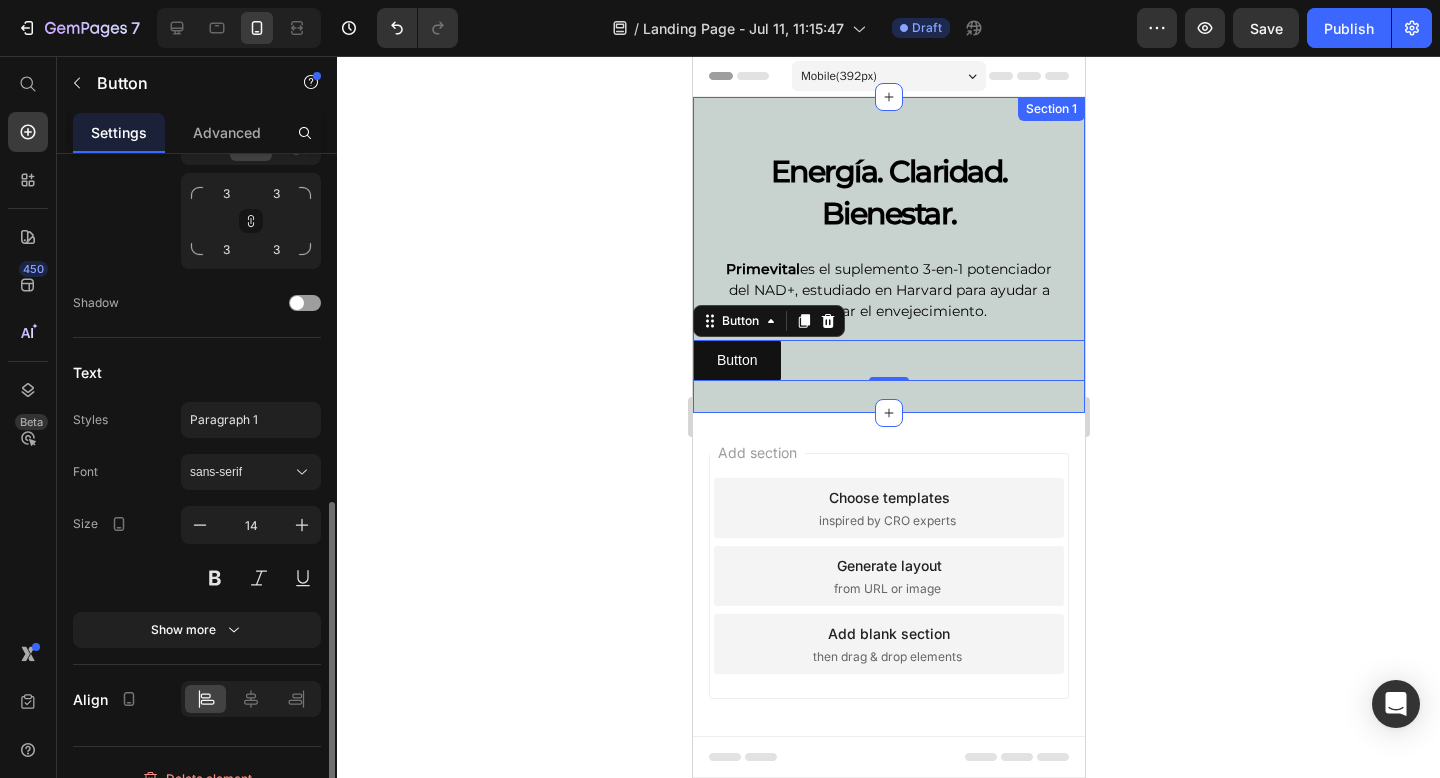scroll, scrollTop: 764, scrollLeft: 0, axis: vertical 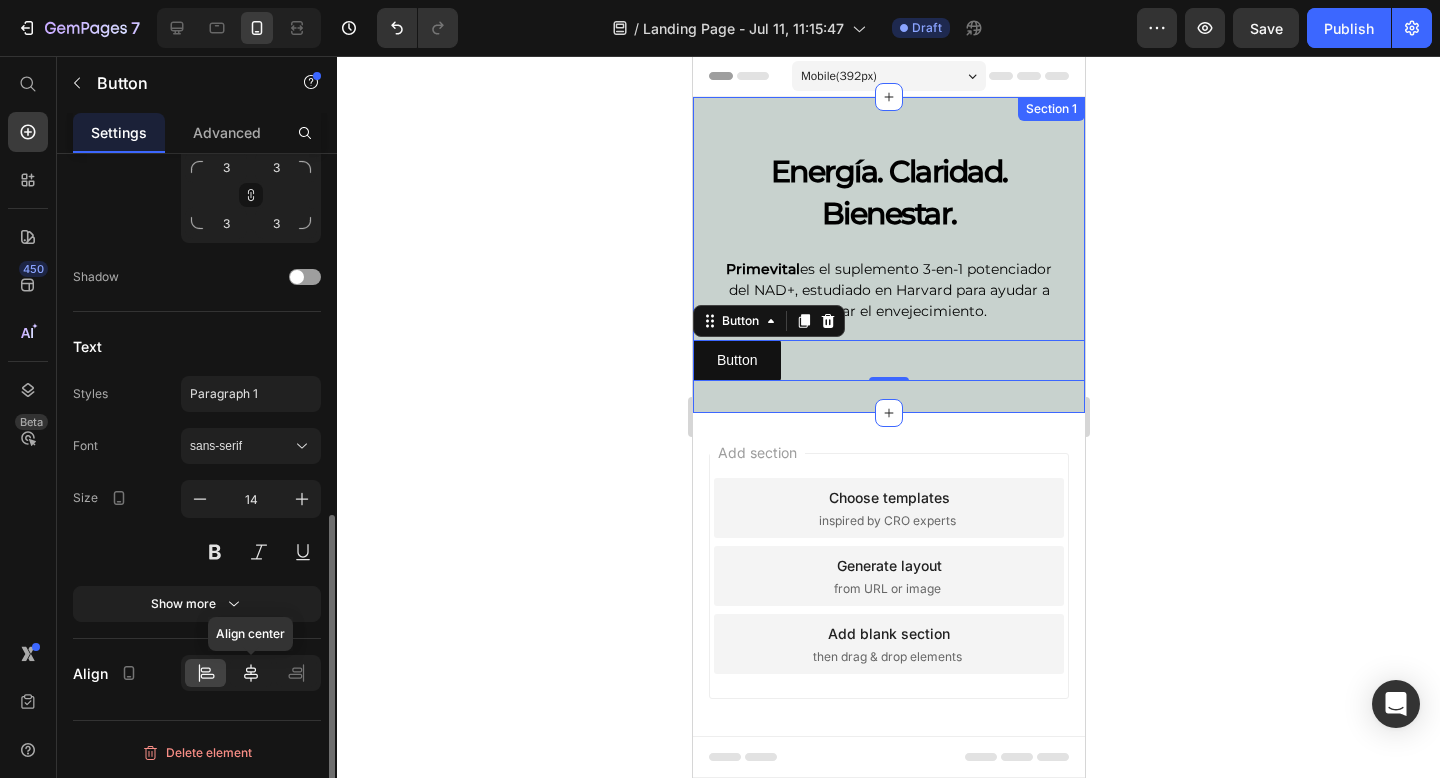 click 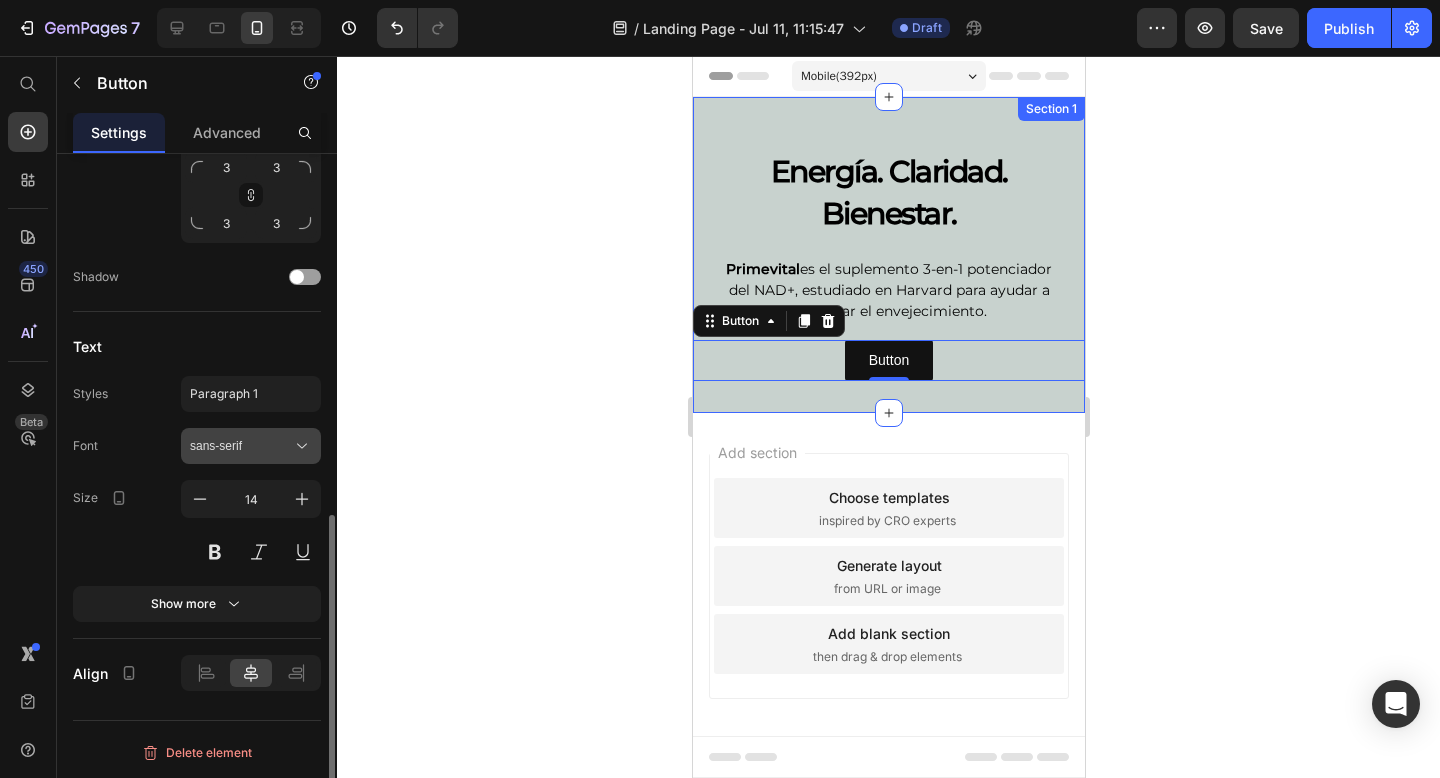 click on "sans-serif" at bounding box center (241, 446) 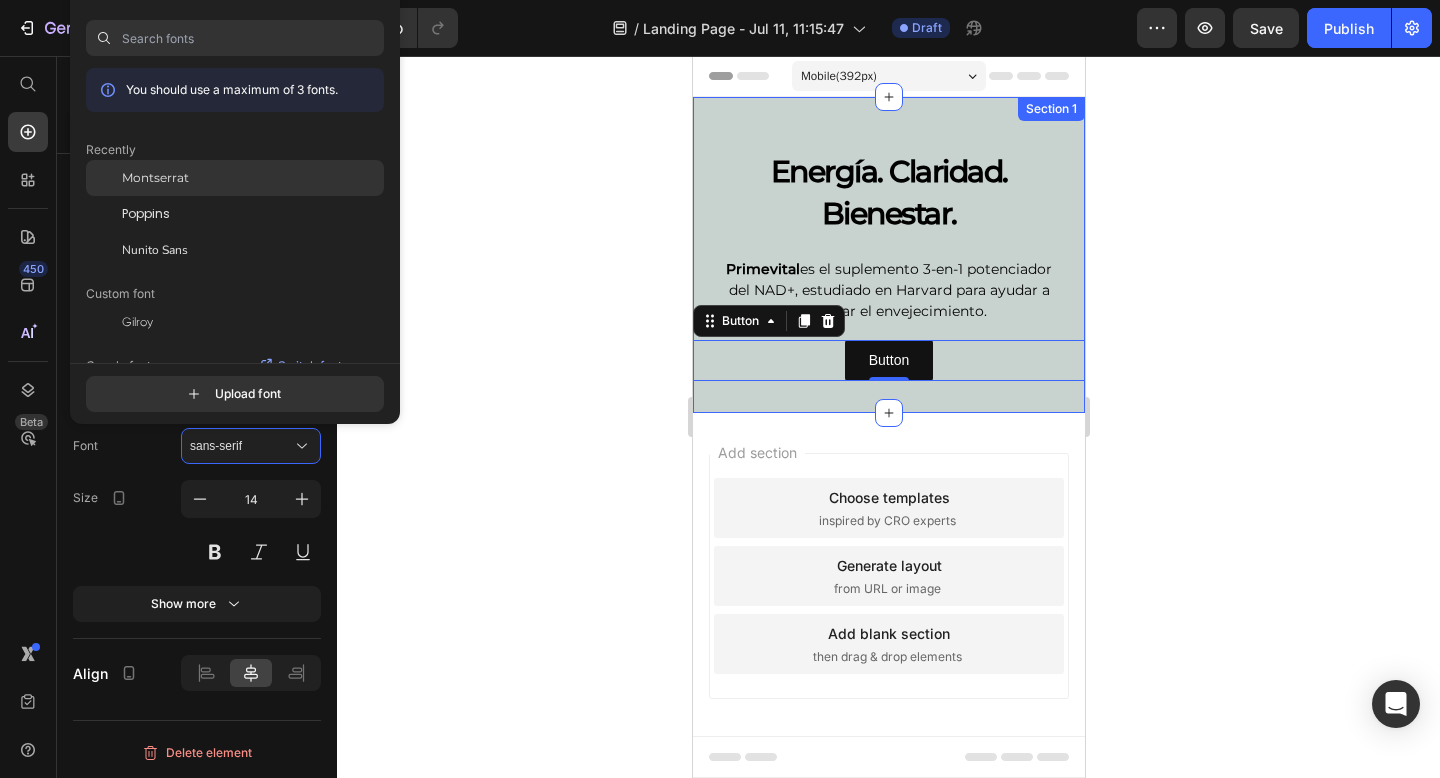 click on "Montserrat" 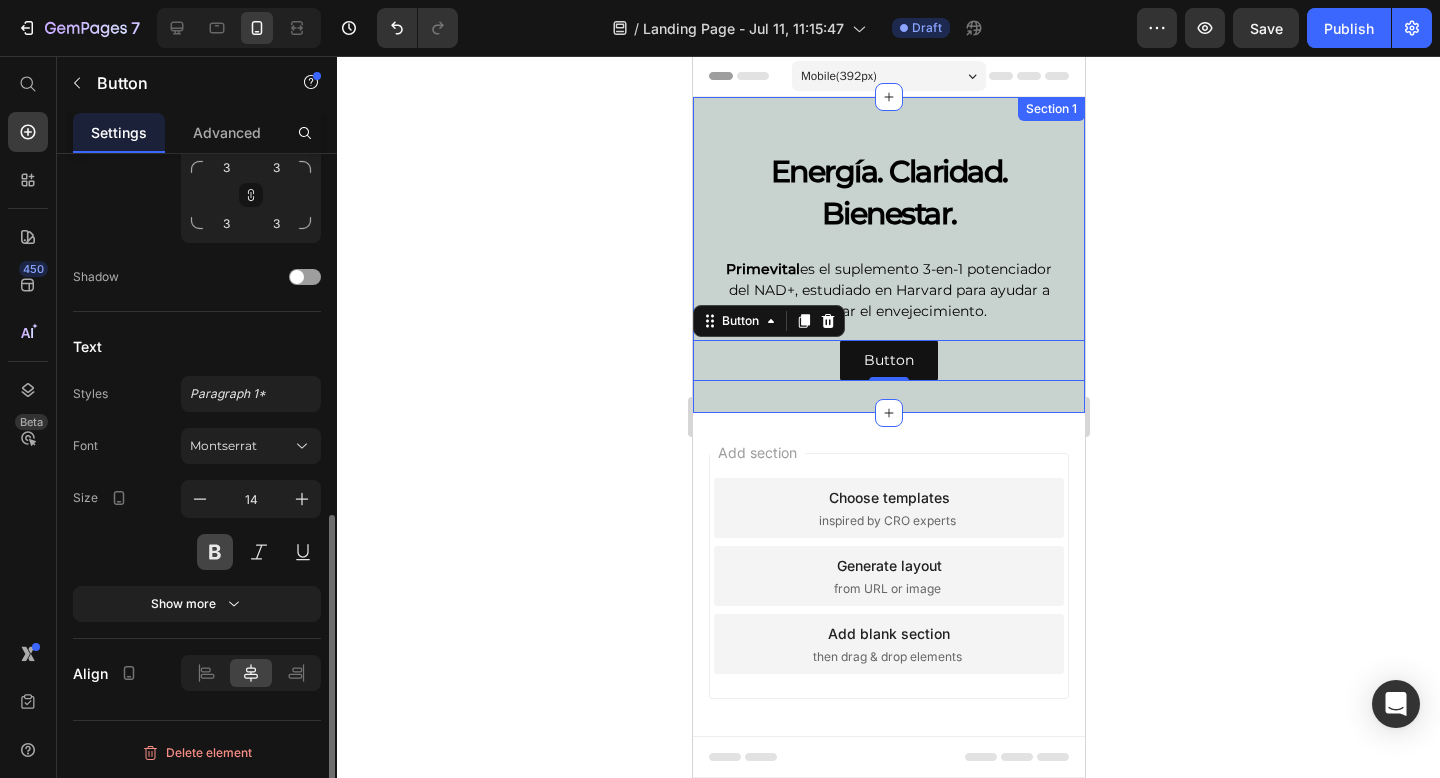 click at bounding box center [215, 552] 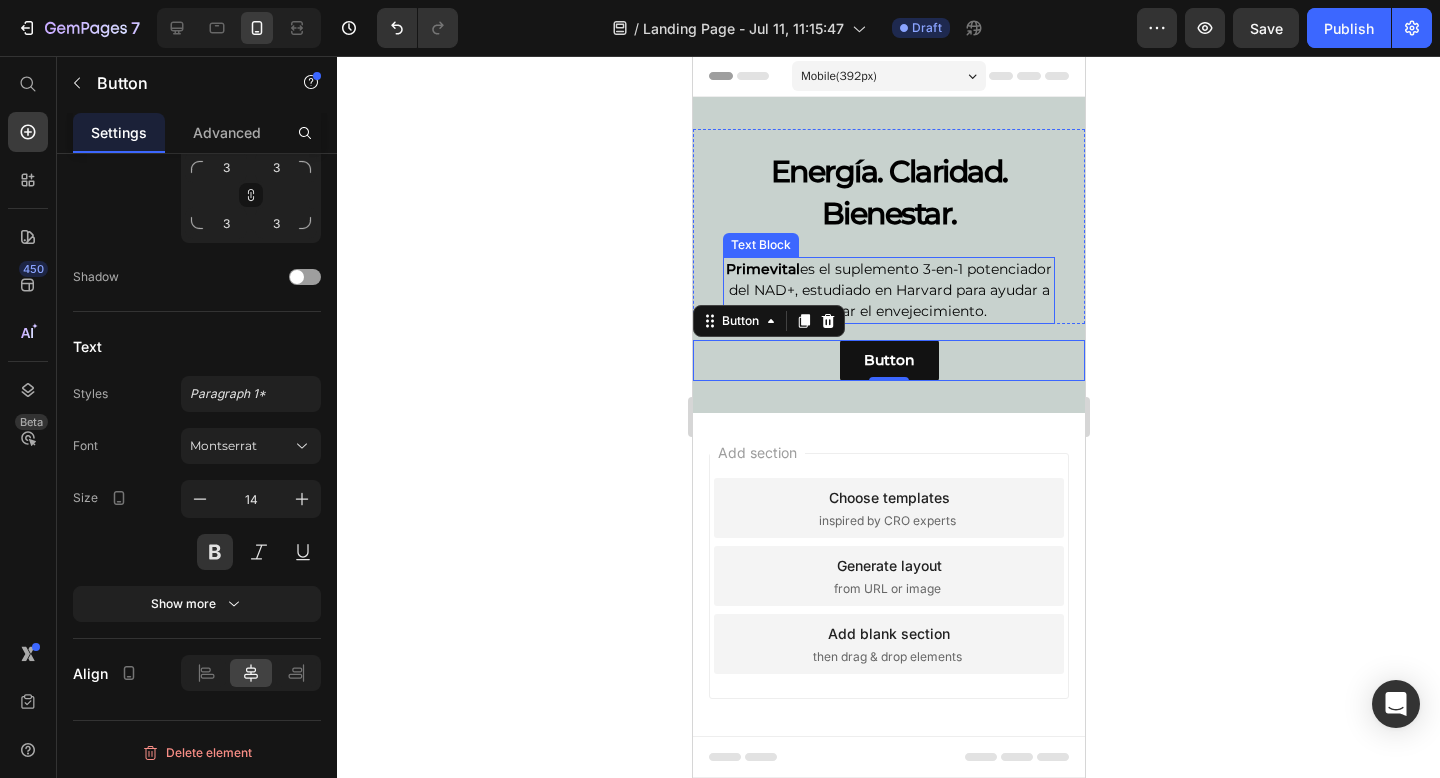 click on "Primevital  es el suplemento 3-en-1 potenciador del NAD+, estudiado en Harvard para ayudar a ralentizar el envejecimiento." at bounding box center [888, 290] 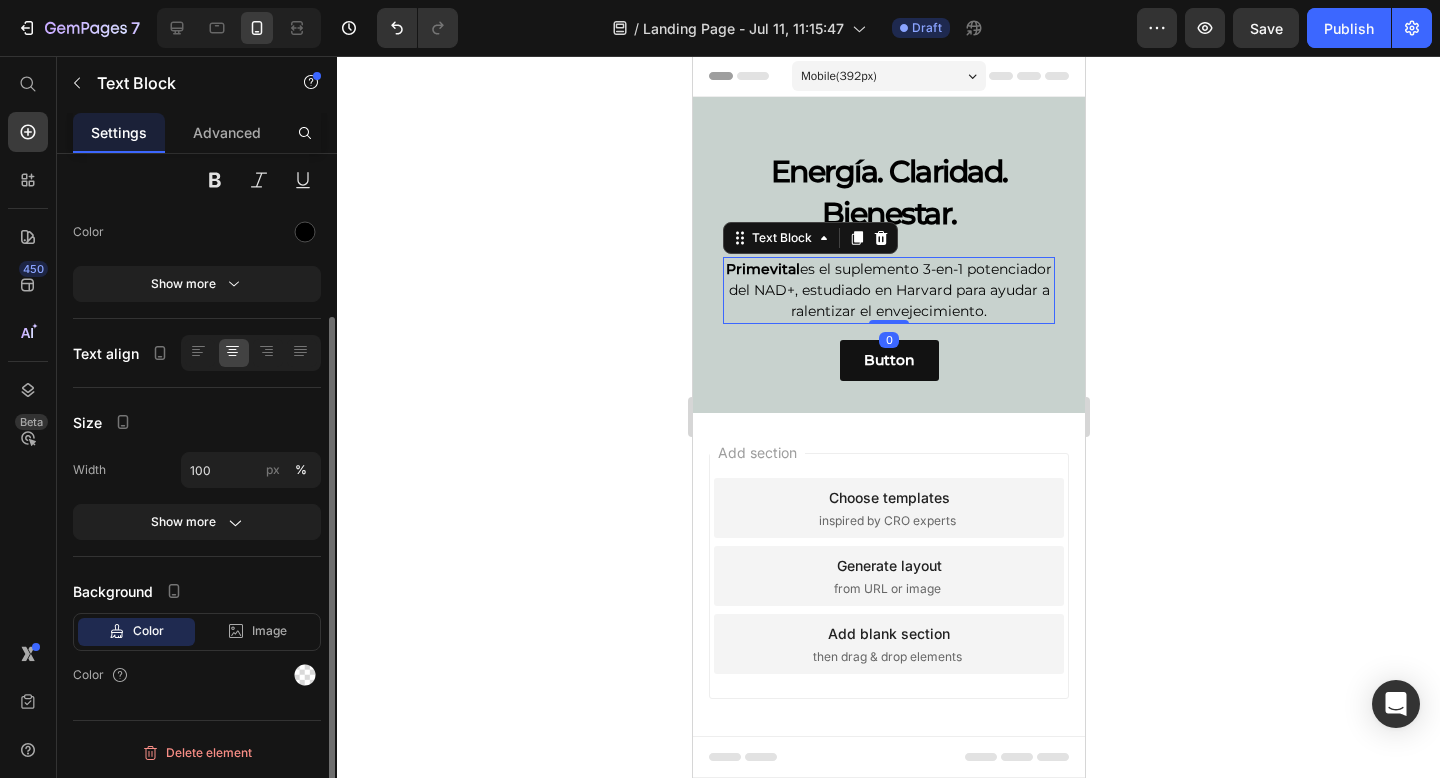 scroll, scrollTop: 0, scrollLeft: 0, axis: both 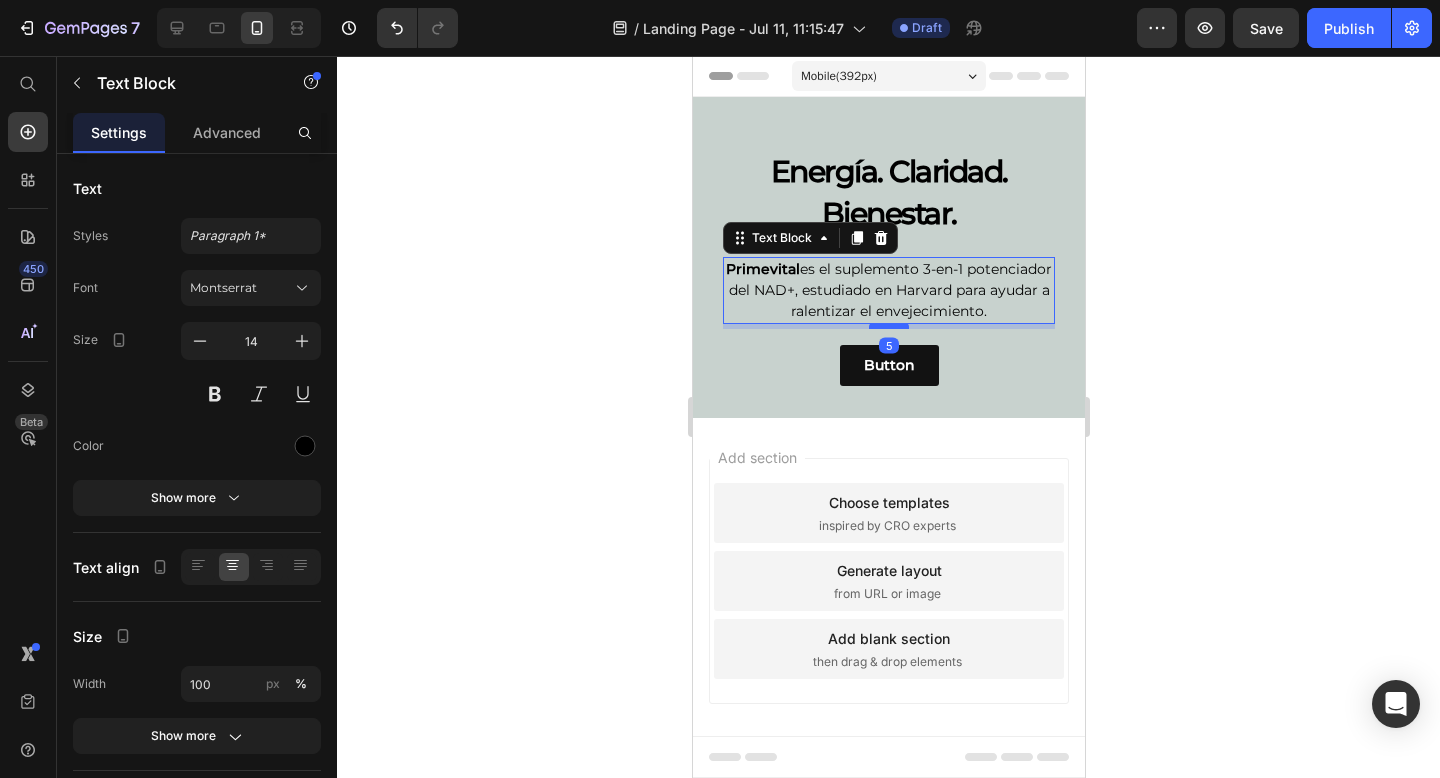 click at bounding box center [888, 326] 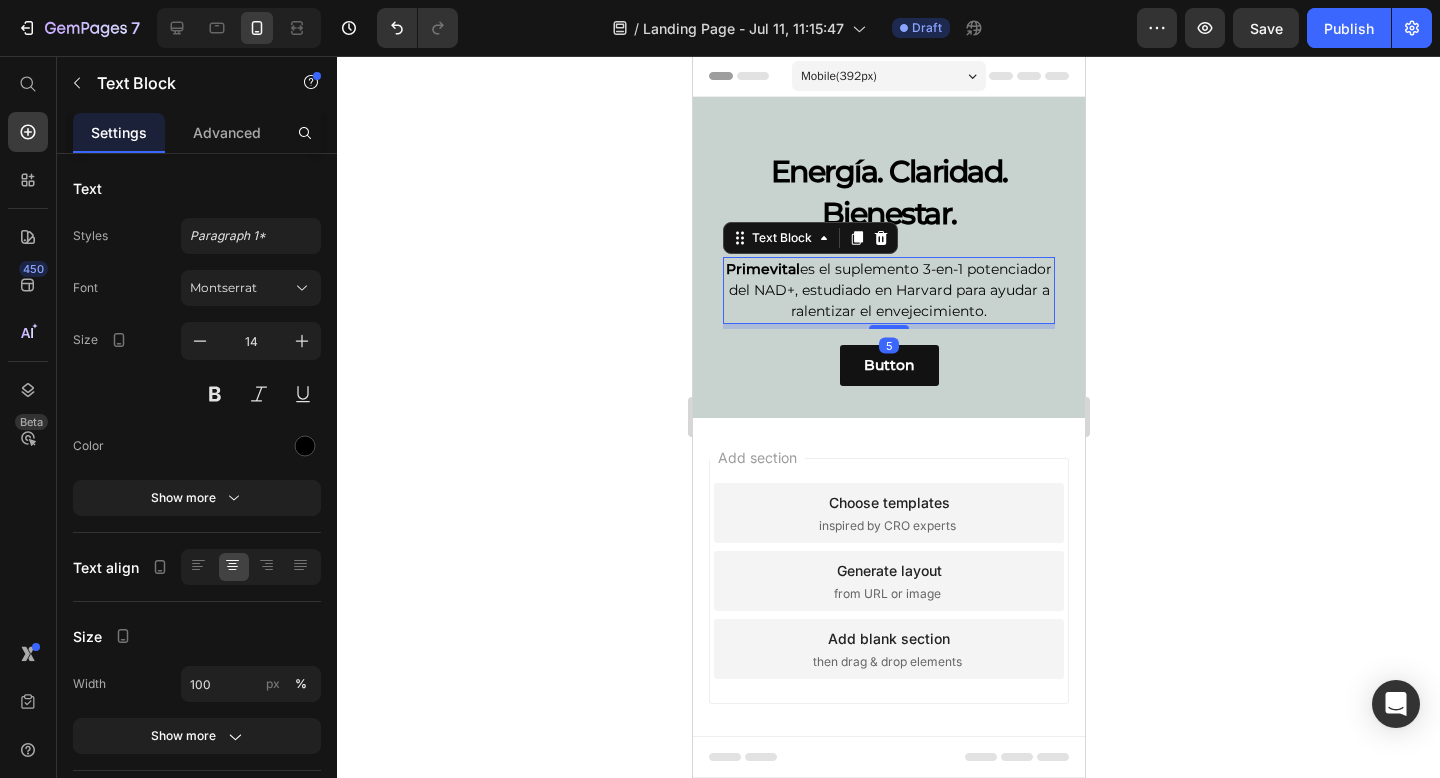click 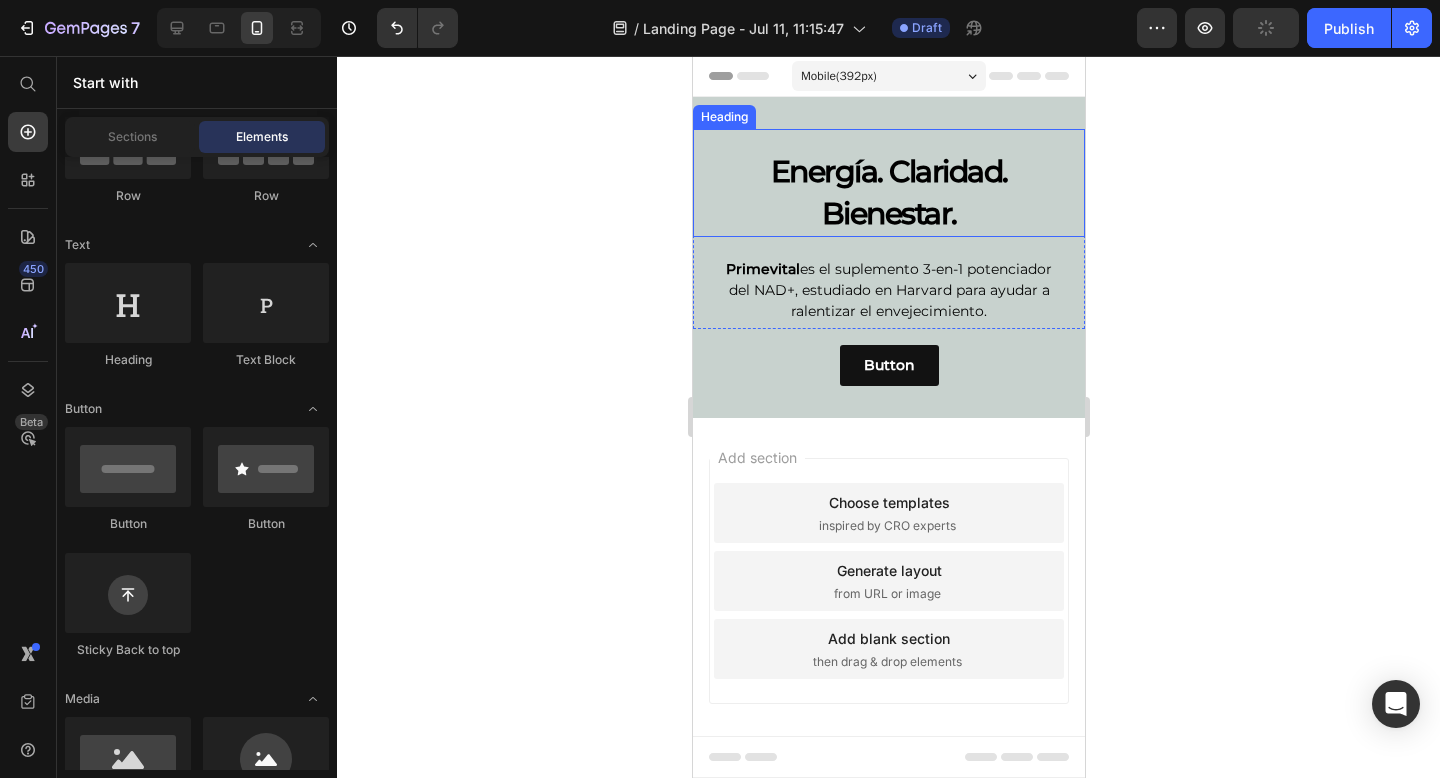 click on "Energía. Claridad. Bienestar." at bounding box center (888, 193) 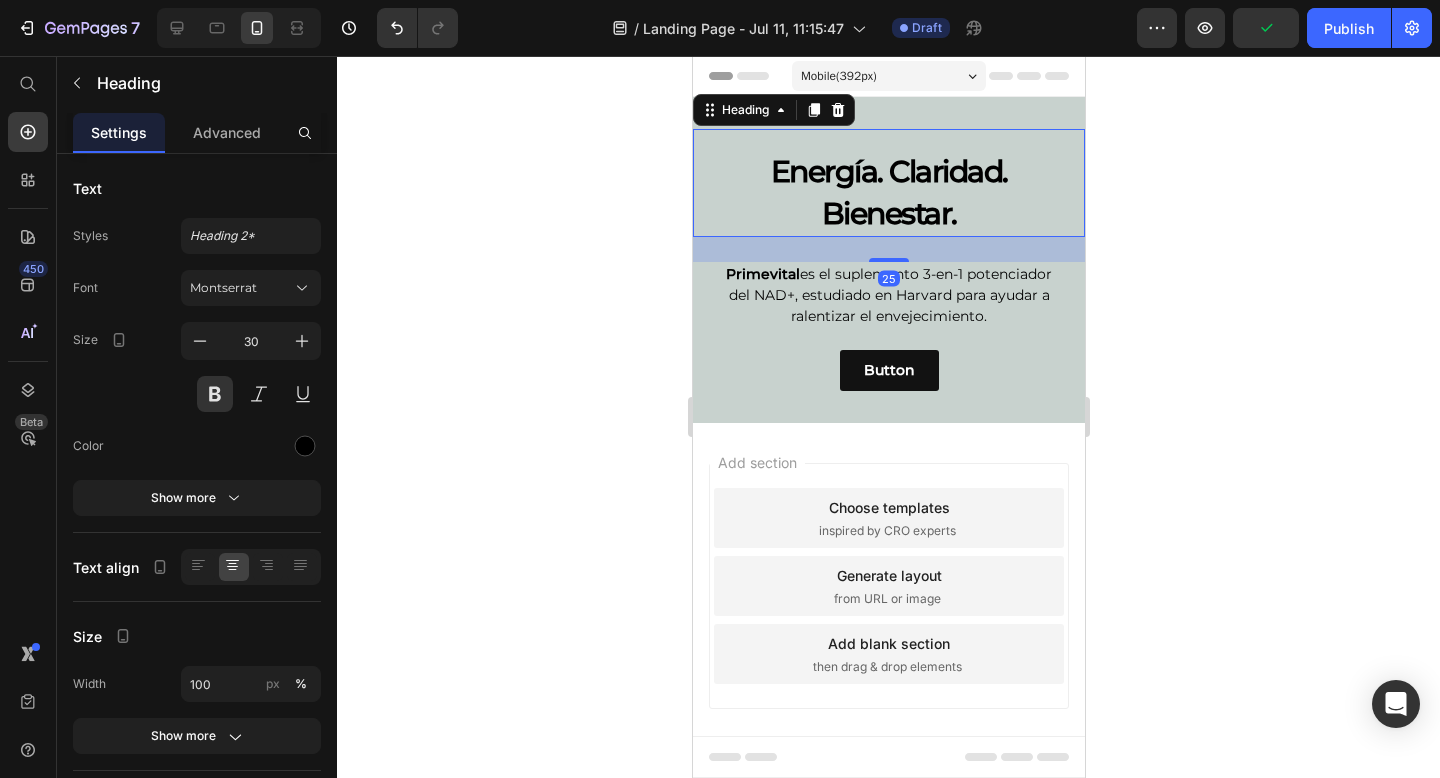 click on "25" at bounding box center [888, 237] 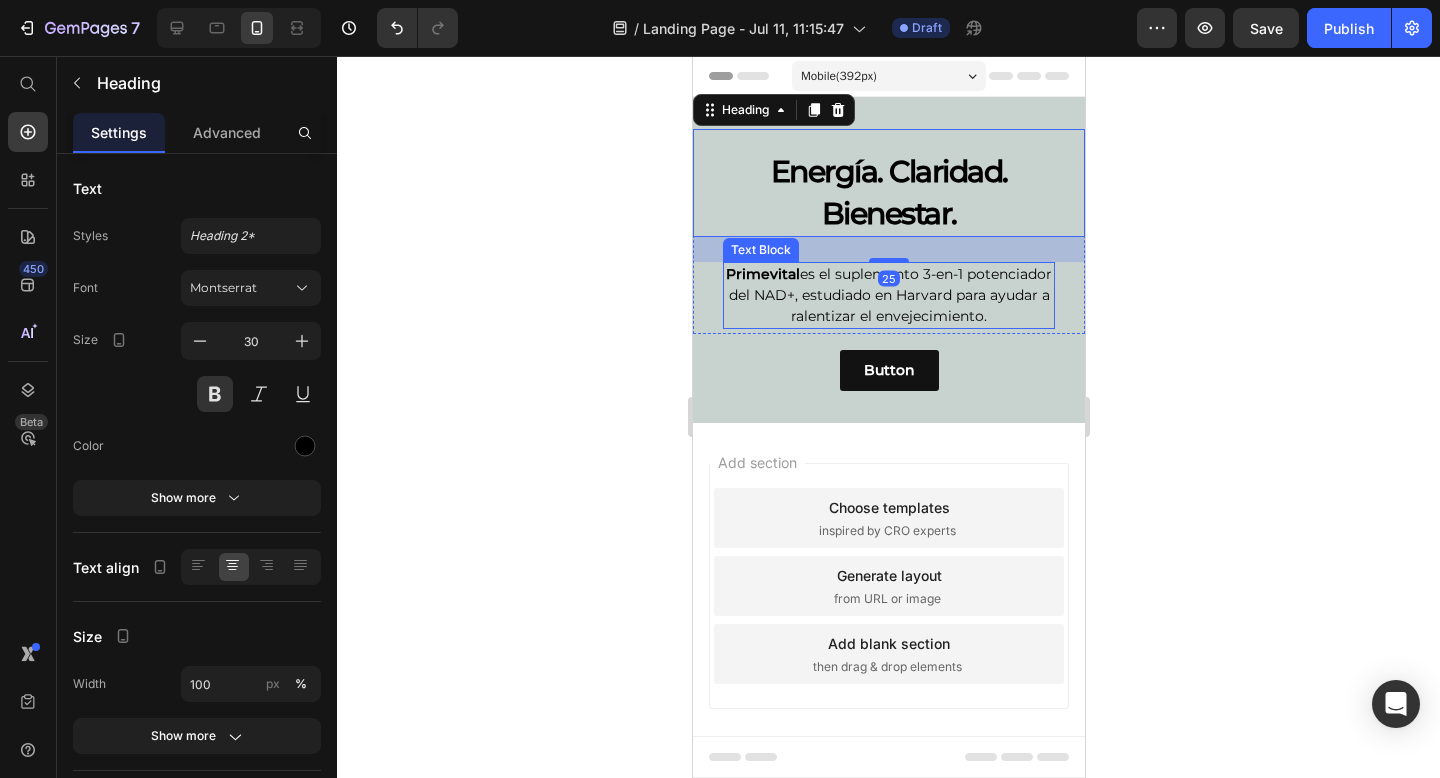 click on "Primevital  es el suplemento 3-en-1 potenciador del NAD+, estudiado en Harvard para ayudar a ralentizar el envejecimiento." at bounding box center (888, 295) 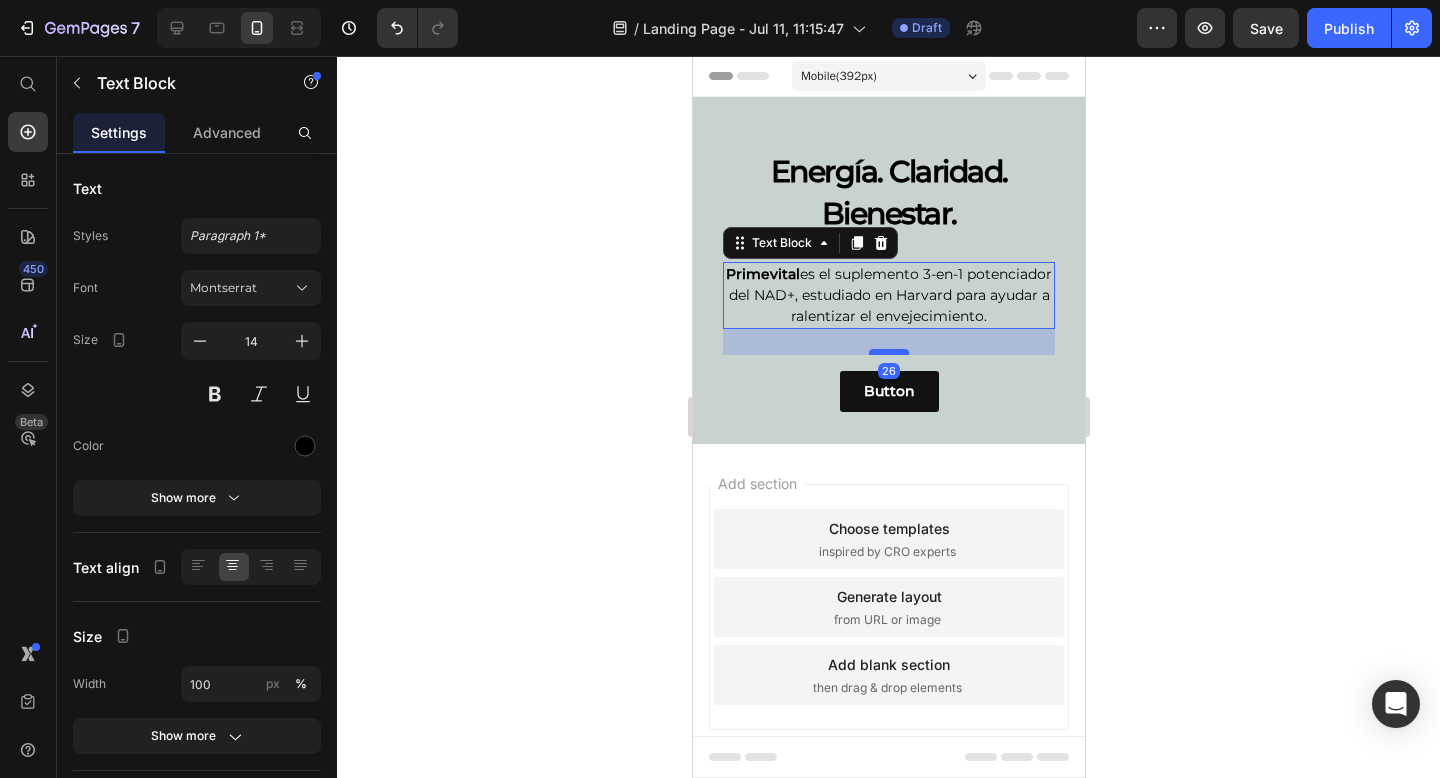 drag, startPoint x: 897, startPoint y: 331, endPoint x: 895, endPoint y: 352, distance: 21.095022 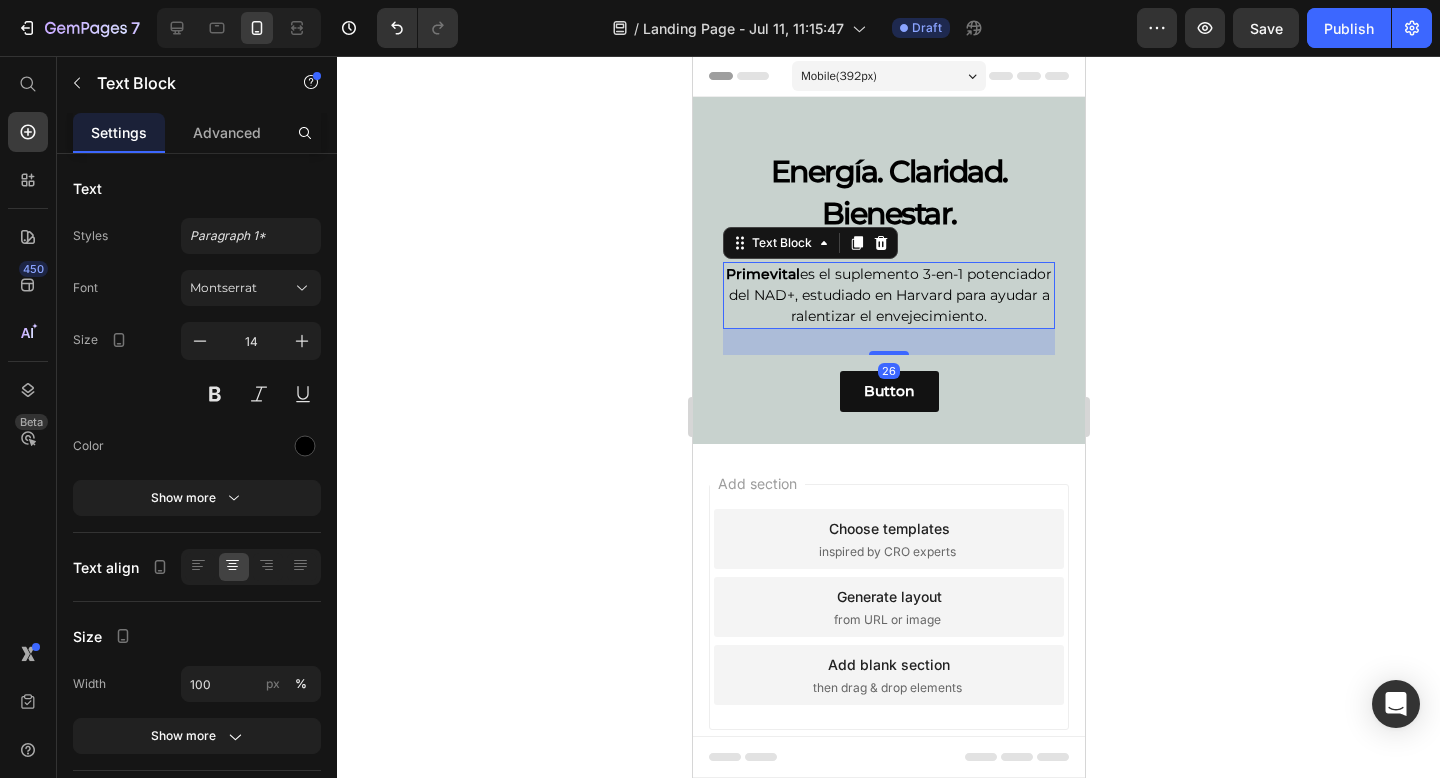 click 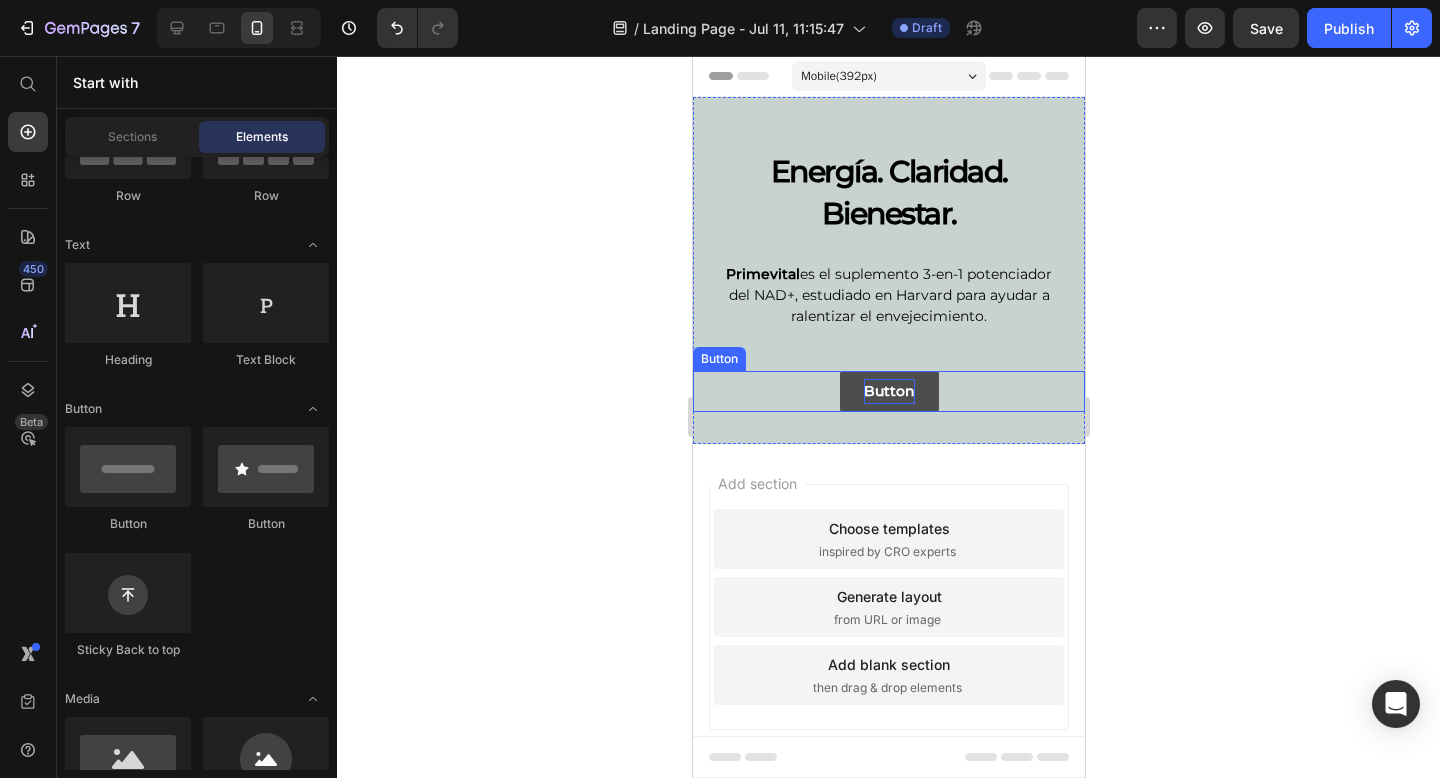 click on "Button" at bounding box center (888, 391) 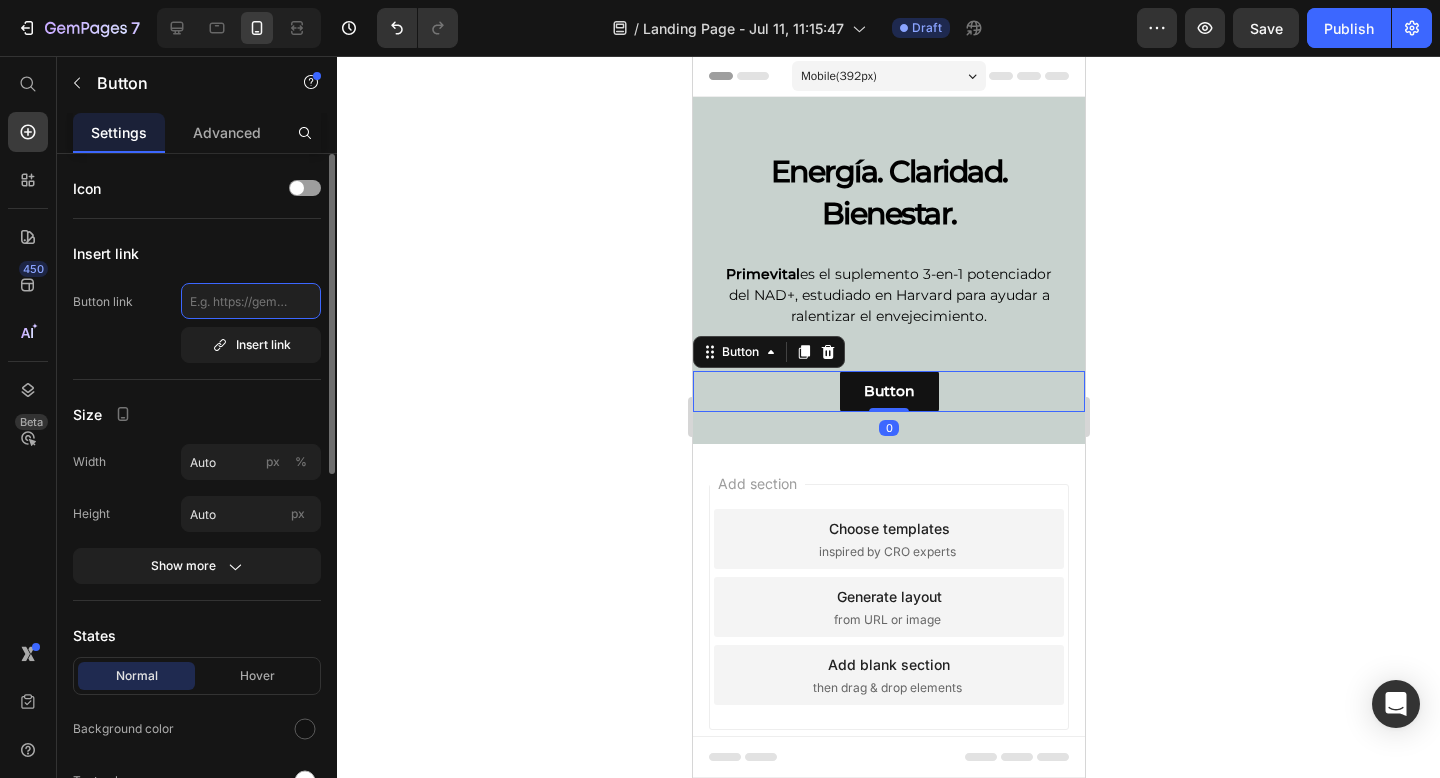 click 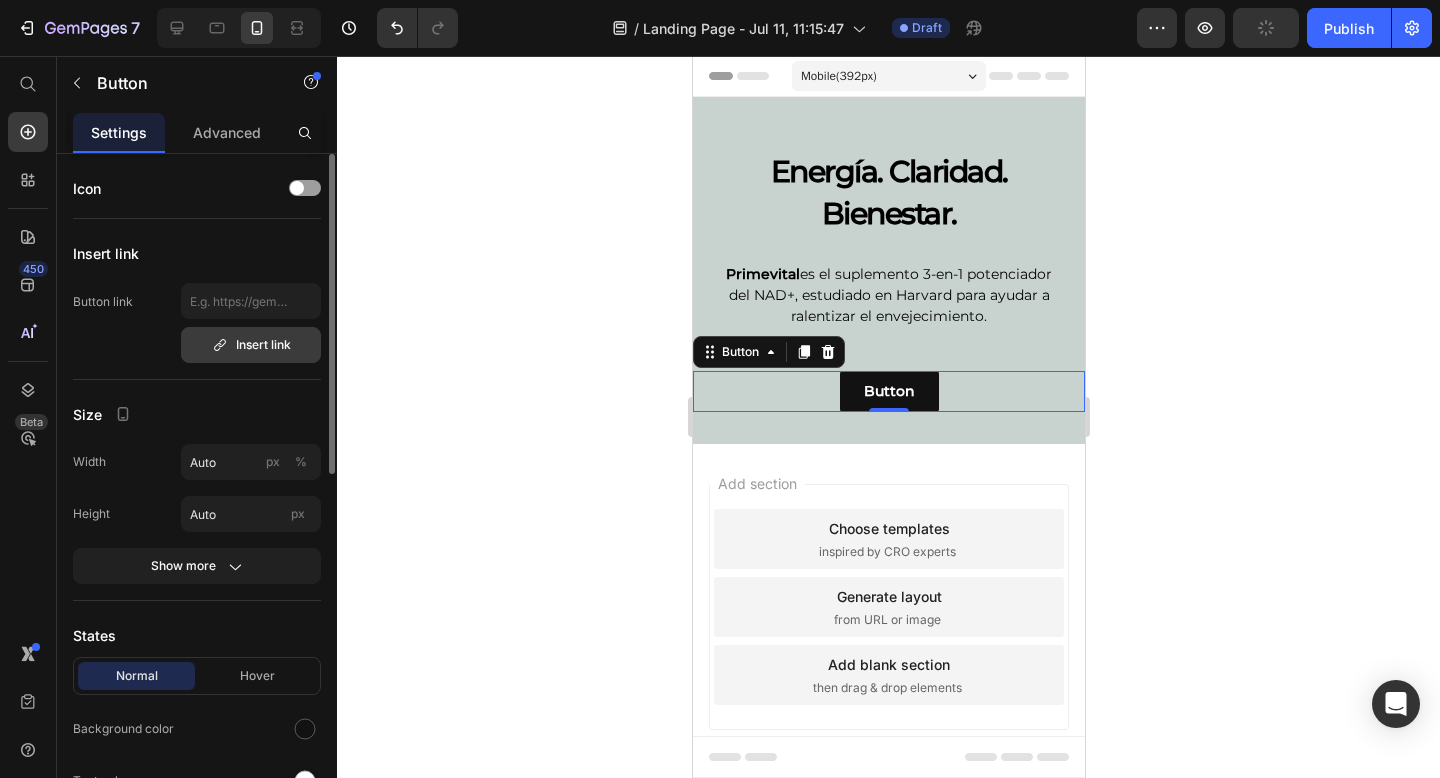 click on "Insert link" at bounding box center (251, 345) 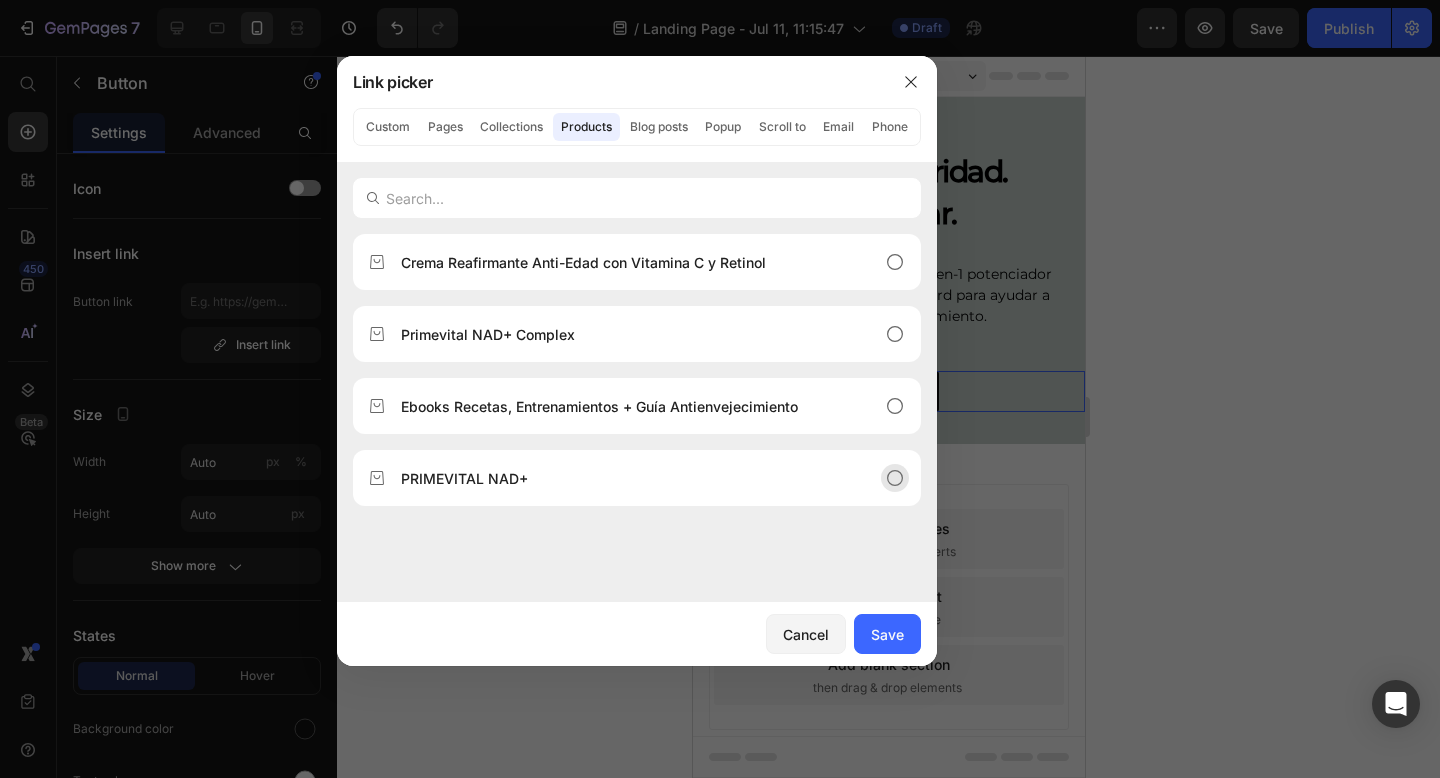 click on "PRIMEVITAL NAD+" at bounding box center (464, 478) 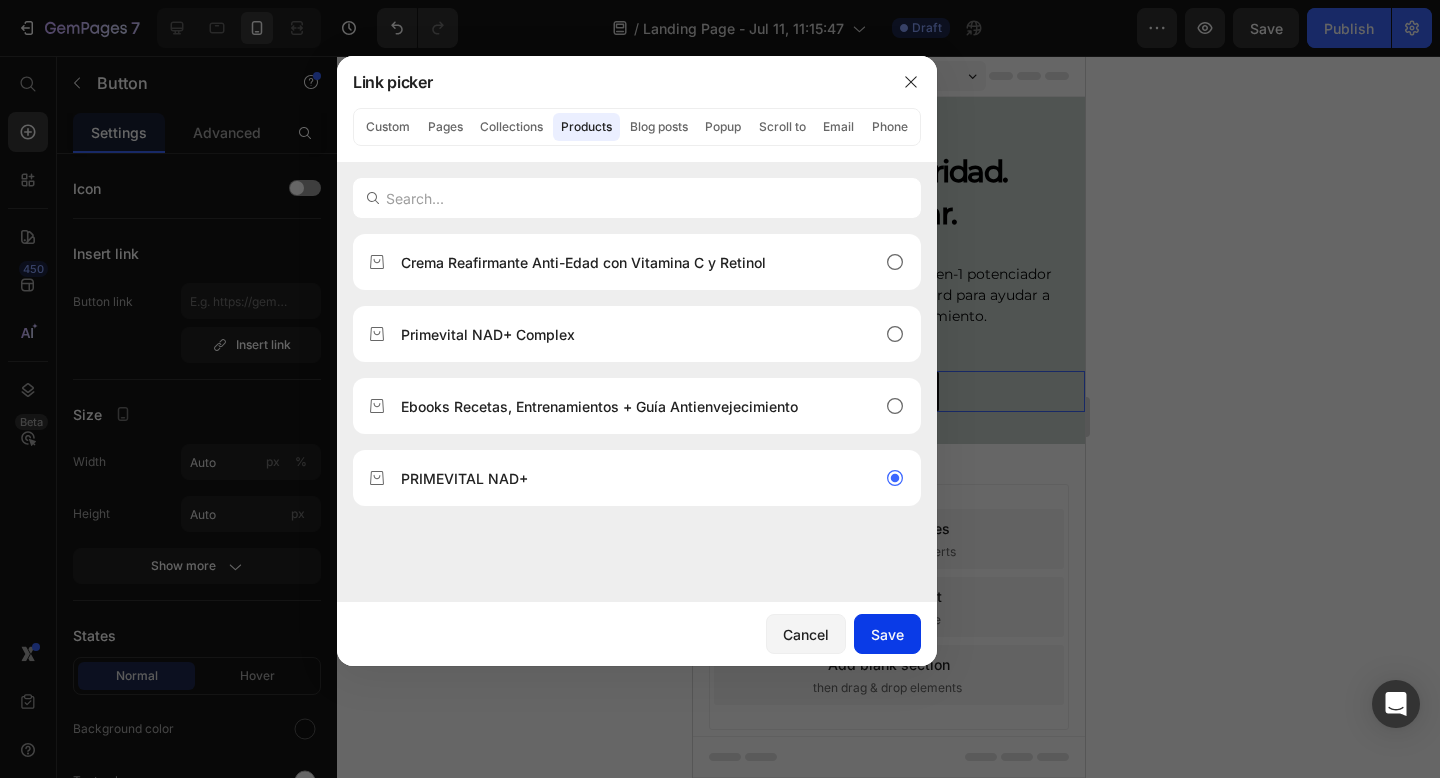 click on "Save" at bounding box center (887, 634) 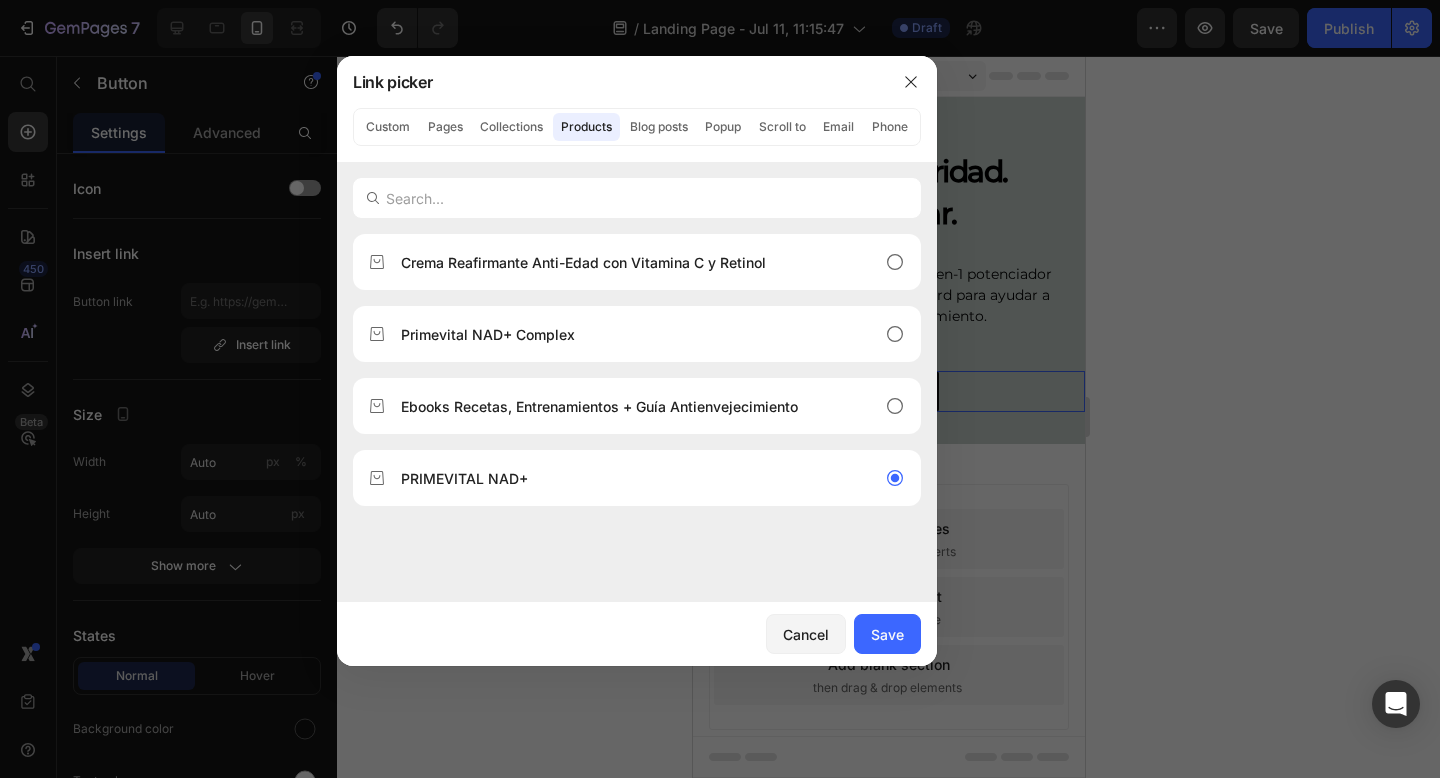 type on "/products/primevital-nad" 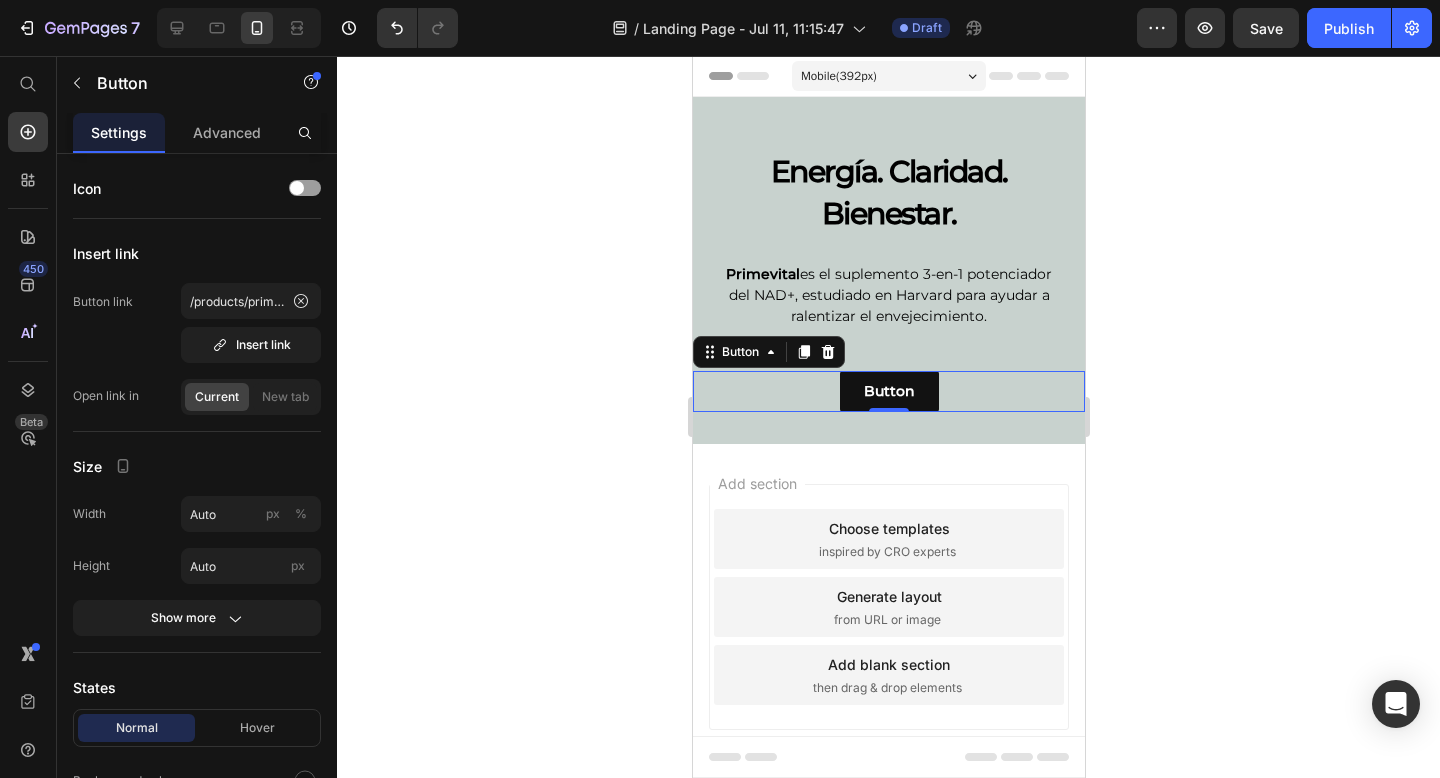 click 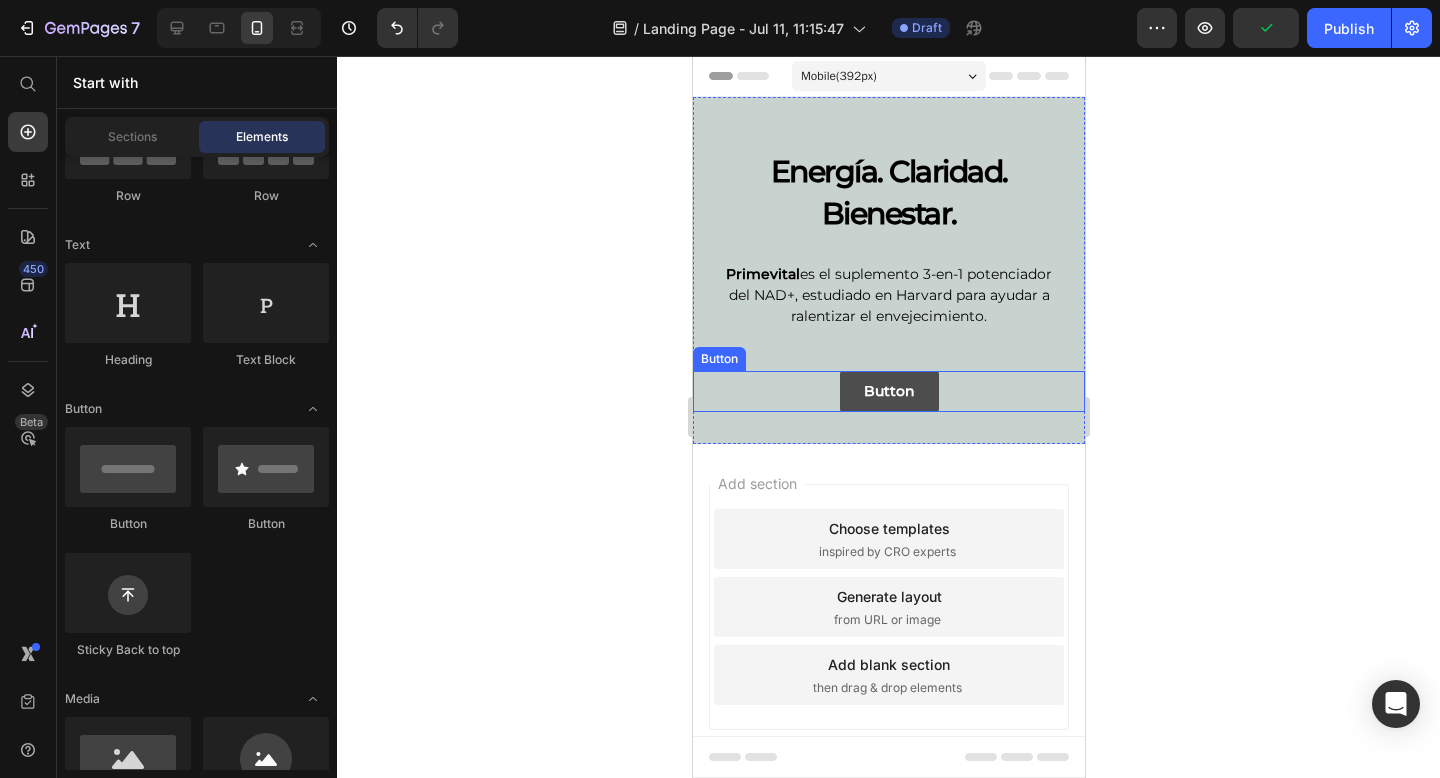 click on "Button" at bounding box center [888, 391] 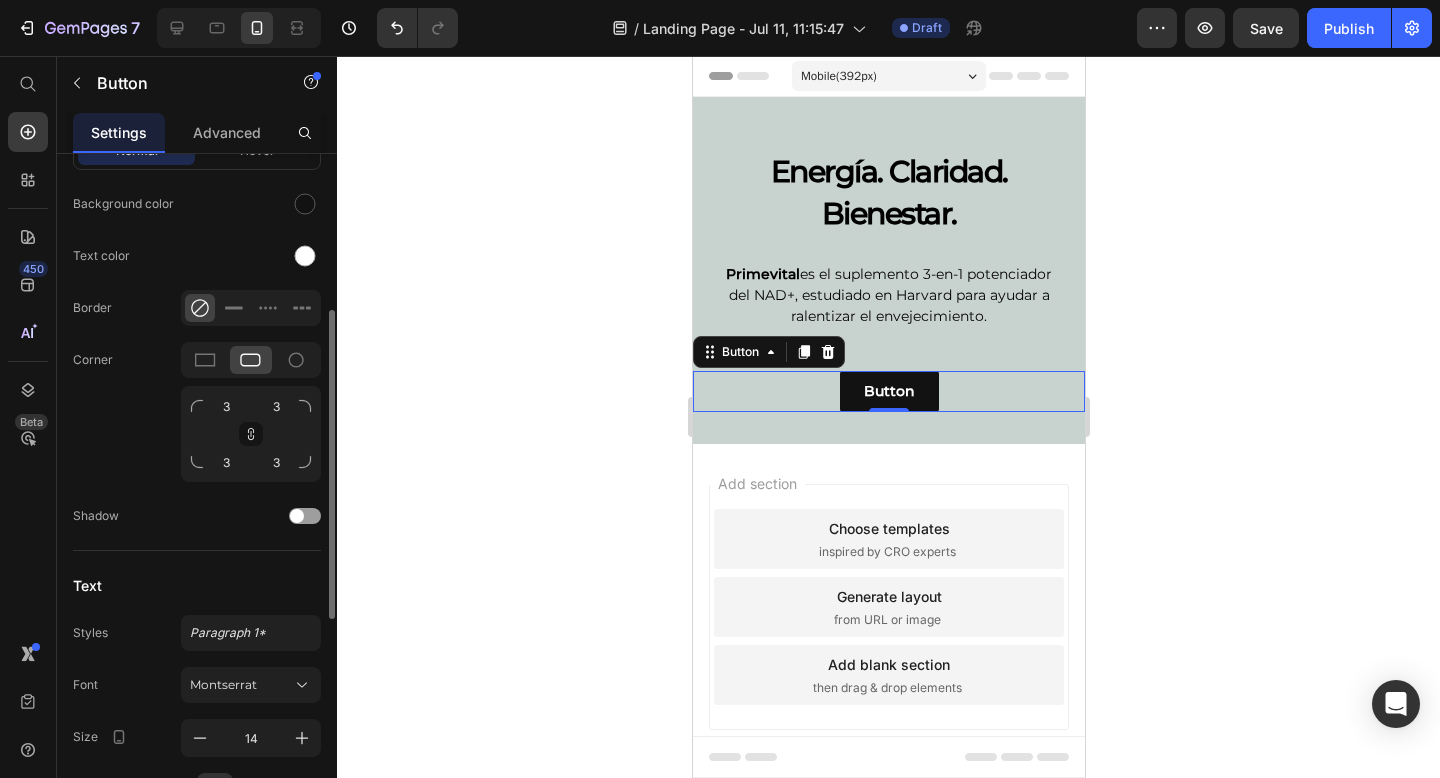 scroll, scrollTop: 326, scrollLeft: 0, axis: vertical 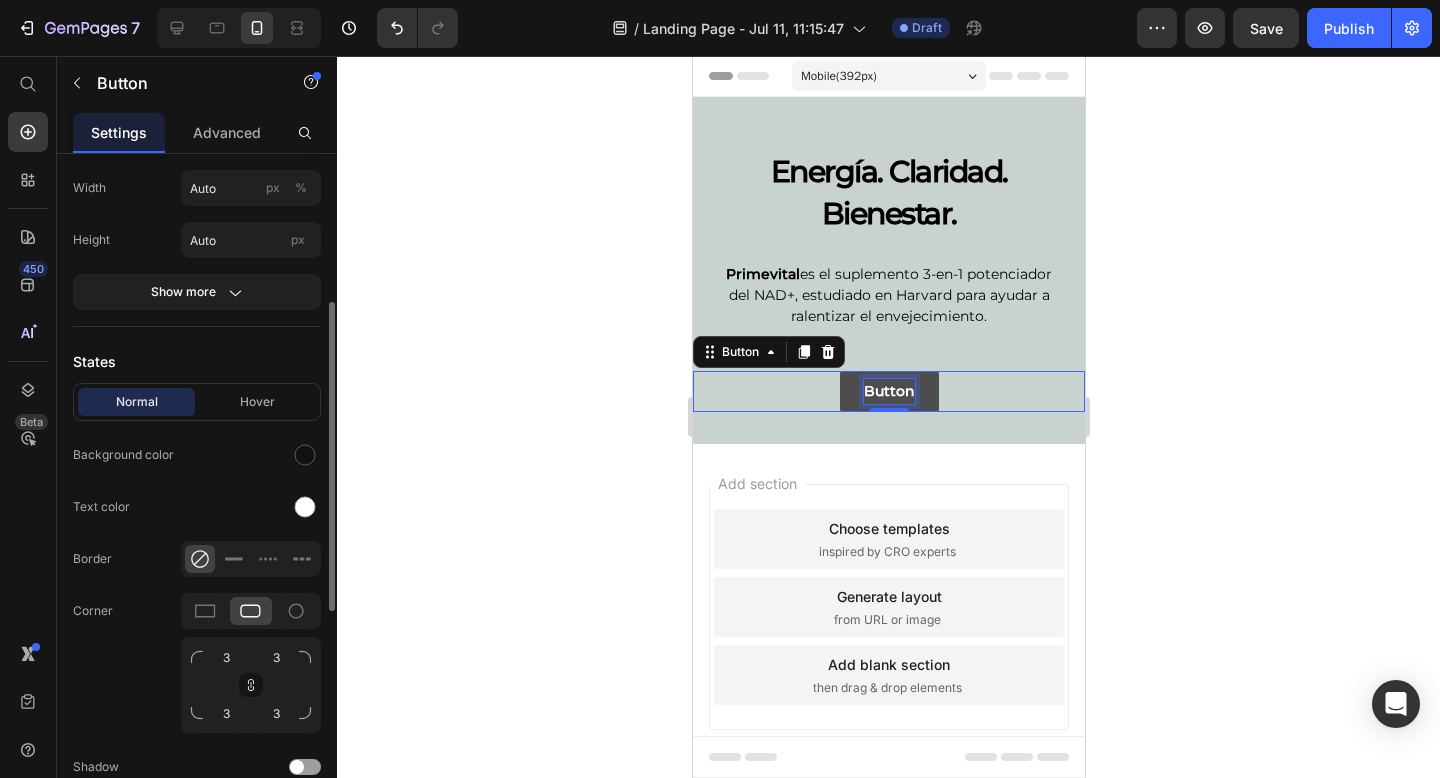 click on "Button" at bounding box center (888, 391) 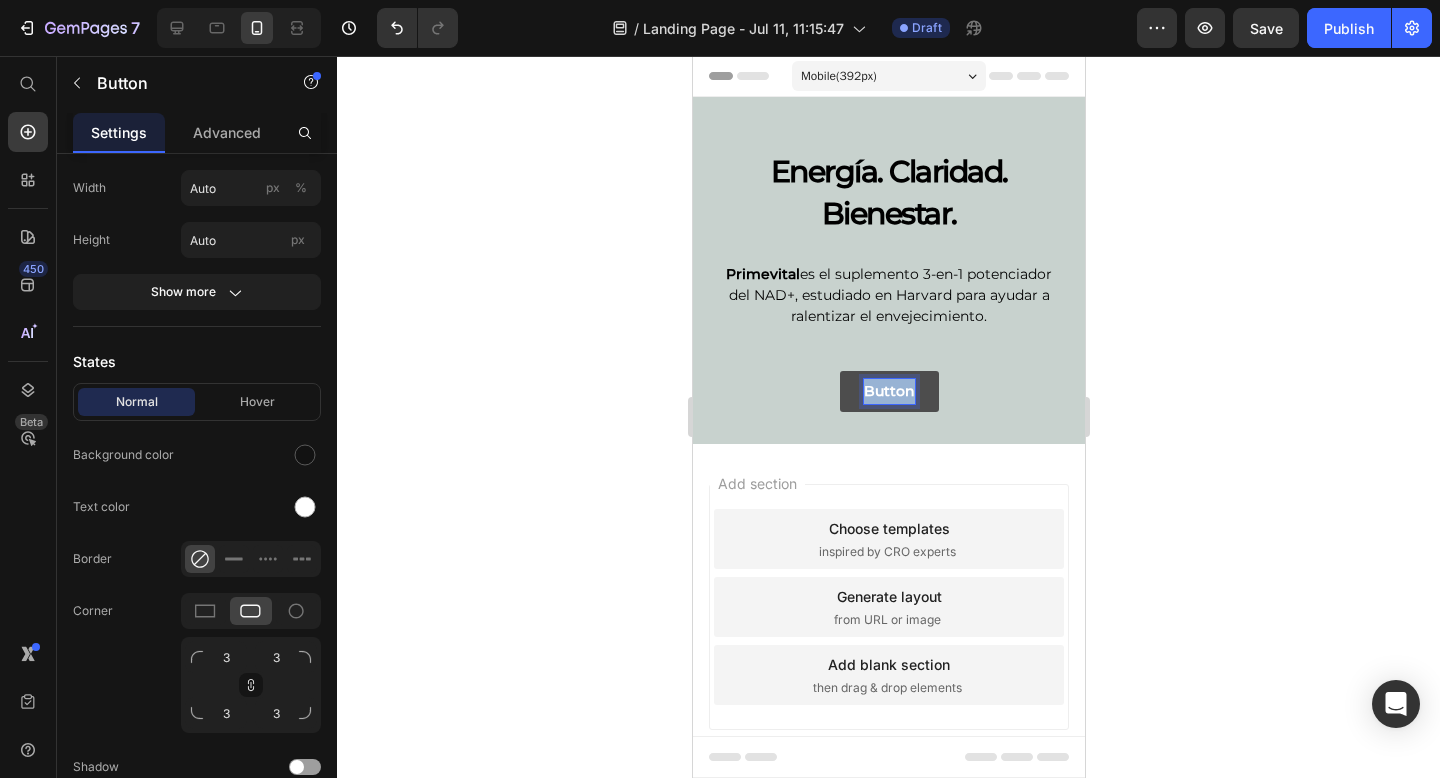 drag, startPoint x: 909, startPoint y: 389, endPoint x: 856, endPoint y: 388, distance: 53.009434 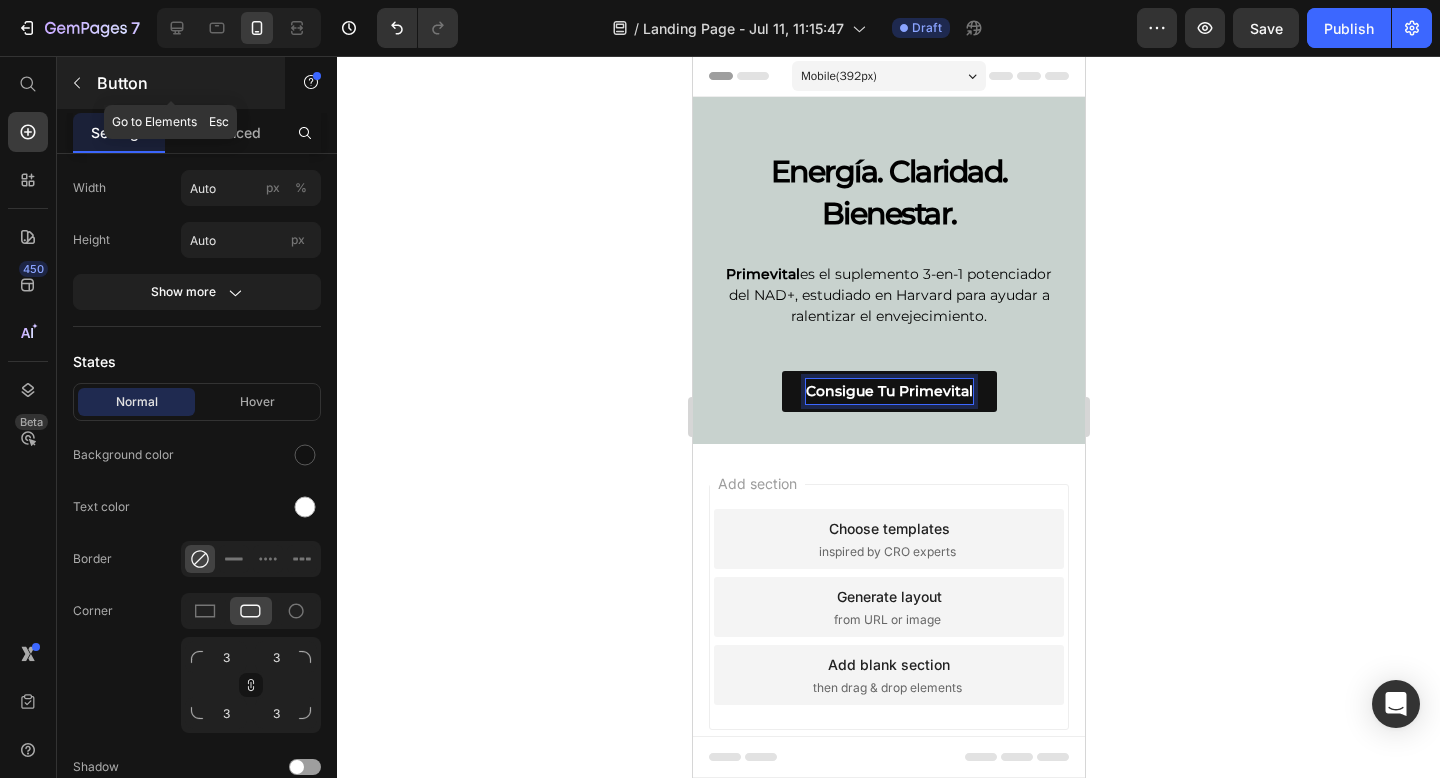 click at bounding box center [77, 83] 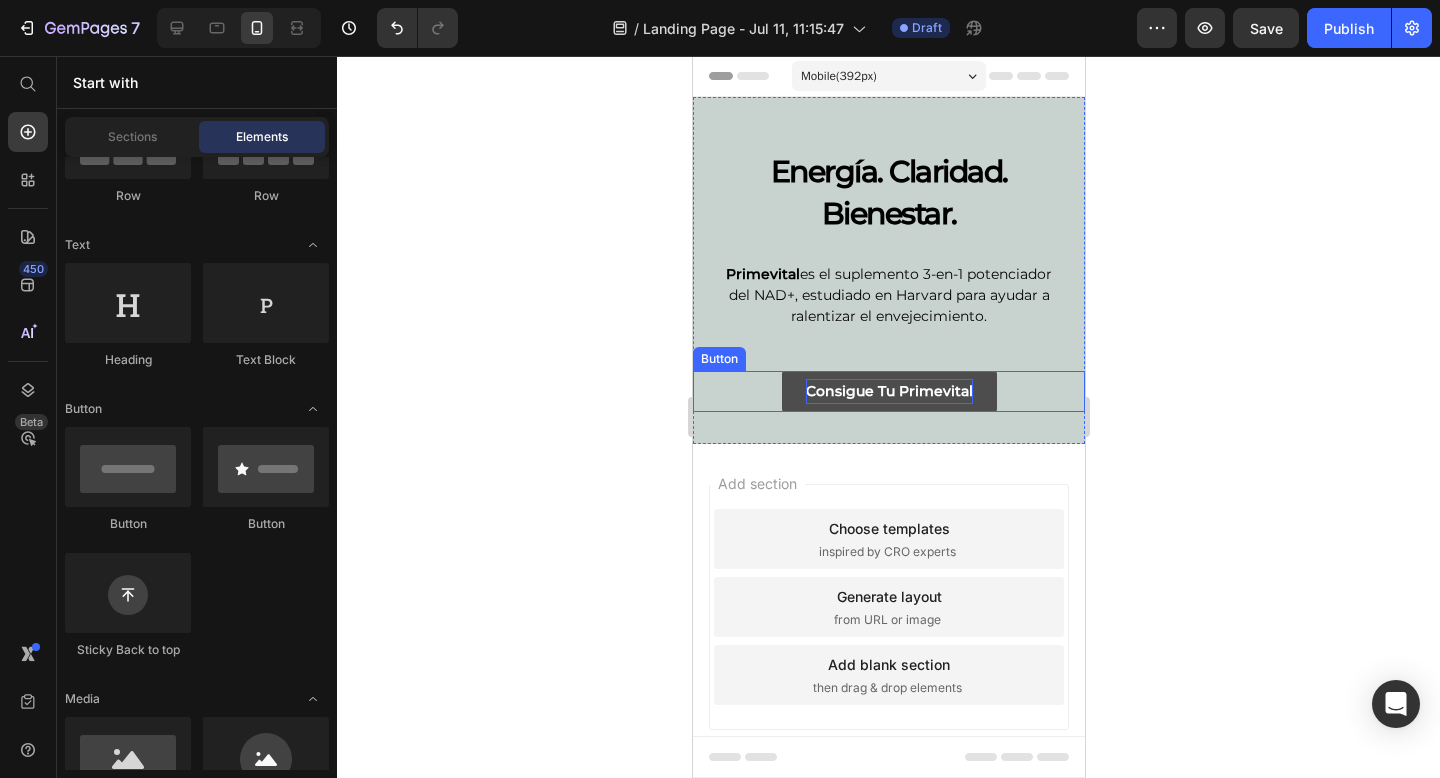 click on "Consigue Tu Primevital" at bounding box center [888, 391] 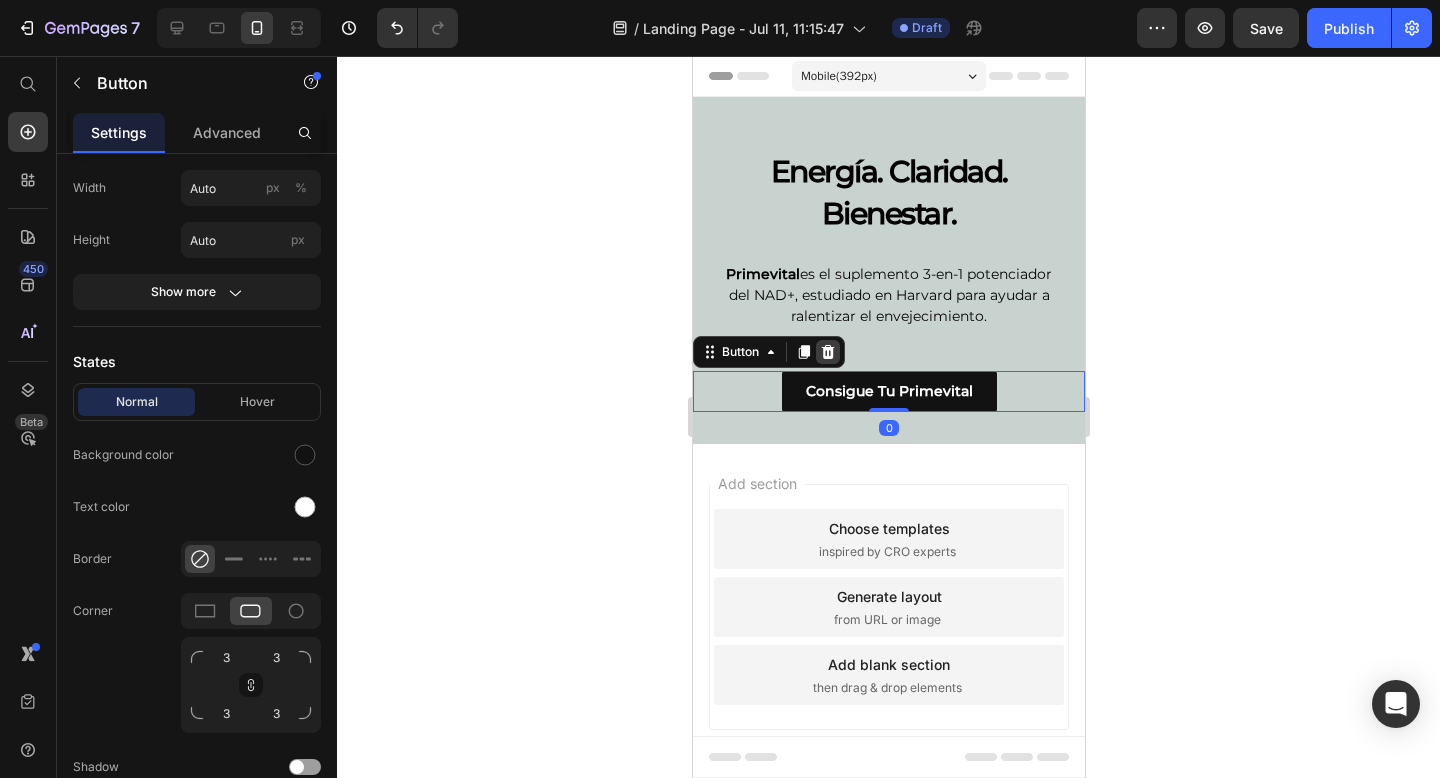 click 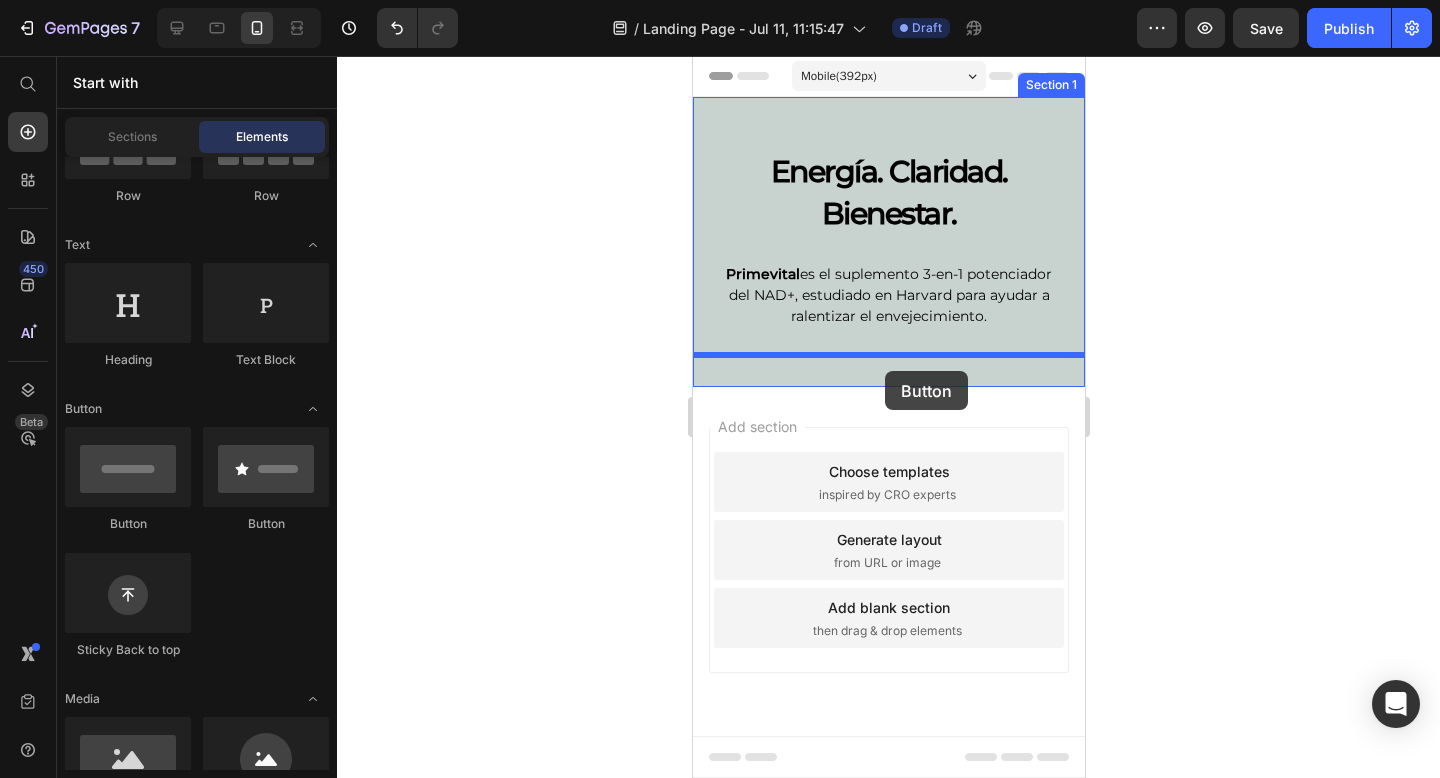 drag, startPoint x: 933, startPoint y: 521, endPoint x: 884, endPoint y: 368, distance: 160.6549 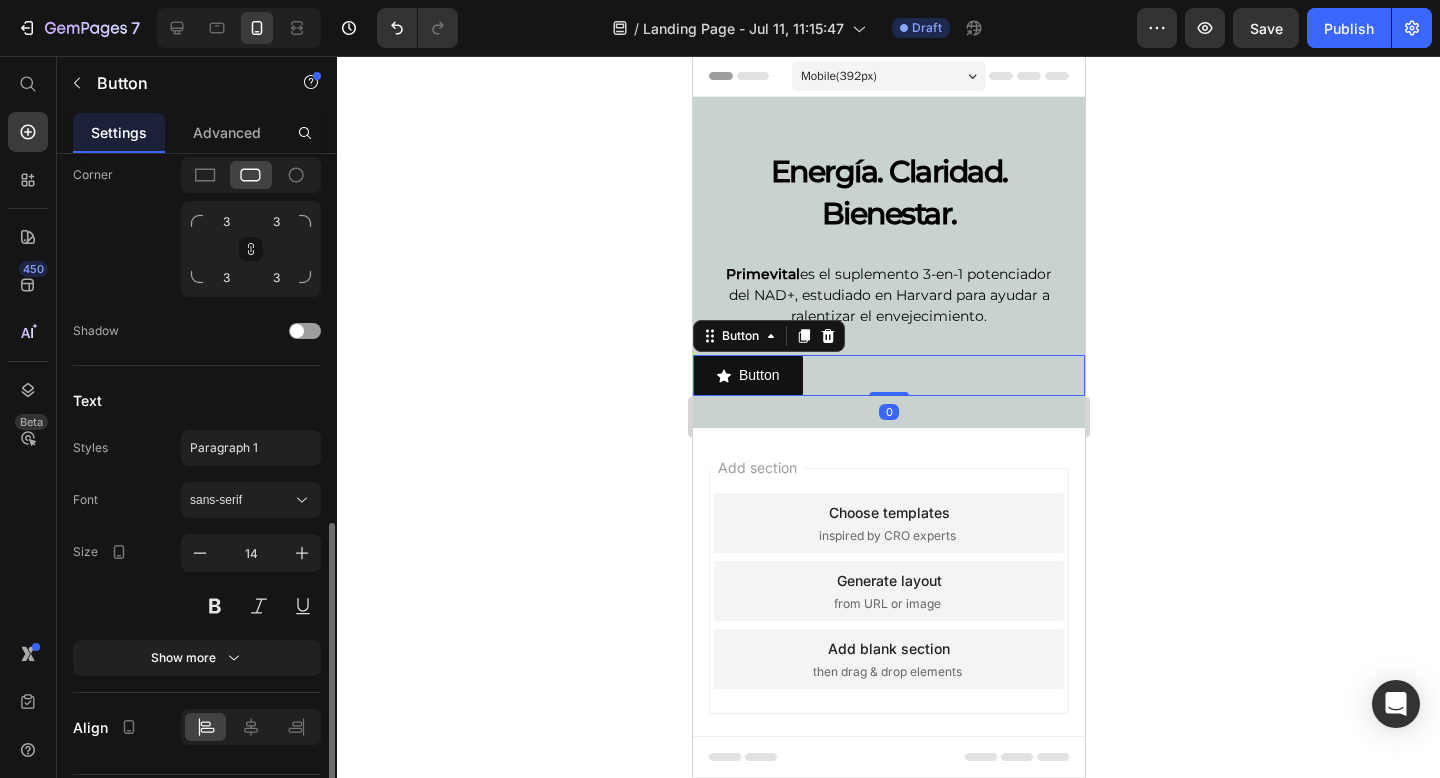 scroll, scrollTop: 921, scrollLeft: 0, axis: vertical 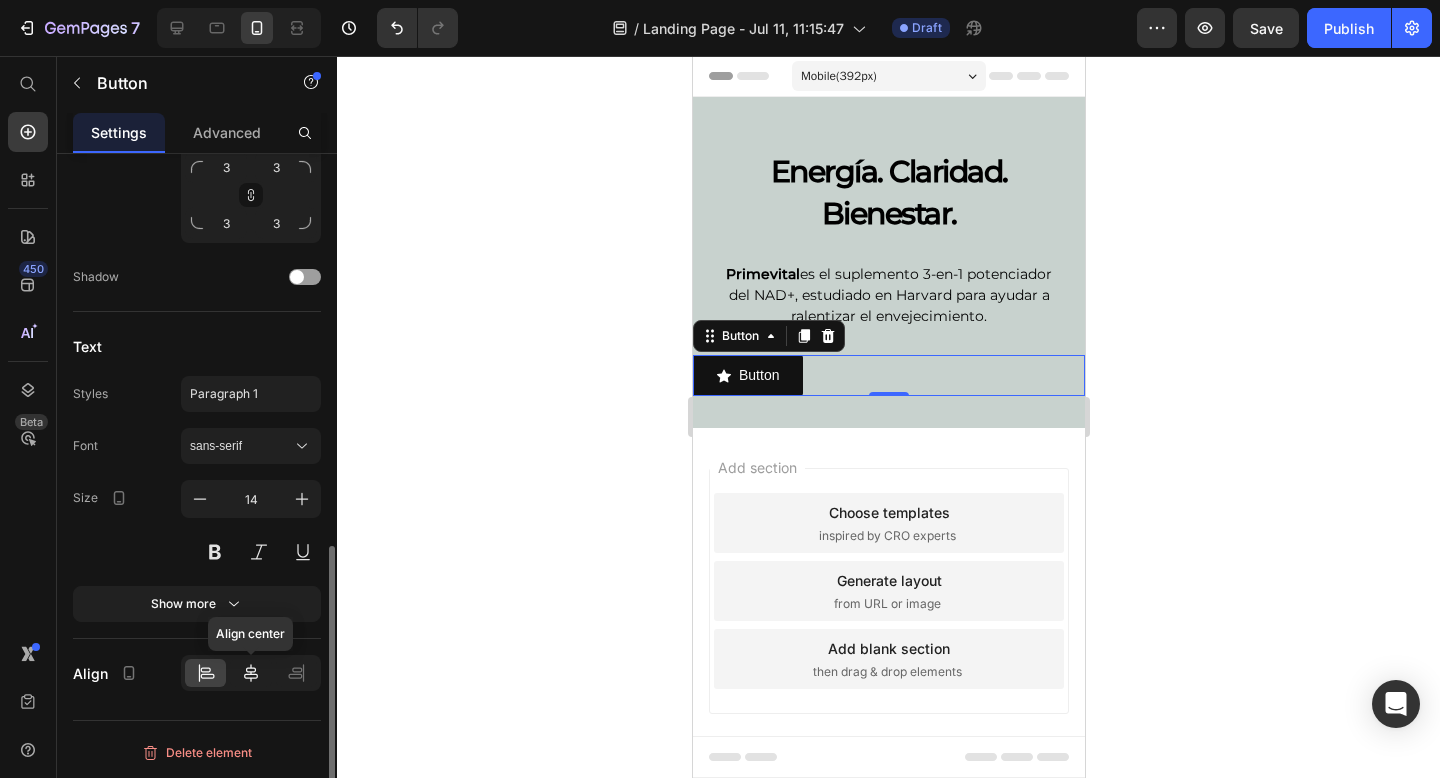 click 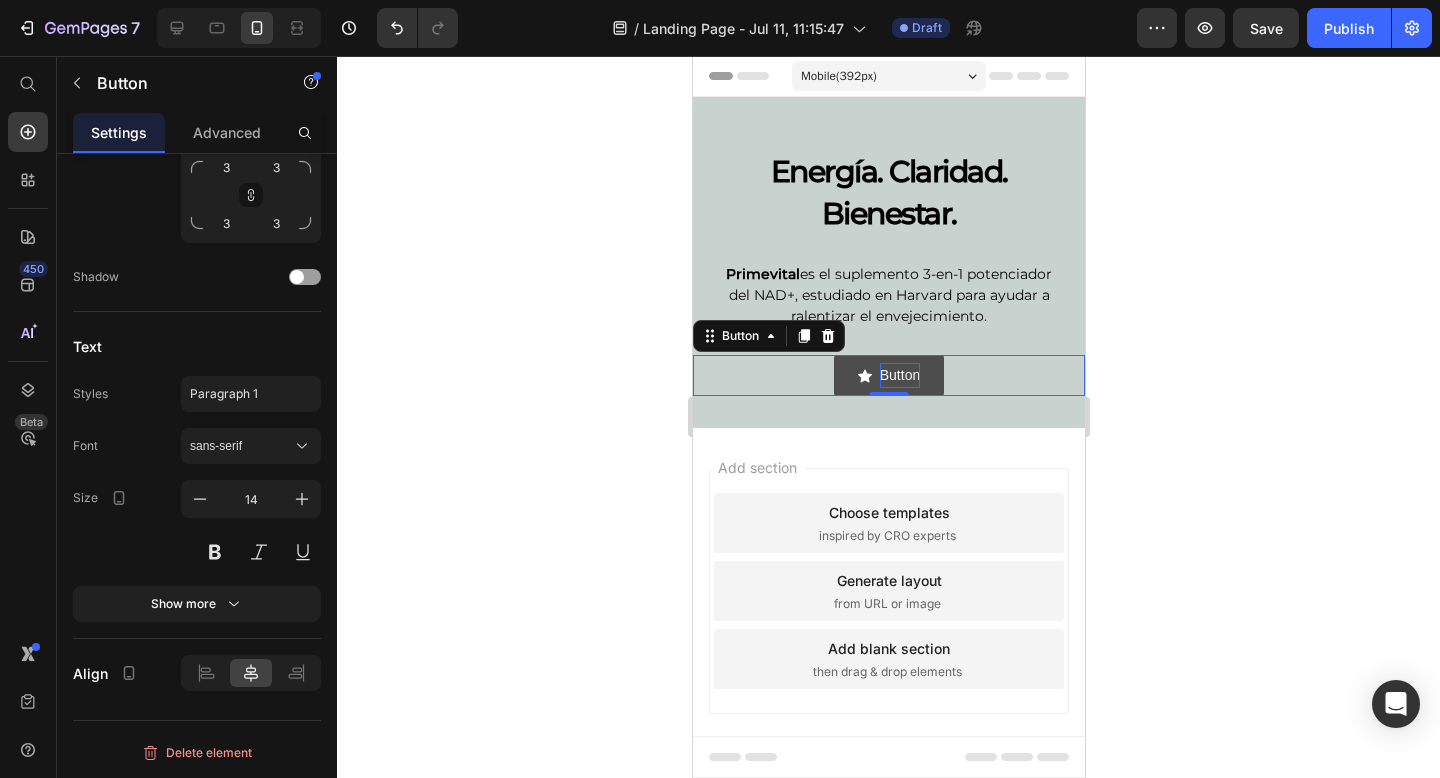 click on "Button" at bounding box center (899, 375) 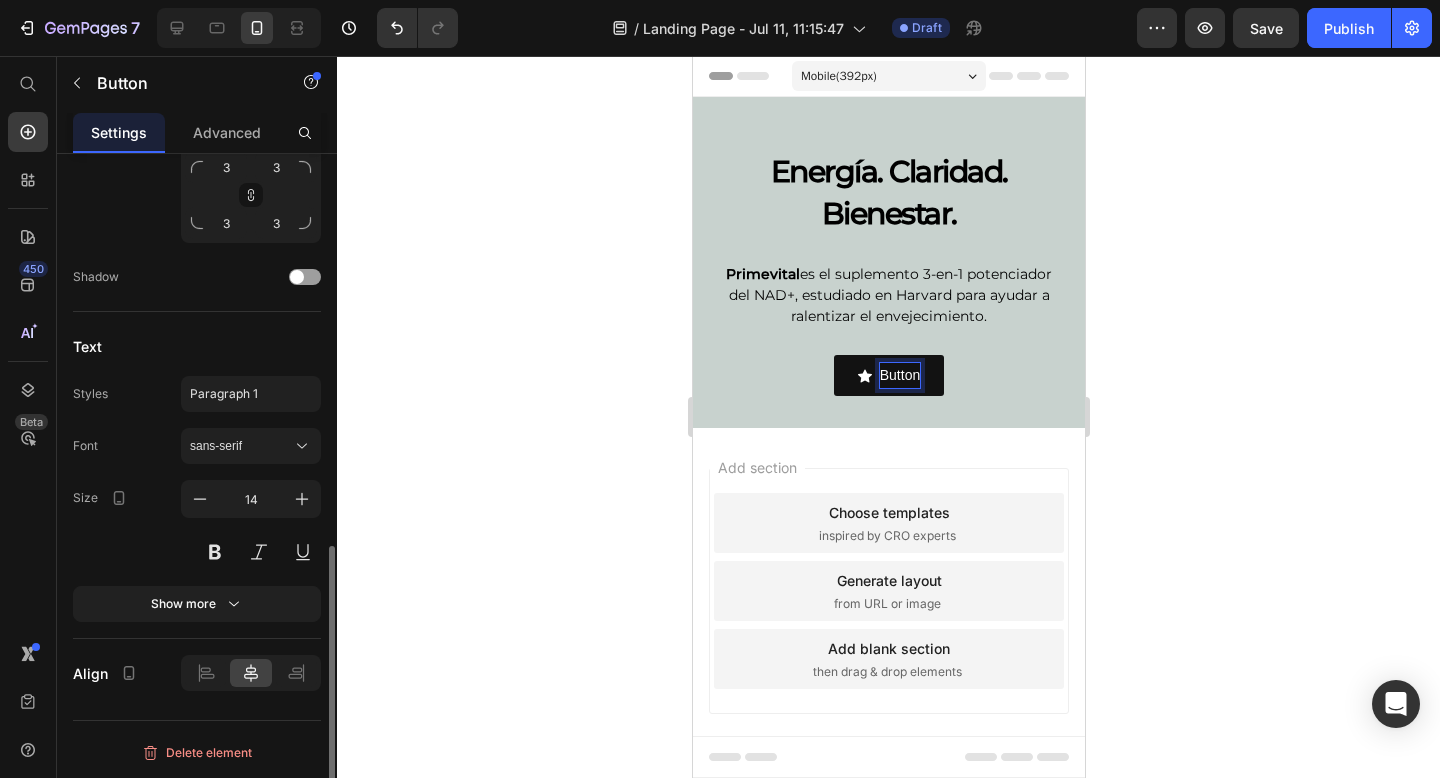 click on "Icon Choose icon   Position Left Right Spacing 8 px Insert link Button link  Insert link  Size Width Auto px % Height Auto px Show more States Normal Hover Background color Text color Border Corner 3 3 3 3 Shadow Text Styles Paragraph 1 Font sans-serif Size 14 Show more Align" at bounding box center (197, -16) 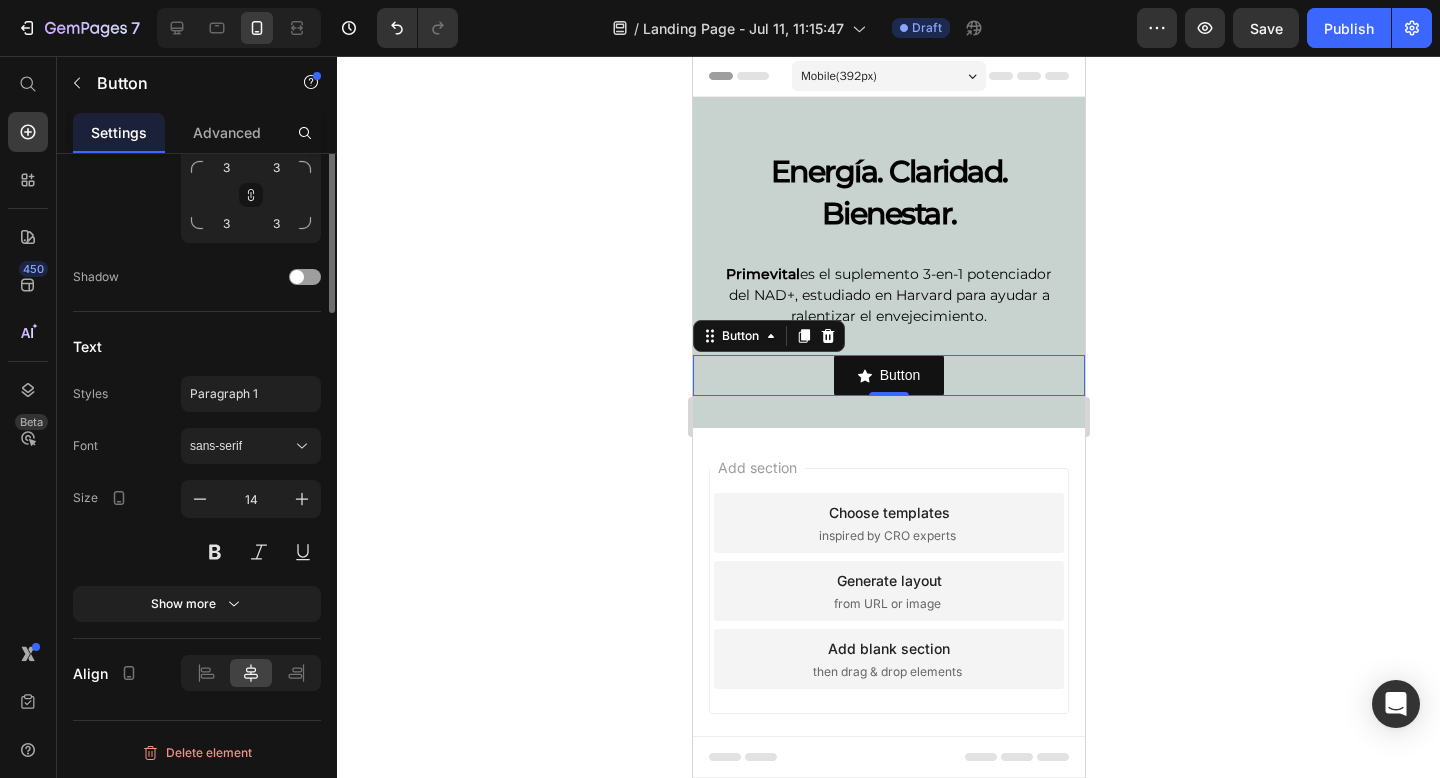 scroll, scrollTop: 0, scrollLeft: 0, axis: both 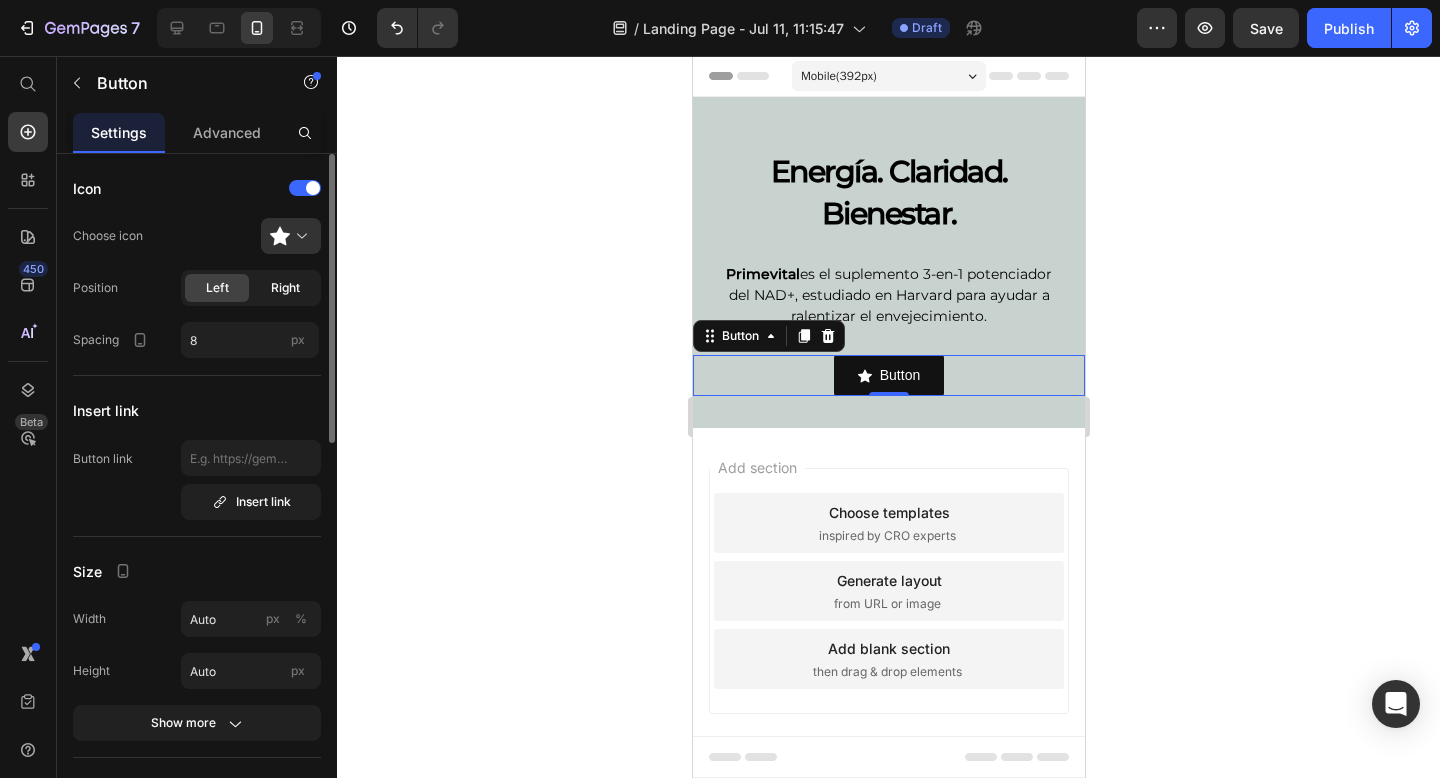 click on "Right" 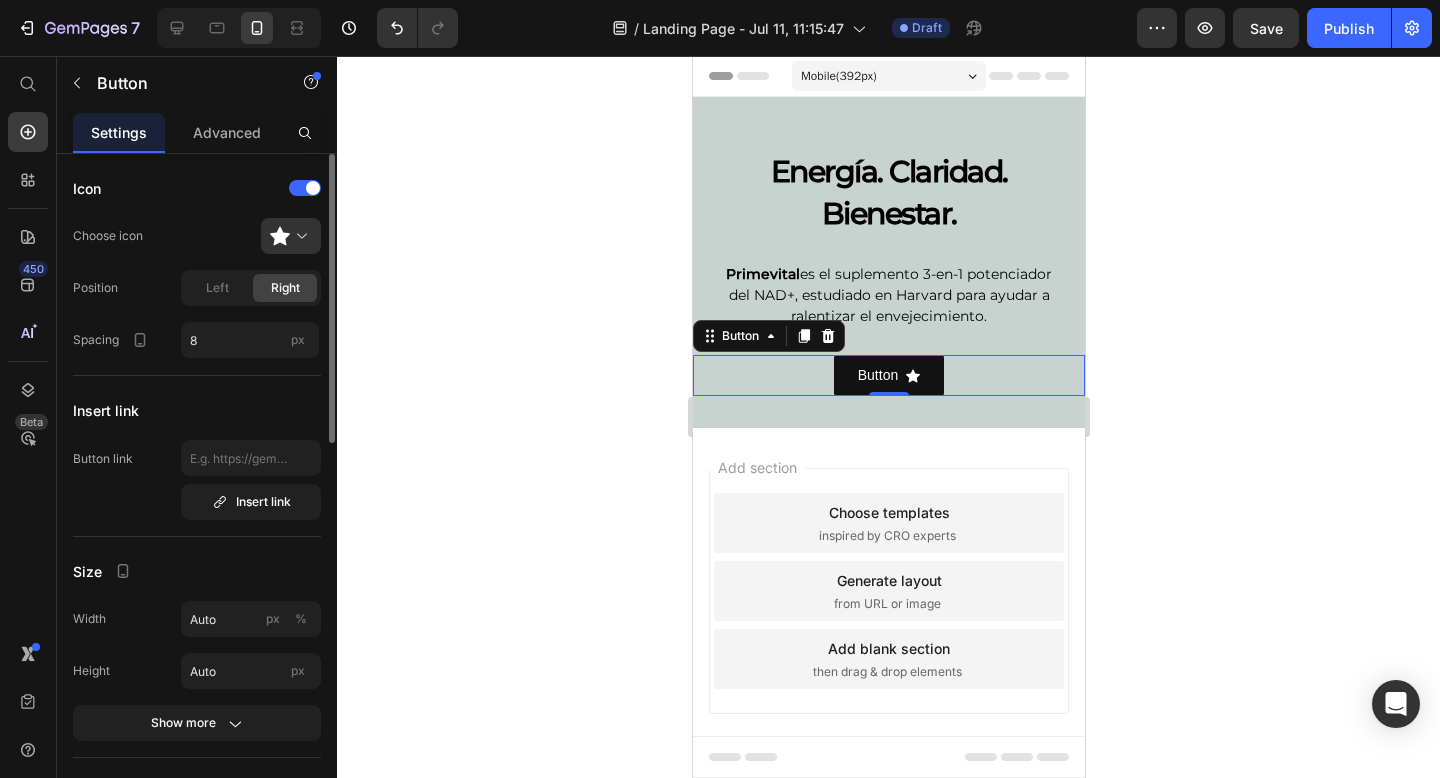 click on "Icon Choose icon   Position Left Right Spacing 8 px" 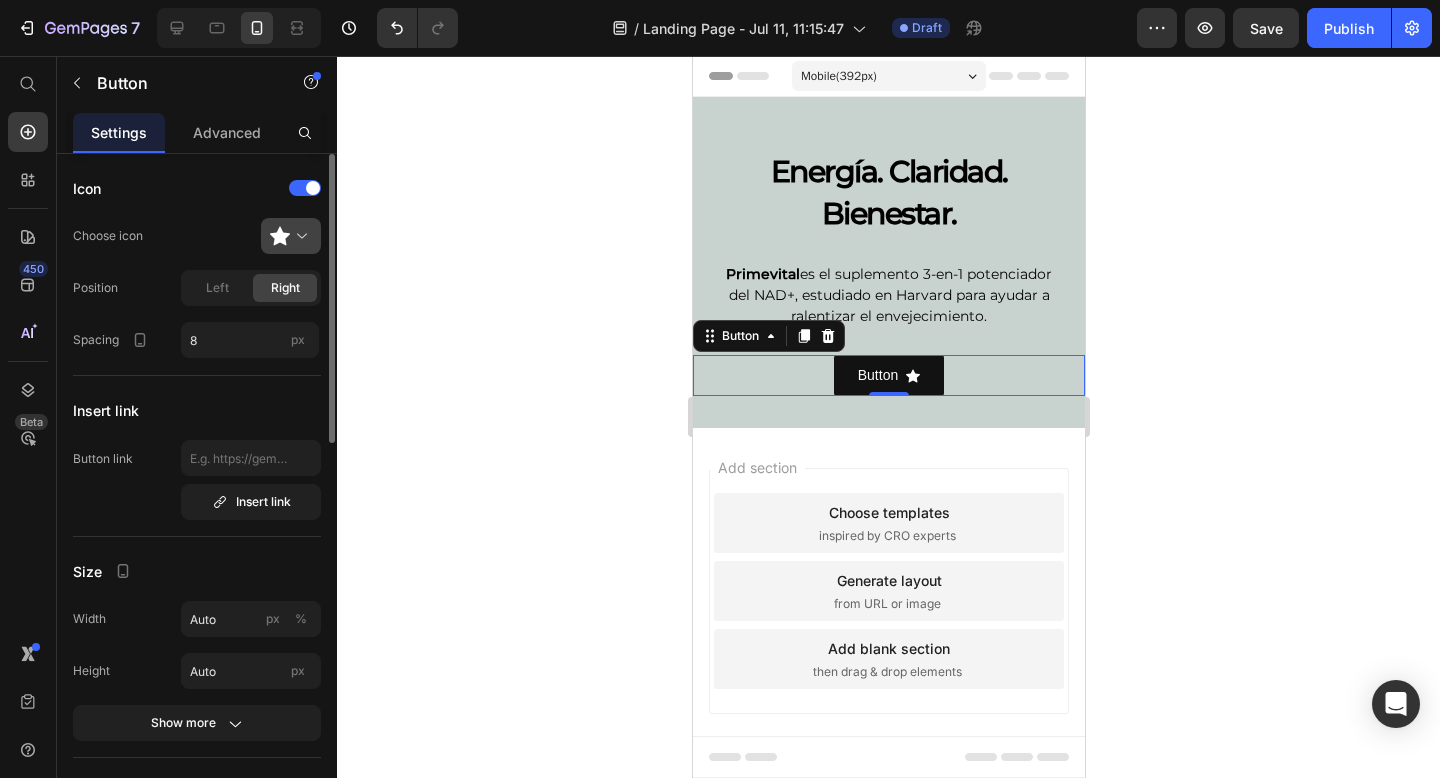 click at bounding box center [299, 236] 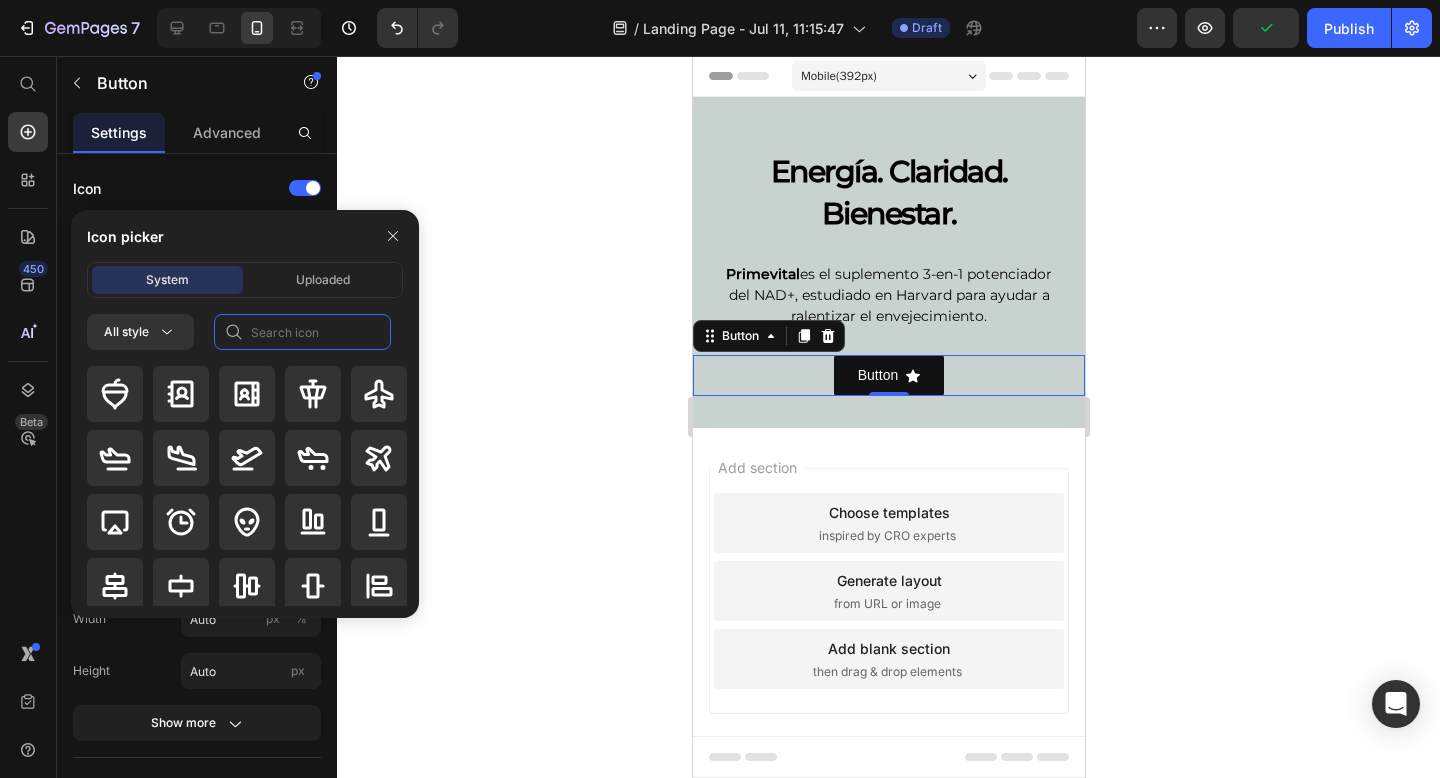 click 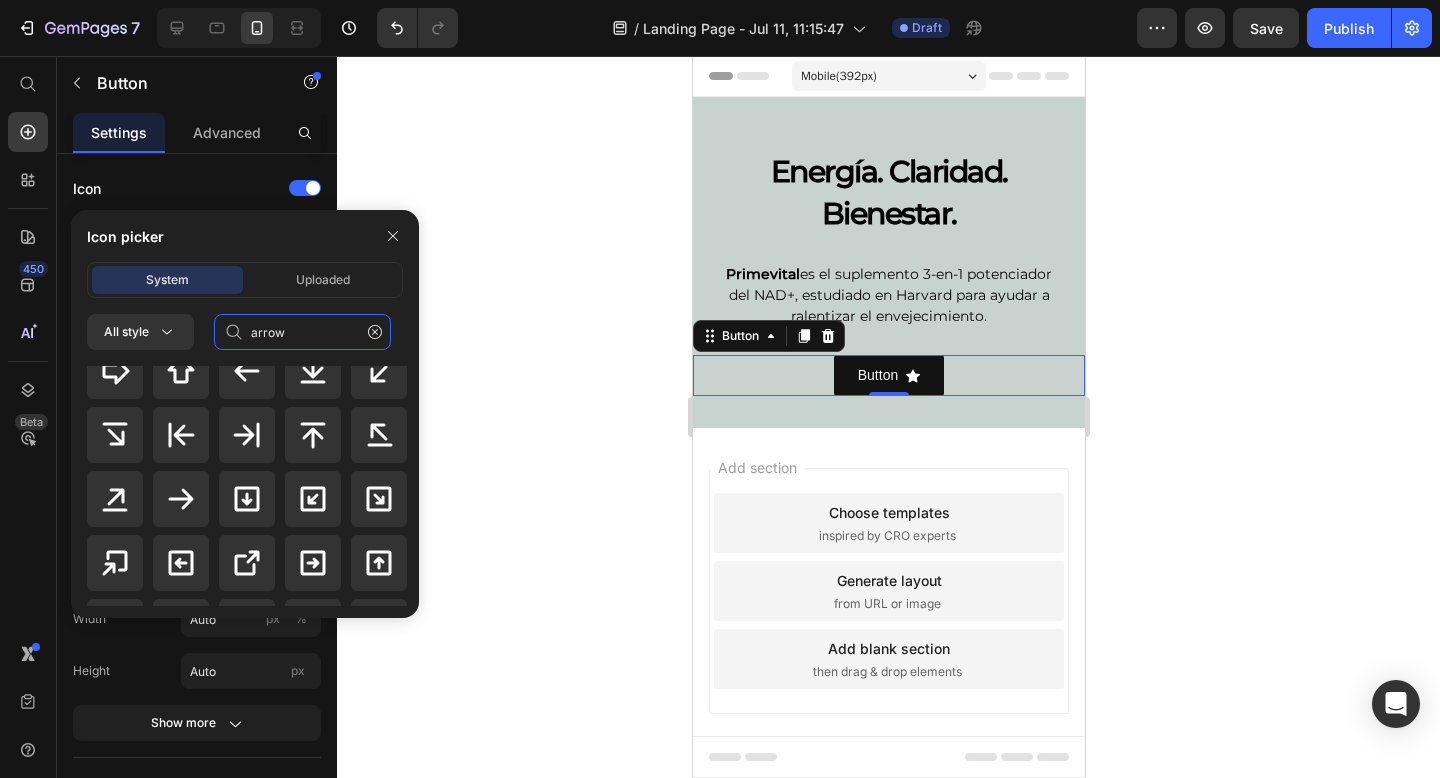 scroll, scrollTop: 571, scrollLeft: 0, axis: vertical 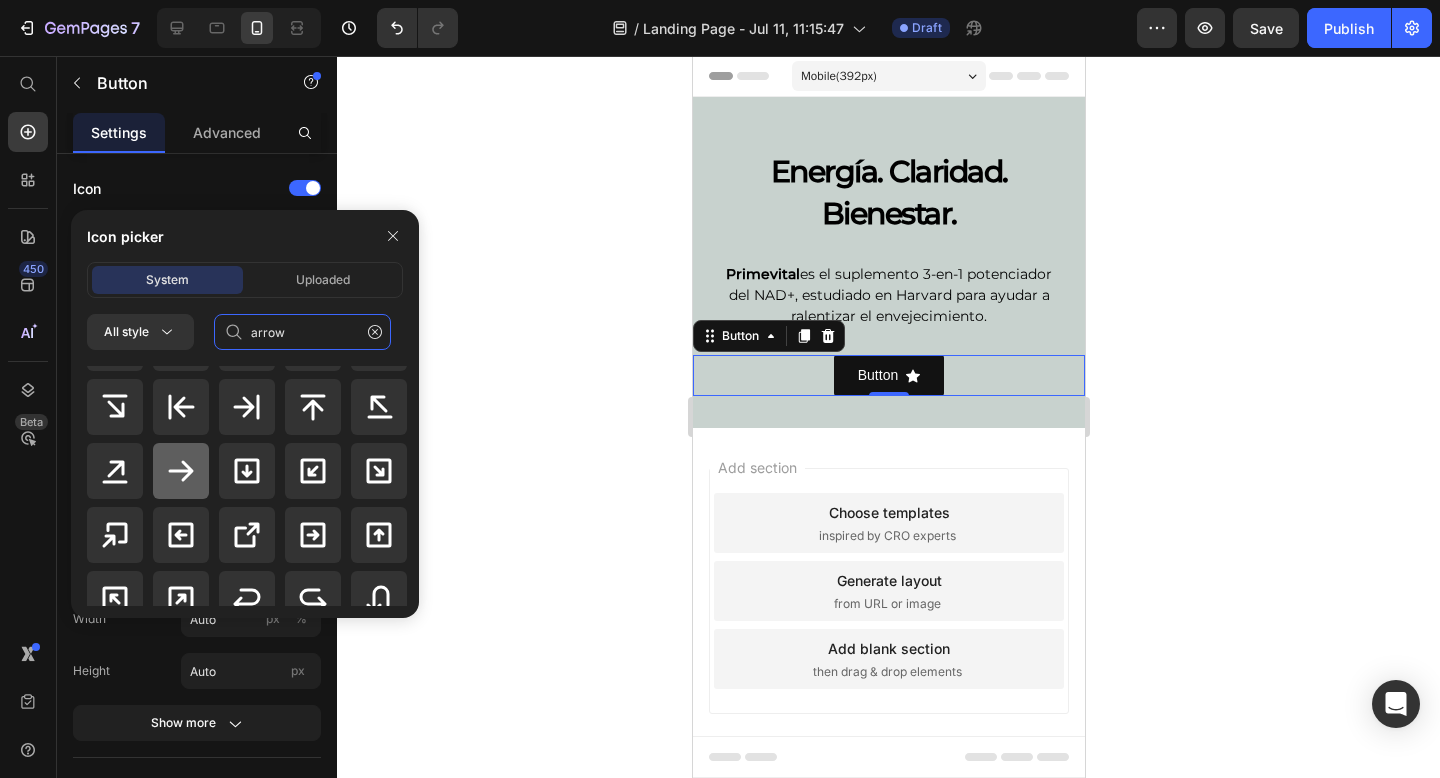 type on "arrow" 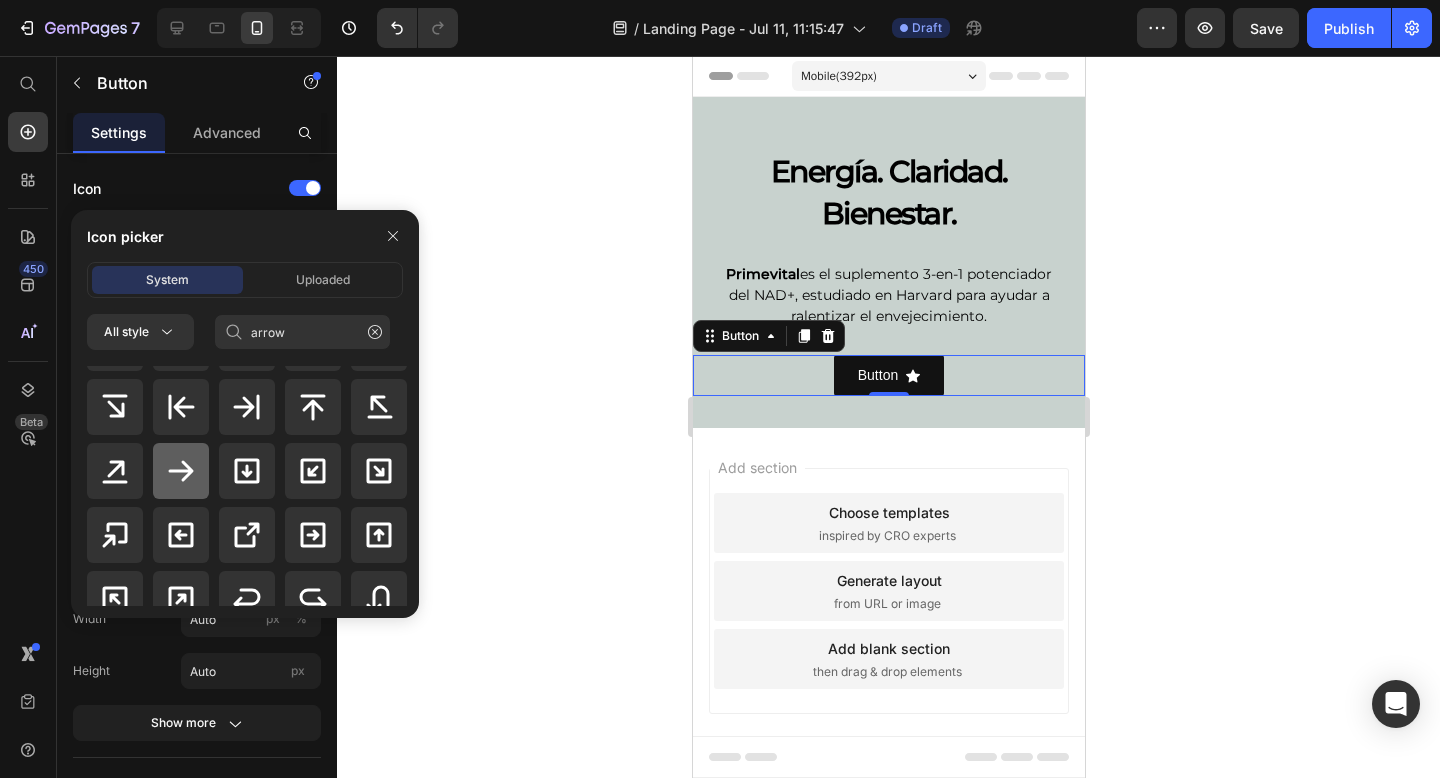 click 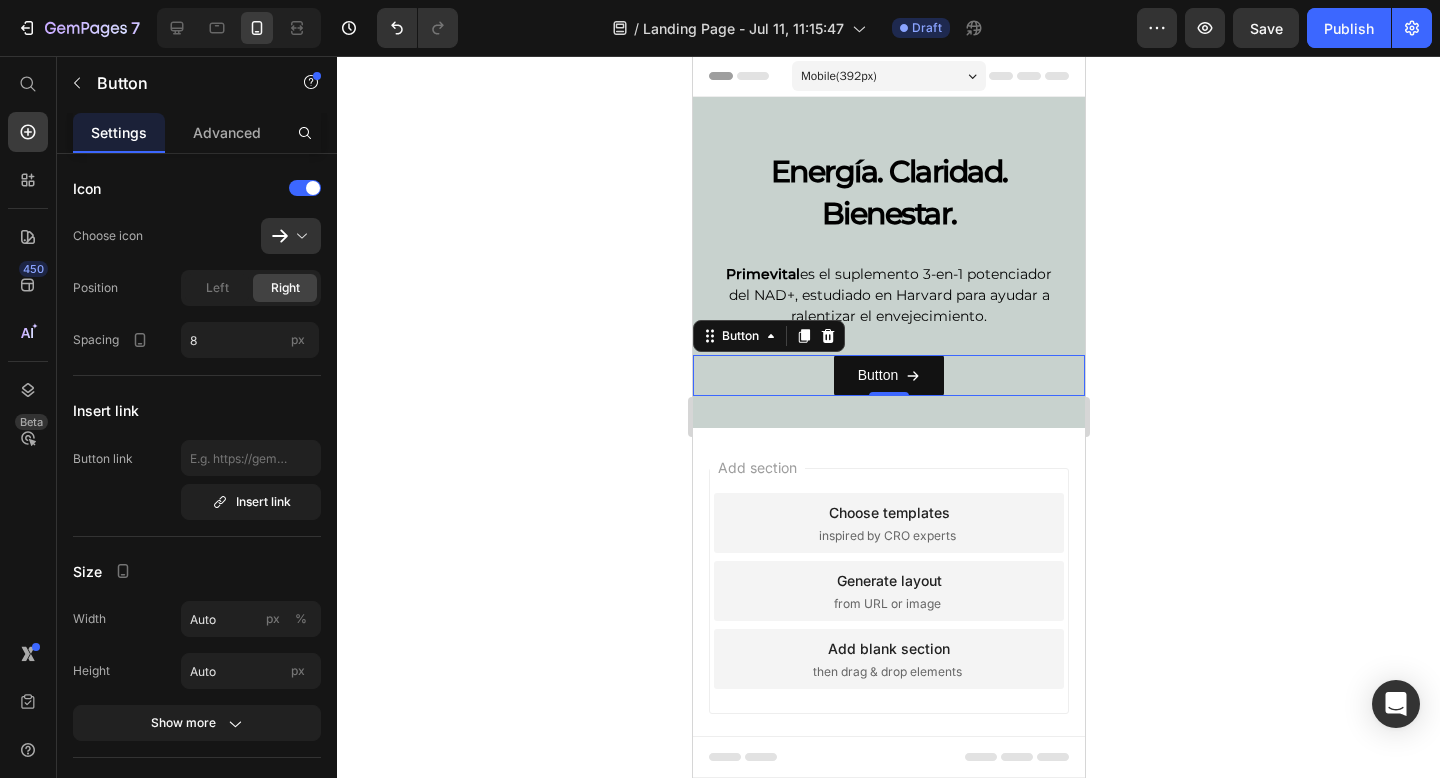 click at bounding box center [299, 236] 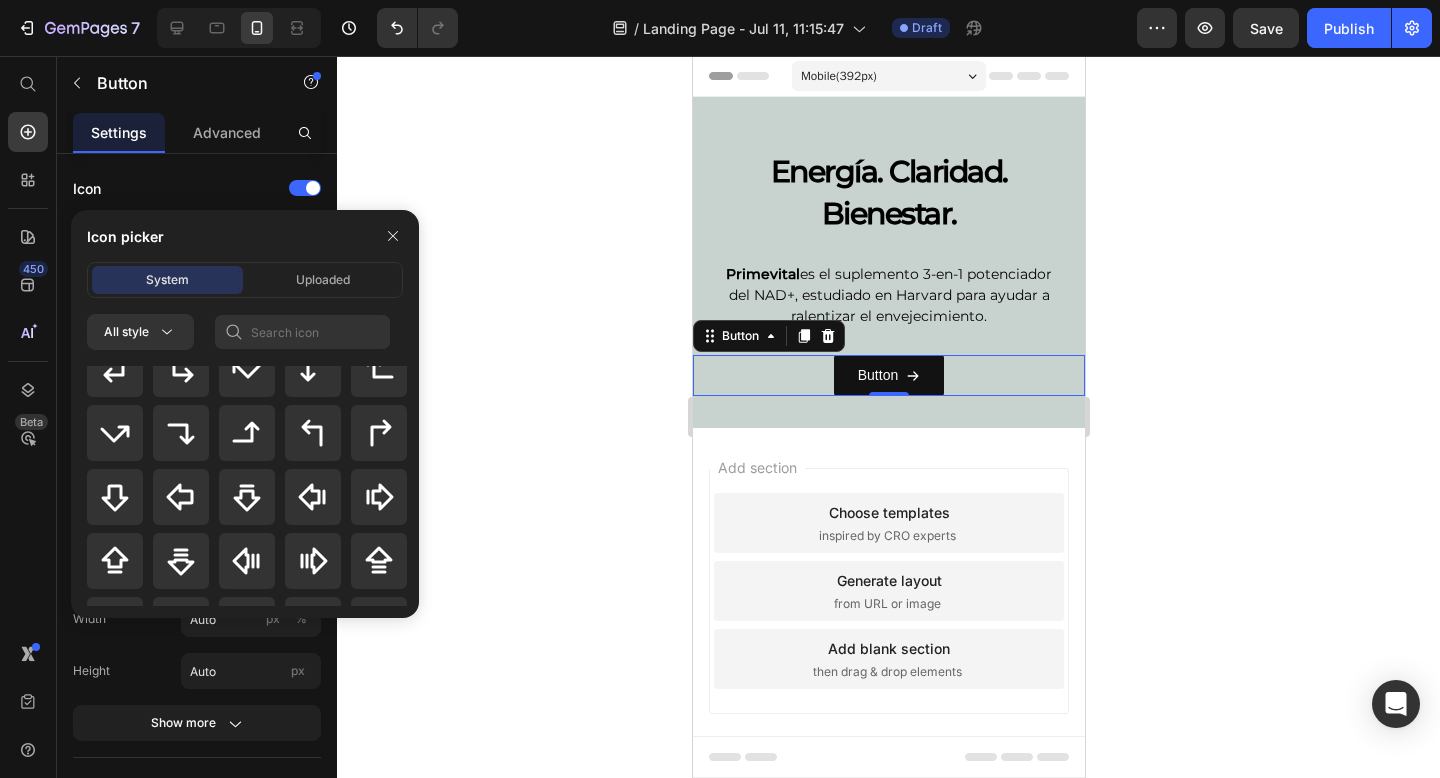 scroll, scrollTop: 759, scrollLeft: 0, axis: vertical 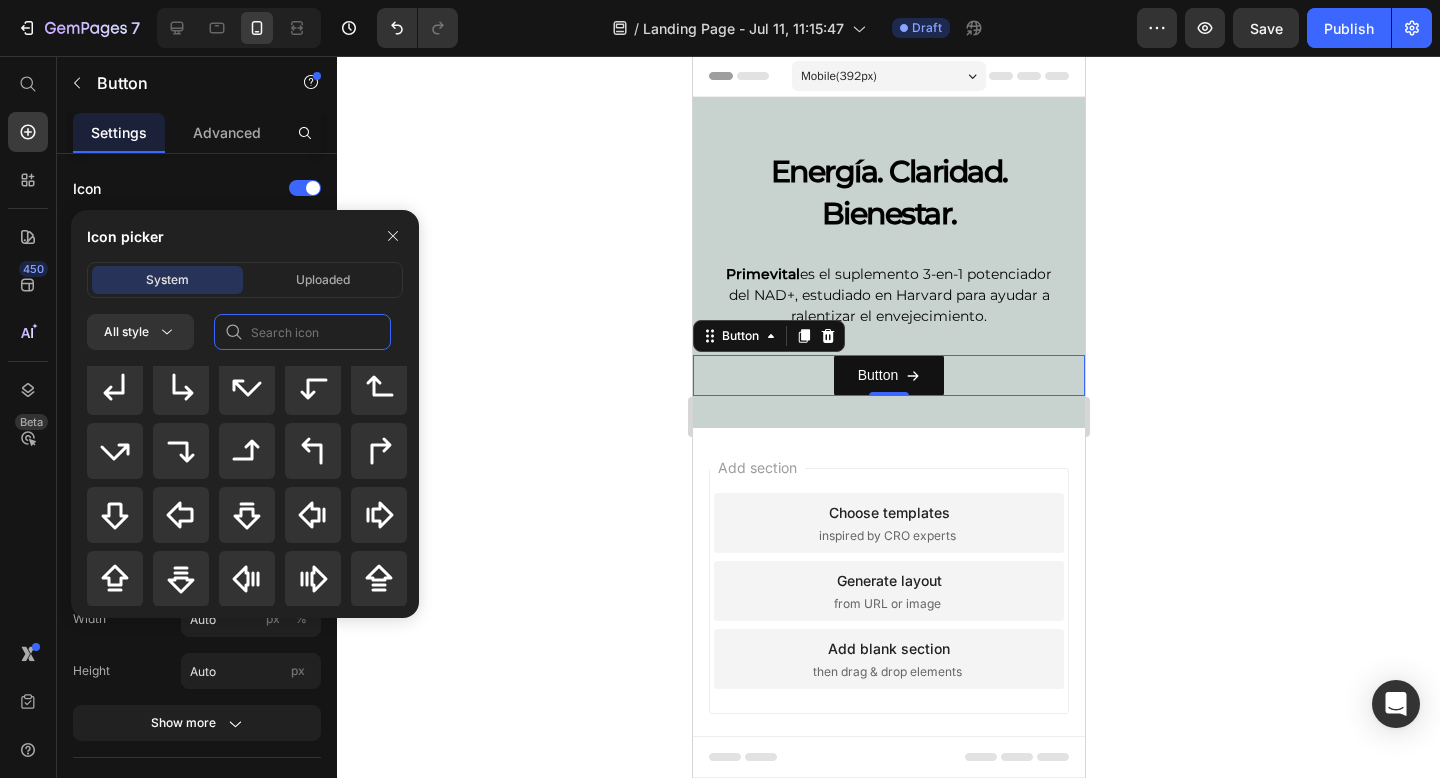 click 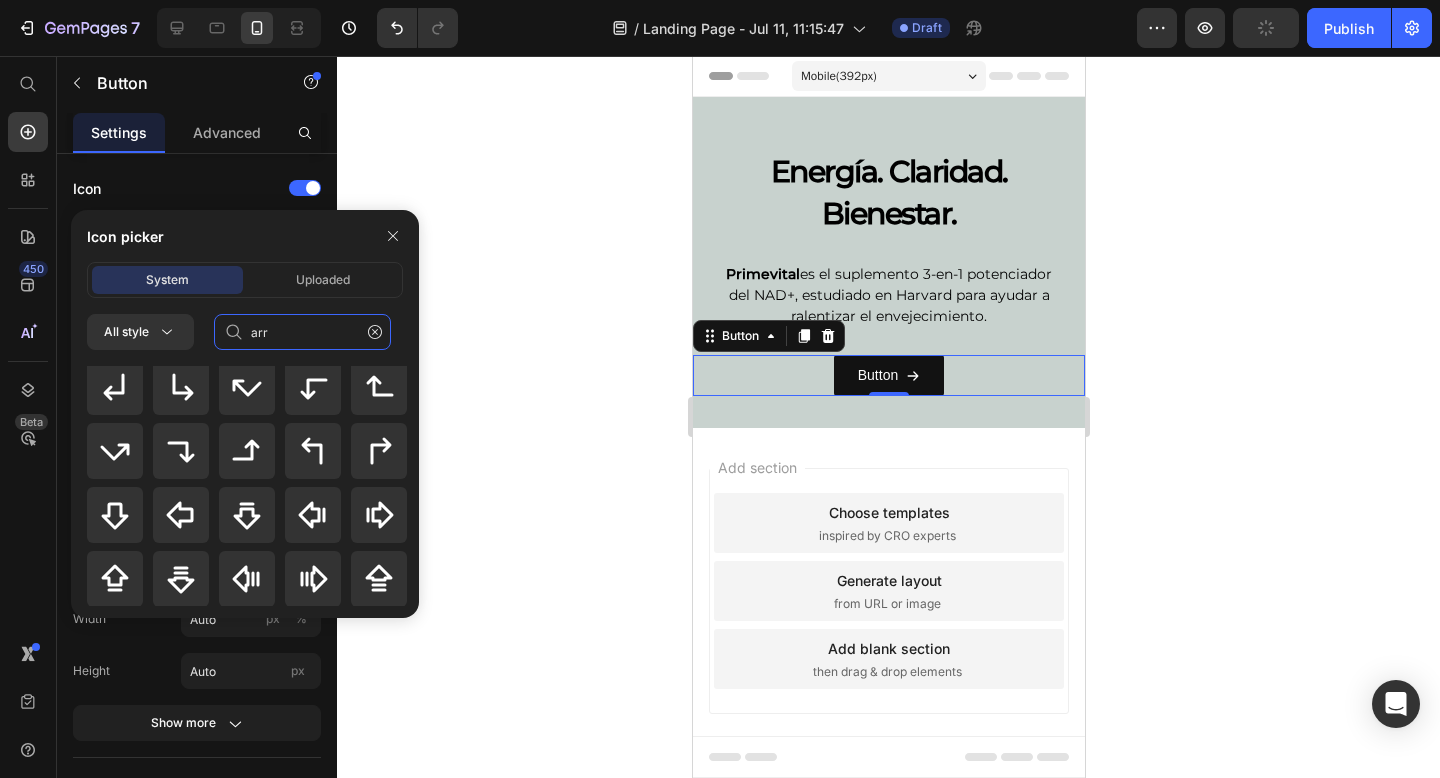 scroll, scrollTop: 0, scrollLeft: 0, axis: both 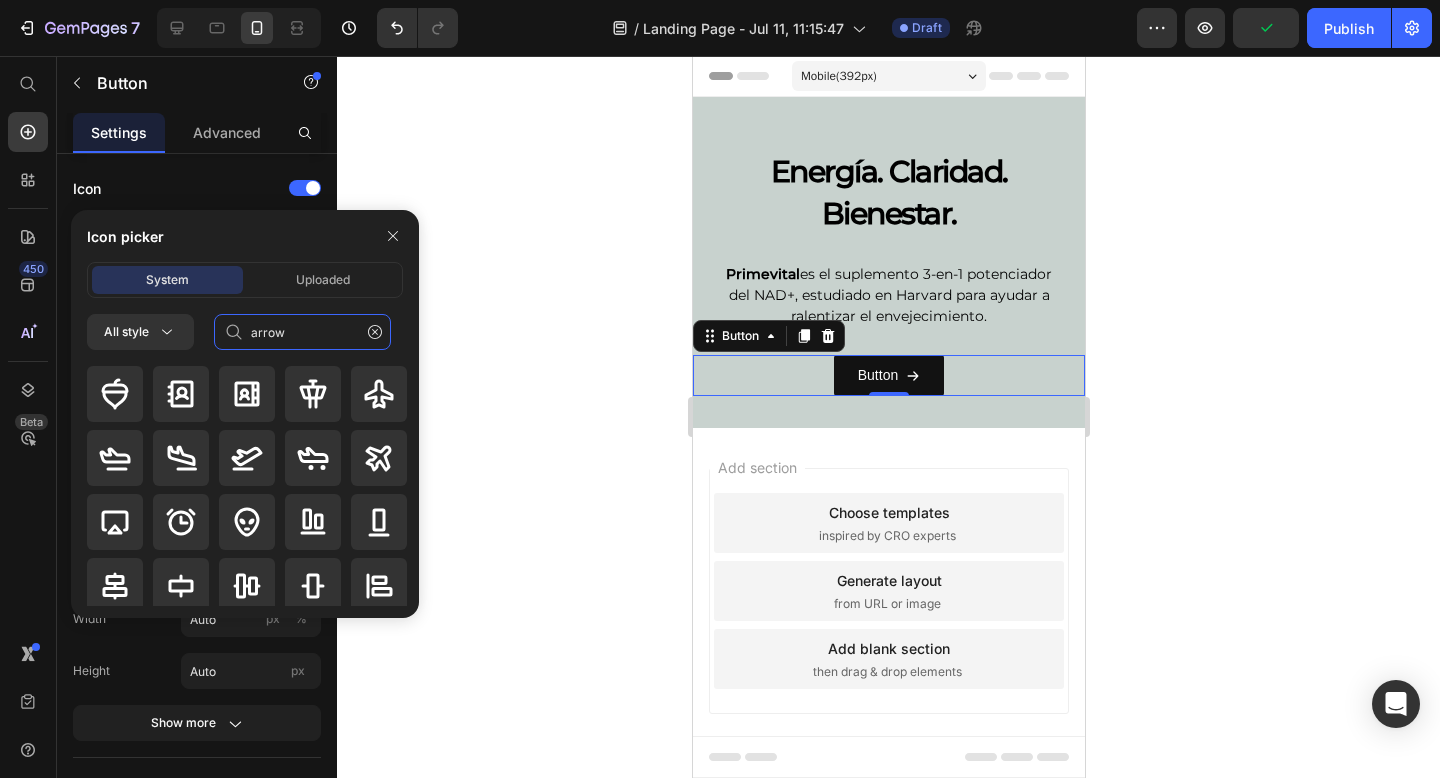 type on "arrow" 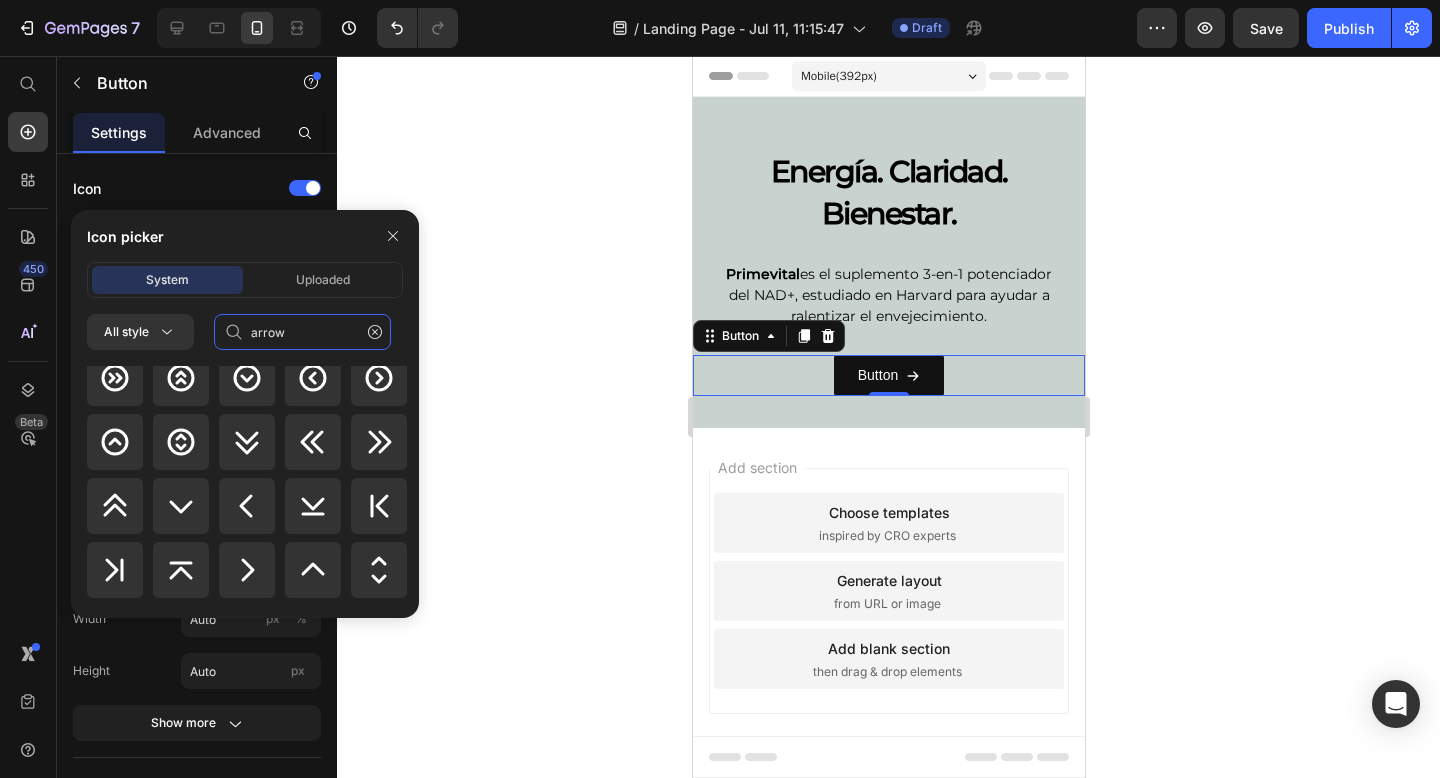 scroll, scrollTop: 1155, scrollLeft: 0, axis: vertical 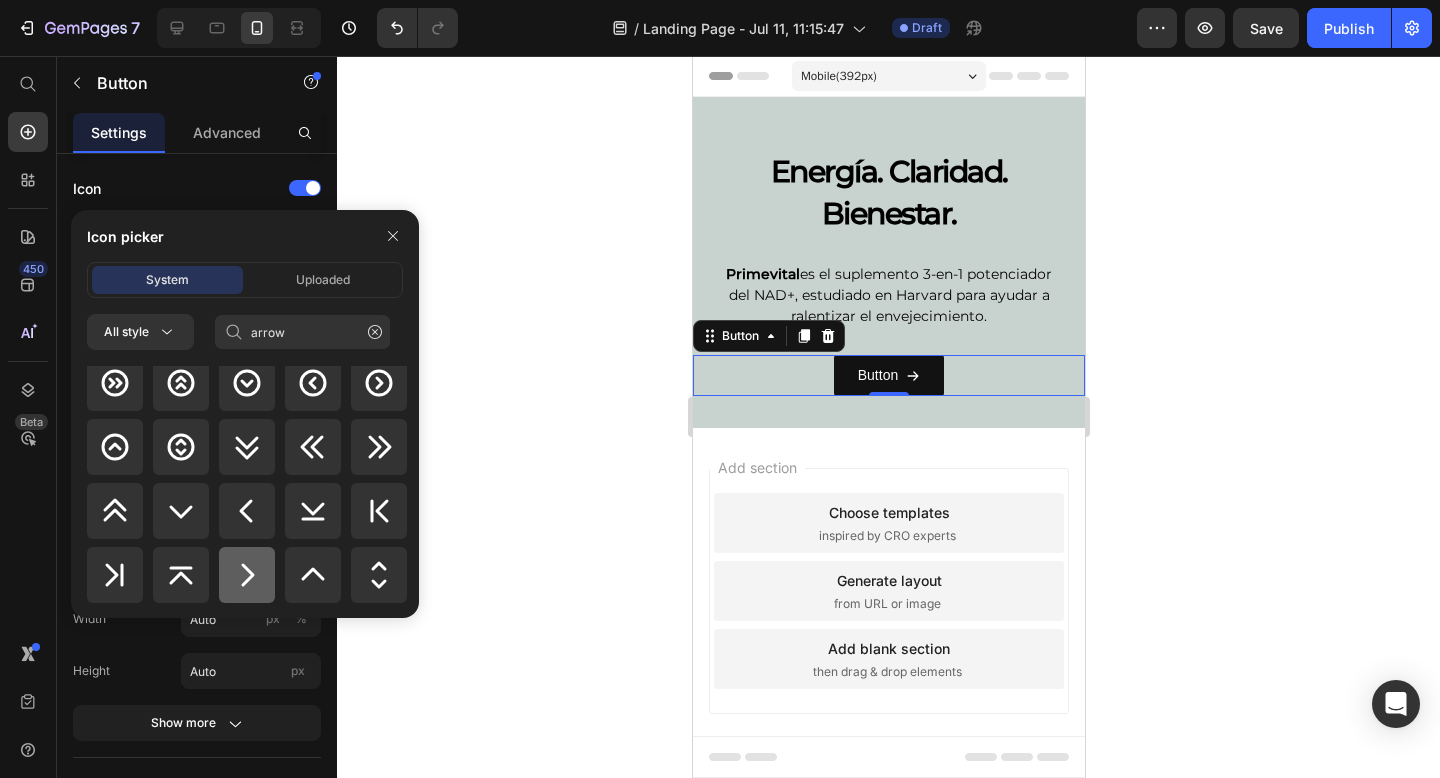 click 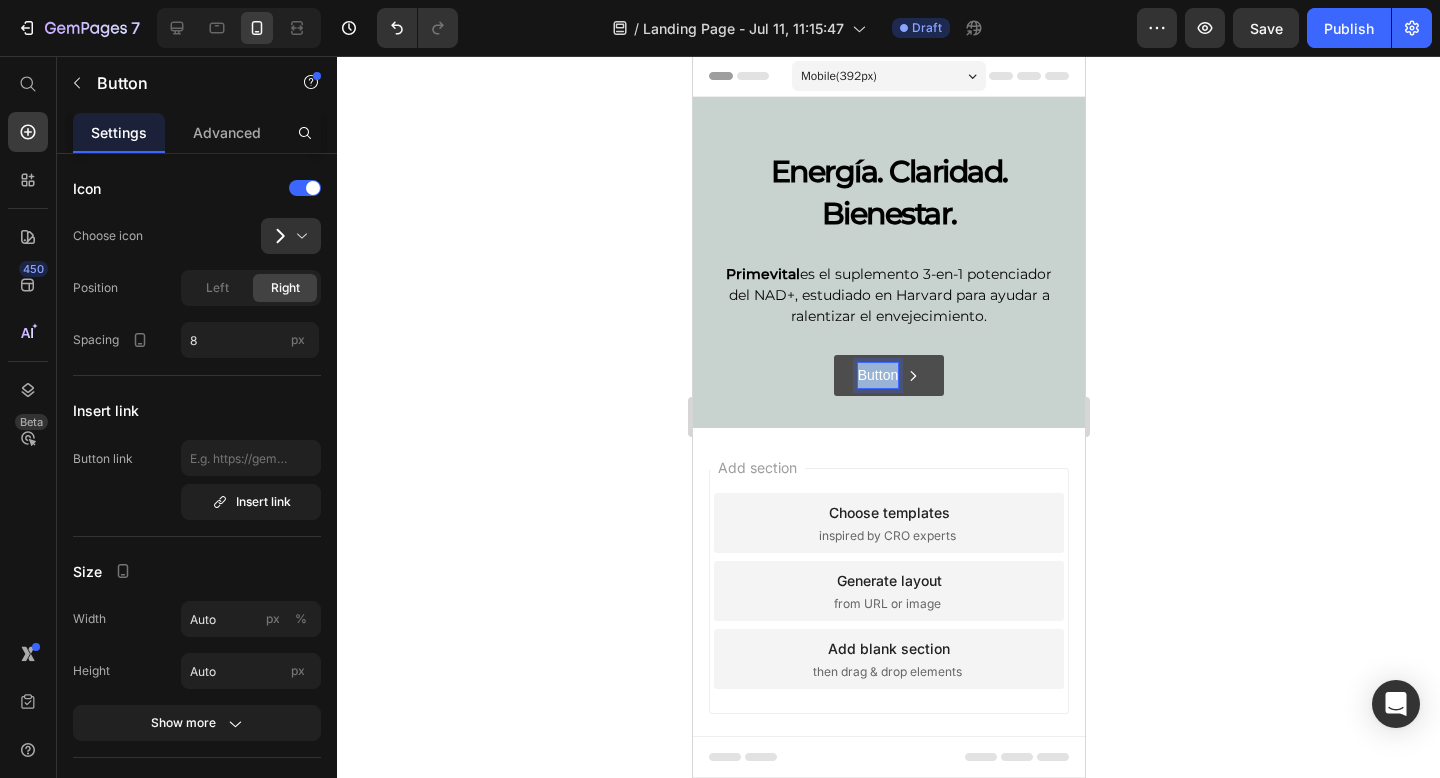 drag, startPoint x: 896, startPoint y: 371, endPoint x: 855, endPoint y: 371, distance: 41 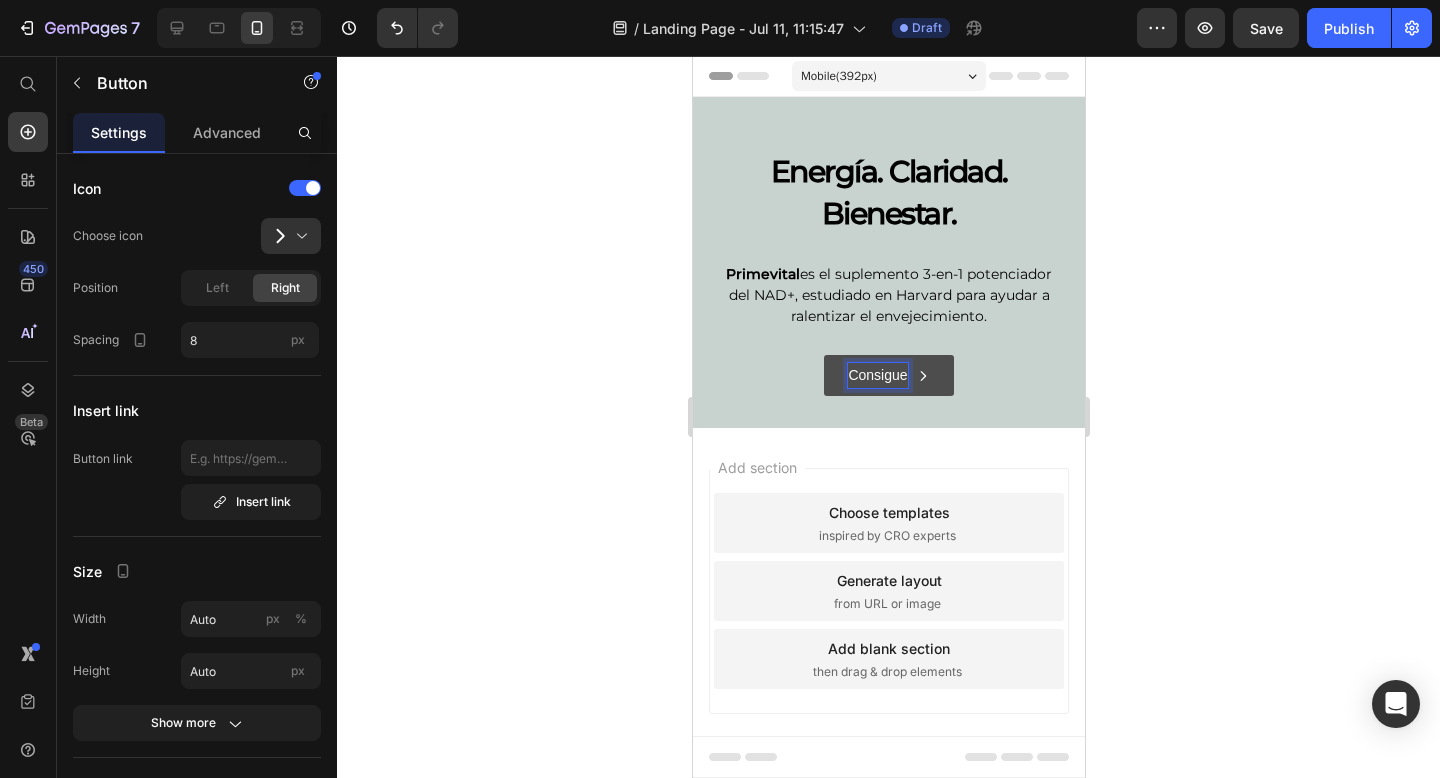 click on "Consigue" at bounding box center [887, 375] 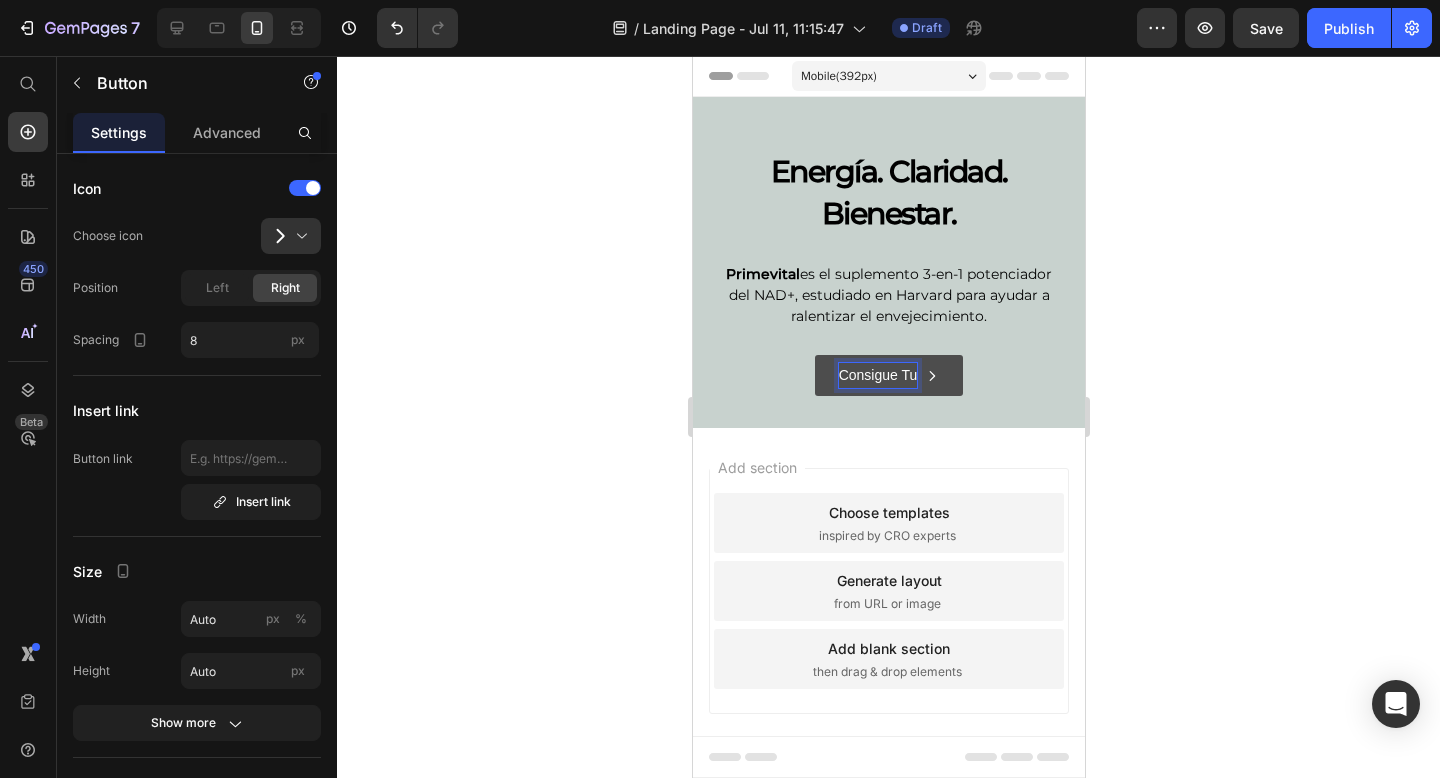 click on "Consigue Tu" at bounding box center [888, 375] 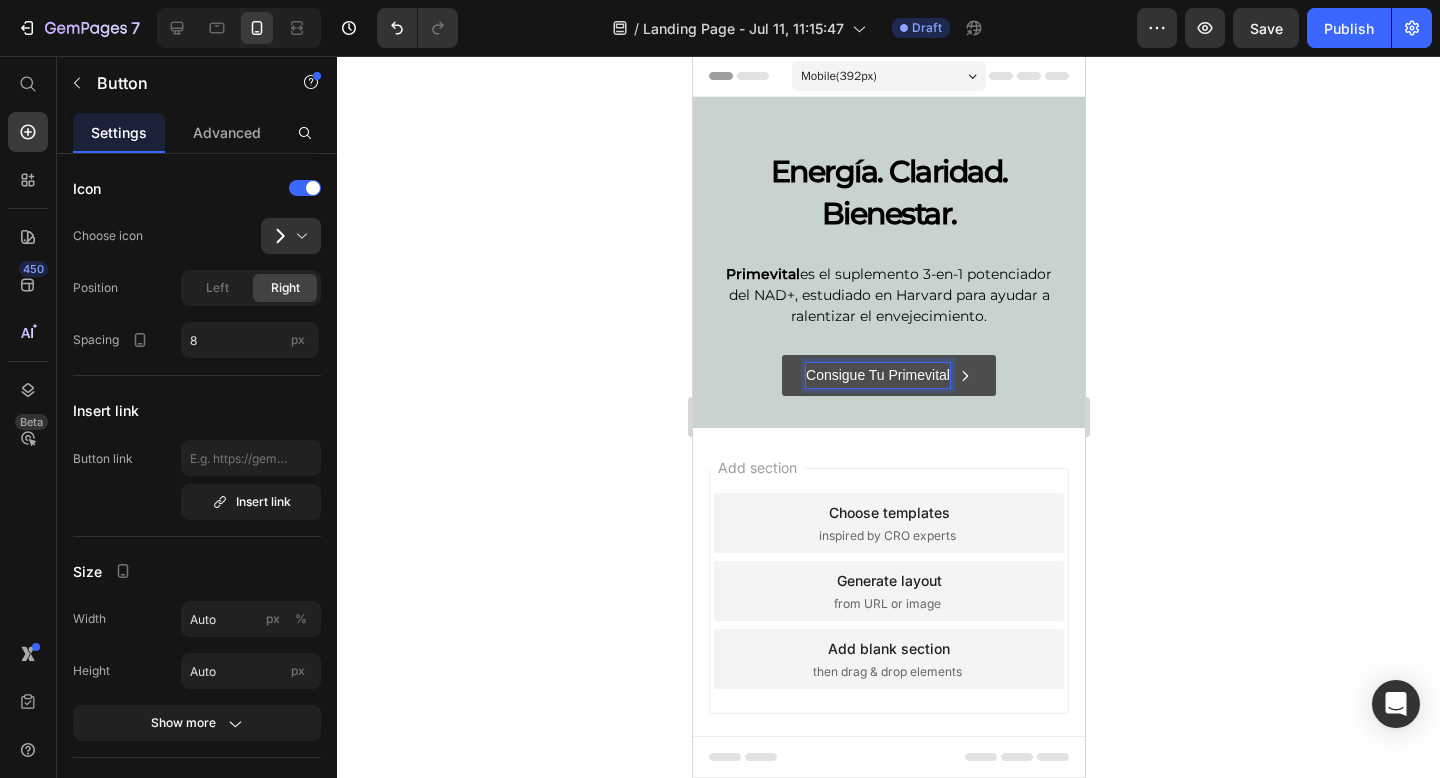 click on "Consigue Tu Primevital" at bounding box center (888, 375) 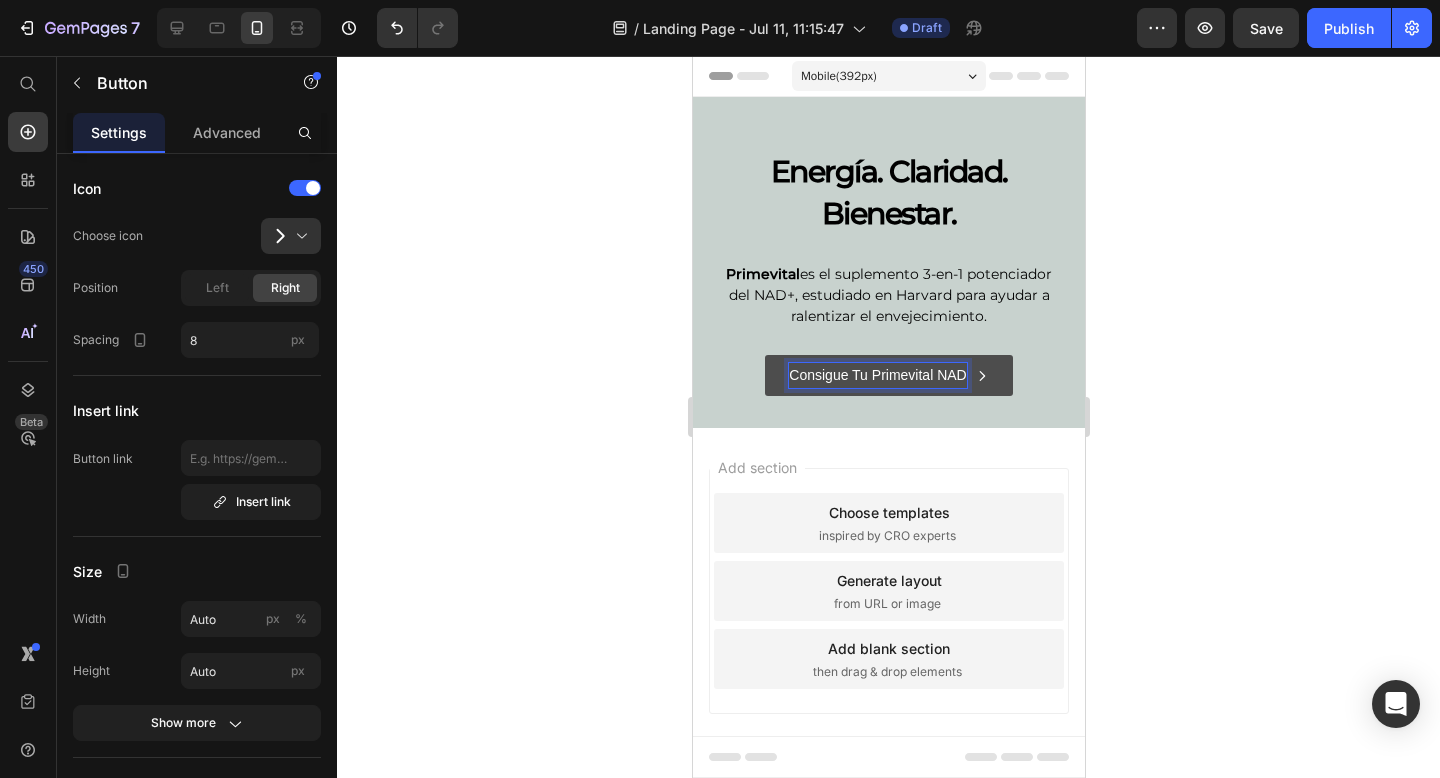 type 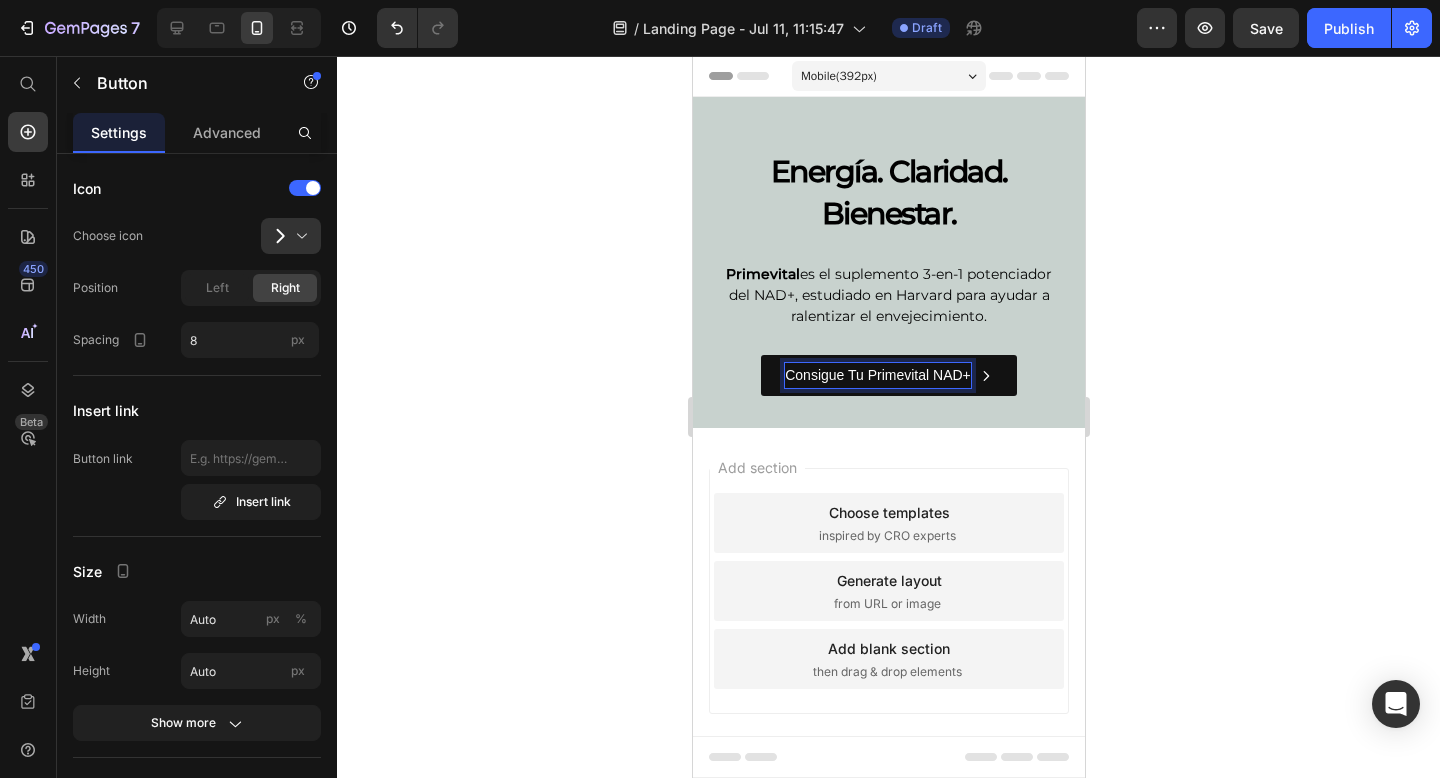 click 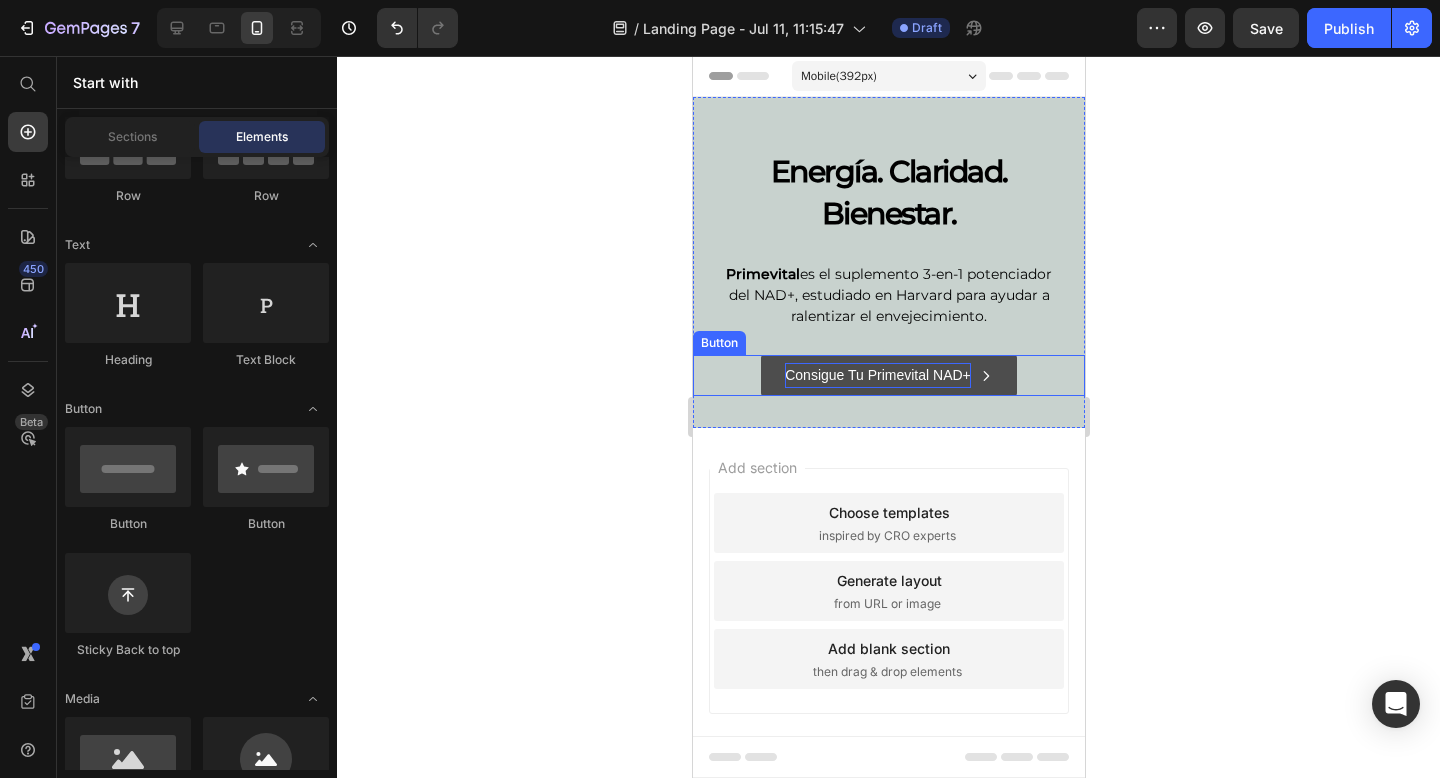 click on "Consigue Tu Primevital NAD+" at bounding box center (888, 375) 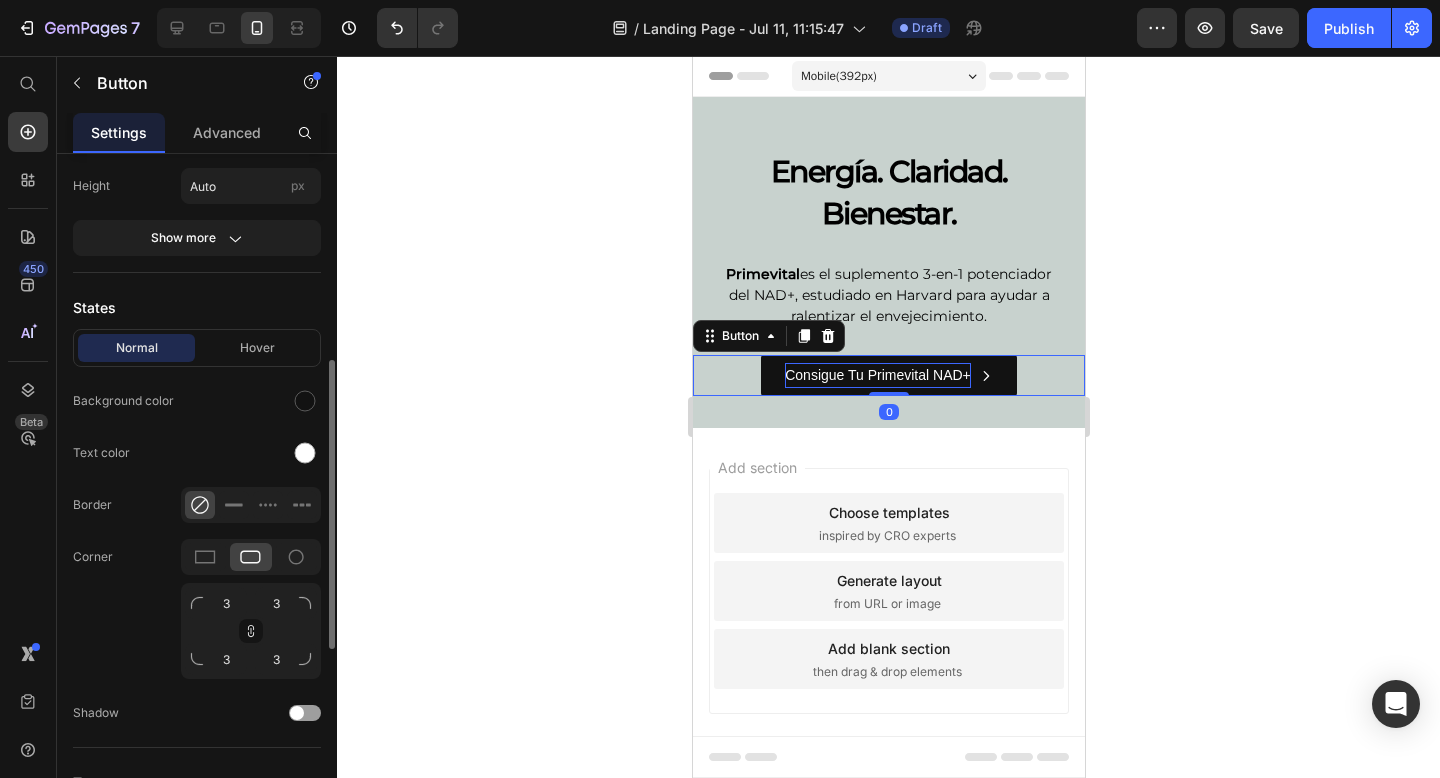 scroll, scrollTop: 585, scrollLeft: 0, axis: vertical 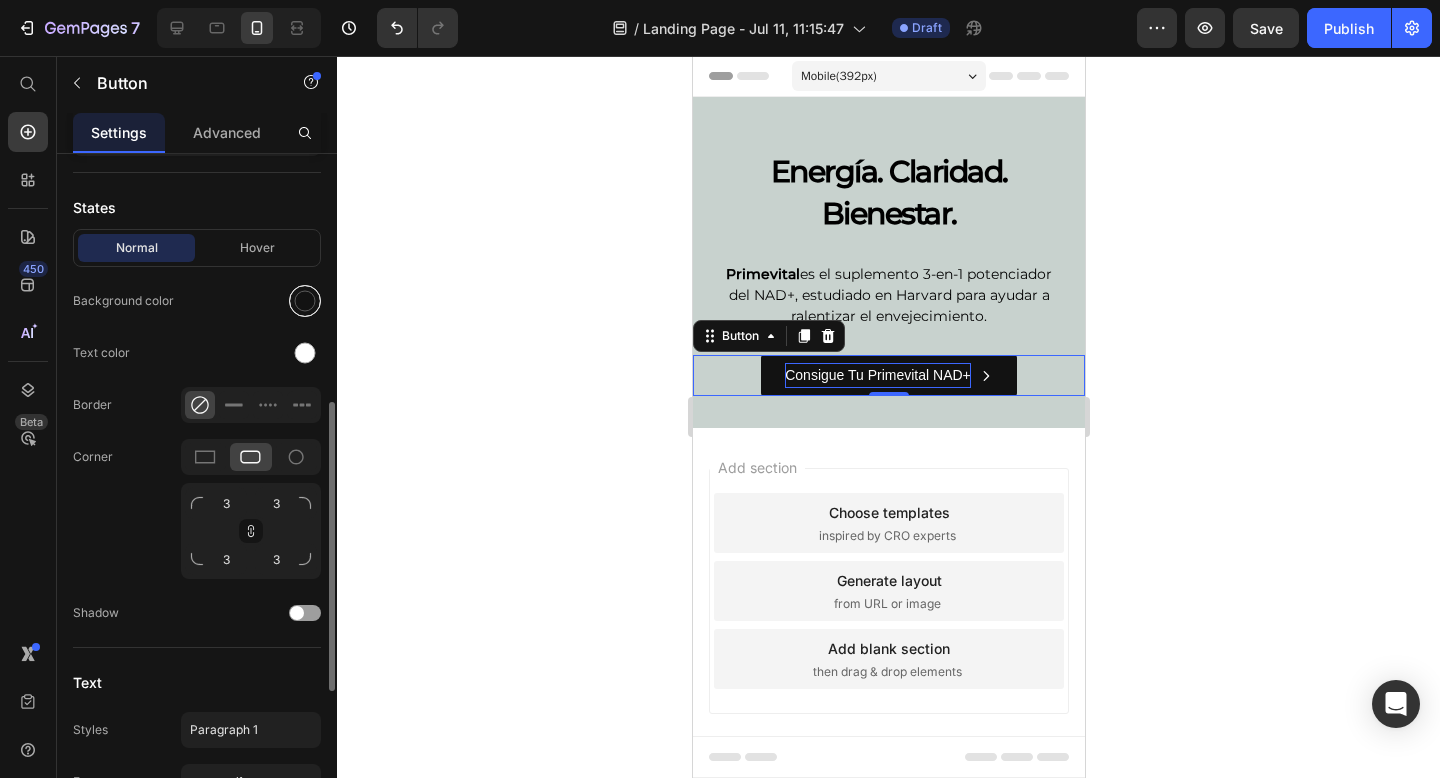 click at bounding box center [305, 301] 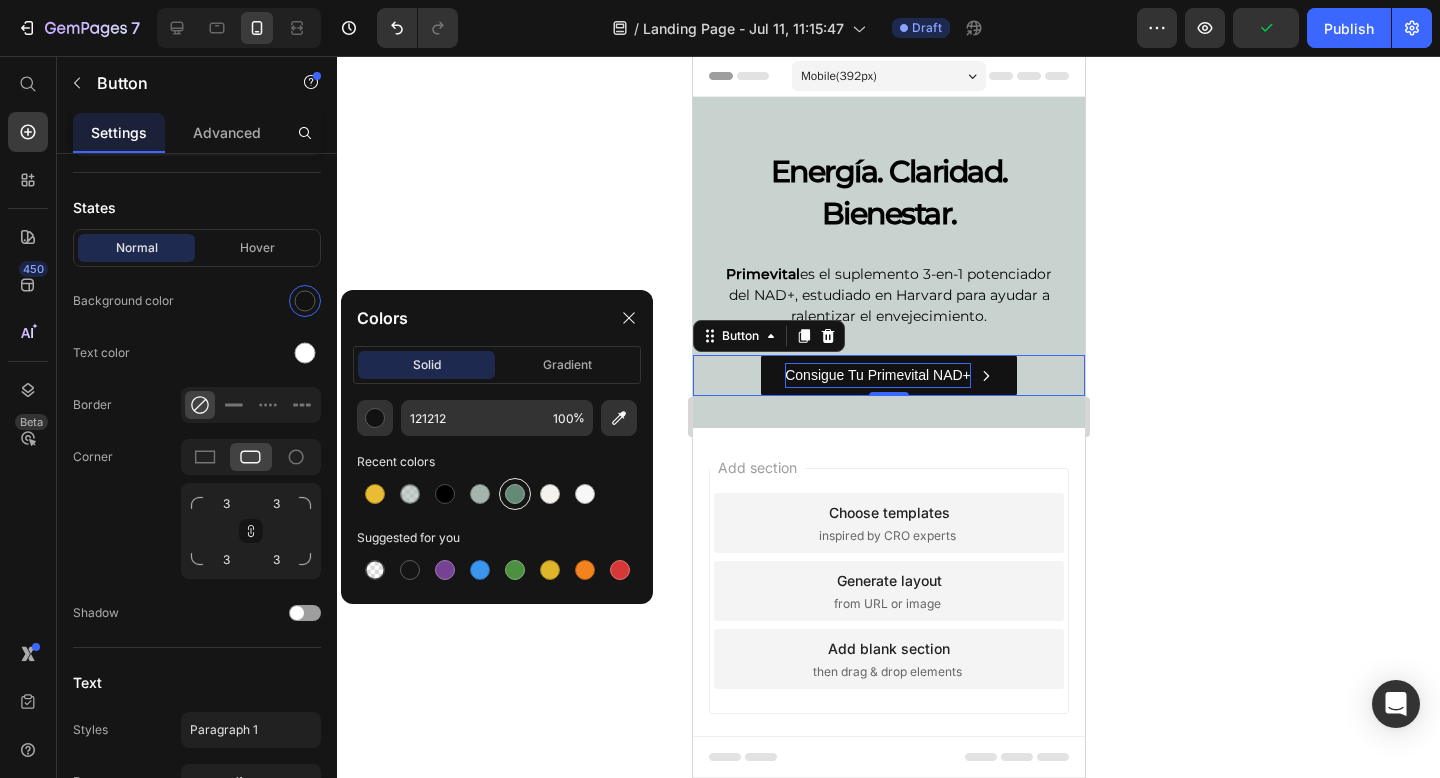 click at bounding box center [515, 494] 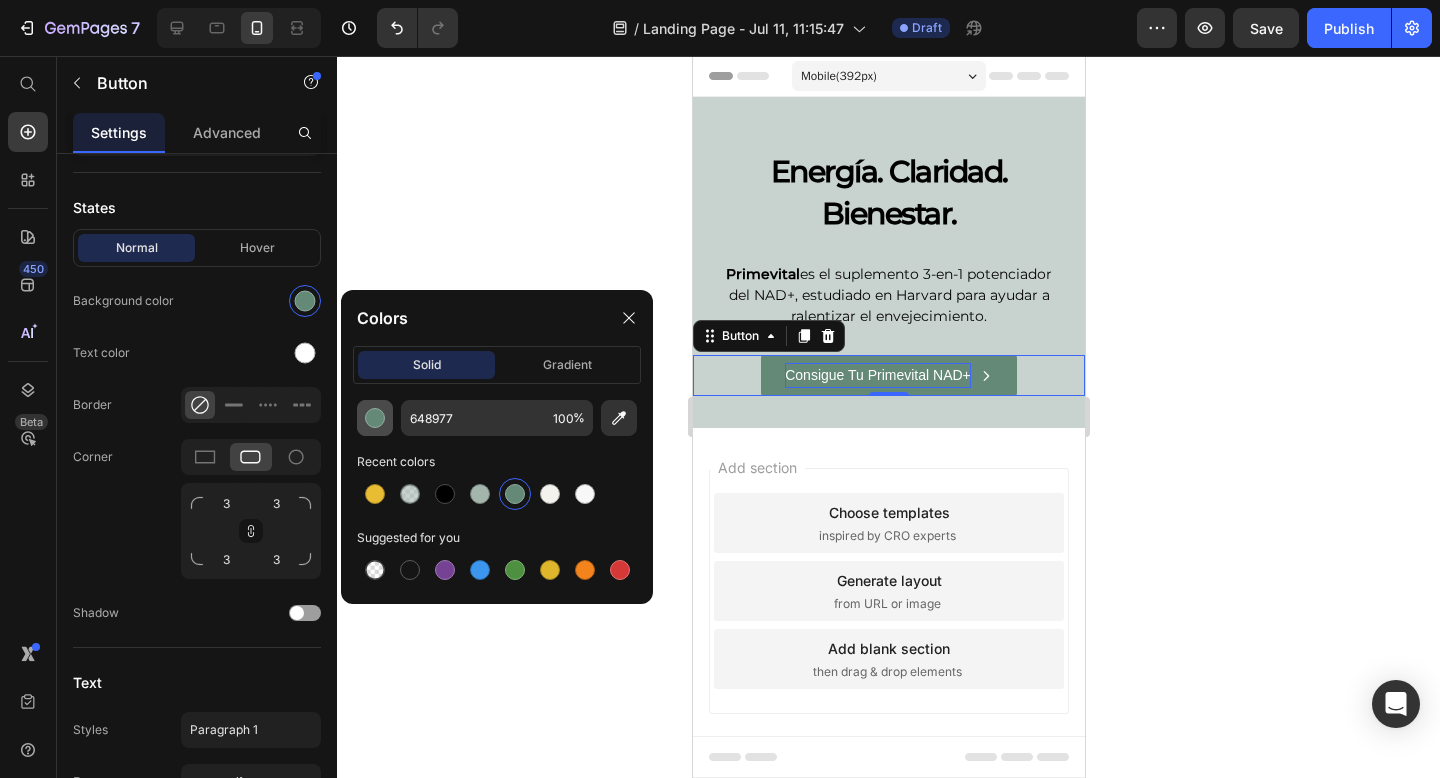 click at bounding box center [375, 418] 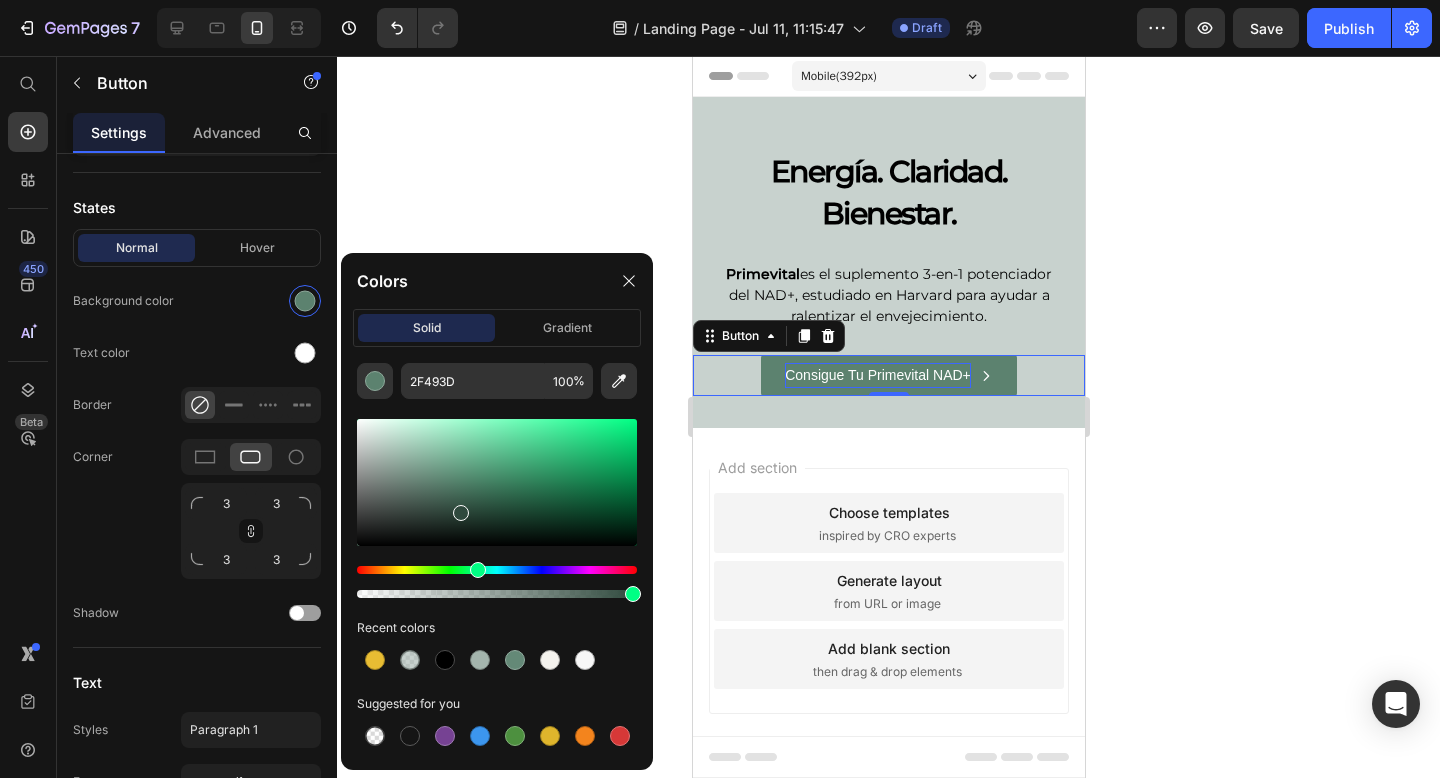 drag, startPoint x: 440, startPoint y: 481, endPoint x: 458, endPoint y: 509, distance: 33.286633 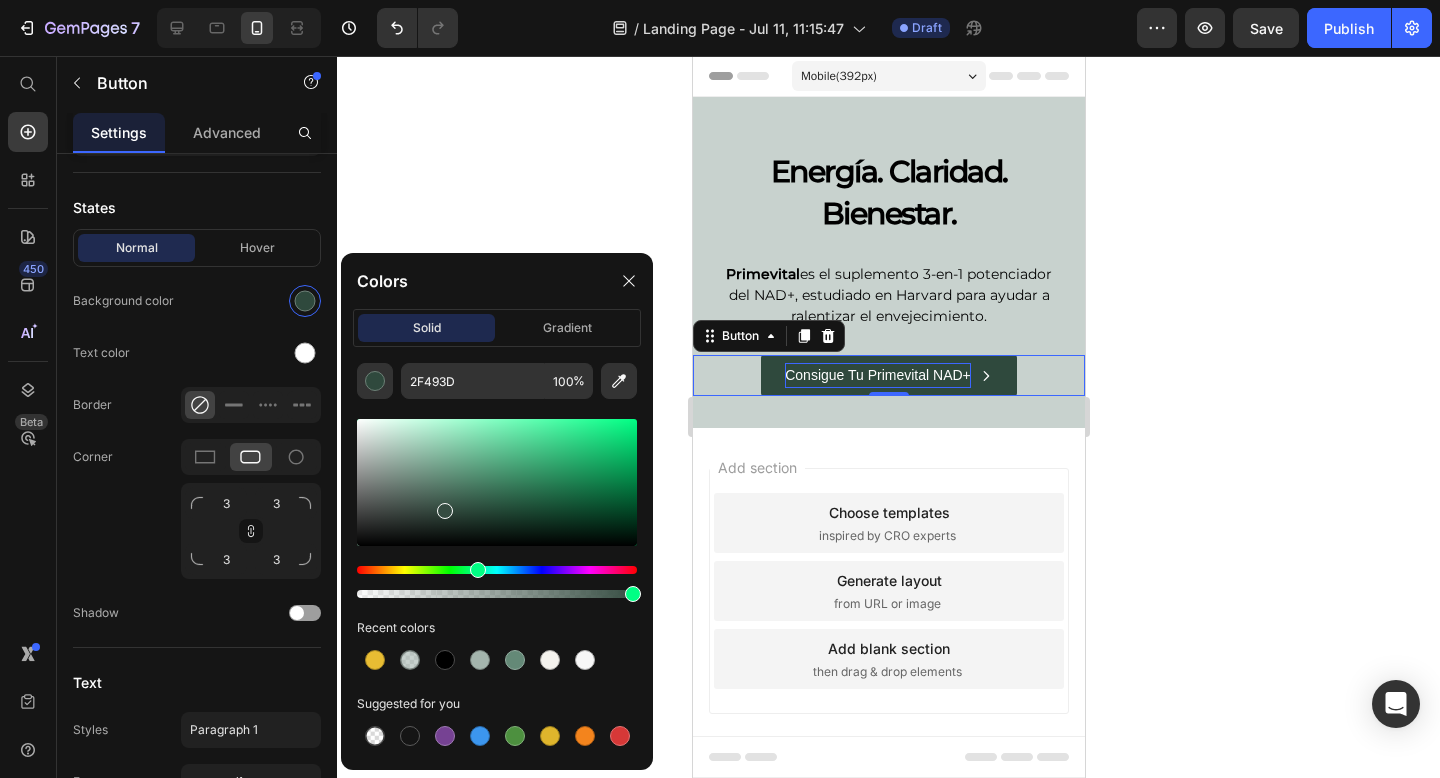 drag, startPoint x: 458, startPoint y: 510, endPoint x: 437, endPoint y: 506, distance: 21.377558 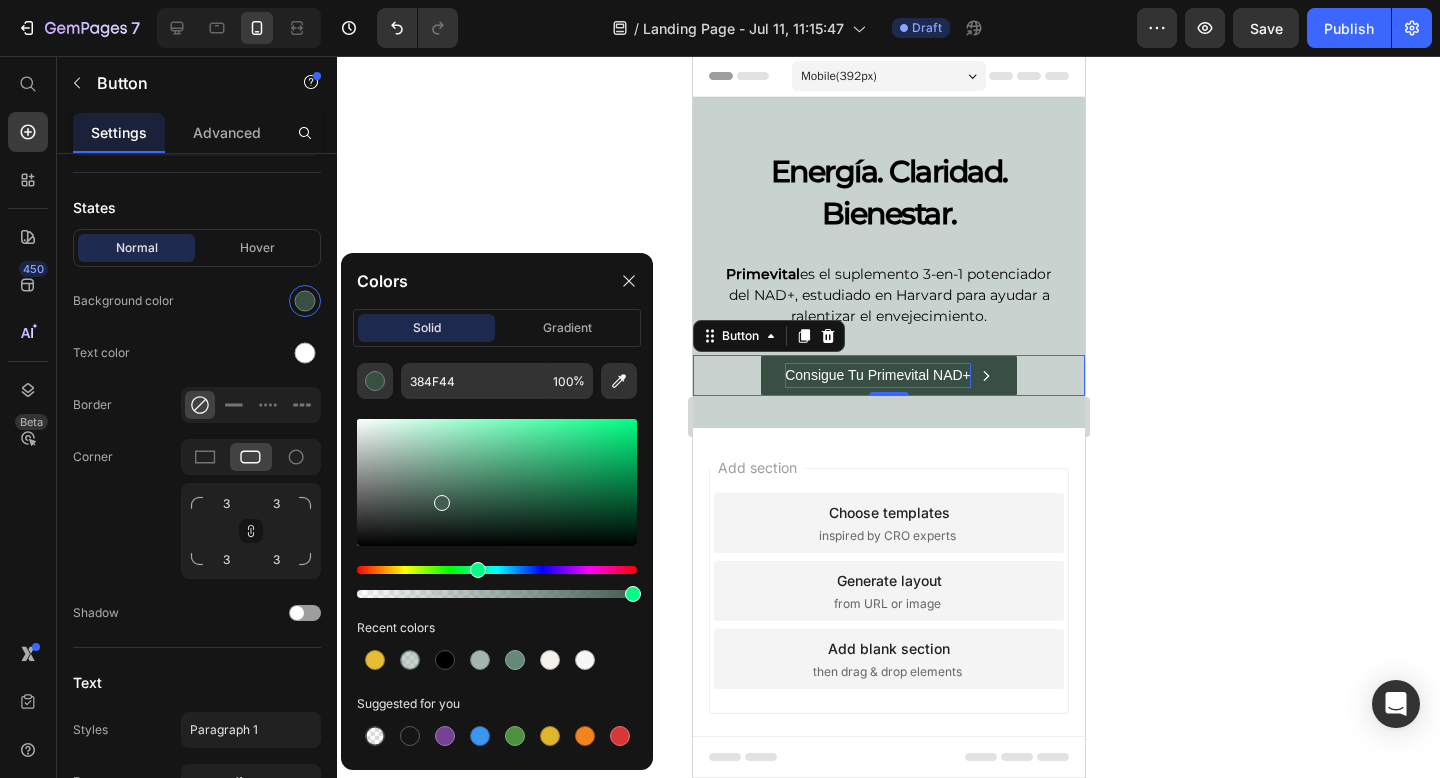 drag, startPoint x: 436, startPoint y: 506, endPoint x: 459, endPoint y: 489, distance: 28.600698 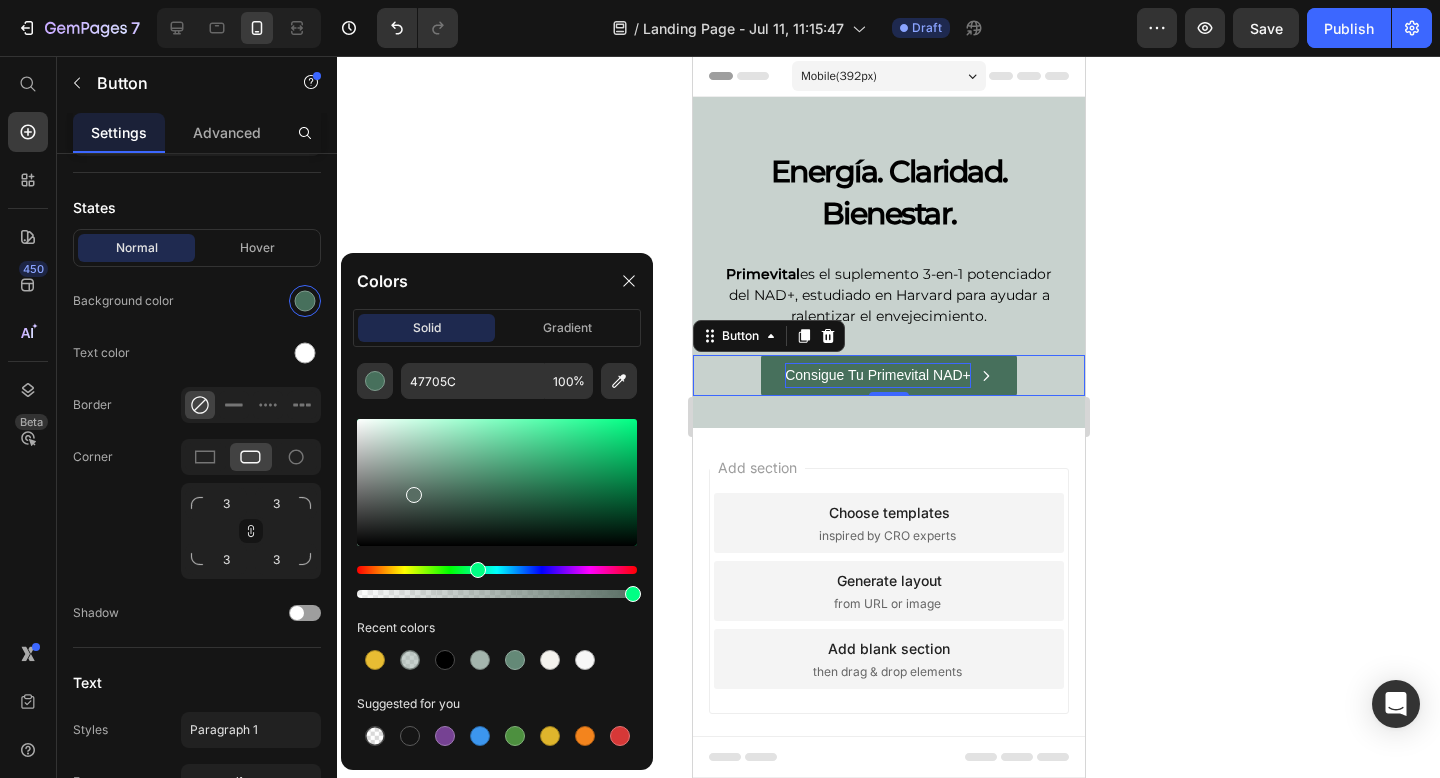 drag, startPoint x: 459, startPoint y: 489, endPoint x: 405, endPoint y: 493, distance: 54.147945 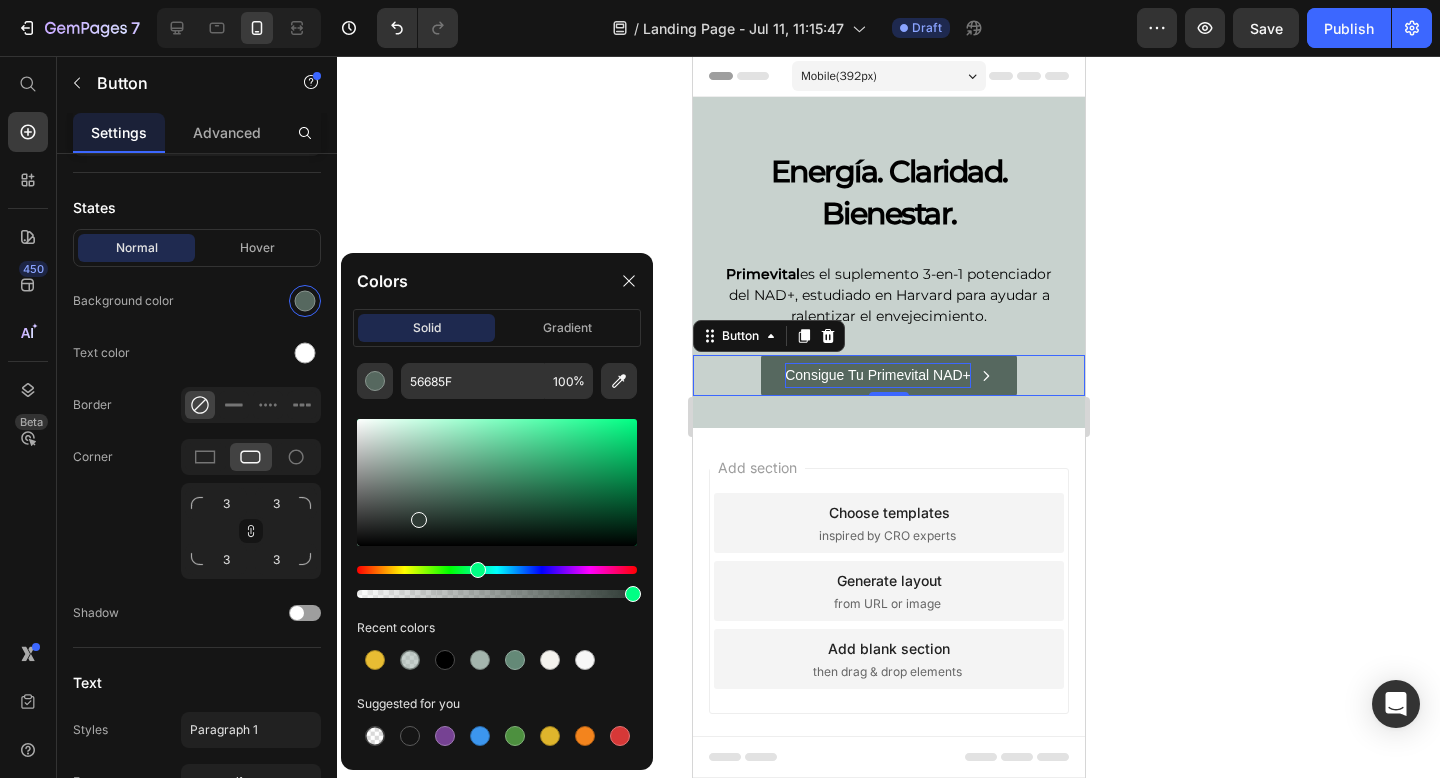 drag, startPoint x: 405, startPoint y: 493, endPoint x: 416, endPoint y: 516, distance: 25.495098 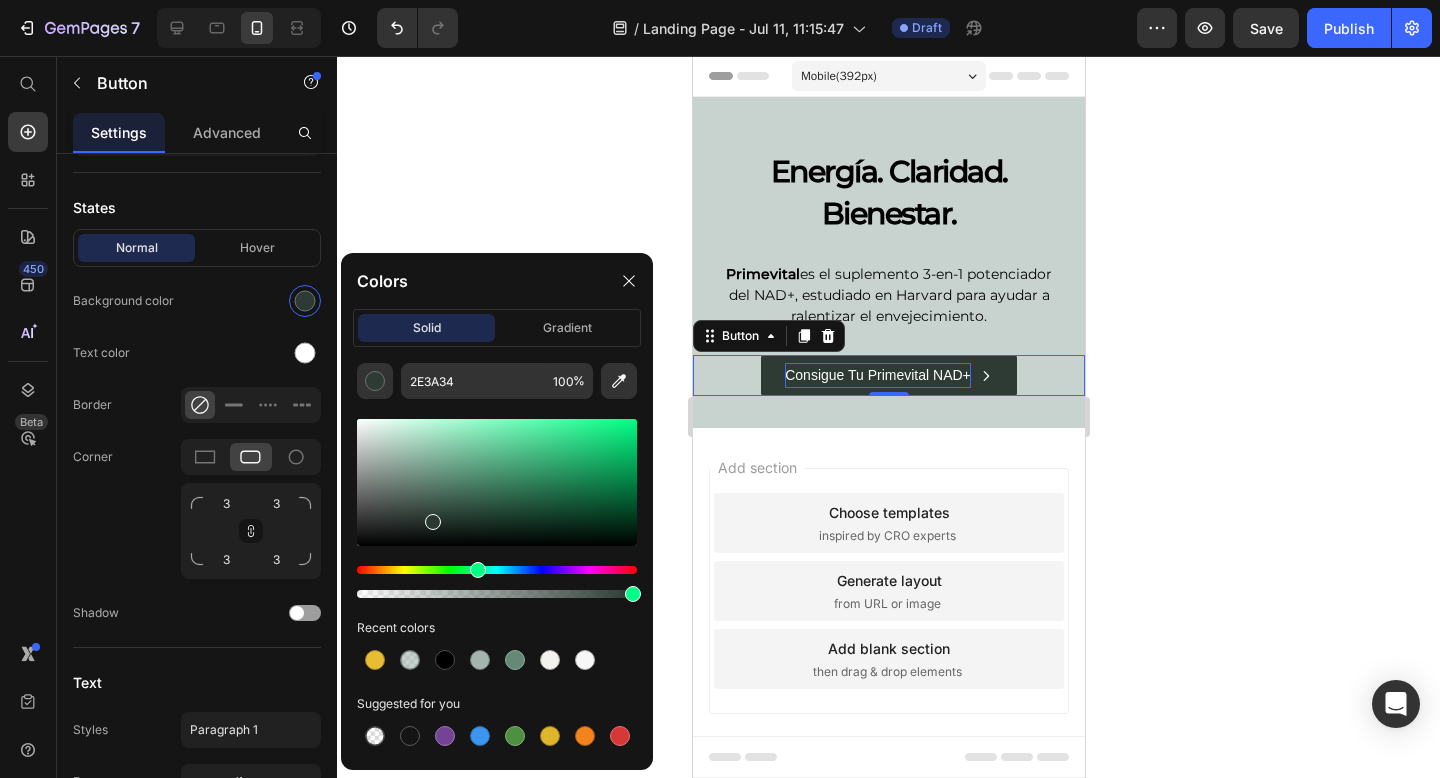 drag, startPoint x: 416, startPoint y: 518, endPoint x: 472, endPoint y: 518, distance: 56 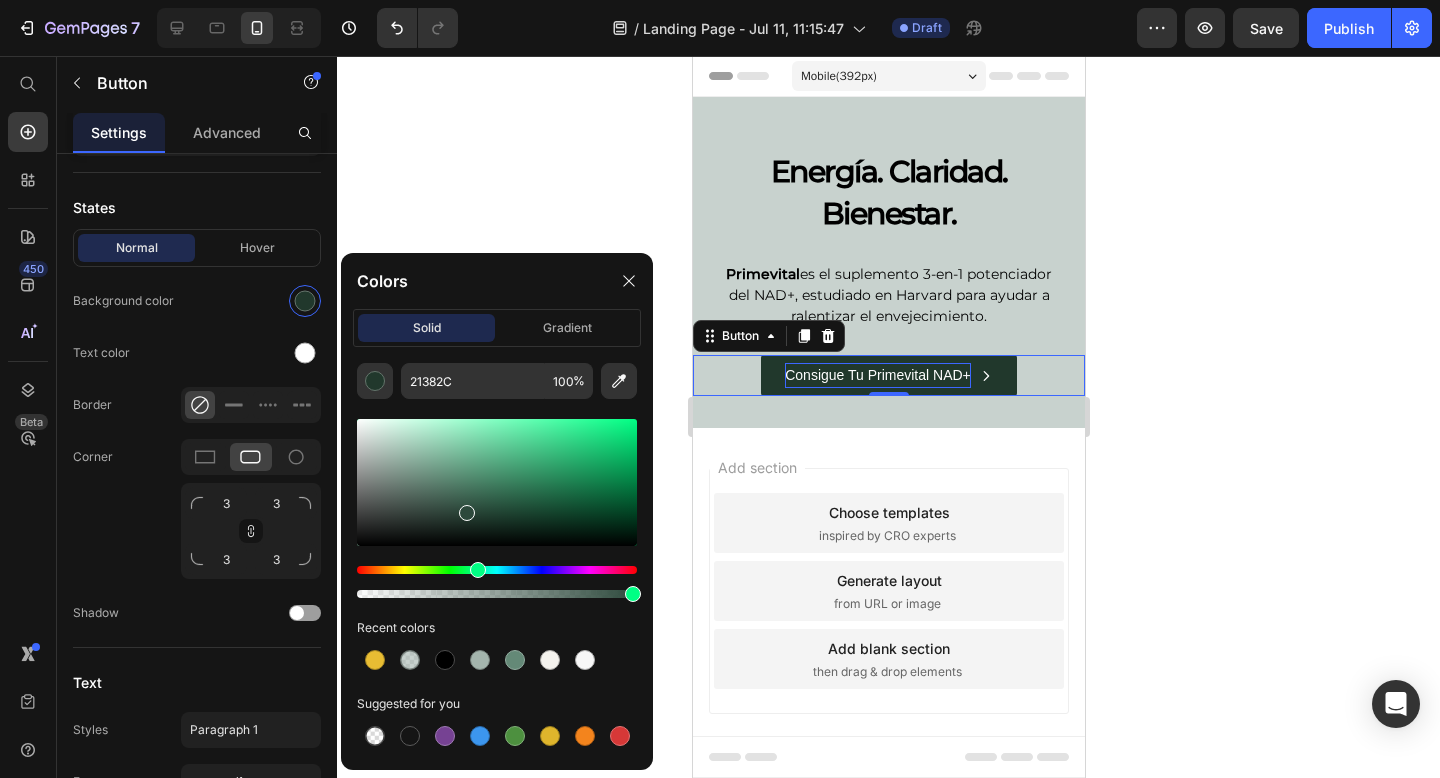 drag, startPoint x: 472, startPoint y: 518, endPoint x: 464, endPoint y: 502, distance: 17.888544 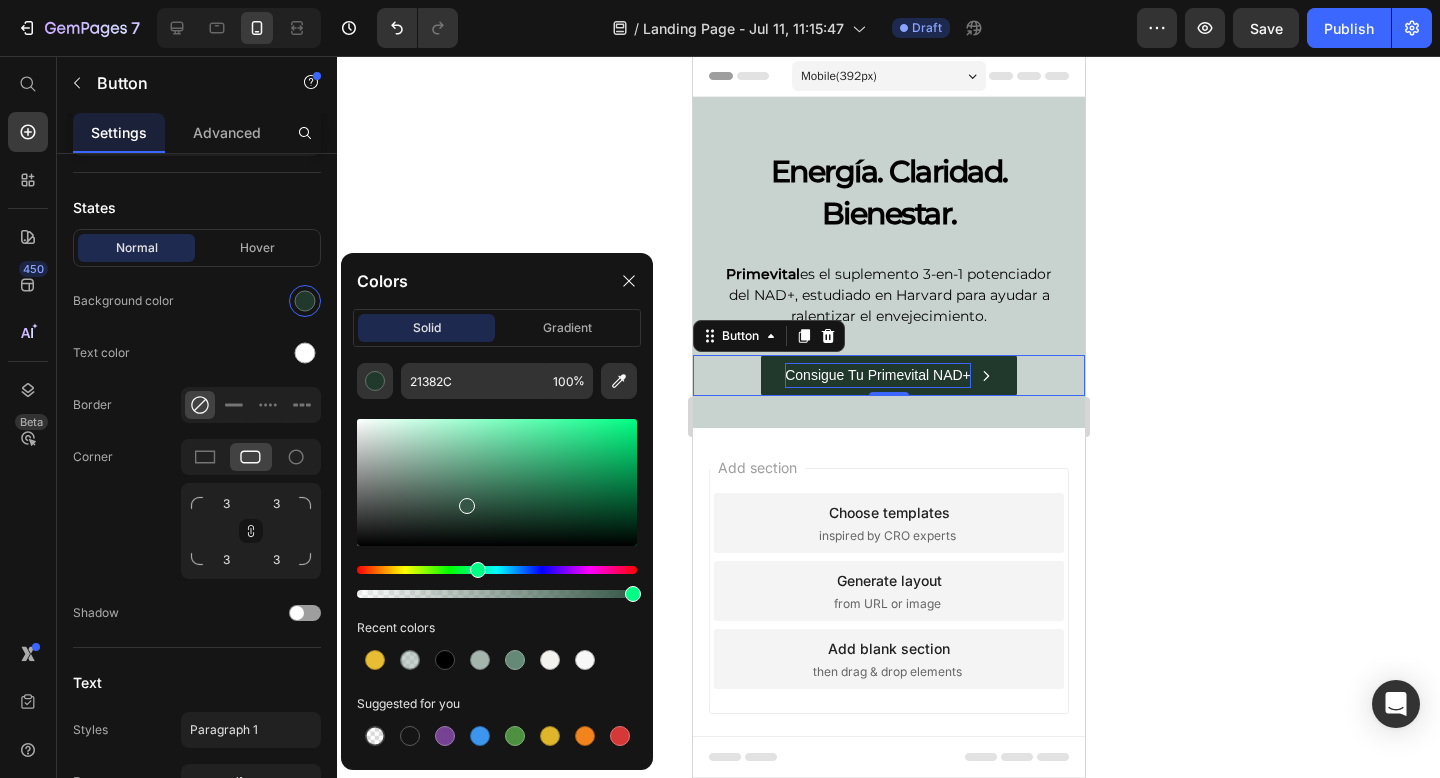 type on "355646" 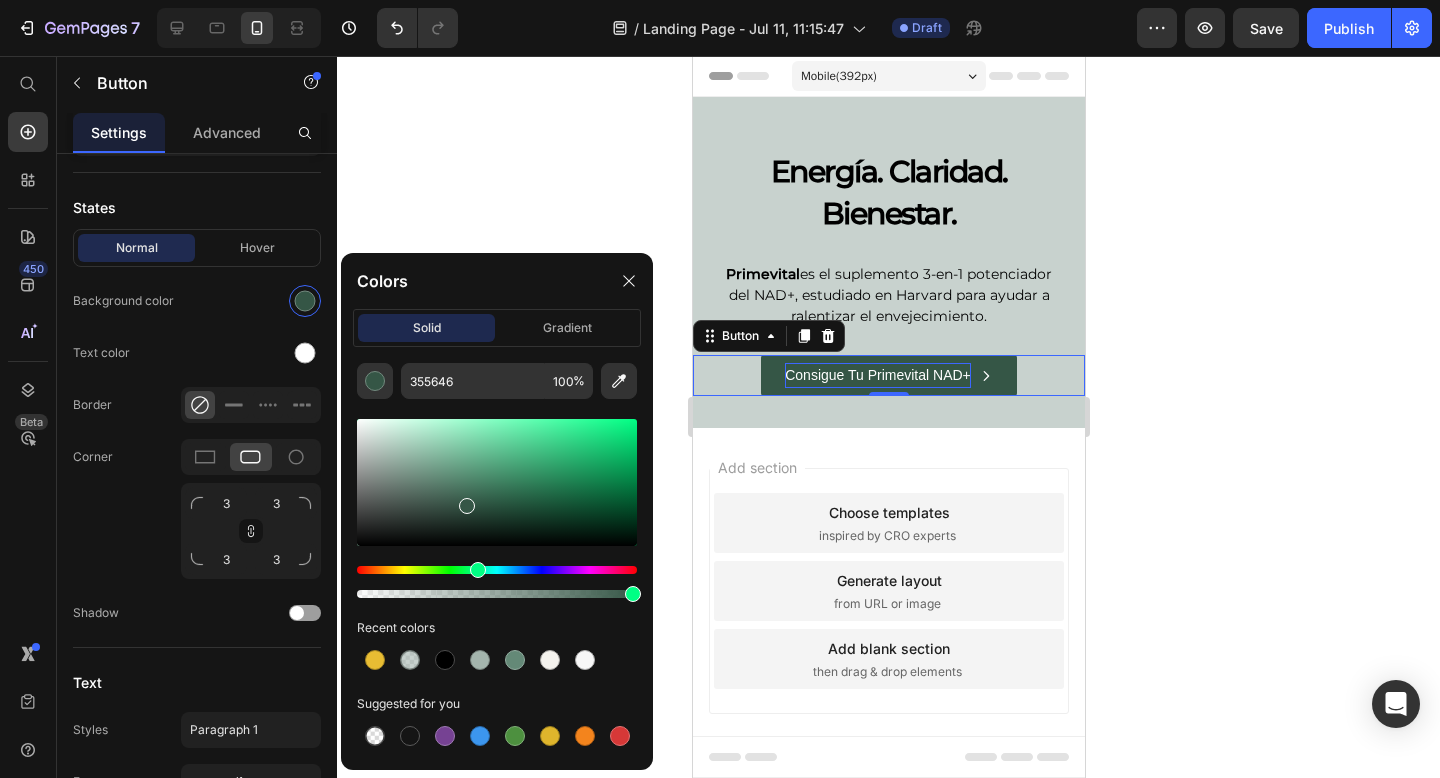 click 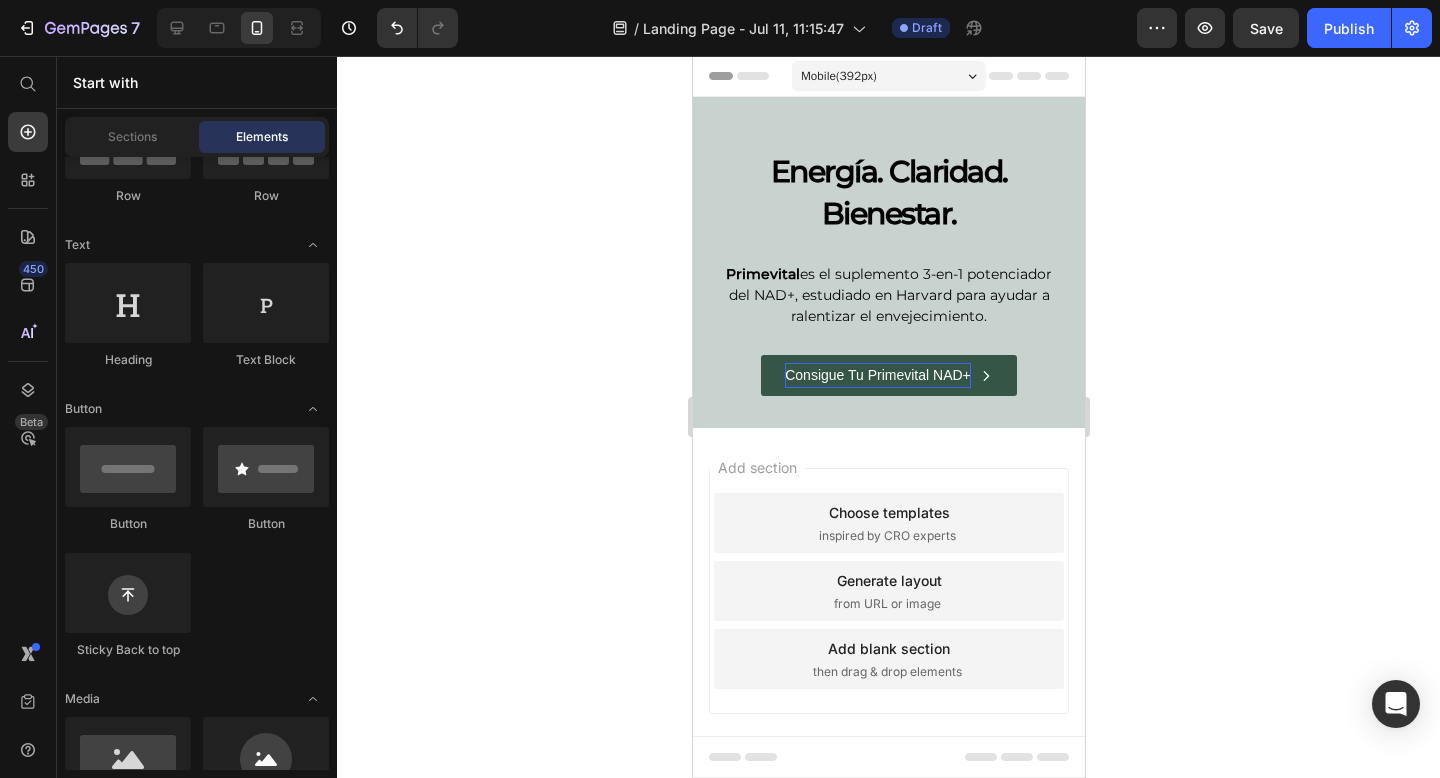 click on "Primevital  es el suplemento 3-en-1 potenciador del NAD+, estudiado en Harvard para ayudar a ralentizar el envejecimiento." at bounding box center (888, 295) 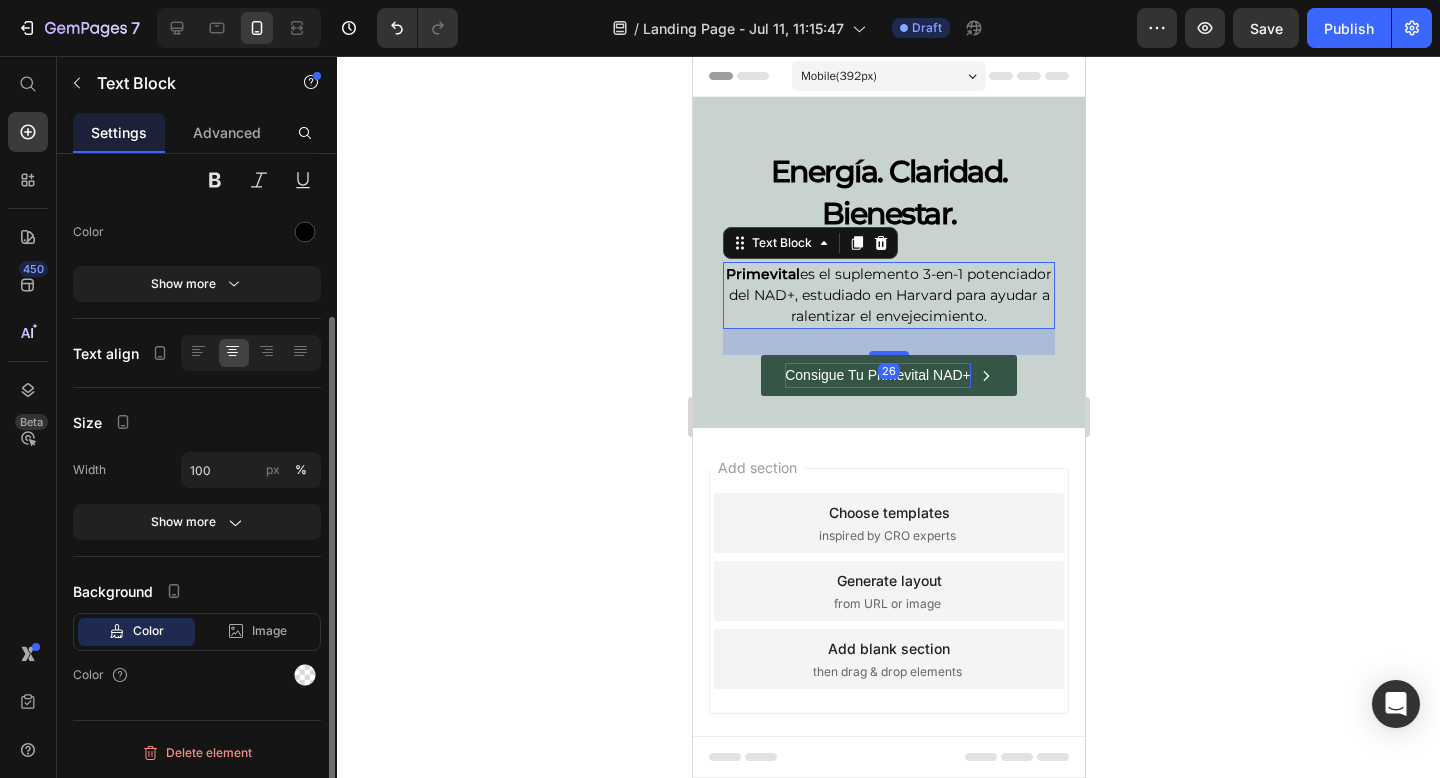 scroll, scrollTop: 0, scrollLeft: 0, axis: both 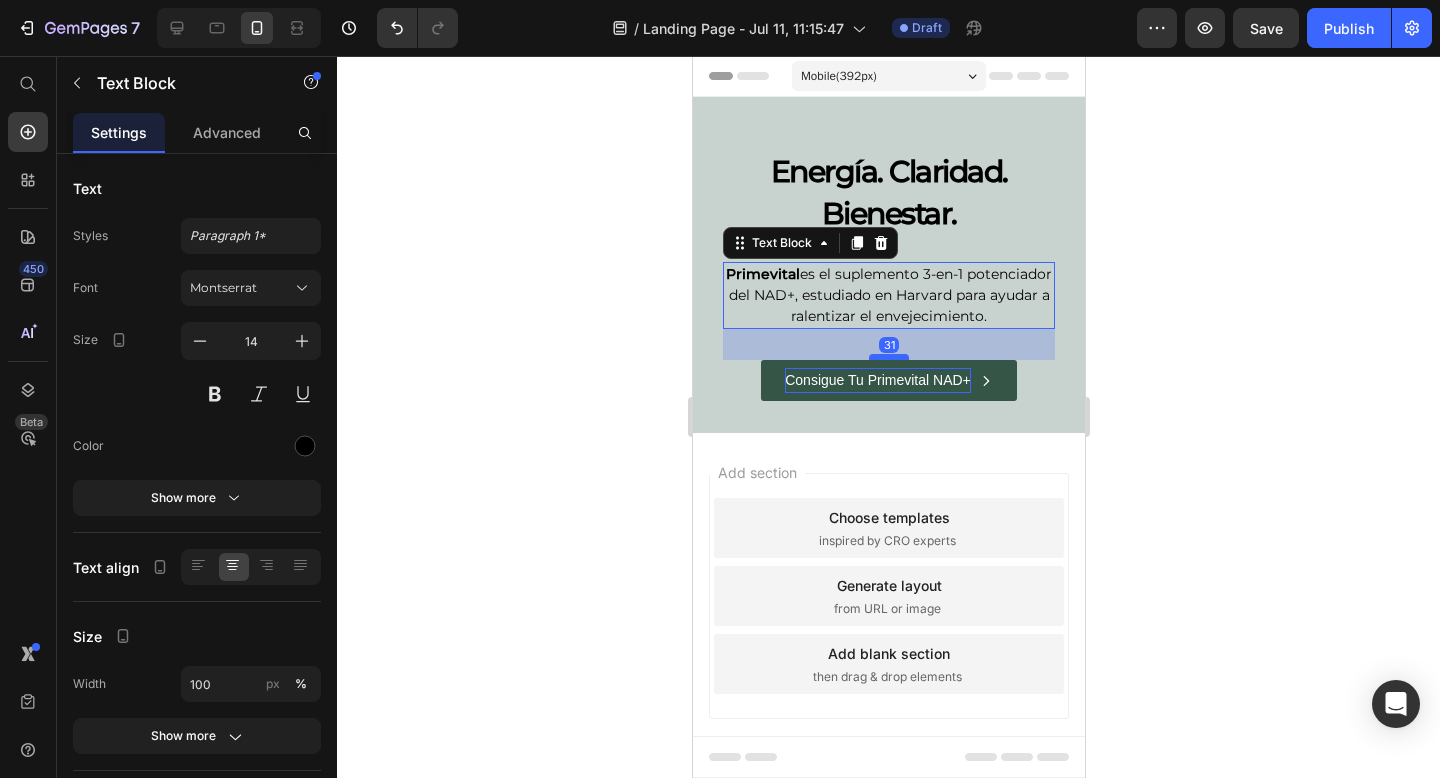 click at bounding box center (888, 357) 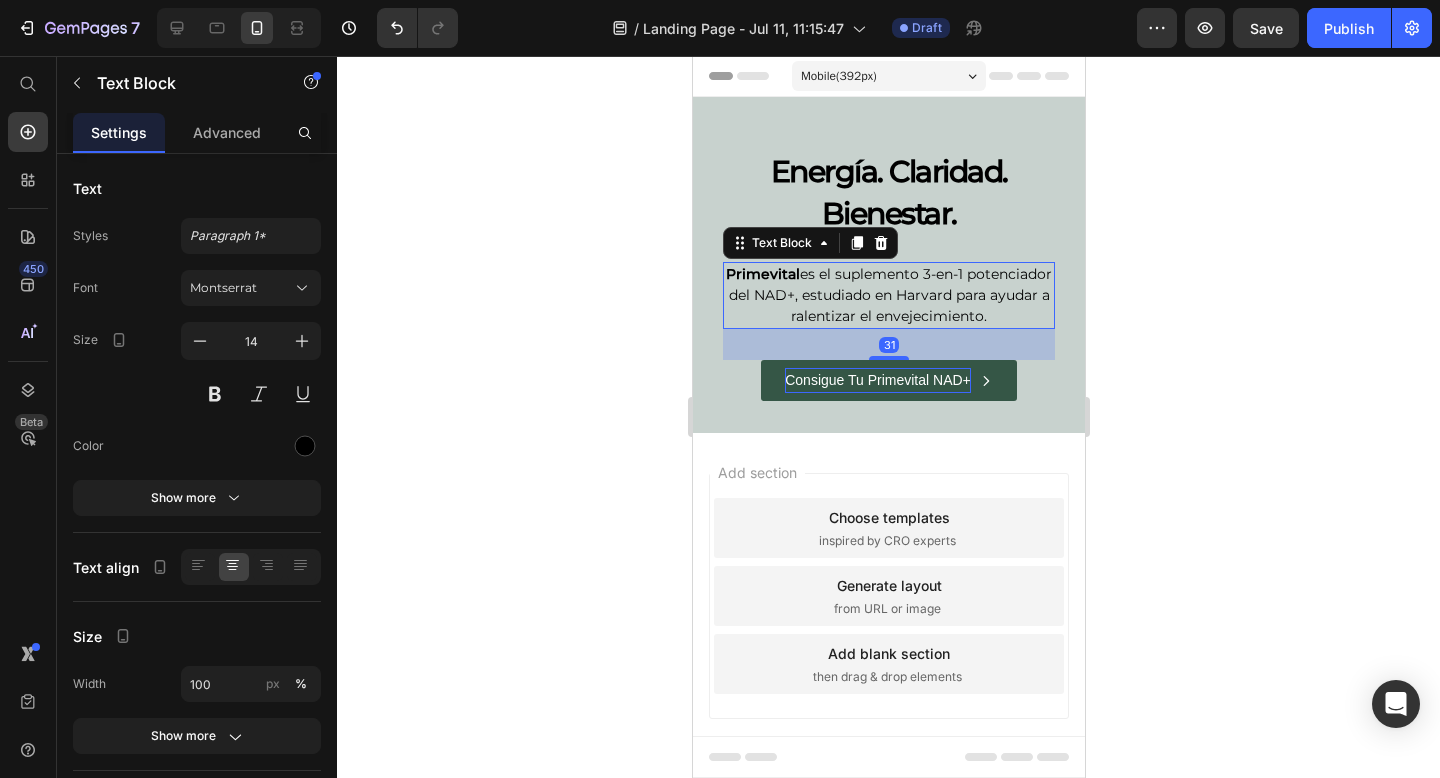 click 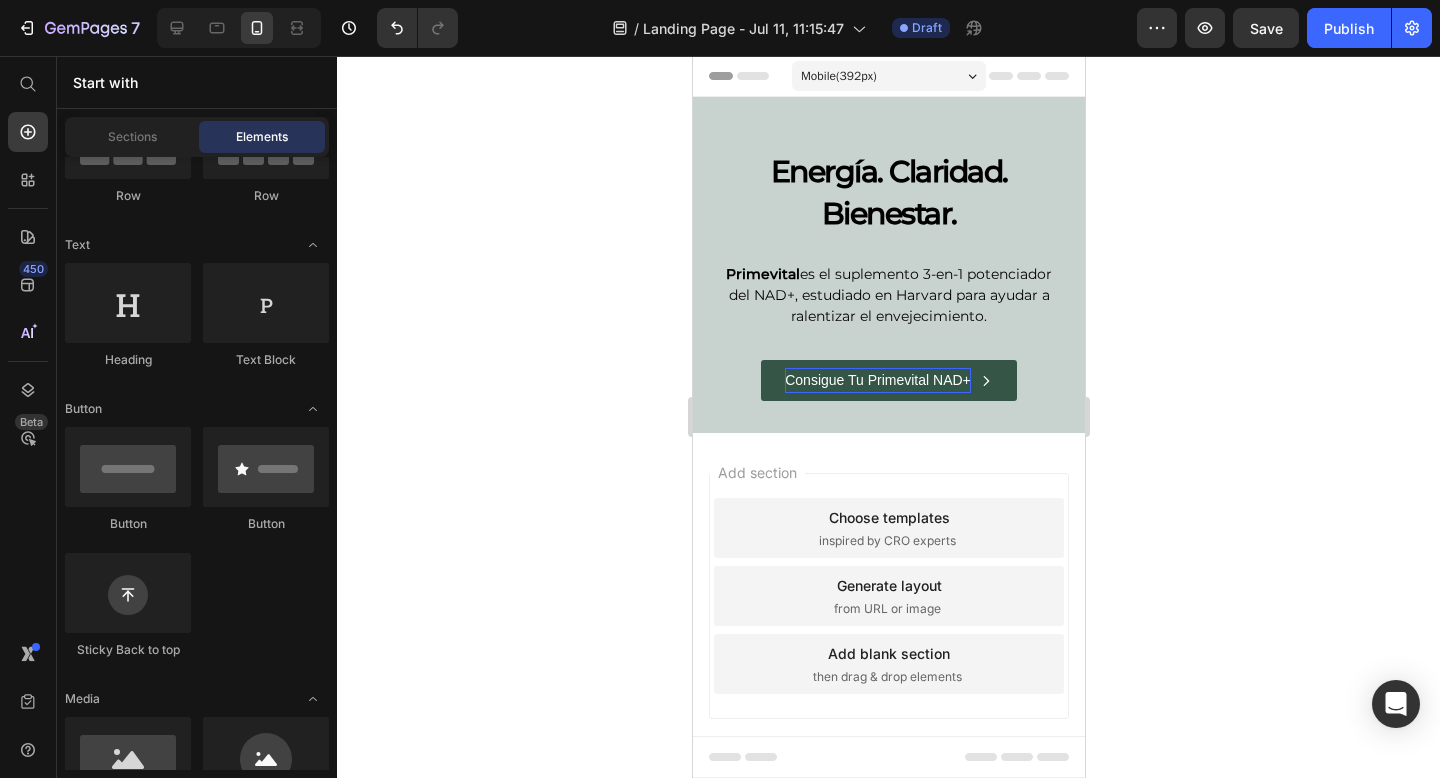 click on "Energía. Claridad. Bienestar." at bounding box center (888, 193) 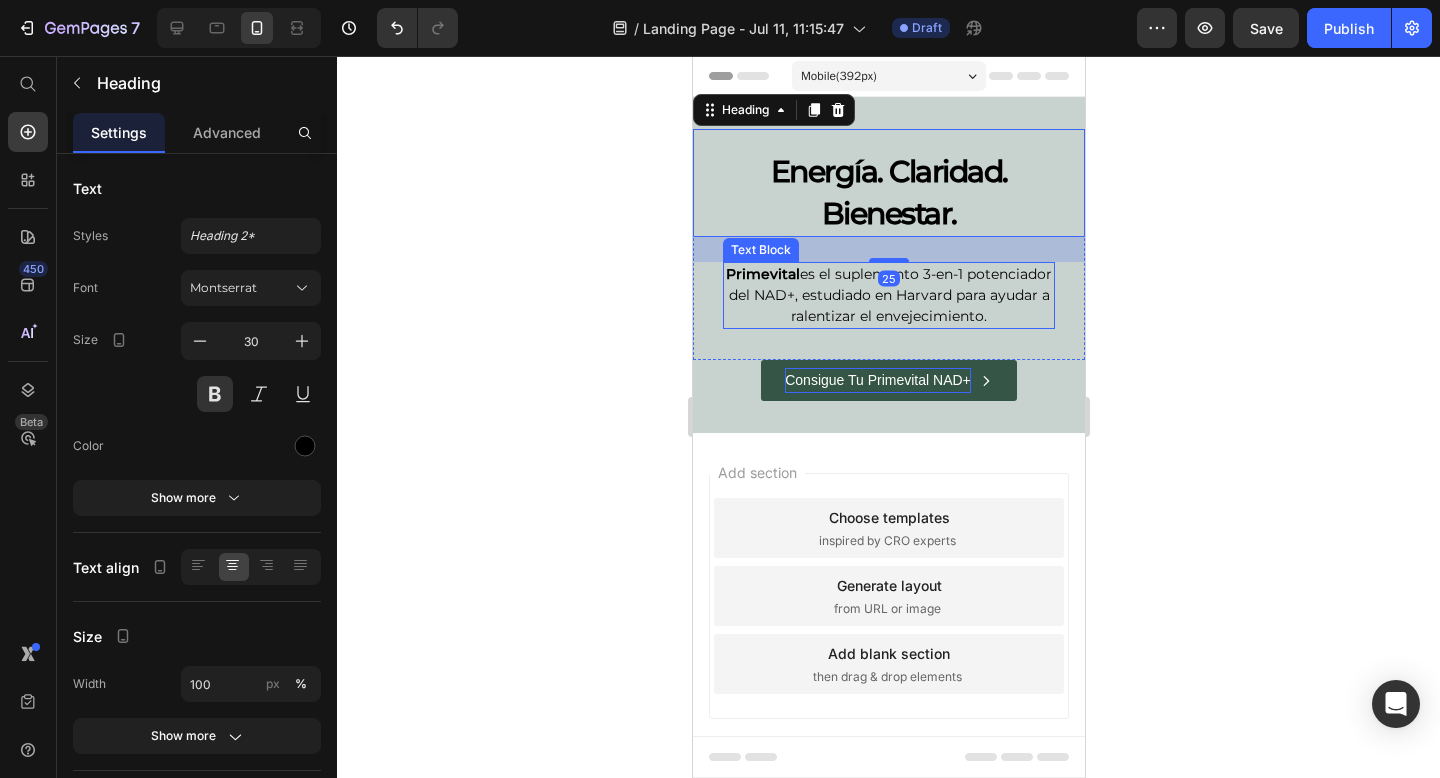 click on "Primevital  es el suplemento 3-en-1 potenciador del NAD+, estudiado en Harvard para ayudar a ralentizar el envejecimiento." at bounding box center [888, 295] 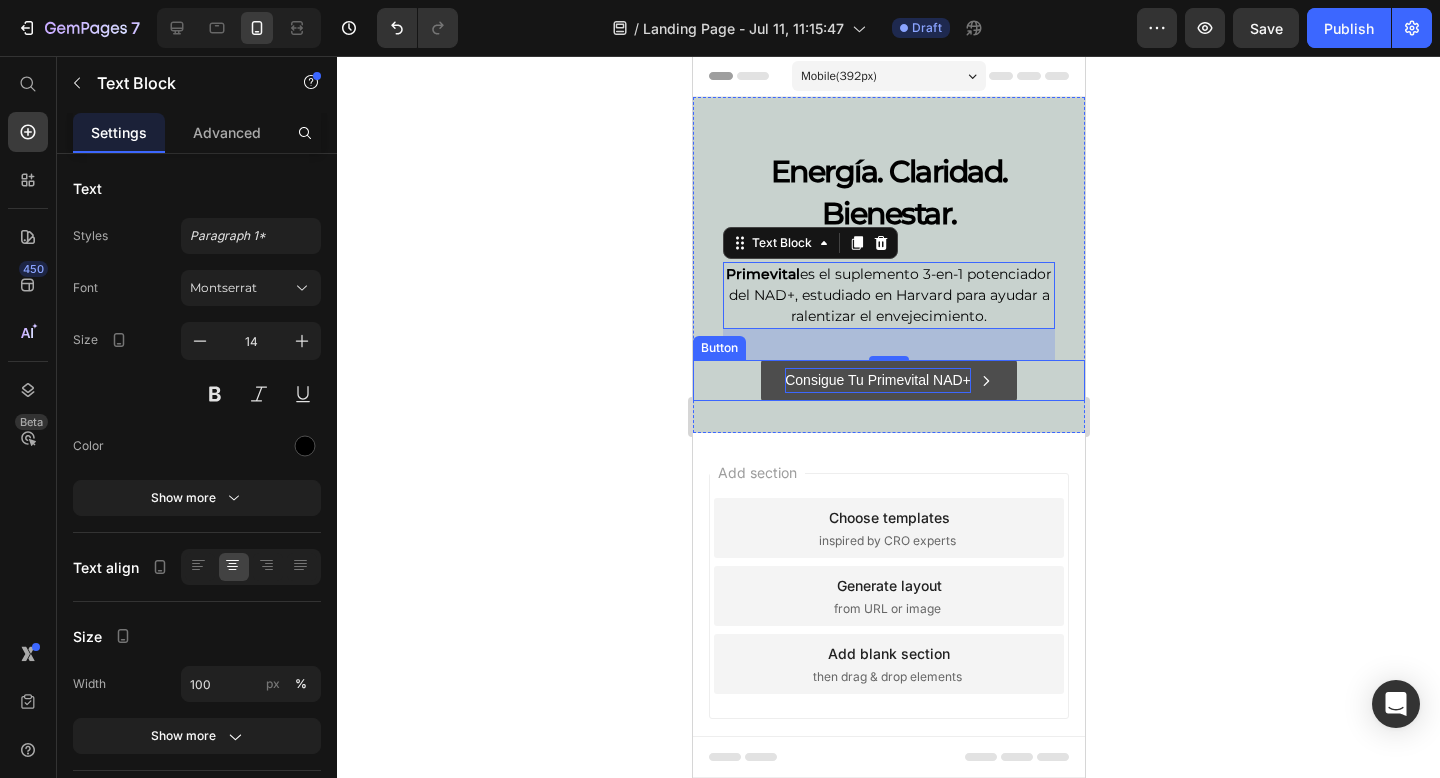 click on "Consigue Tu Primevital NAD+" at bounding box center (888, 380) 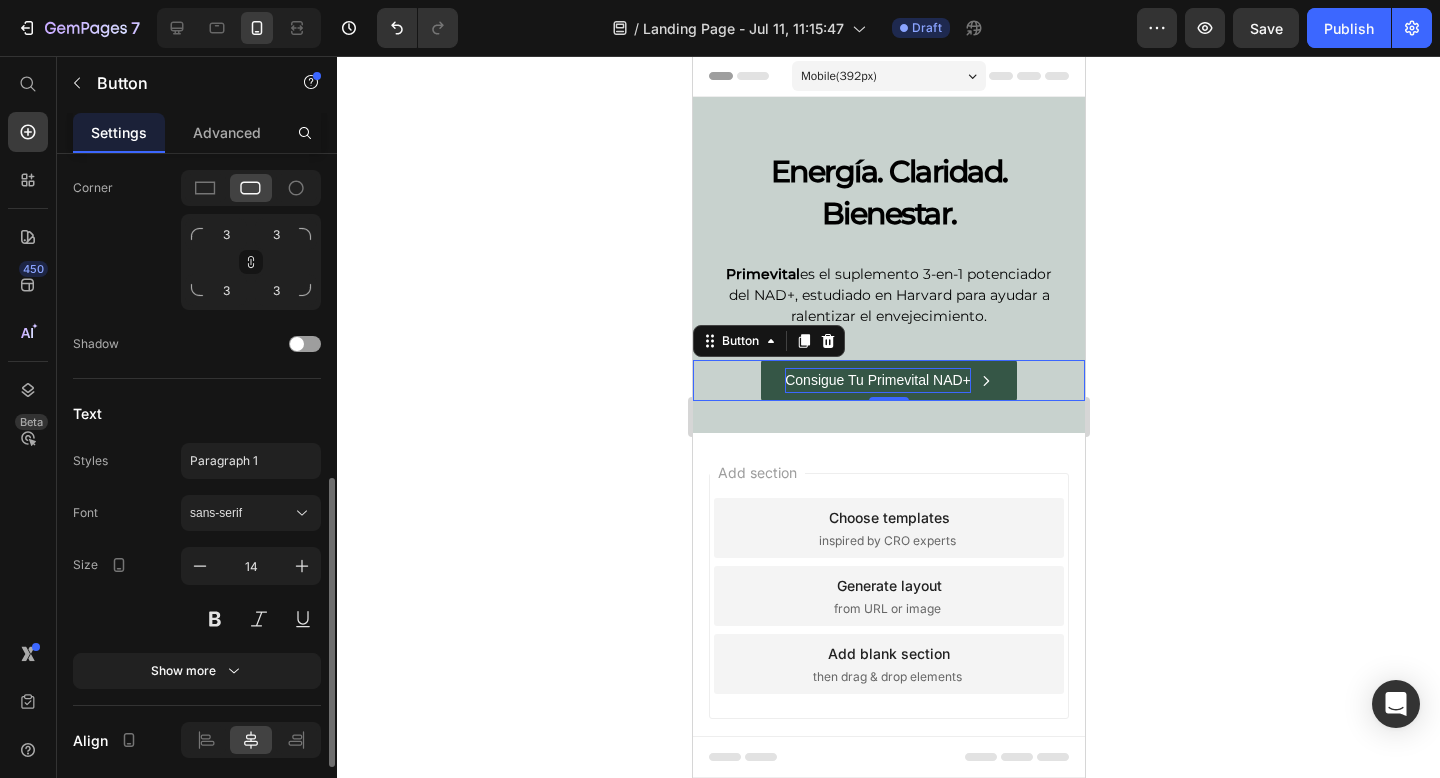 scroll, scrollTop: 888, scrollLeft: 0, axis: vertical 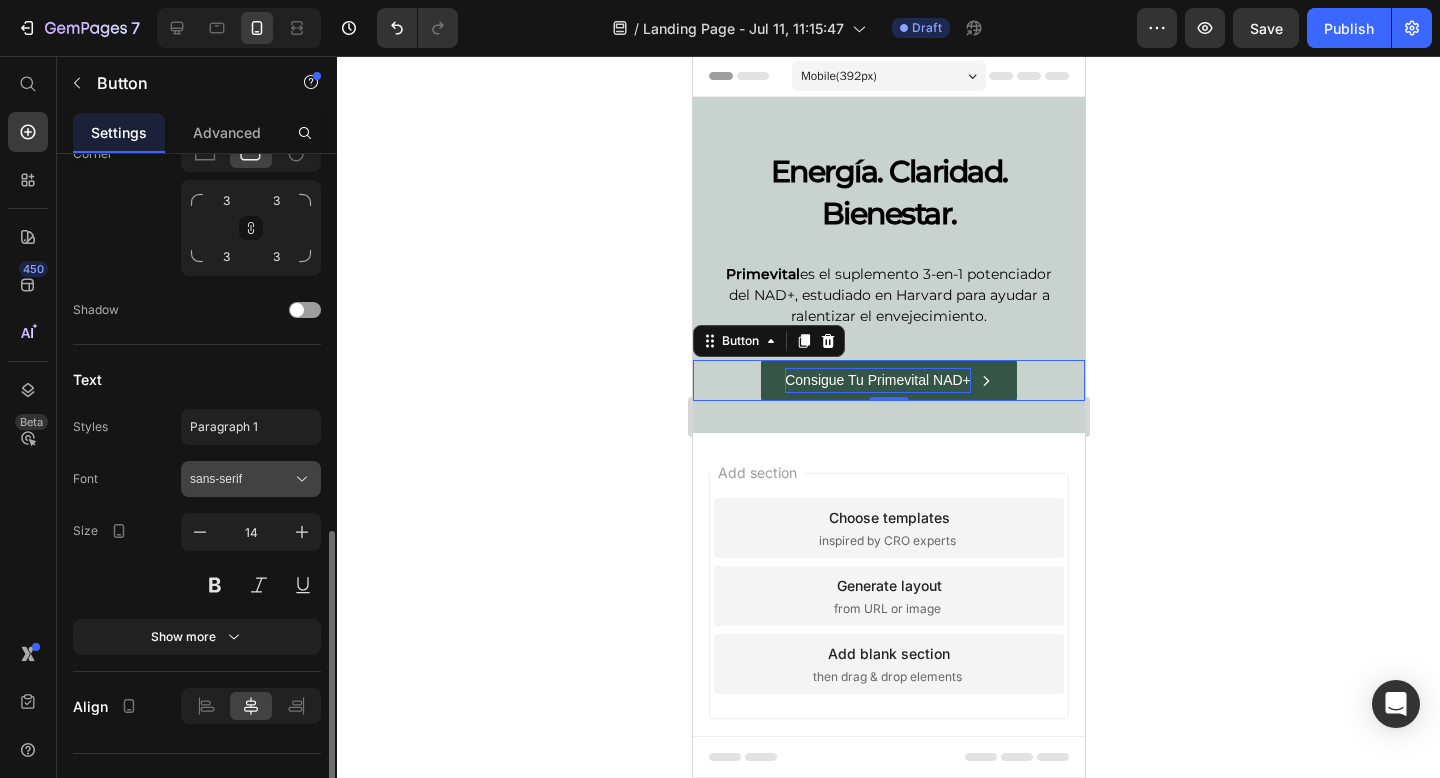 click on "sans-serif" at bounding box center (241, 479) 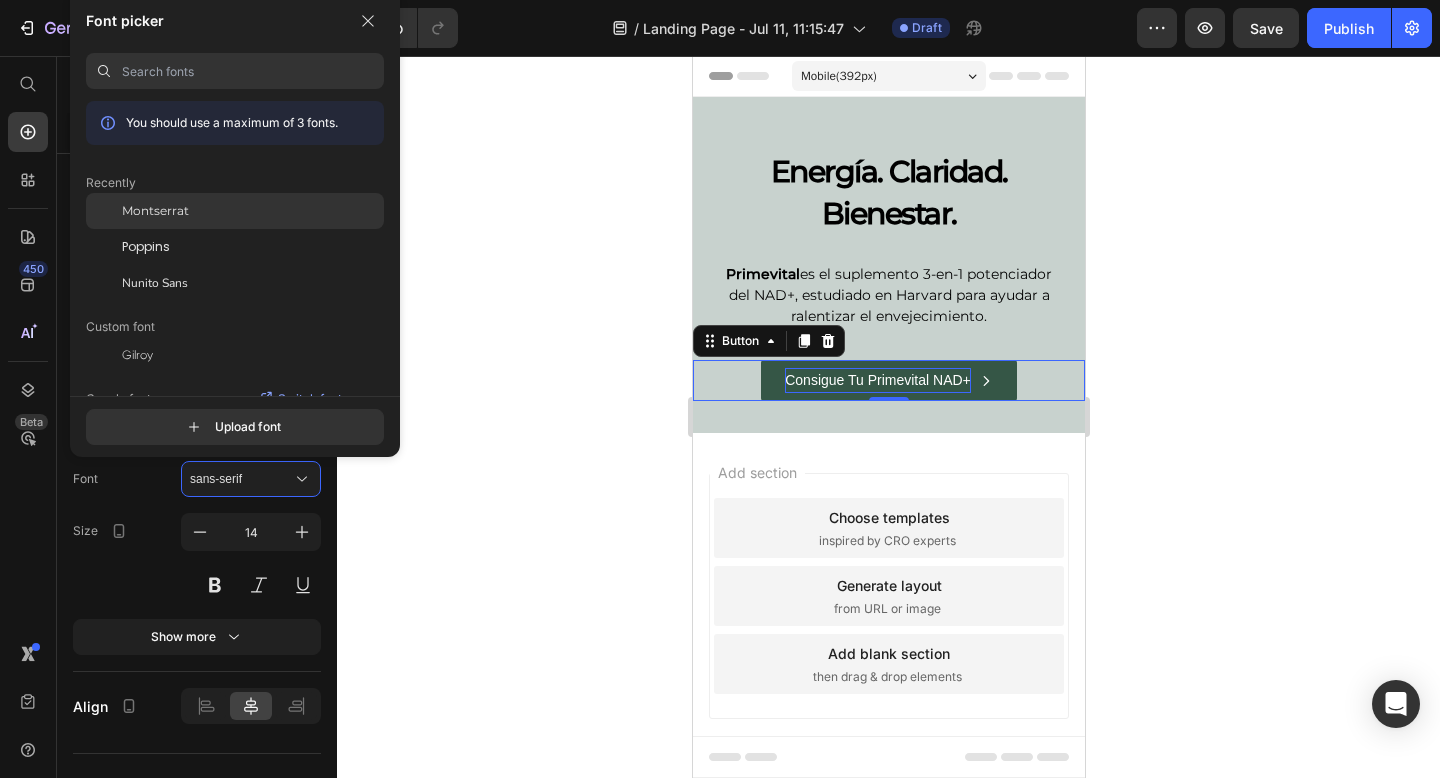 click on "Montserrat" at bounding box center [155, 211] 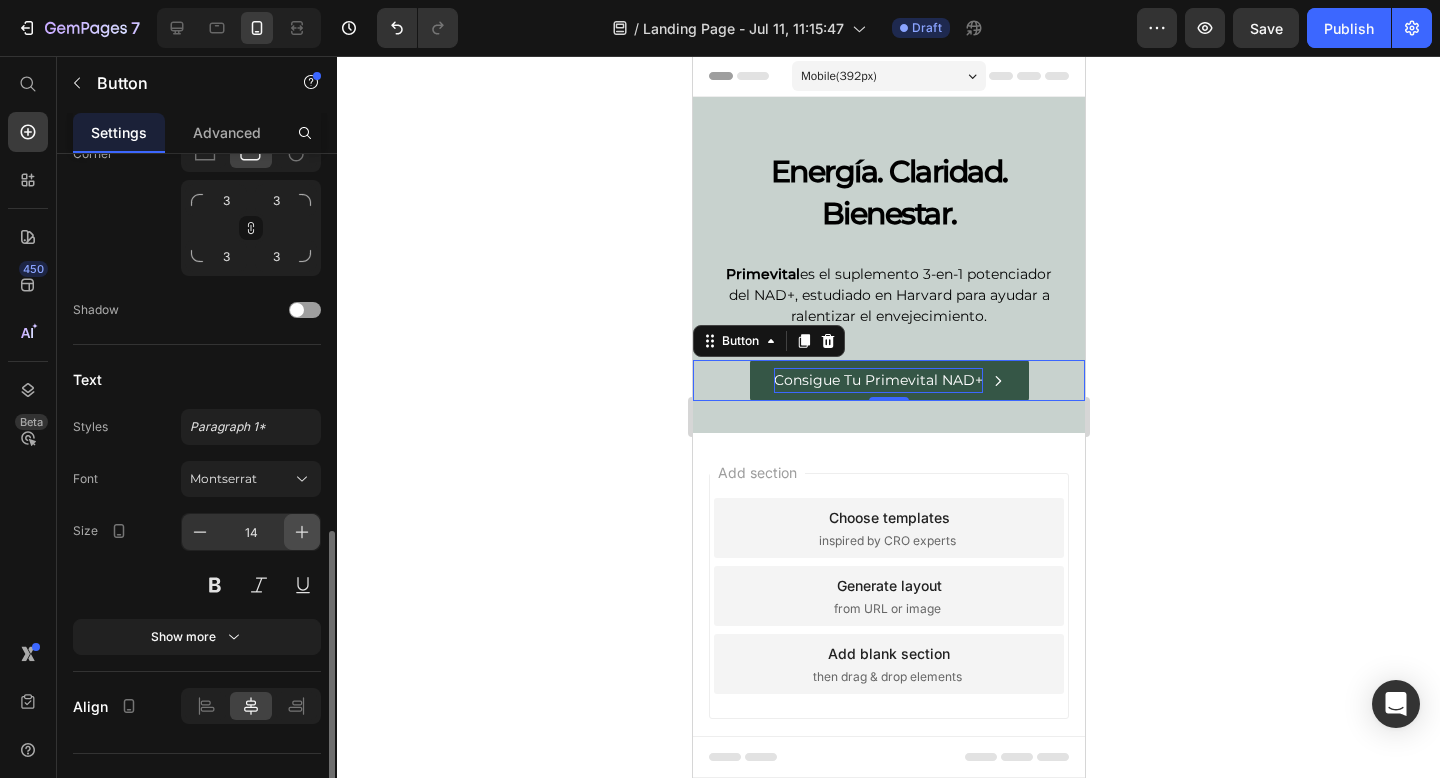 click 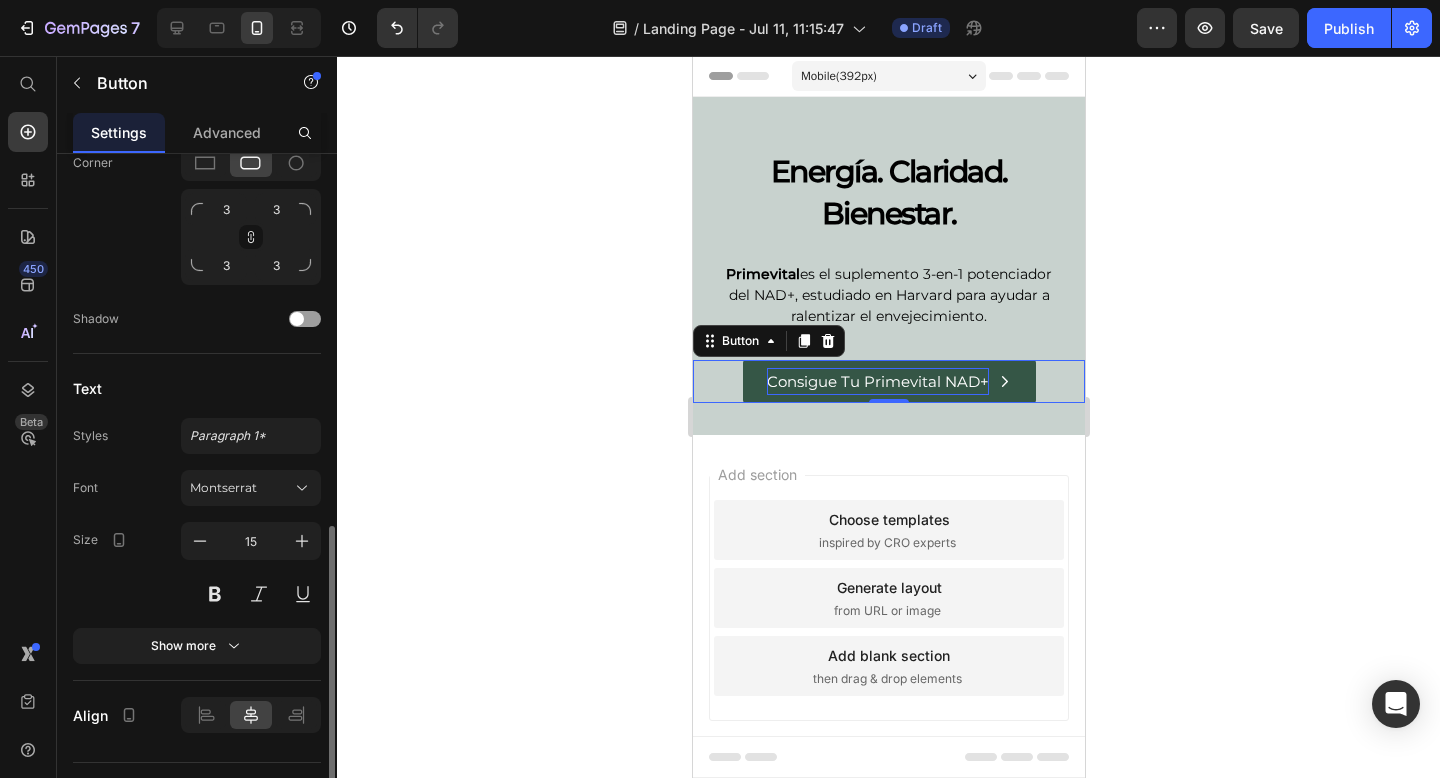 scroll, scrollTop: 878, scrollLeft: 0, axis: vertical 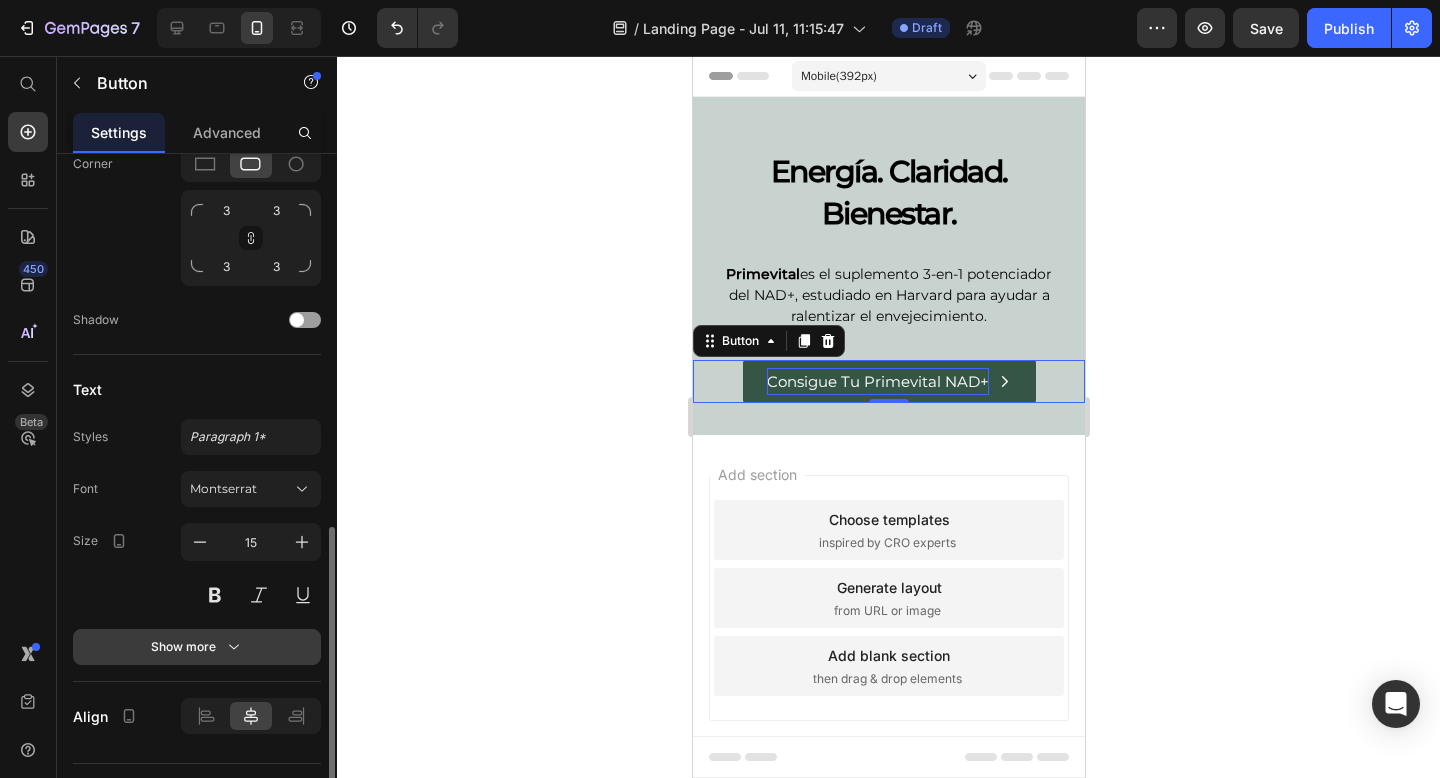 click on "Show more" at bounding box center [197, 647] 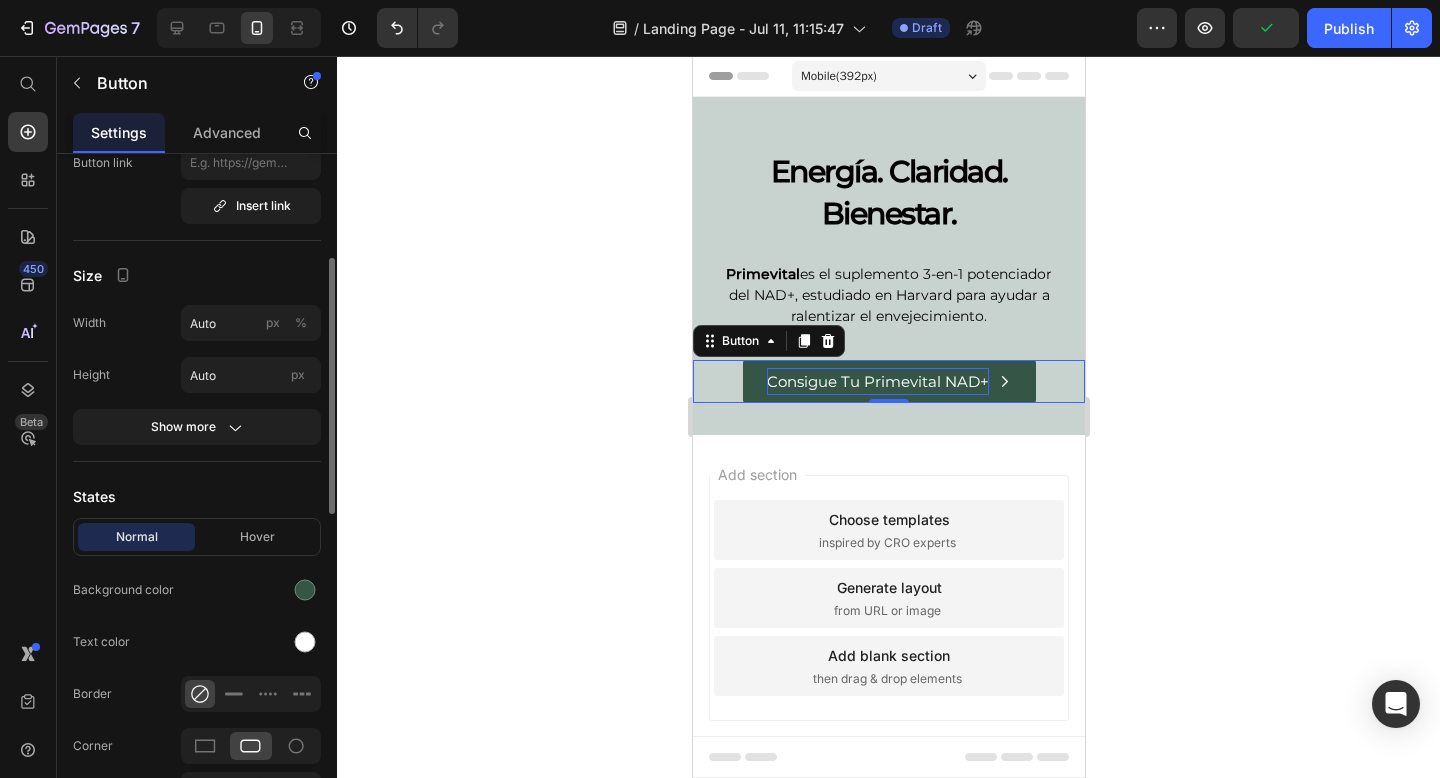scroll, scrollTop: 291, scrollLeft: 0, axis: vertical 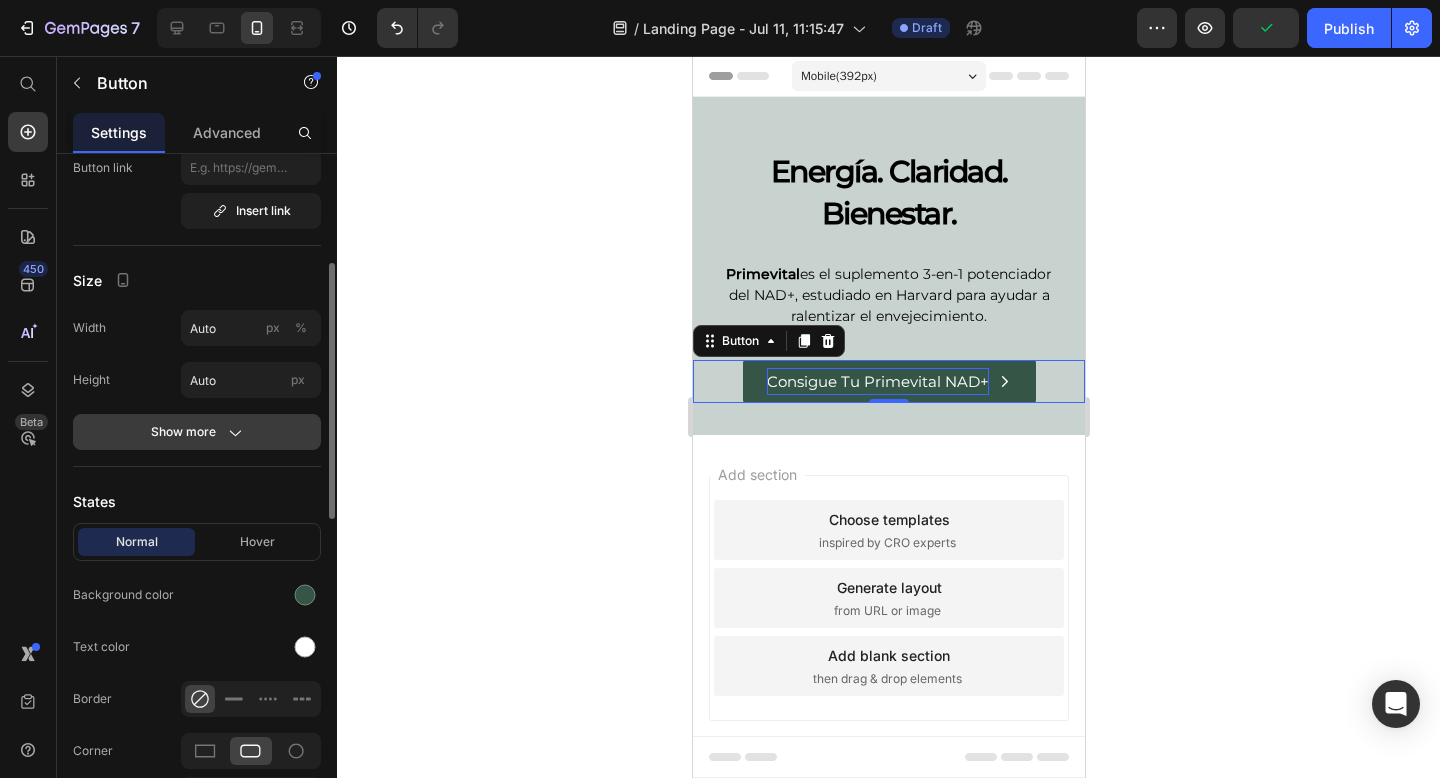 click on "Show more" at bounding box center [197, 432] 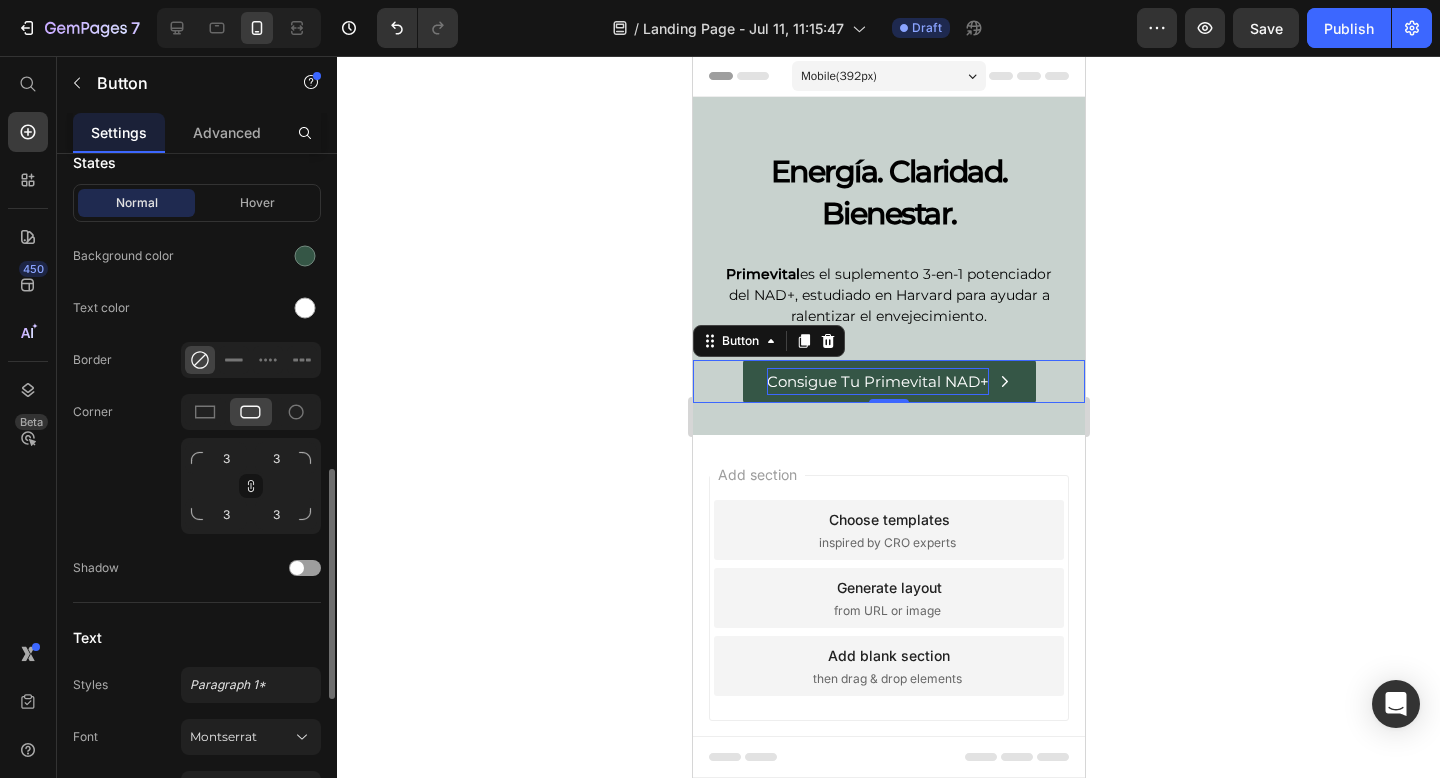 scroll, scrollTop: 855, scrollLeft: 0, axis: vertical 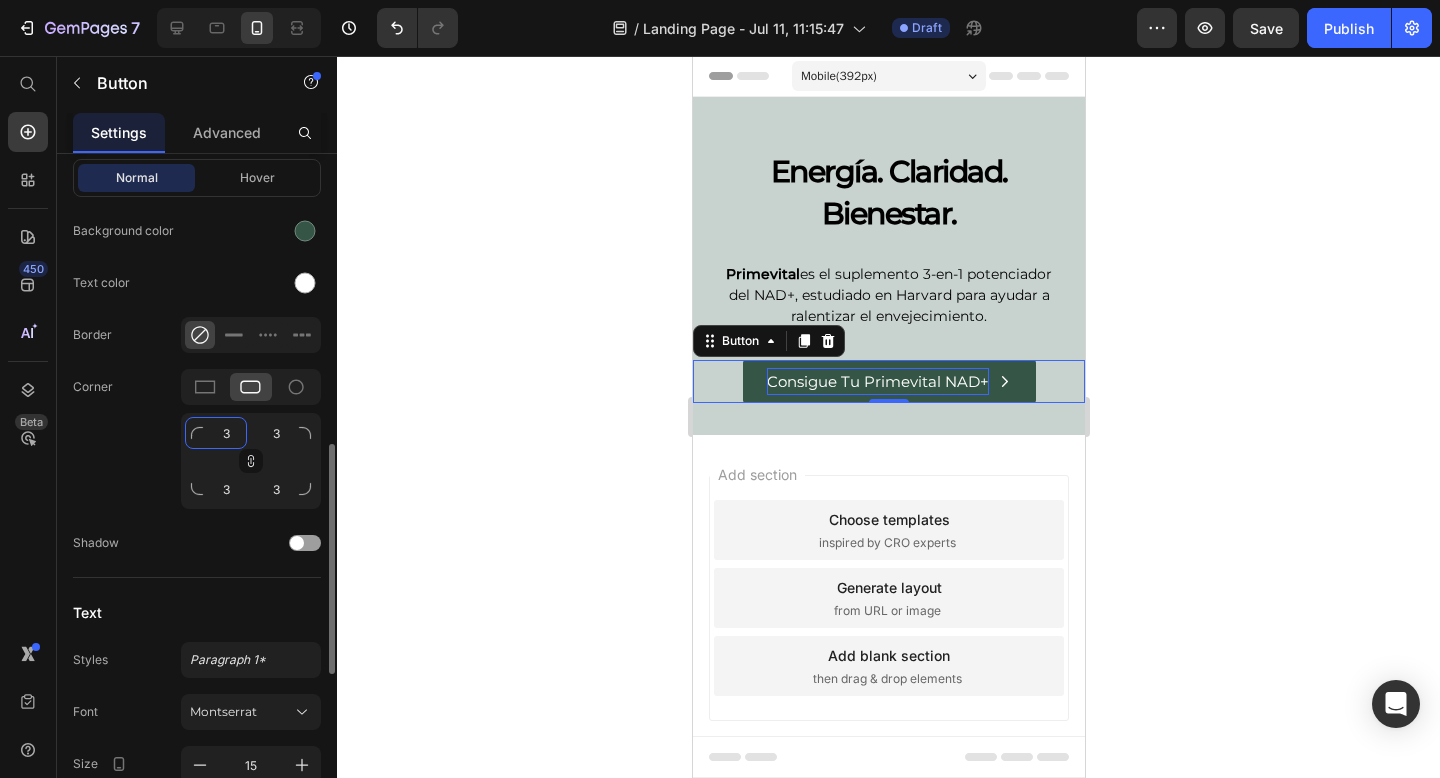 click on "3" 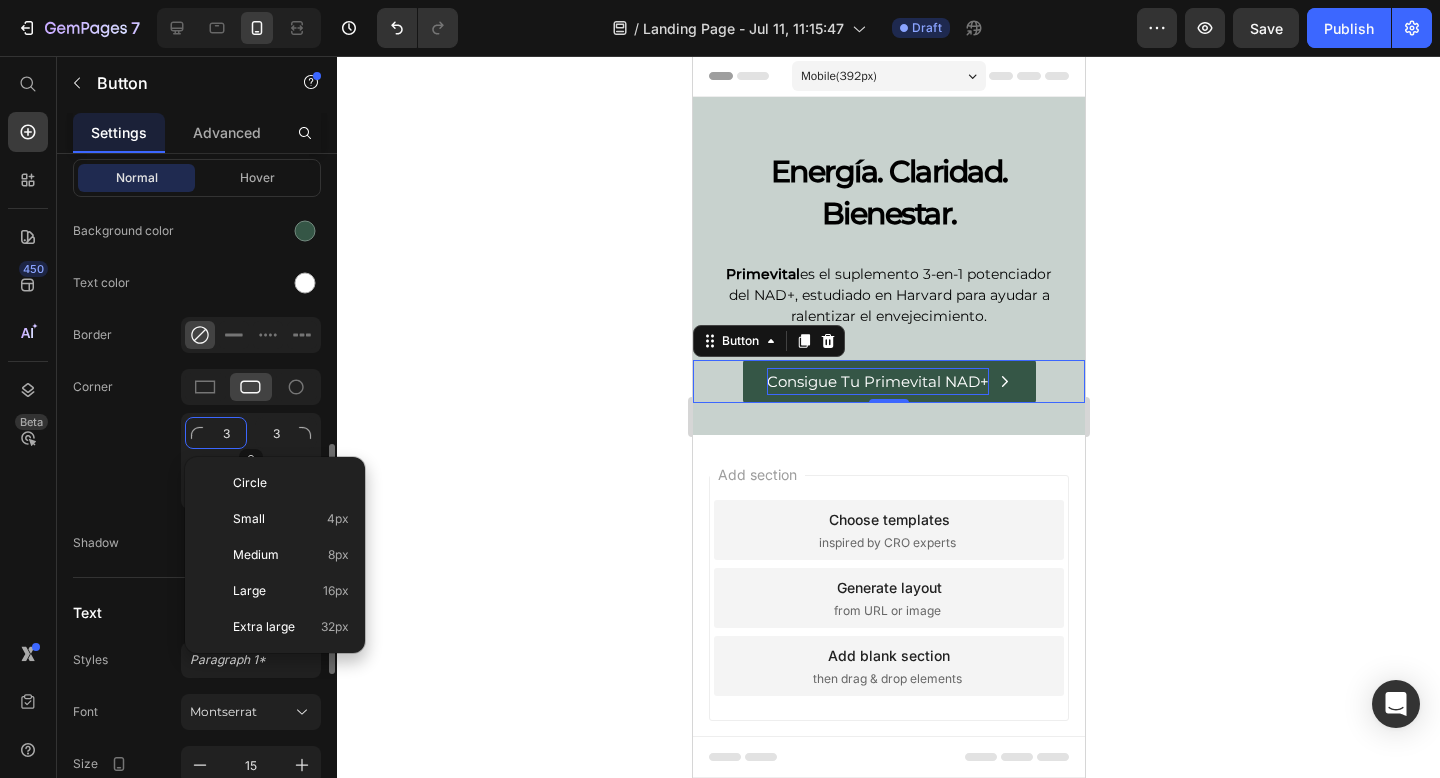 type on "8" 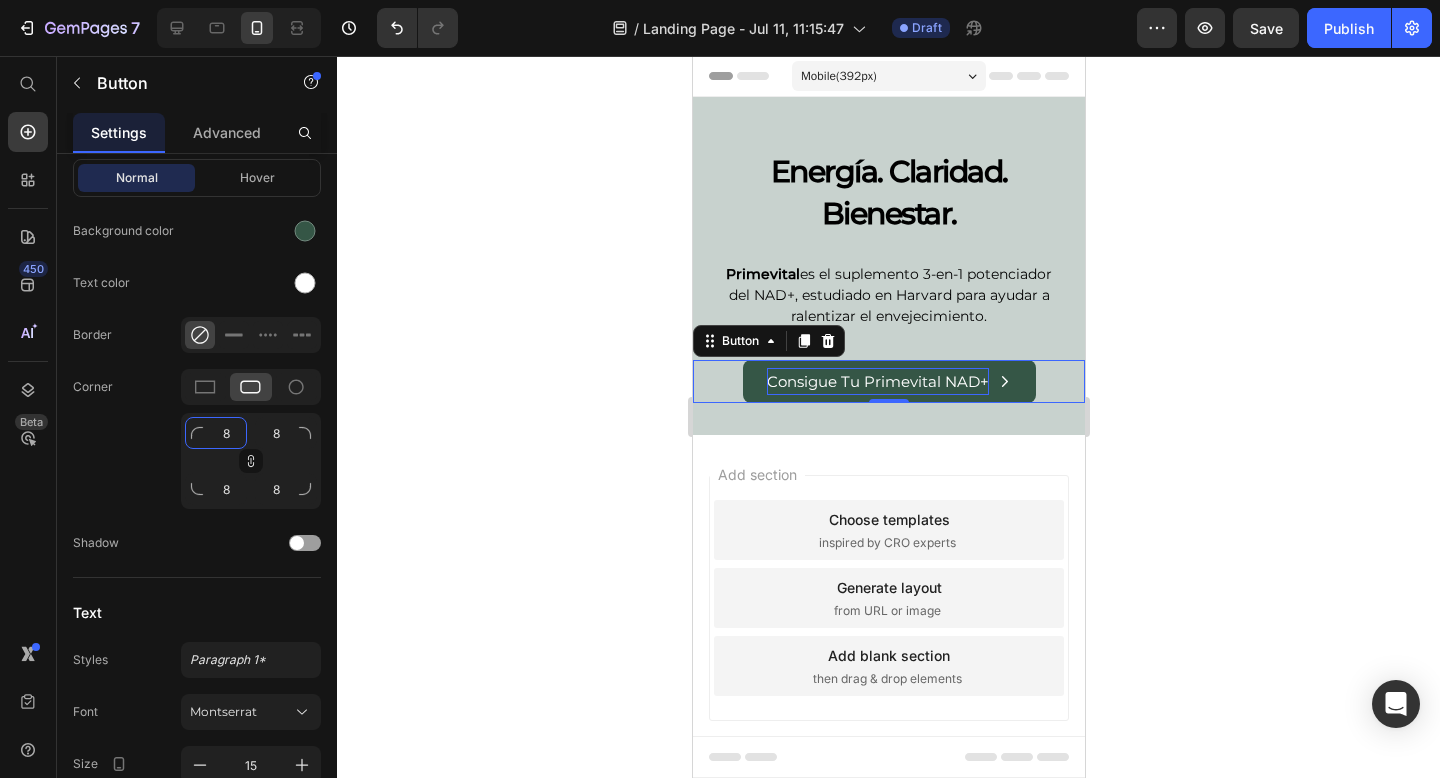 type on "8" 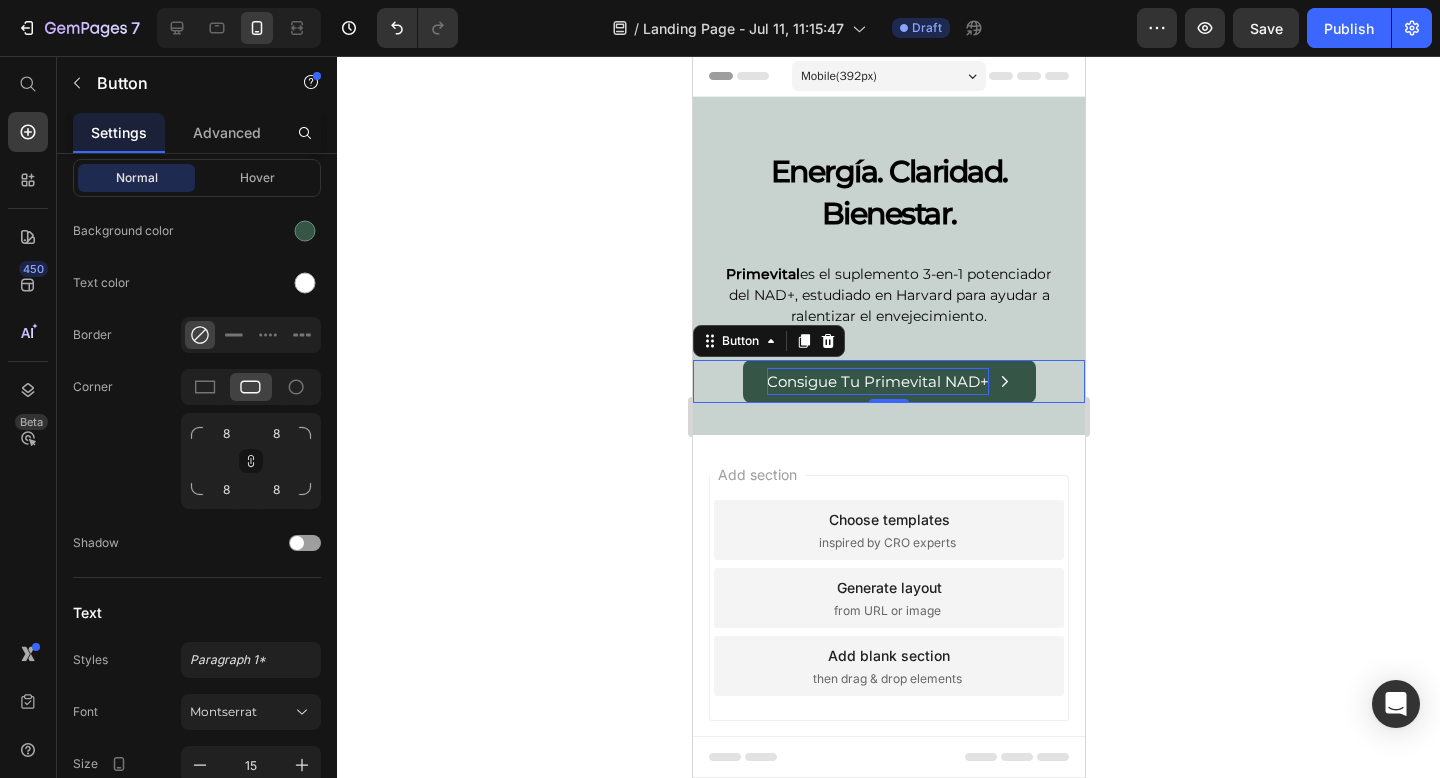 click 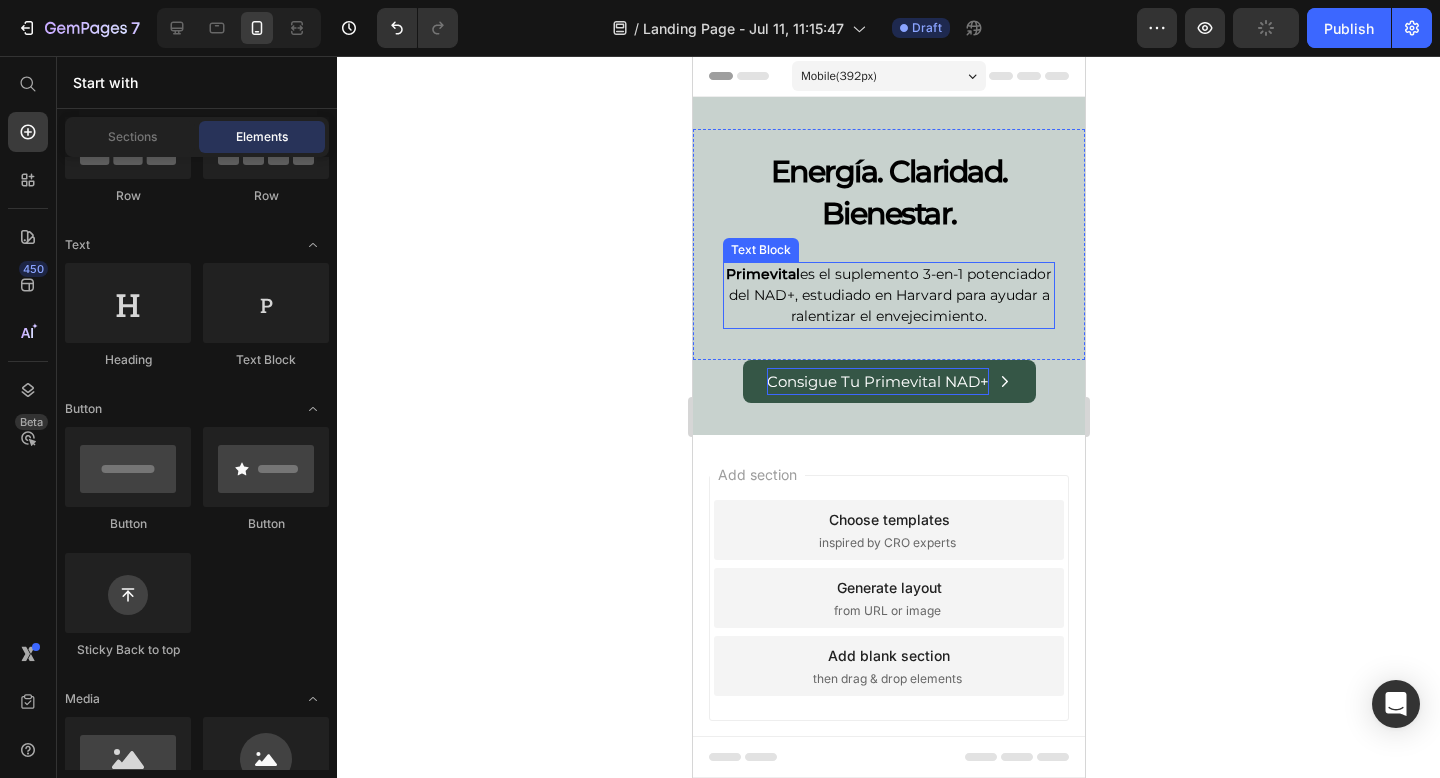 click on "Primevital  es el suplemento 3-en-1 potenciador del NAD+, estudiado en Harvard para ayudar a ralentizar el envejecimiento." at bounding box center [888, 295] 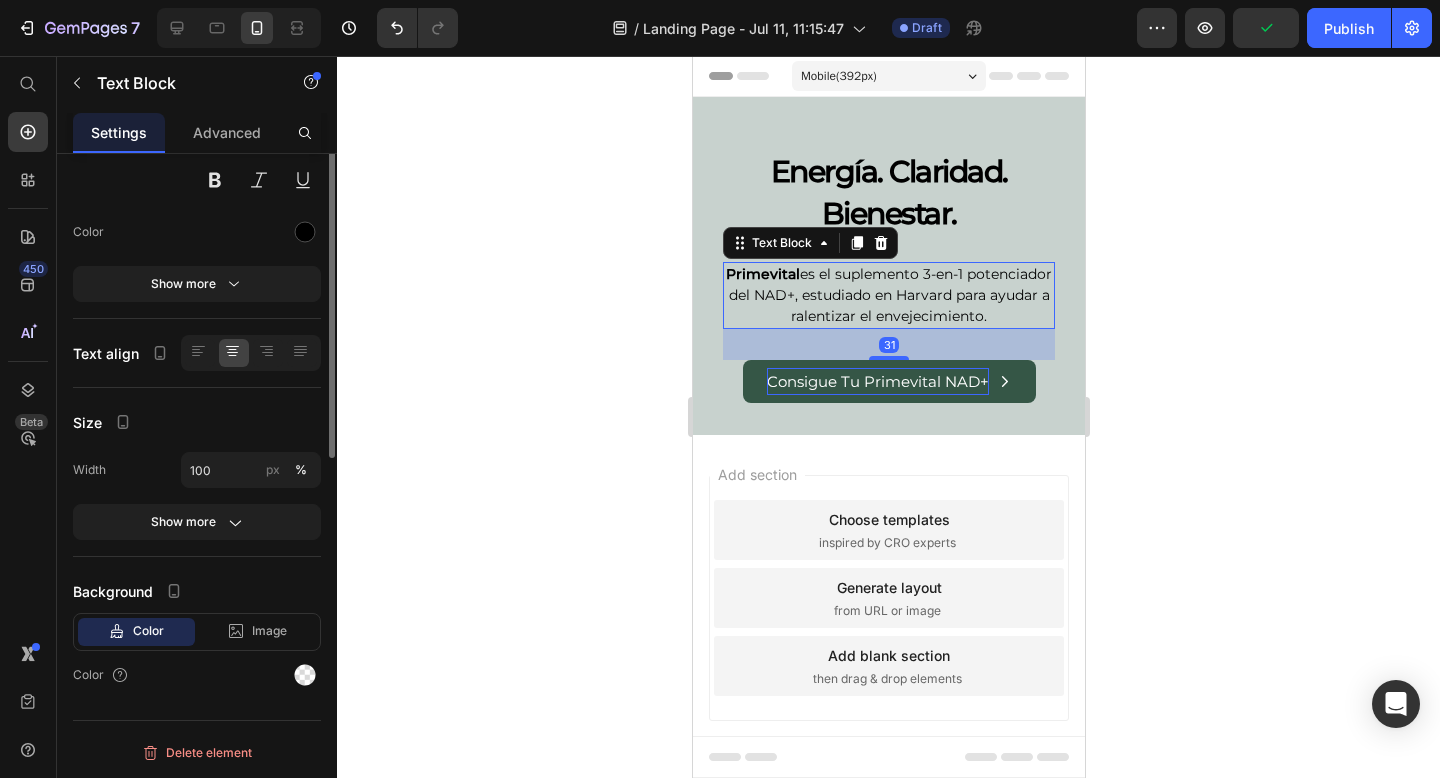 scroll, scrollTop: 0, scrollLeft: 0, axis: both 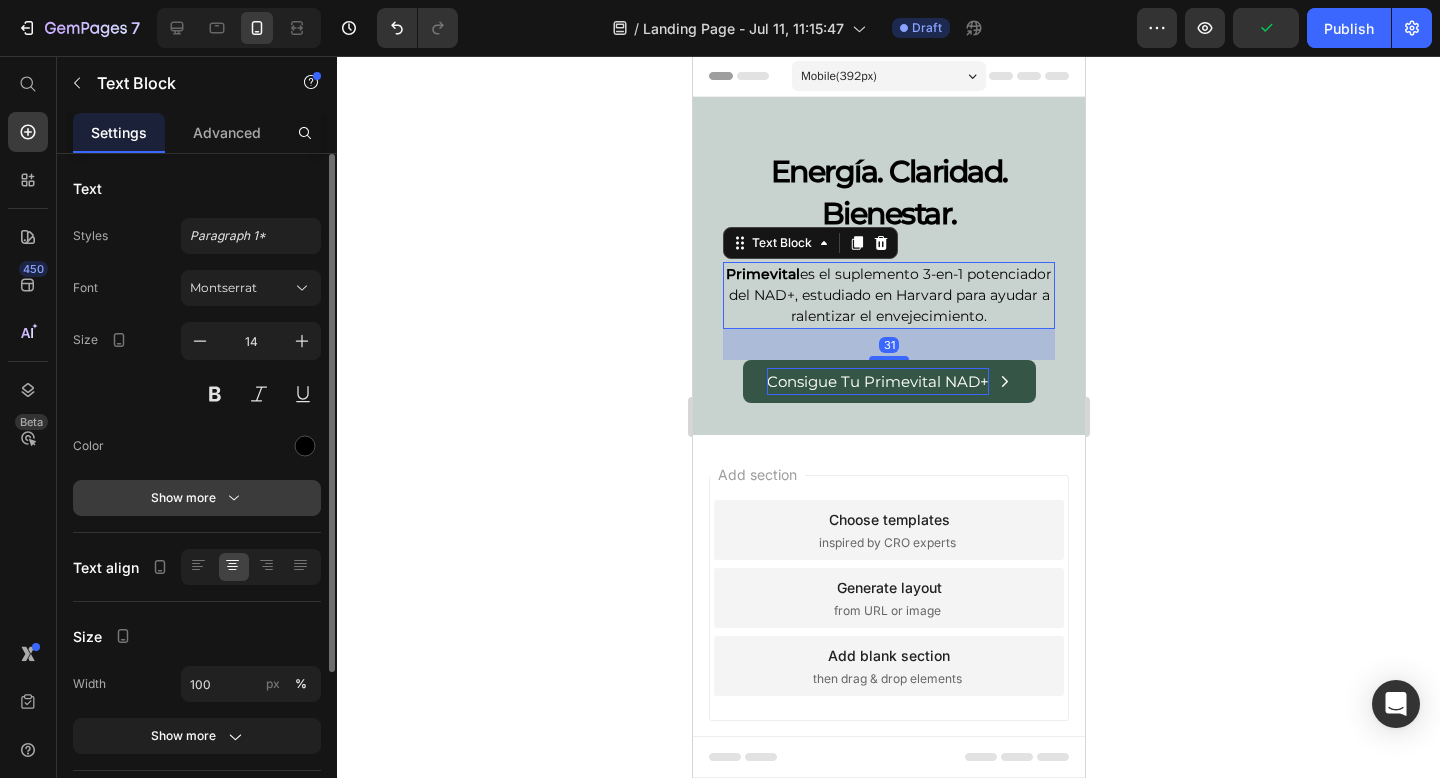 click on "Show more" at bounding box center (197, 498) 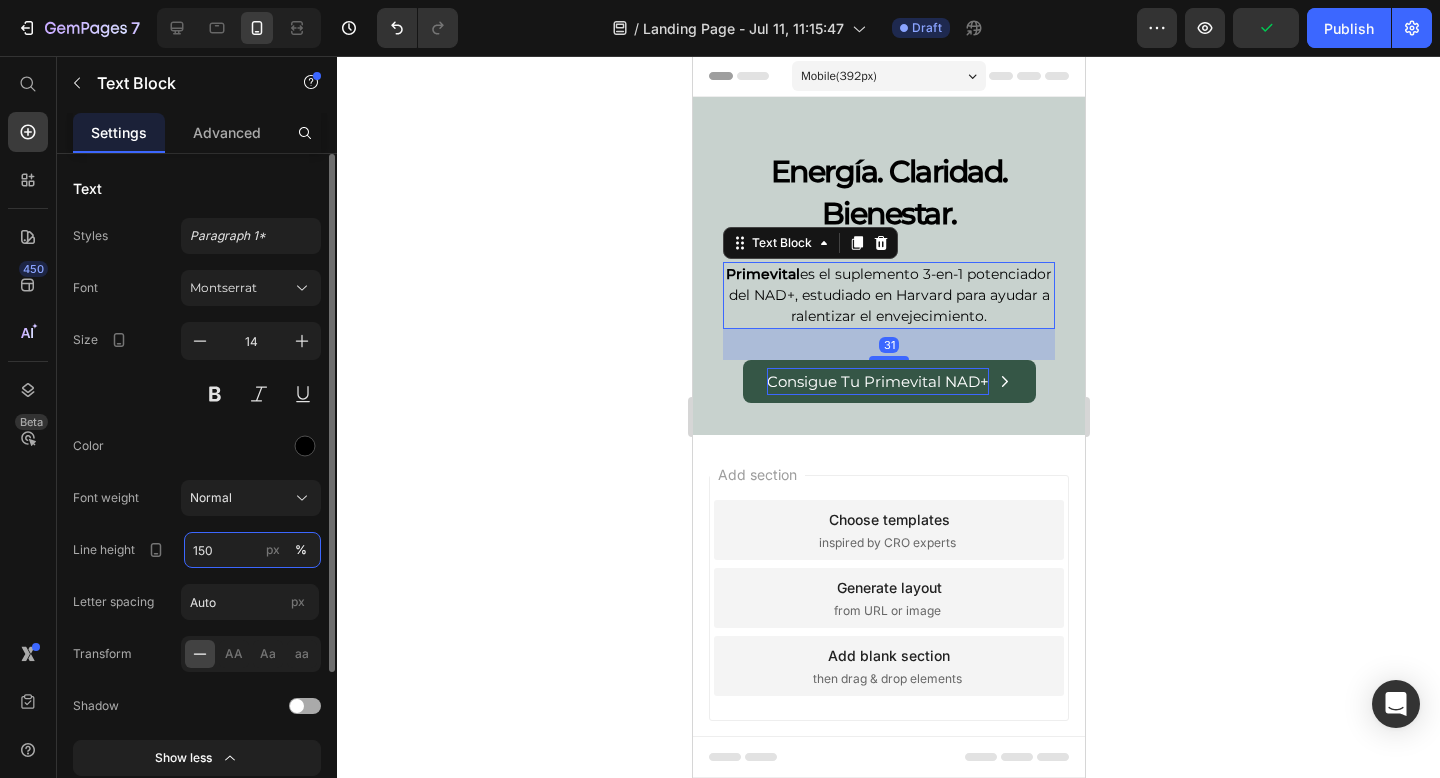 click on "150" at bounding box center [252, 550] 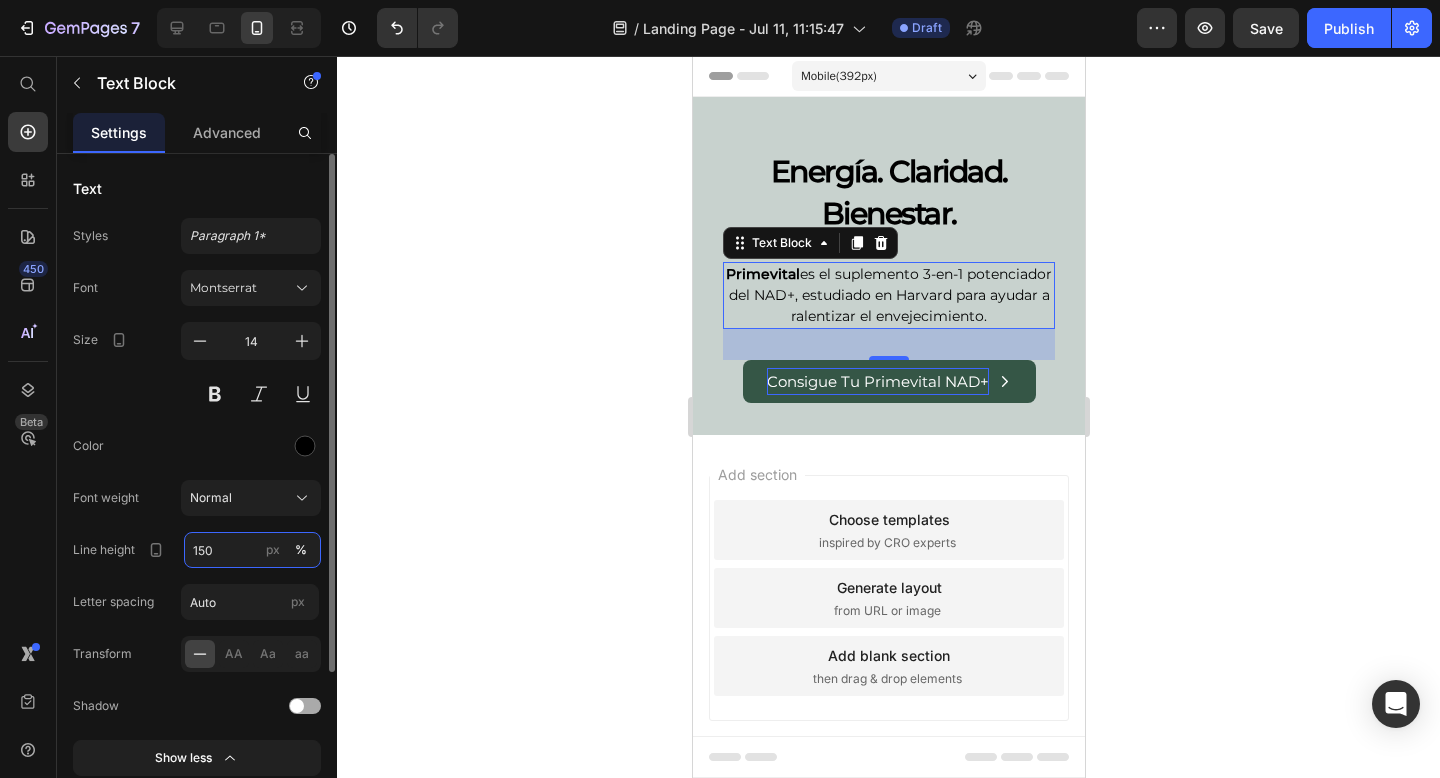 click on "150" at bounding box center (252, 550) 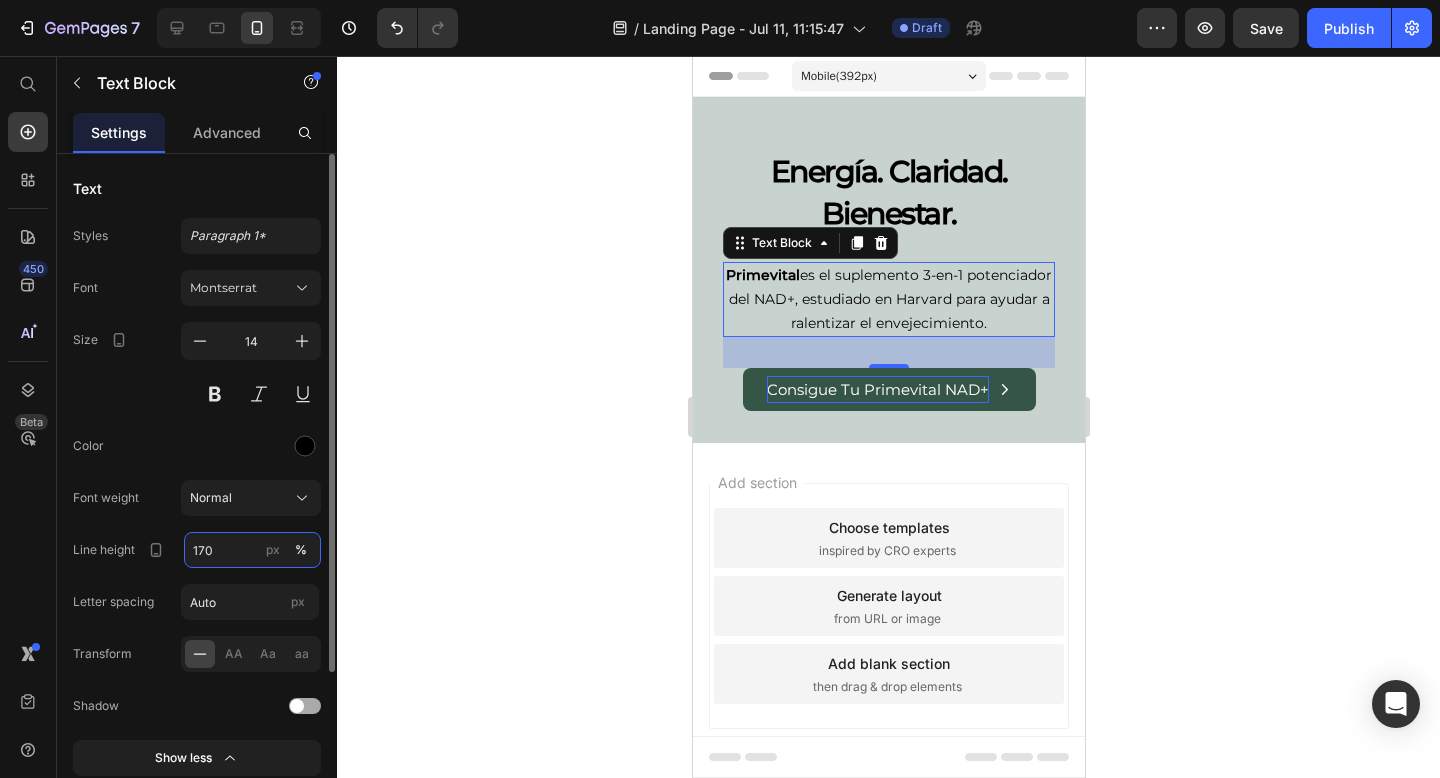 type on "170" 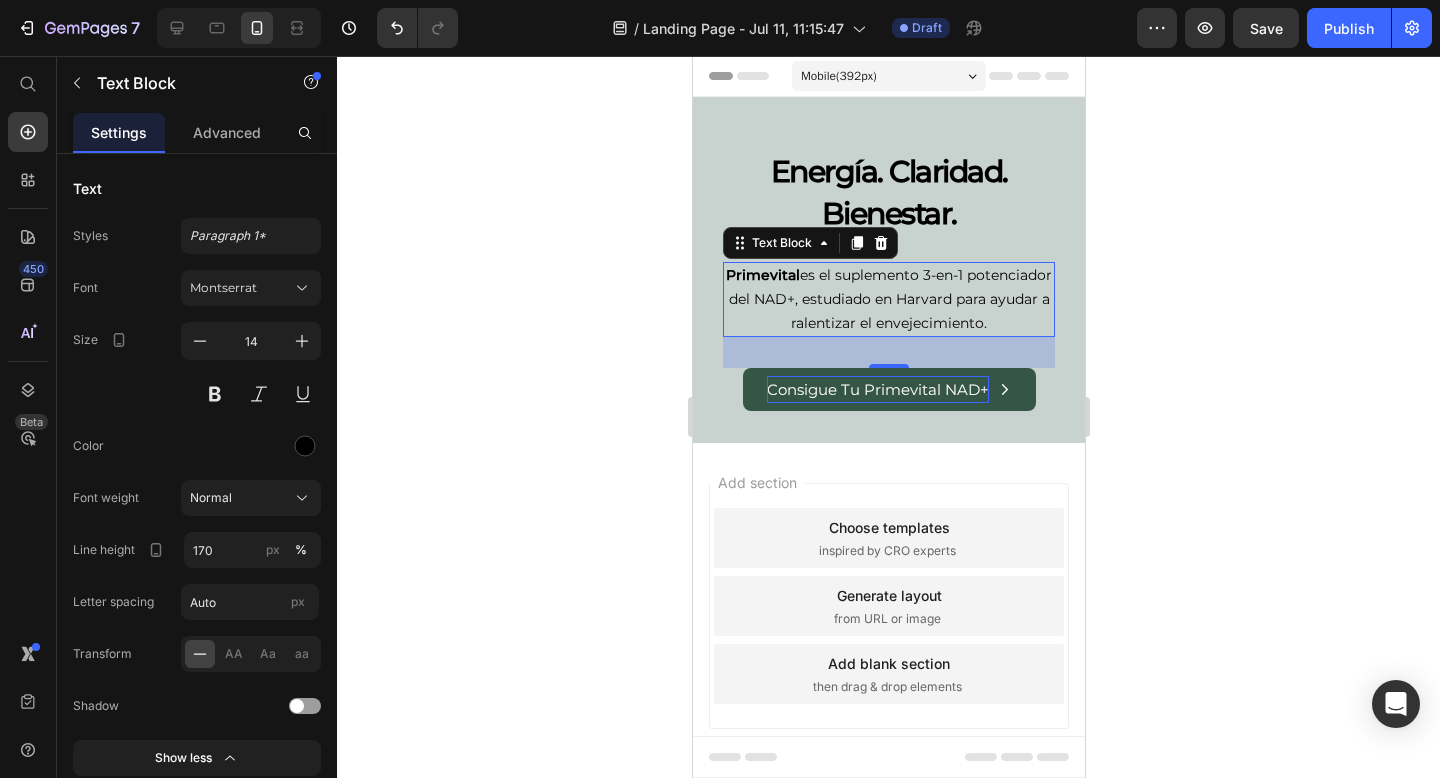click 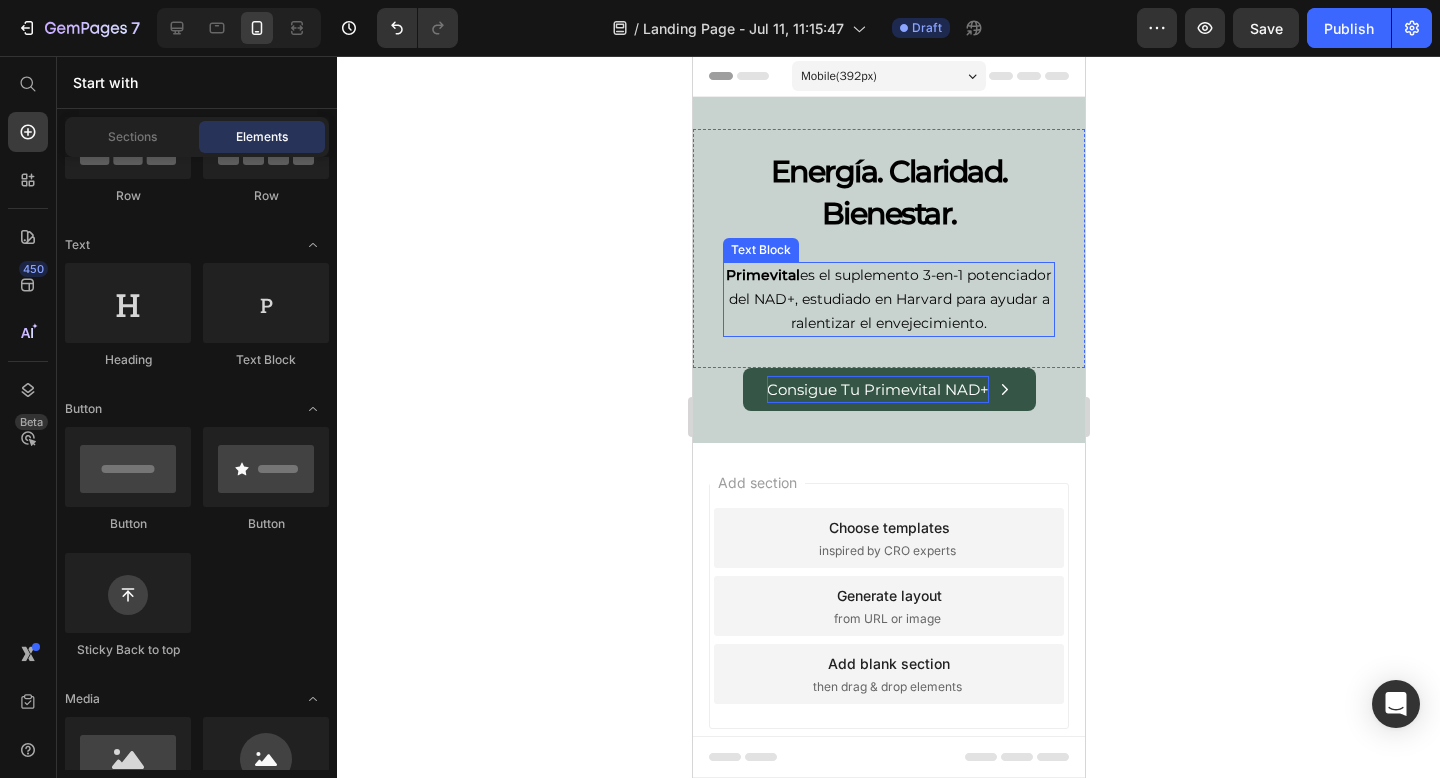 click on "Primevital  es el suplemento 3-en-1 potenciador del NAD+, estudiado en Harvard para ayudar a ralentizar el envejecimiento." at bounding box center (888, 299) 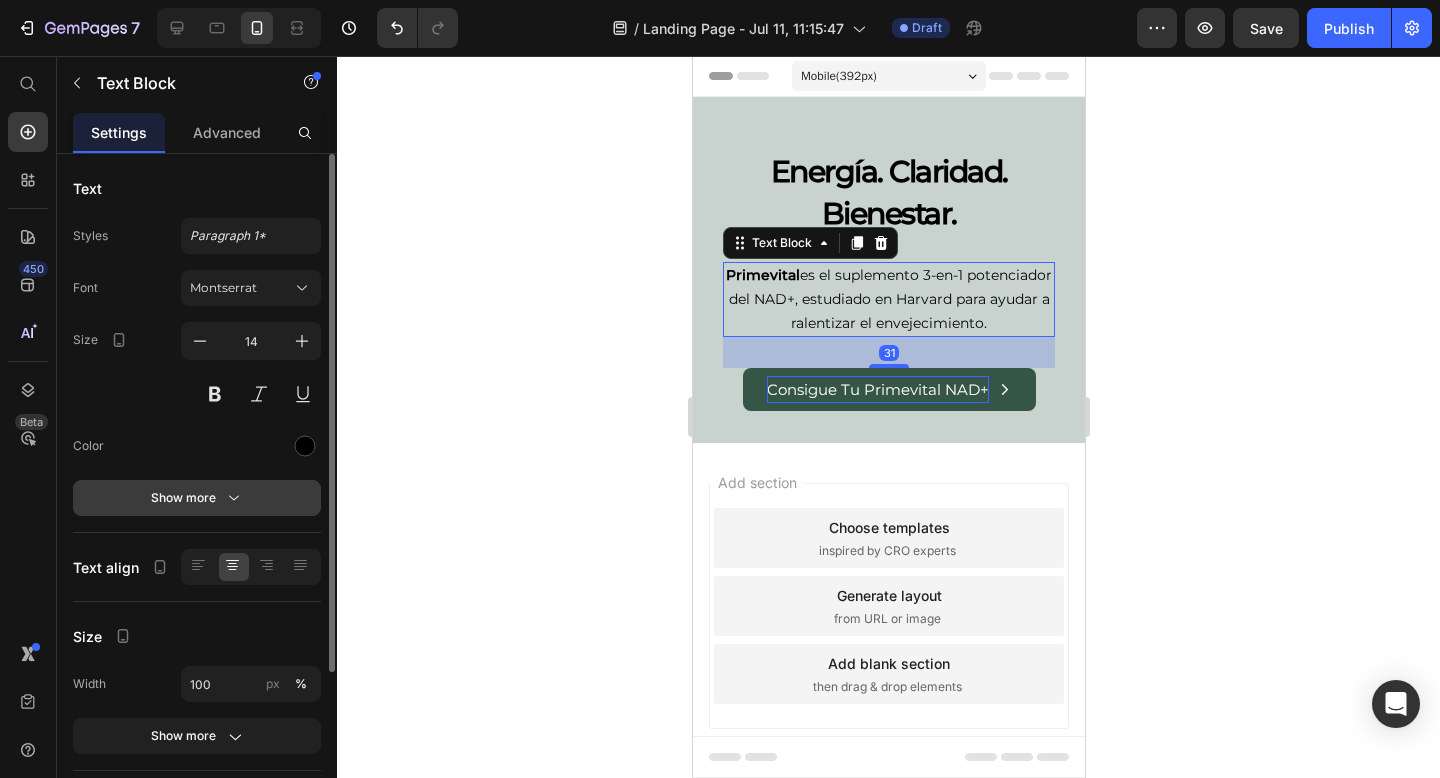 click on "Show more" at bounding box center (197, 498) 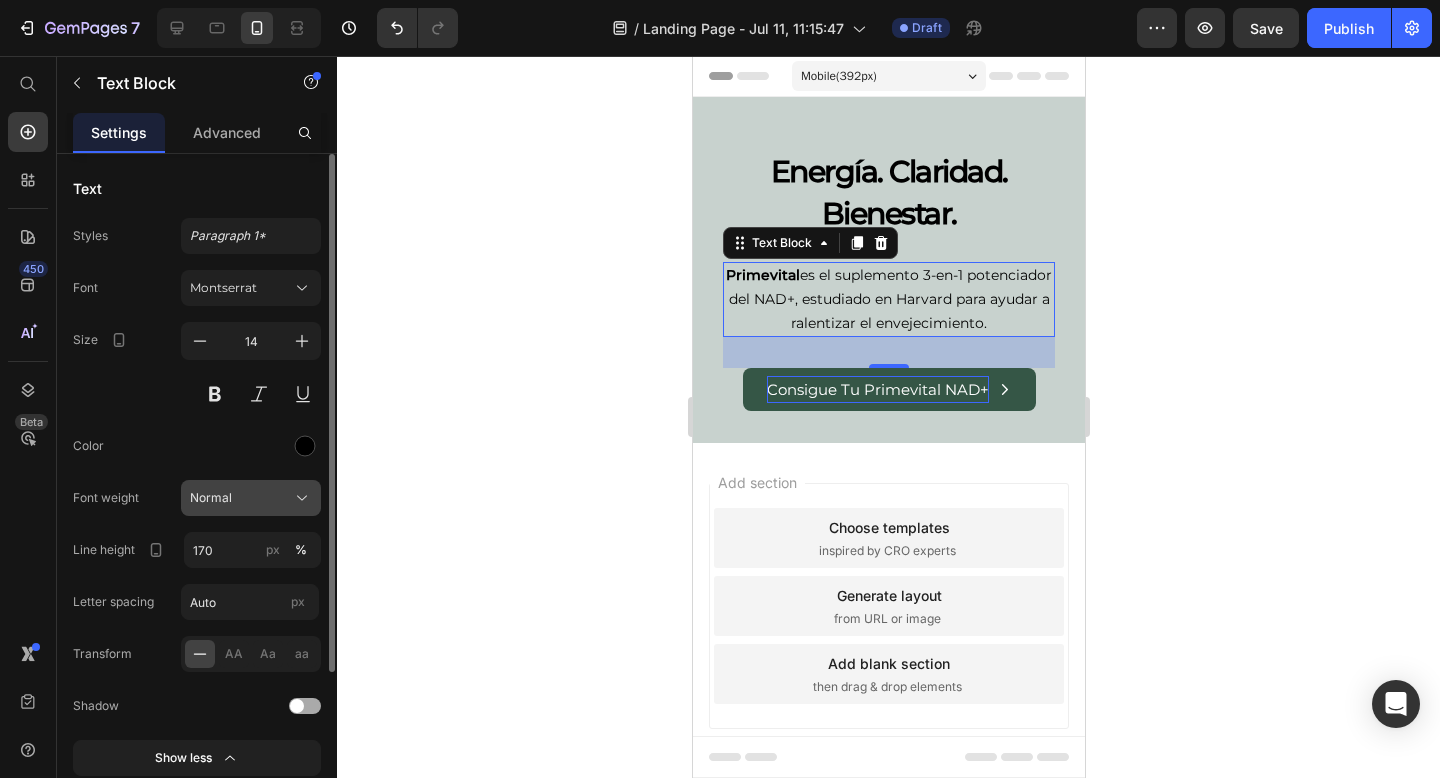 click on "Normal" 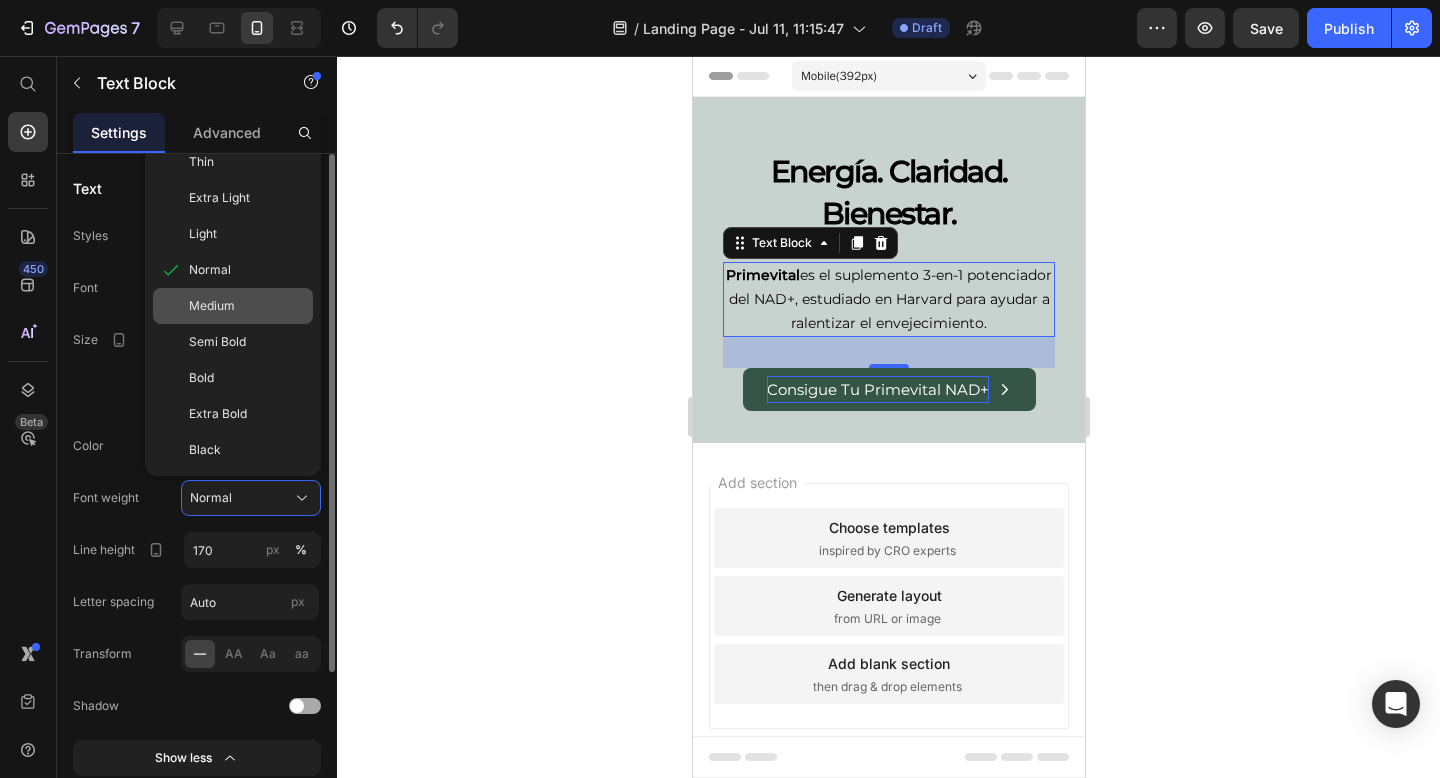click on "Medium" at bounding box center [212, 306] 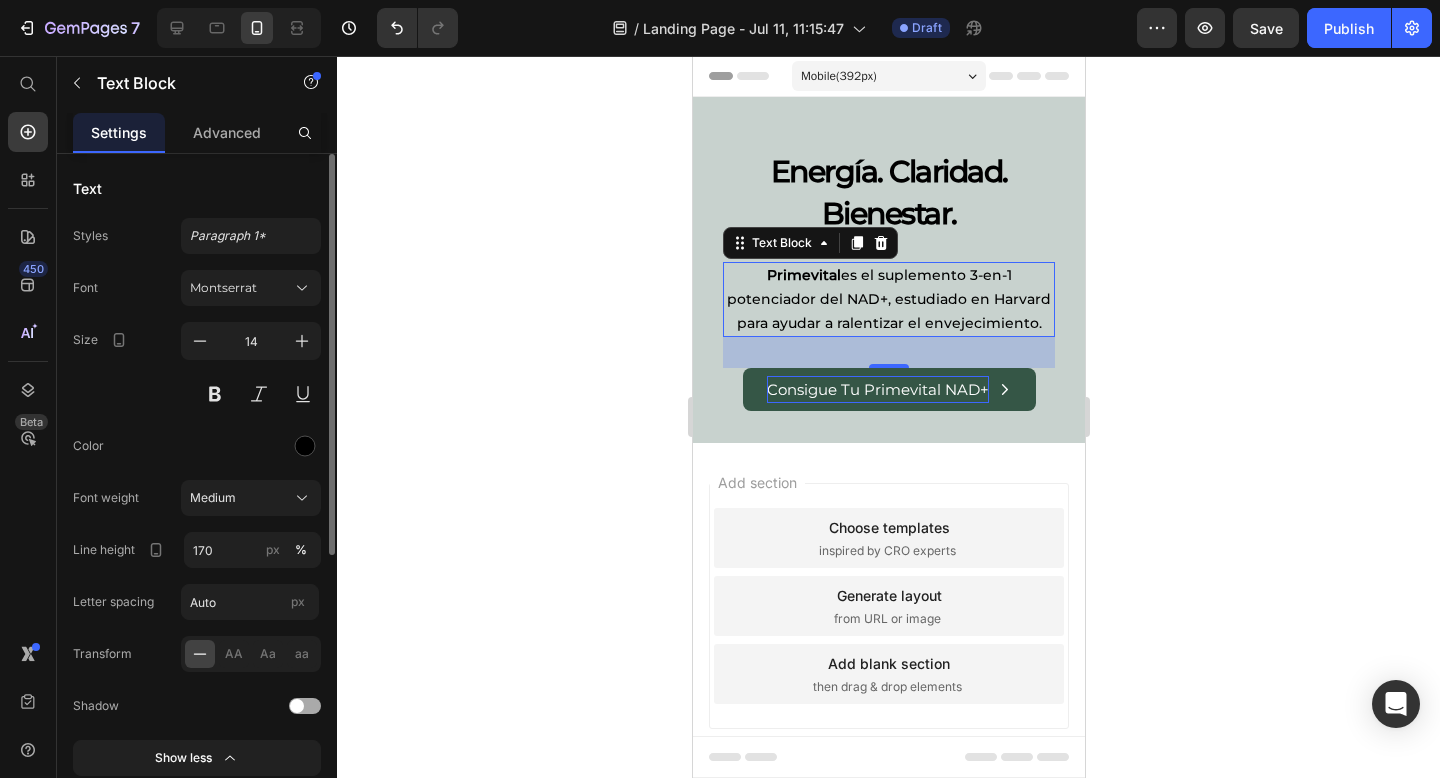 click 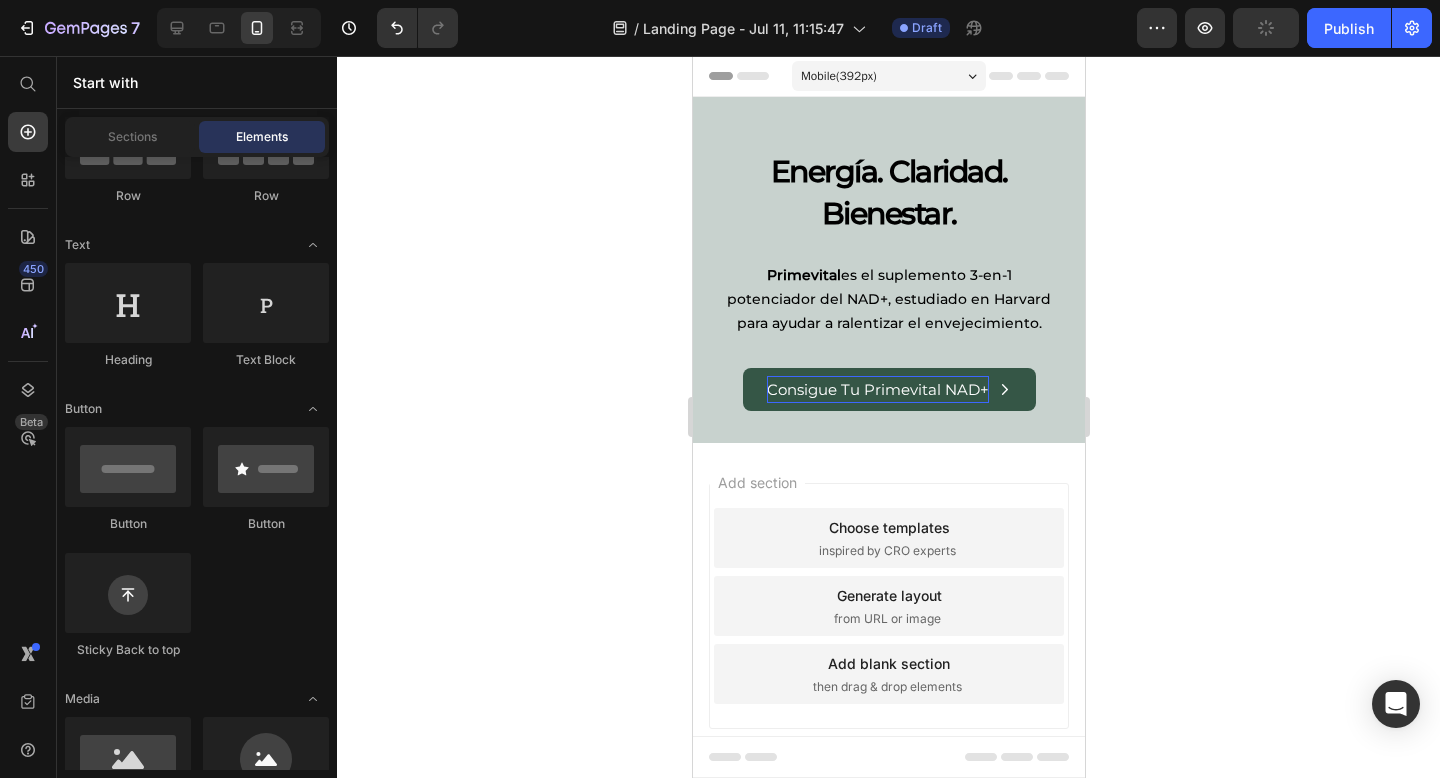 click on "Energía. Claridad. Bienestar." at bounding box center (888, 193) 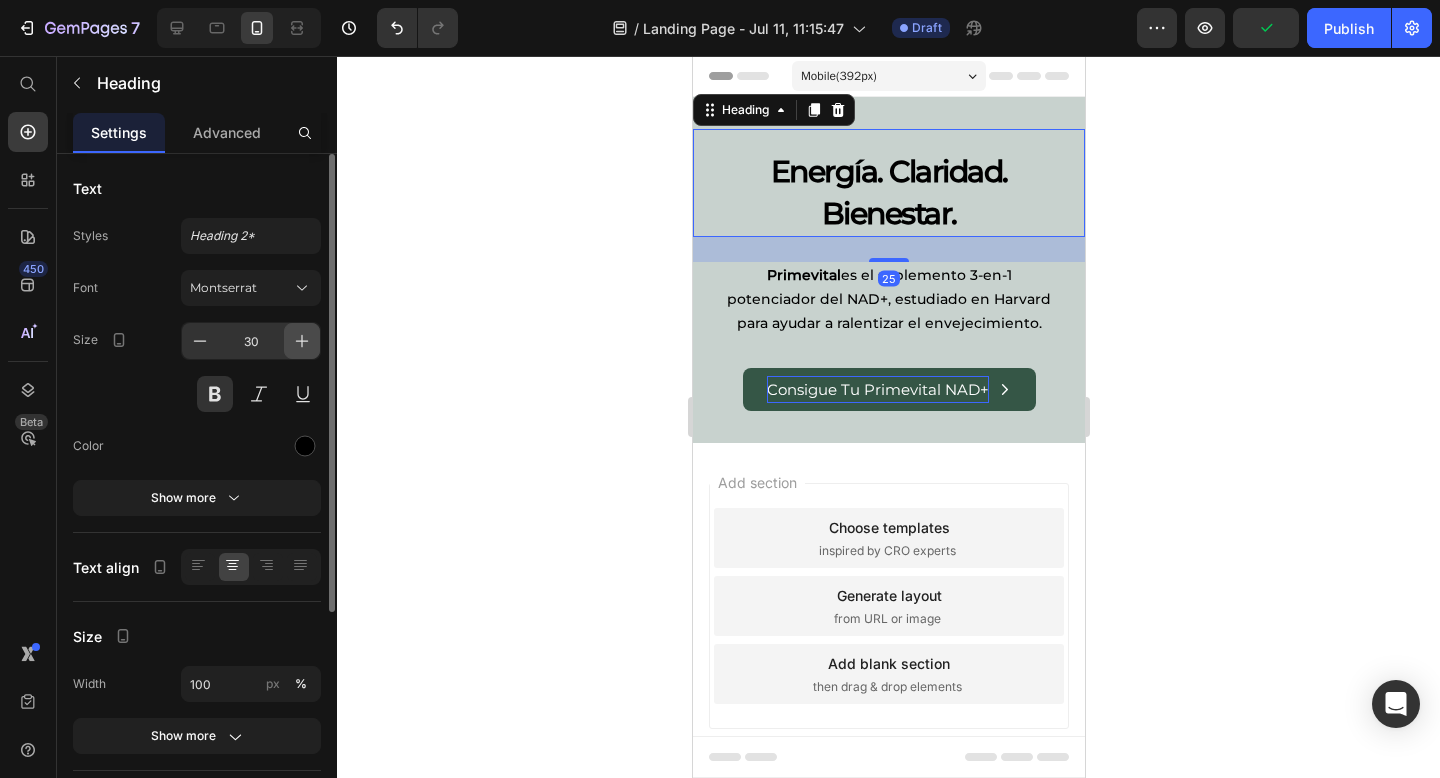 click at bounding box center (302, 341) 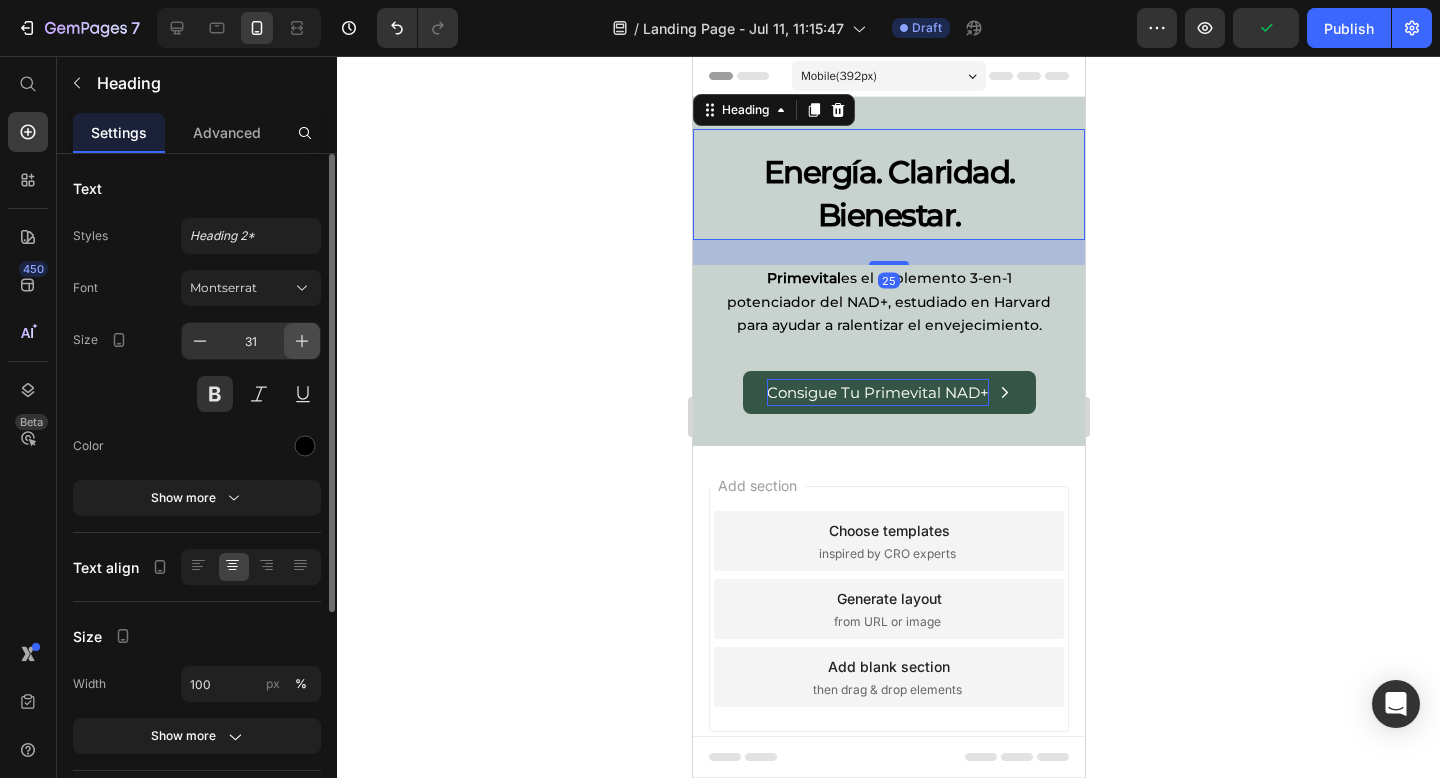click at bounding box center [302, 341] 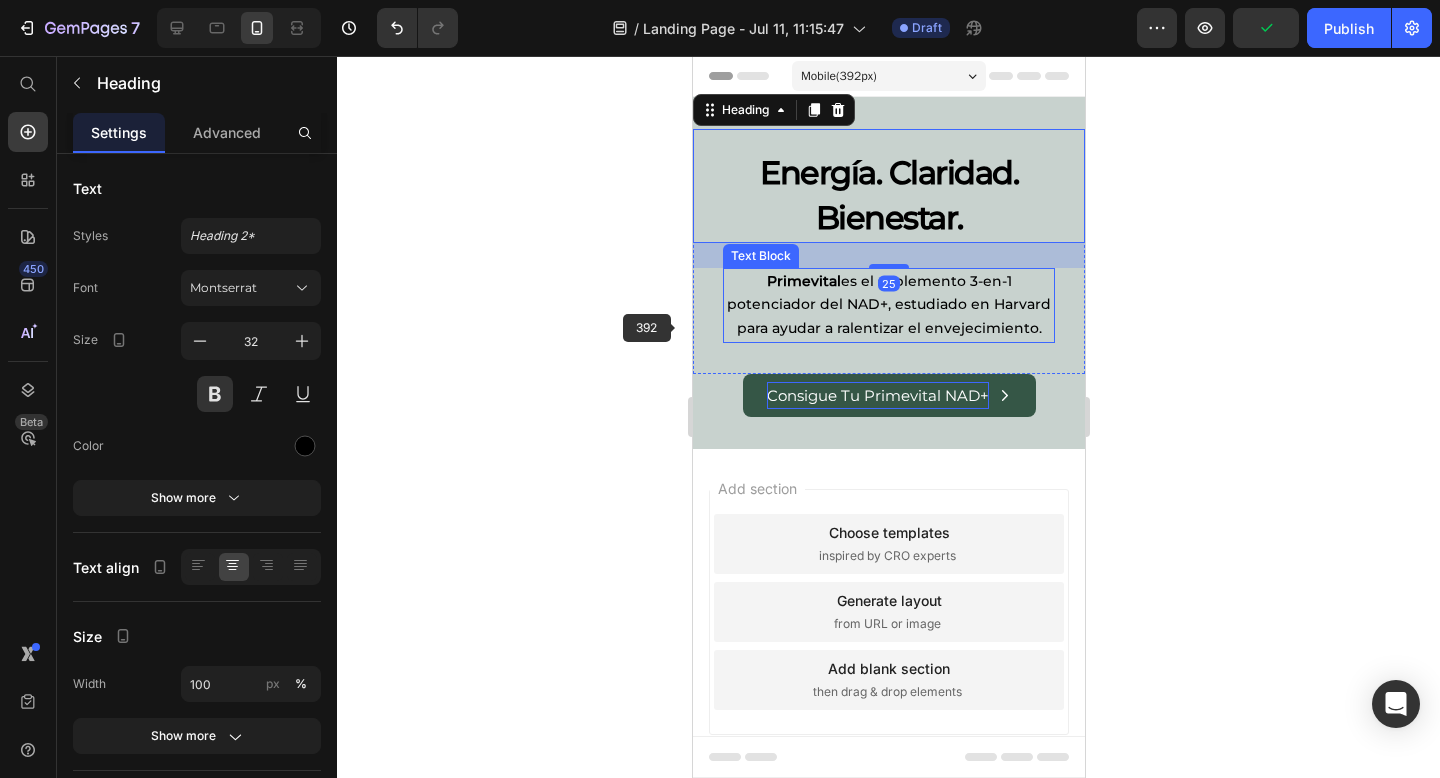 click 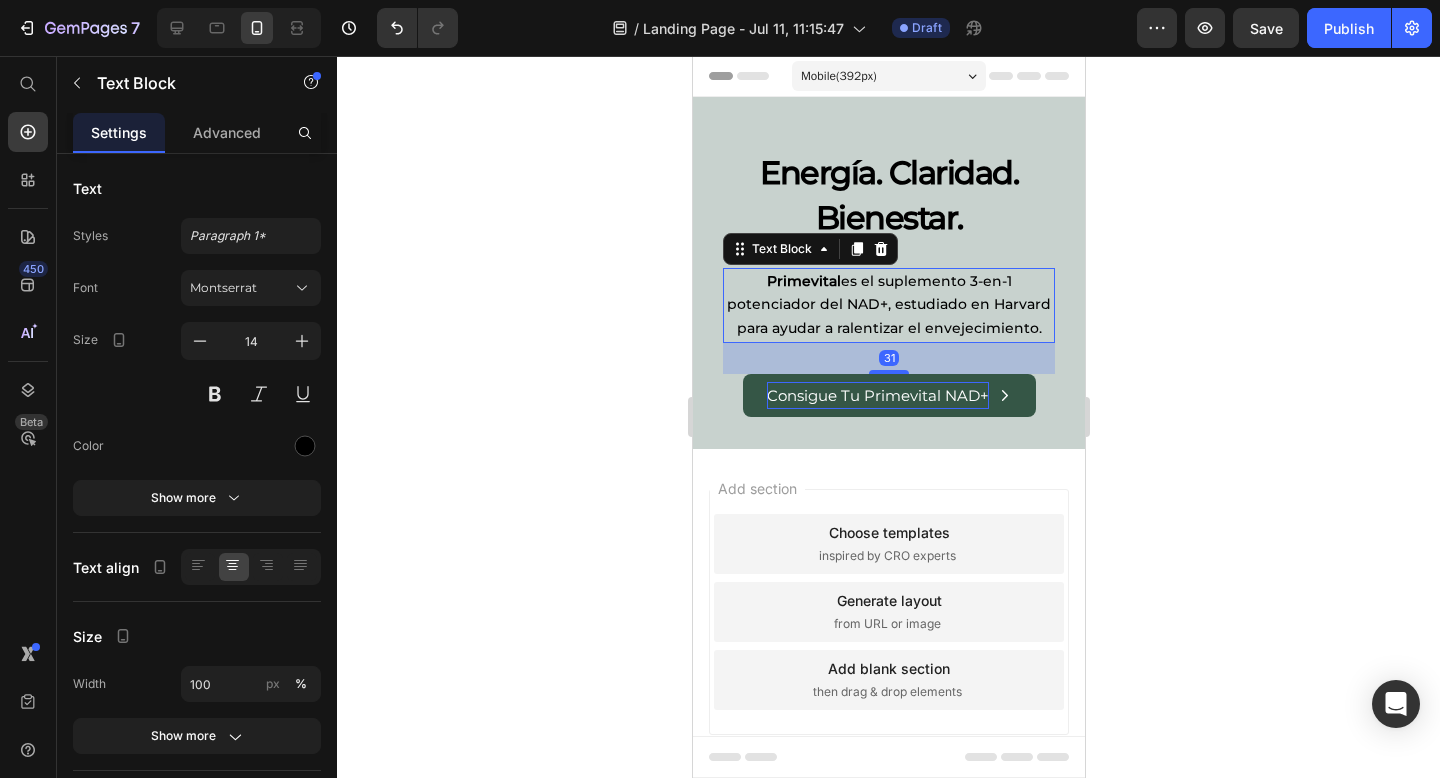 click on "Primevital  es el suplemento 3-en-1 potenciador del NAD+, estudiado en Harvard para ayudar a ralentizar el envejecimiento." at bounding box center [888, 305] 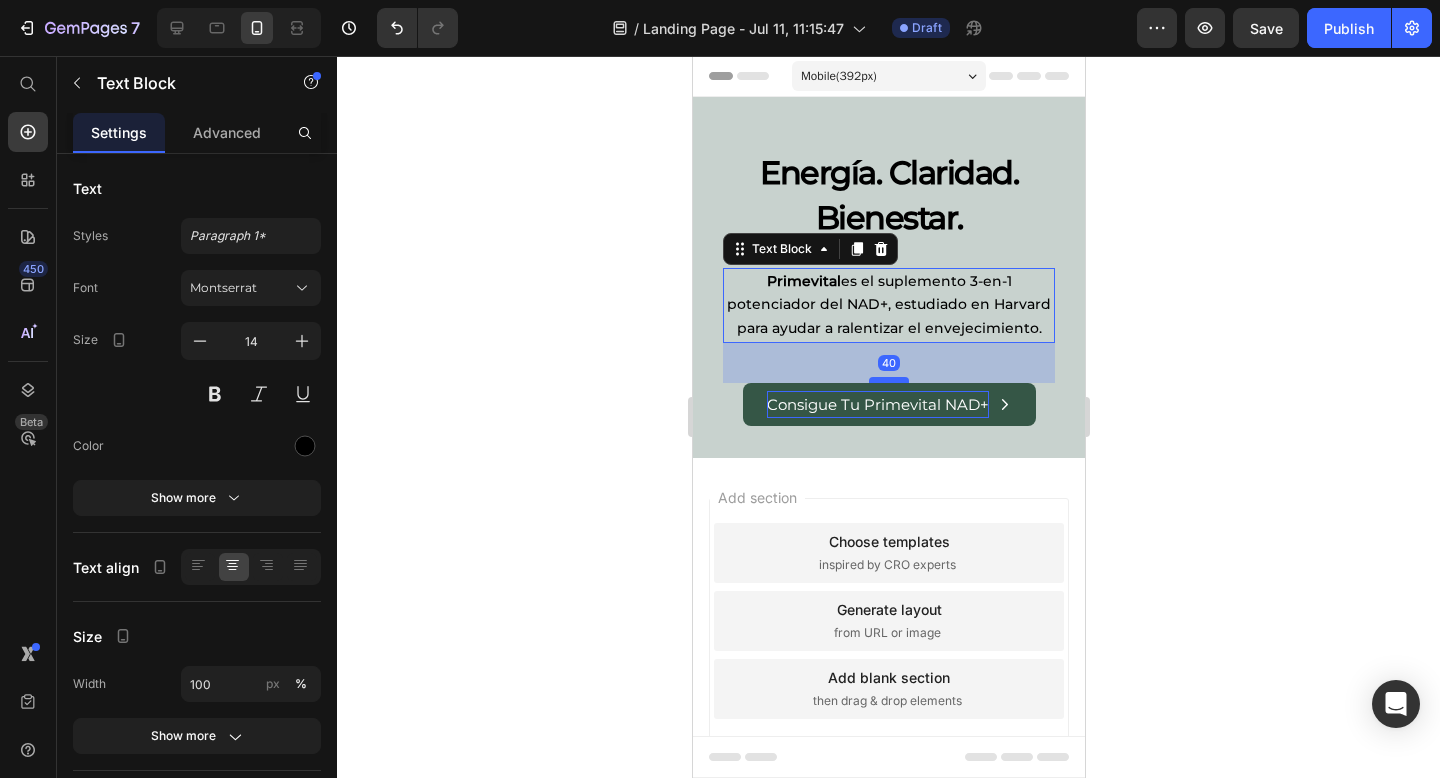 click at bounding box center [888, 380] 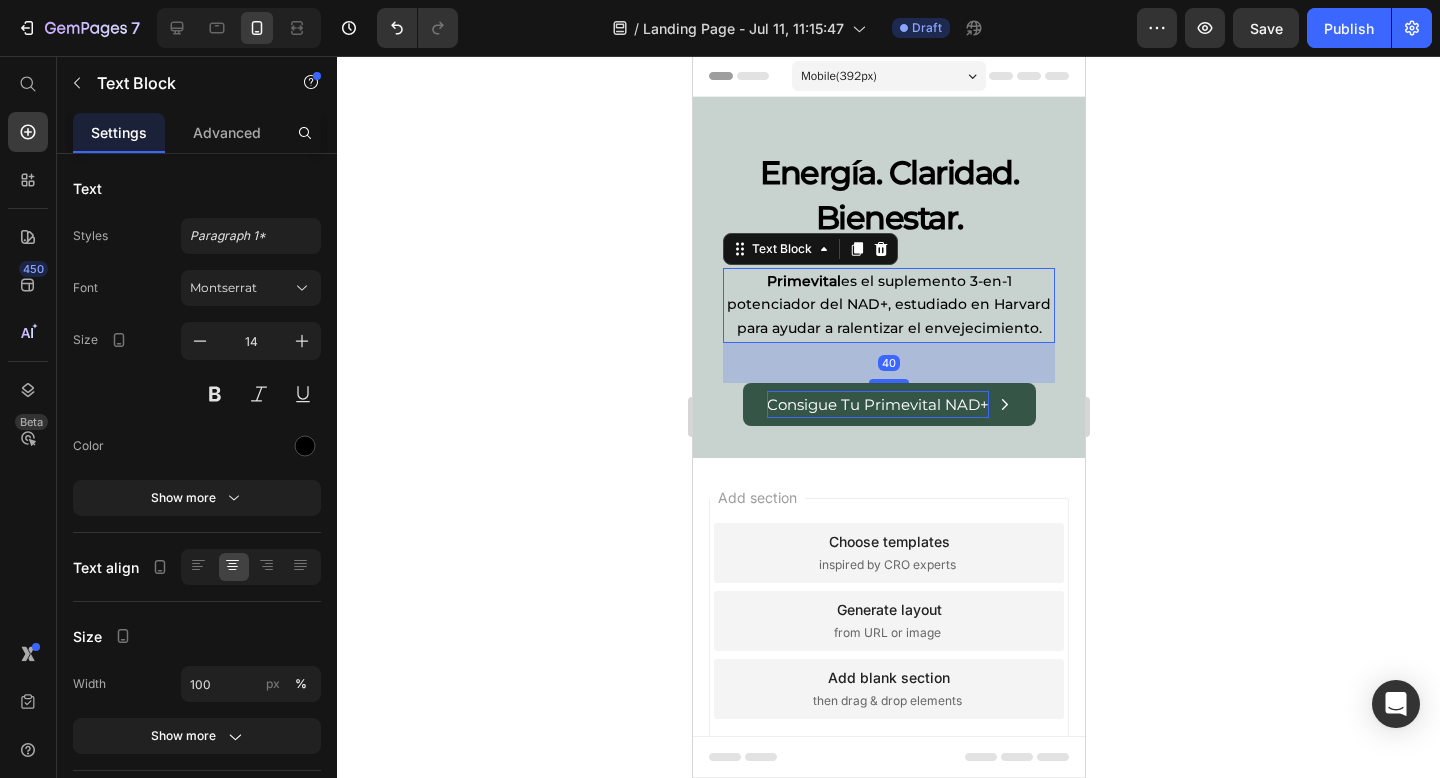 drag, startPoint x: 1170, startPoint y: 321, endPoint x: 259, endPoint y: 304, distance: 911.1586 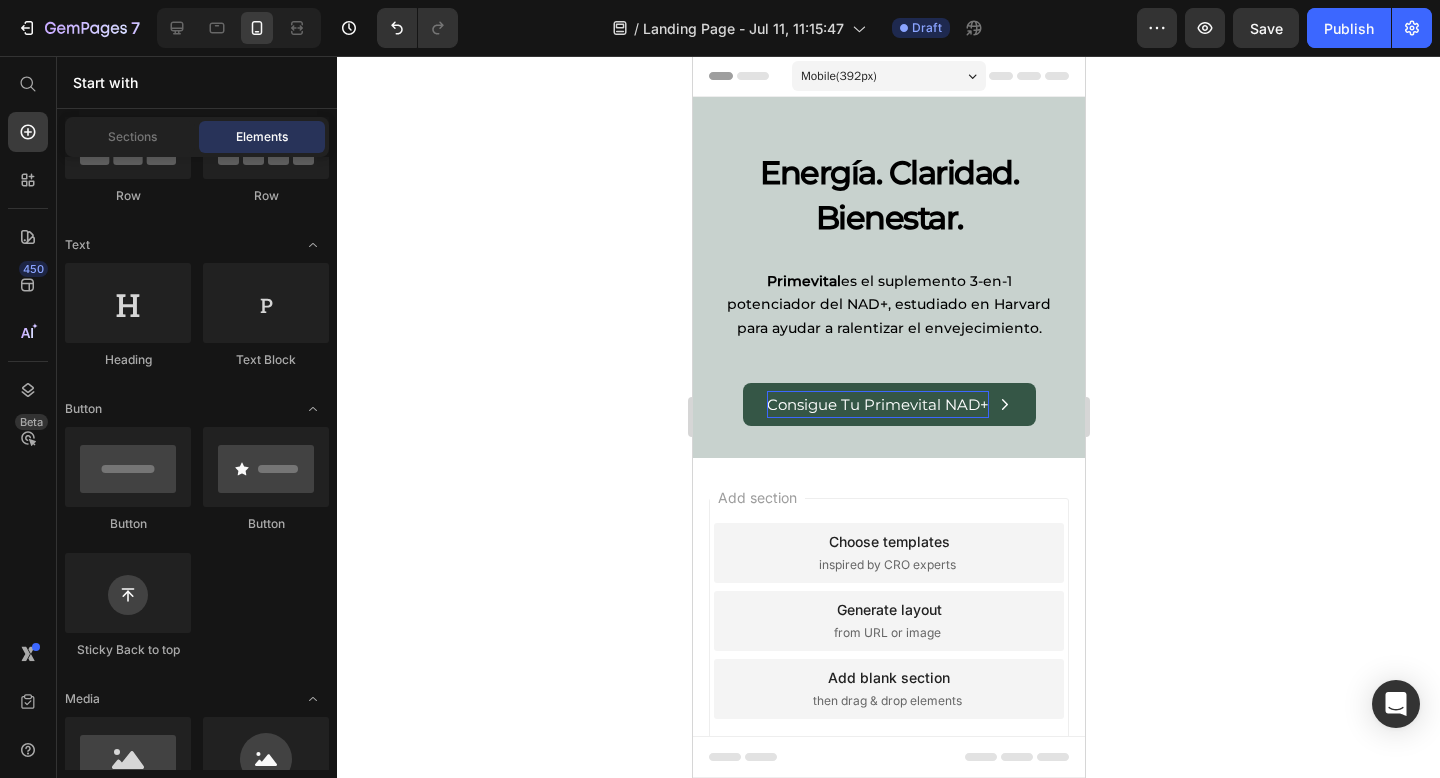 click on "Energía. Claridad. Bienestar." at bounding box center [888, 196] 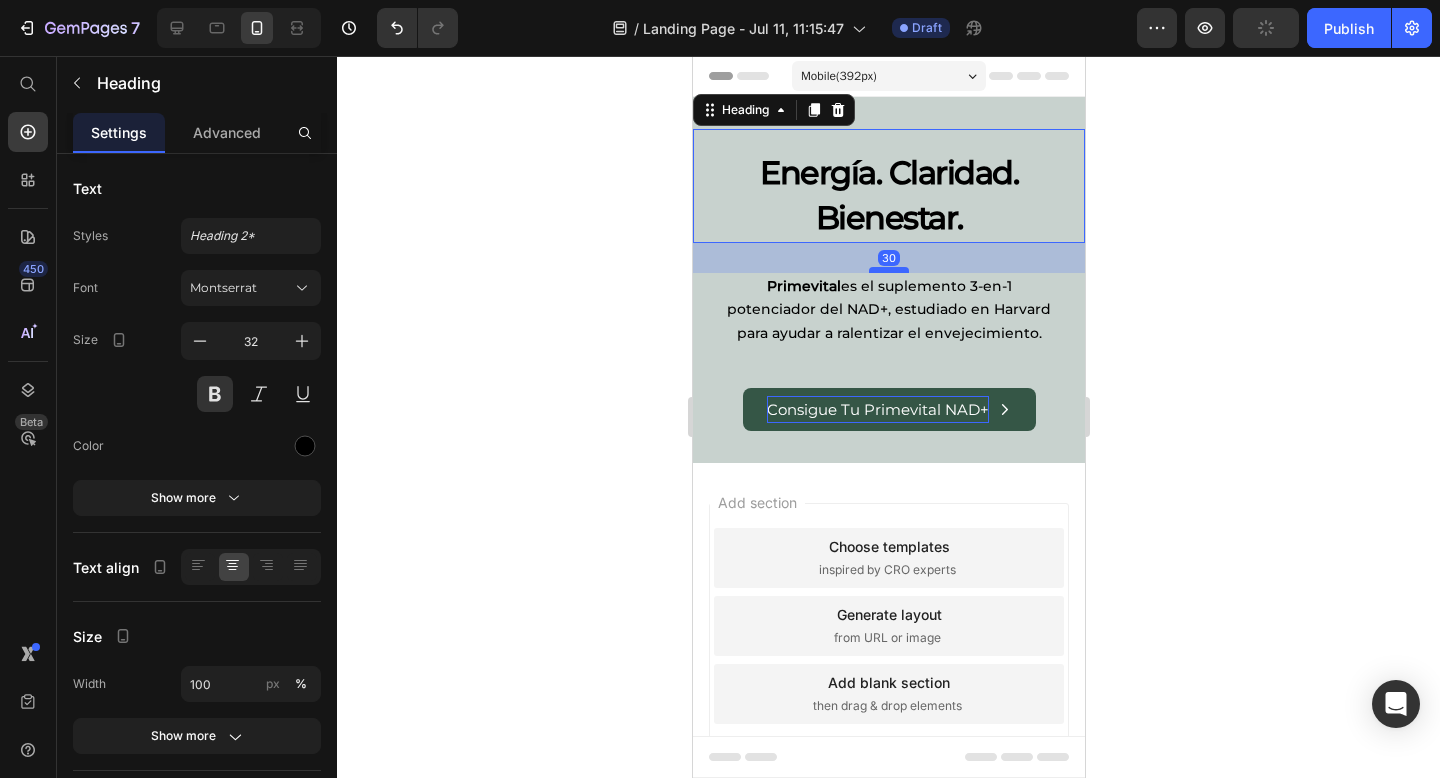 click at bounding box center (888, 270) 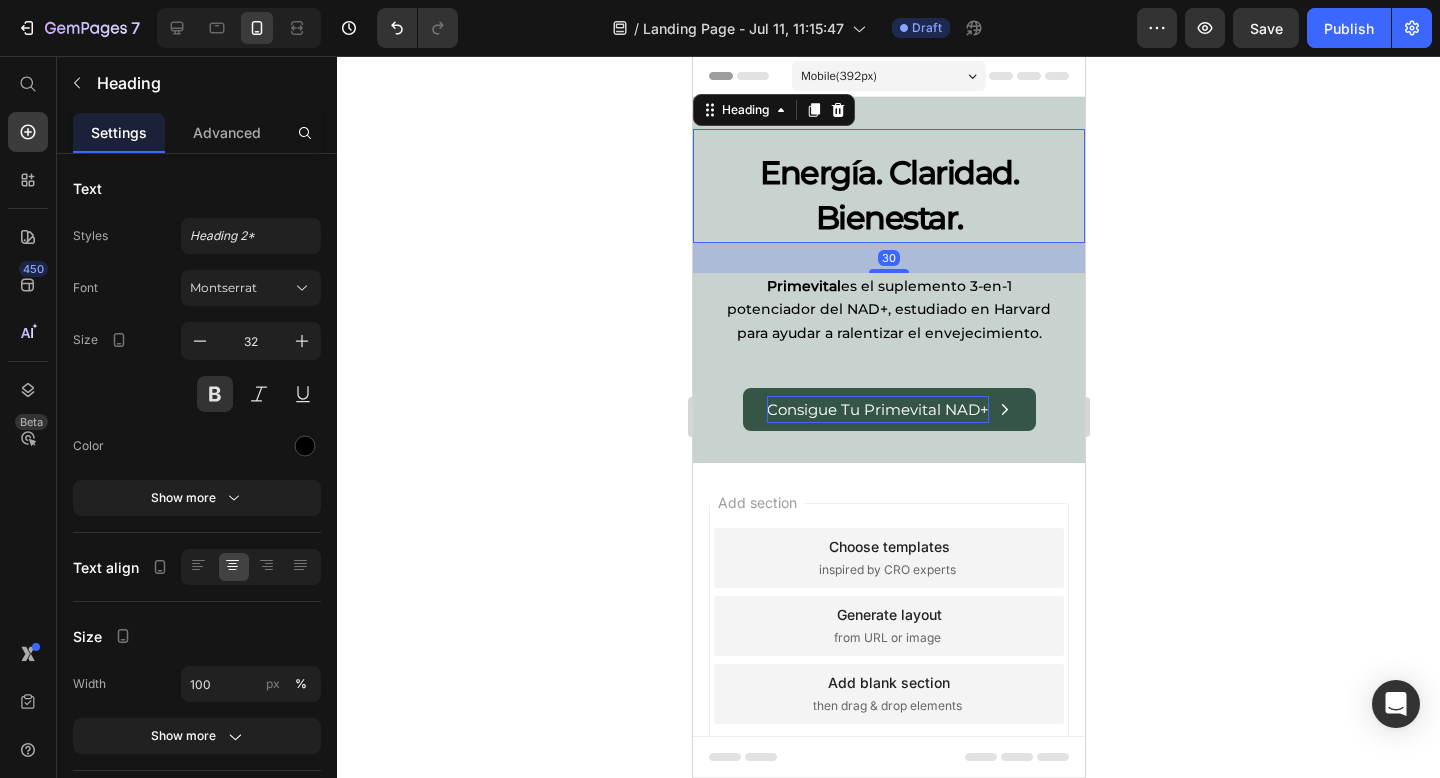 click 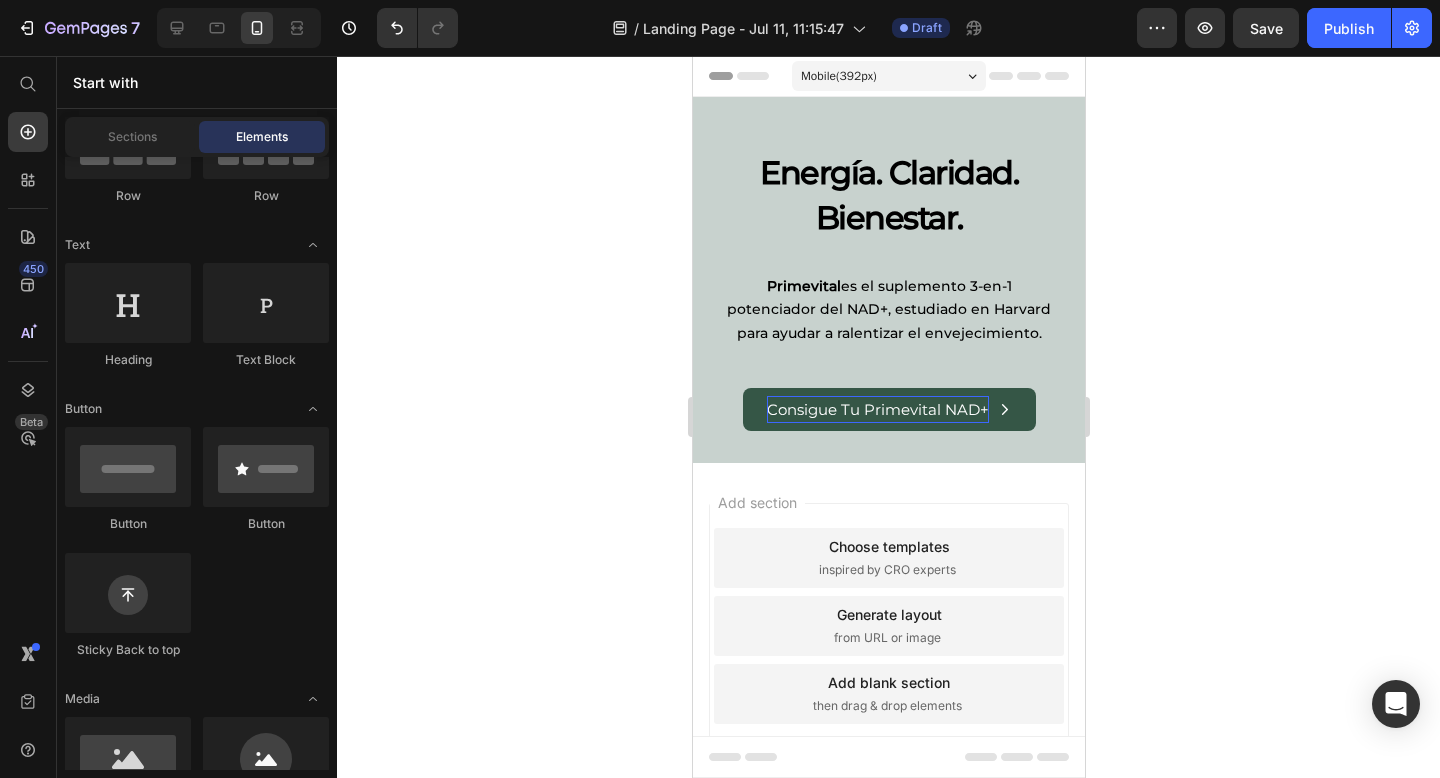 scroll, scrollTop: 0, scrollLeft: 0, axis: both 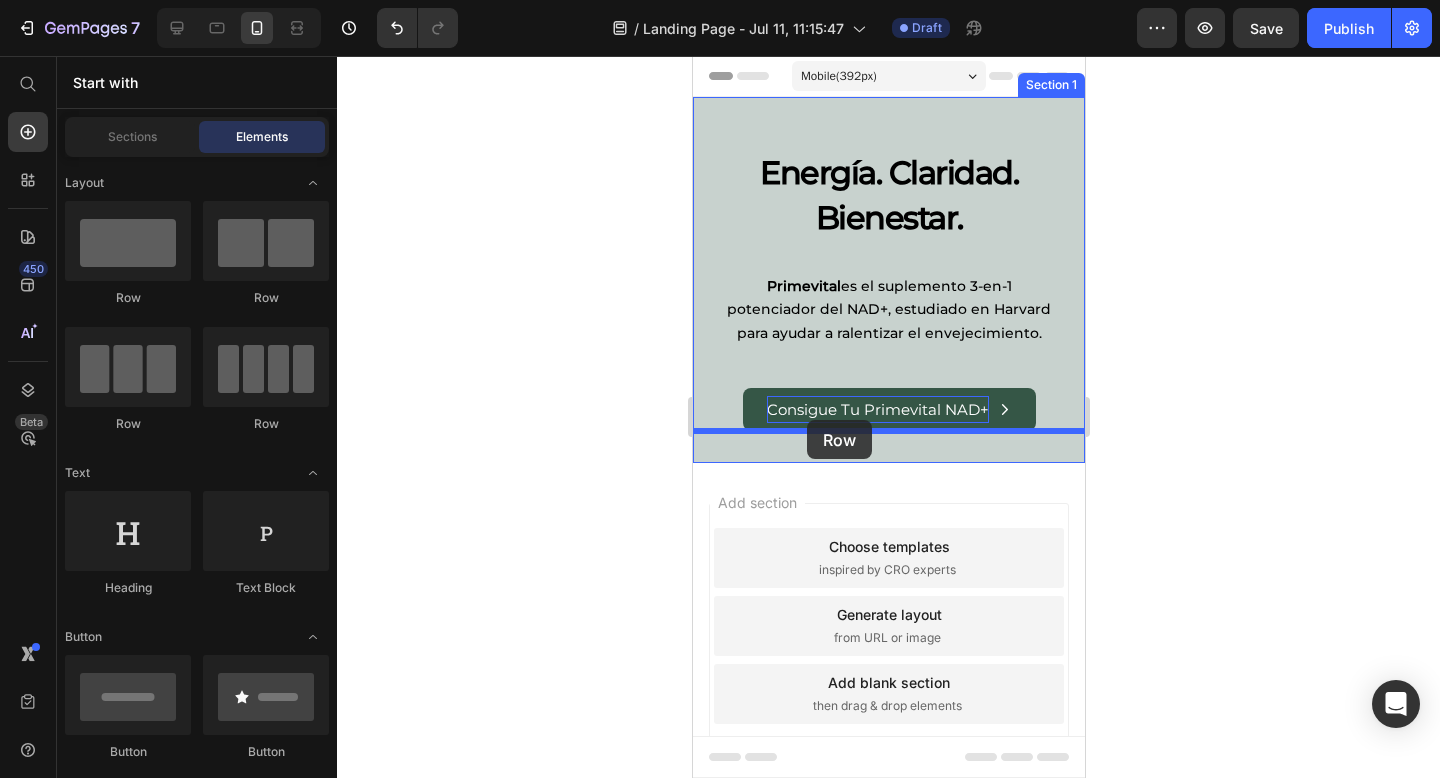 drag, startPoint x: 964, startPoint y: 317, endPoint x: 805, endPoint y: 422, distance: 190.54134 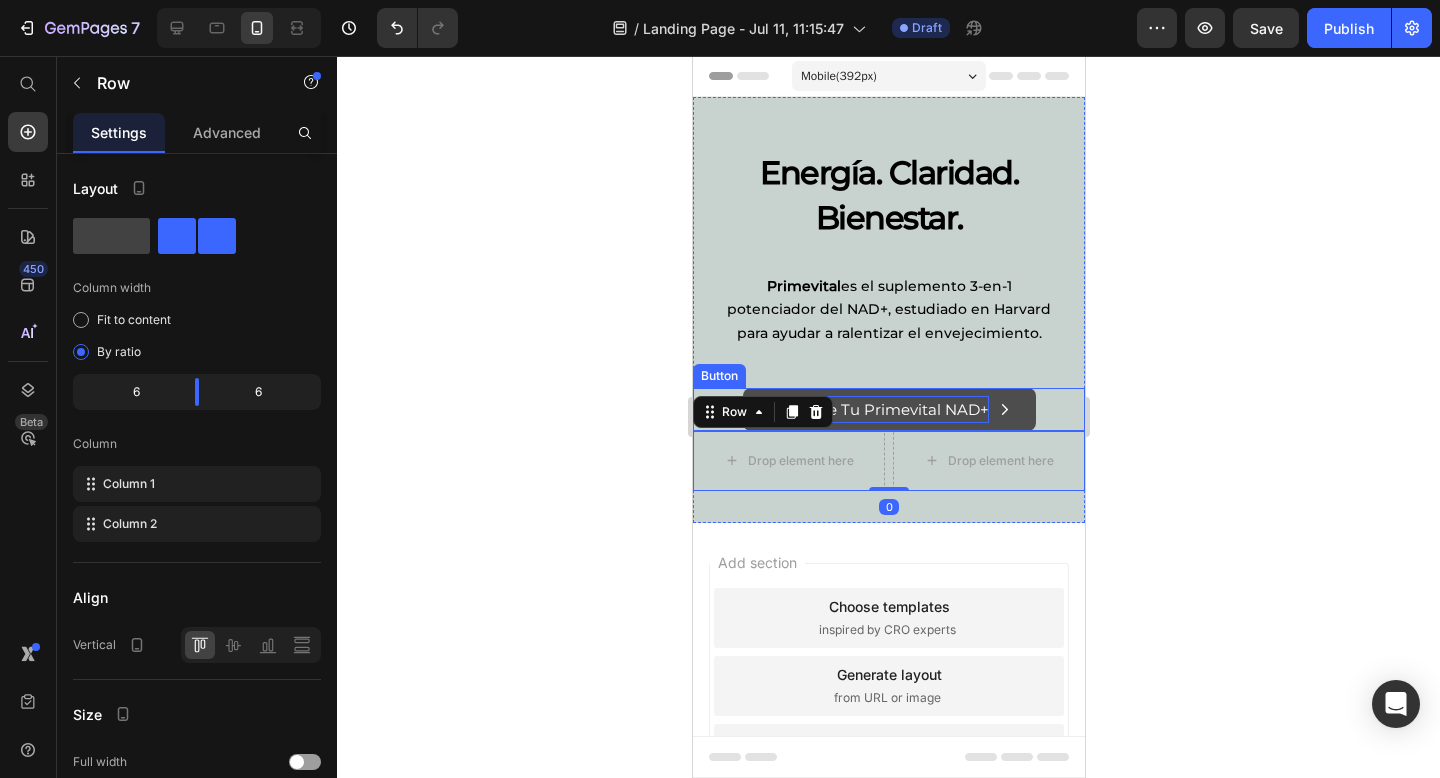 click on "Consigue Tu Primevital NAD+" at bounding box center (888, 409) 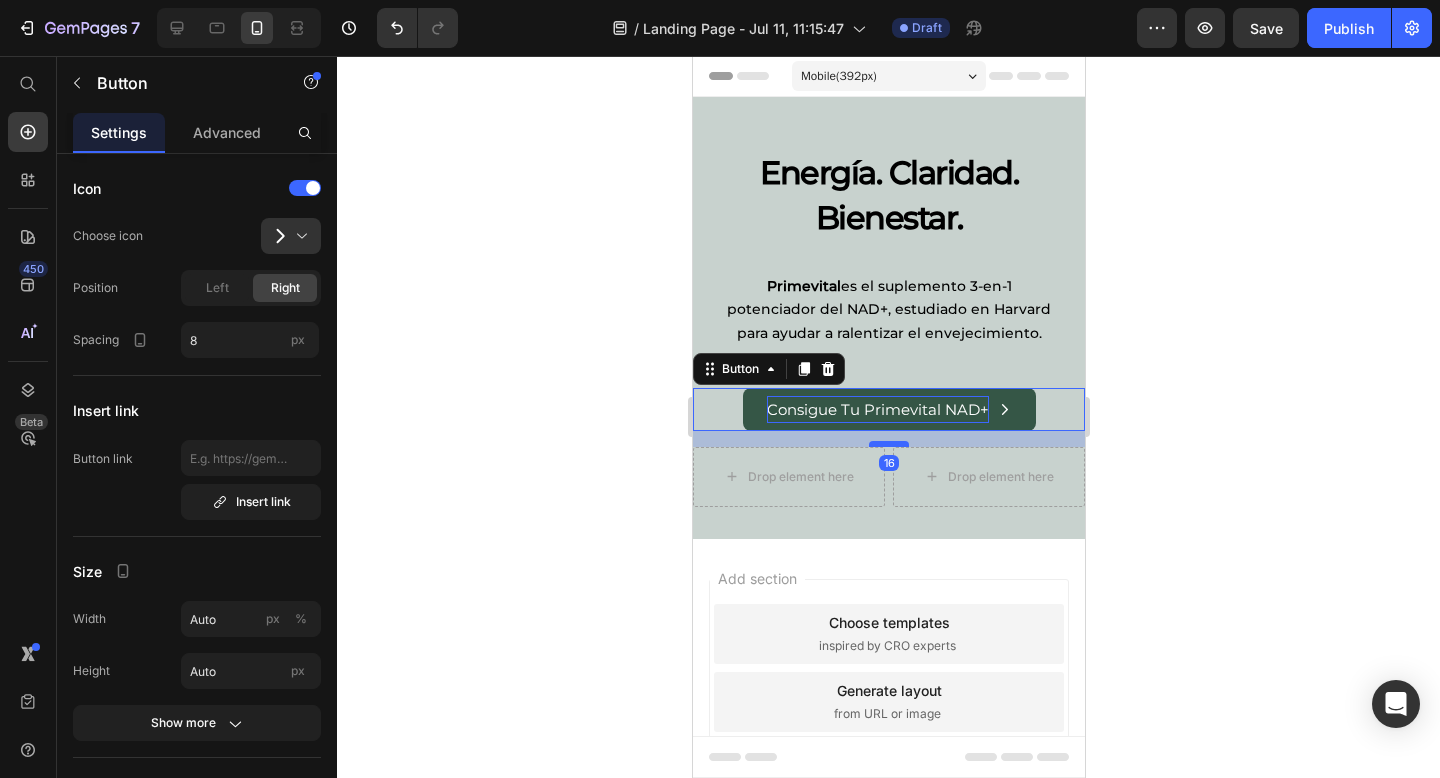 drag, startPoint x: 892, startPoint y: 428, endPoint x: 892, endPoint y: 444, distance: 16 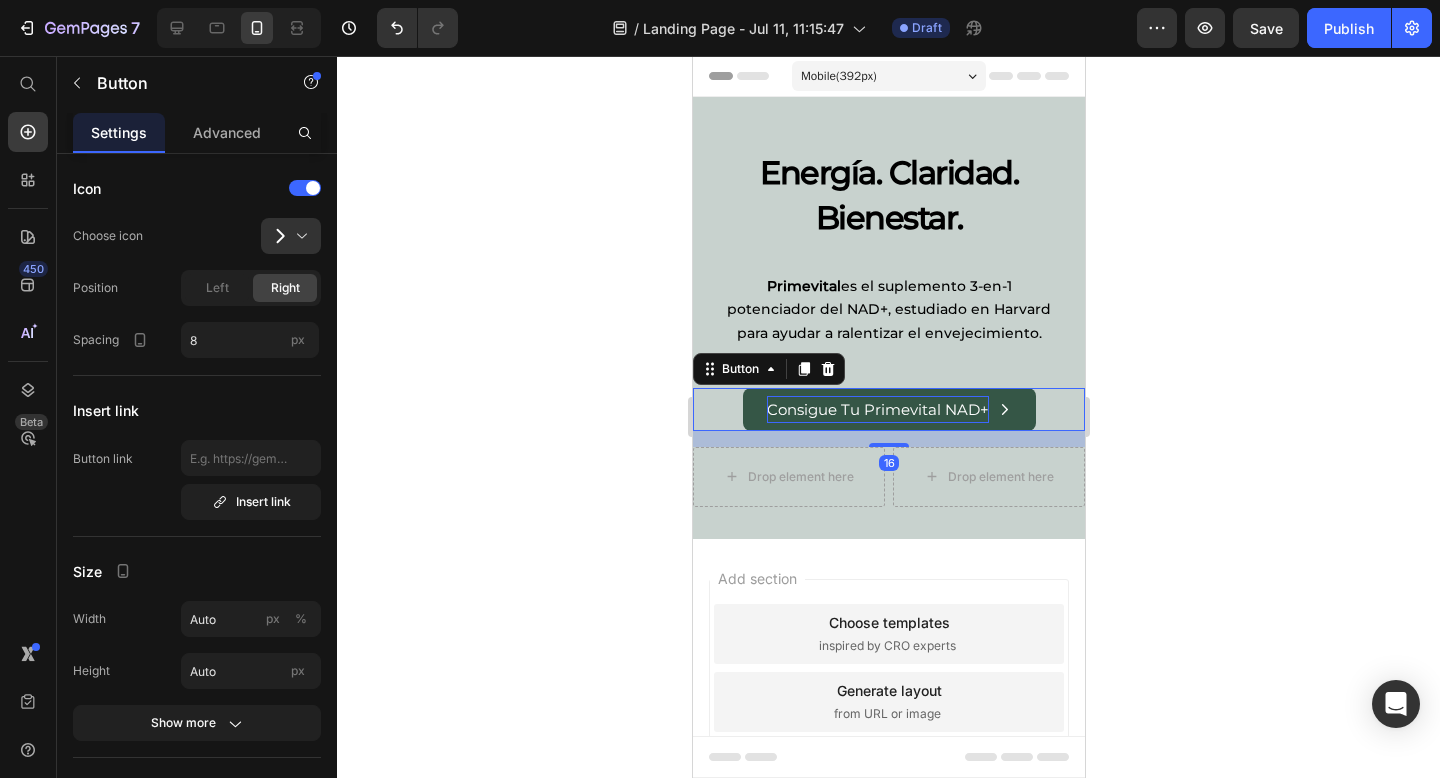 click 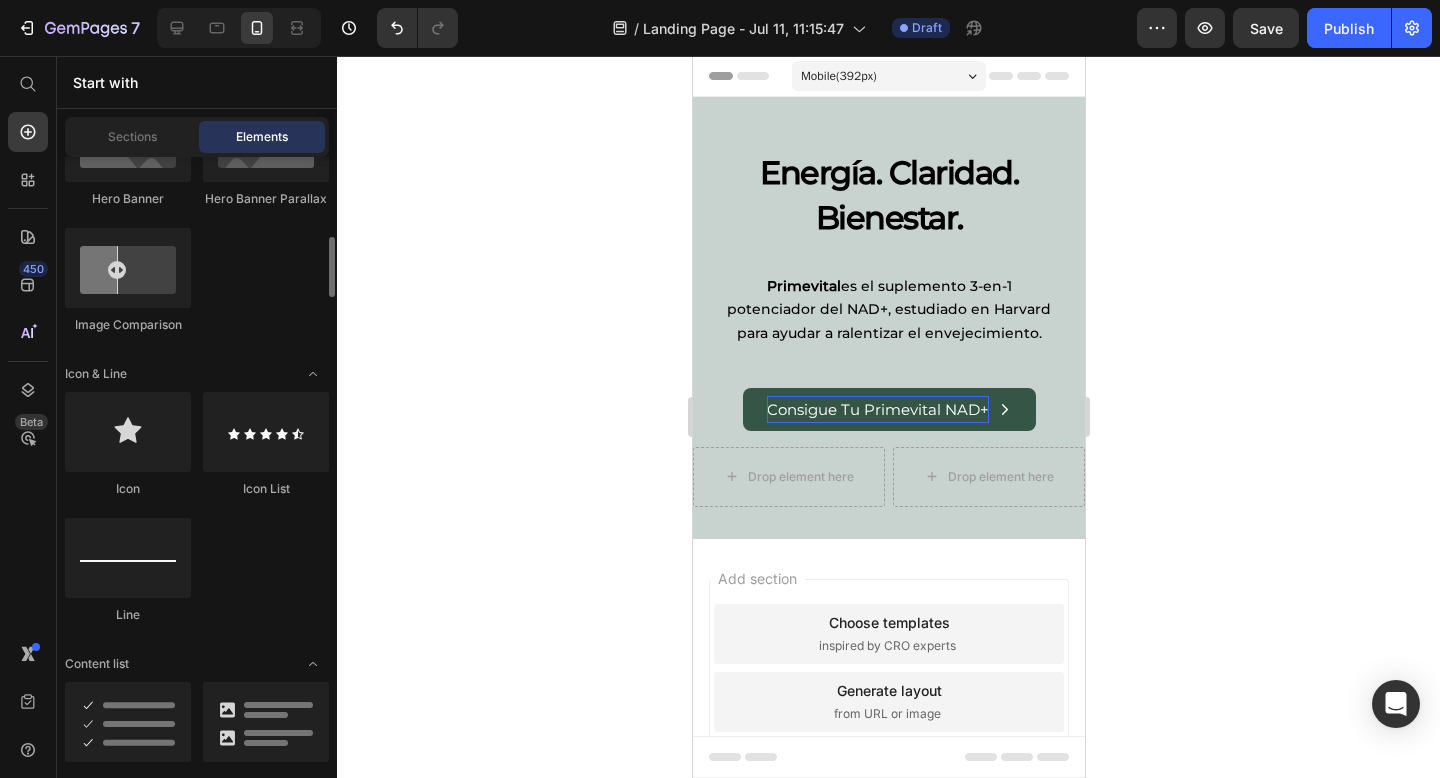 scroll, scrollTop: 1244, scrollLeft: 0, axis: vertical 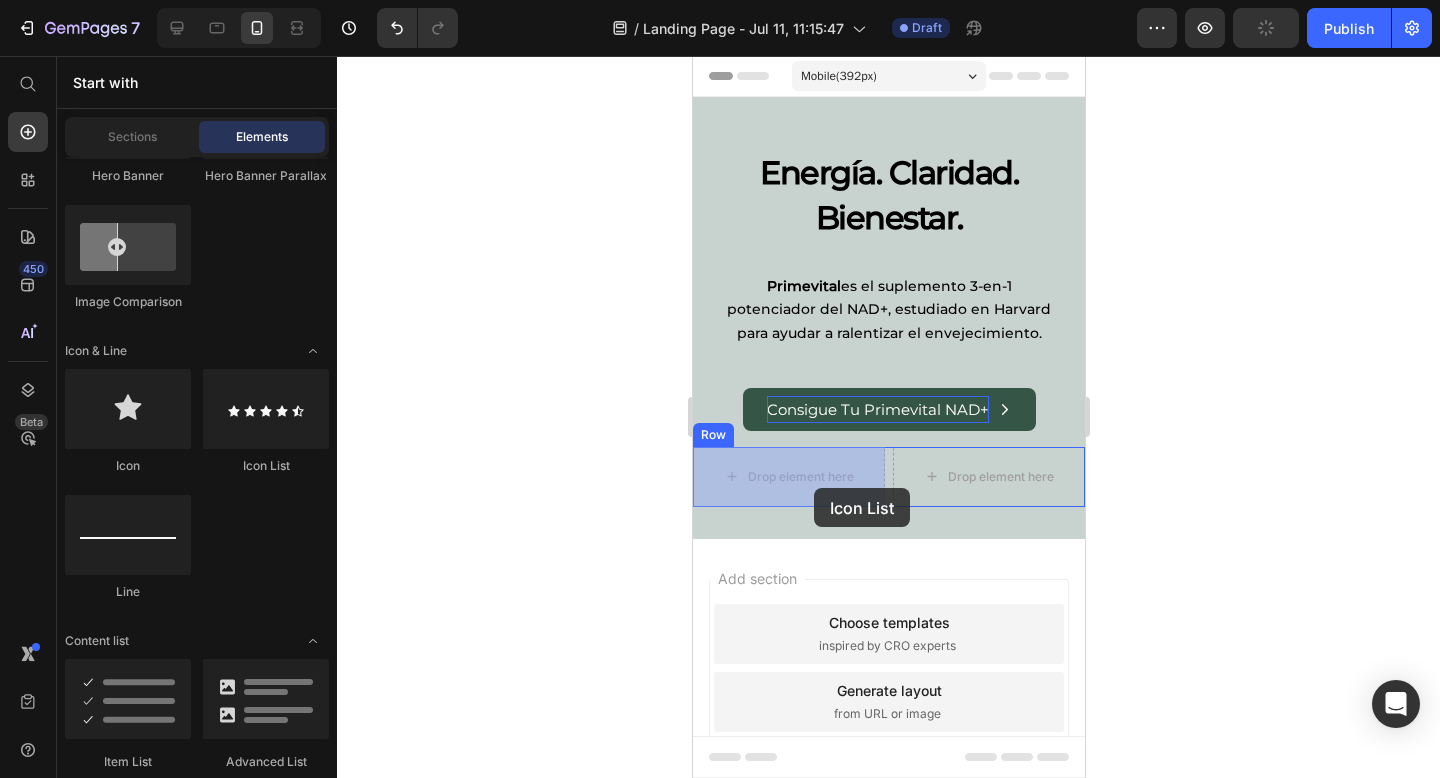 drag, startPoint x: 931, startPoint y: 486, endPoint x: 809, endPoint y: 484, distance: 122.016396 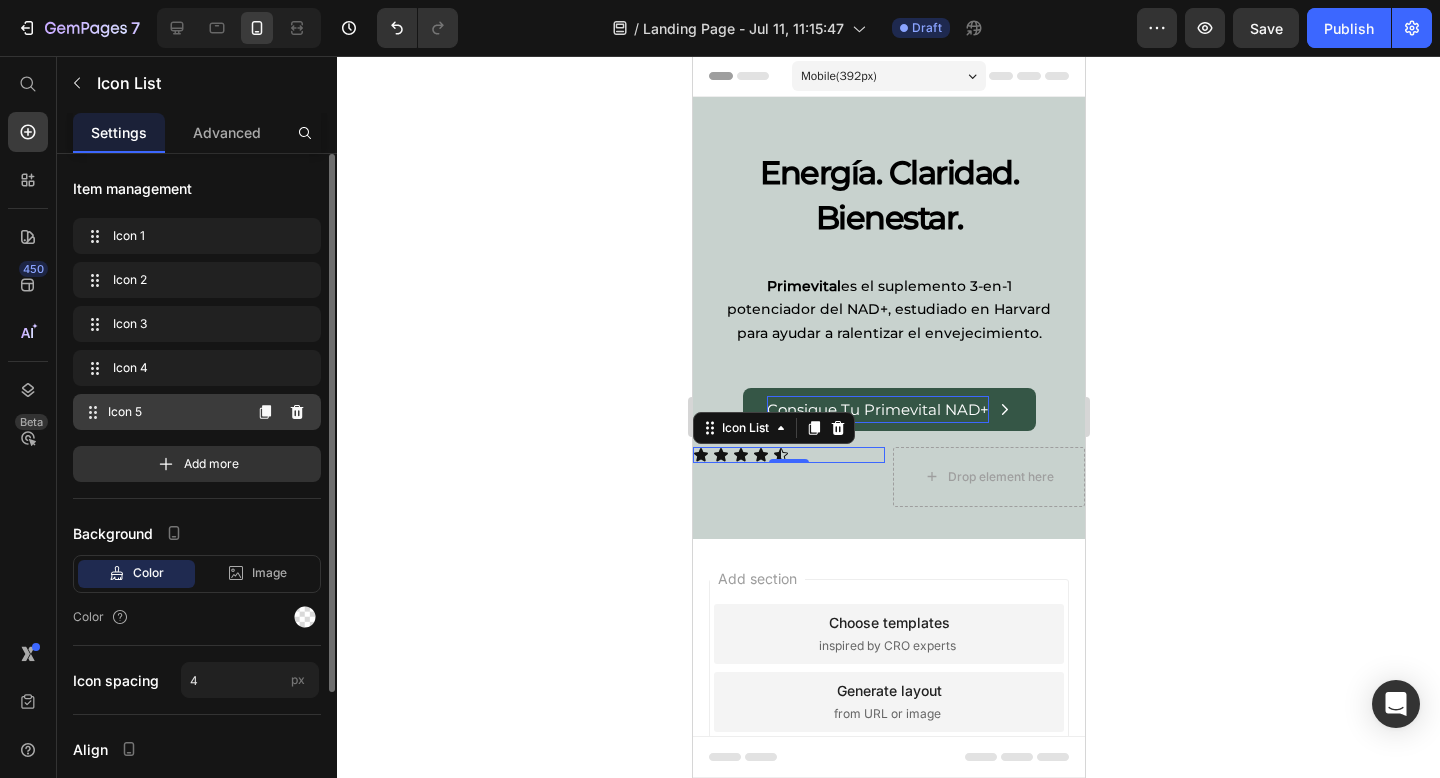 click on "Icon 5" at bounding box center (174, 412) 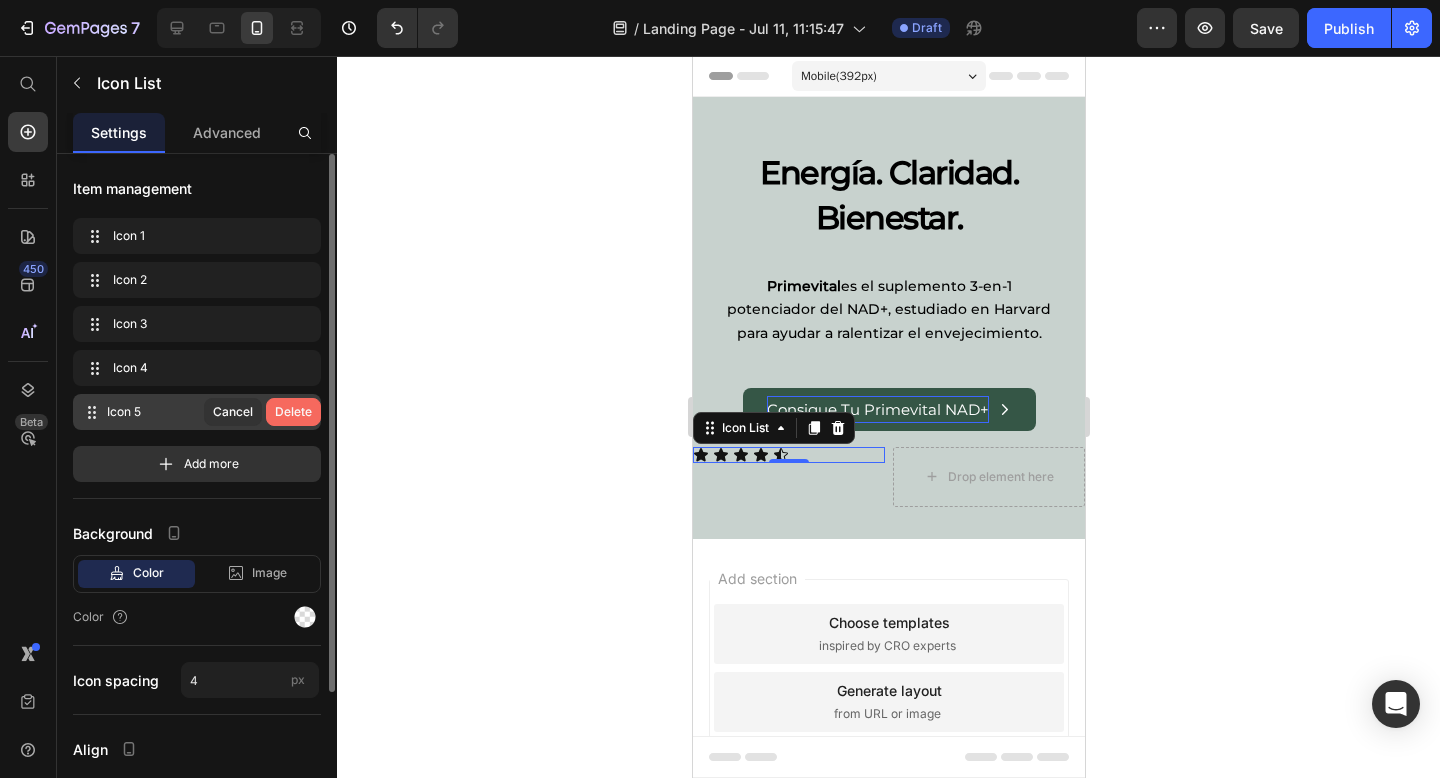 click on "Delete" at bounding box center [293, 412] 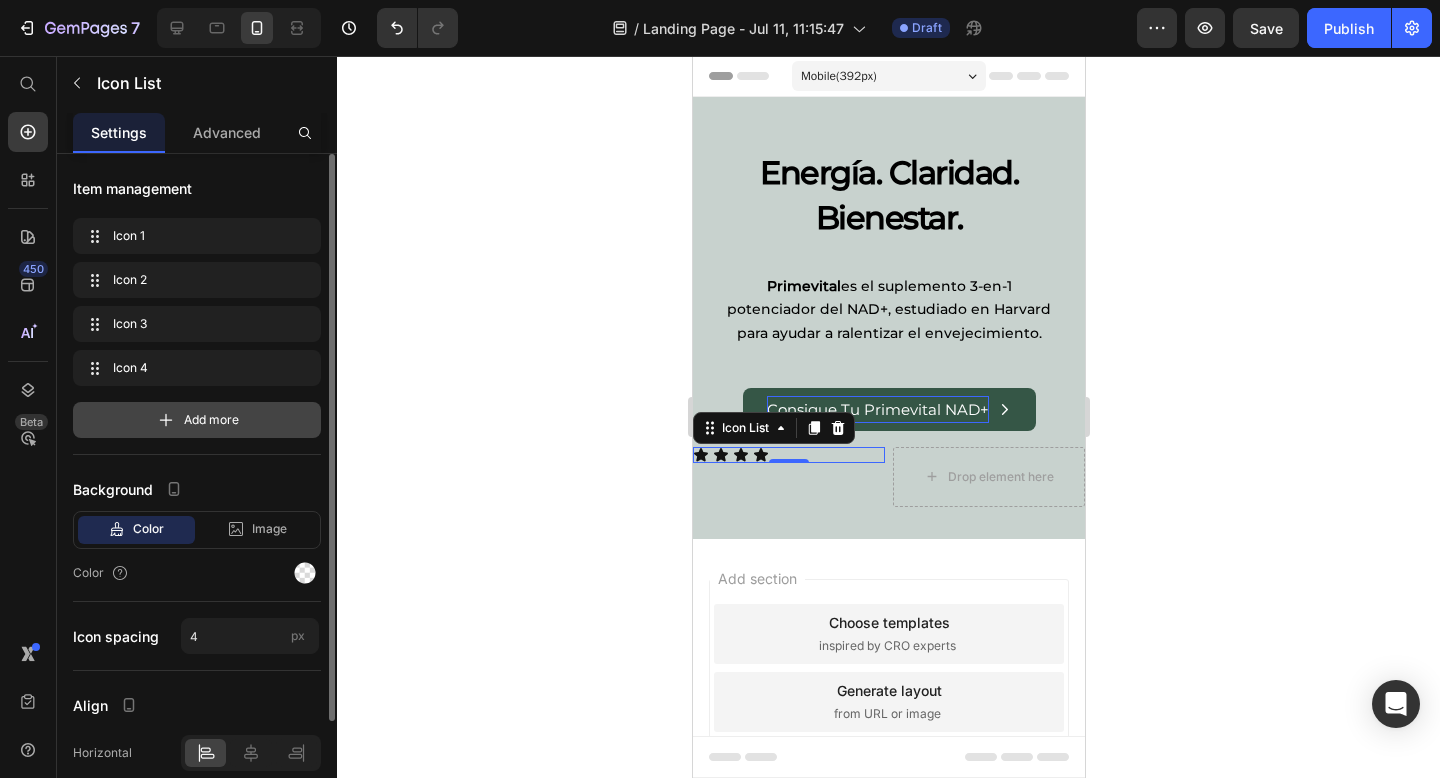 click on "Add more" at bounding box center [211, 420] 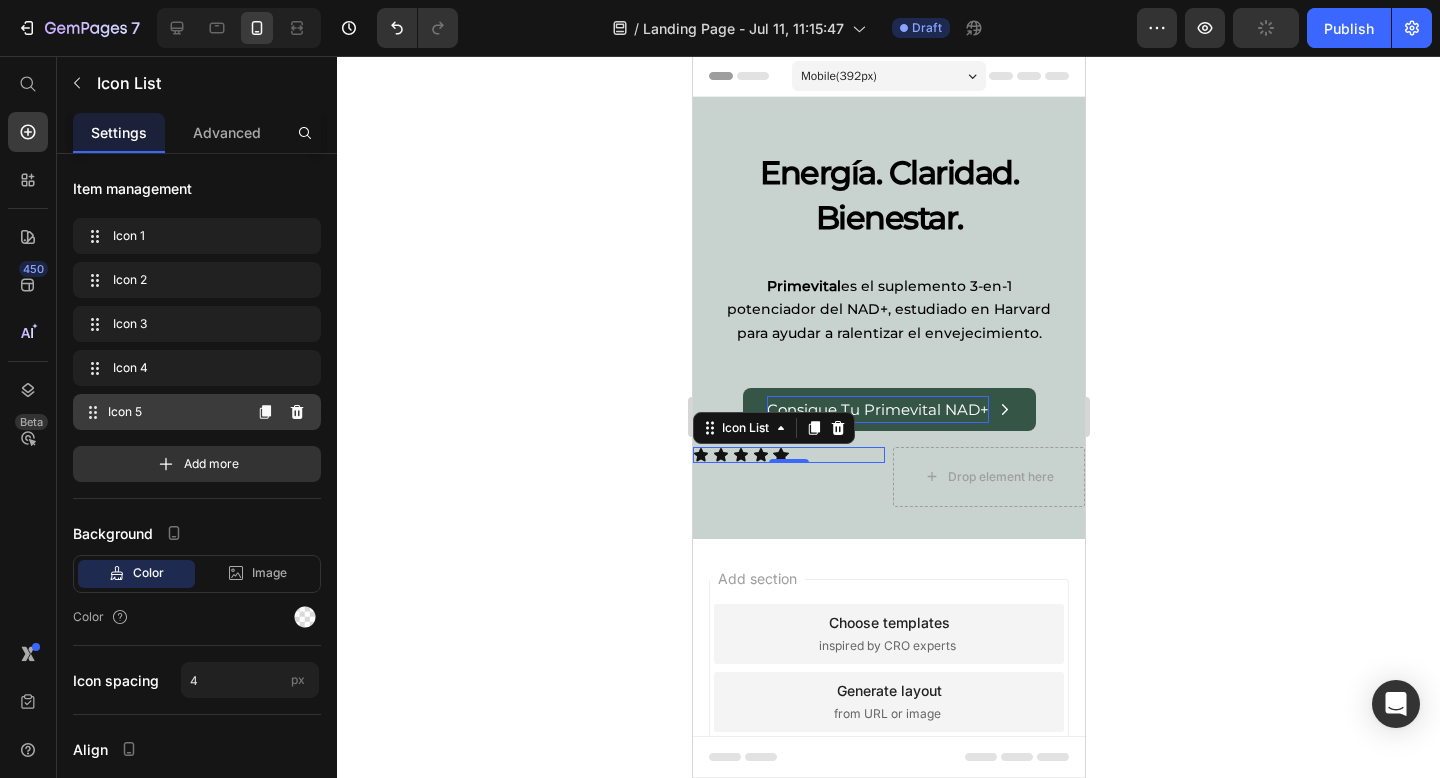 click on "Icon 5 Icon 5" at bounding box center (161, 412) 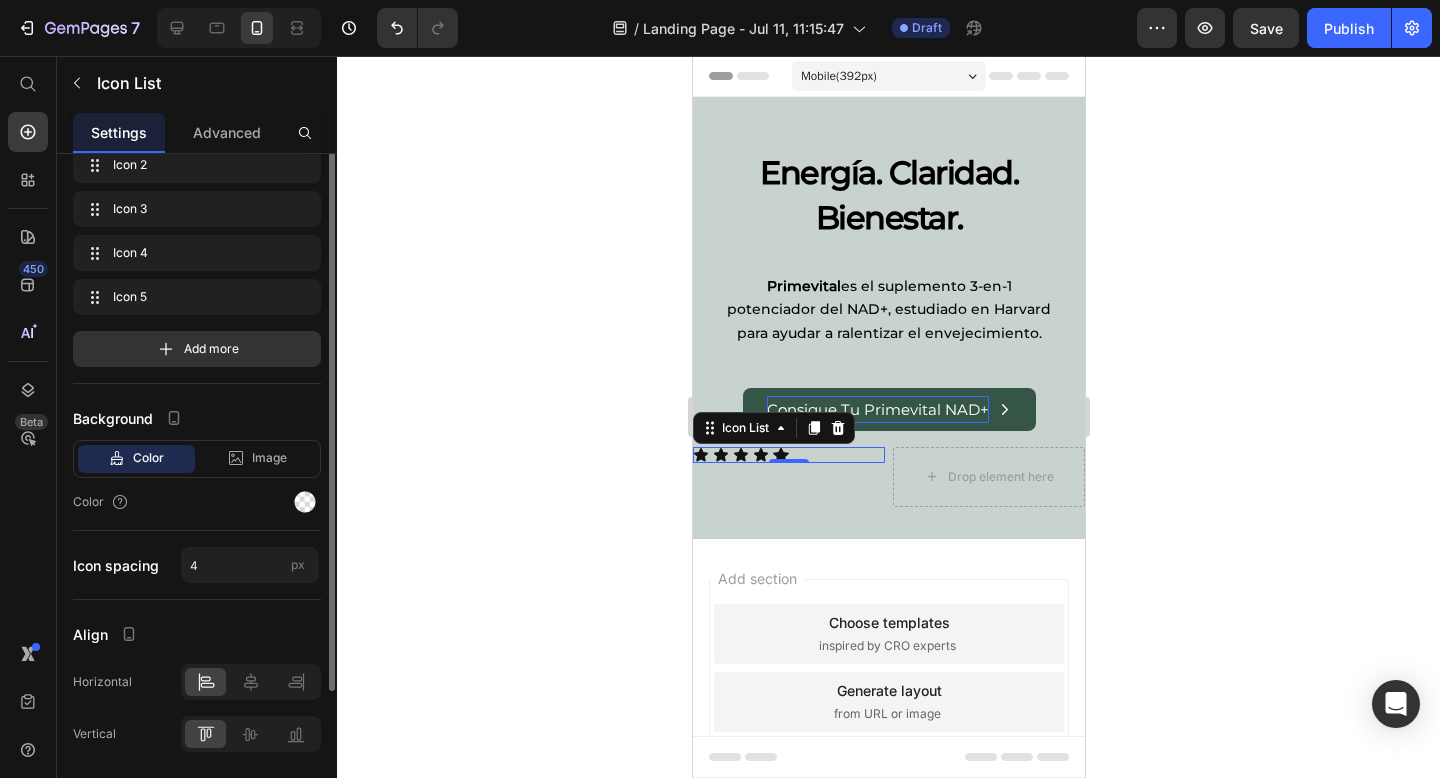 scroll, scrollTop: 180, scrollLeft: 0, axis: vertical 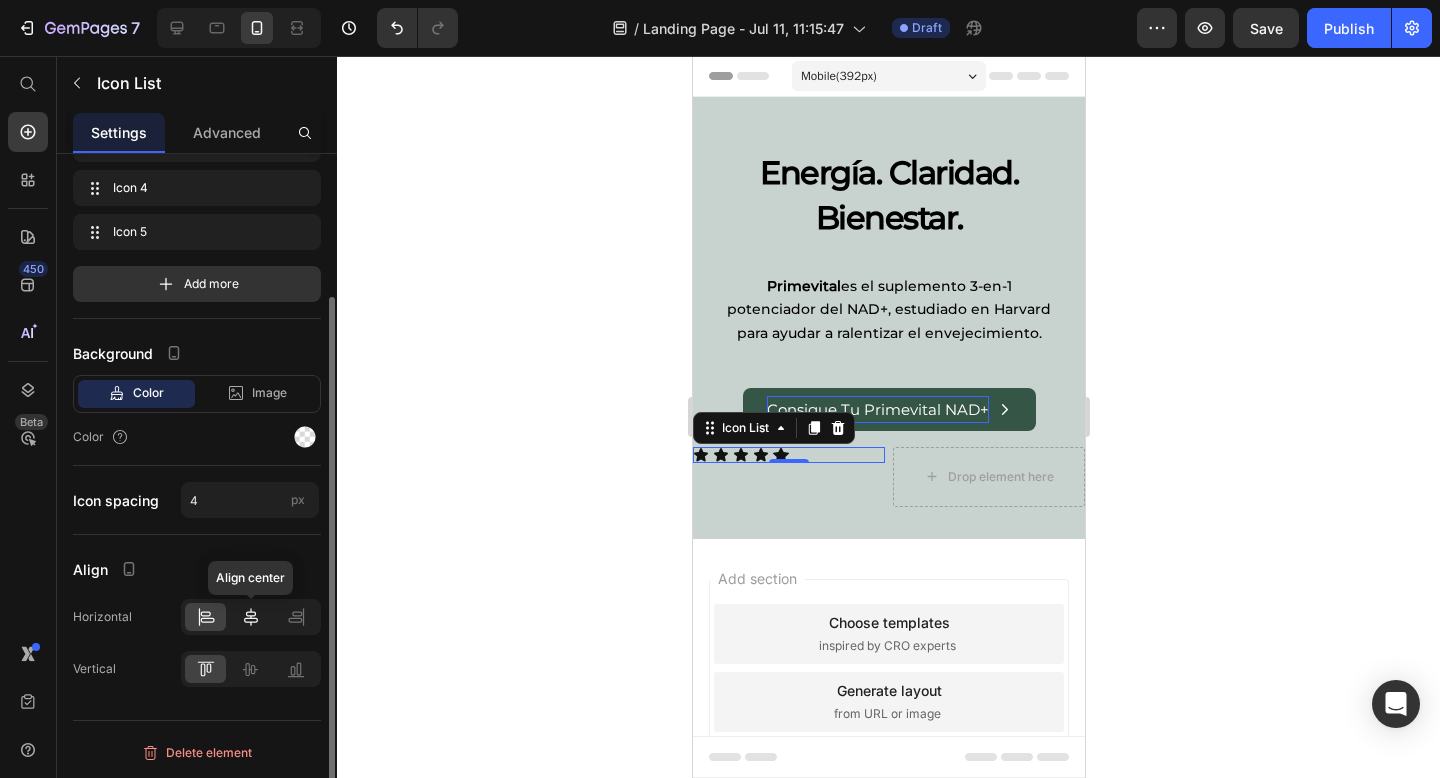 click 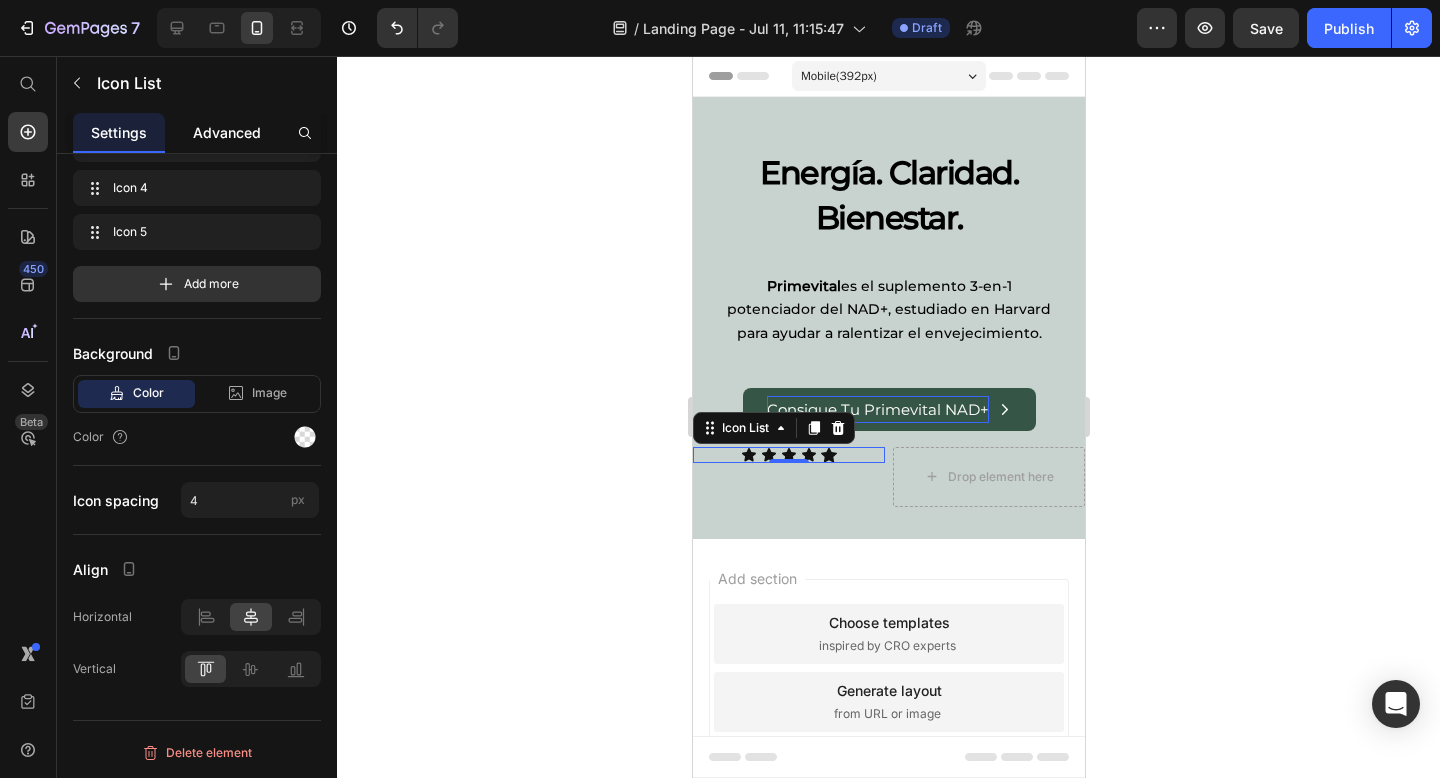 click on "Advanced" at bounding box center (227, 132) 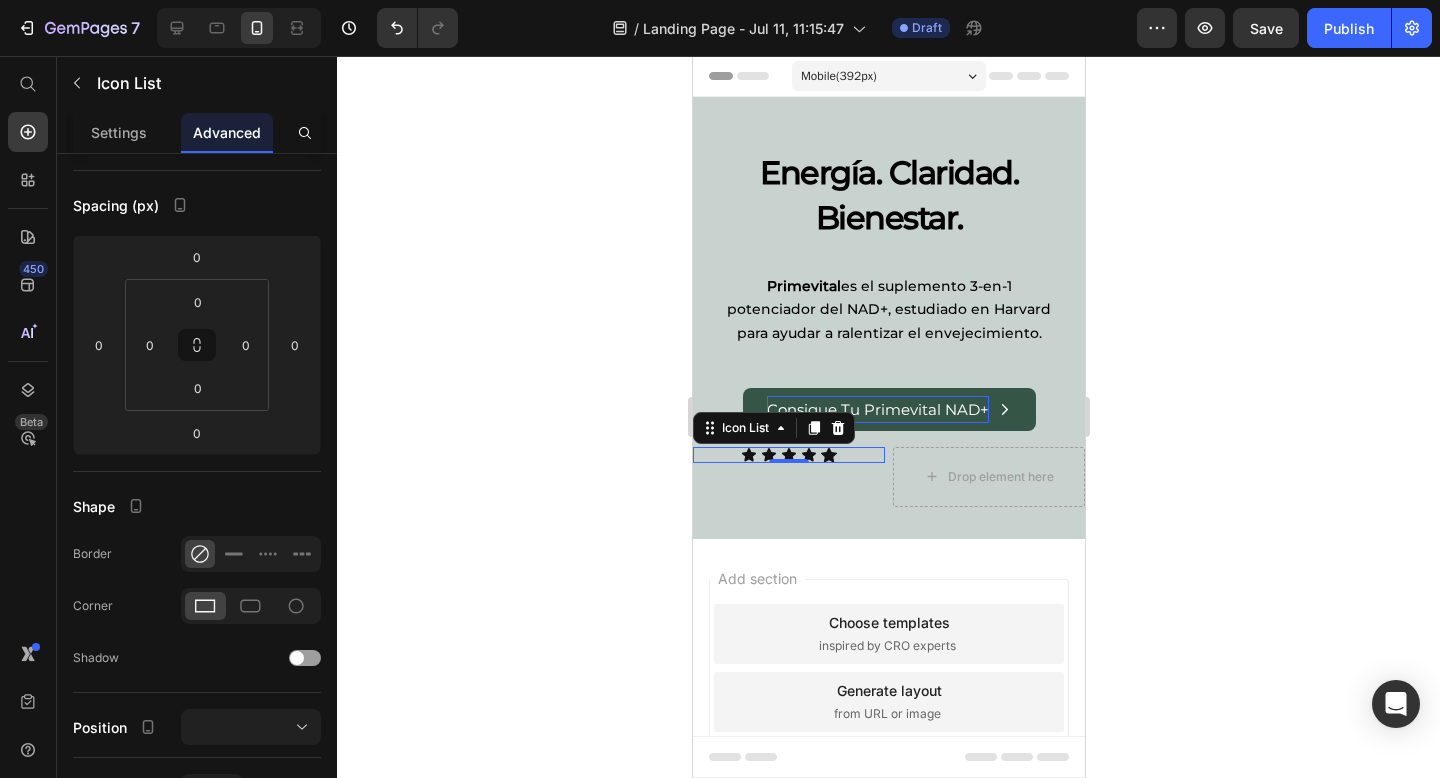 scroll, scrollTop: 0, scrollLeft: 0, axis: both 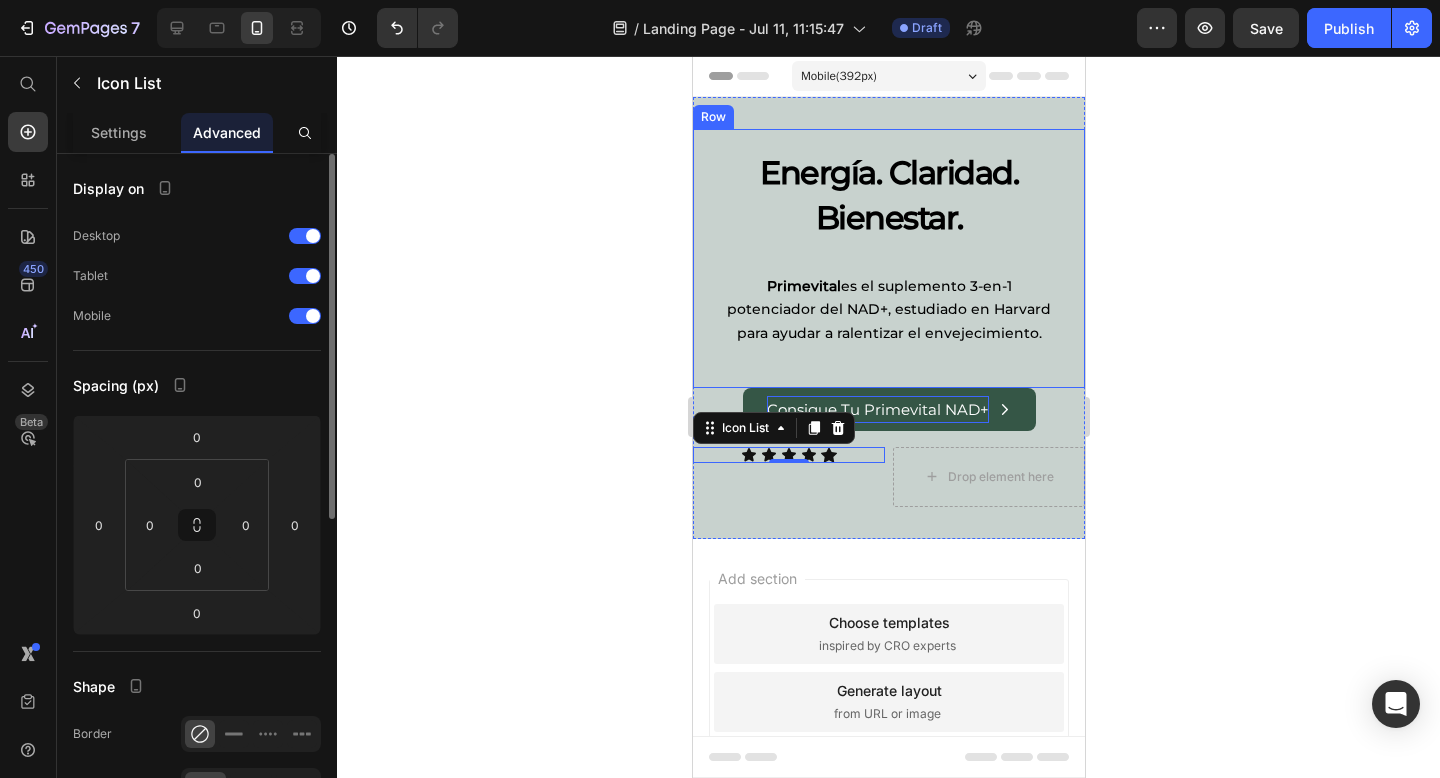 click on "Primevital  es el suplemento 3-en-1 potenciador del NAD+, estudiado en Harvard para ayudar a ralentizar el envejecimiento." at bounding box center [888, 310] 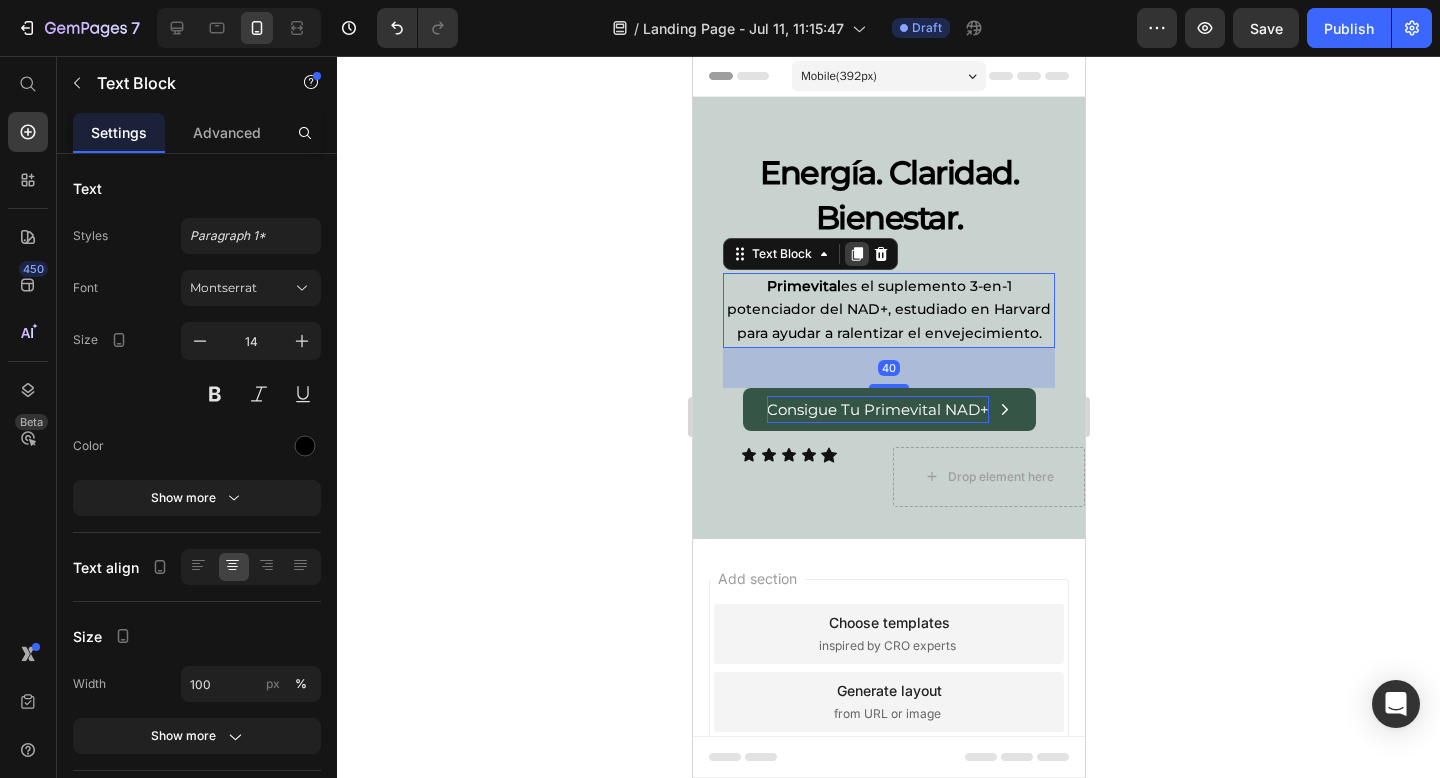 click 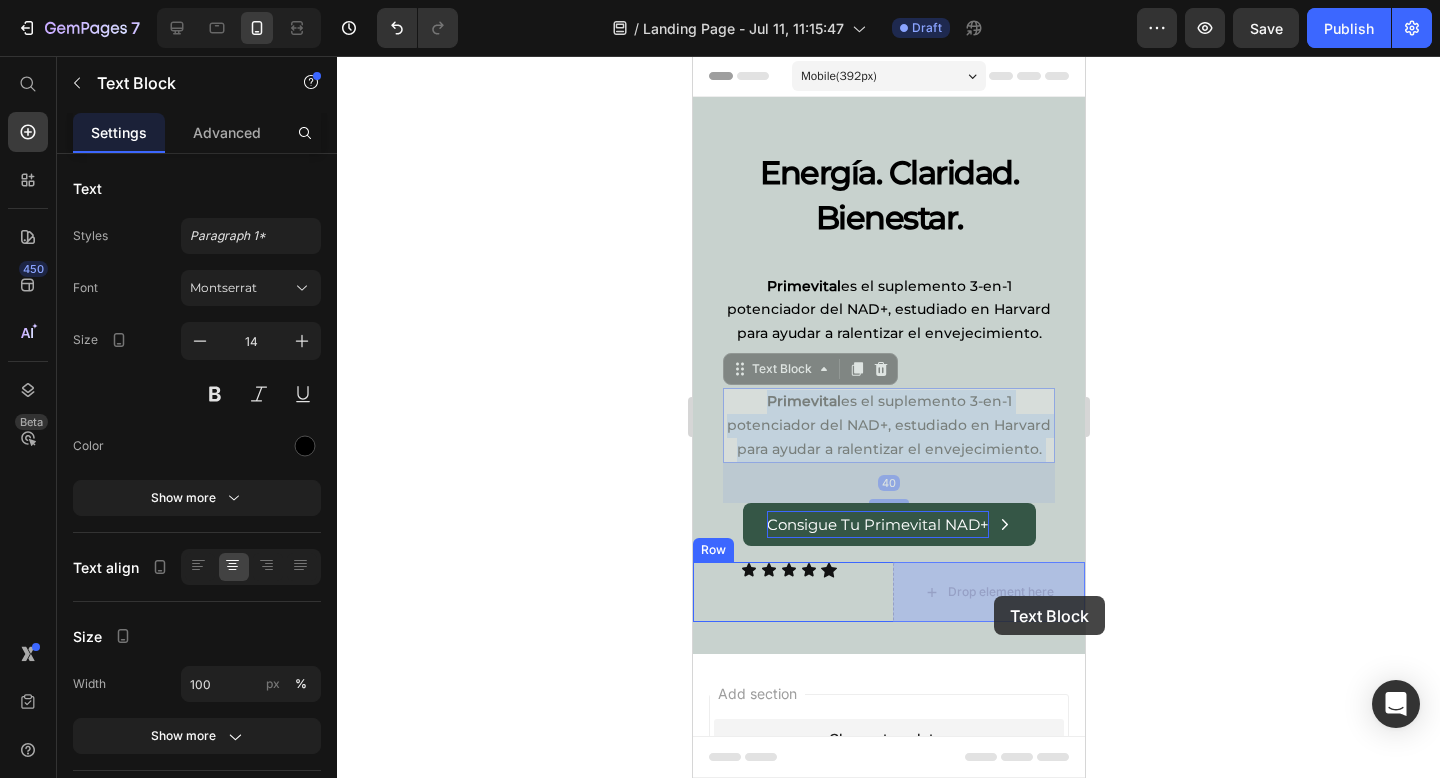drag, startPoint x: 863, startPoint y: 419, endPoint x: 992, endPoint y: 596, distance: 219.02055 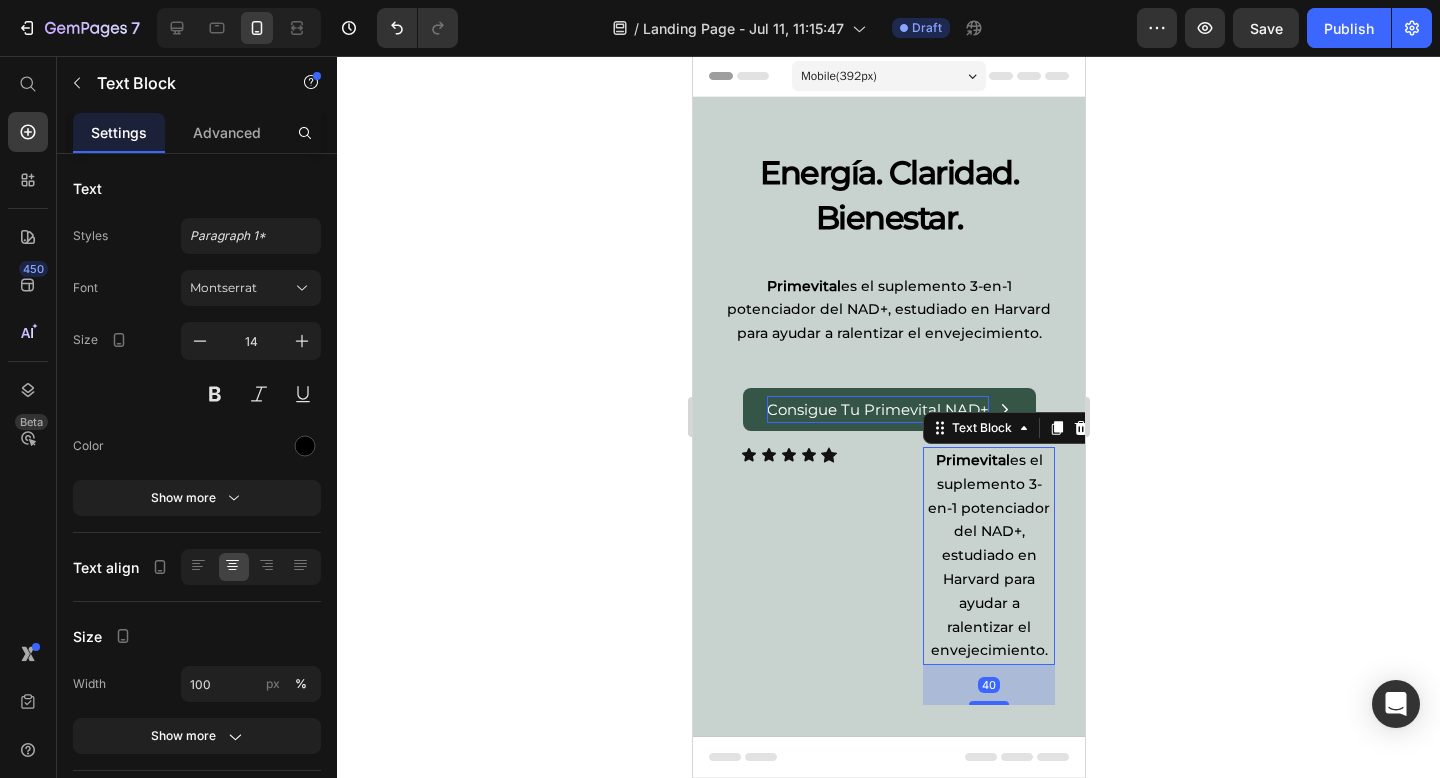click on "Primevital  es el suplemento 3-en-1 potenciador del NAD+, estudiado en Harvard para ayudar a ralentizar el envejecimiento." at bounding box center (988, 556) 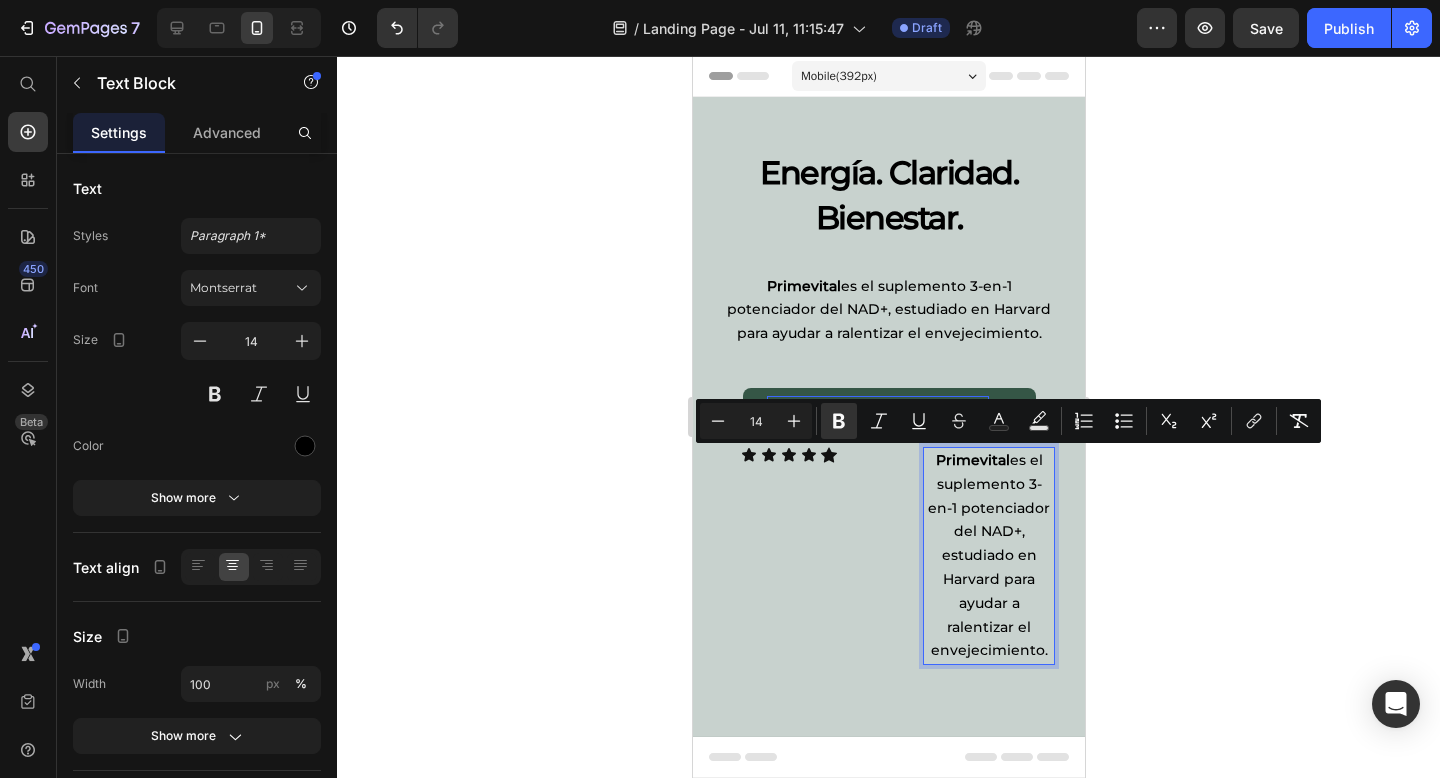 drag, startPoint x: 1046, startPoint y: 625, endPoint x: 931, endPoint y: 452, distance: 207.73541 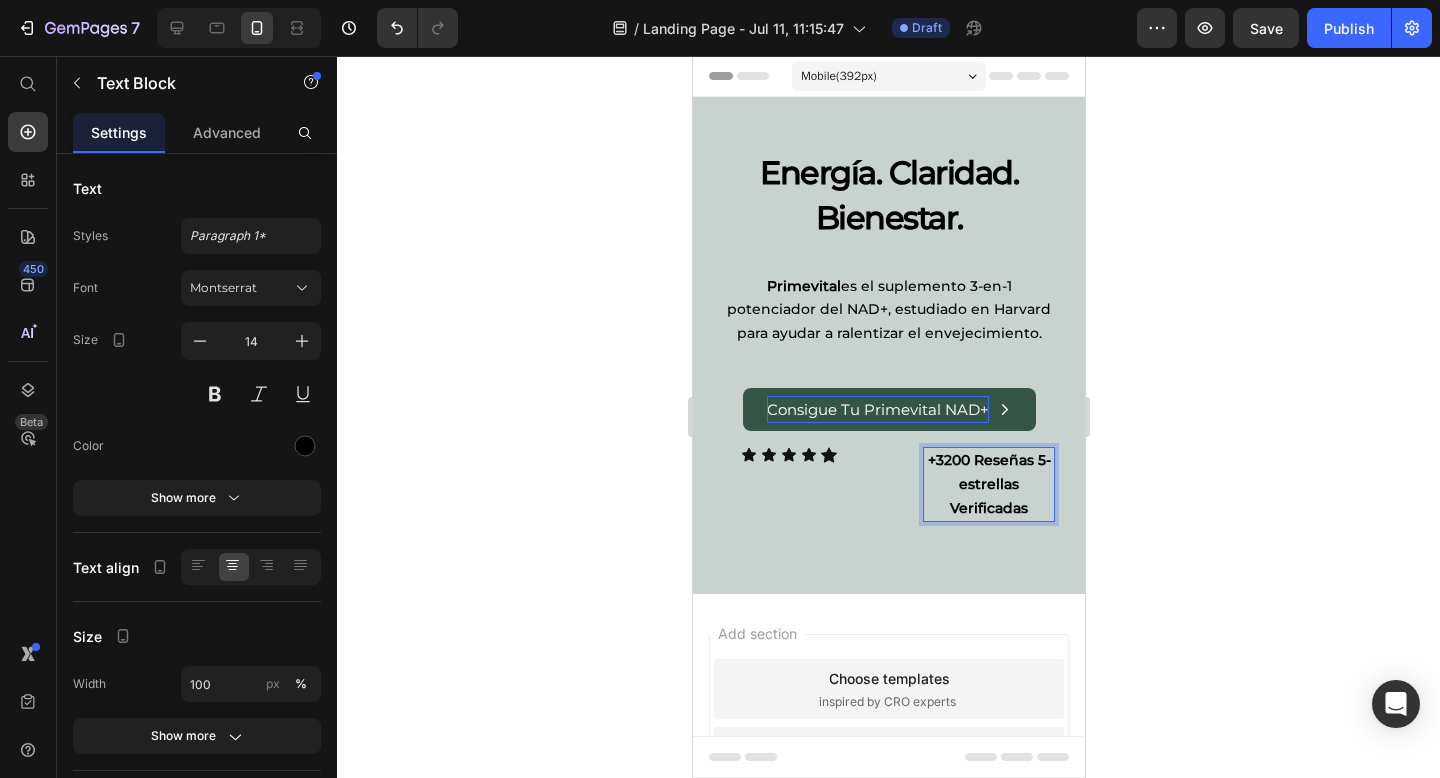 click 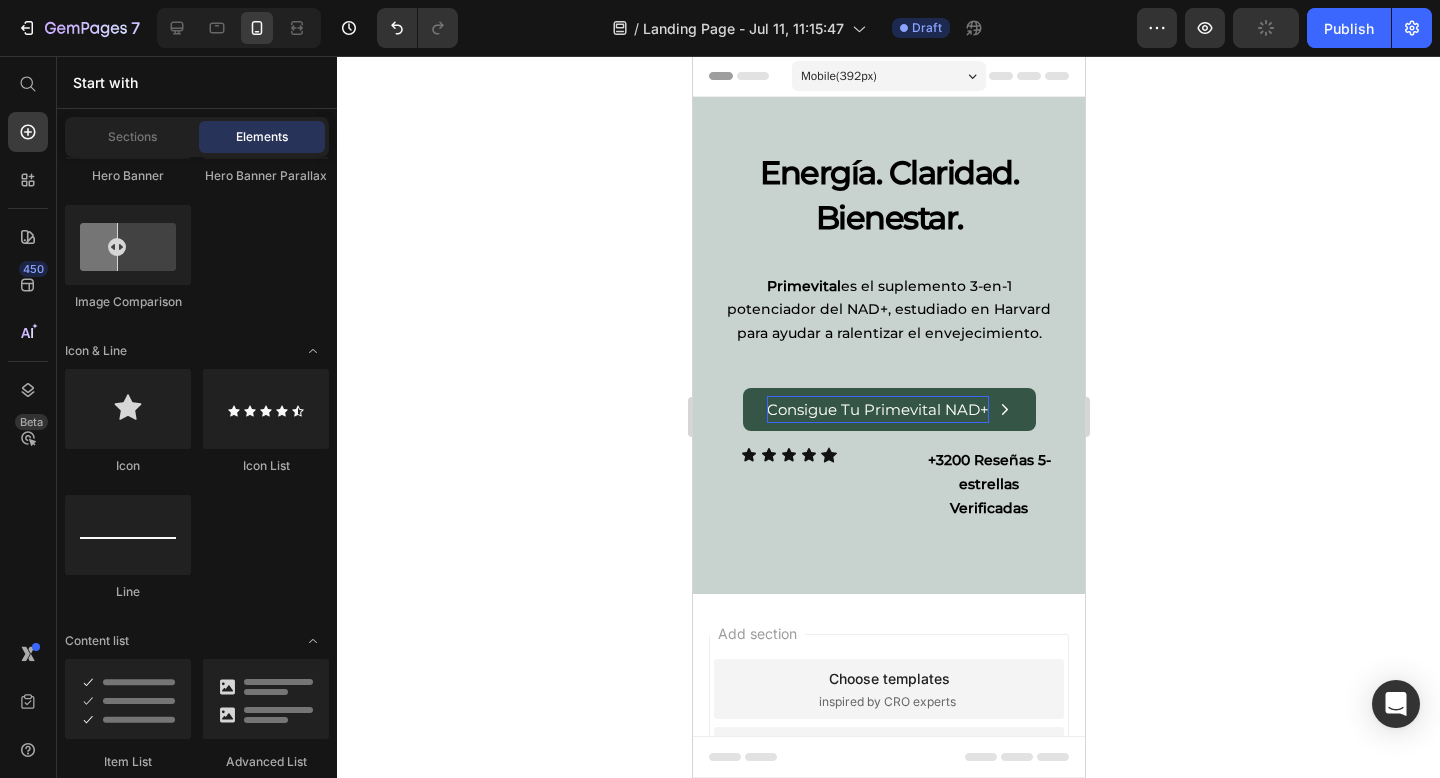click on "+3200 Reseñas 5-estrellas Verificadas" at bounding box center (988, 484) 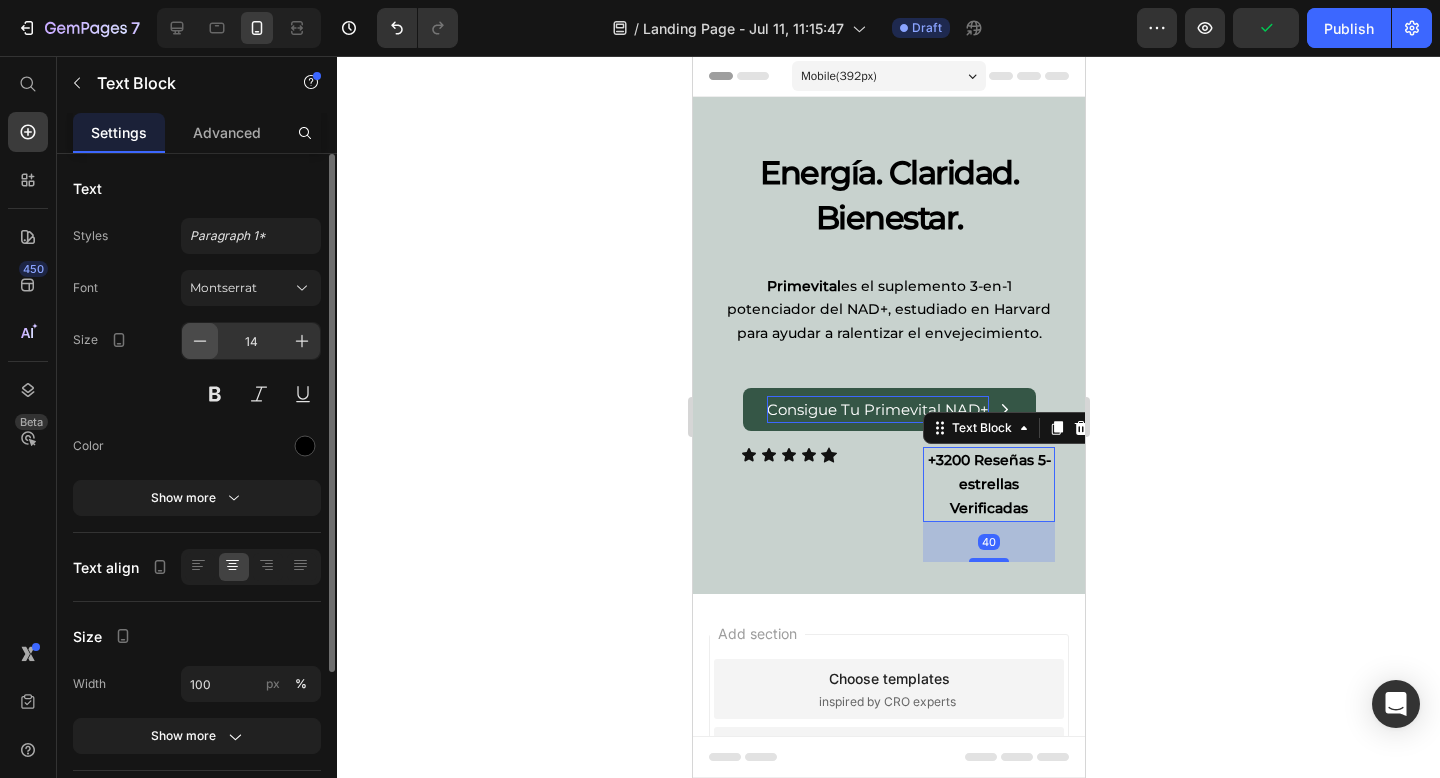 click 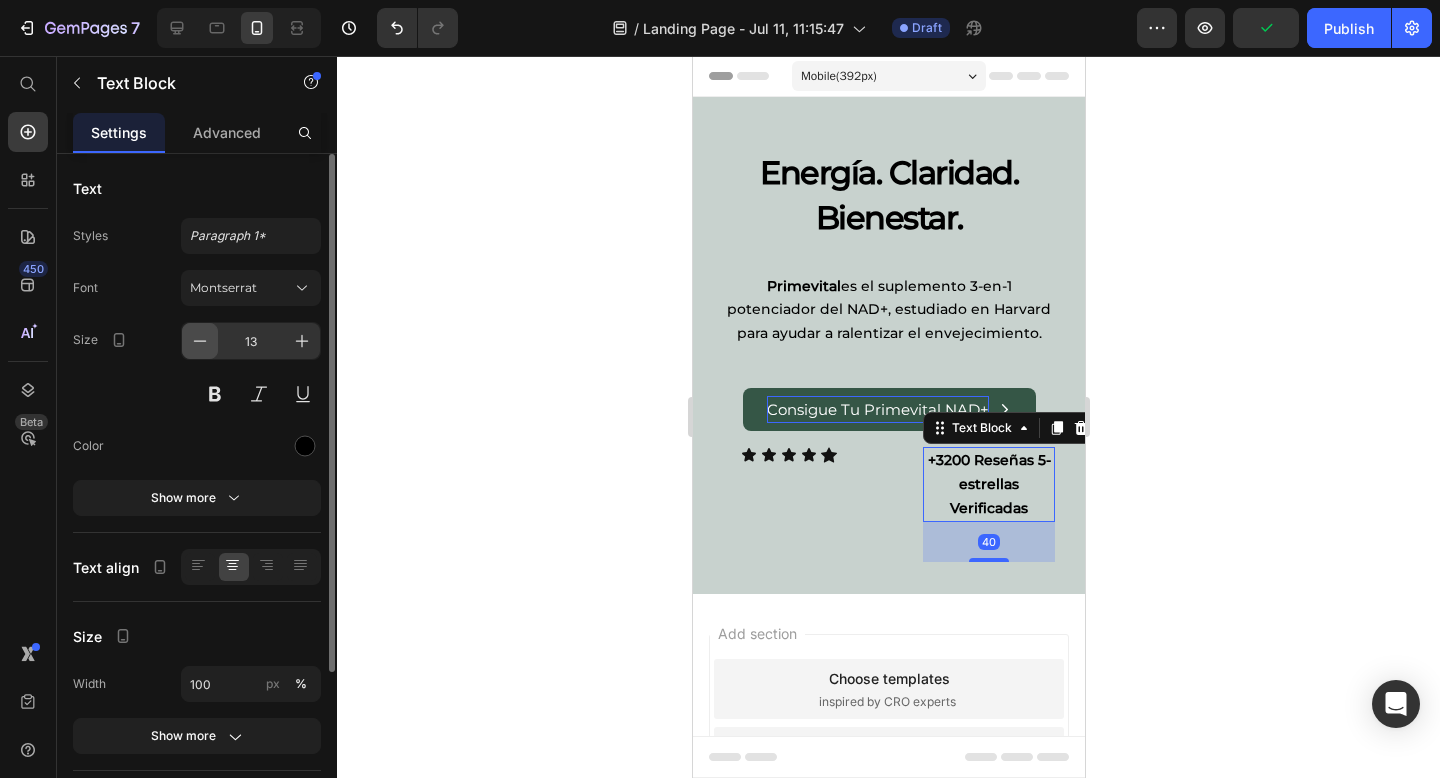click 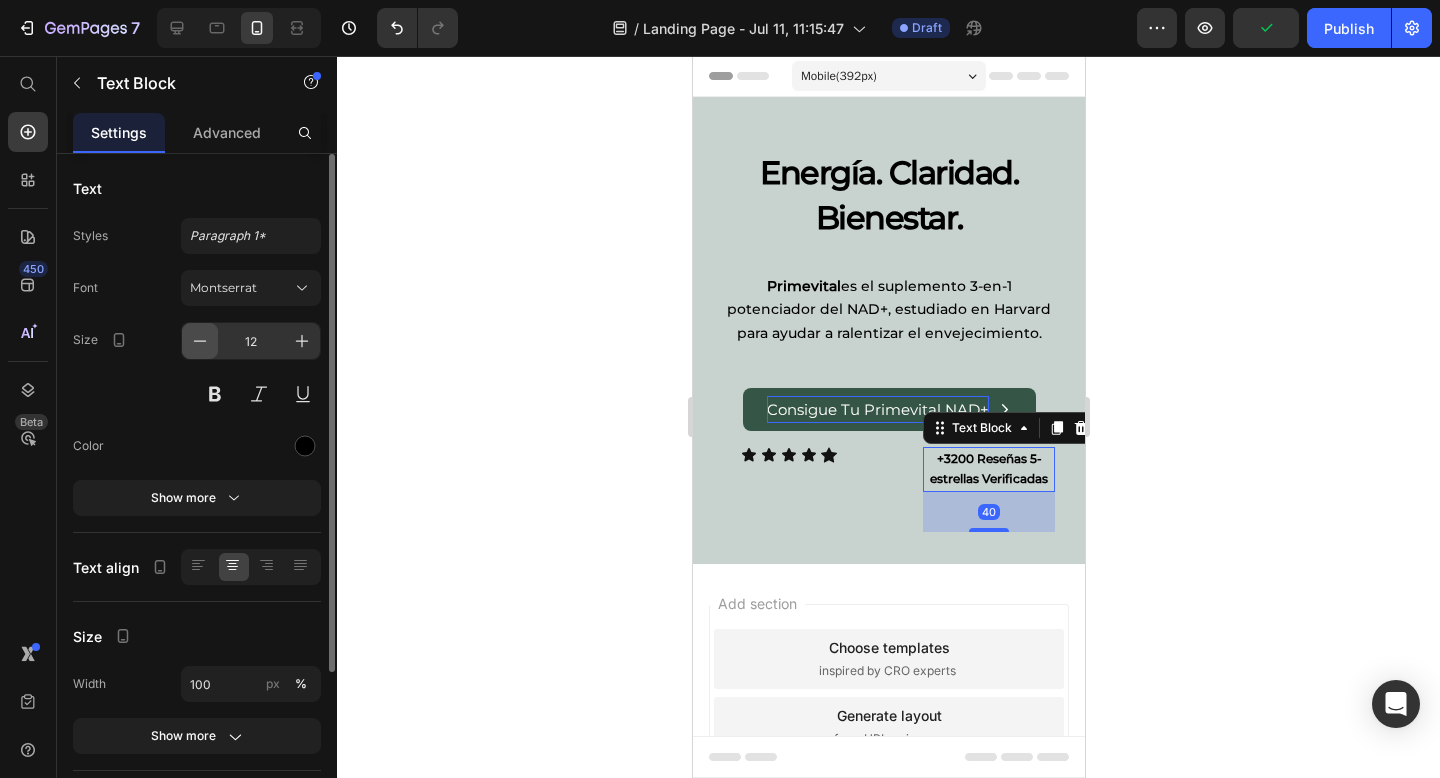 click 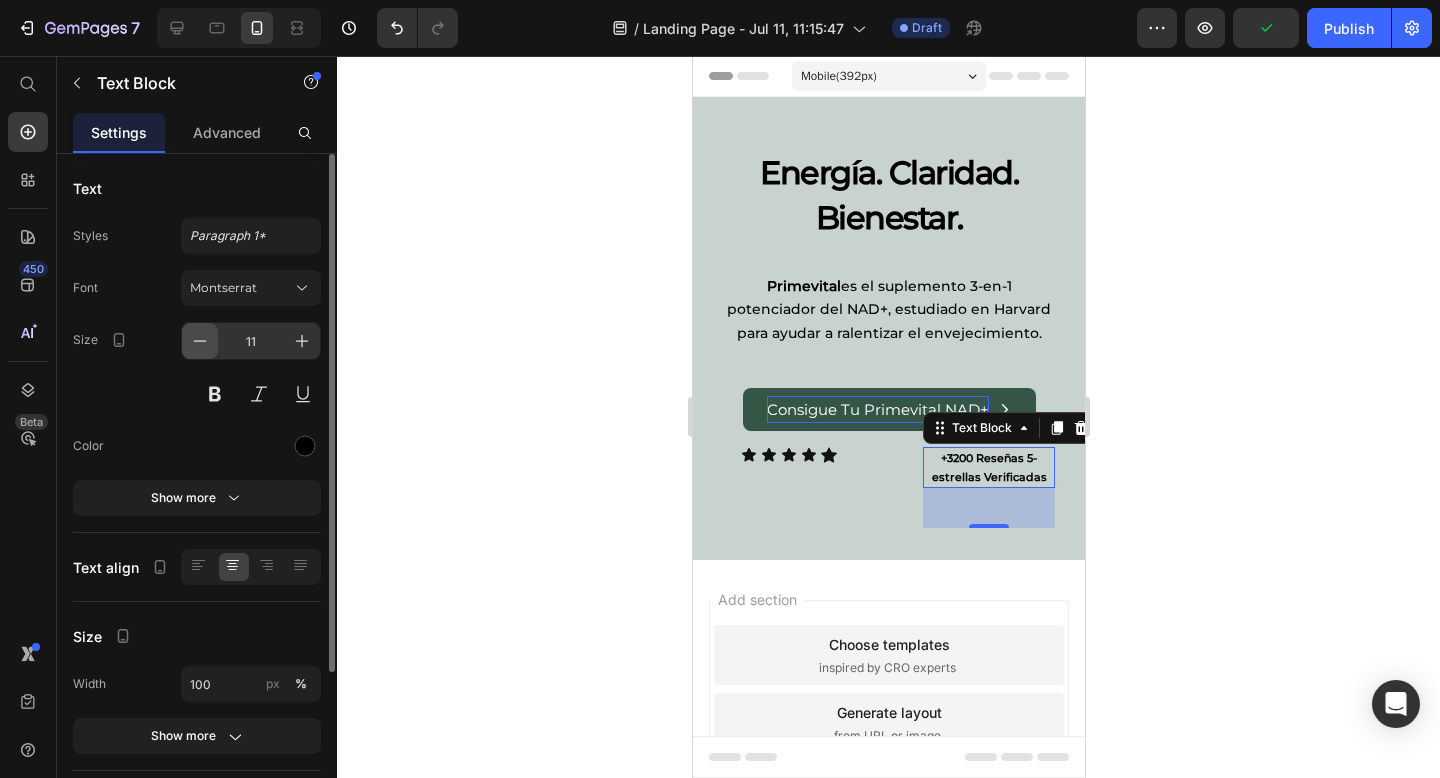 click 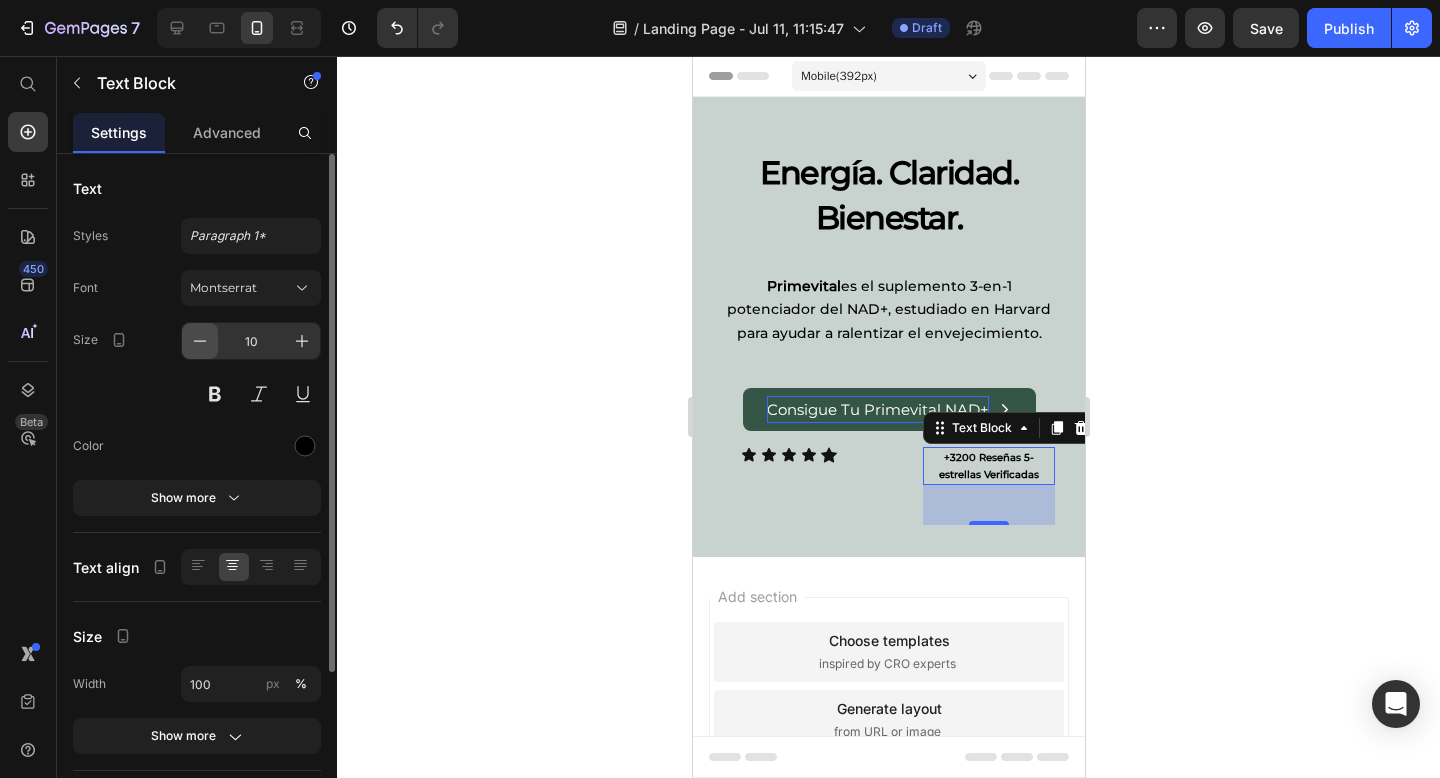 click 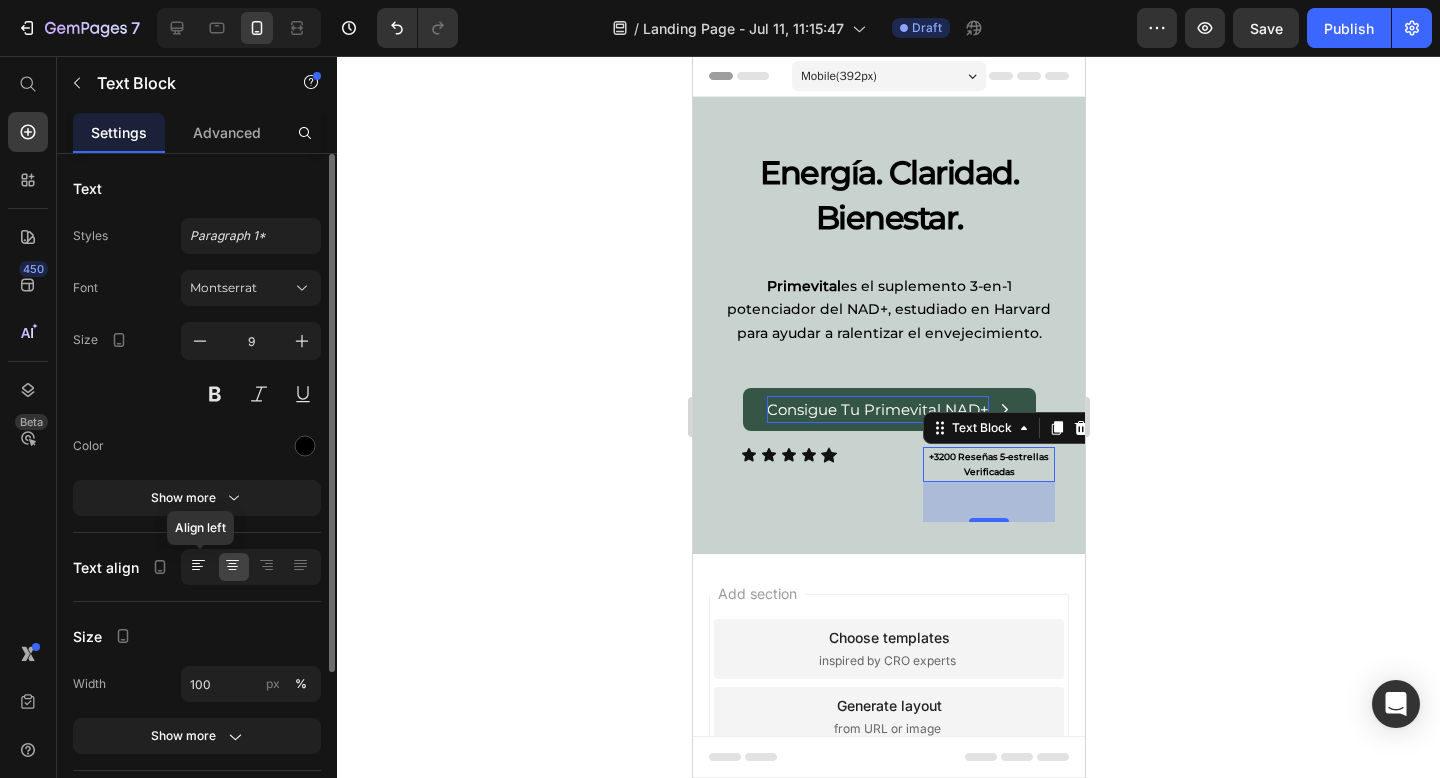 click 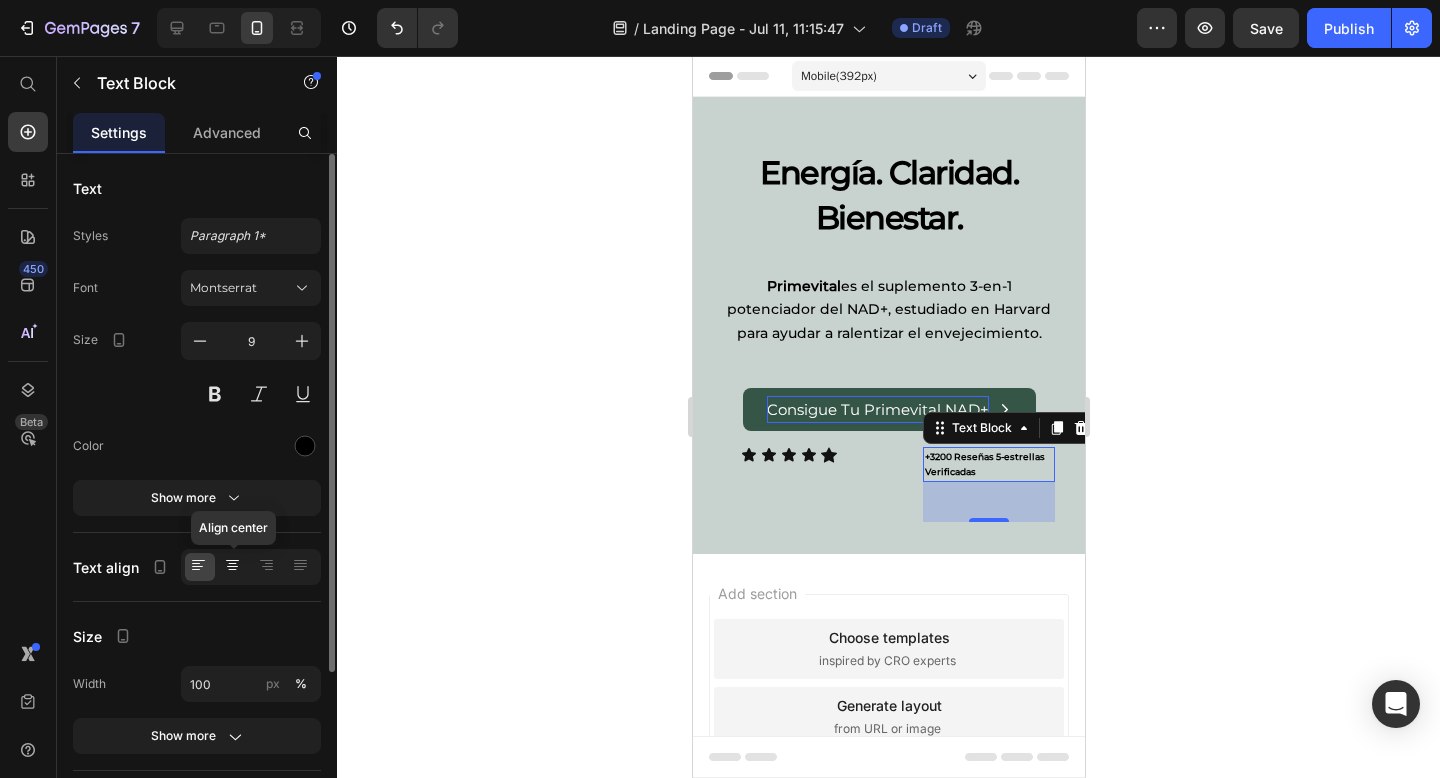 click 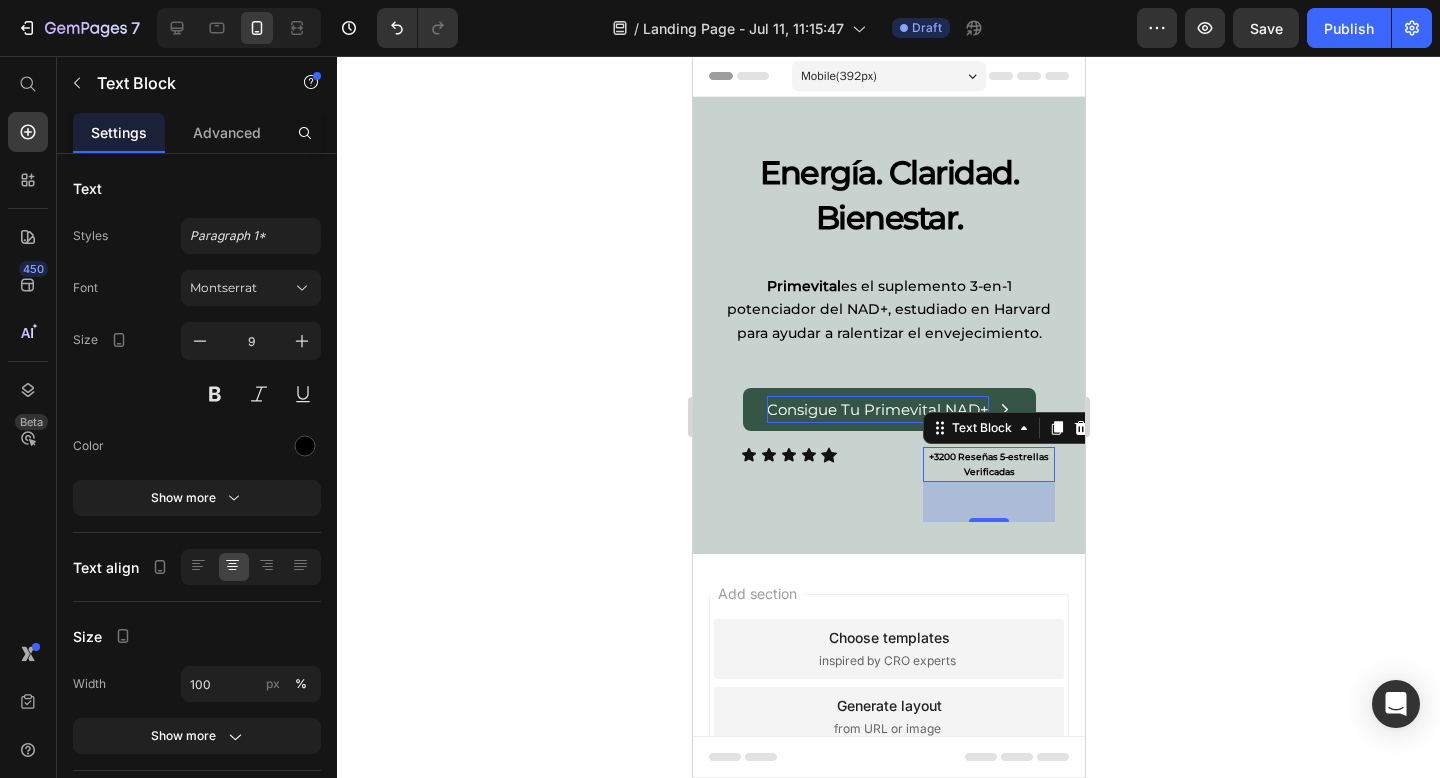 click 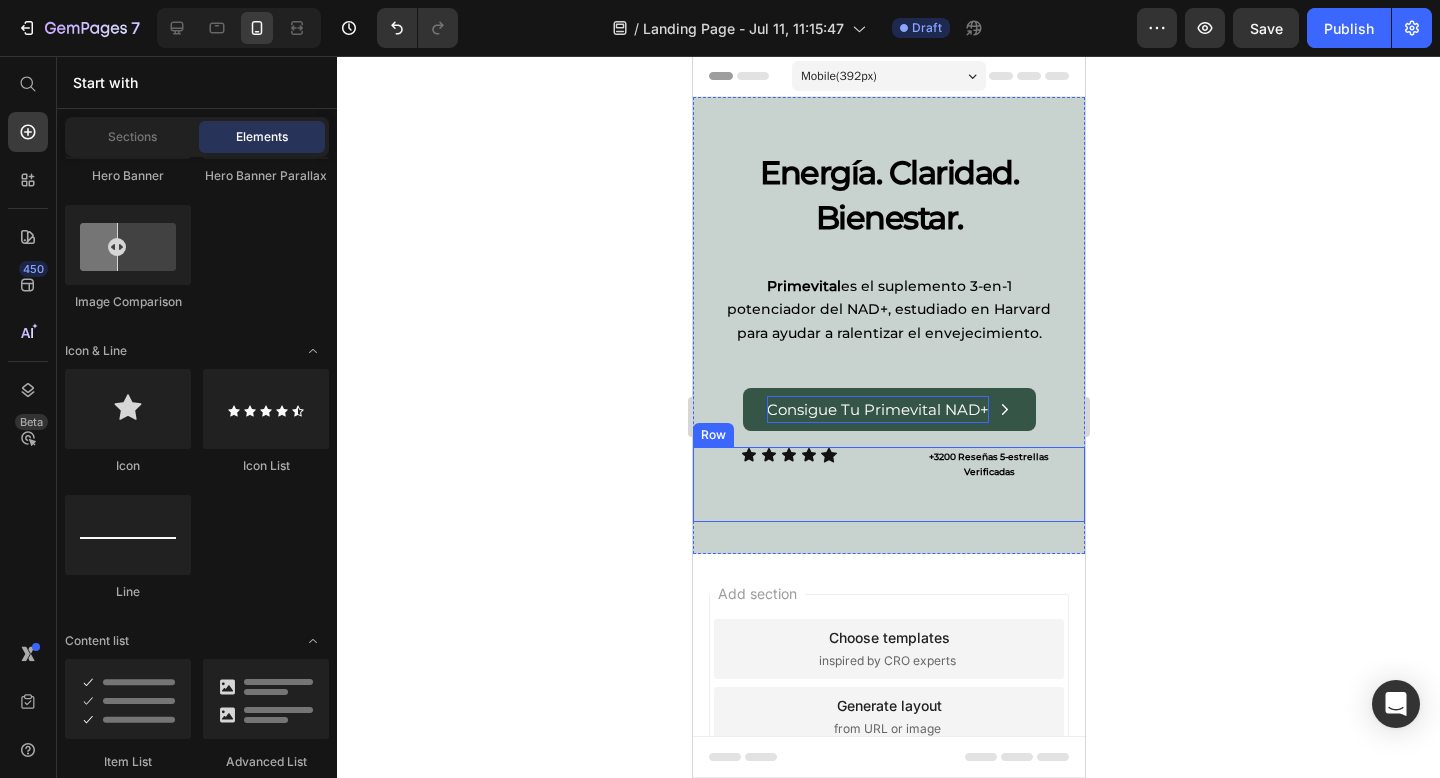 click on "Icon Icon Icon Icon Icon Icon List +3200 Reseñas 5-estrellas Verificadas Text Block Row" at bounding box center [888, 484] 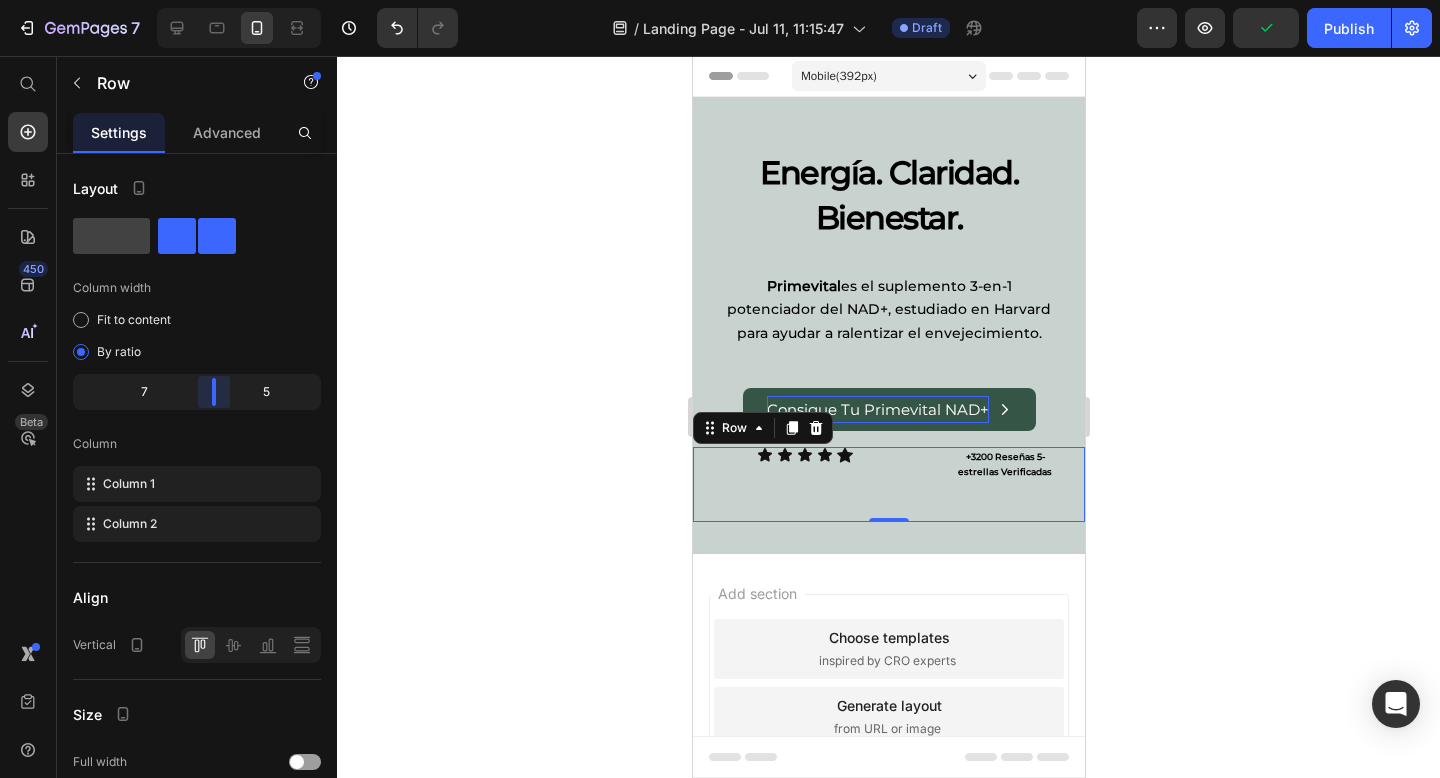 drag, startPoint x: 193, startPoint y: 398, endPoint x: 226, endPoint y: 396, distance: 33.06055 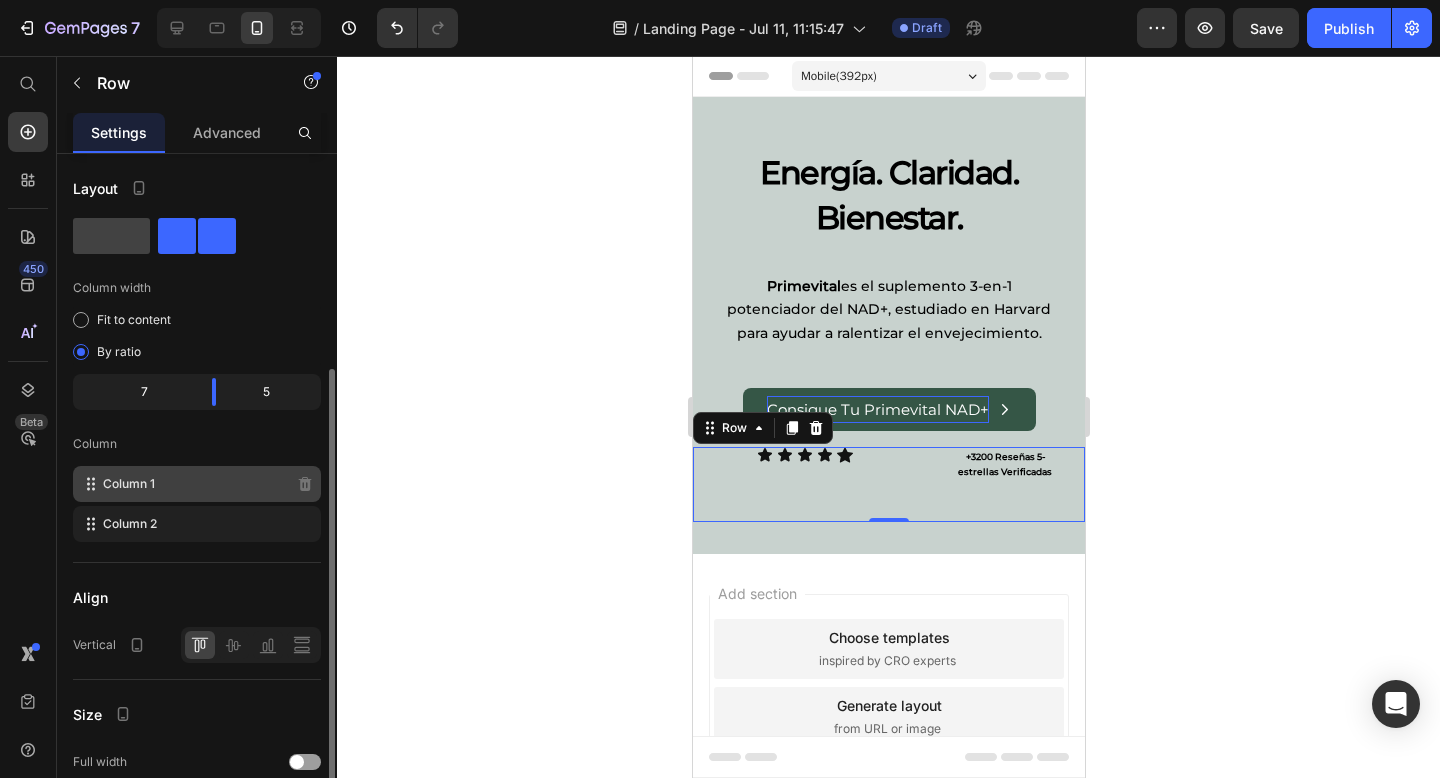 scroll, scrollTop: 396, scrollLeft: 0, axis: vertical 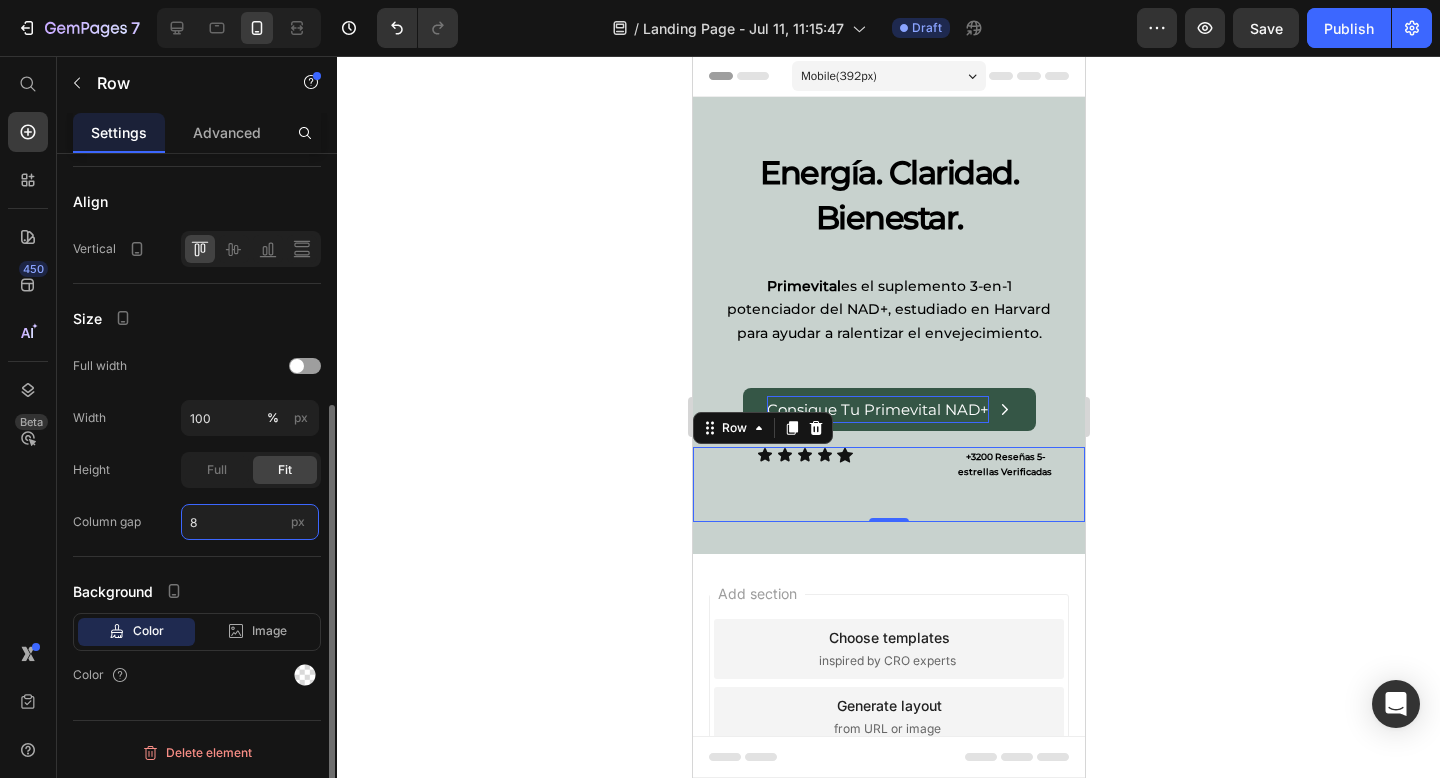 click on "8" at bounding box center (250, 522) 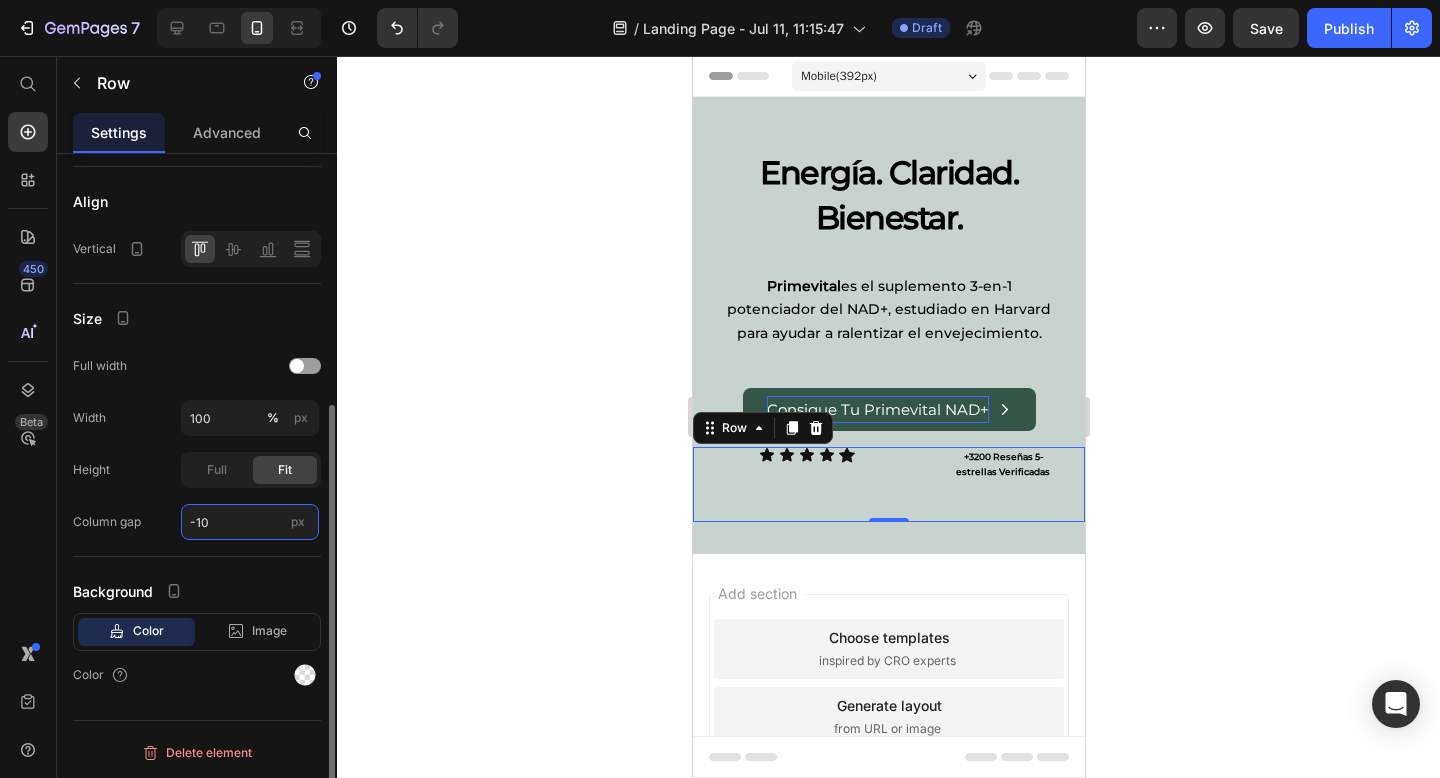 type on "0" 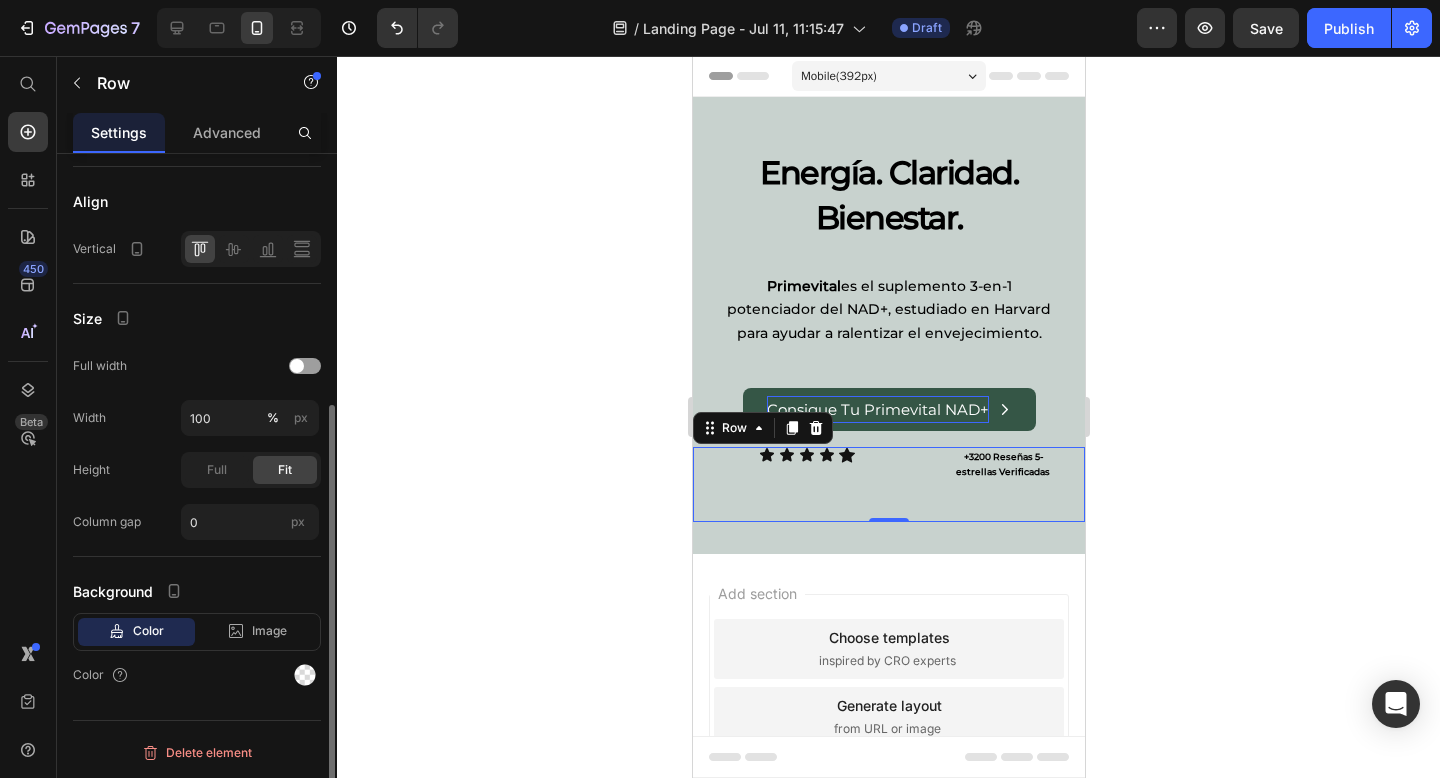 click on "Layout Column width Fit to content By ratio 7 5 Column Column 1 Column 2 Align Vertical
Size Full width Width 100 % px Height Full Fit Column gap 0 px Background Color Image Video  Color" at bounding box center (197, 247) 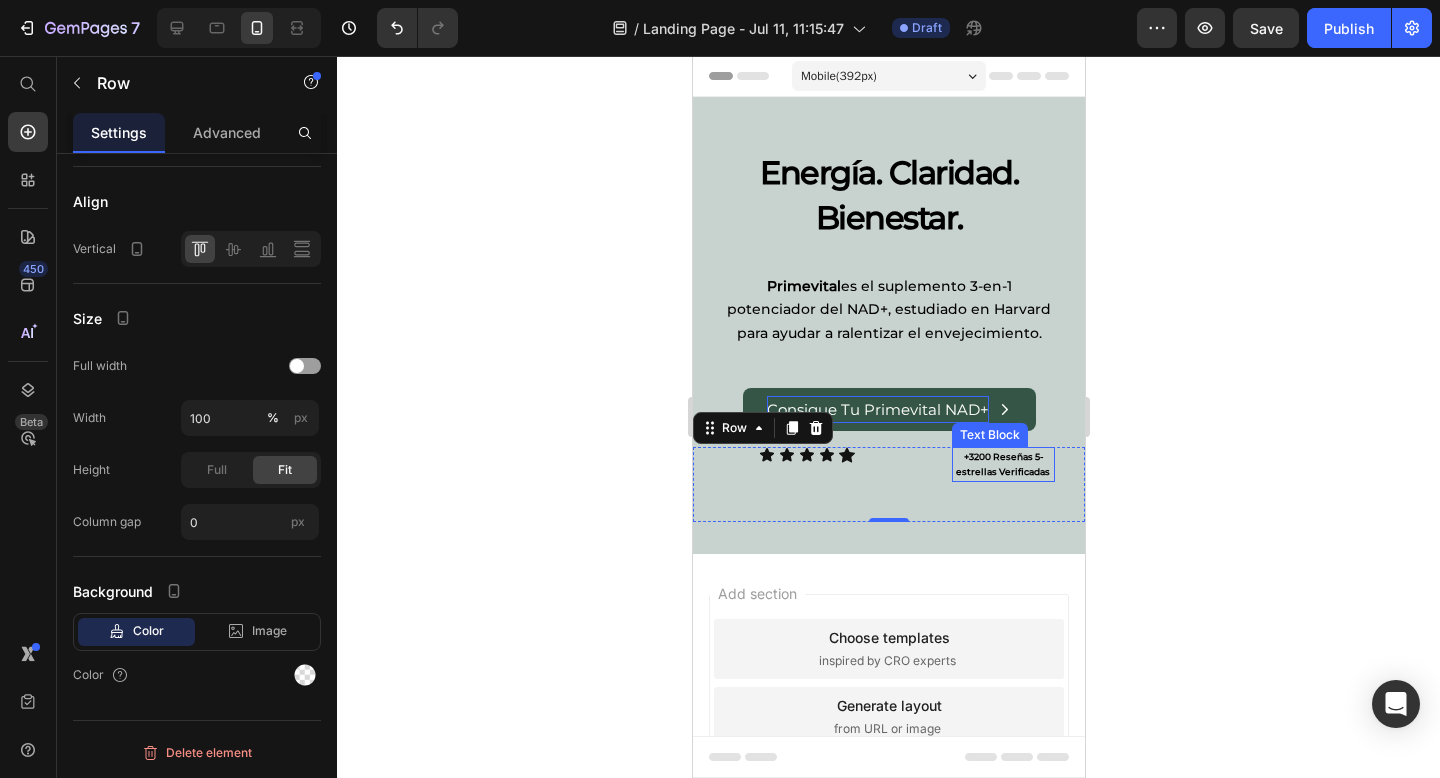 click 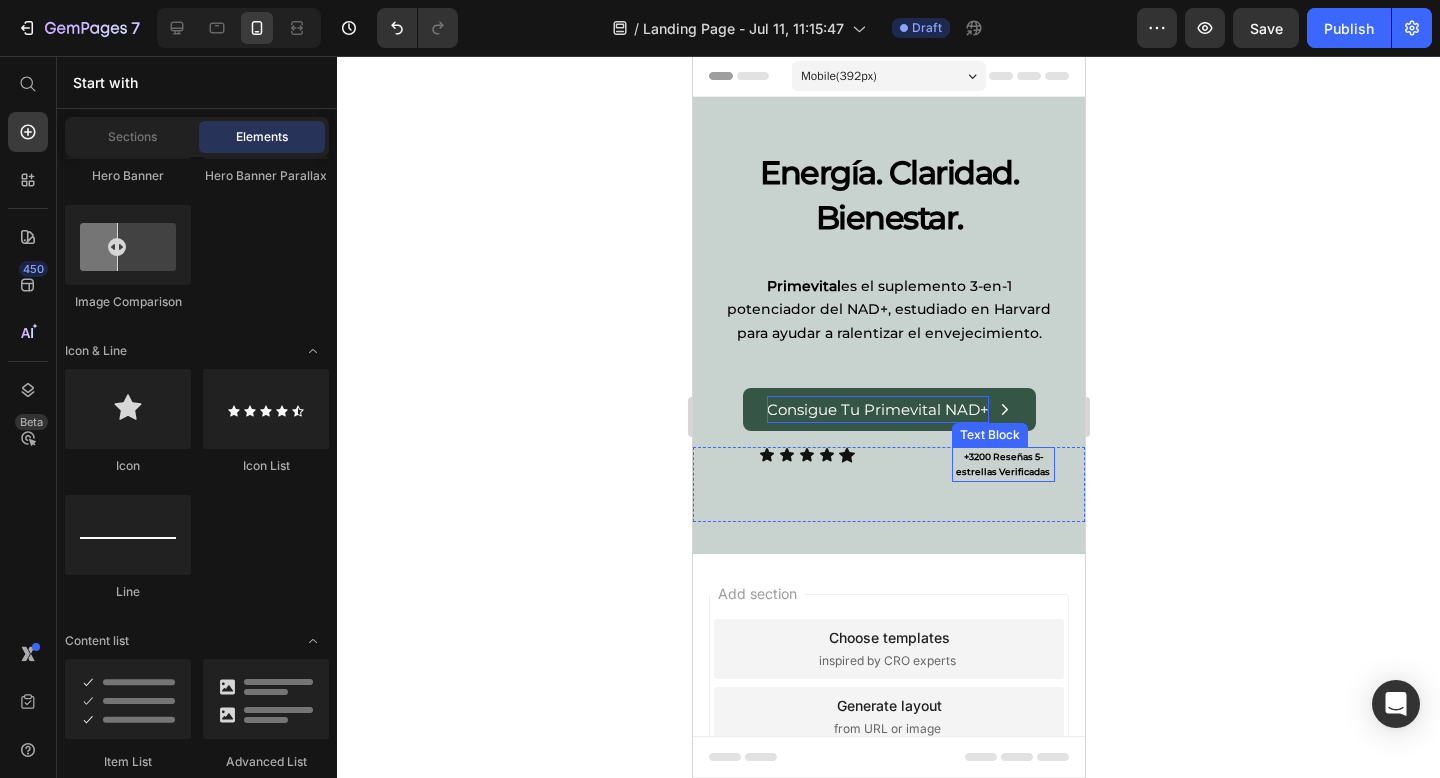 click on "+3200 Reseñas 5-estrellas Verificadas" at bounding box center [1002, 464] 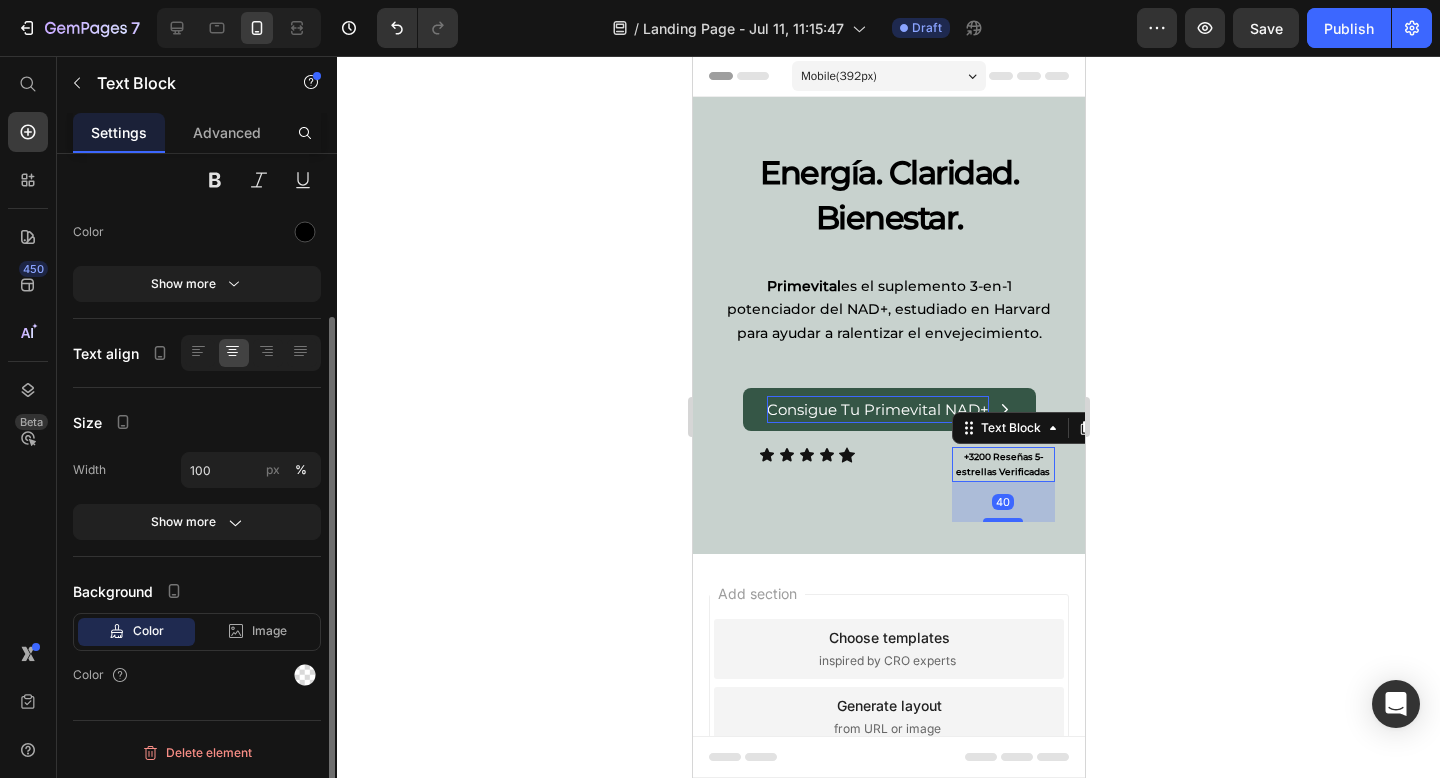 scroll, scrollTop: 0, scrollLeft: 0, axis: both 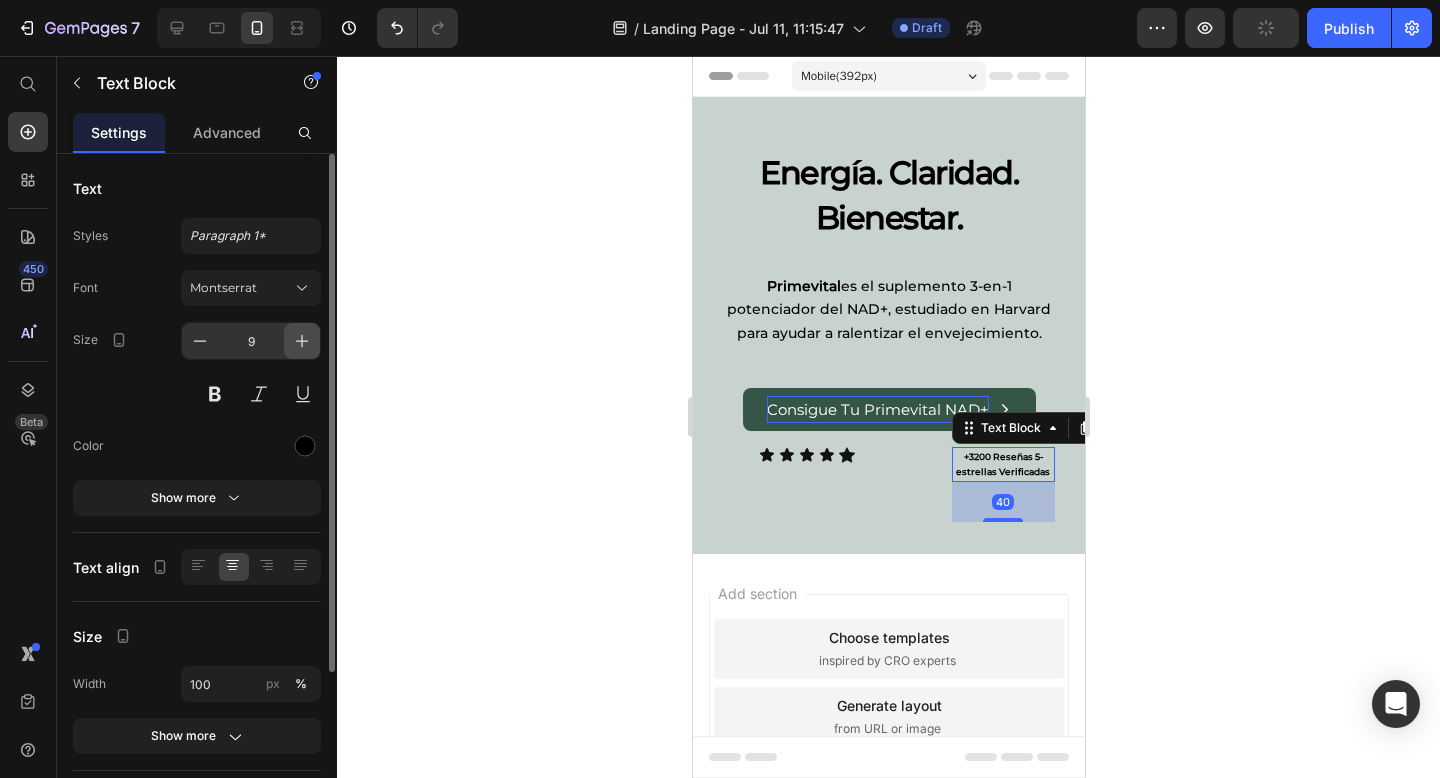 click 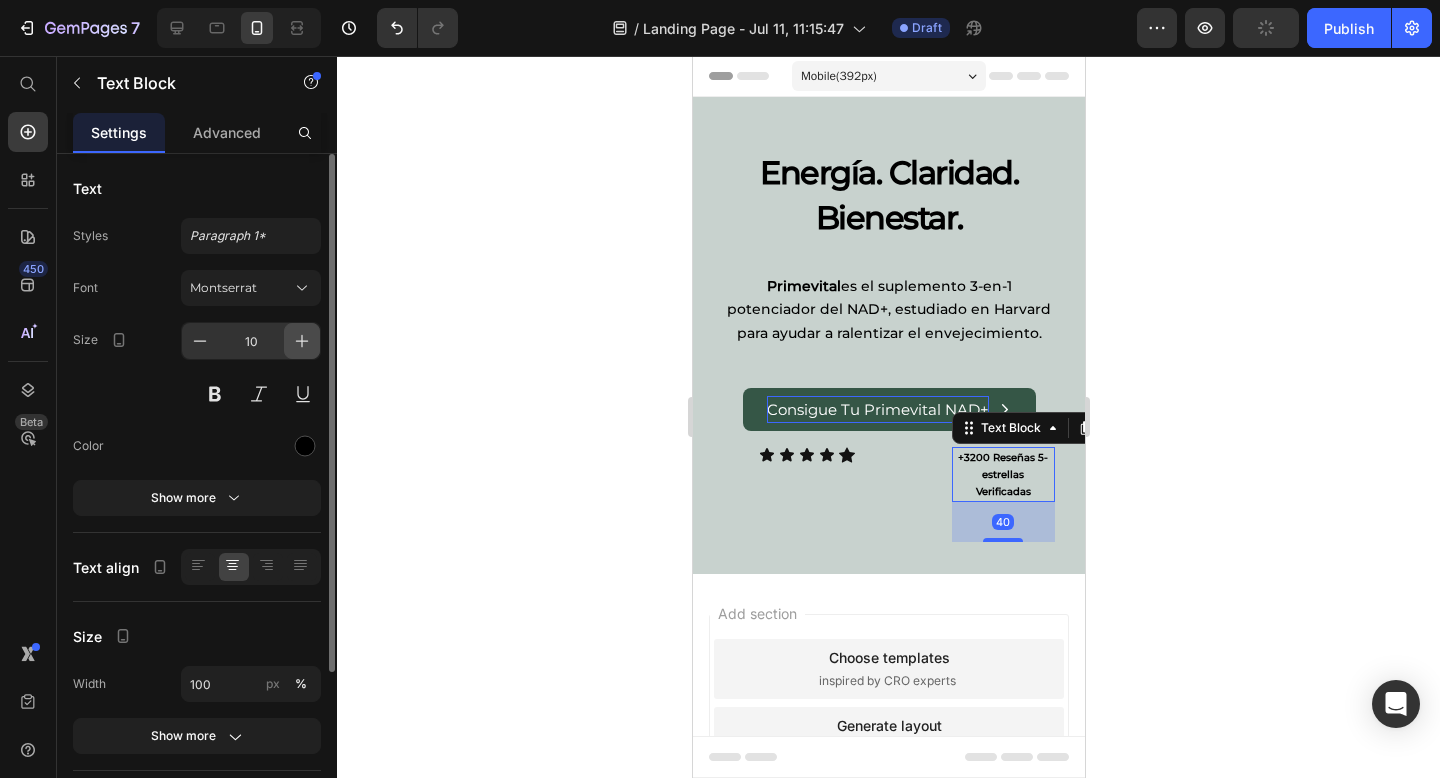 click 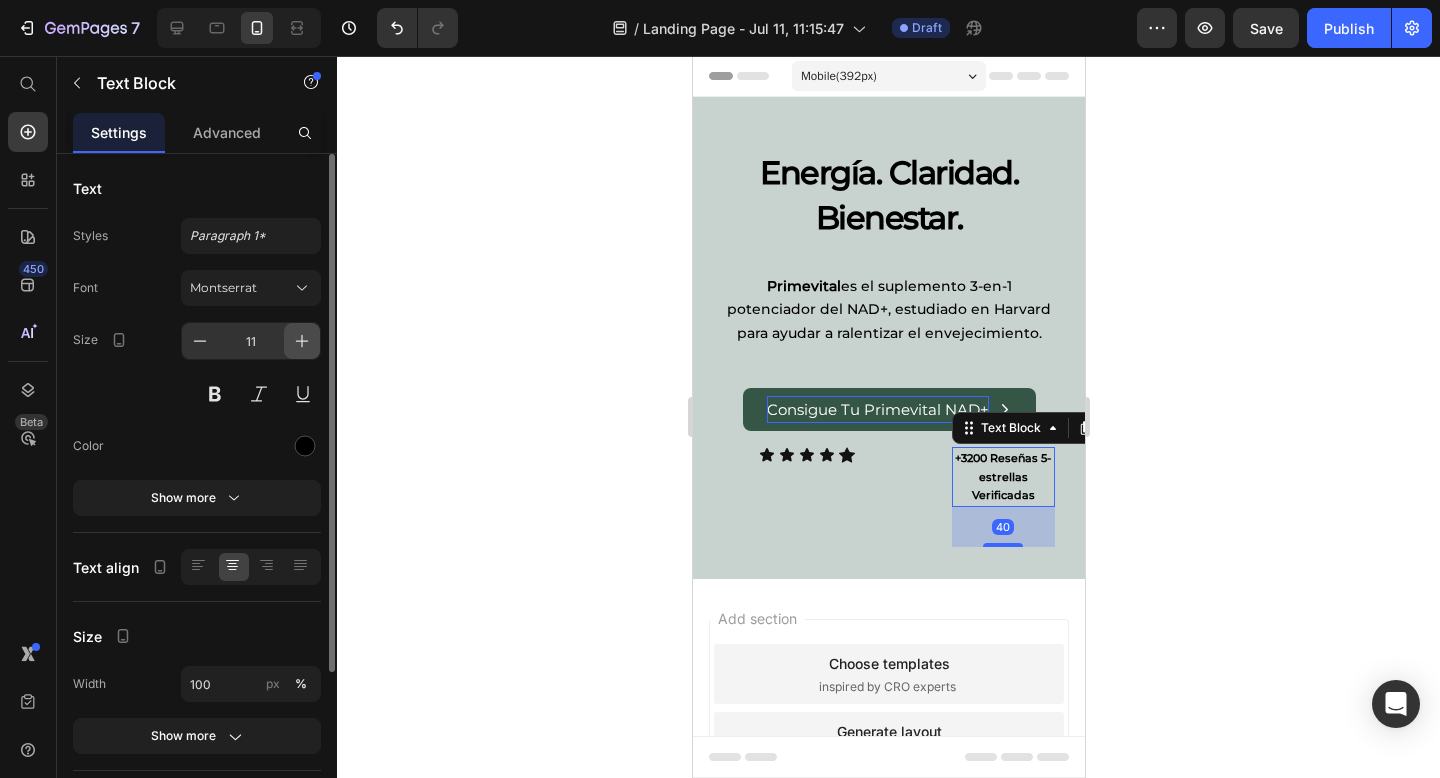 click 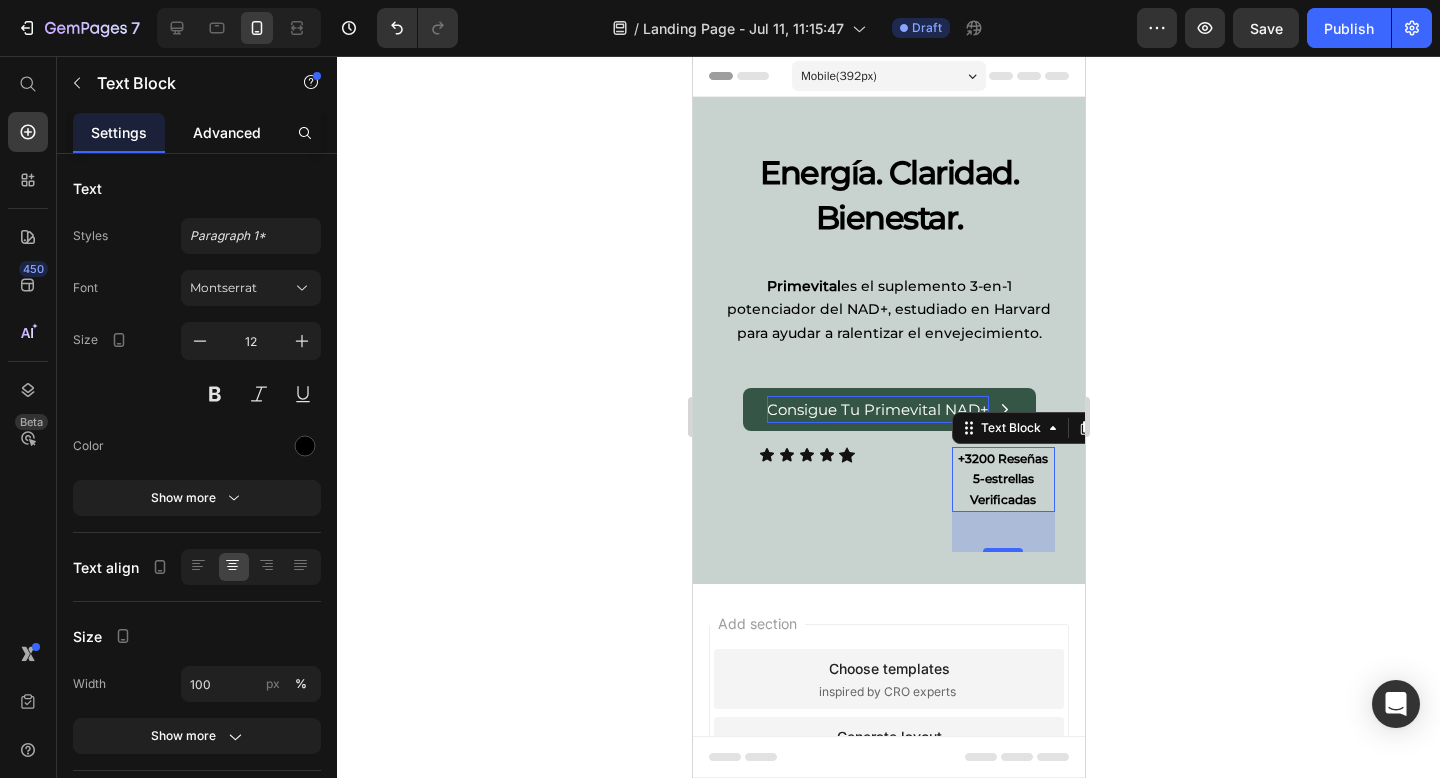 click on "Advanced" at bounding box center [227, 132] 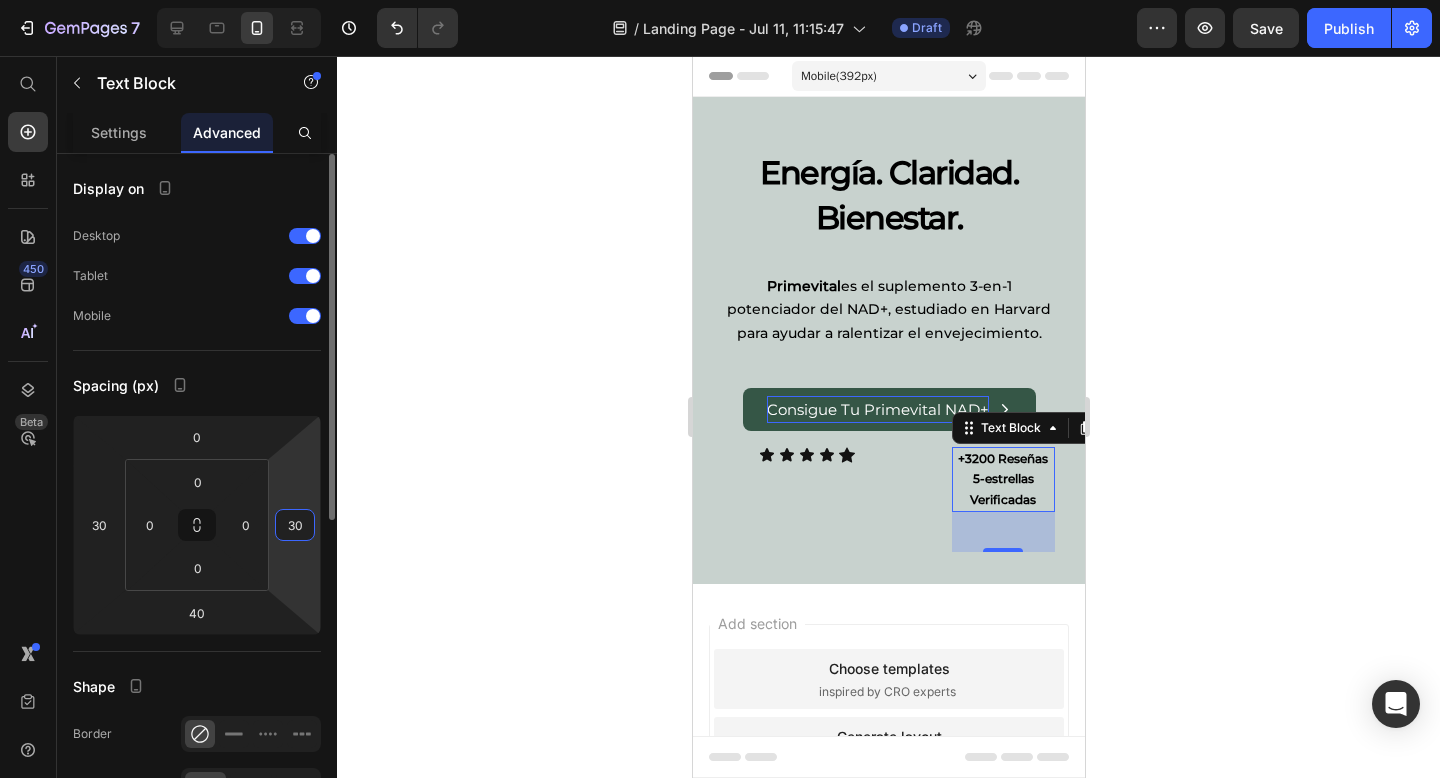 click on "30" at bounding box center (295, 525) 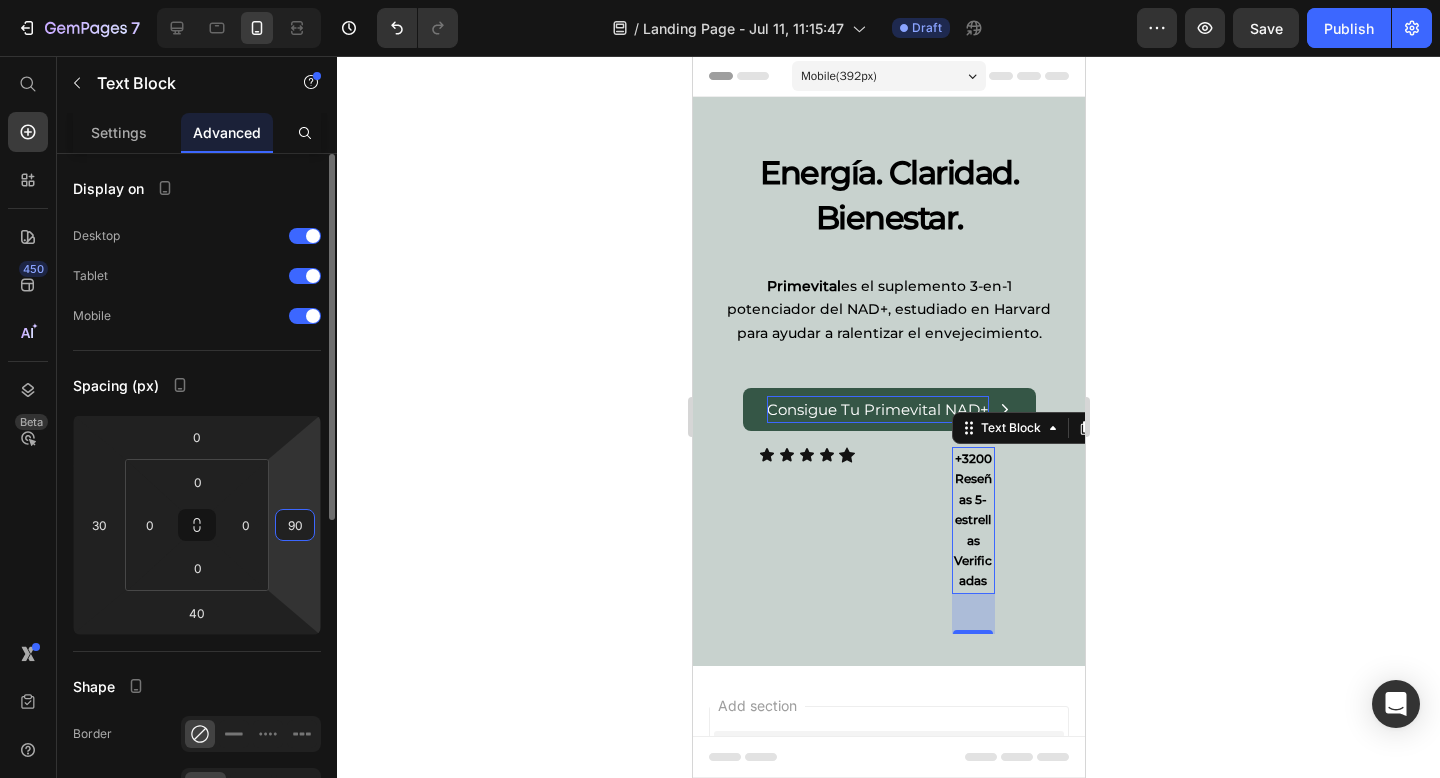 type on "9" 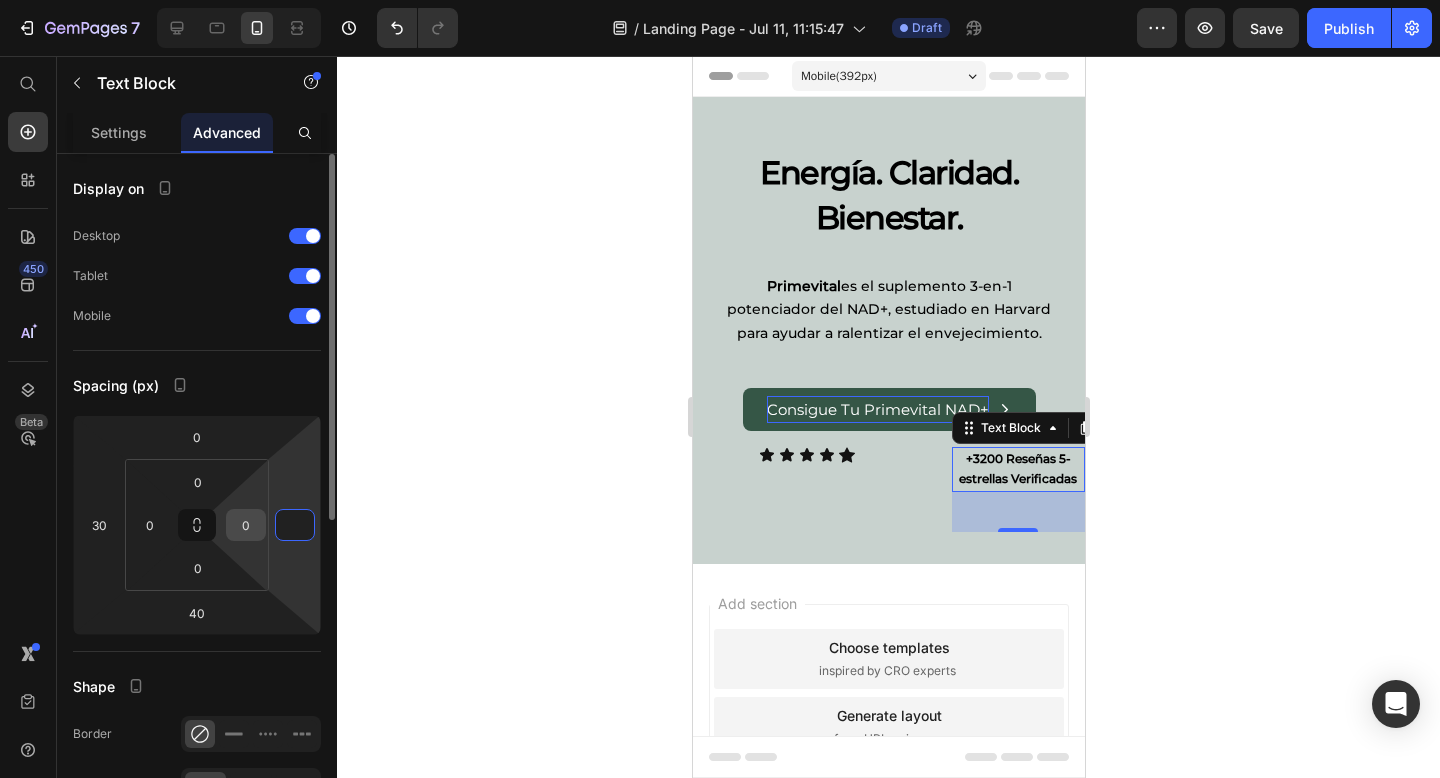 type on "0" 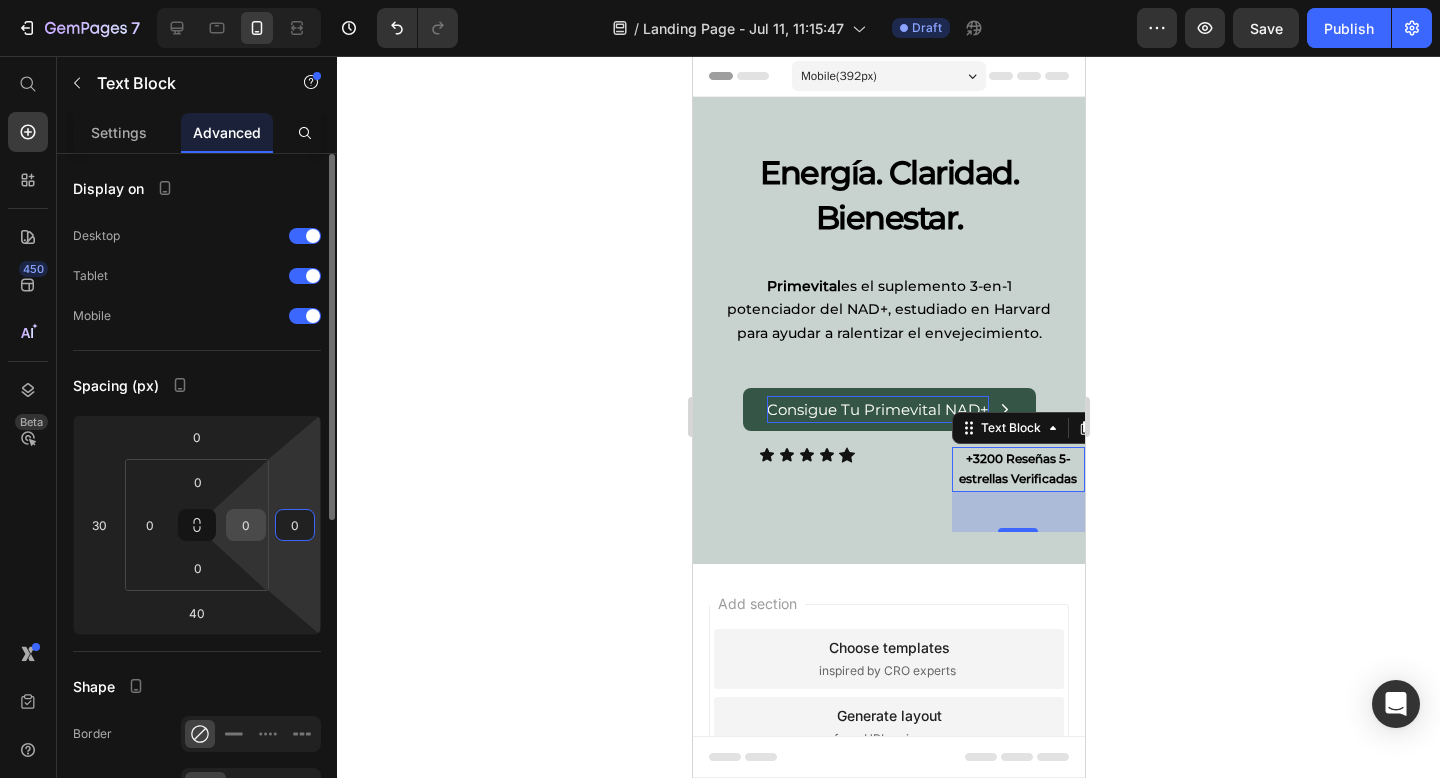 click on "0" at bounding box center (246, 525) 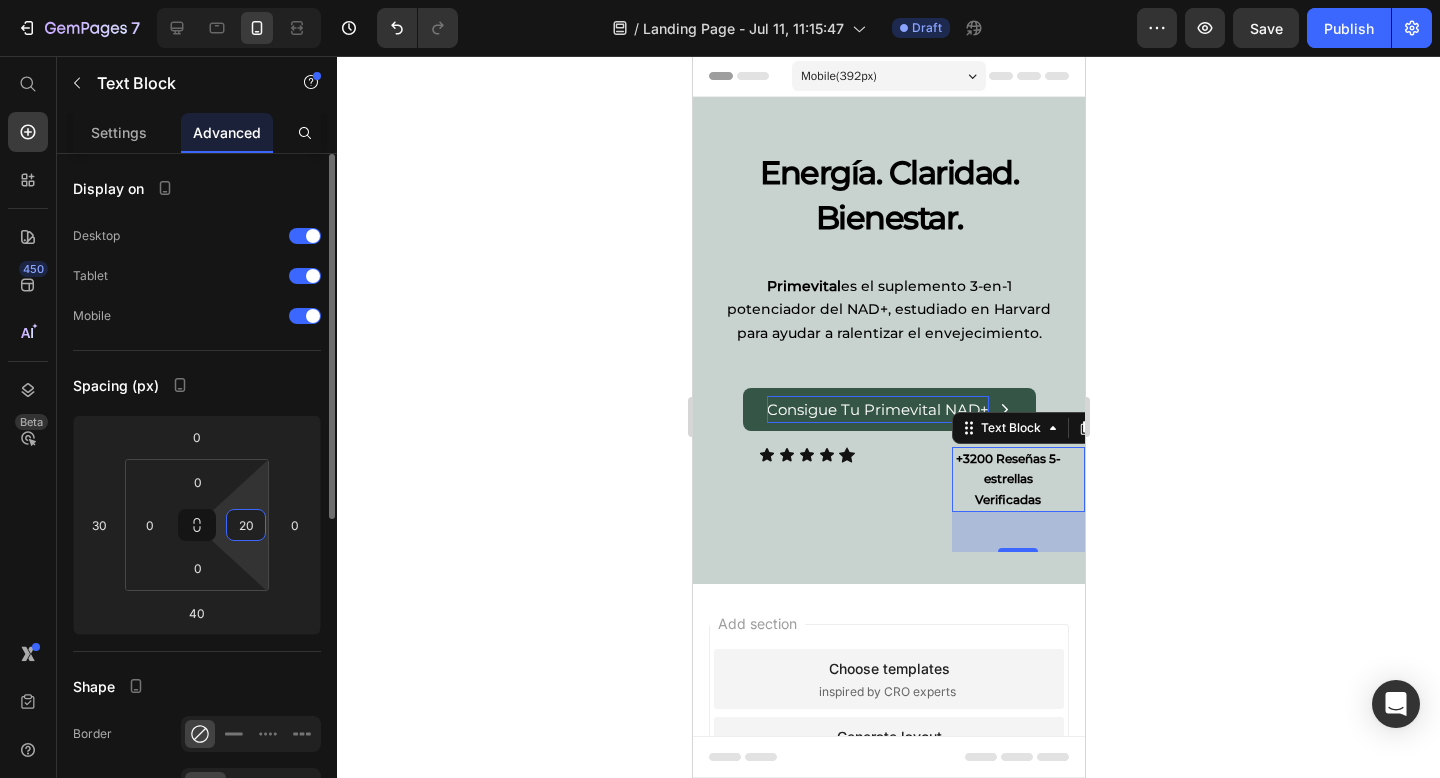 type on "2" 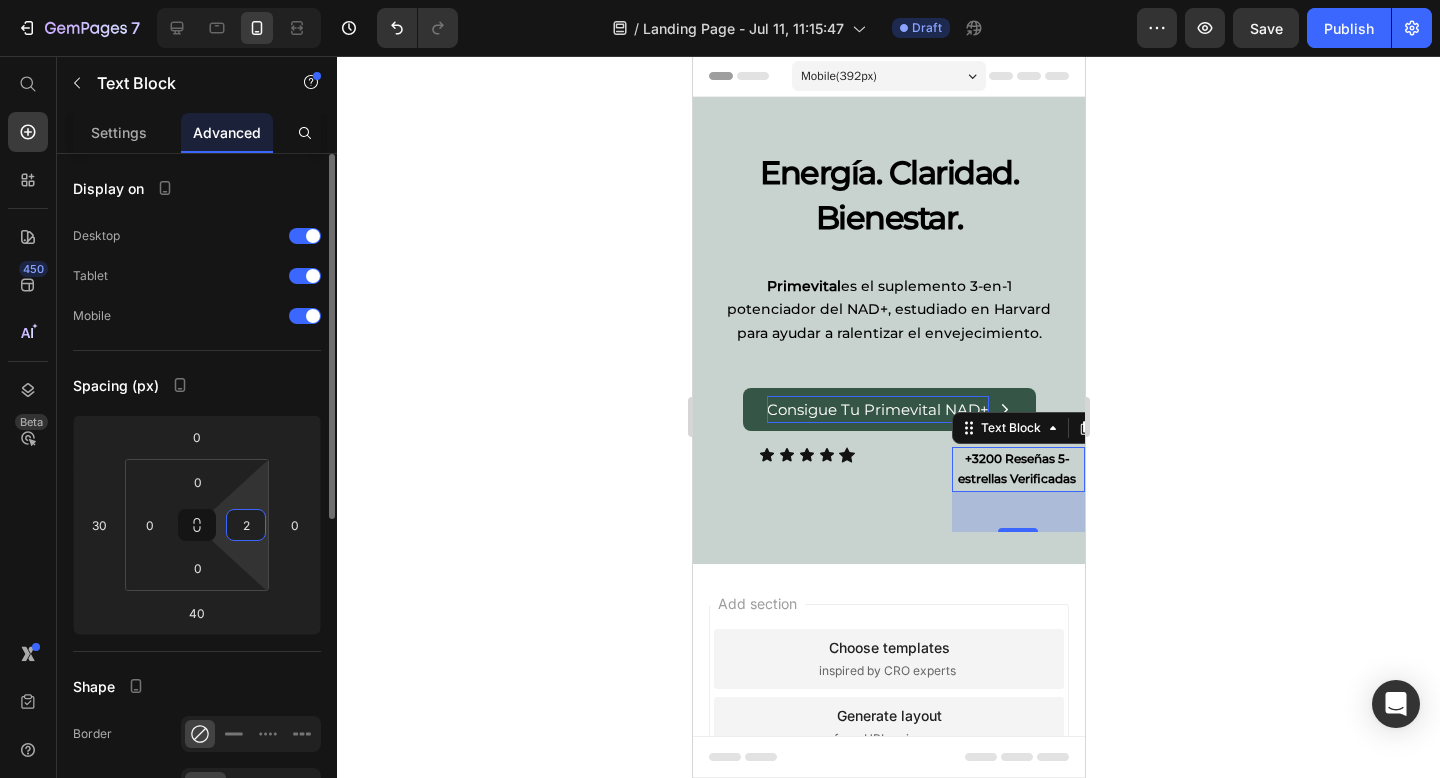 type 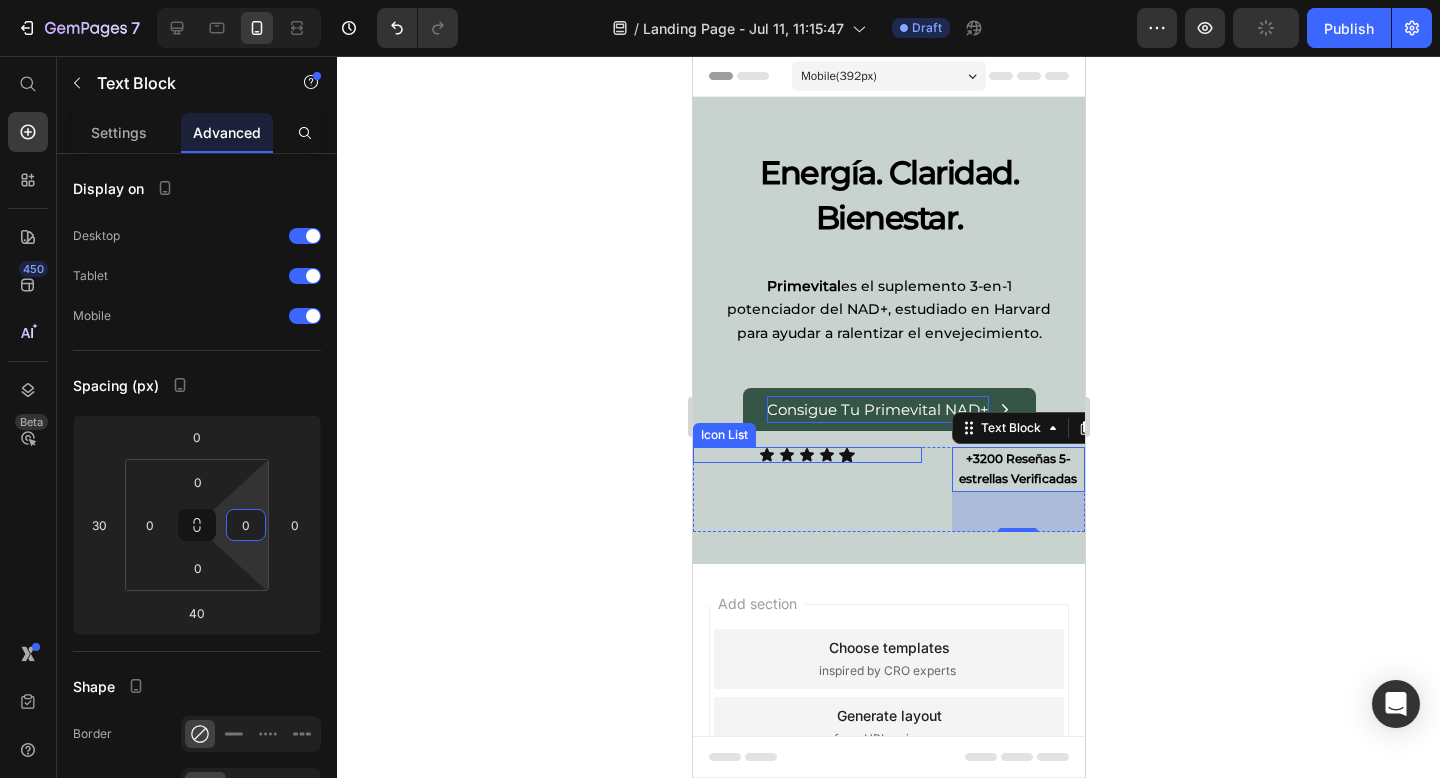 click on "Icon Icon Icon Icon Icon" at bounding box center (806, 455) 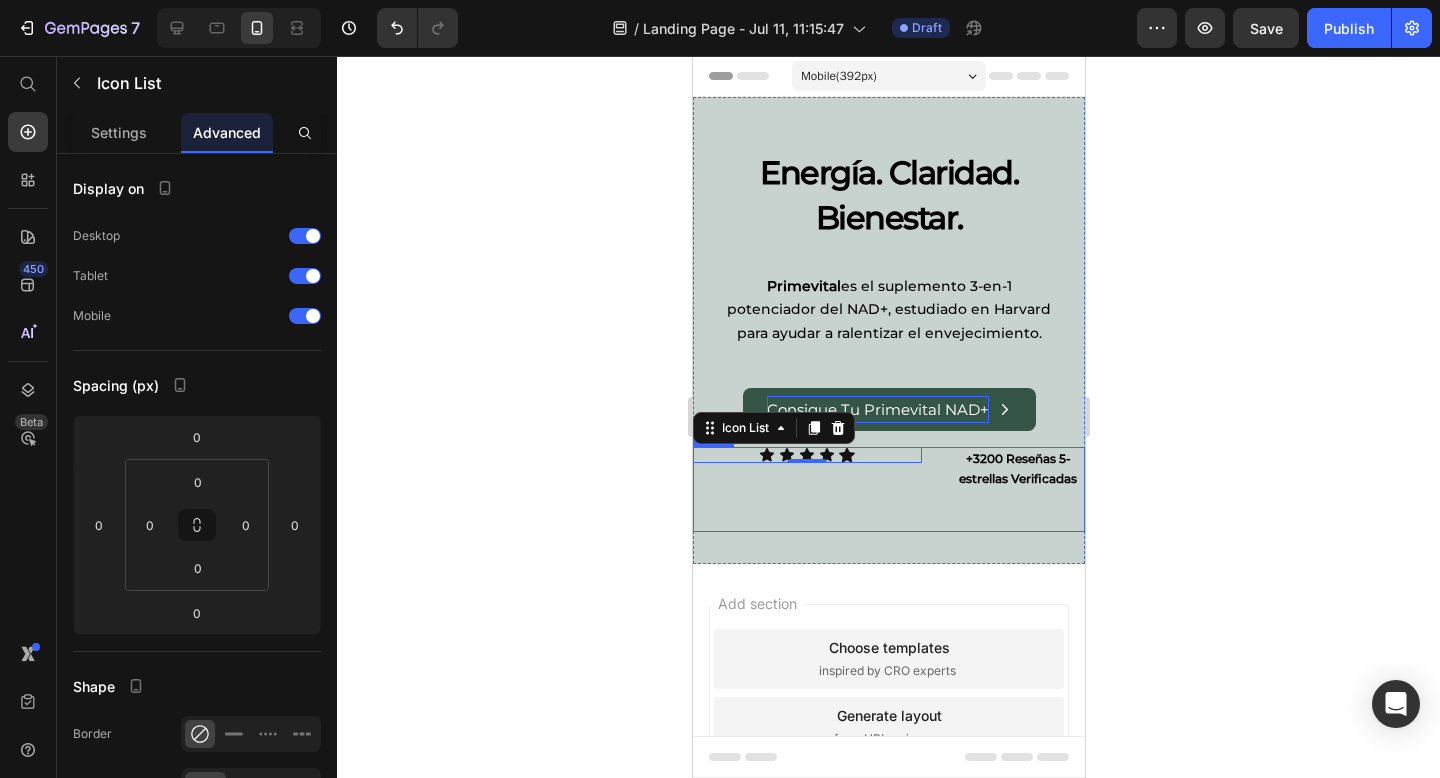 click on "+3200 Reseñas 5-estrellas Verificadas Text Block" at bounding box center [1002, 489] 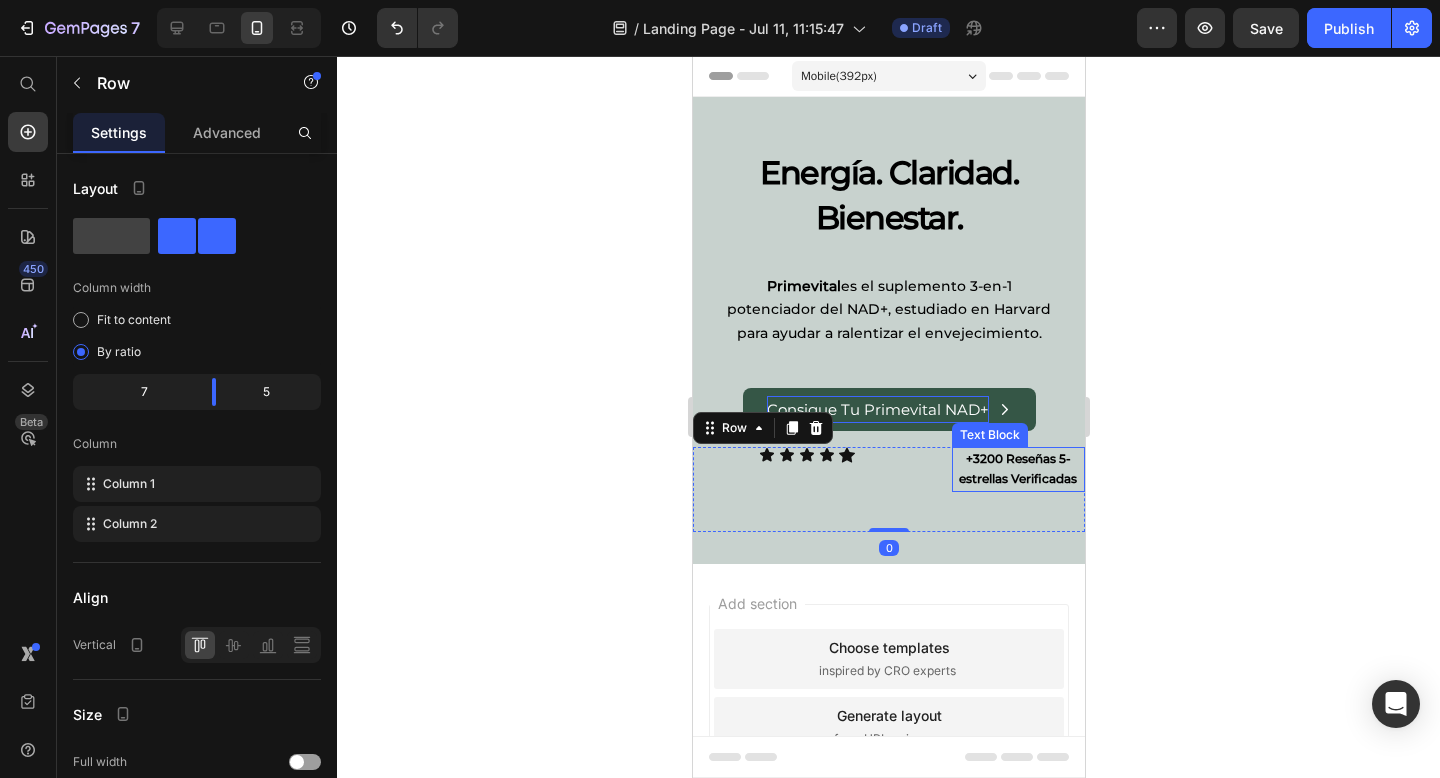 click on "+3200 Reseñas 5-estrellas Verificadas" at bounding box center [1017, 468] 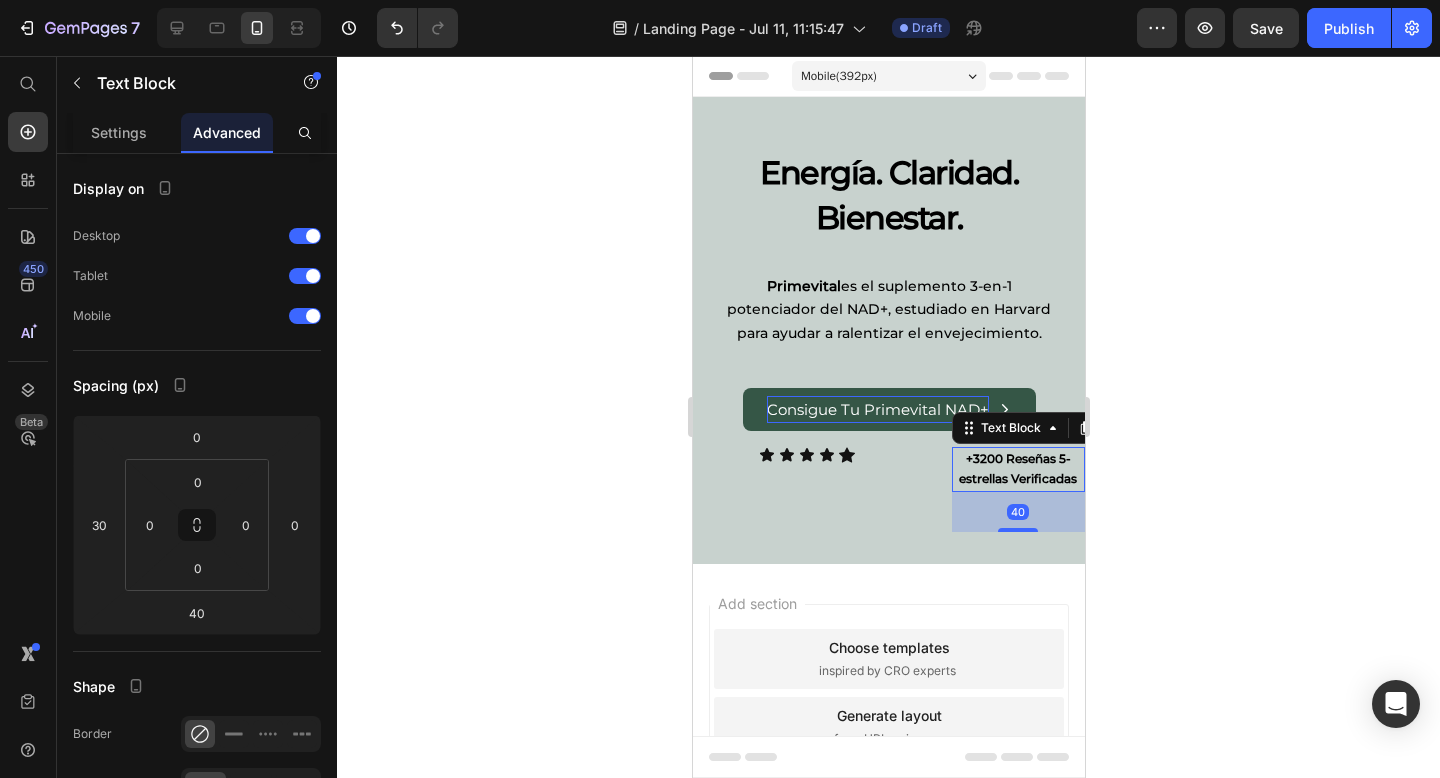 click 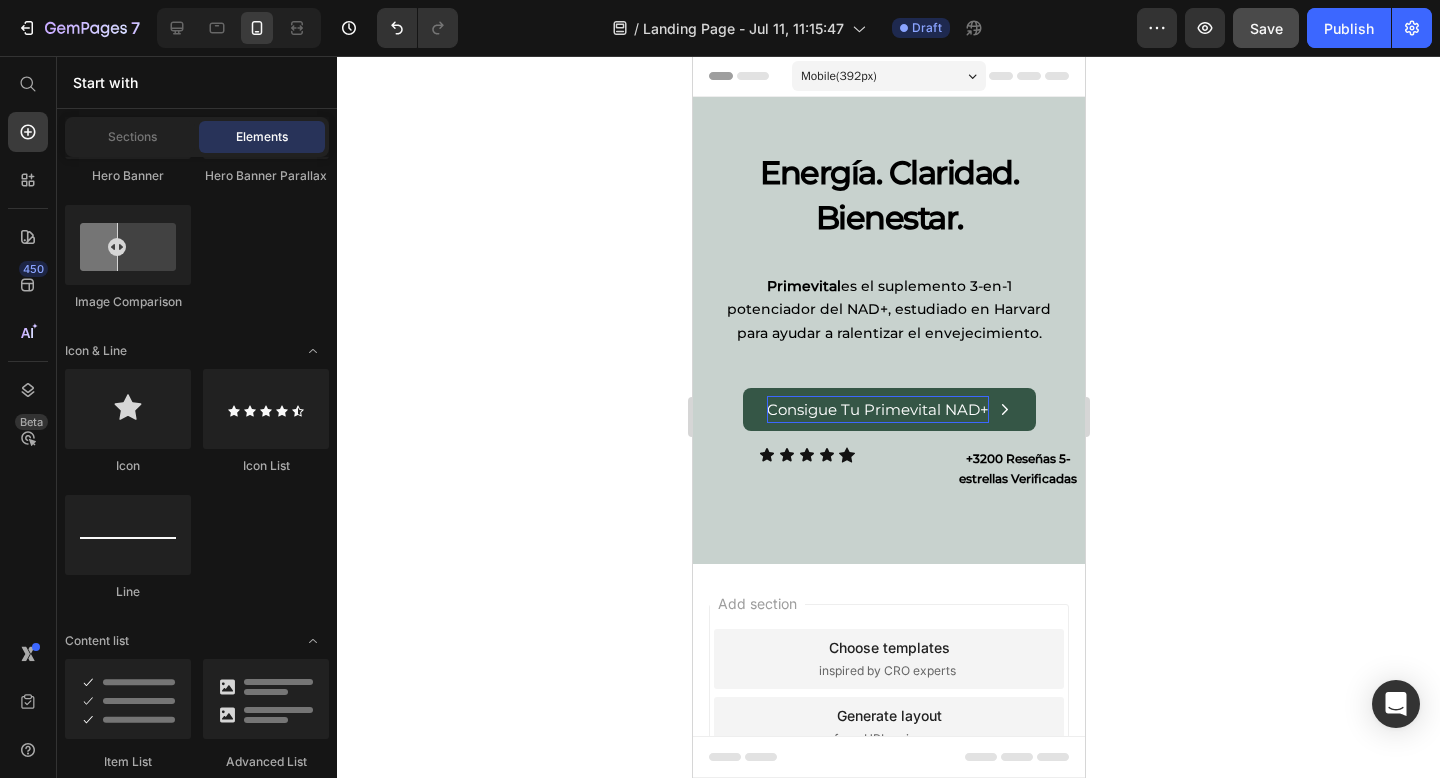 click on "Save" at bounding box center (1266, 28) 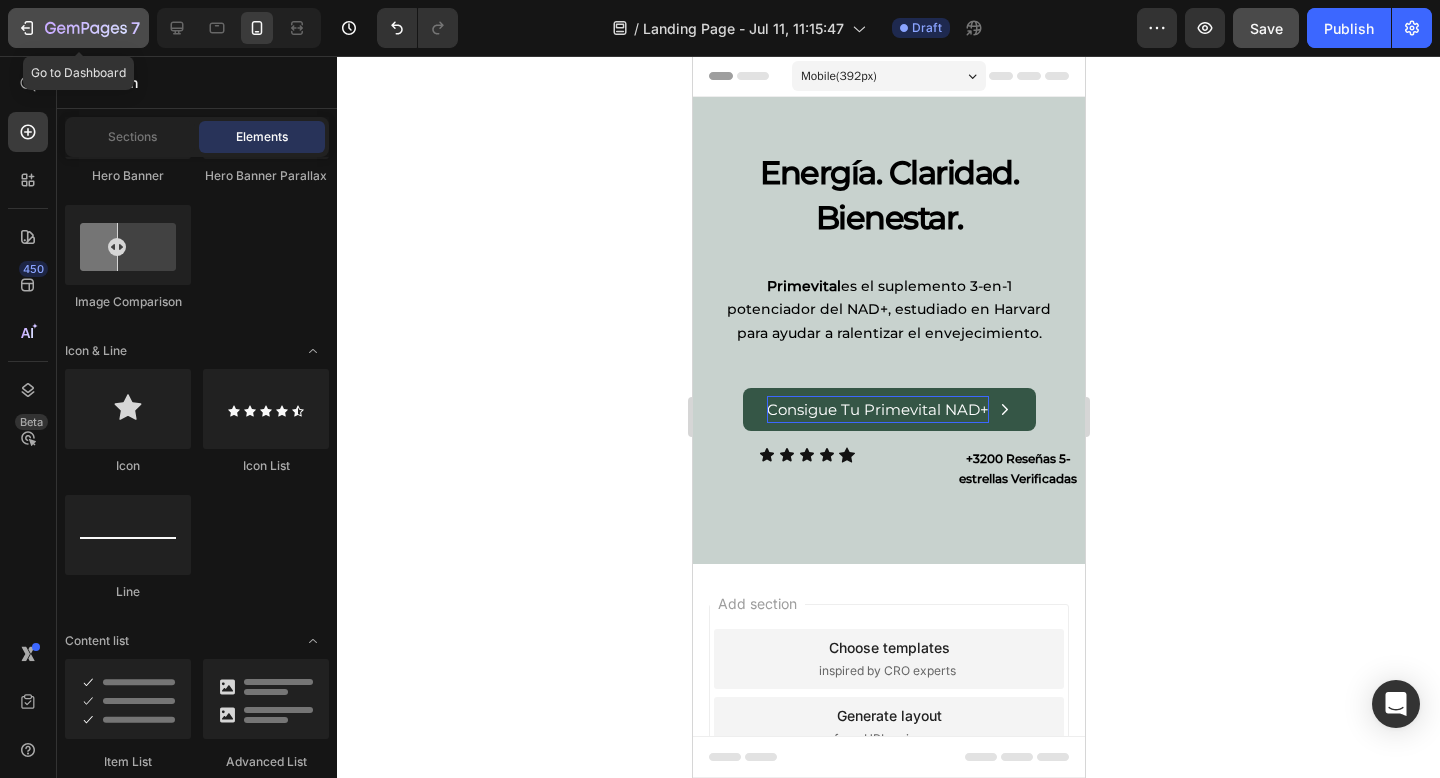 click 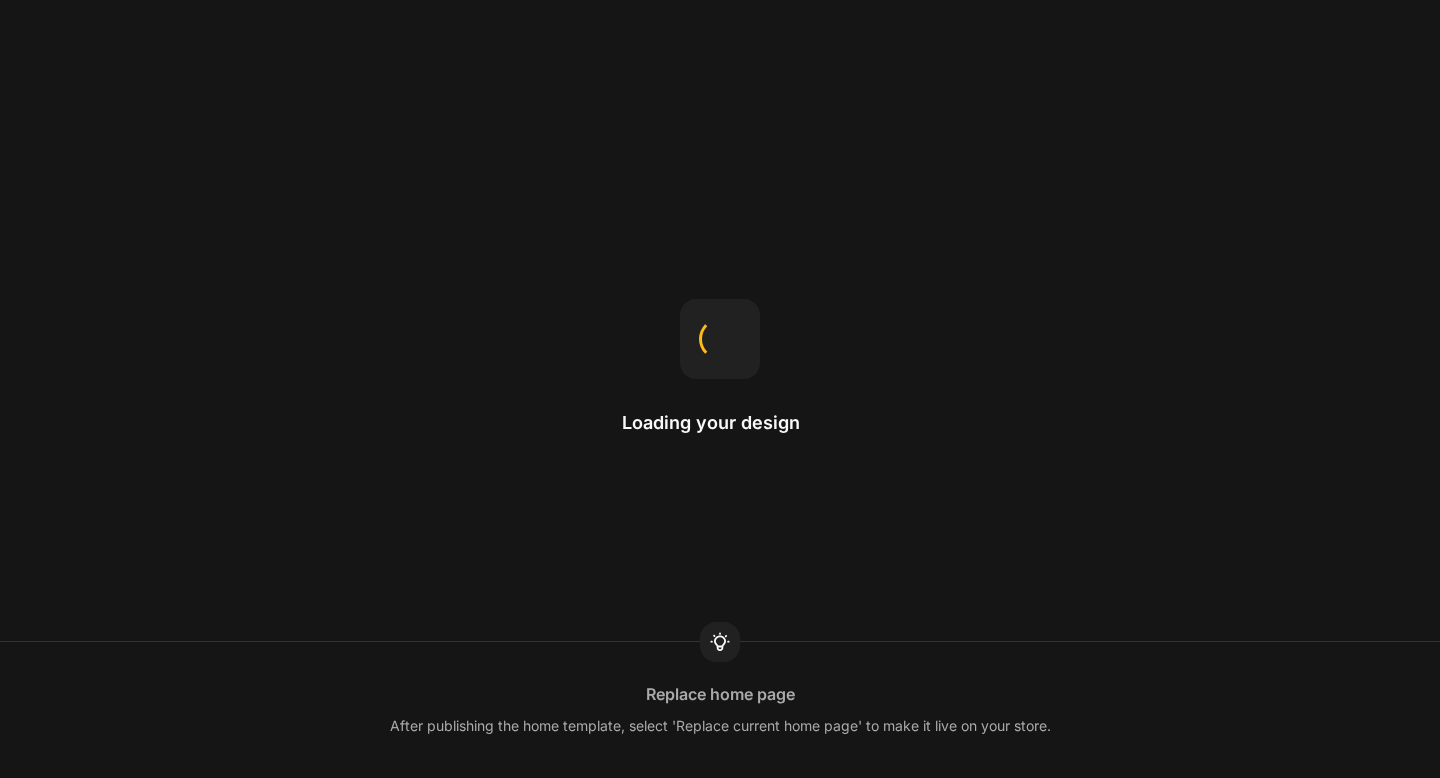 scroll, scrollTop: 0, scrollLeft: 0, axis: both 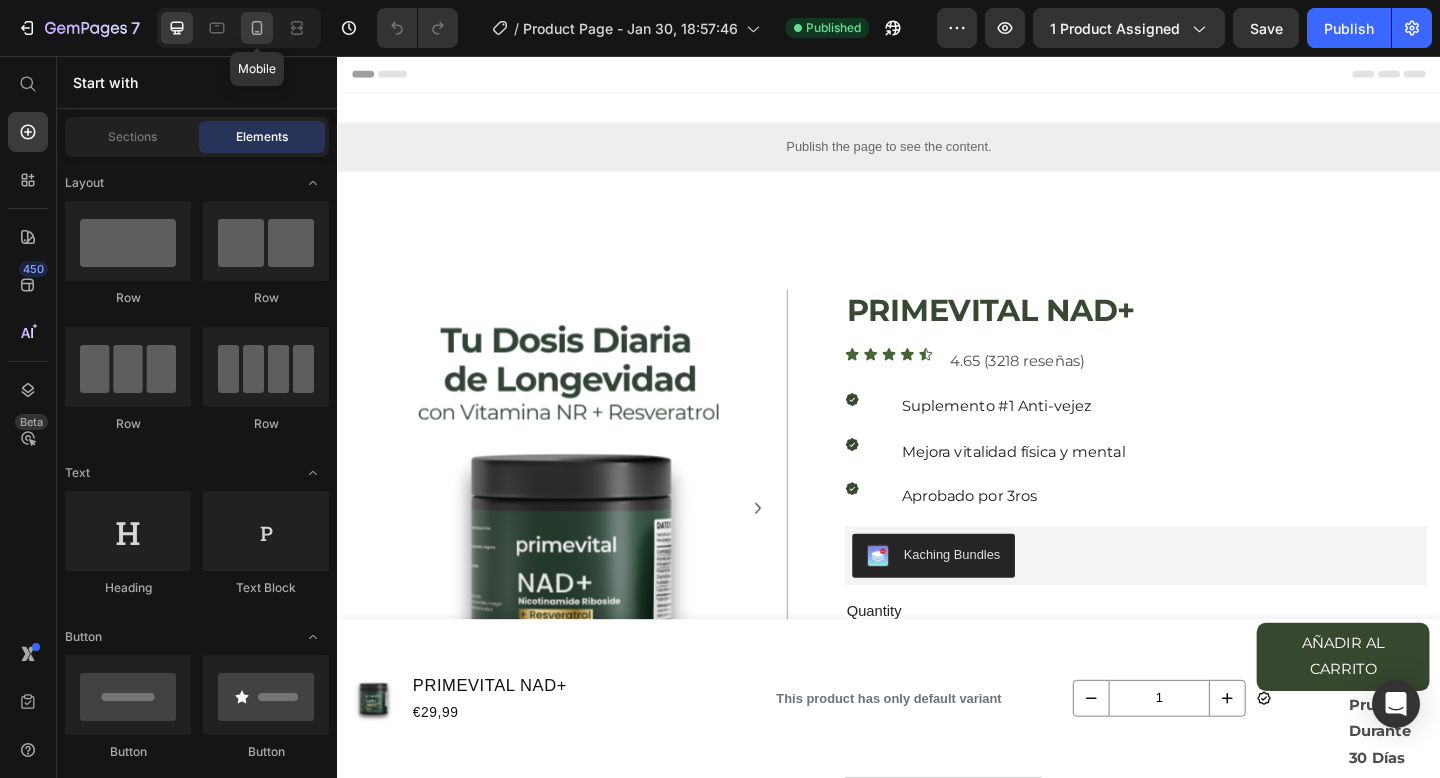 click 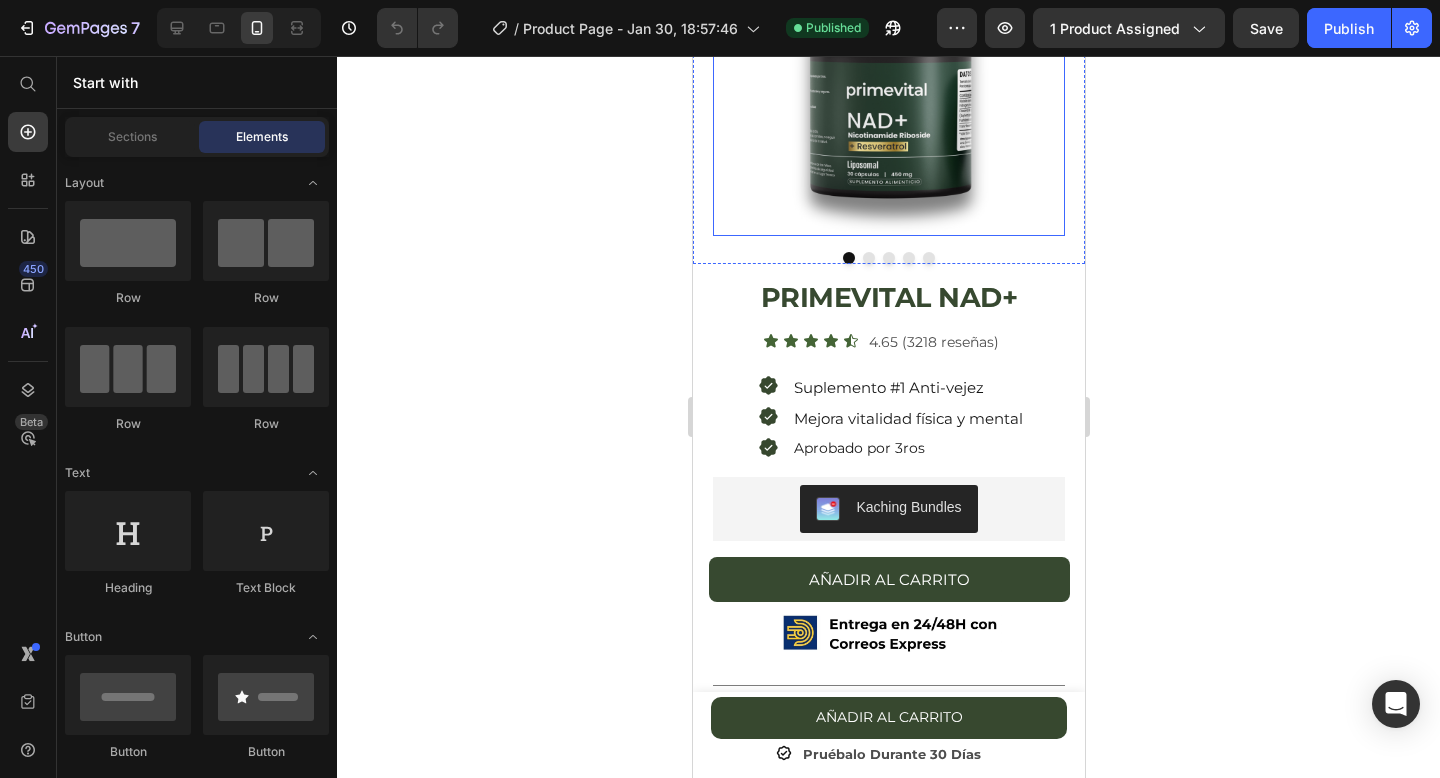scroll, scrollTop: 411, scrollLeft: 0, axis: vertical 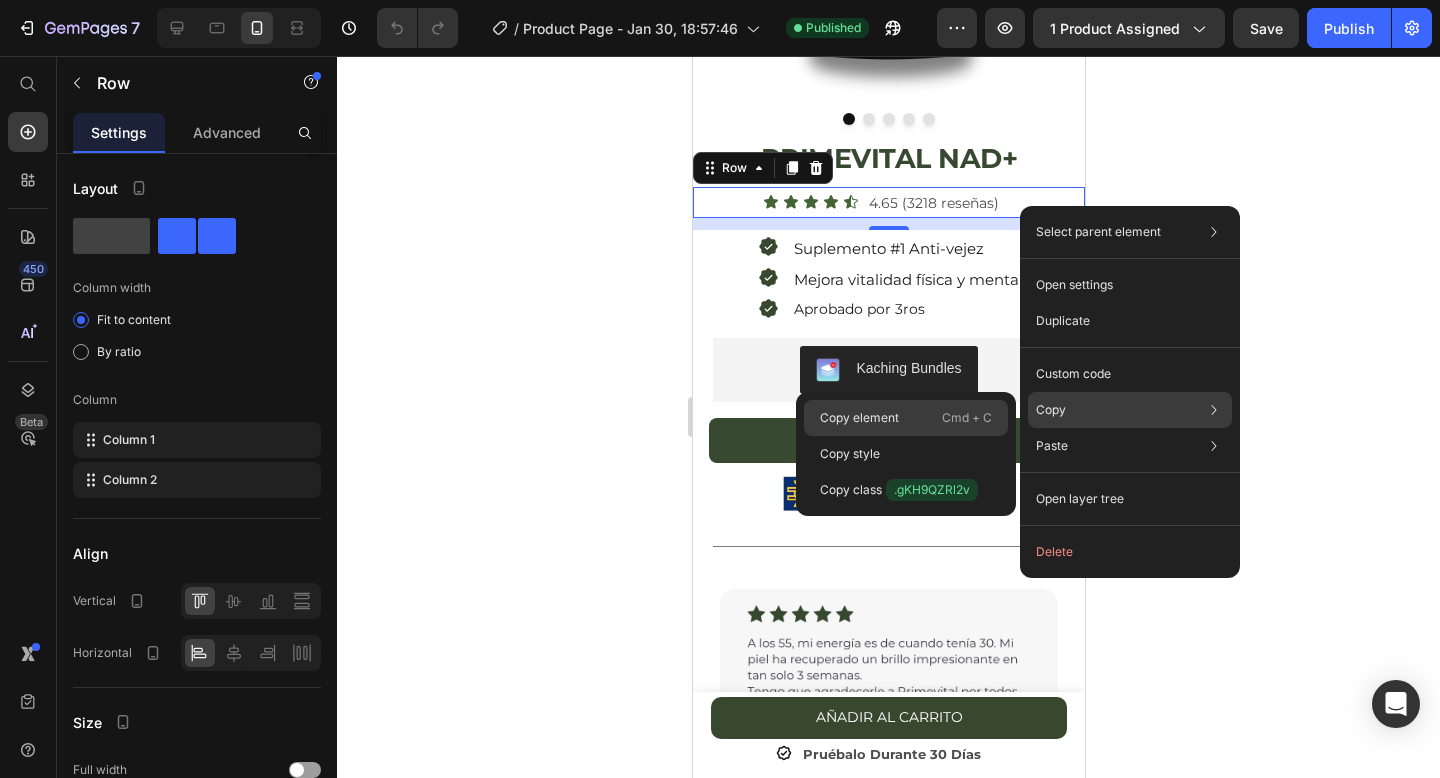 click on "Copy element  Cmd + C" 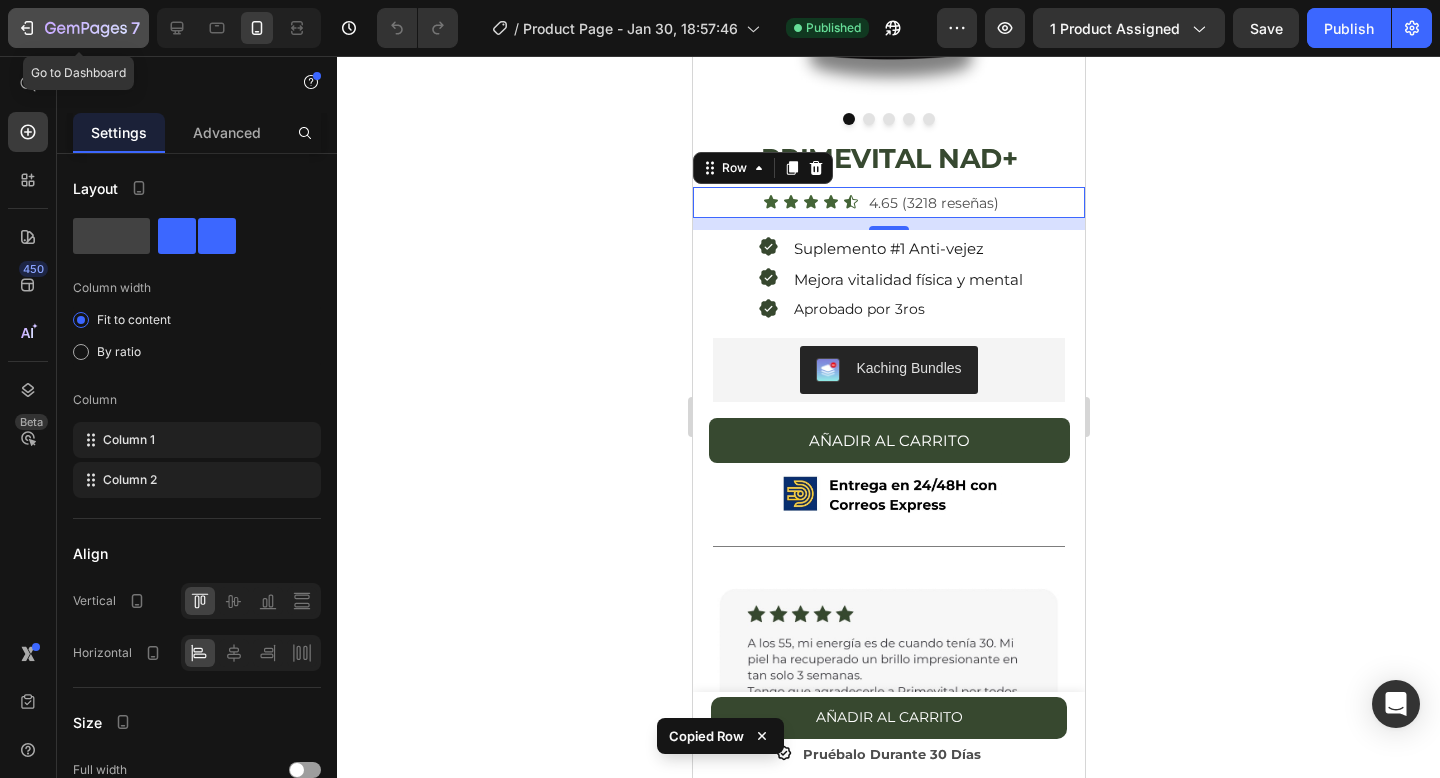 click on "7" at bounding box center (78, 28) 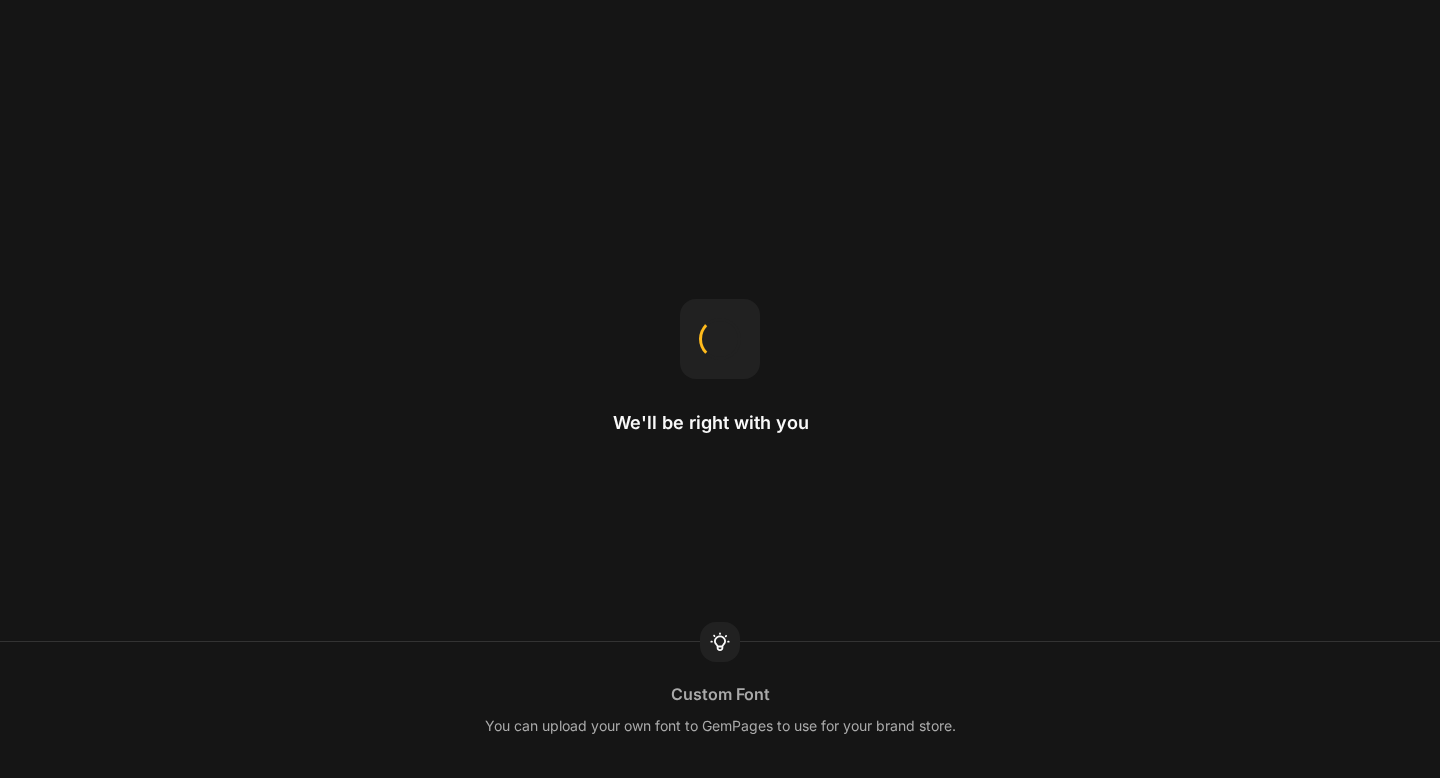 scroll, scrollTop: 0, scrollLeft: 0, axis: both 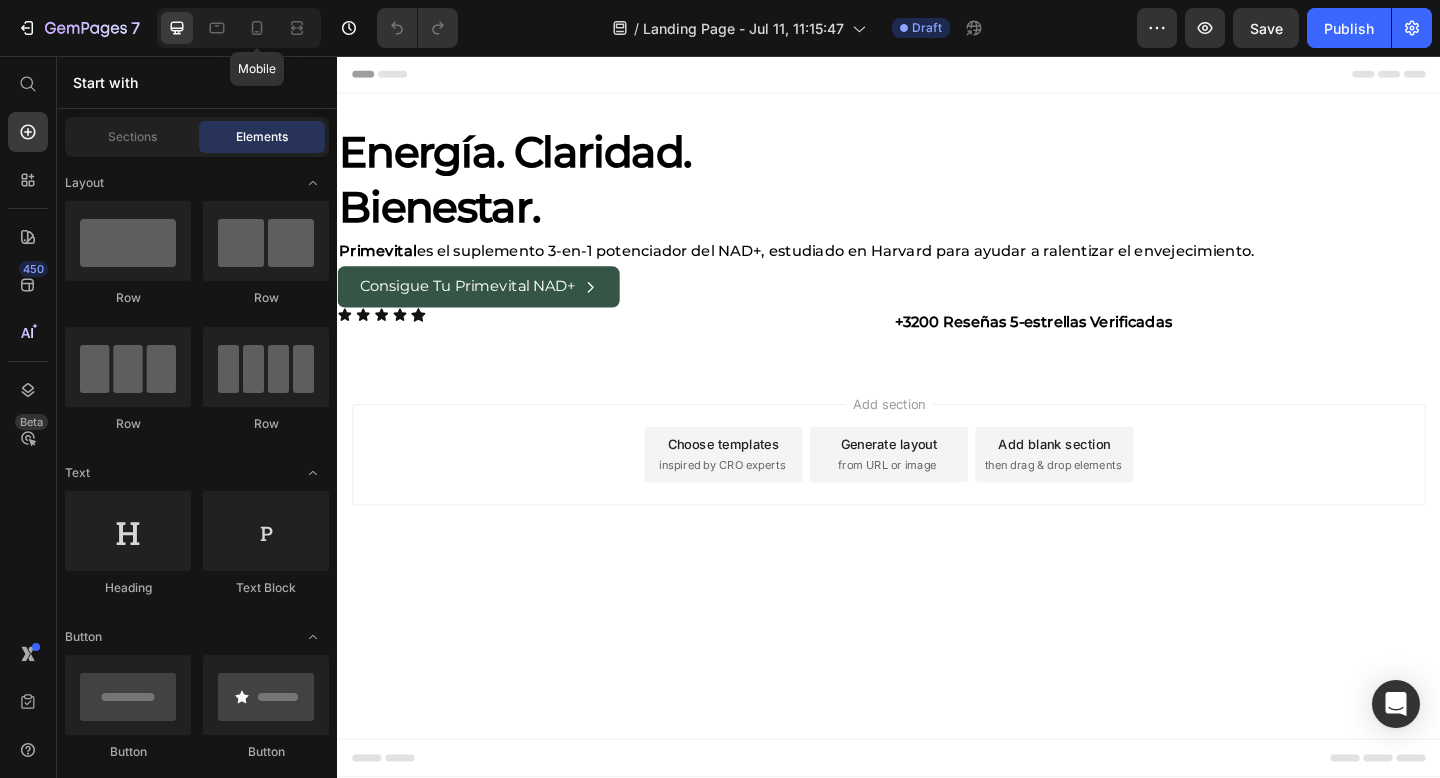 click on "Mobile" at bounding box center [239, 28] 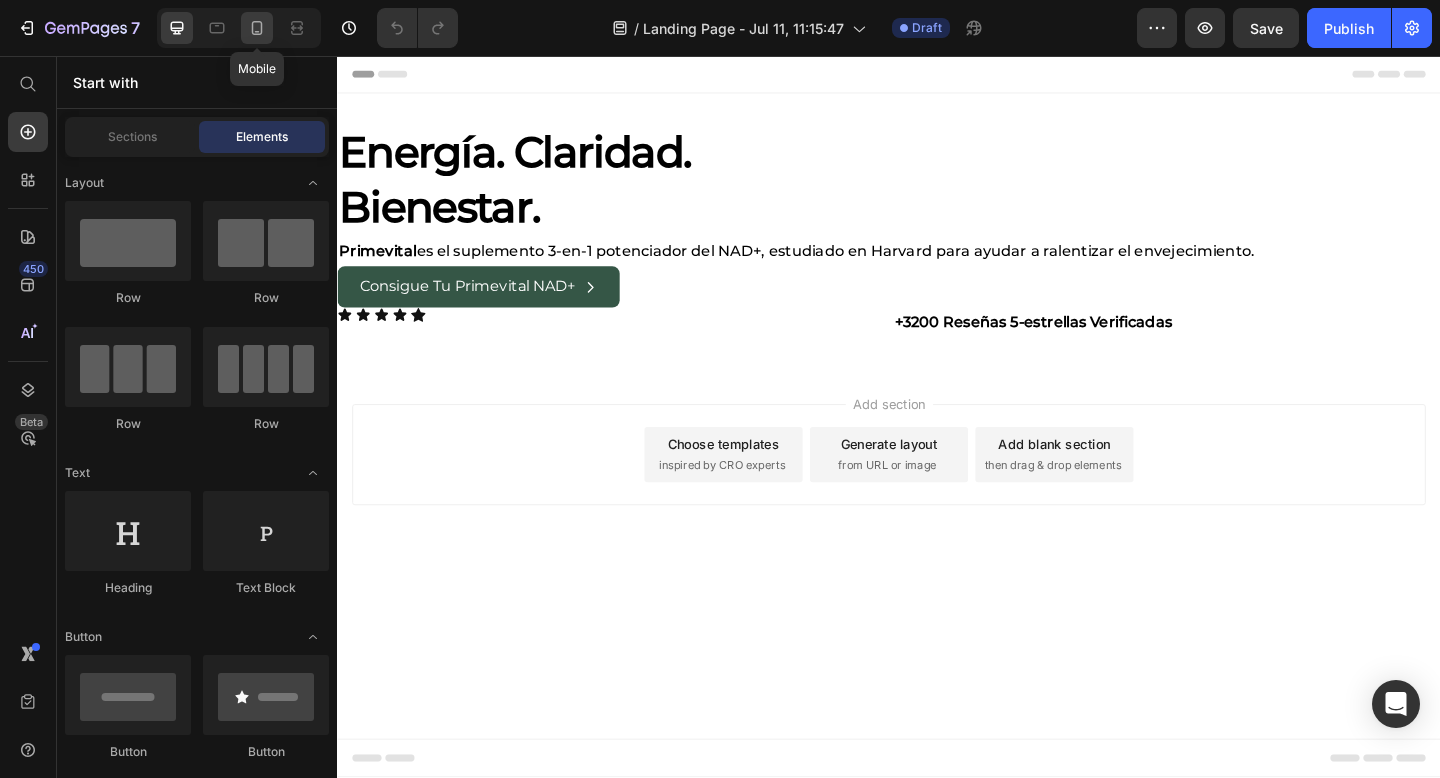 click 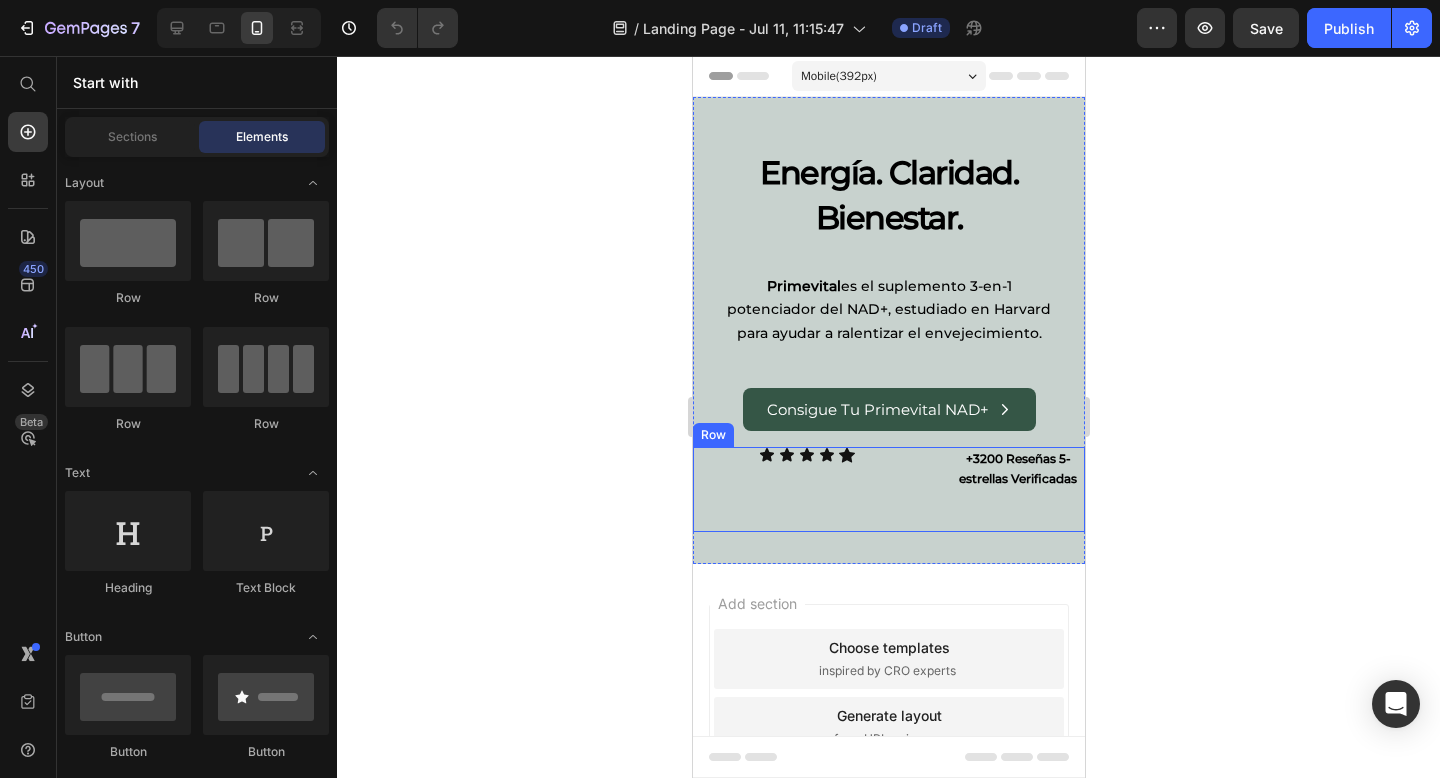 click on "Icon Icon Icon Icon Icon Icon List" at bounding box center (806, 489) 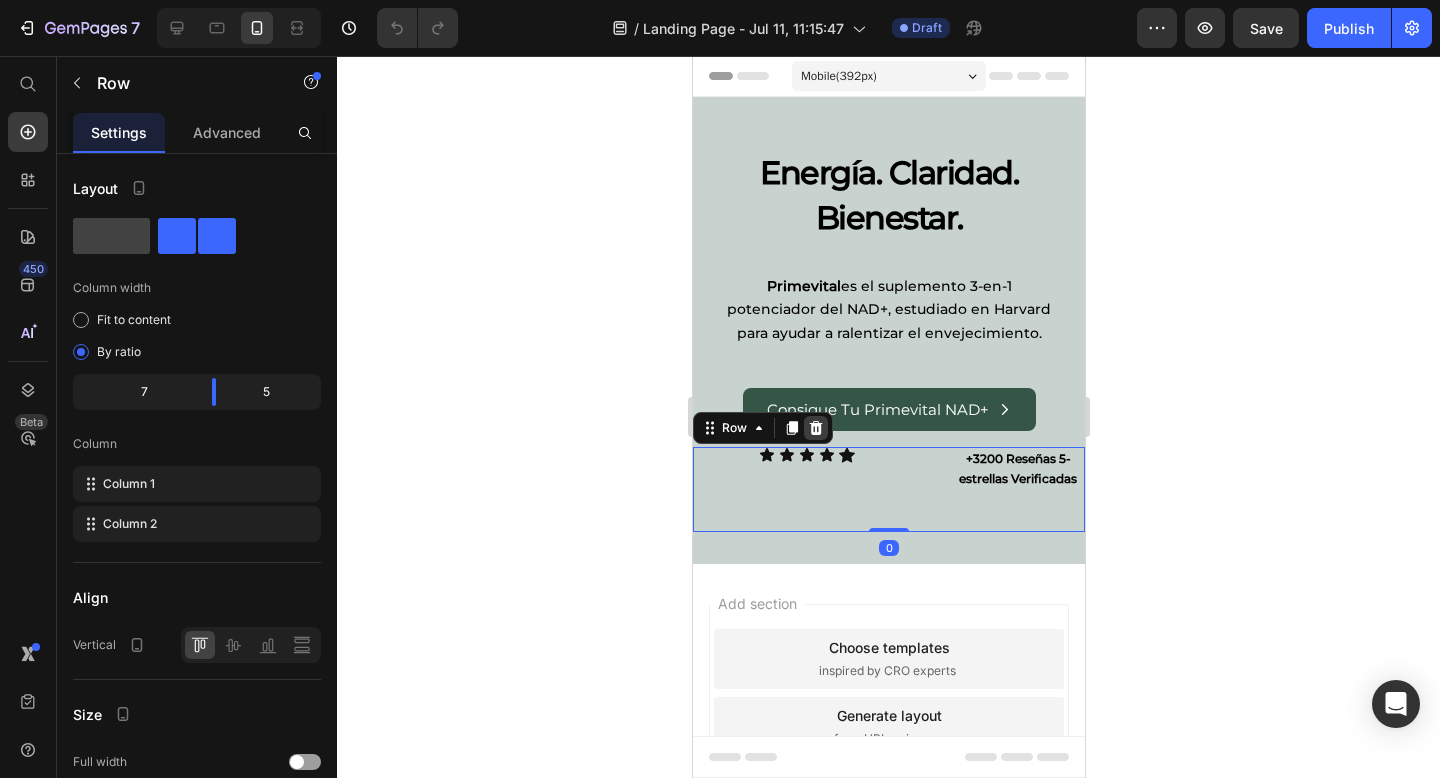 click at bounding box center (815, 428) 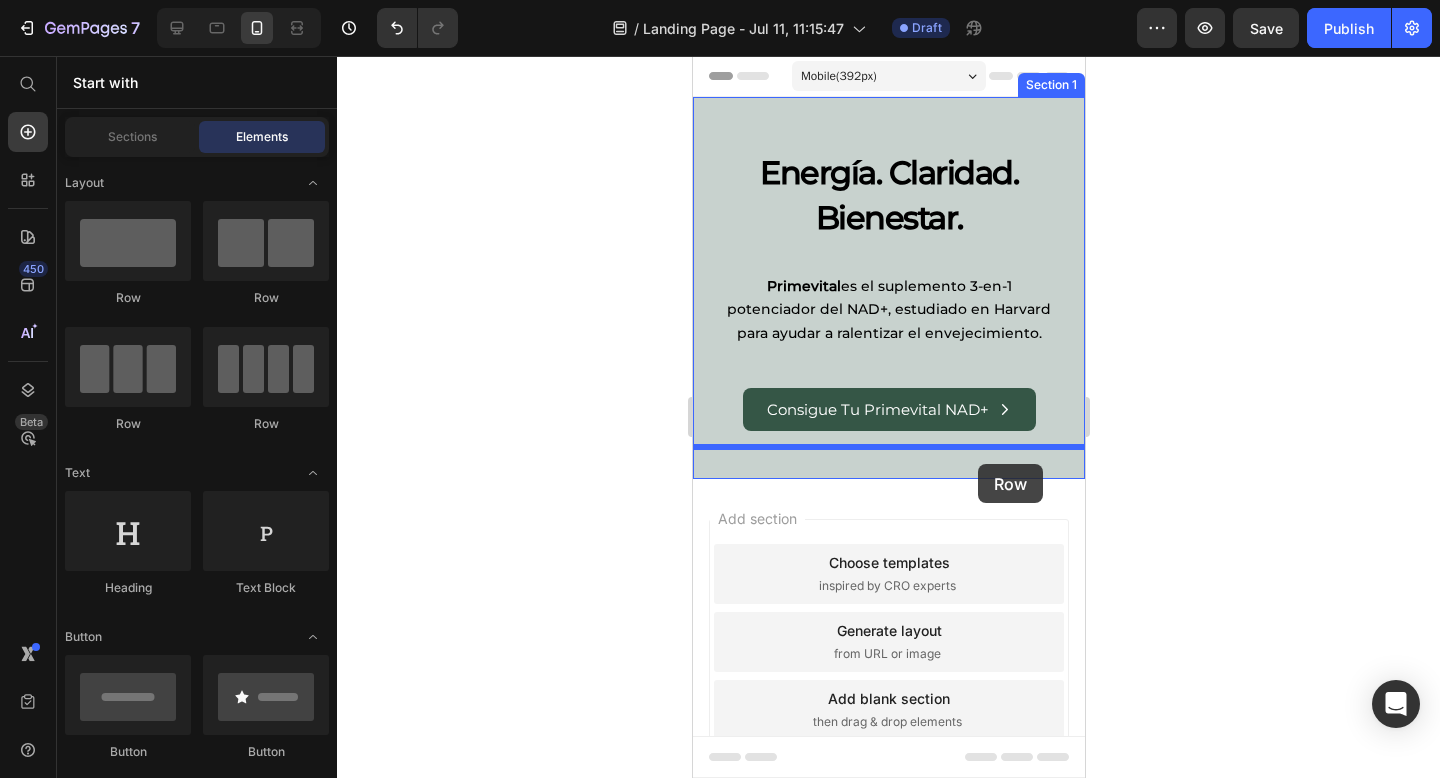 drag, startPoint x: 843, startPoint y: 315, endPoint x: 977, endPoint y: 462, distance: 198.90953 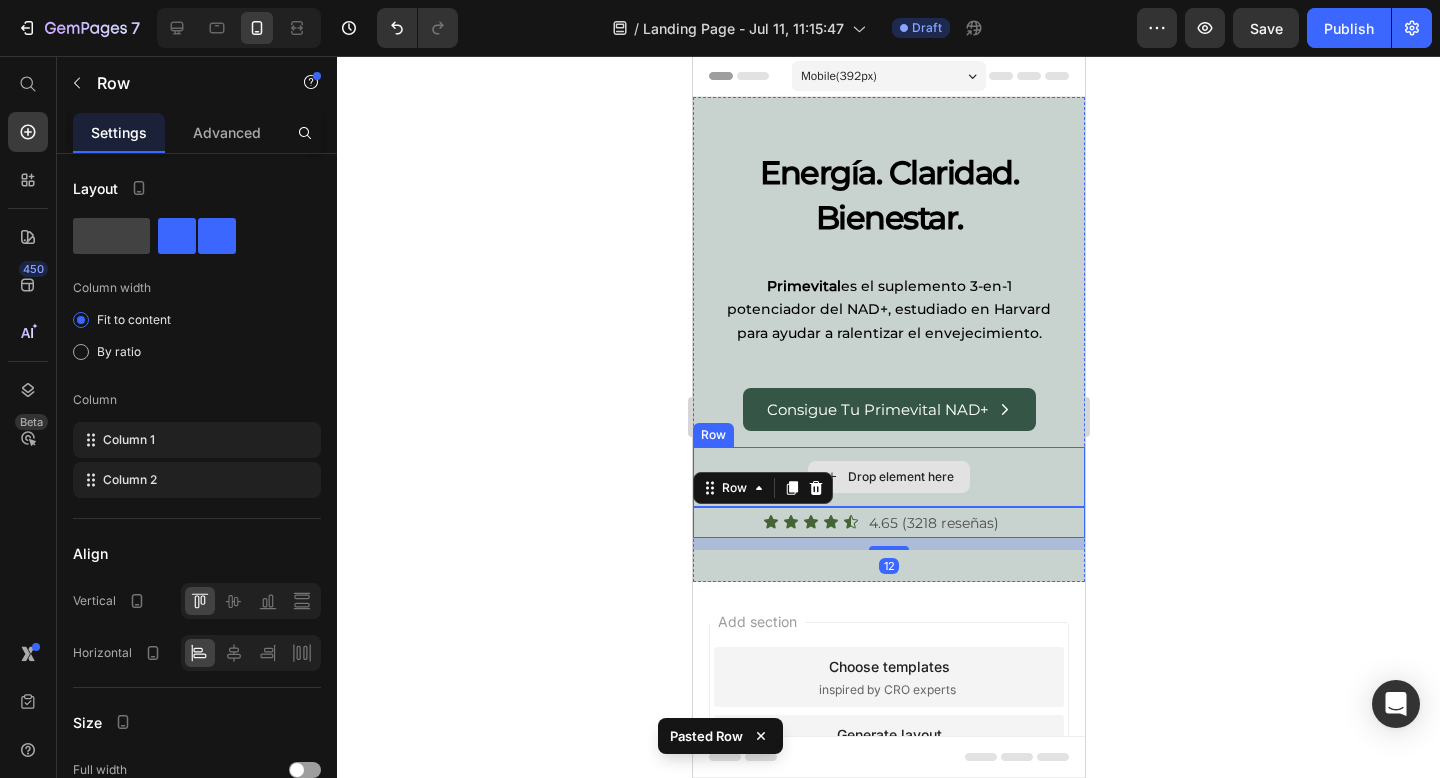 click on "Drop element here" at bounding box center [888, 477] 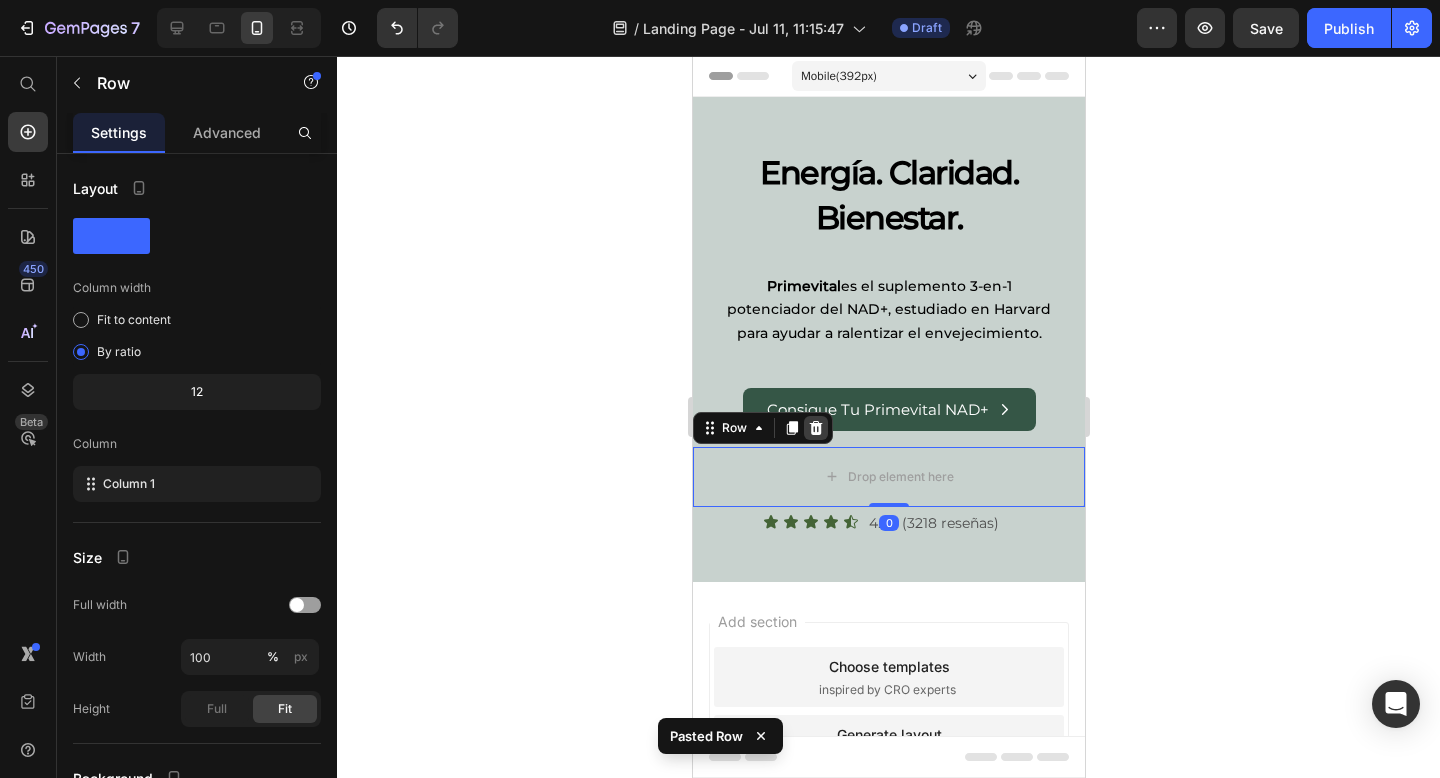 click 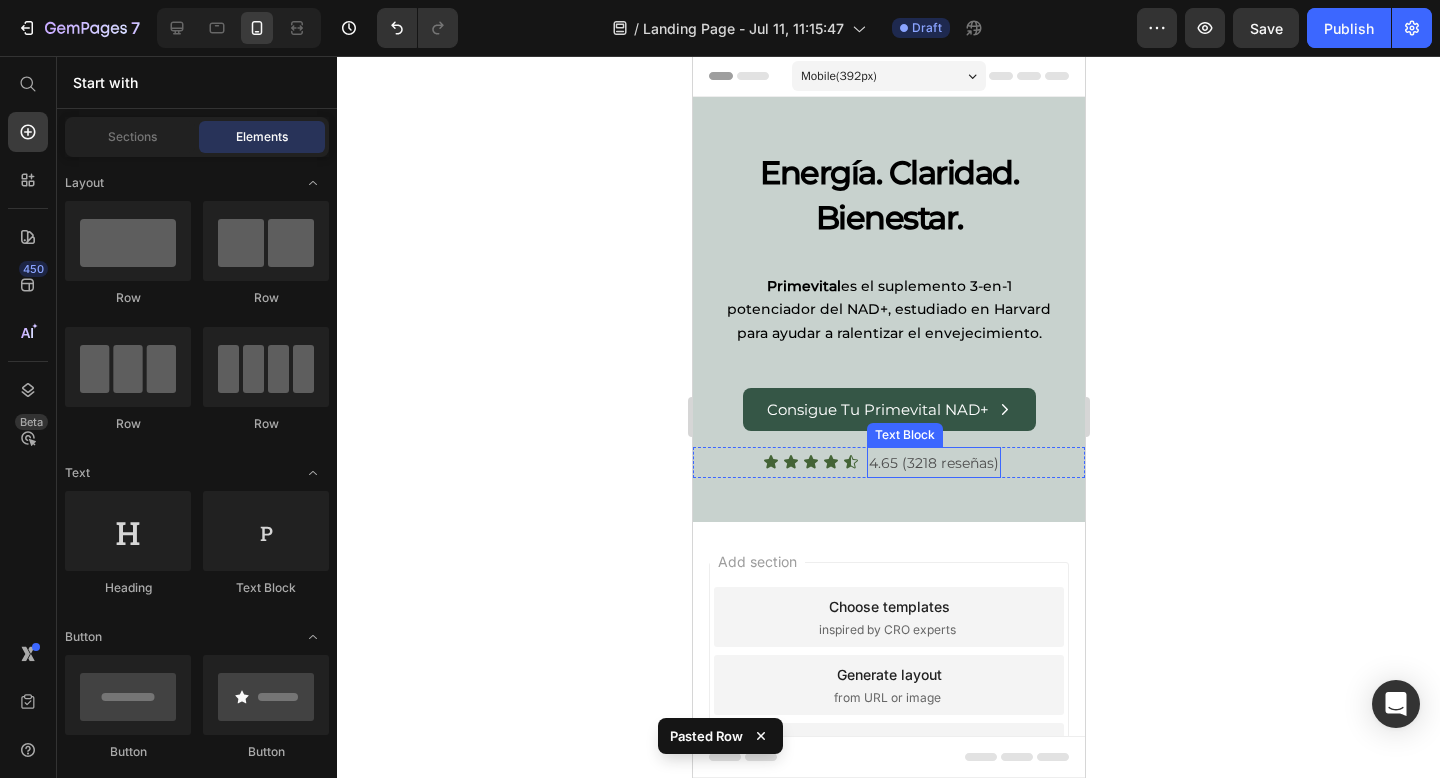 click on "4.65 (3218 reseñas)" at bounding box center [933, 463] 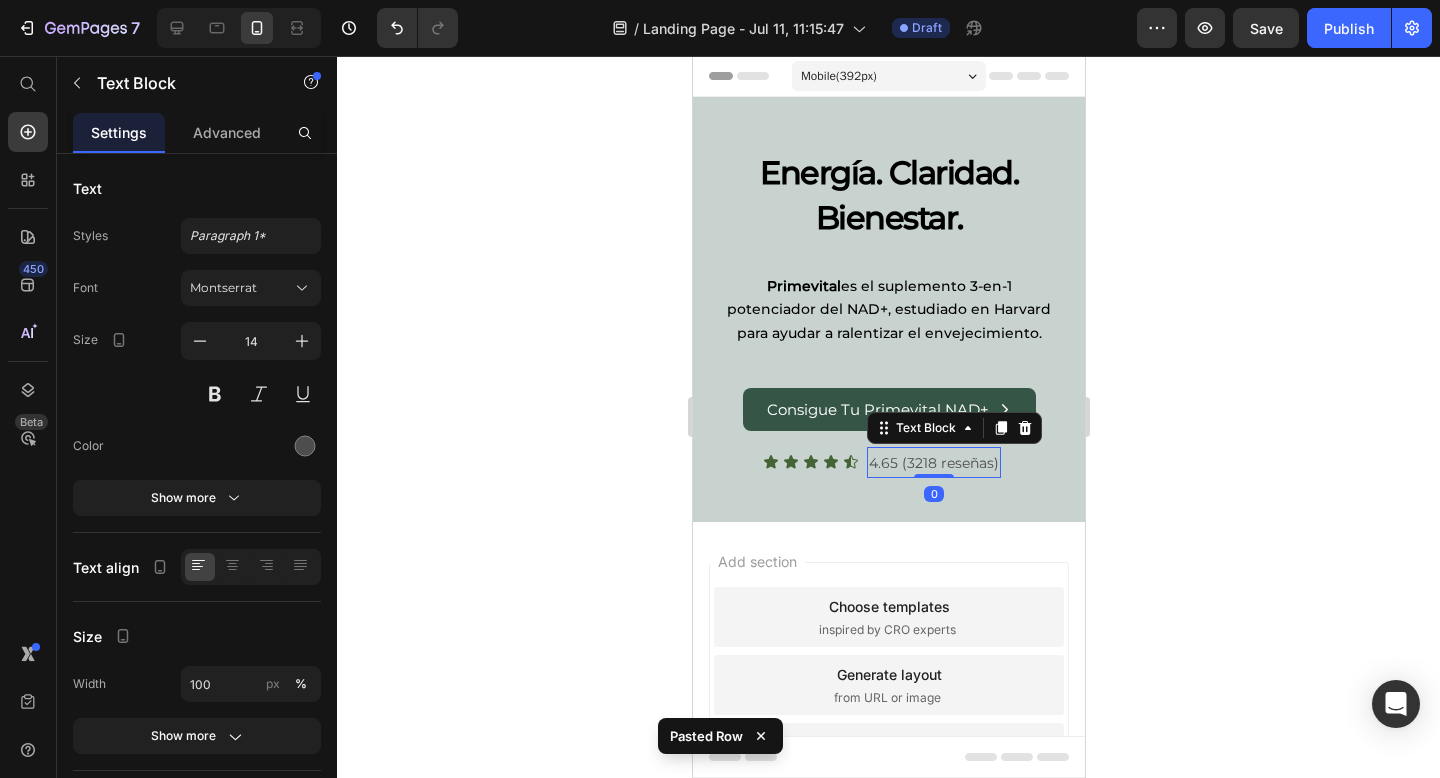 click on "4.65 (3218 reseñas)" at bounding box center (933, 463) 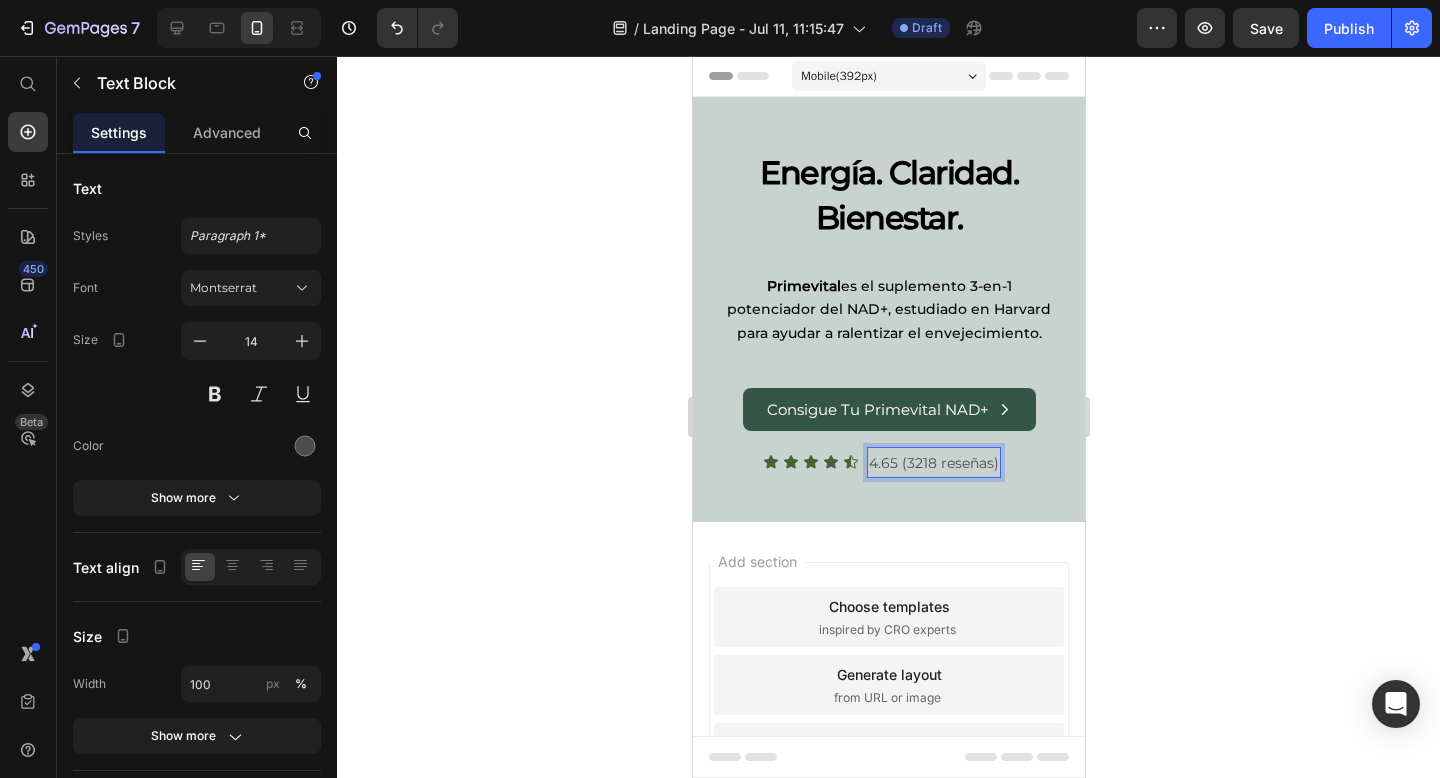 click on "4.65 (3218 reseñas)" at bounding box center [933, 463] 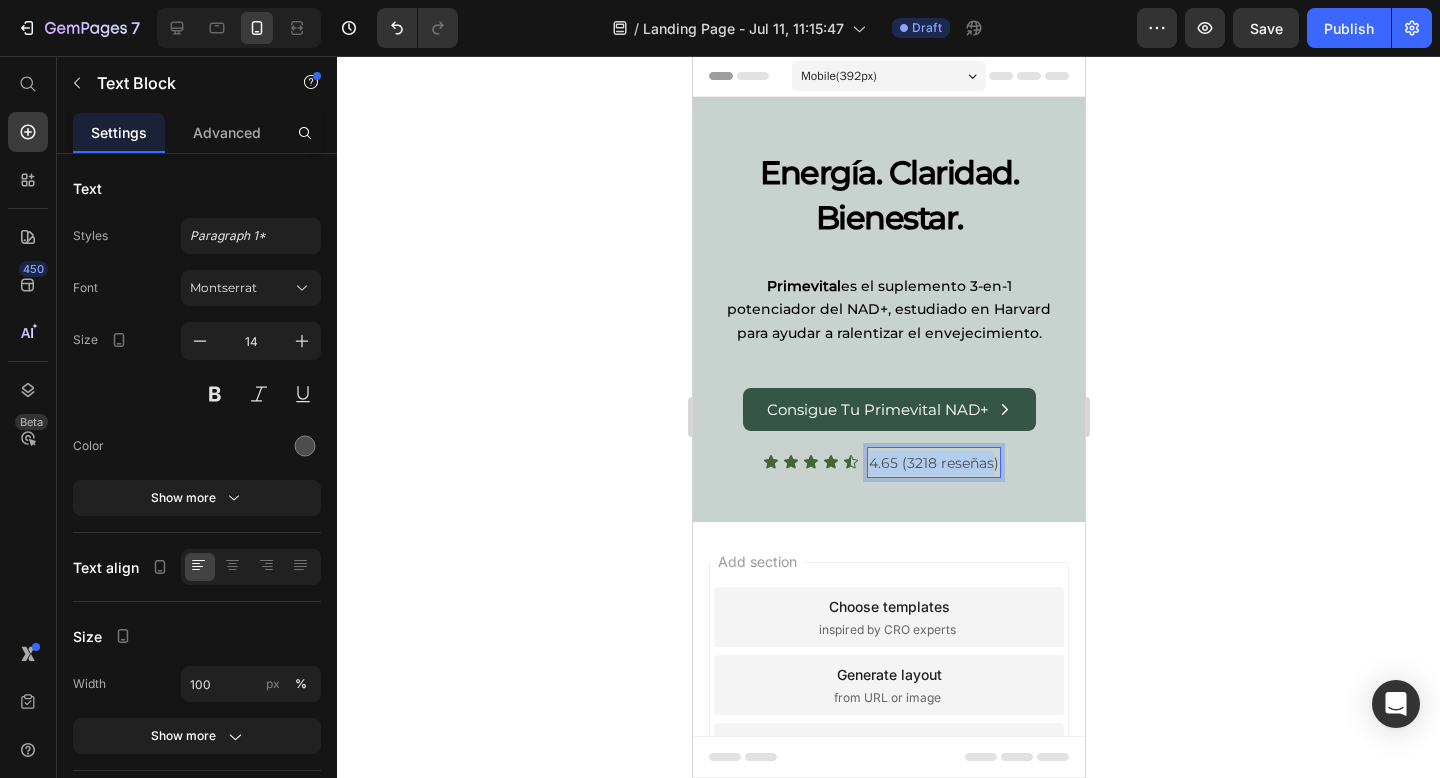 drag, startPoint x: 994, startPoint y: 460, endPoint x: 867, endPoint y: 467, distance: 127.192764 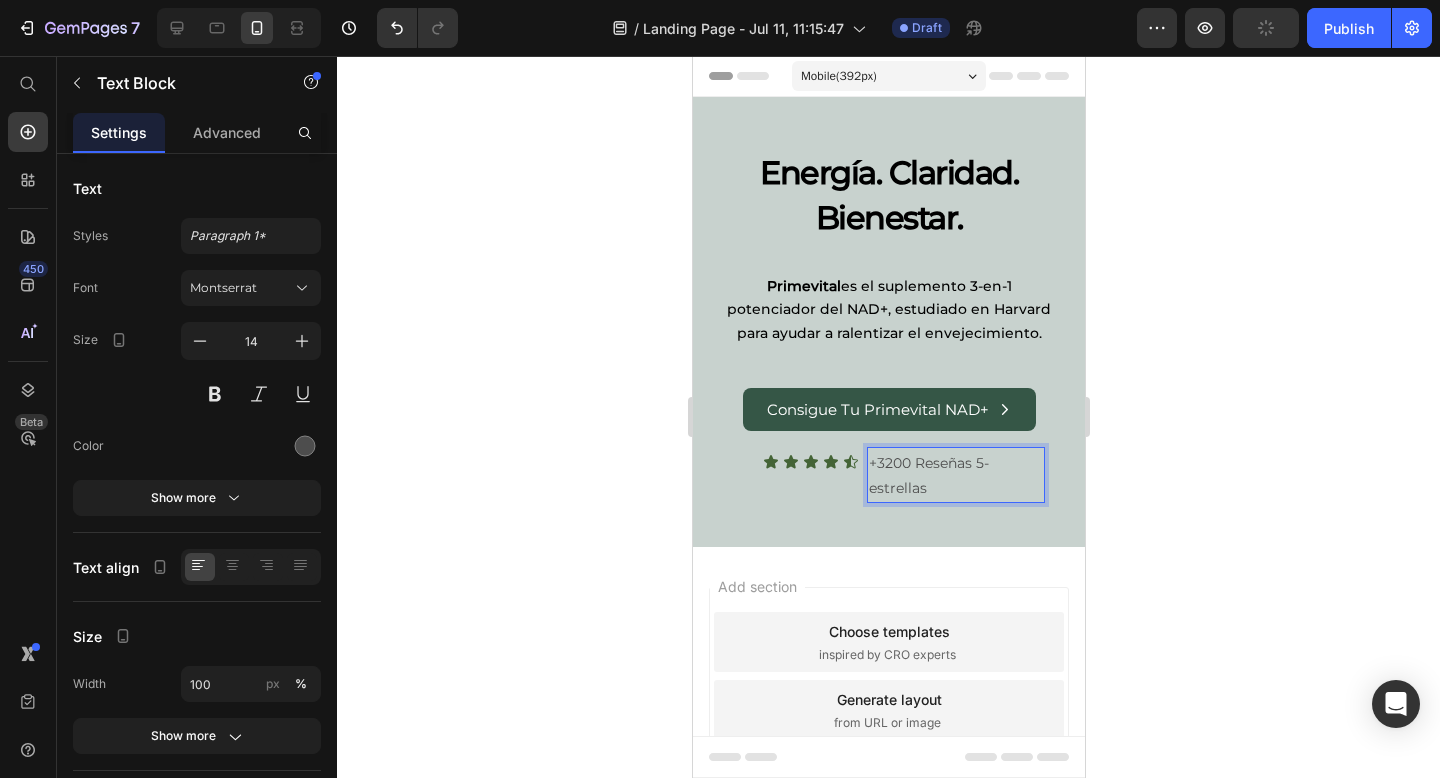 click 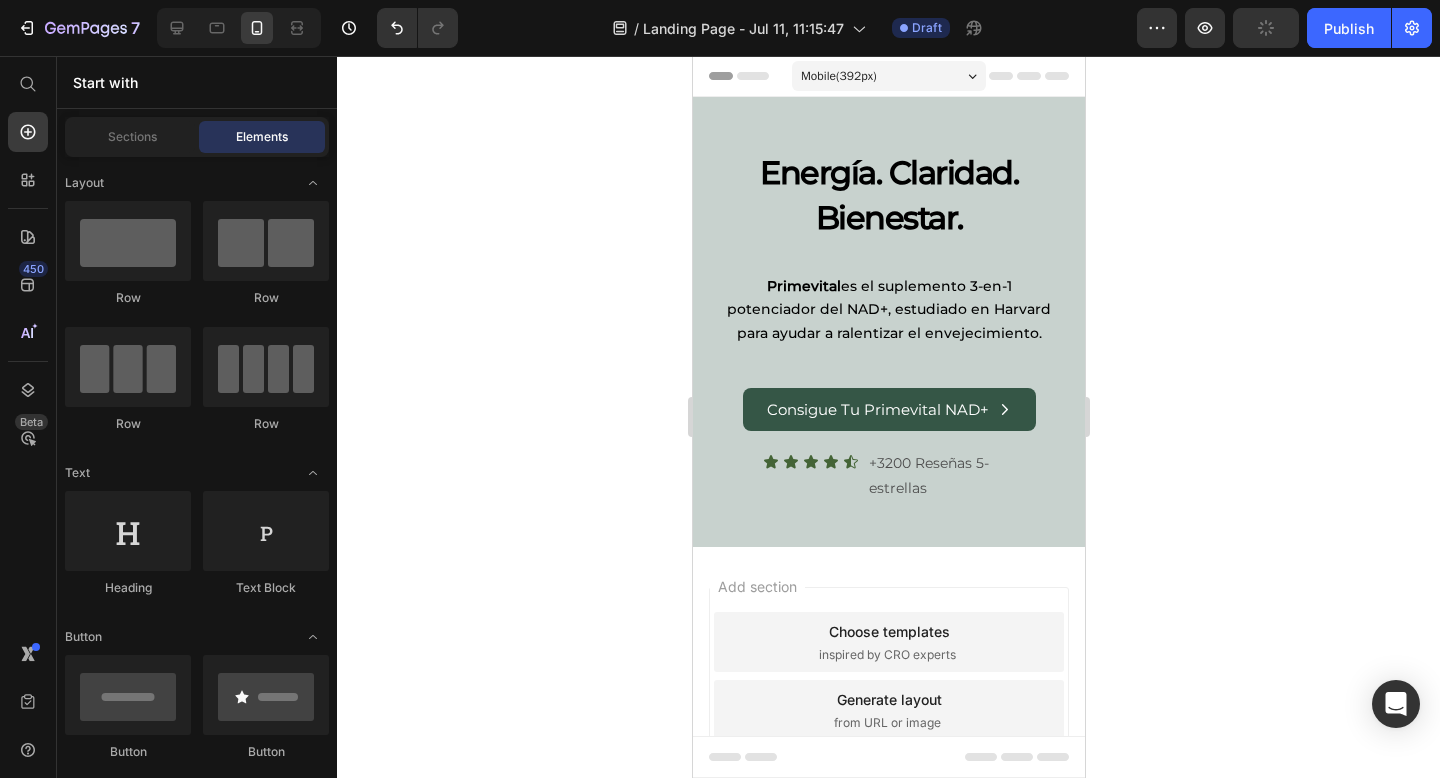 click on "+3200 Reseñas 5-estrellas" at bounding box center [955, 476] 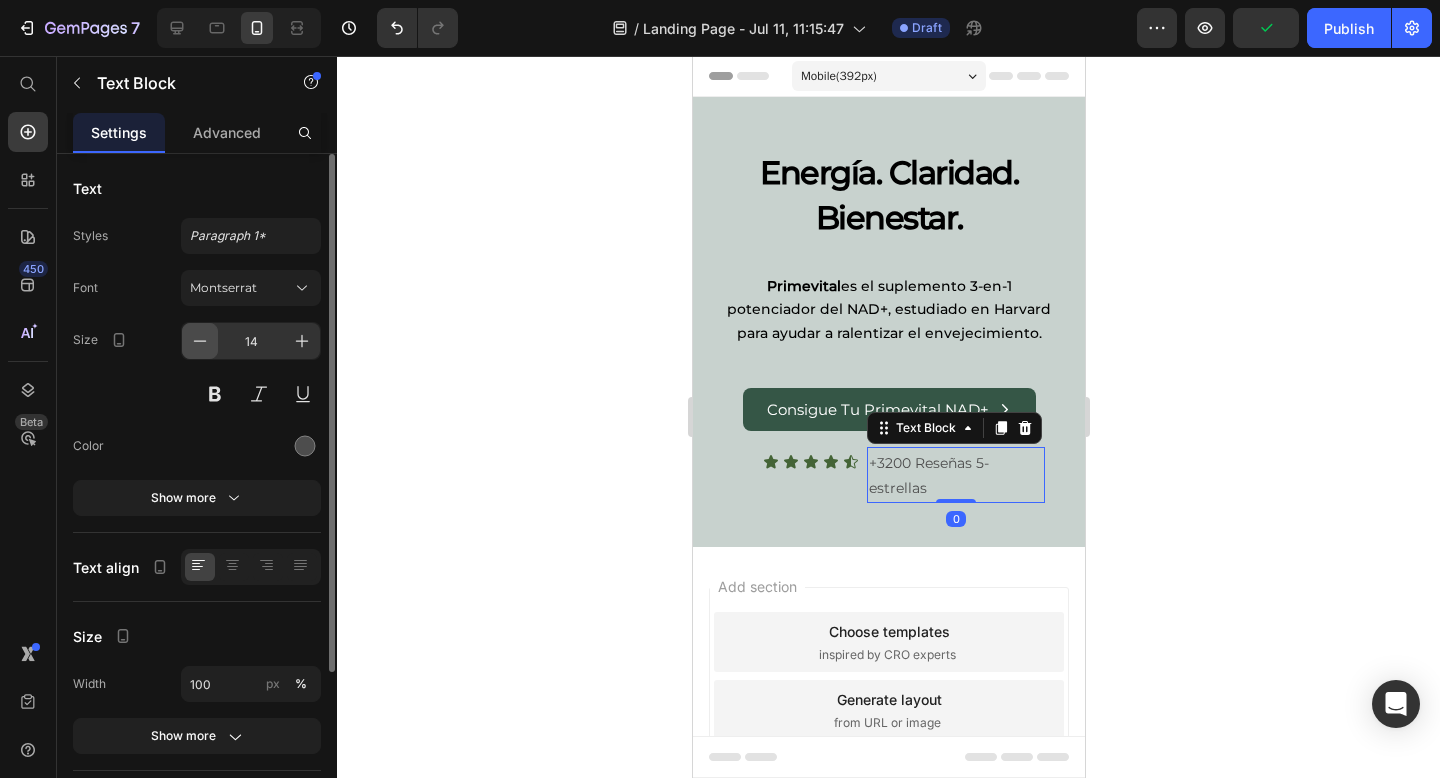 click 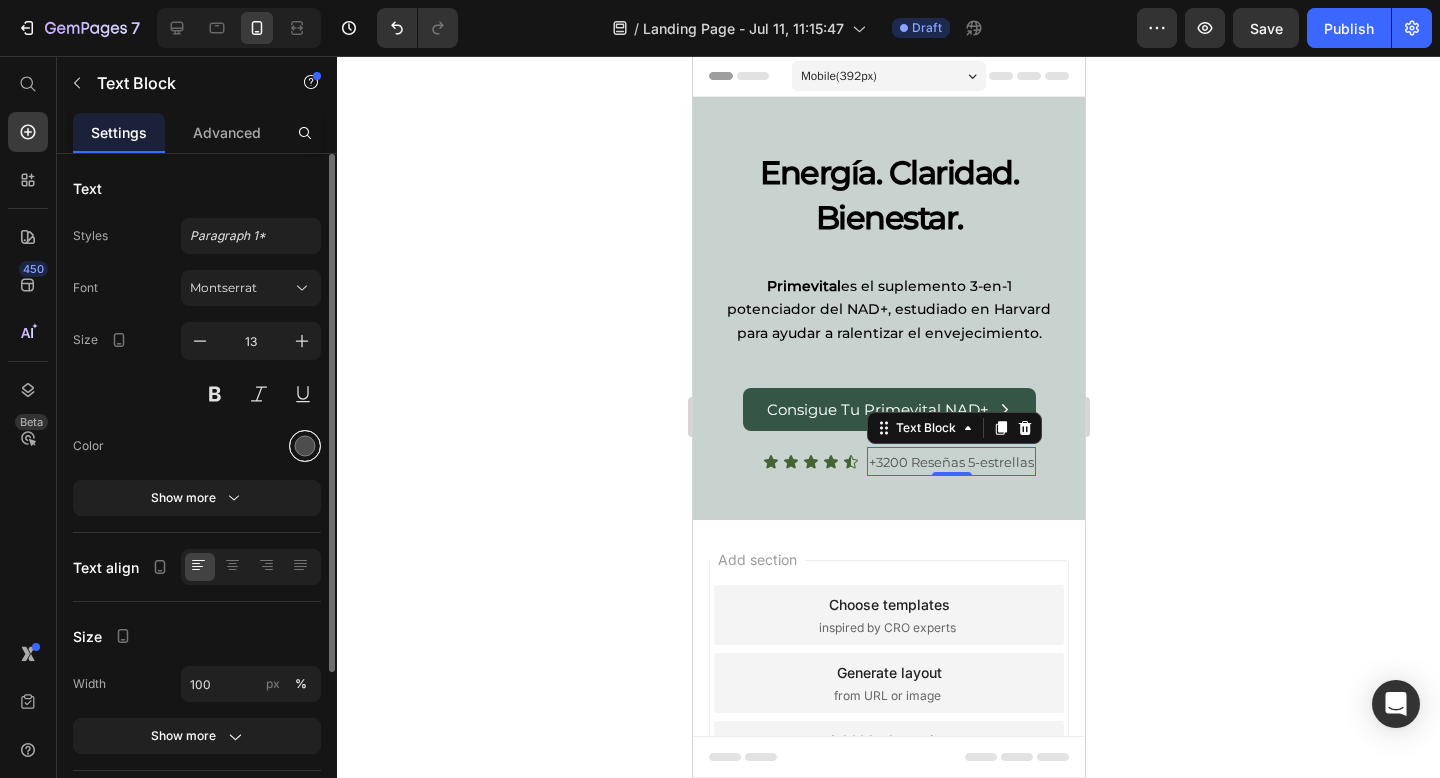click at bounding box center (305, 446) 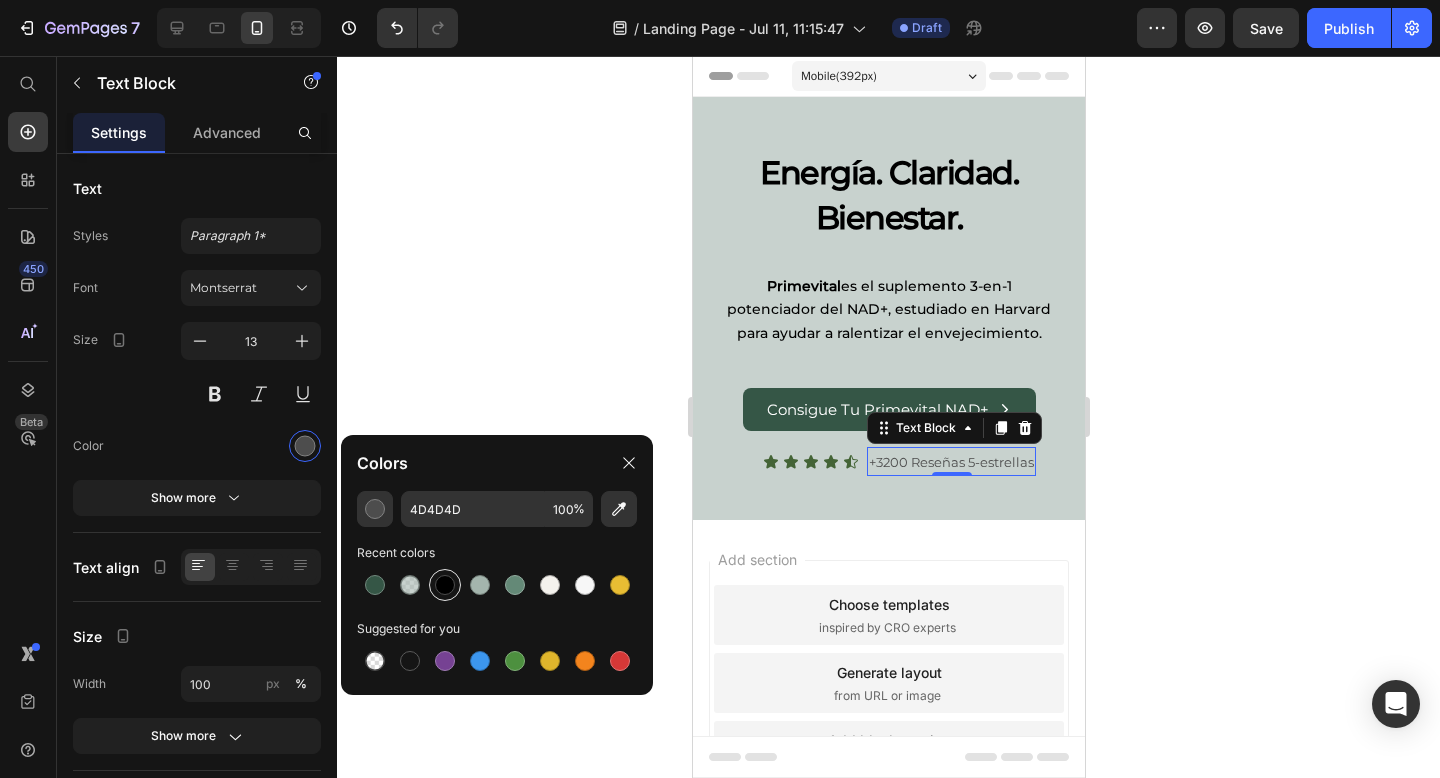click at bounding box center [445, 585] 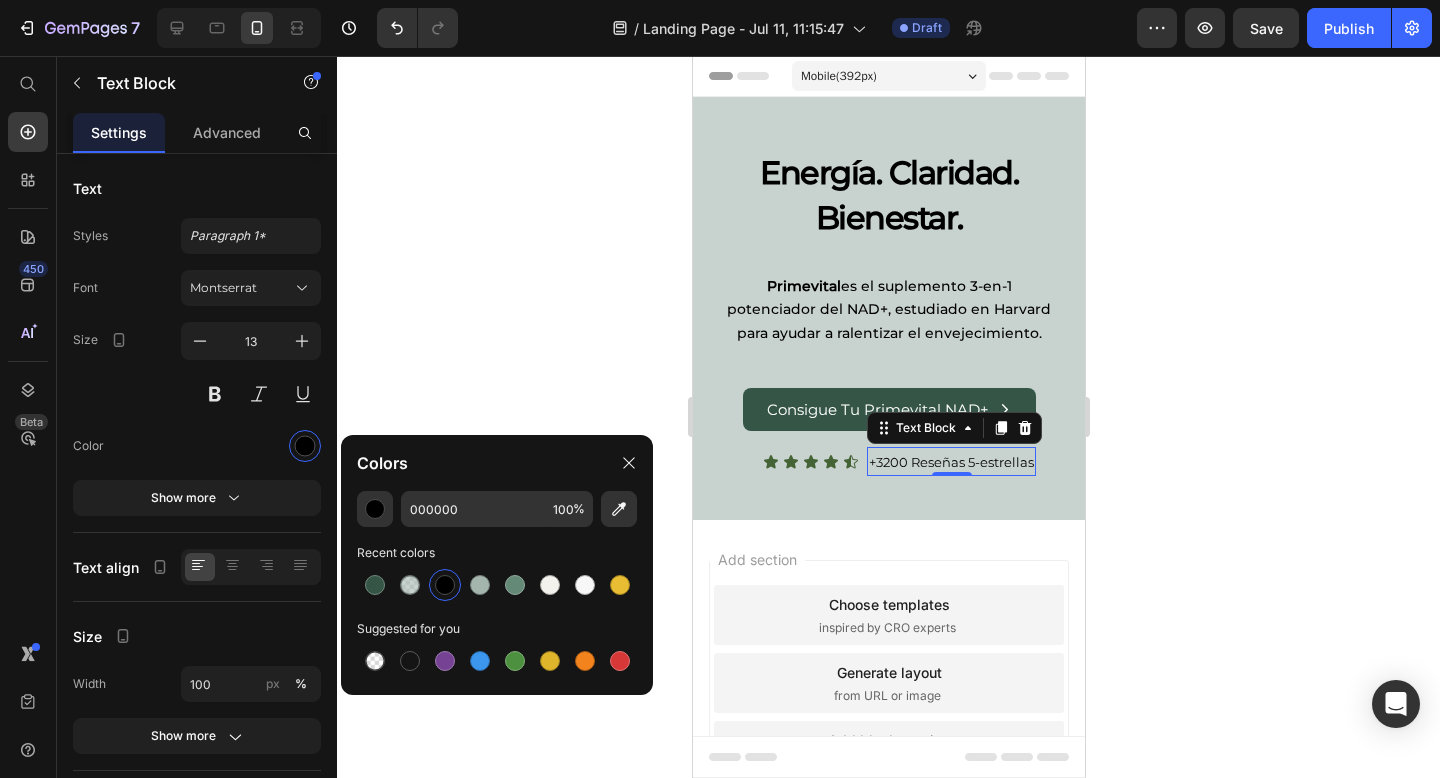 click 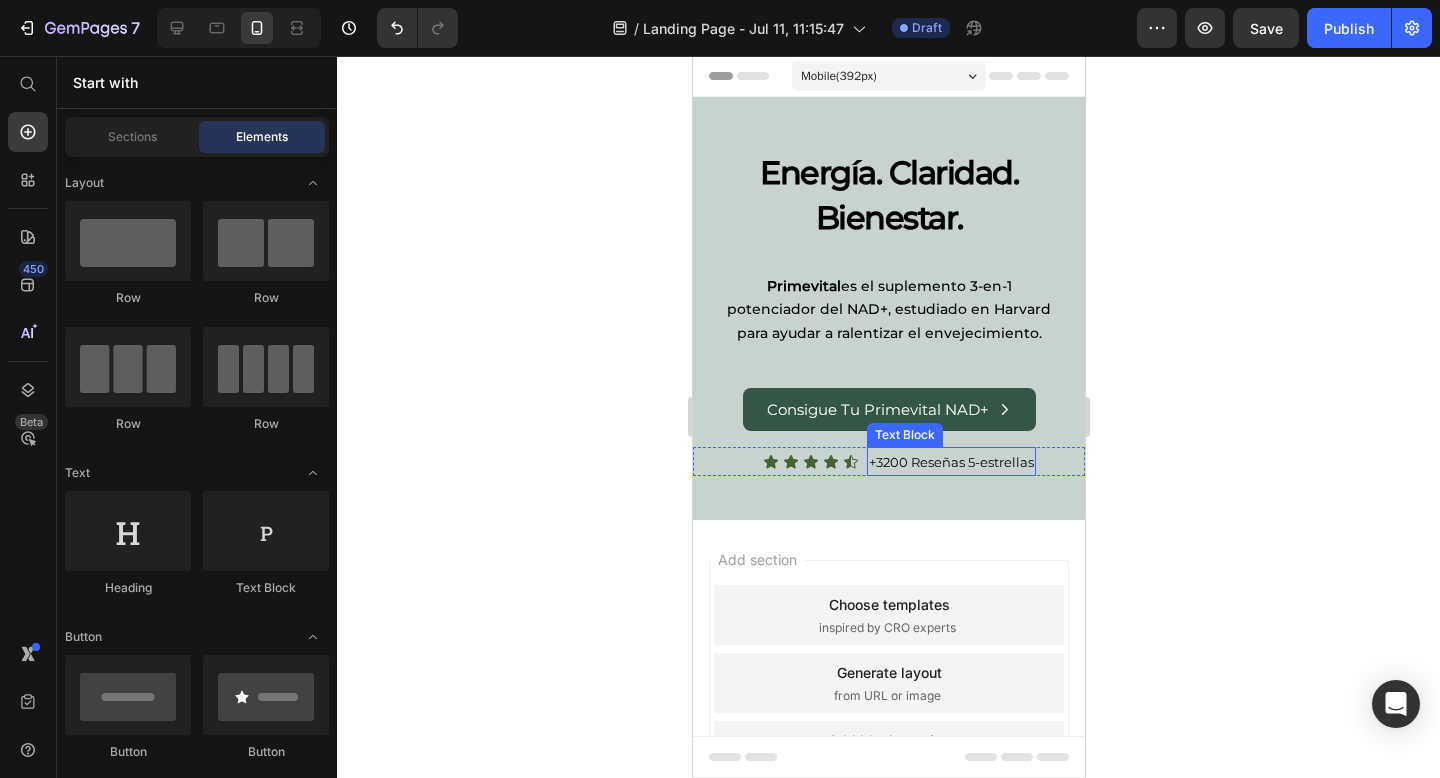 click on "+3200 Reseñas 5-estrellas" at bounding box center [950, 462] 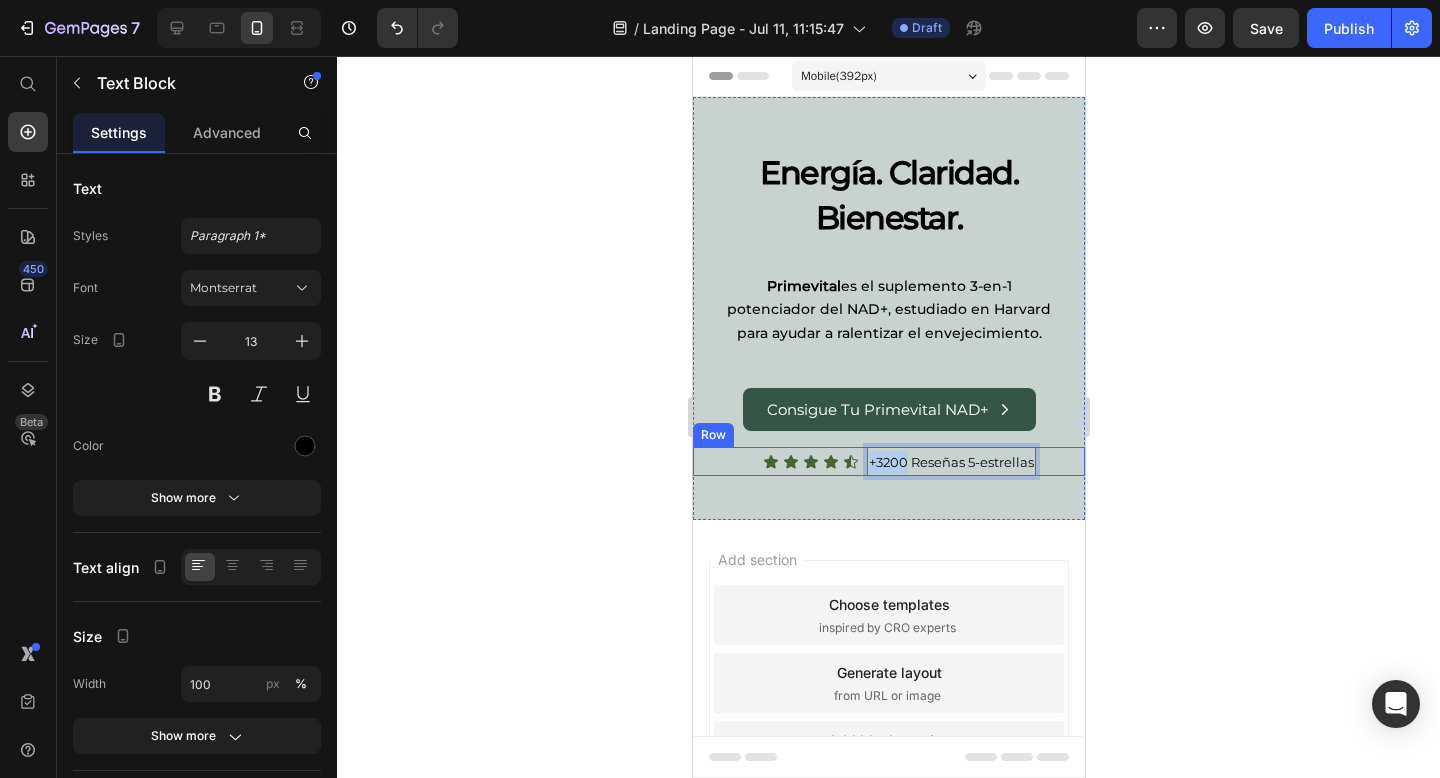 drag, startPoint x: 905, startPoint y: 460, endPoint x: 864, endPoint y: 460, distance: 41 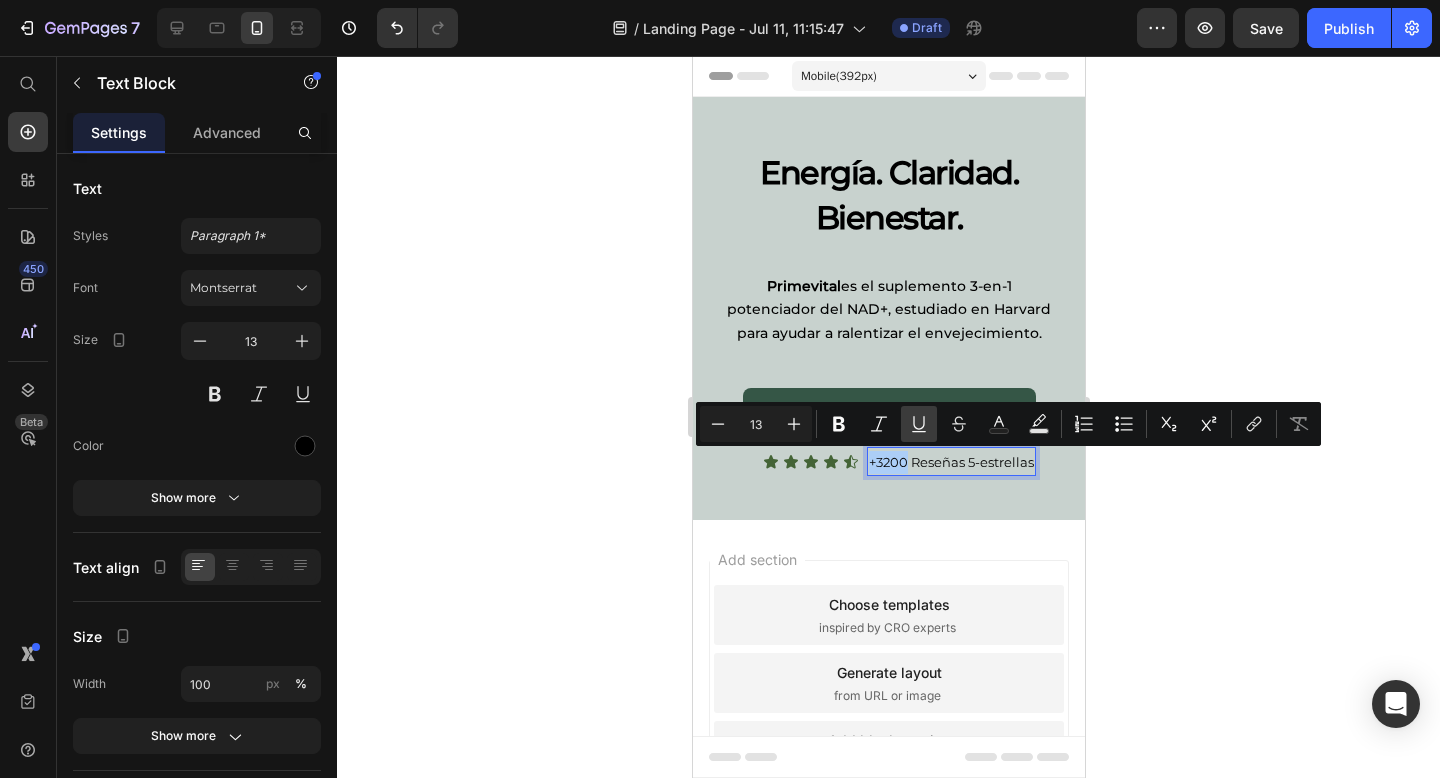 click 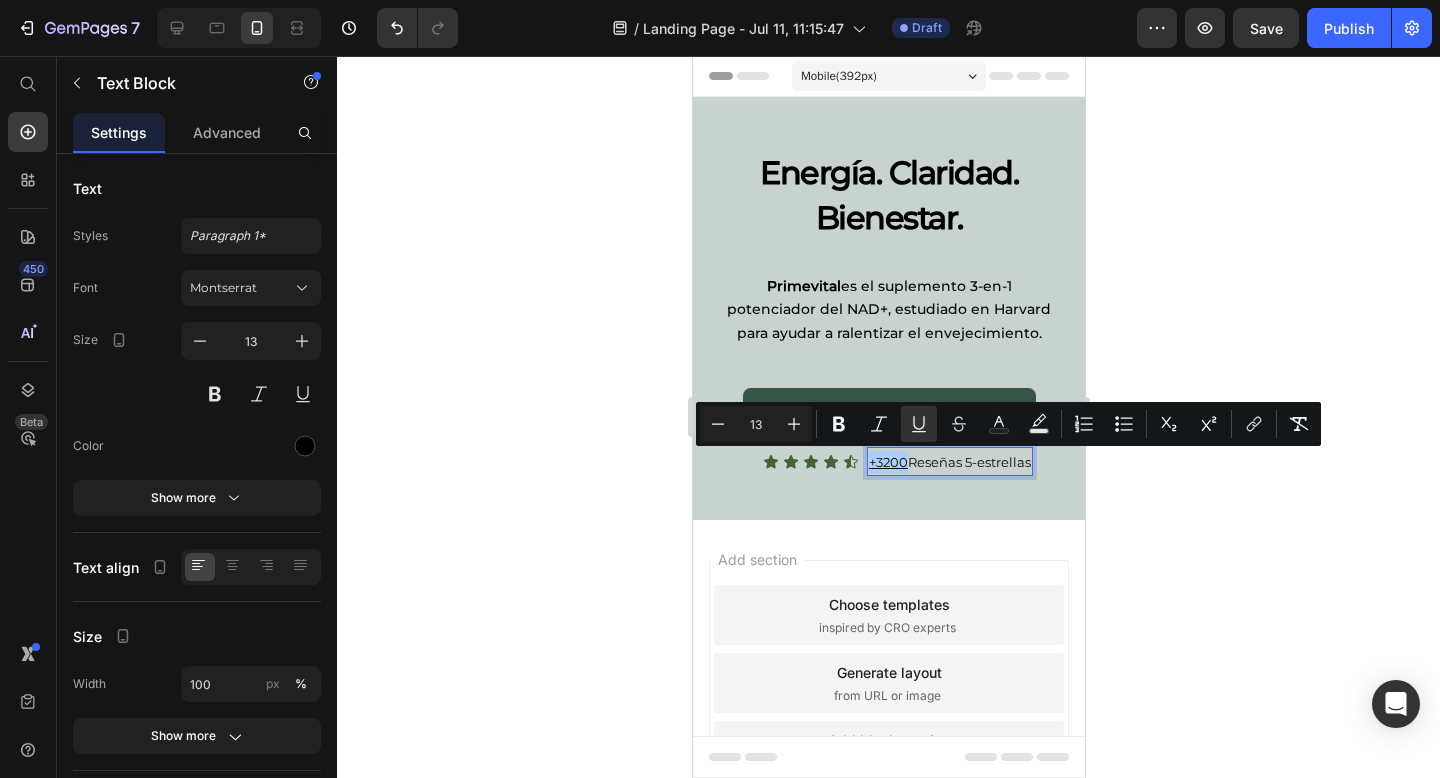 click 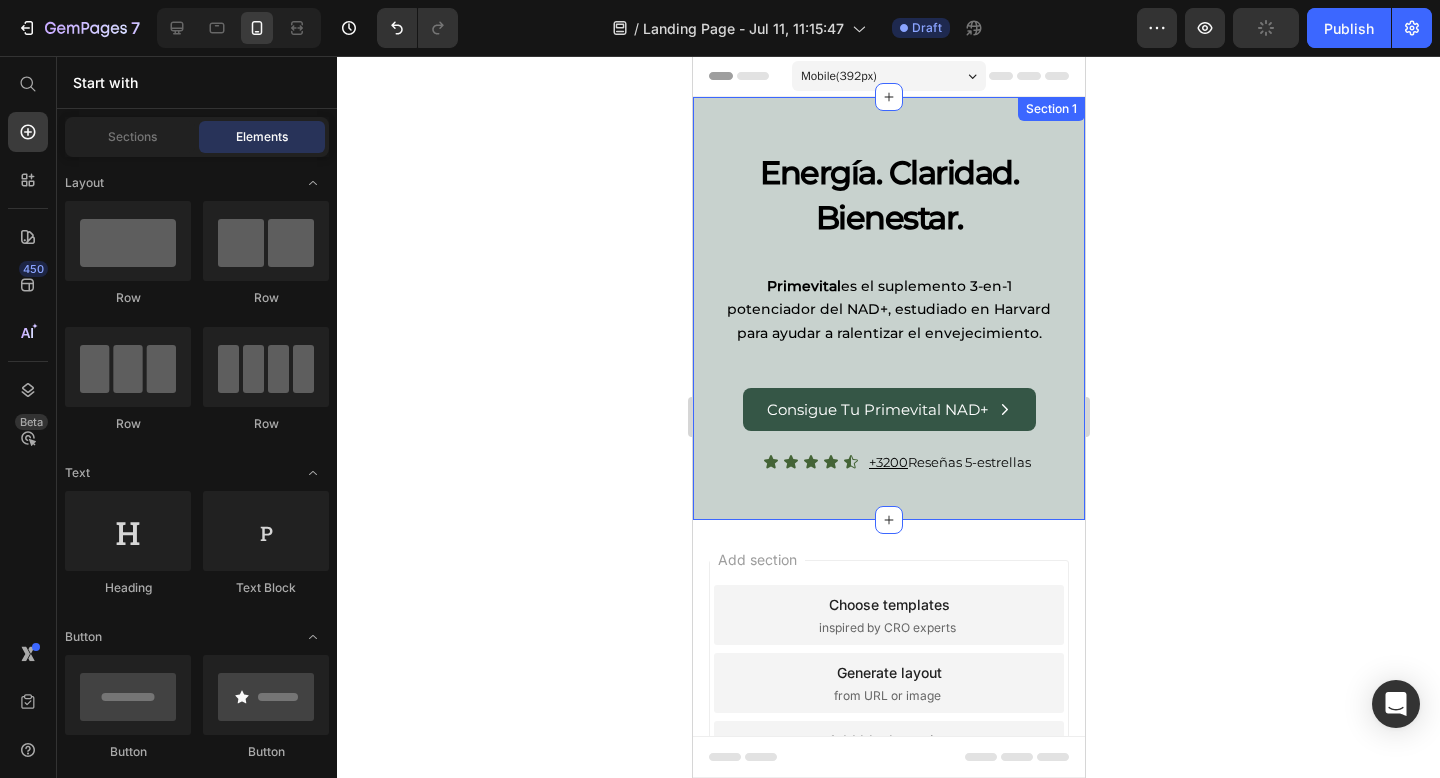click on "+3200  Reseñas 5-estrellas" at bounding box center [949, 462] 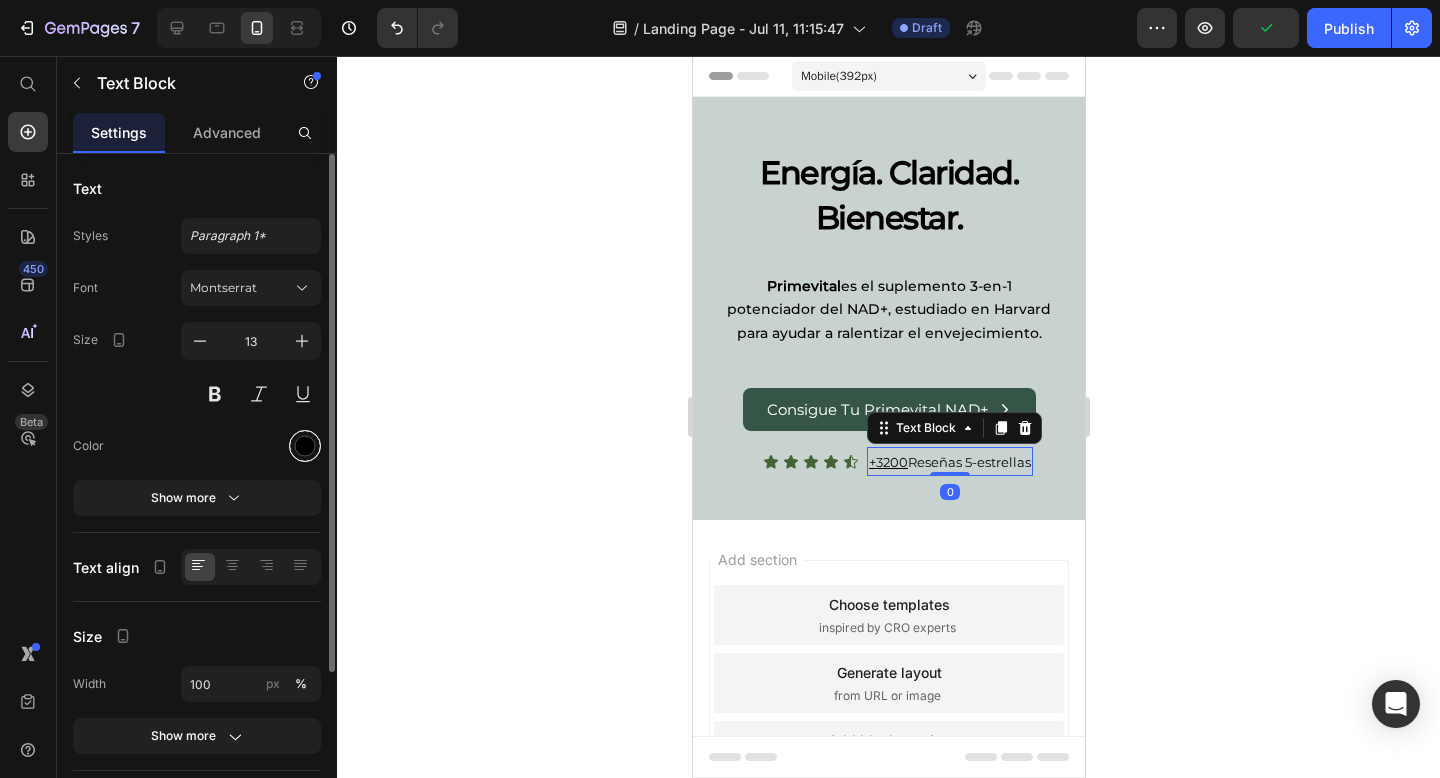 click at bounding box center (305, 446) 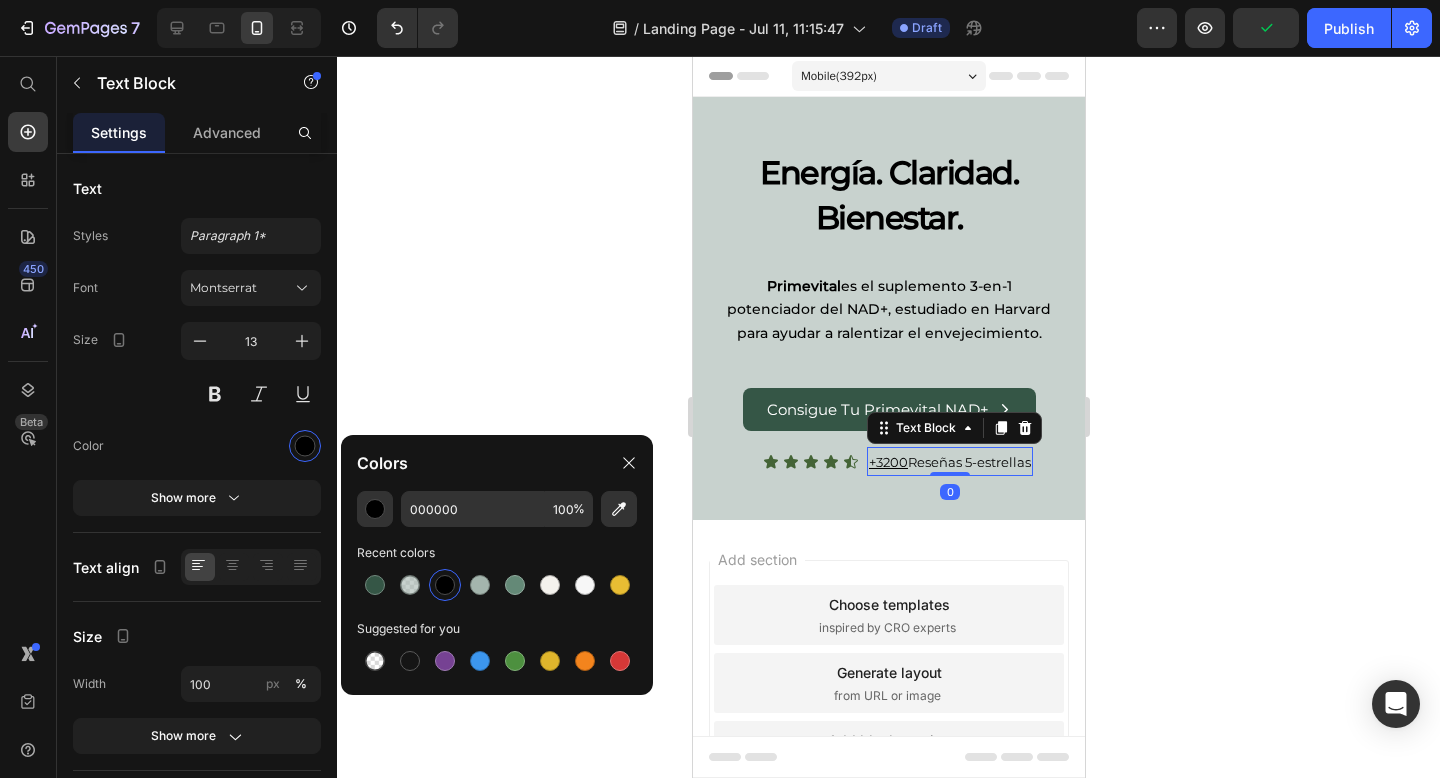 click 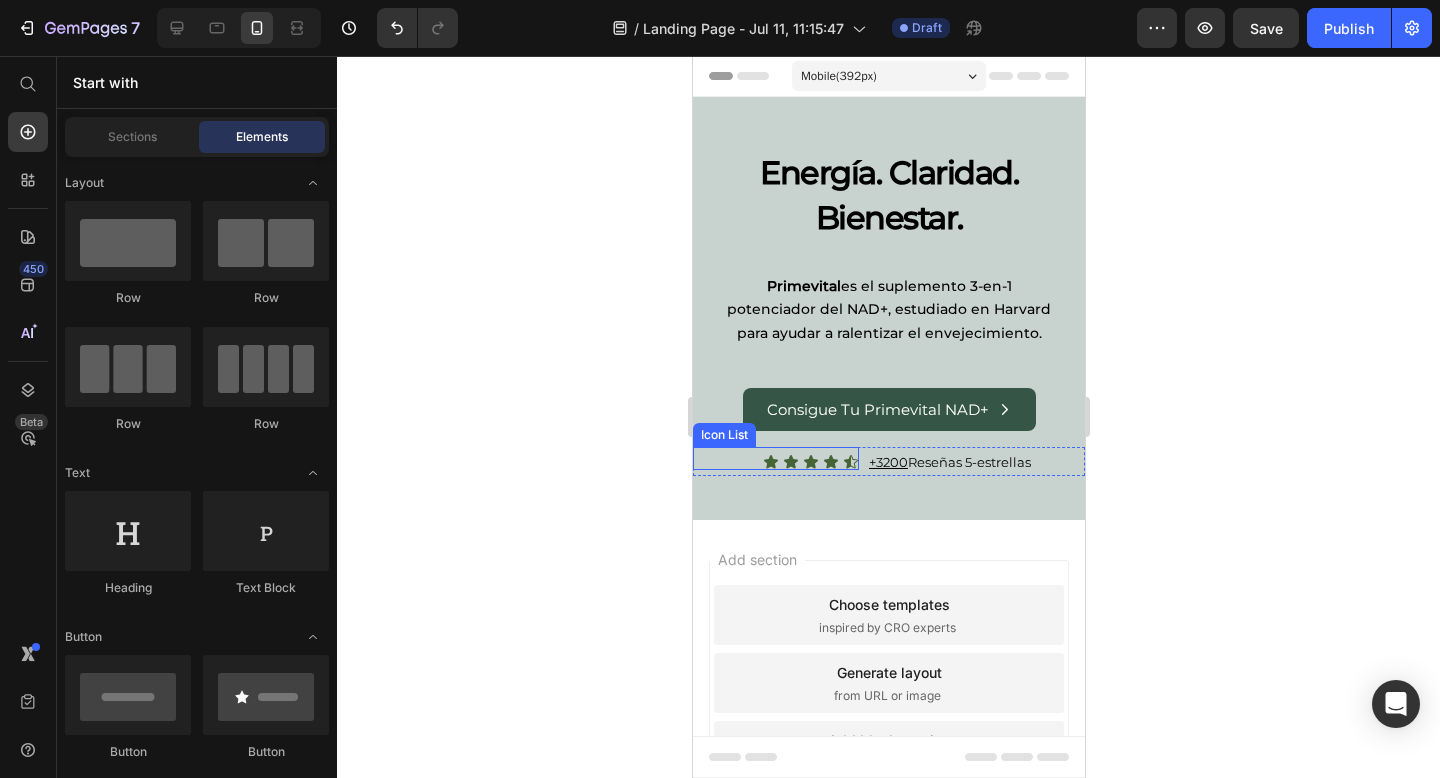 click on "Icon Icon Icon Icon Icon Icon List" at bounding box center (775, 458) 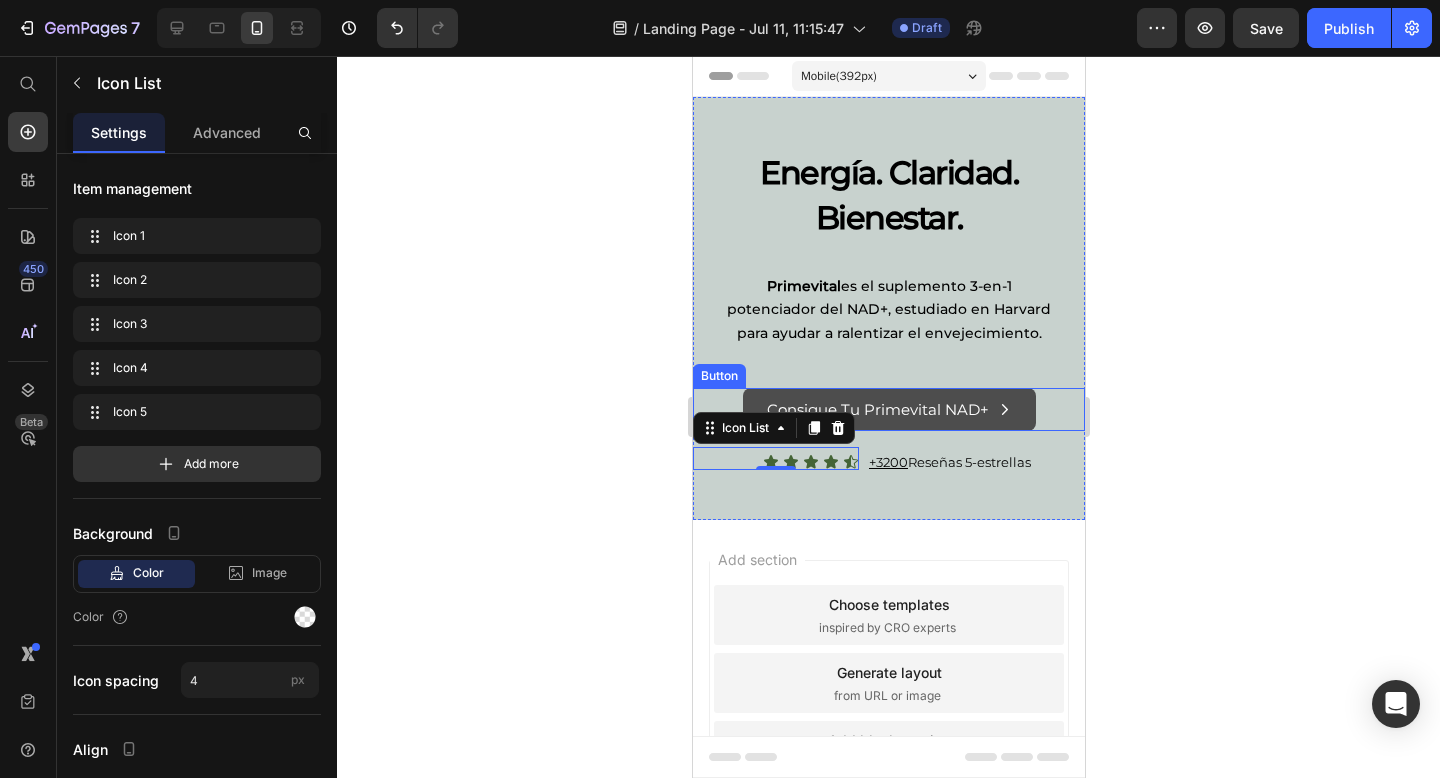 click on "Consigue Tu Primevital NAD+" at bounding box center (888, 409) 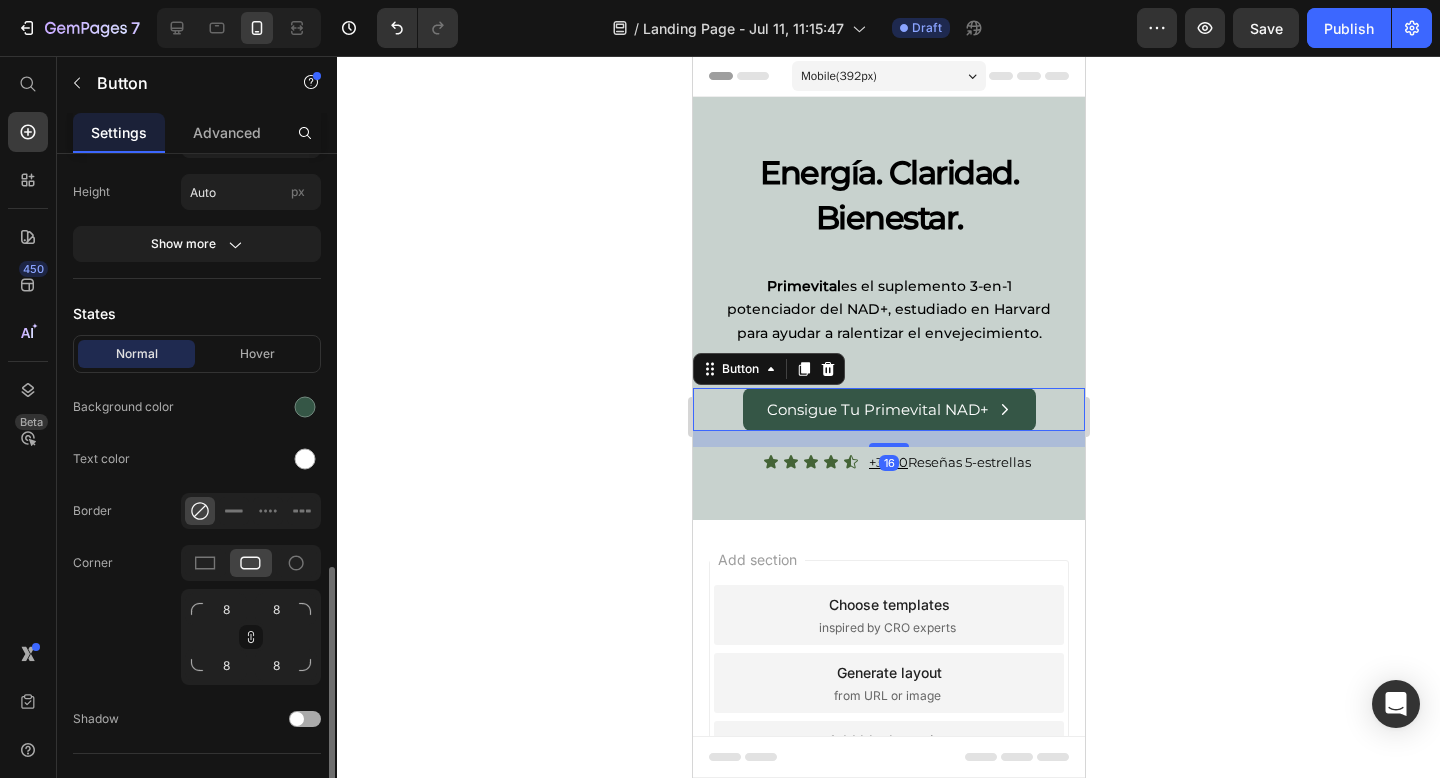 scroll, scrollTop: 626, scrollLeft: 0, axis: vertical 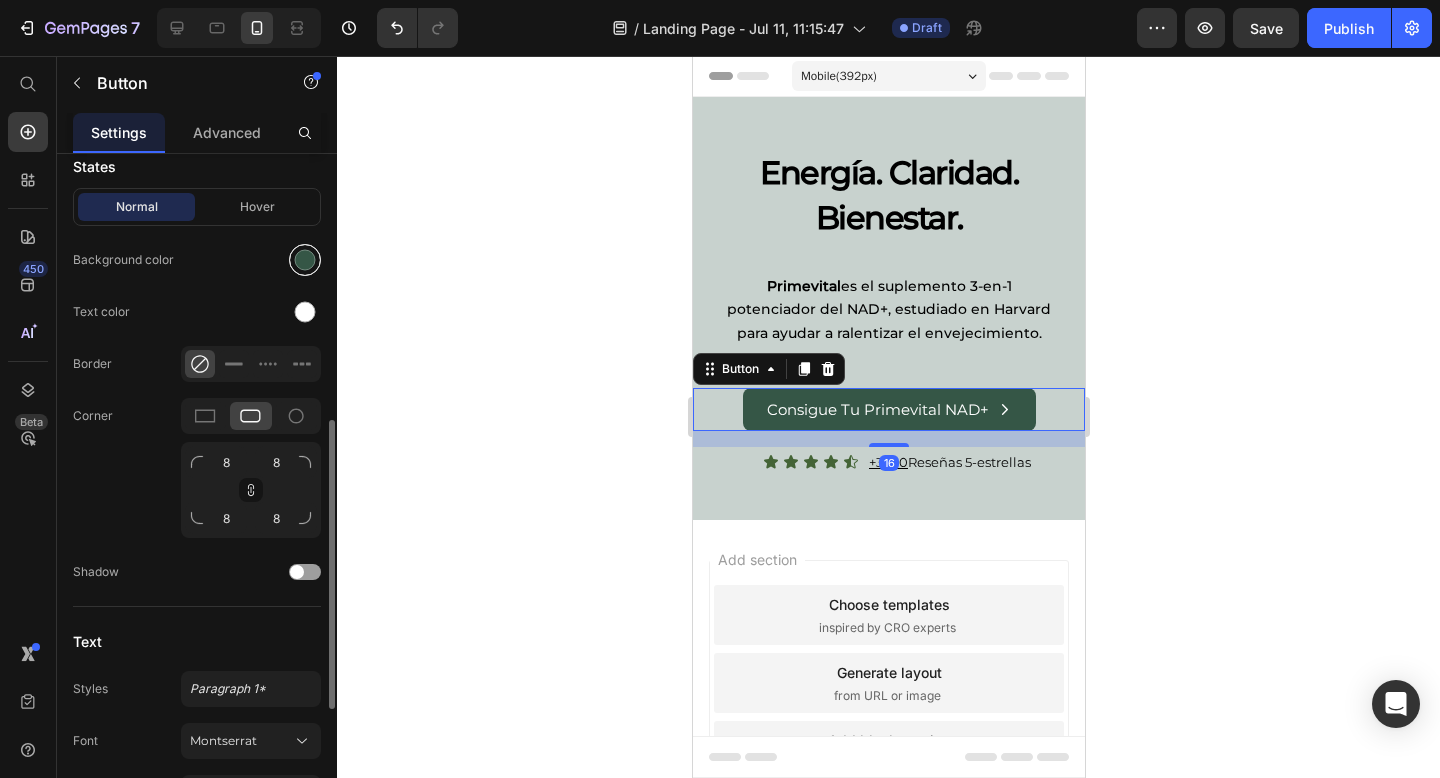 click at bounding box center (305, 260) 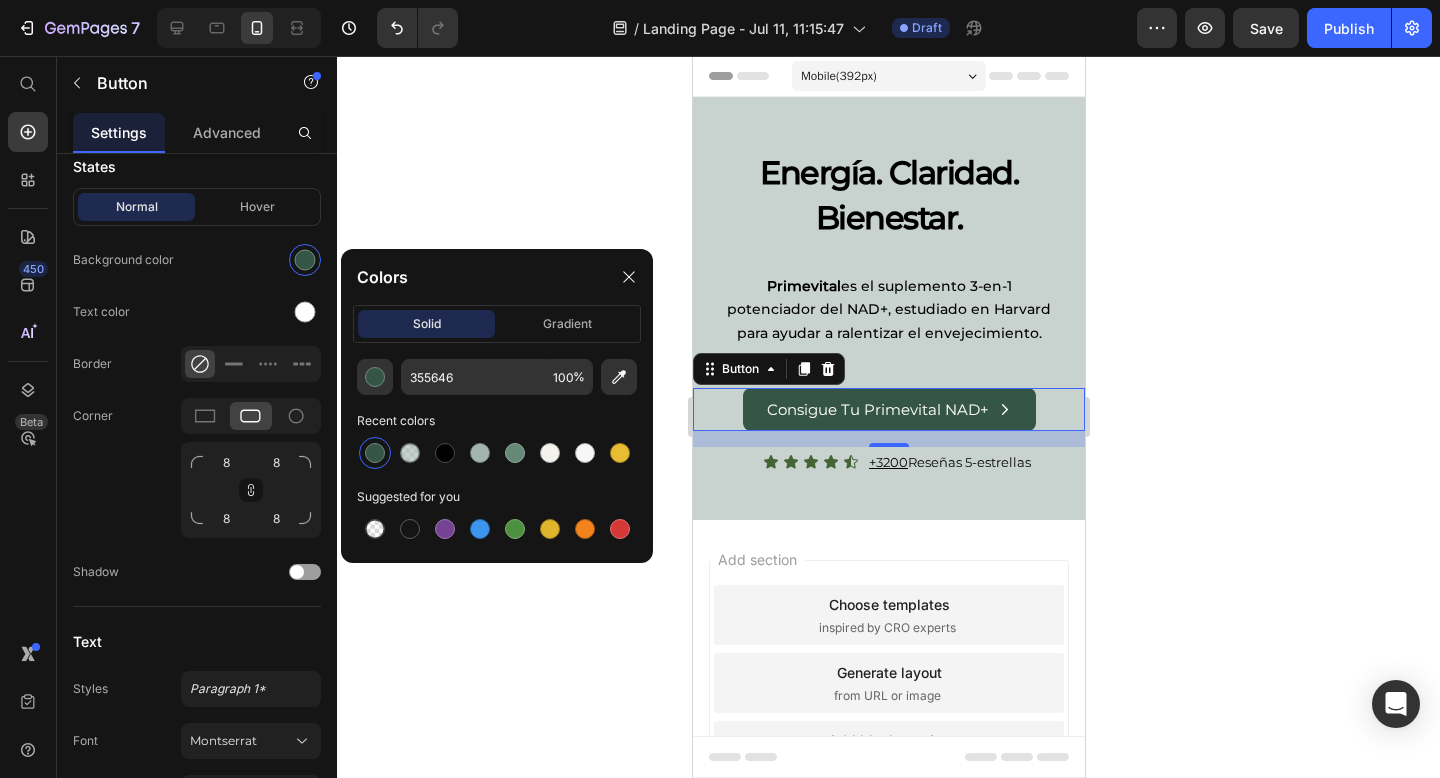 click on "solid gradient" 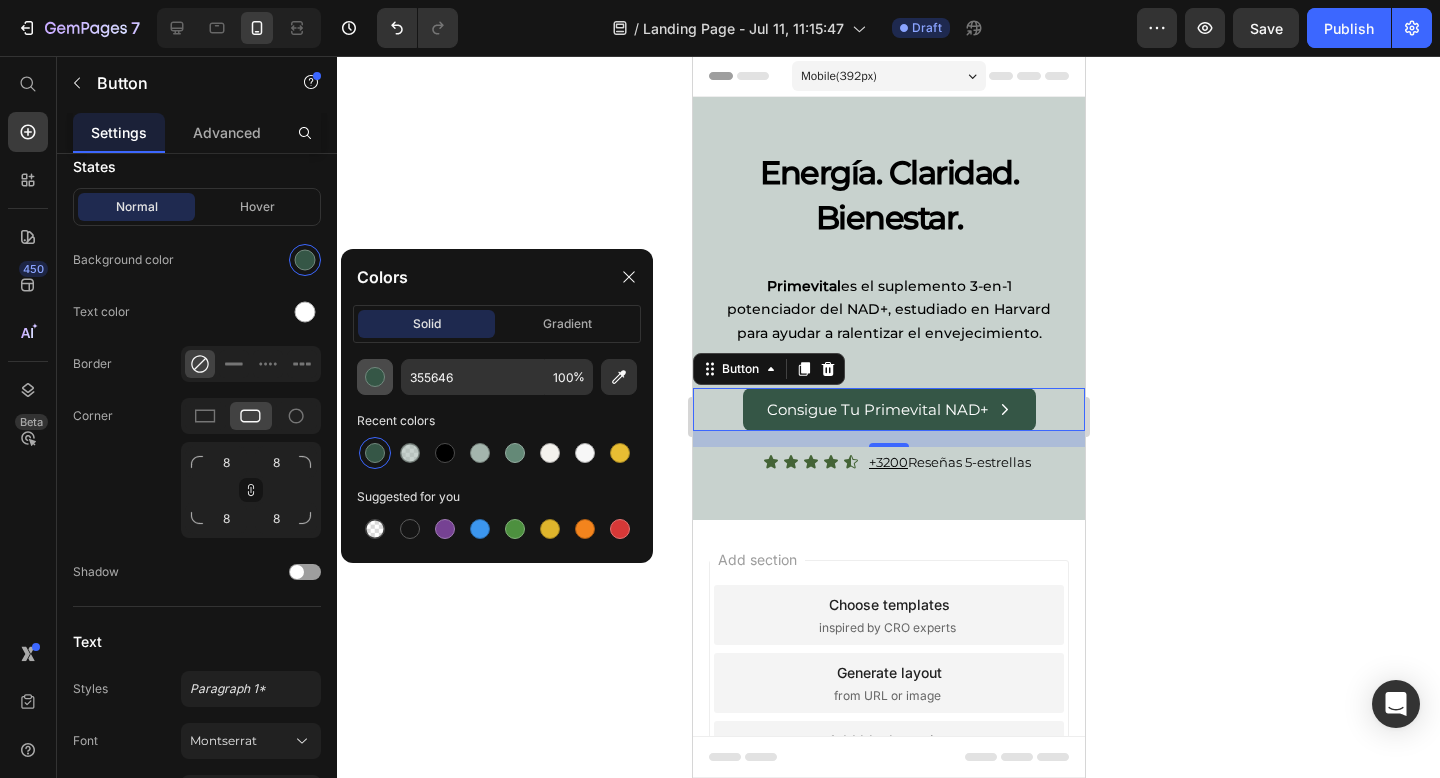 click at bounding box center (375, 377) 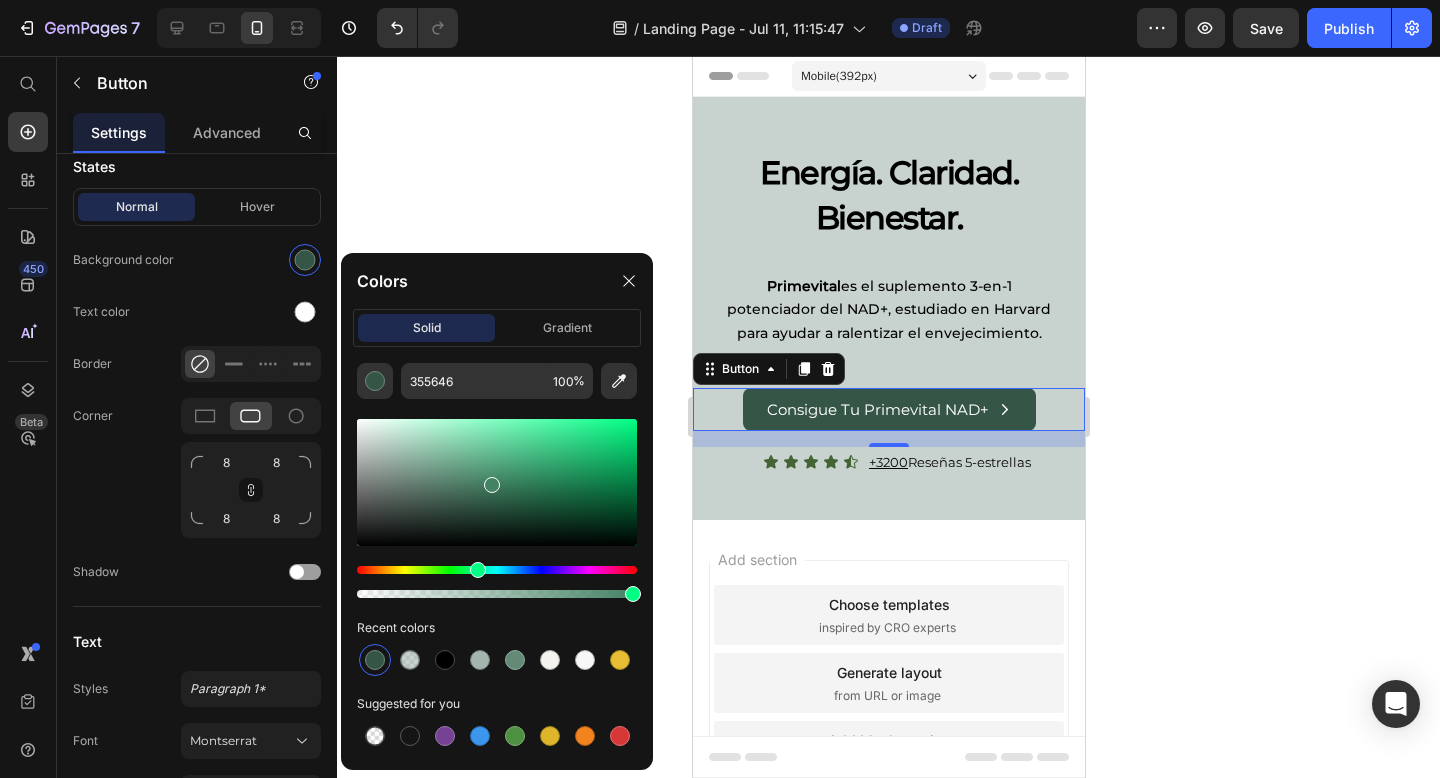 drag, startPoint x: 472, startPoint y: 519, endPoint x: 499, endPoint y: 462, distance: 63.07139 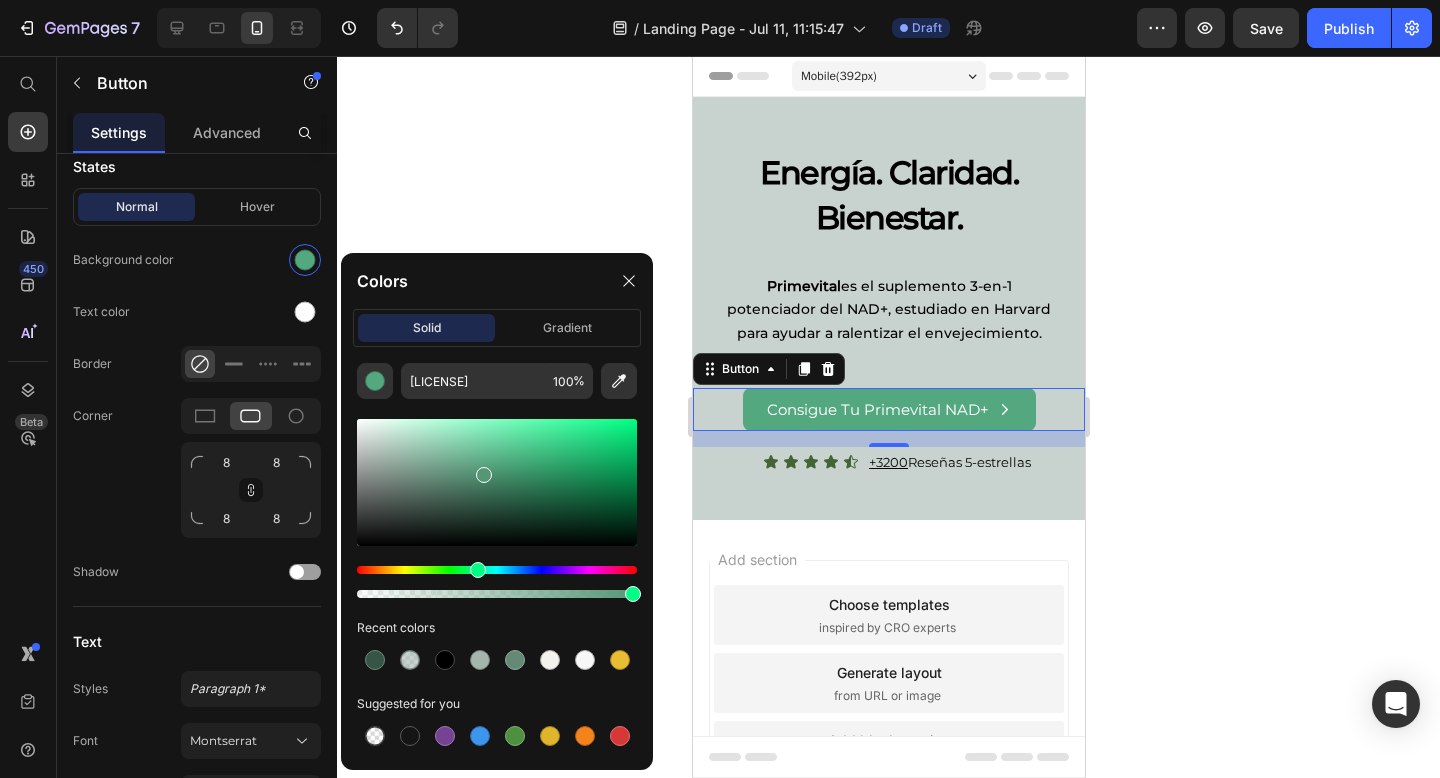 drag, startPoint x: 499, startPoint y: 462, endPoint x: 471, endPoint y: 476, distance: 31.304953 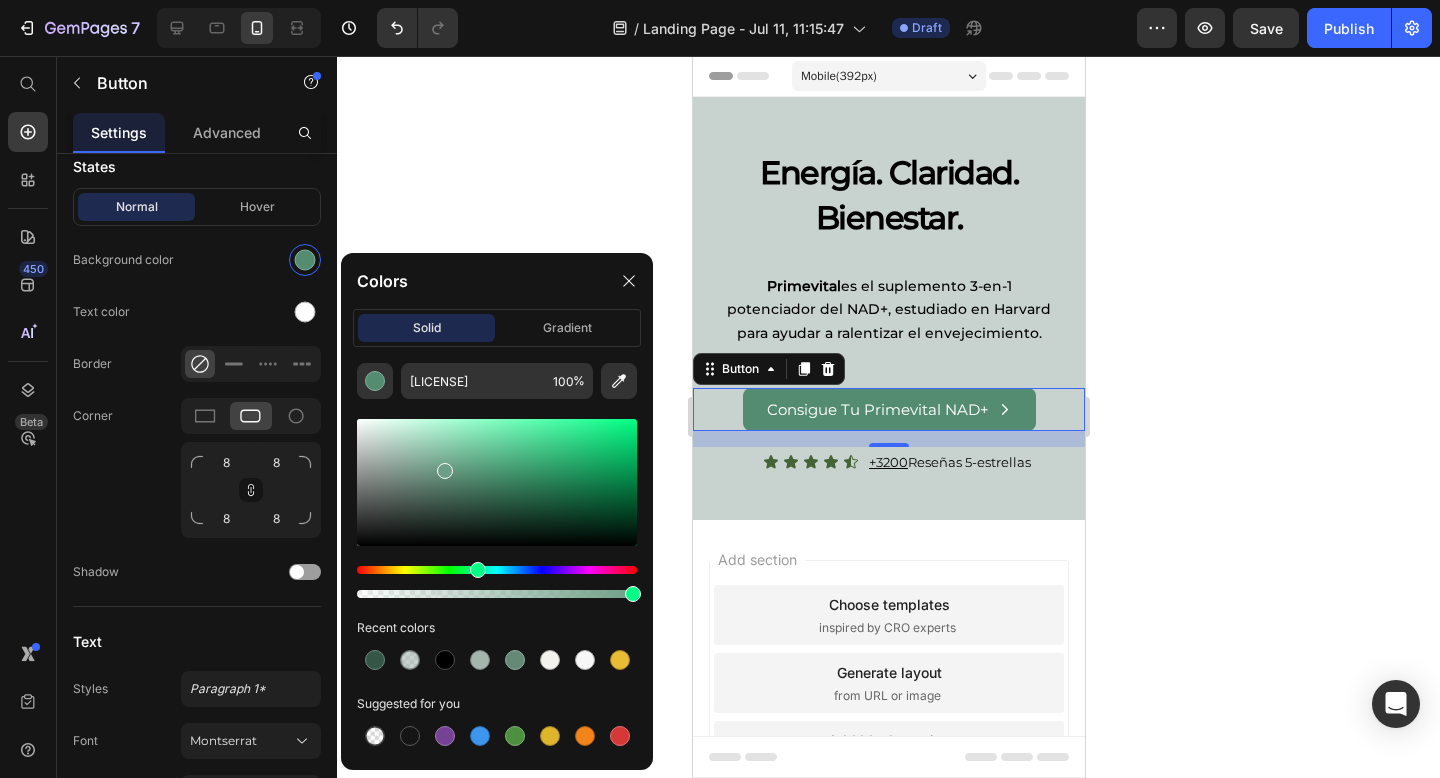 drag, startPoint x: 471, startPoint y: 476, endPoint x: 422, endPoint y: 460, distance: 51.546097 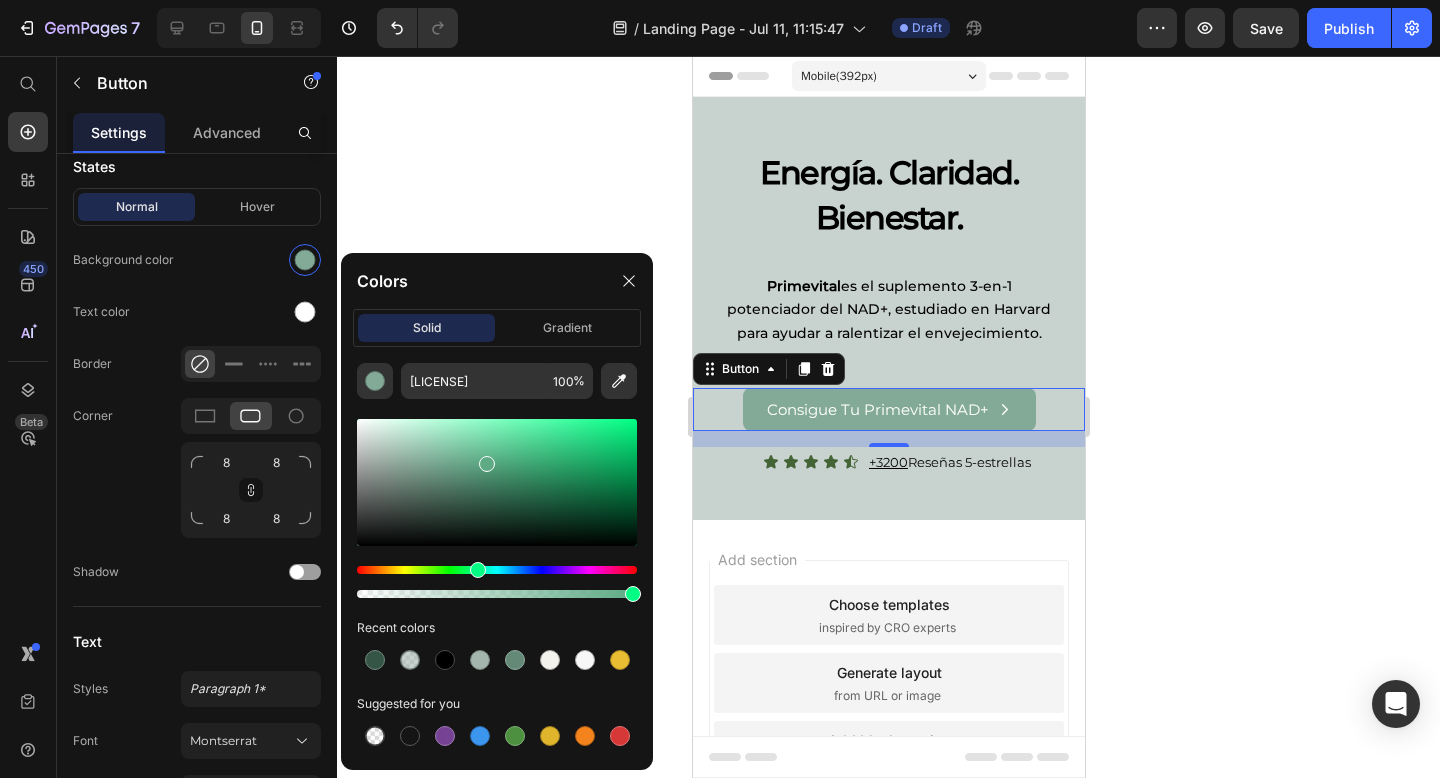 drag, startPoint x: 422, startPoint y: 460, endPoint x: 499, endPoint y: 462, distance: 77.02597 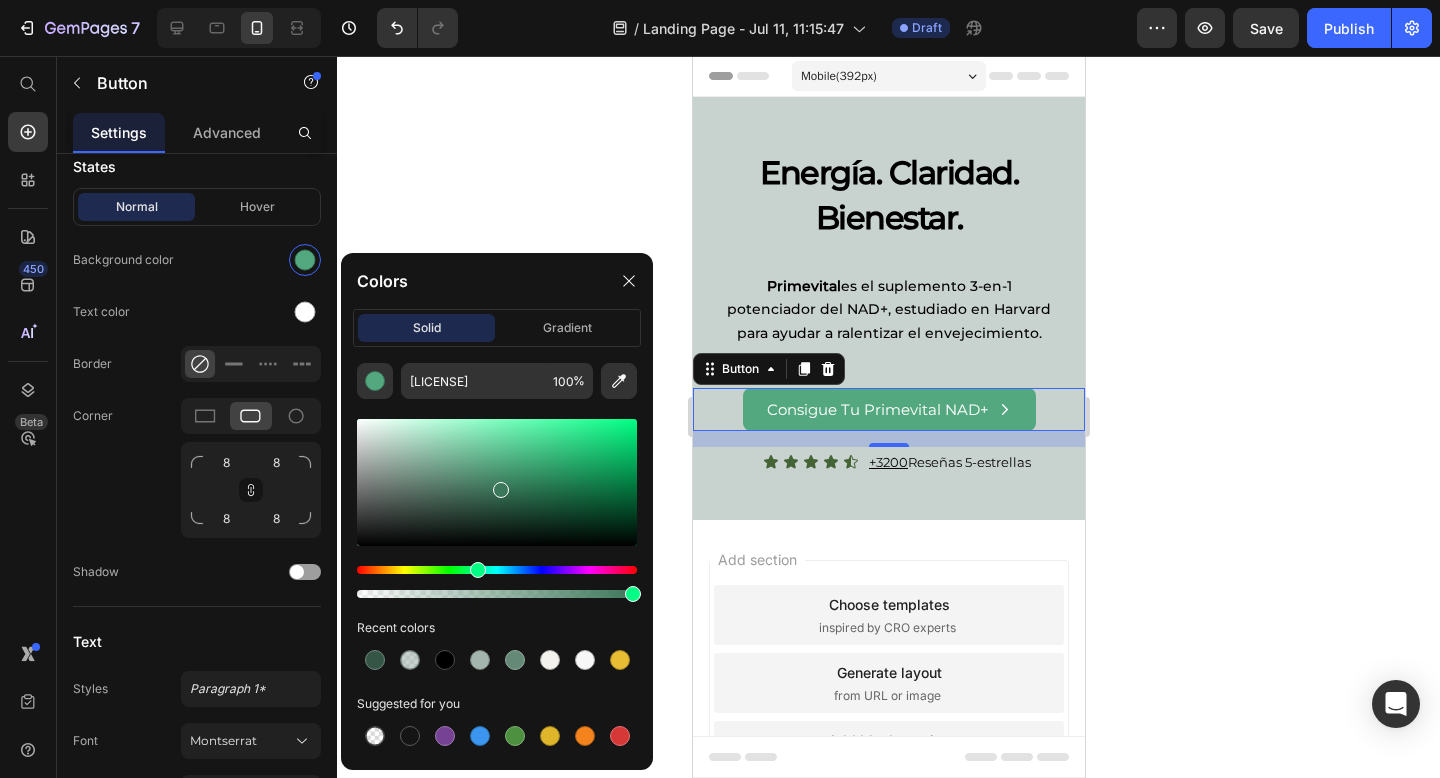 drag, startPoint x: 499, startPoint y: 462, endPoint x: 502, endPoint y: 497, distance: 35.128338 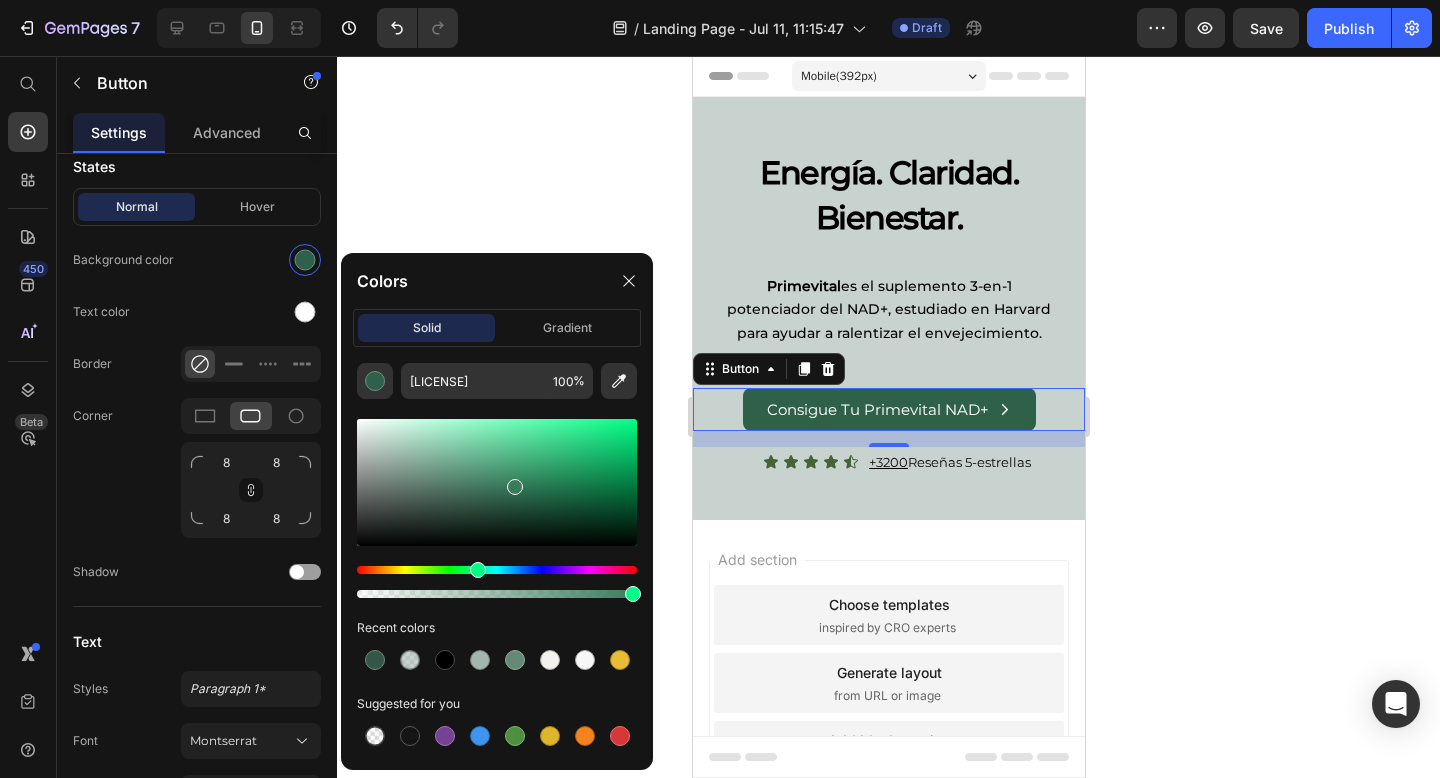 drag, startPoint x: 502, startPoint y: 497, endPoint x: 510, endPoint y: 483, distance: 16.124516 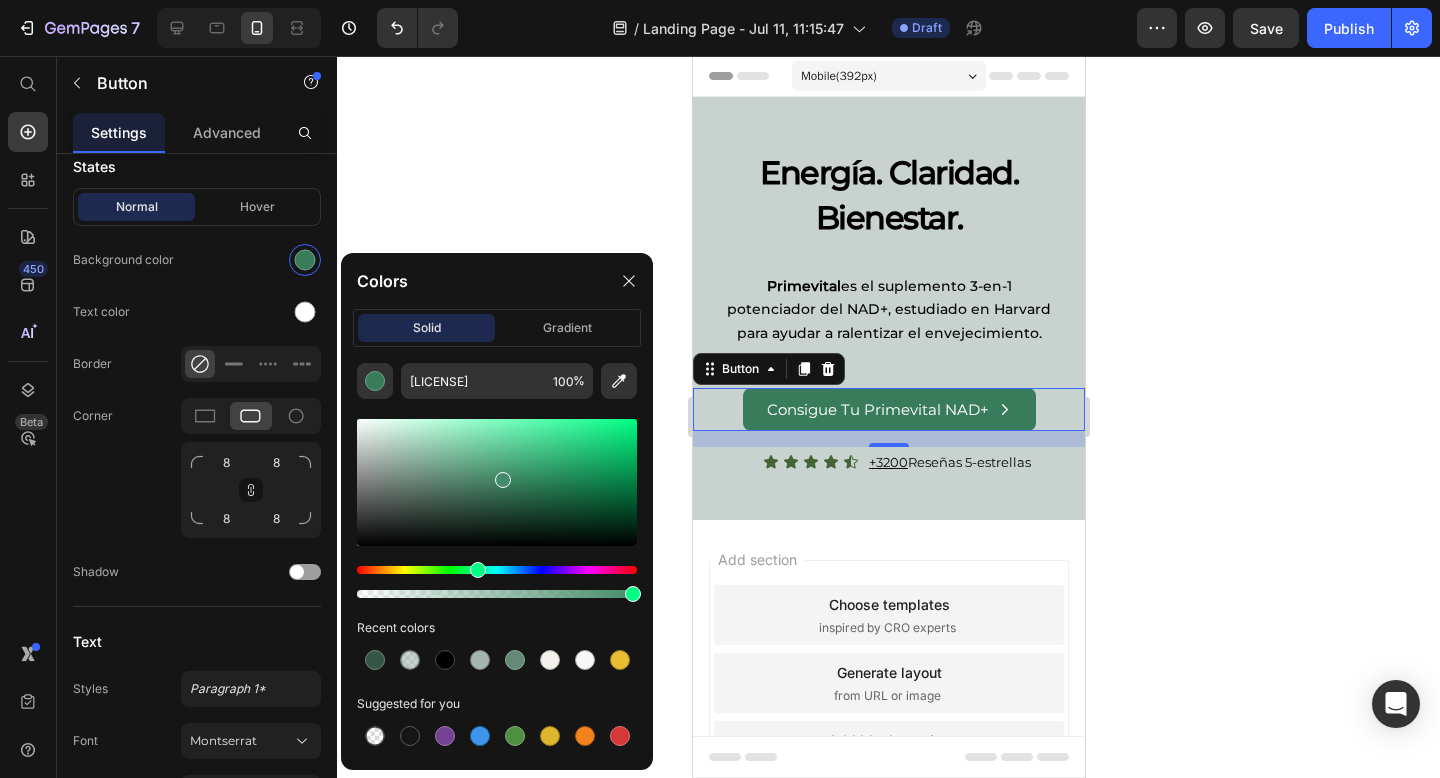 drag, startPoint x: 510, startPoint y: 483, endPoint x: 495, endPoint y: 457, distance: 30.016663 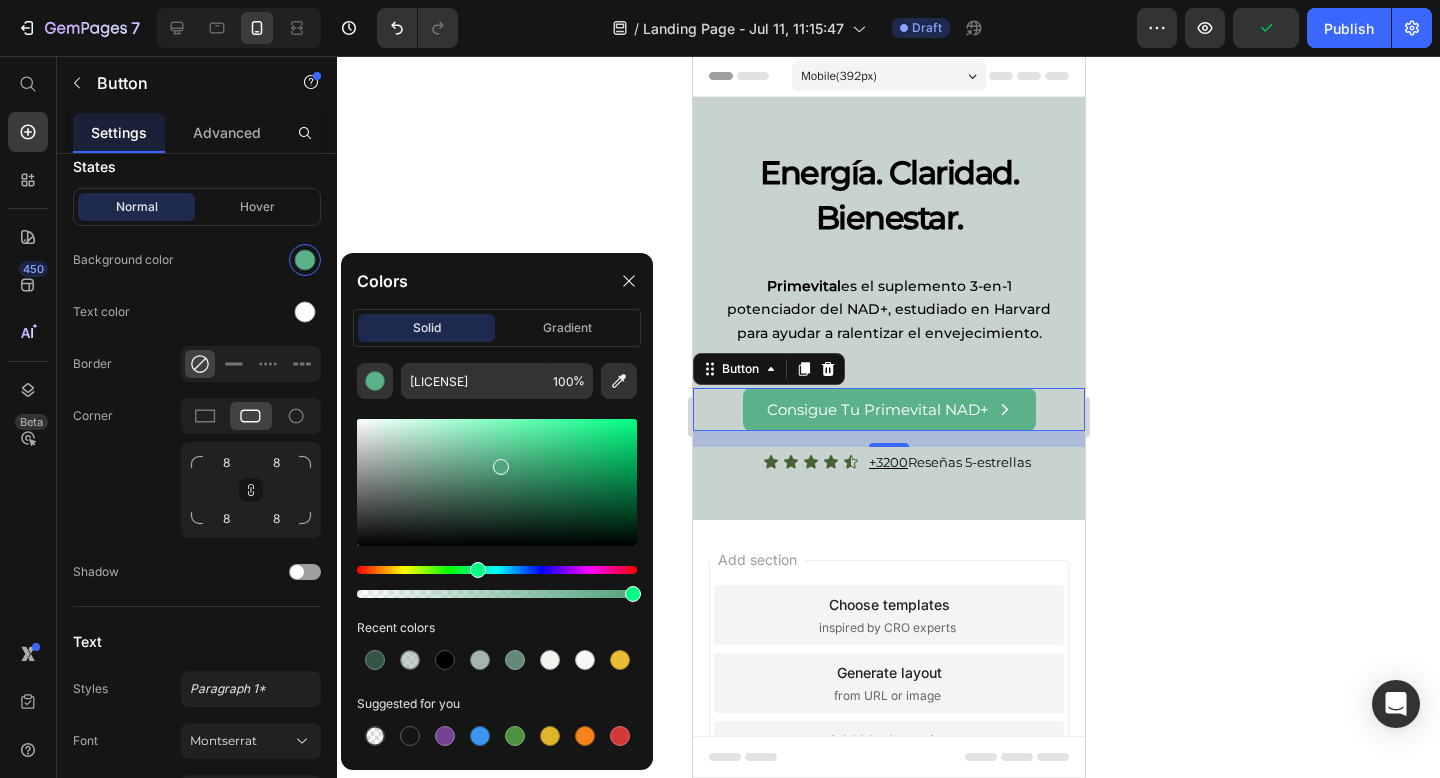 click at bounding box center (501, 467) 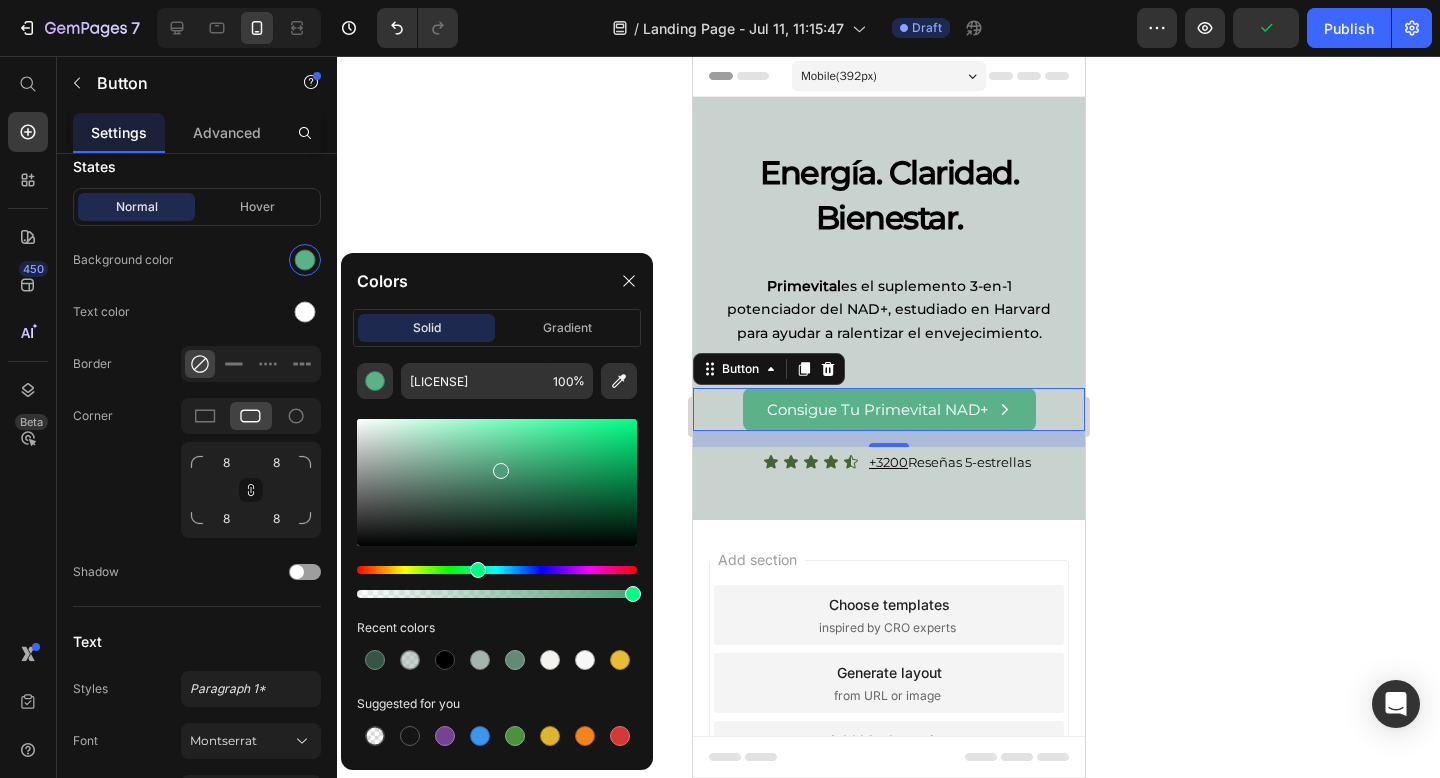 type on "4F9E77" 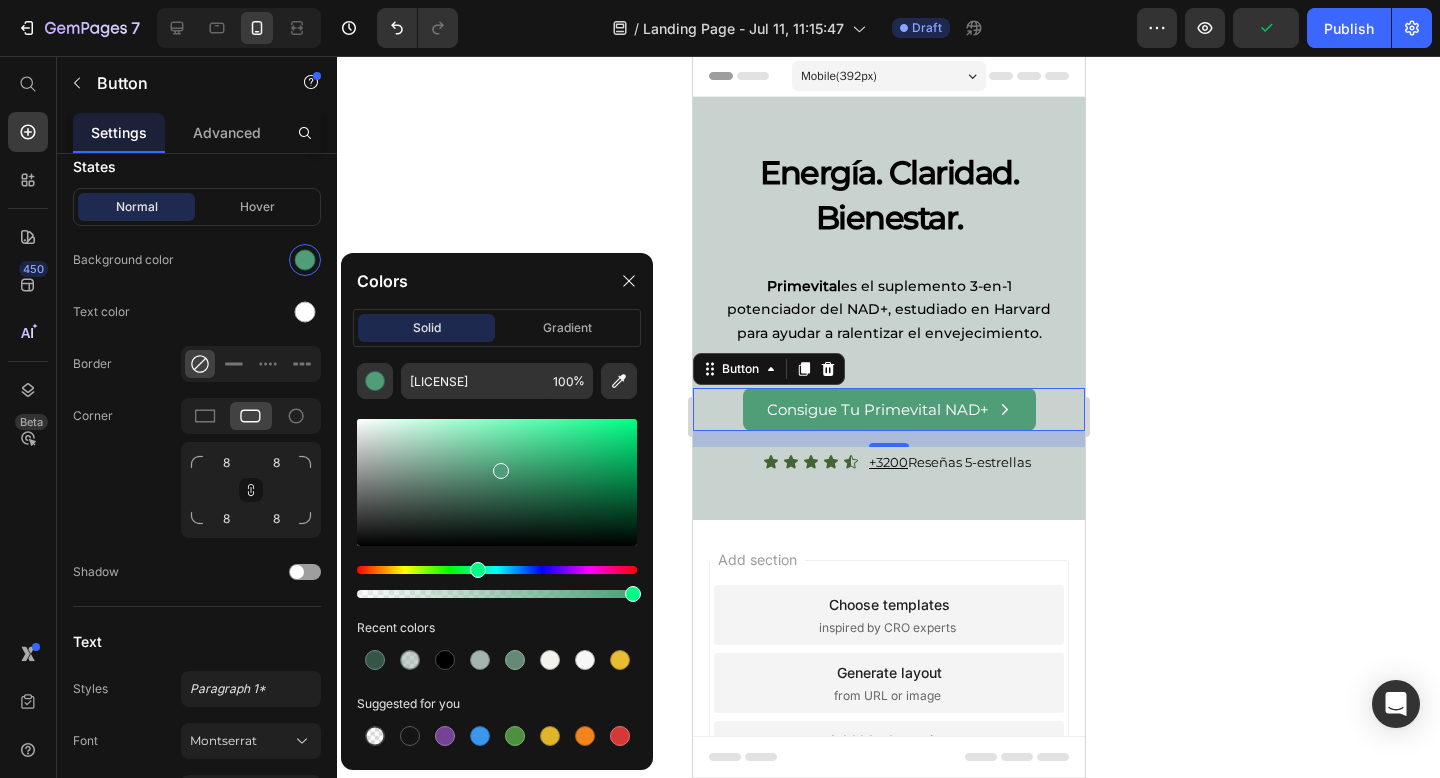 click 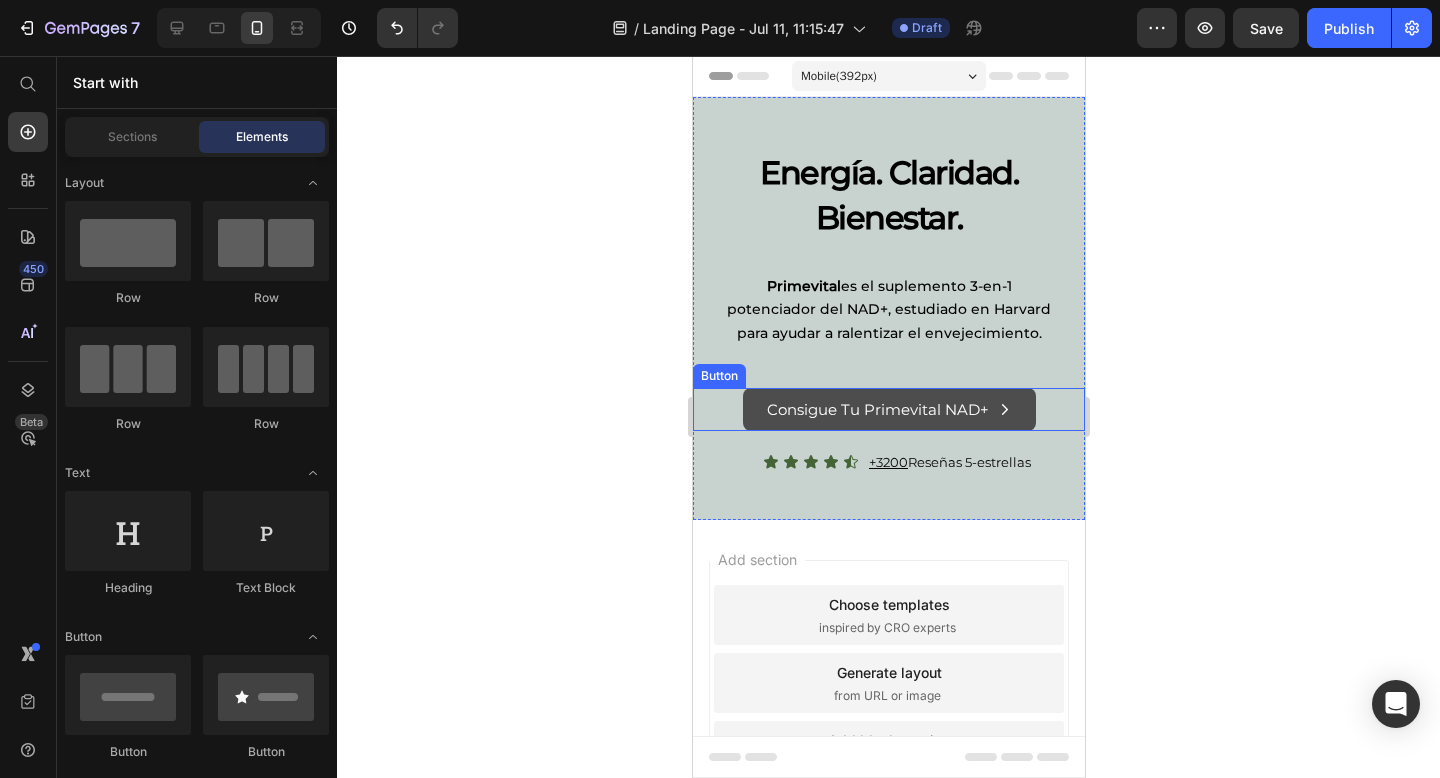 click on "Consigue Tu Primevital NAD+" at bounding box center (888, 409) 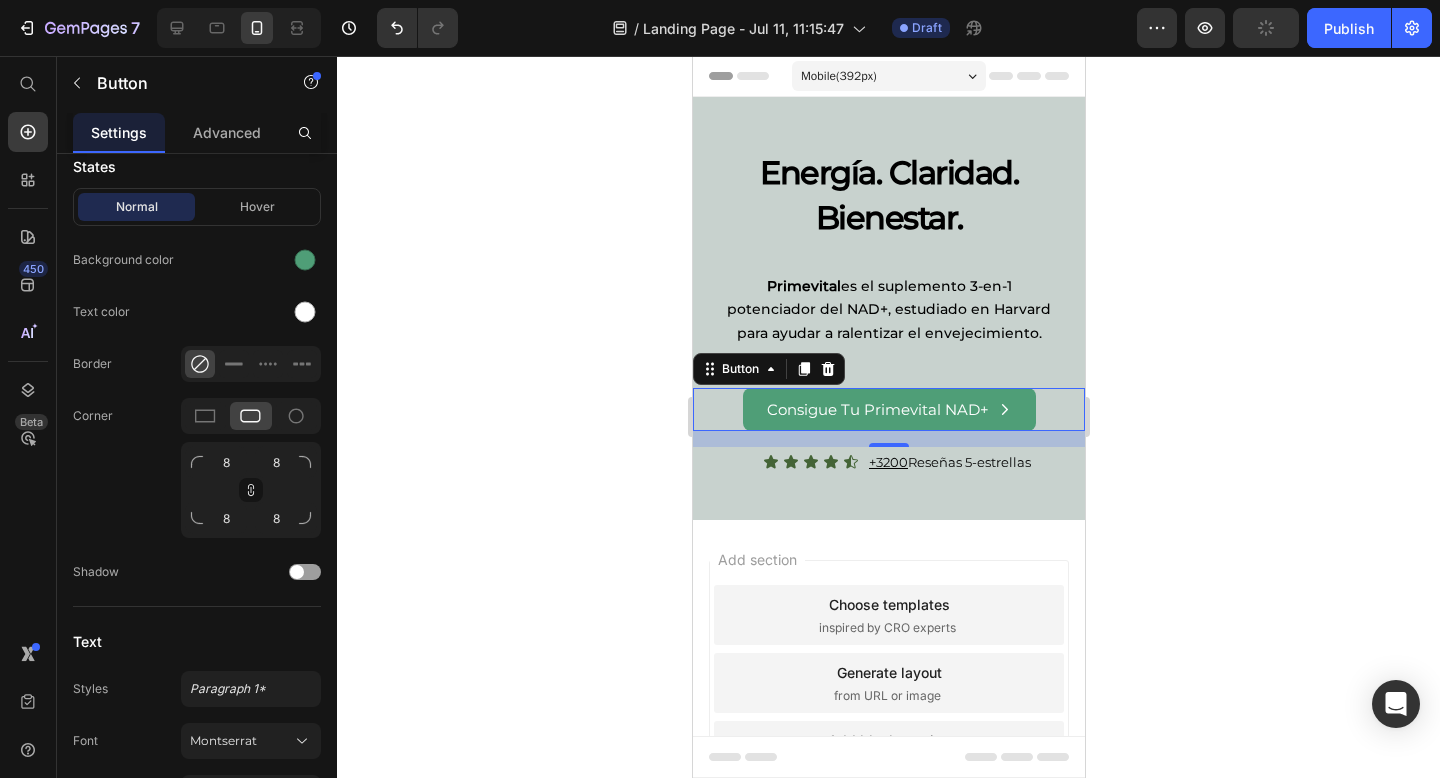 click 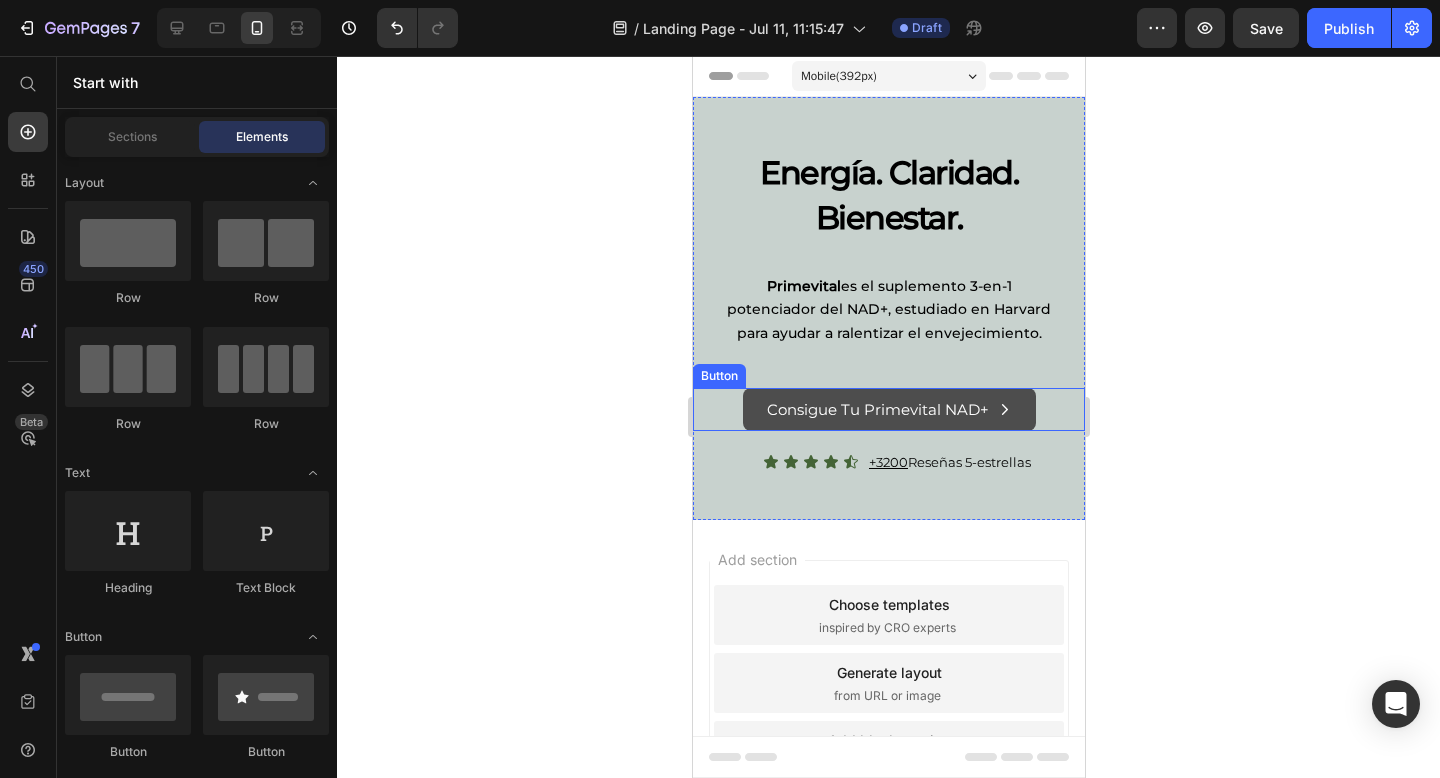 click on "Consigue Tu Primevital NAD+" at bounding box center [888, 409] 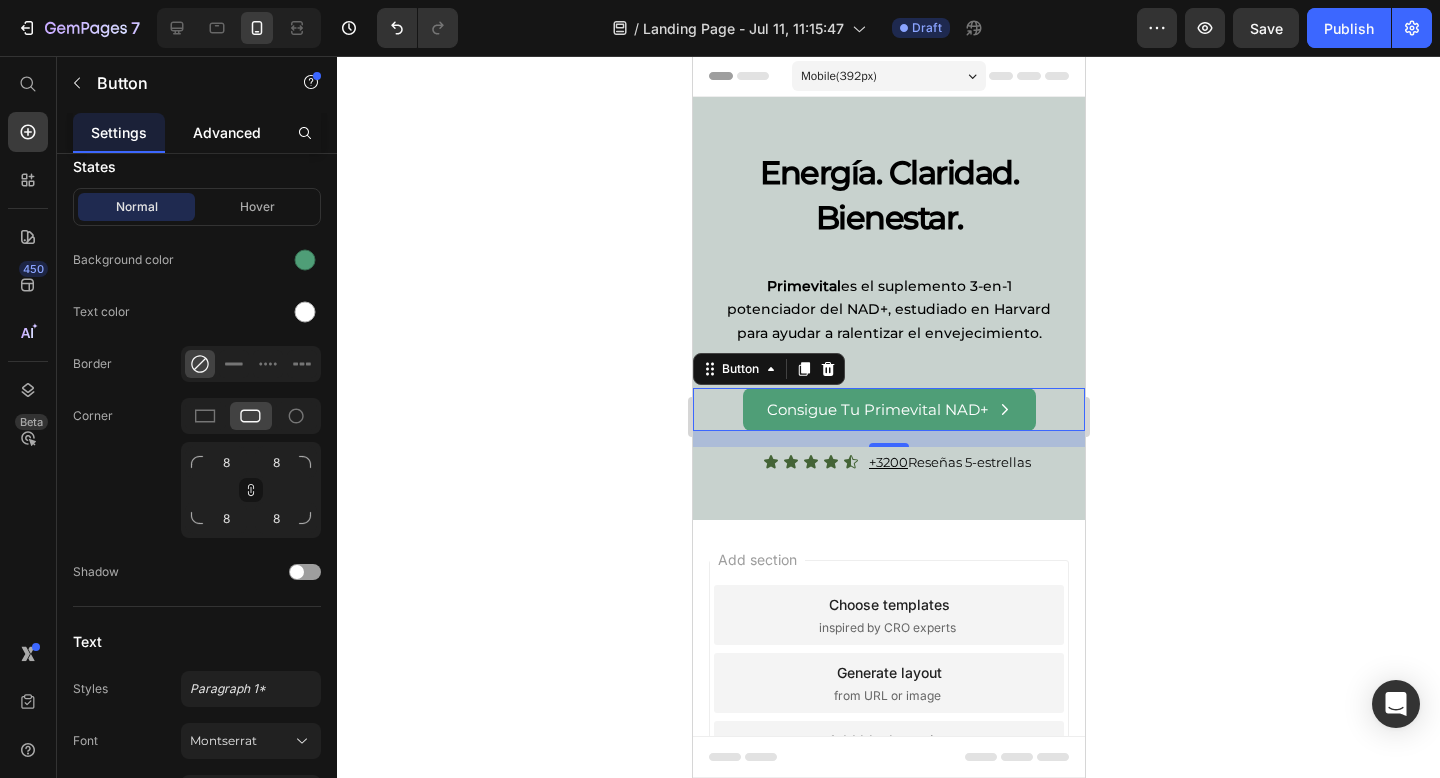 click on "Advanced" at bounding box center (227, 132) 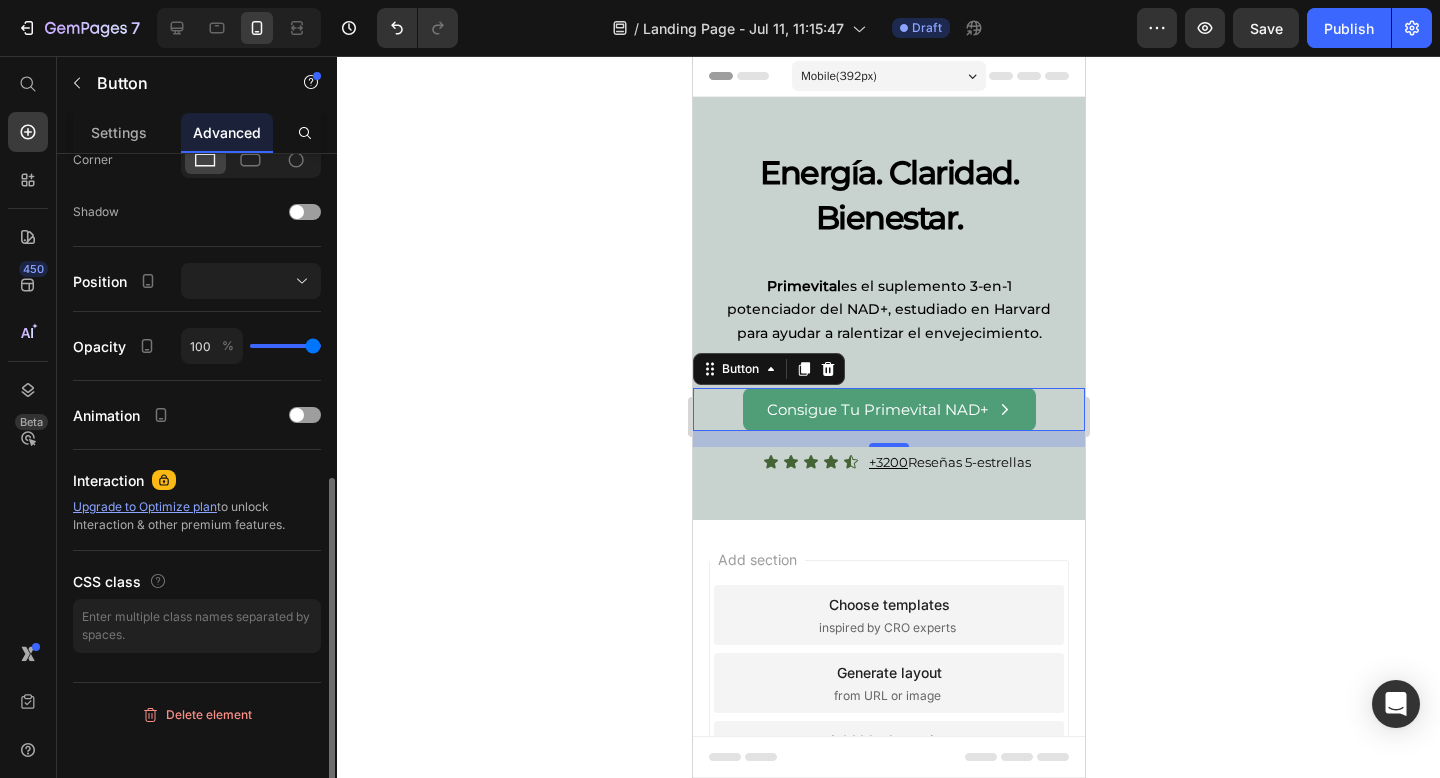 scroll, scrollTop: 0, scrollLeft: 0, axis: both 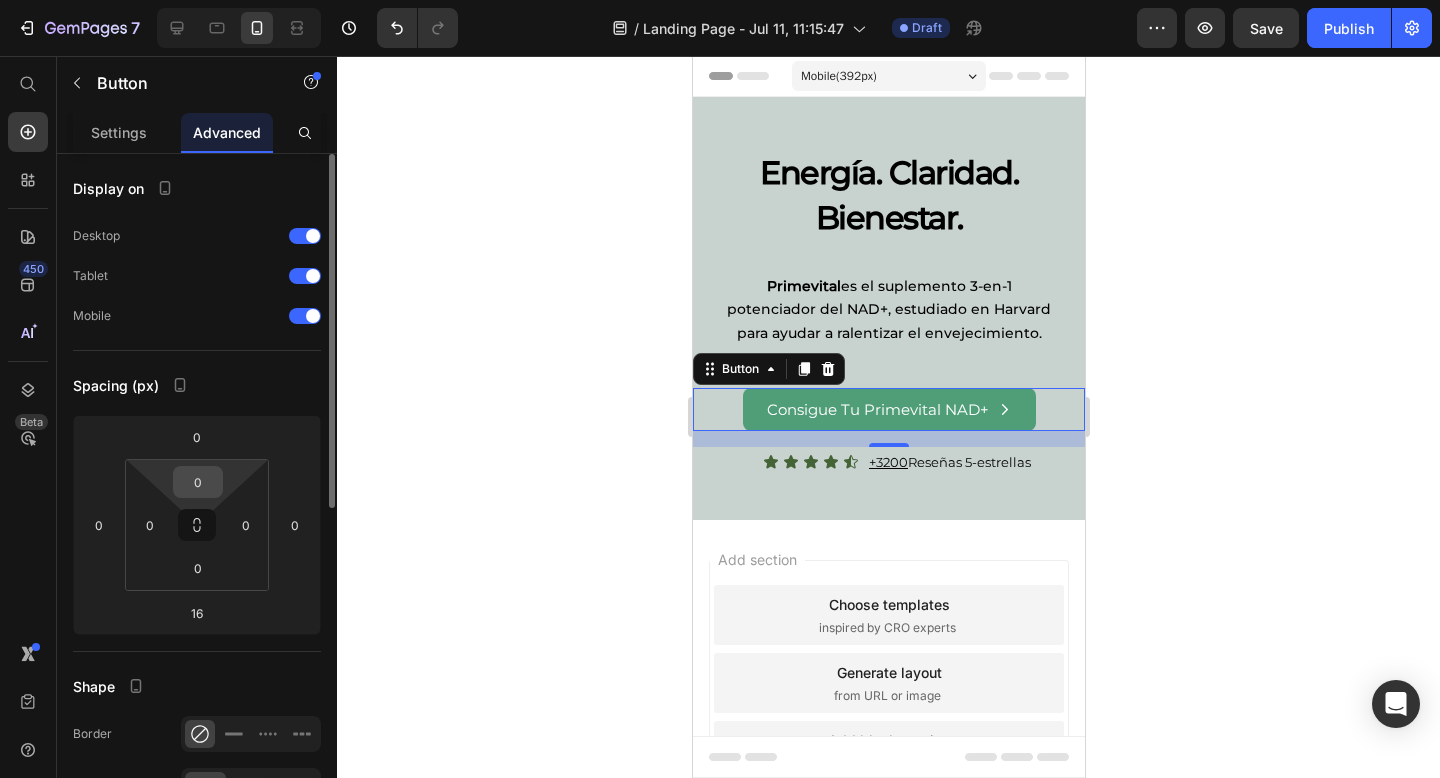 click on "0" at bounding box center [198, 482] 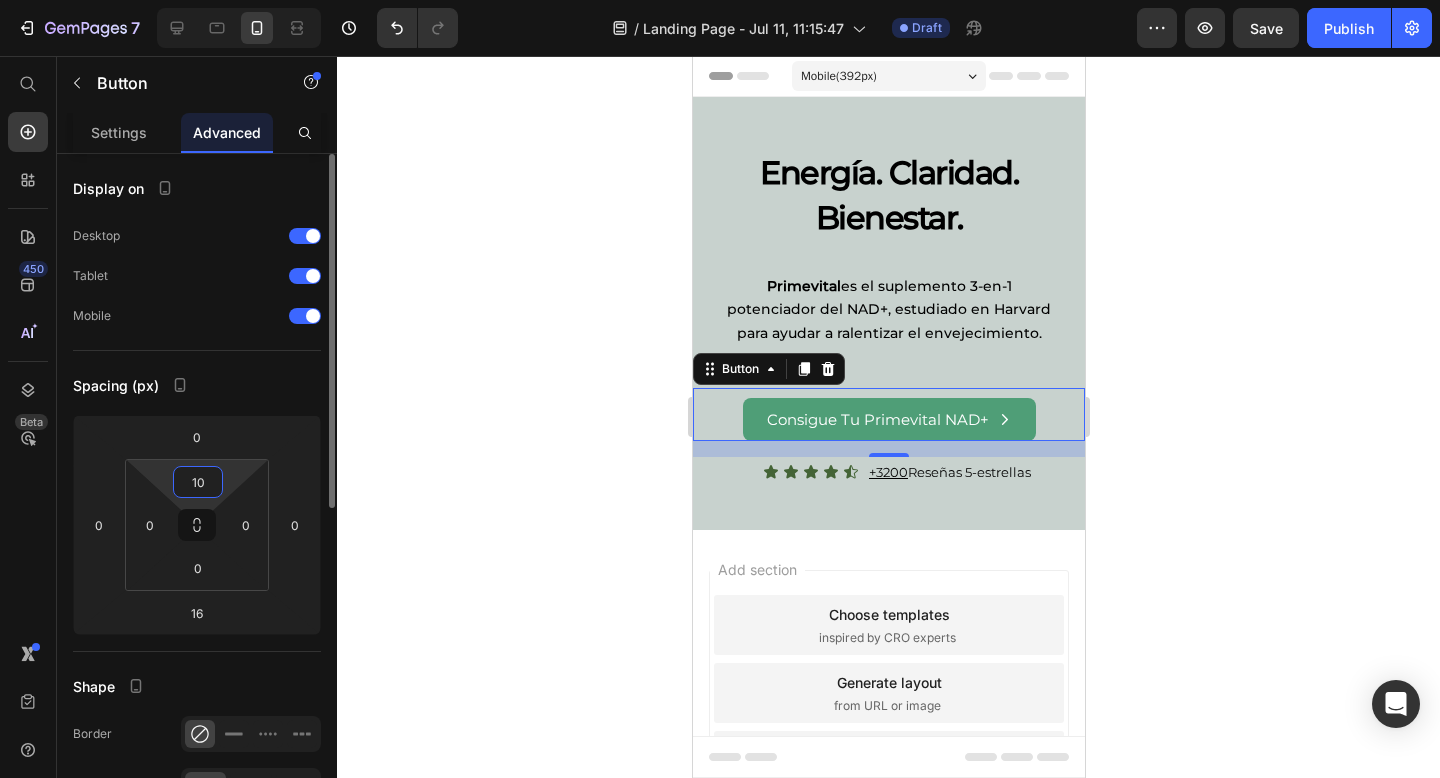 type on "1" 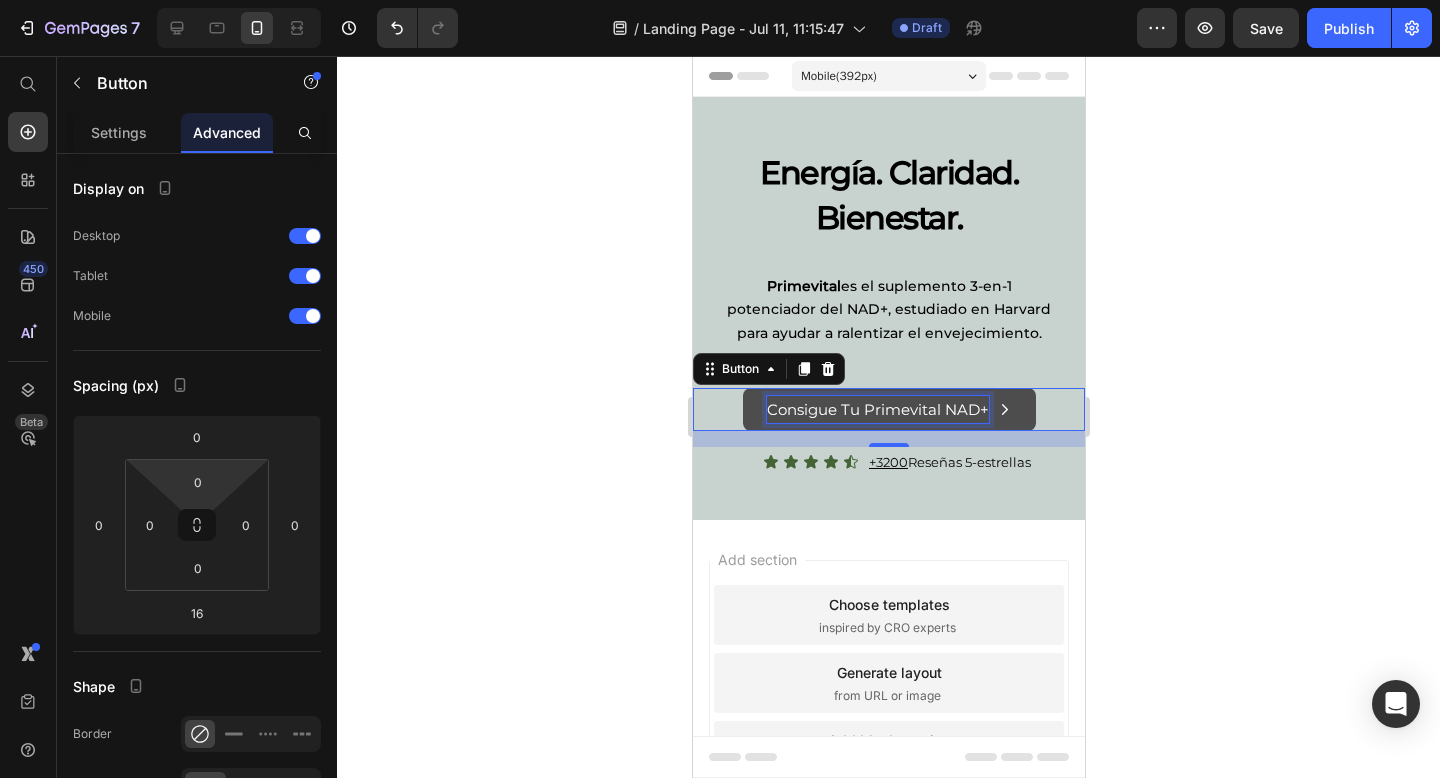 click on "Consigue Tu Primevital NAD+" at bounding box center [877, 409] 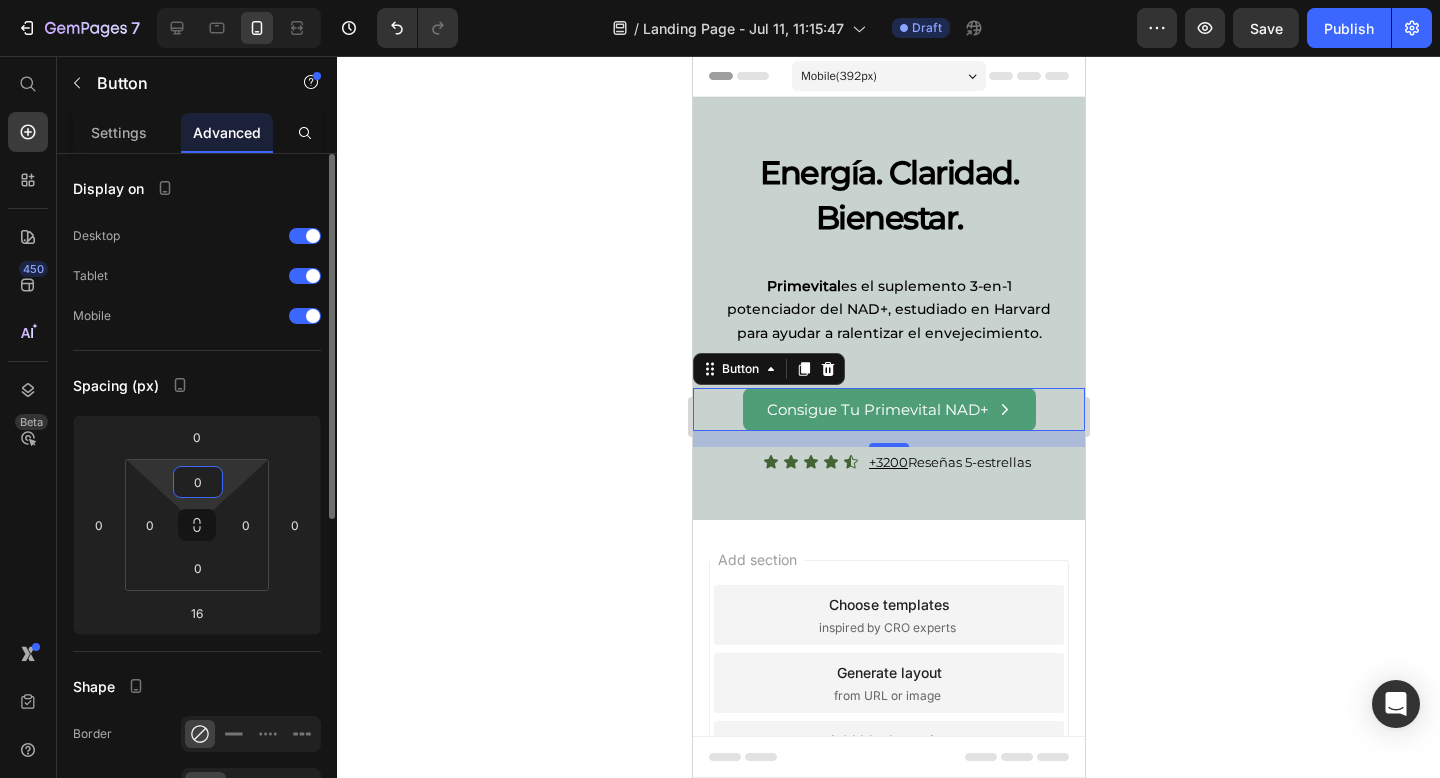 click on "0" at bounding box center [198, 482] 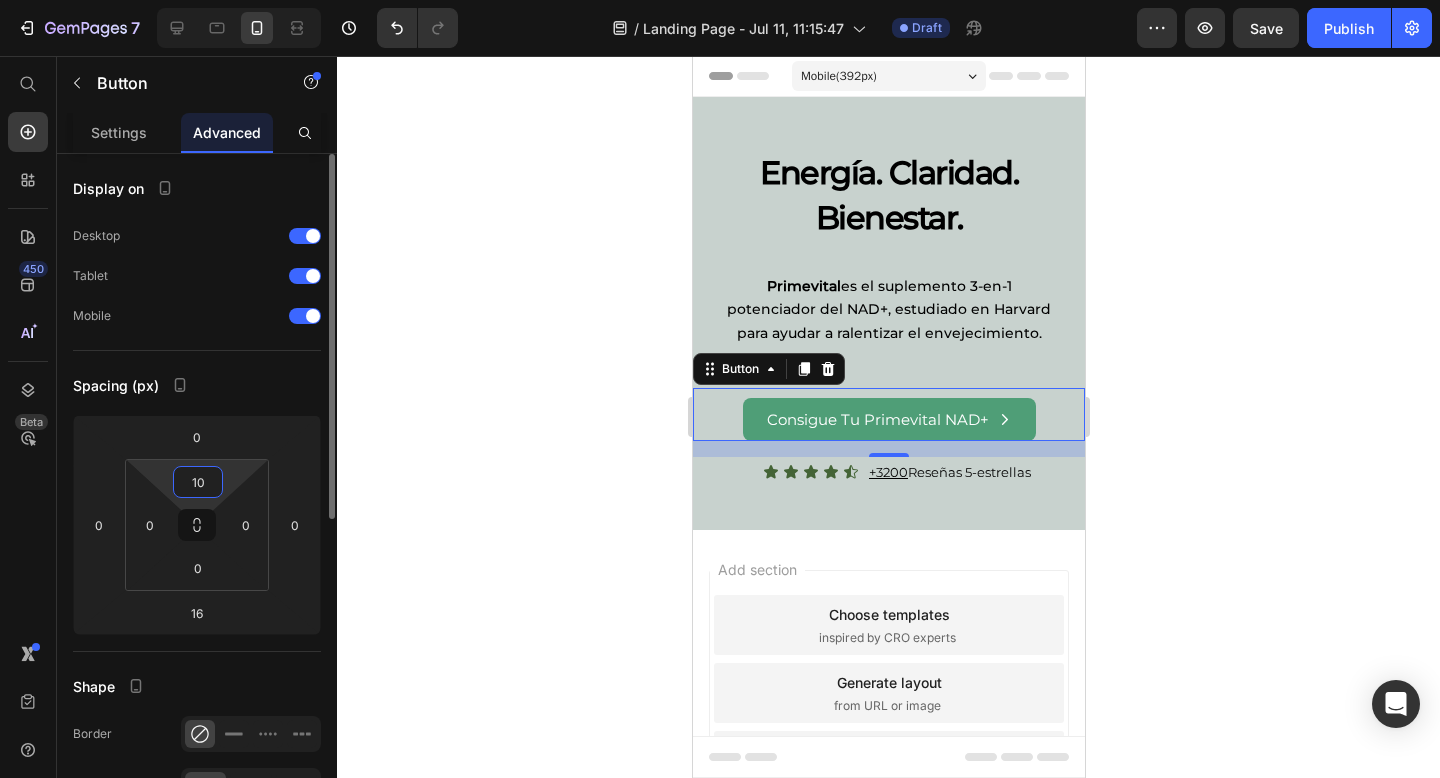 type on "0" 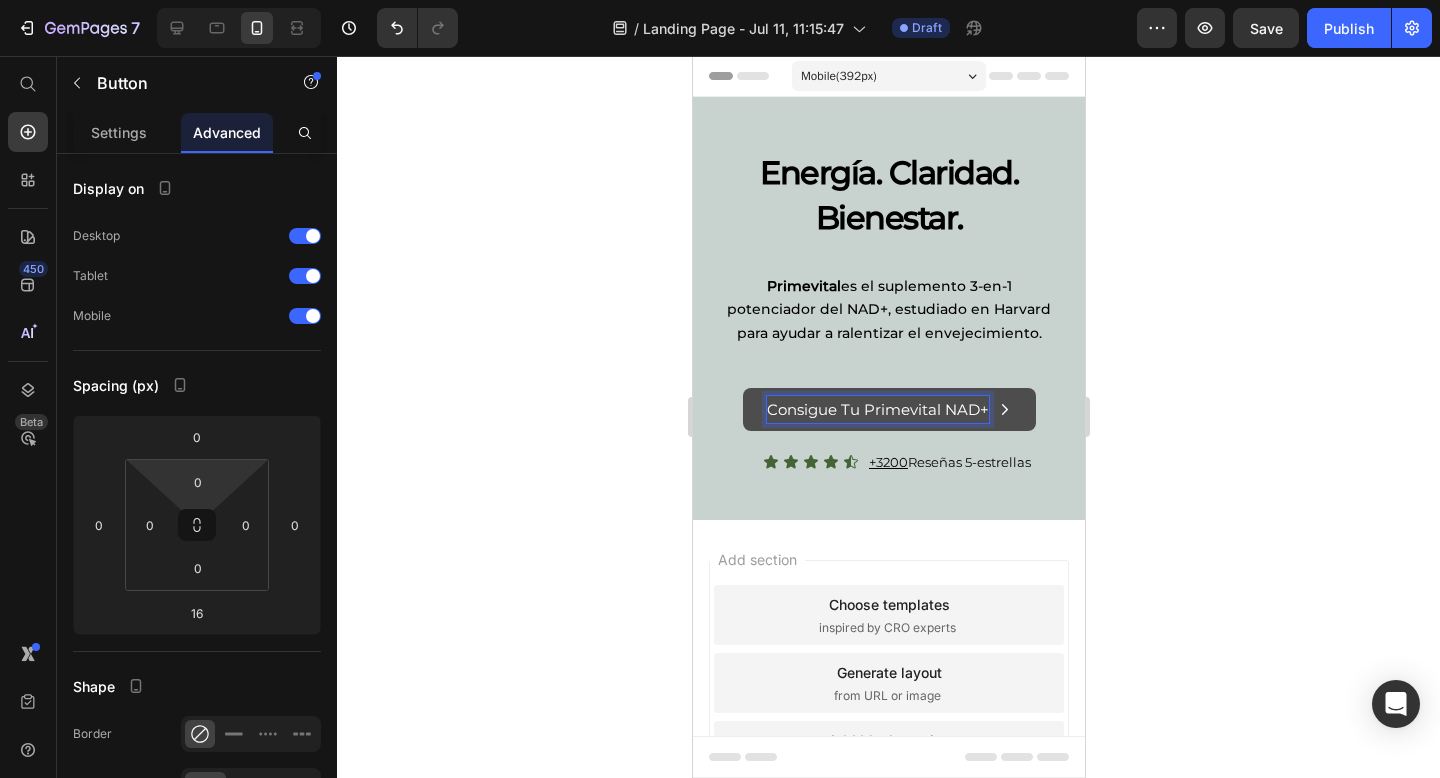 click on "Consigue Tu Primevital NAD+" at bounding box center (888, 409) 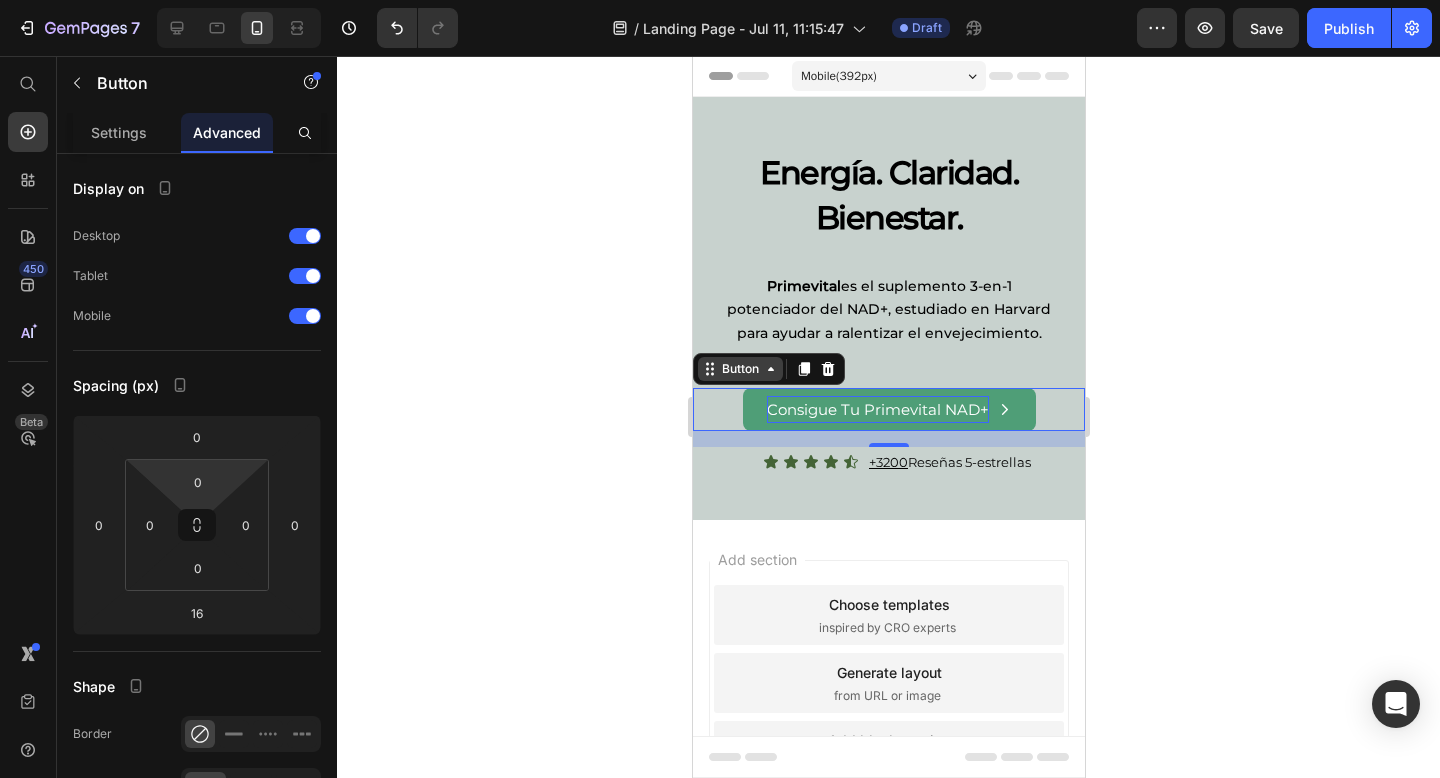 click on "Button" at bounding box center (739, 369) 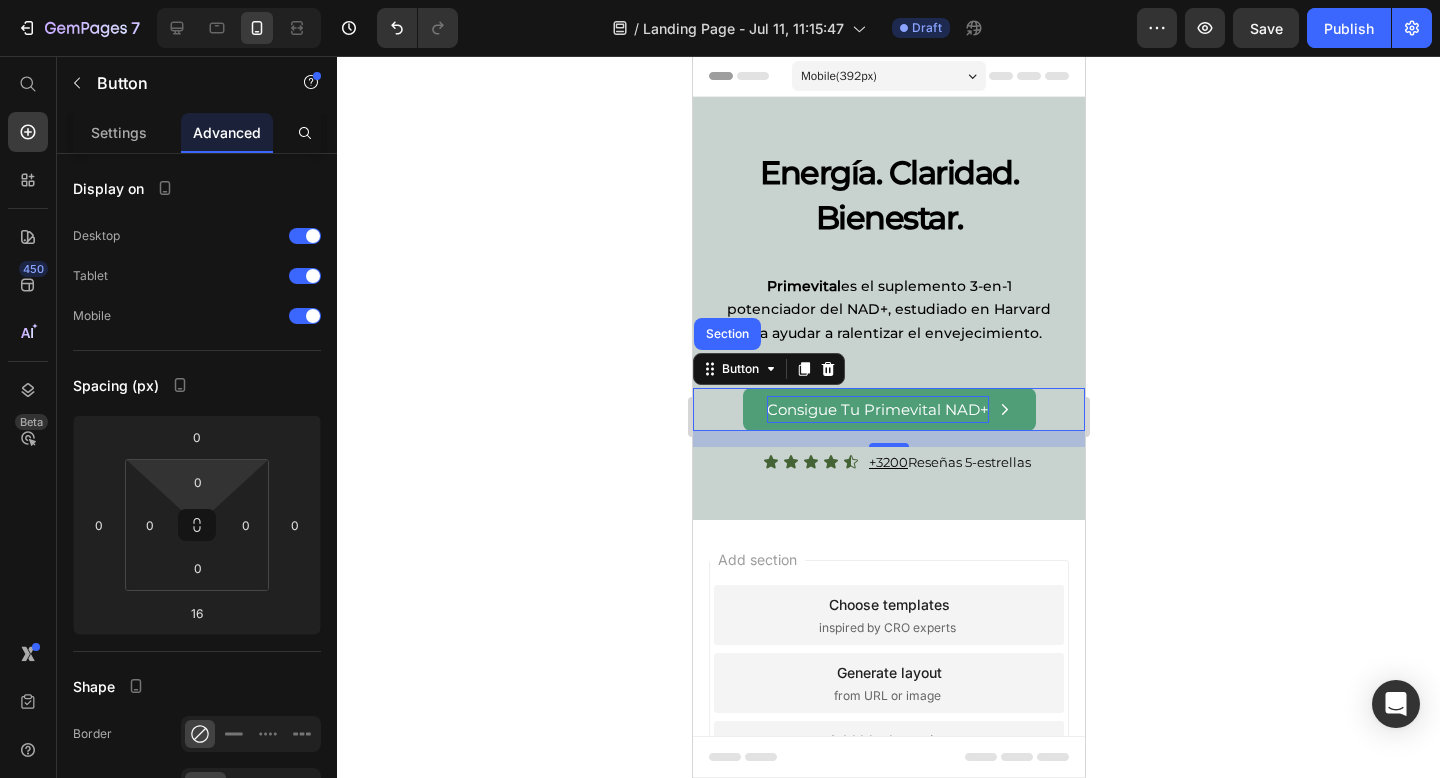 click on "Consigue Tu Primevital NAD+" at bounding box center [877, 409] 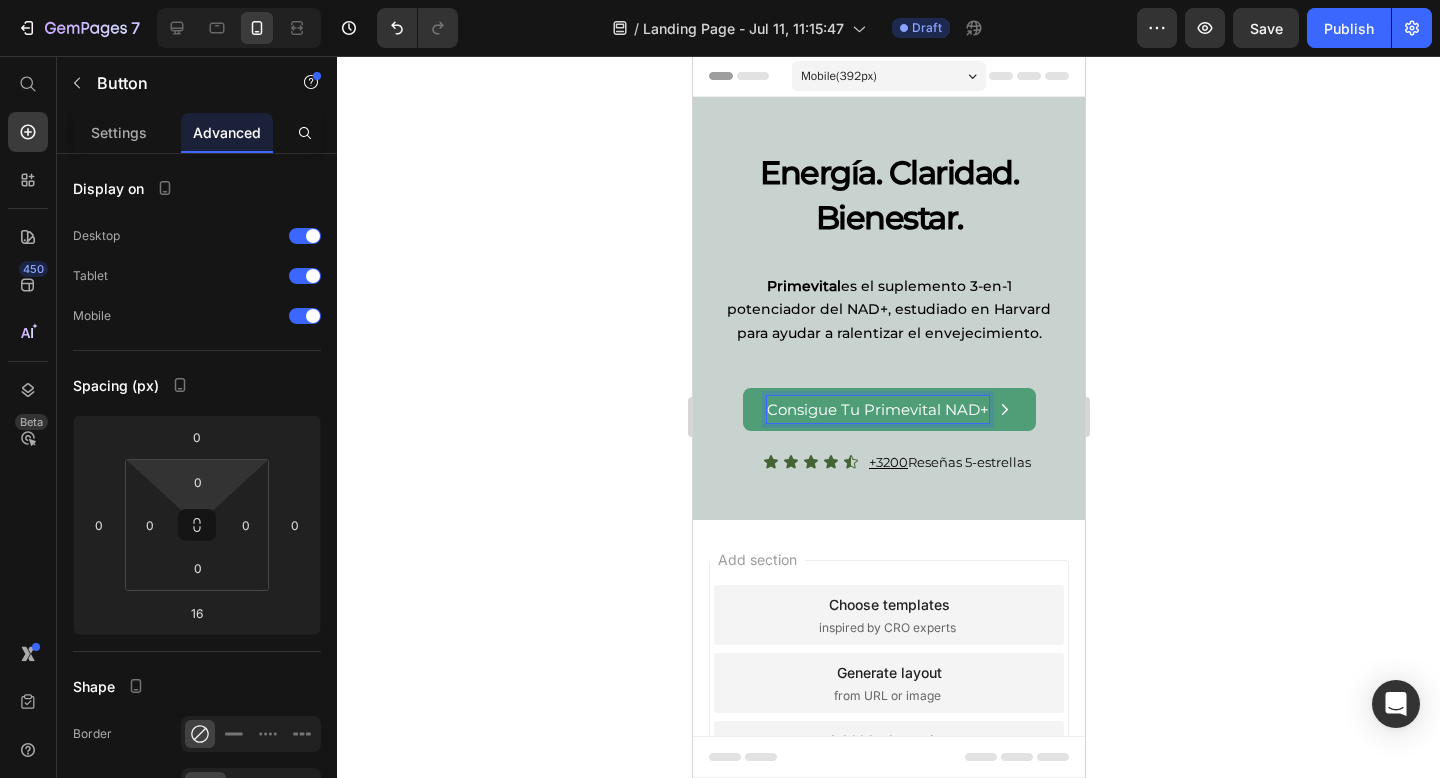 click 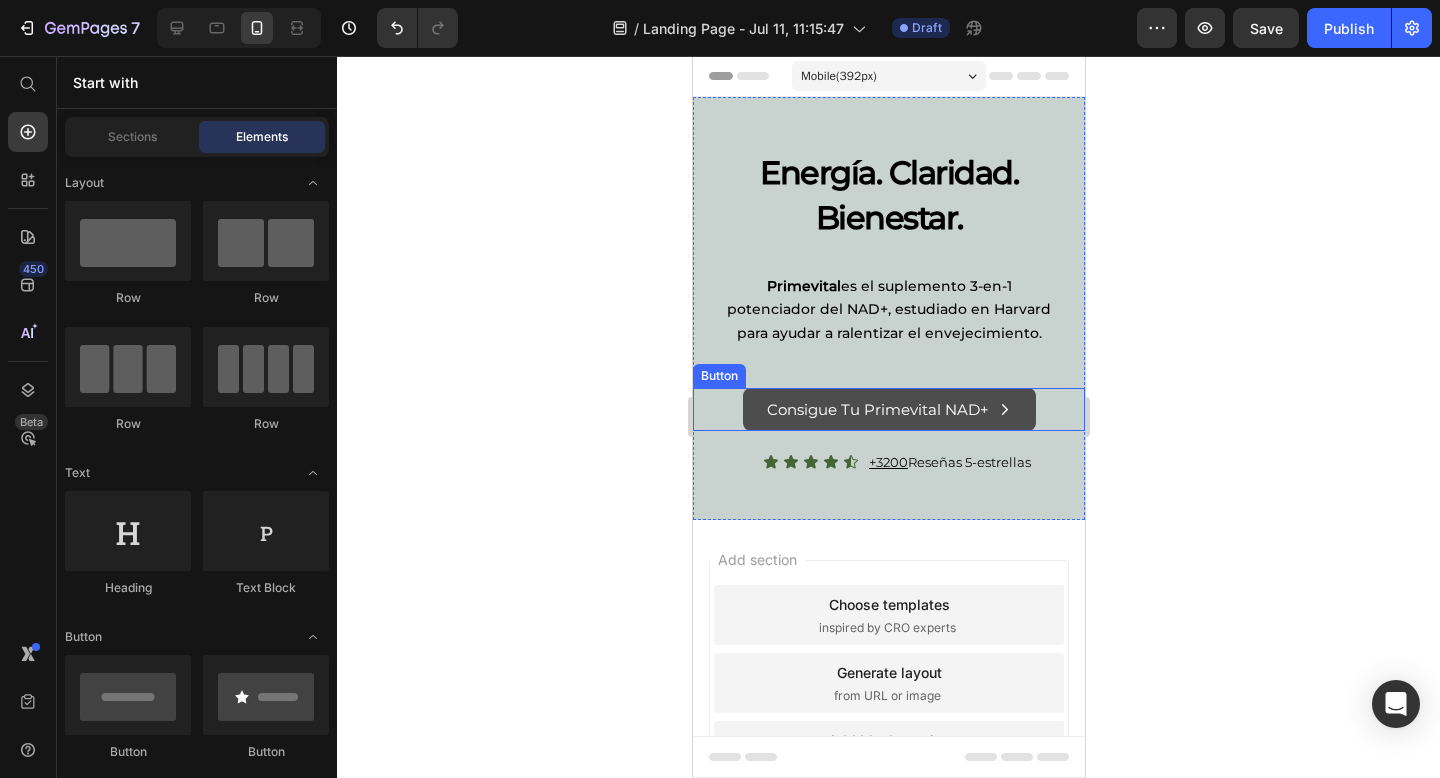 click on "Consigue Tu Primevital NAD+" at bounding box center (888, 409) 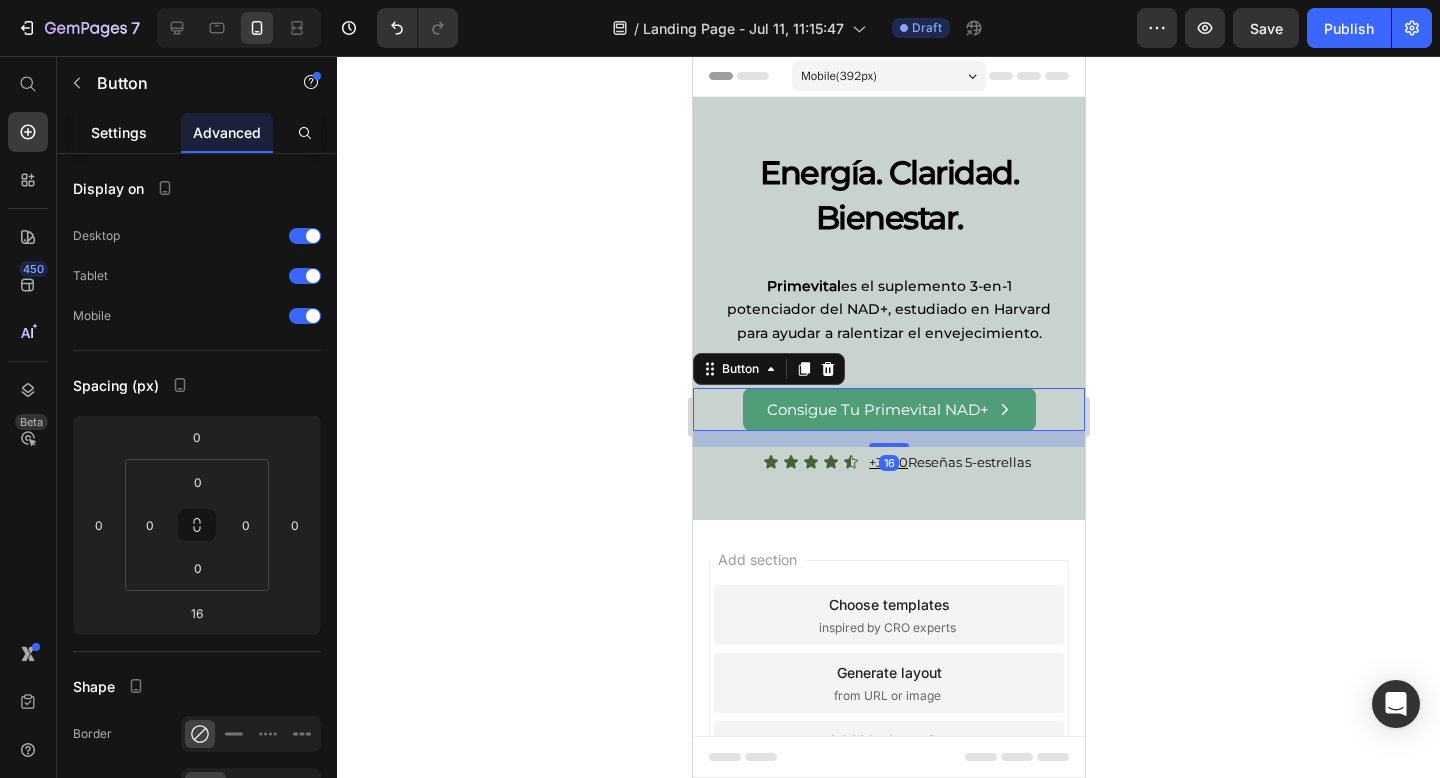 click on "Settings" 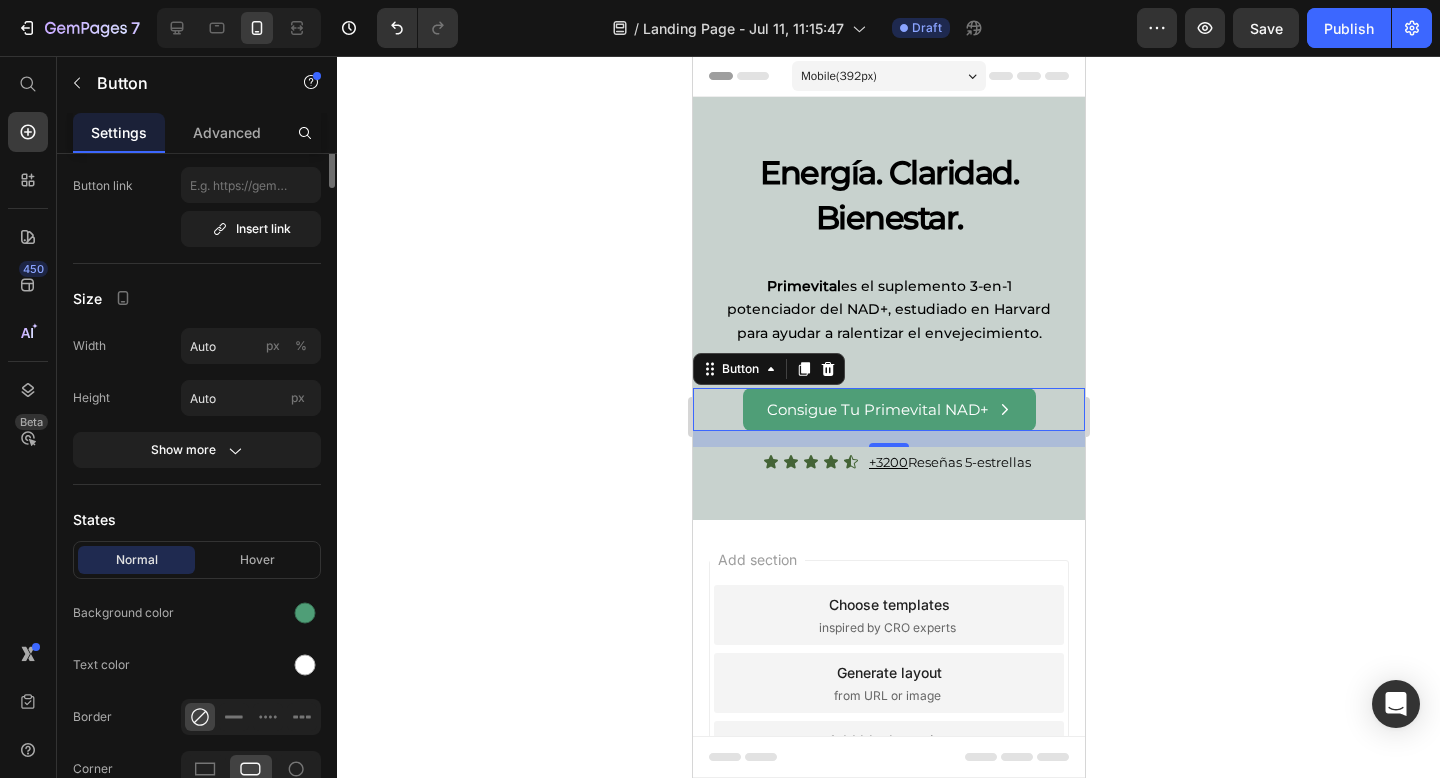 scroll, scrollTop: 728, scrollLeft: 0, axis: vertical 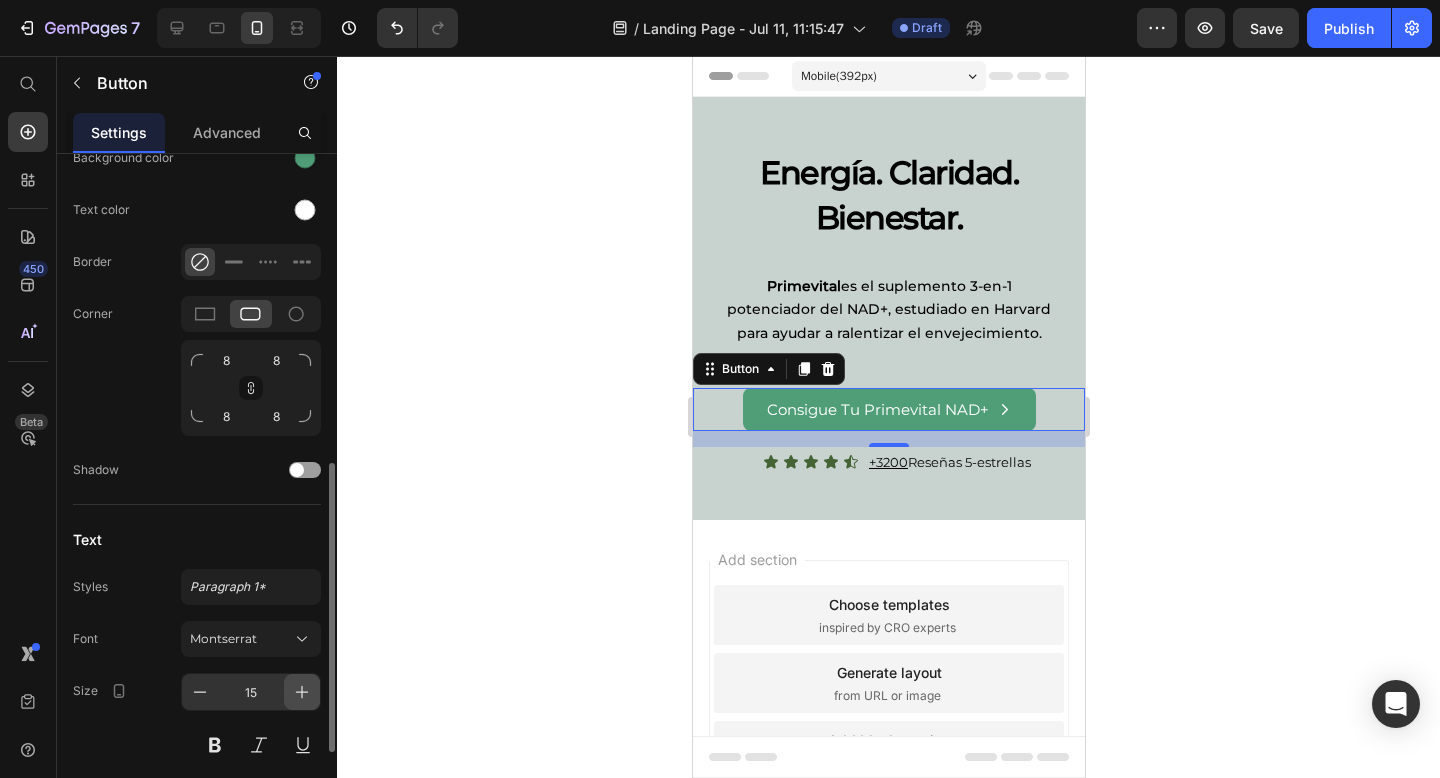 click at bounding box center (302, 692) 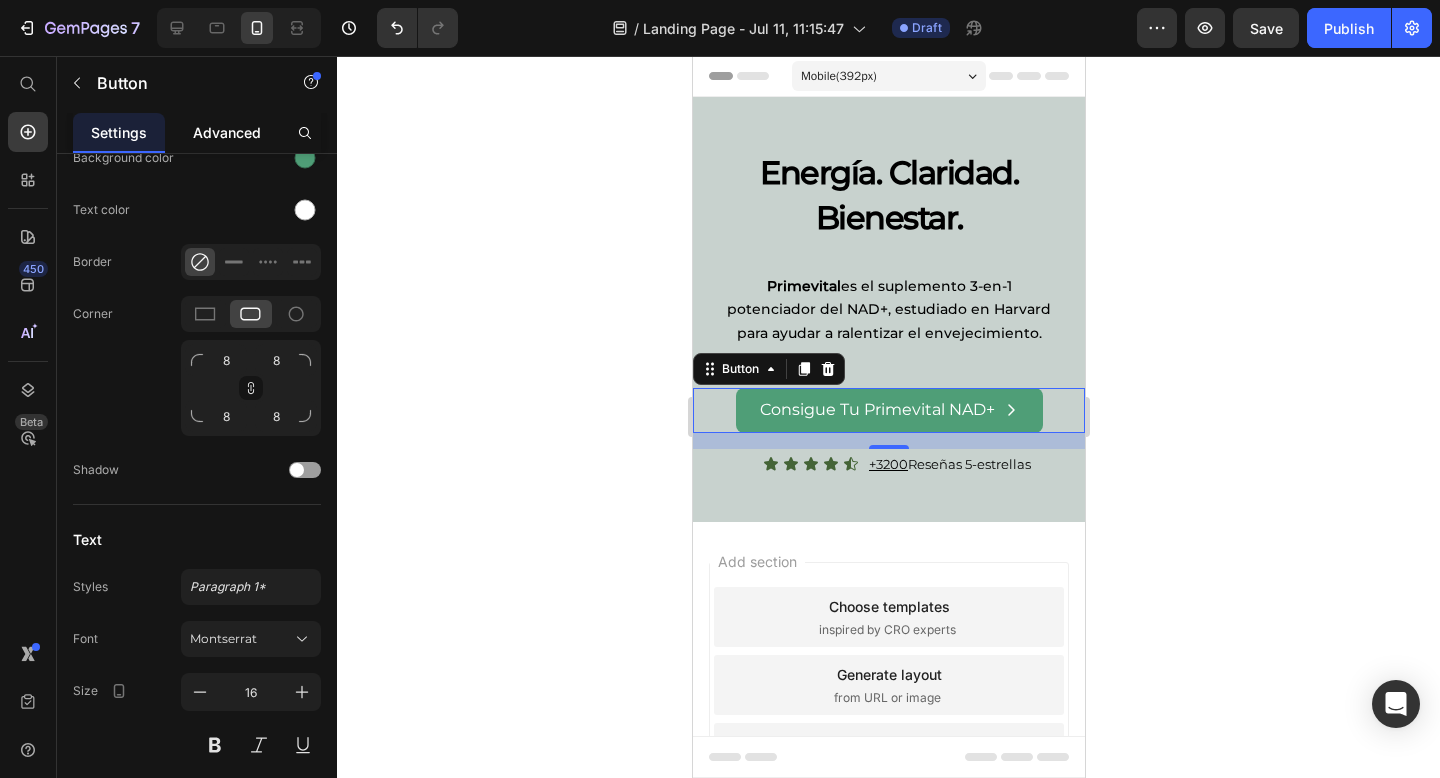 click on "Advanced" 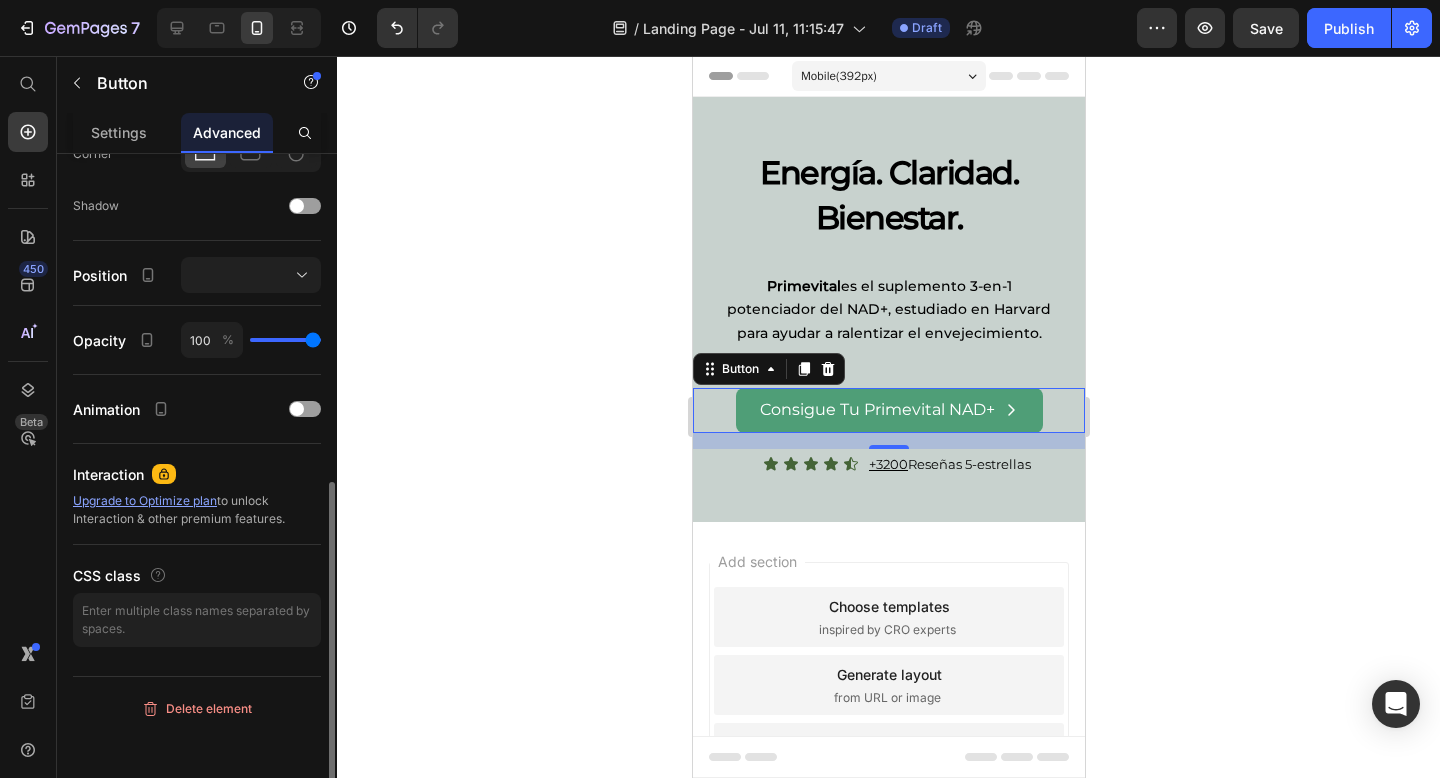scroll, scrollTop: 0, scrollLeft: 0, axis: both 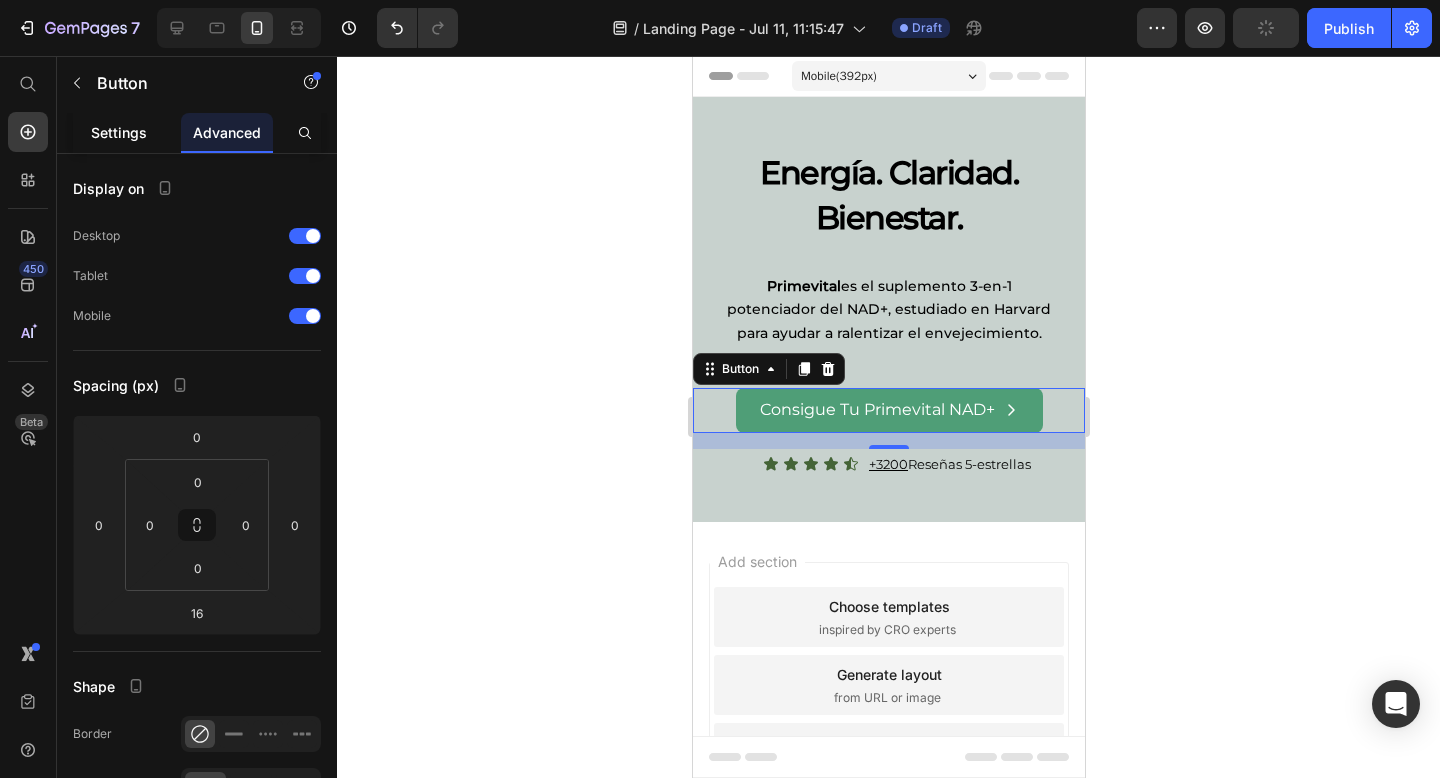 click on "Settings" at bounding box center (119, 132) 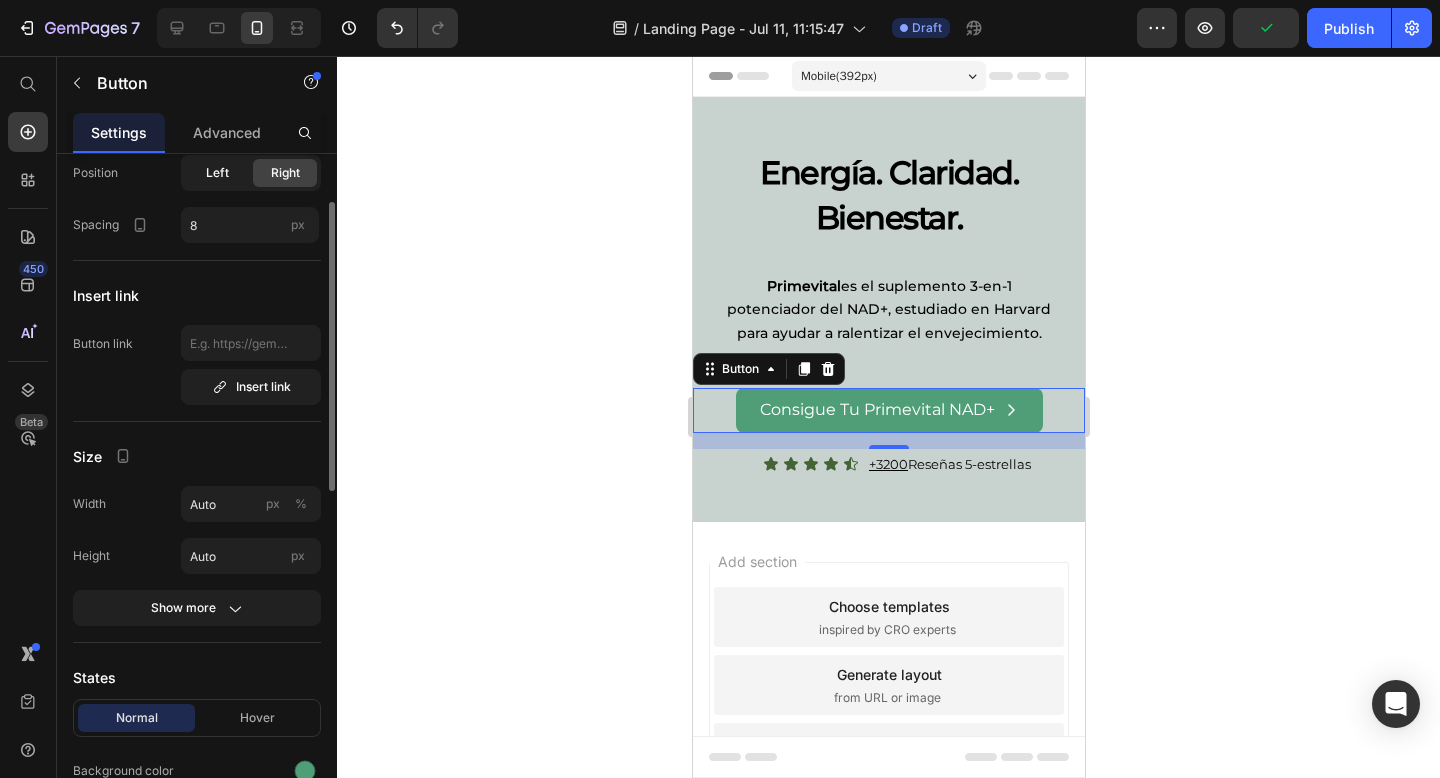 scroll, scrollTop: 108, scrollLeft: 0, axis: vertical 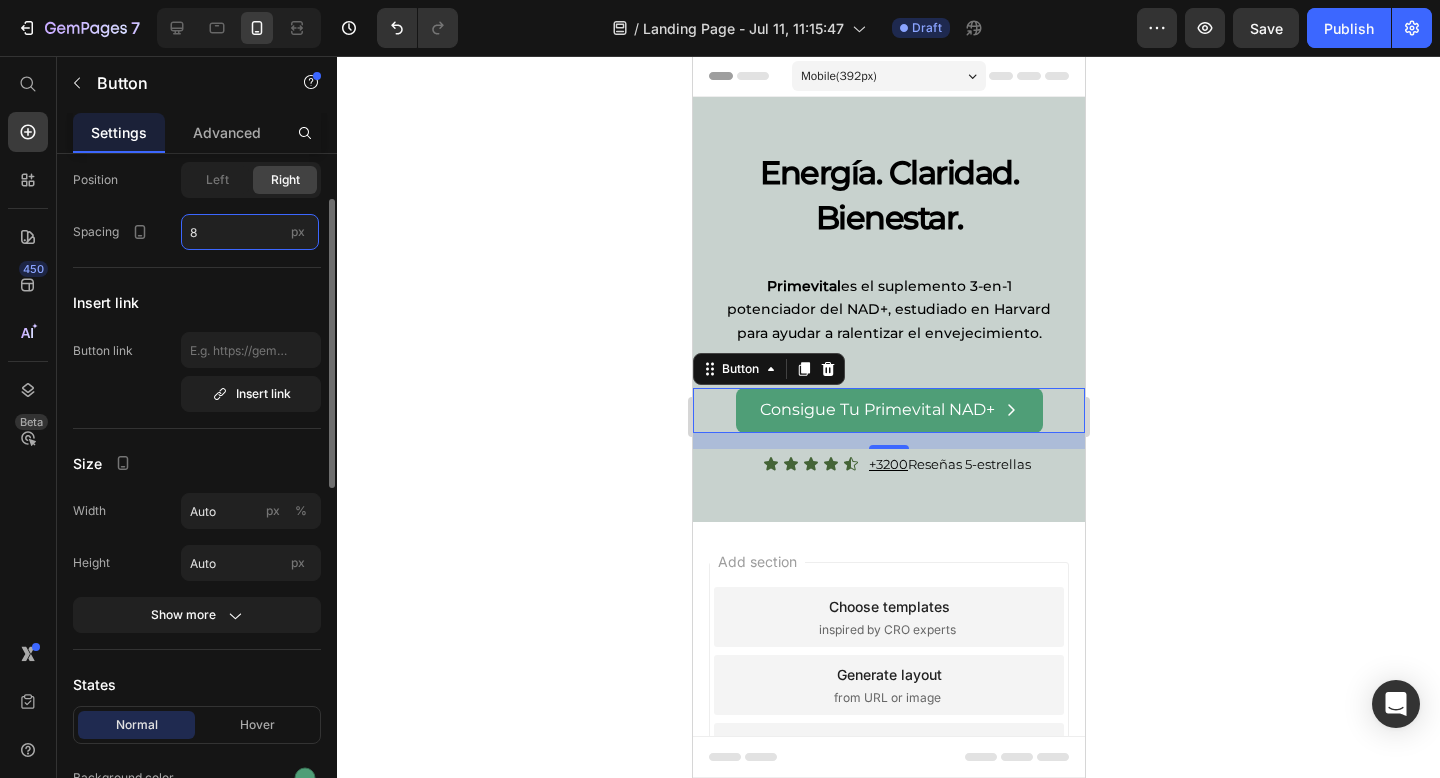 click on "8" at bounding box center (250, 232) 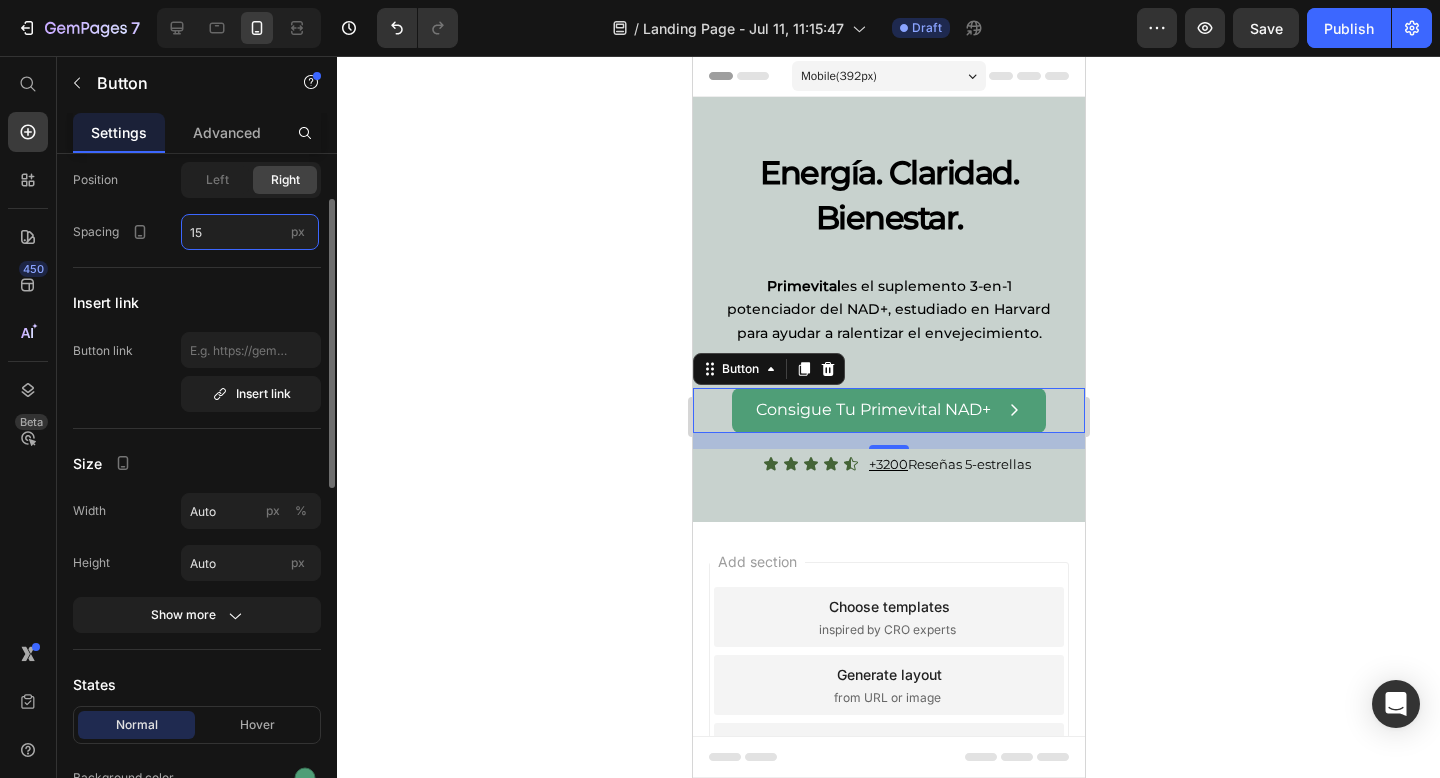 type on "1" 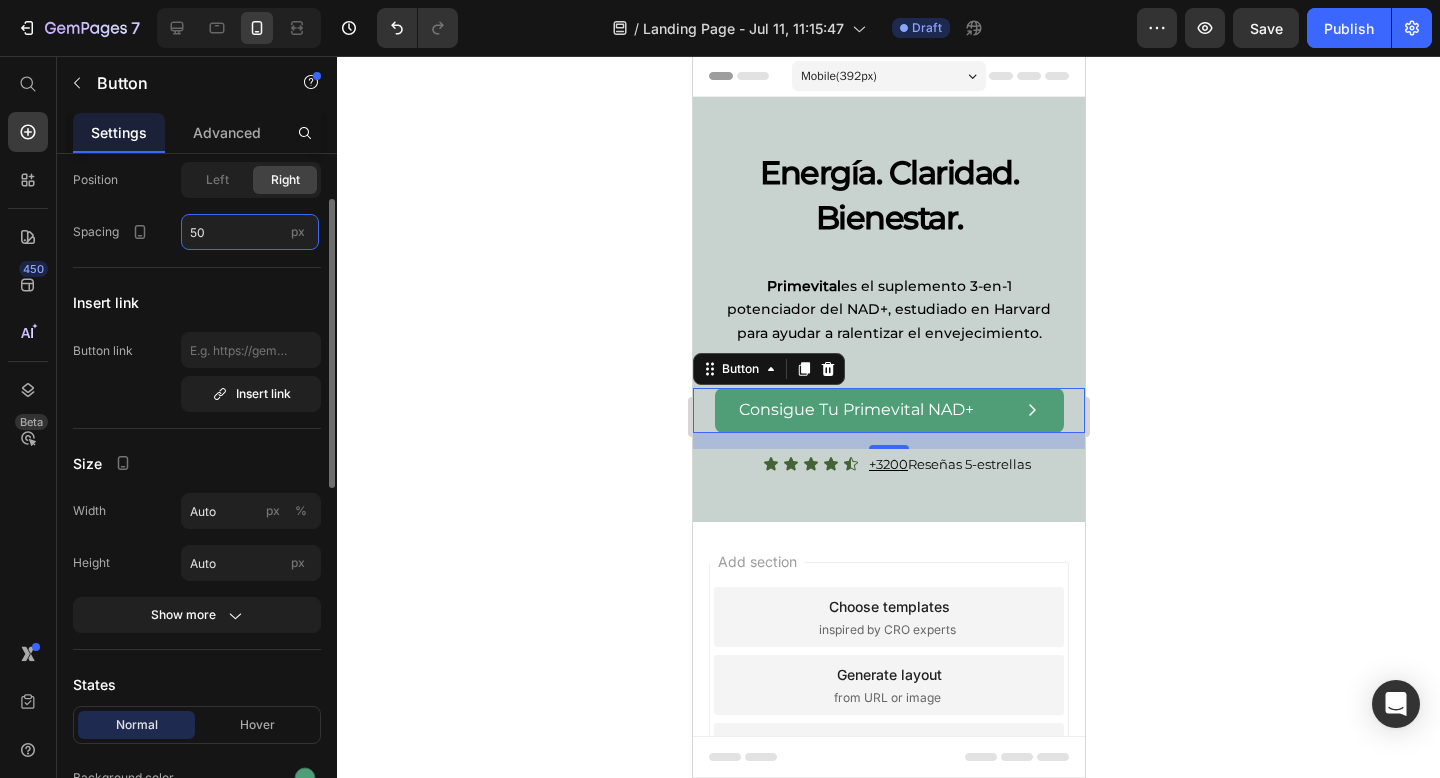 type on "5" 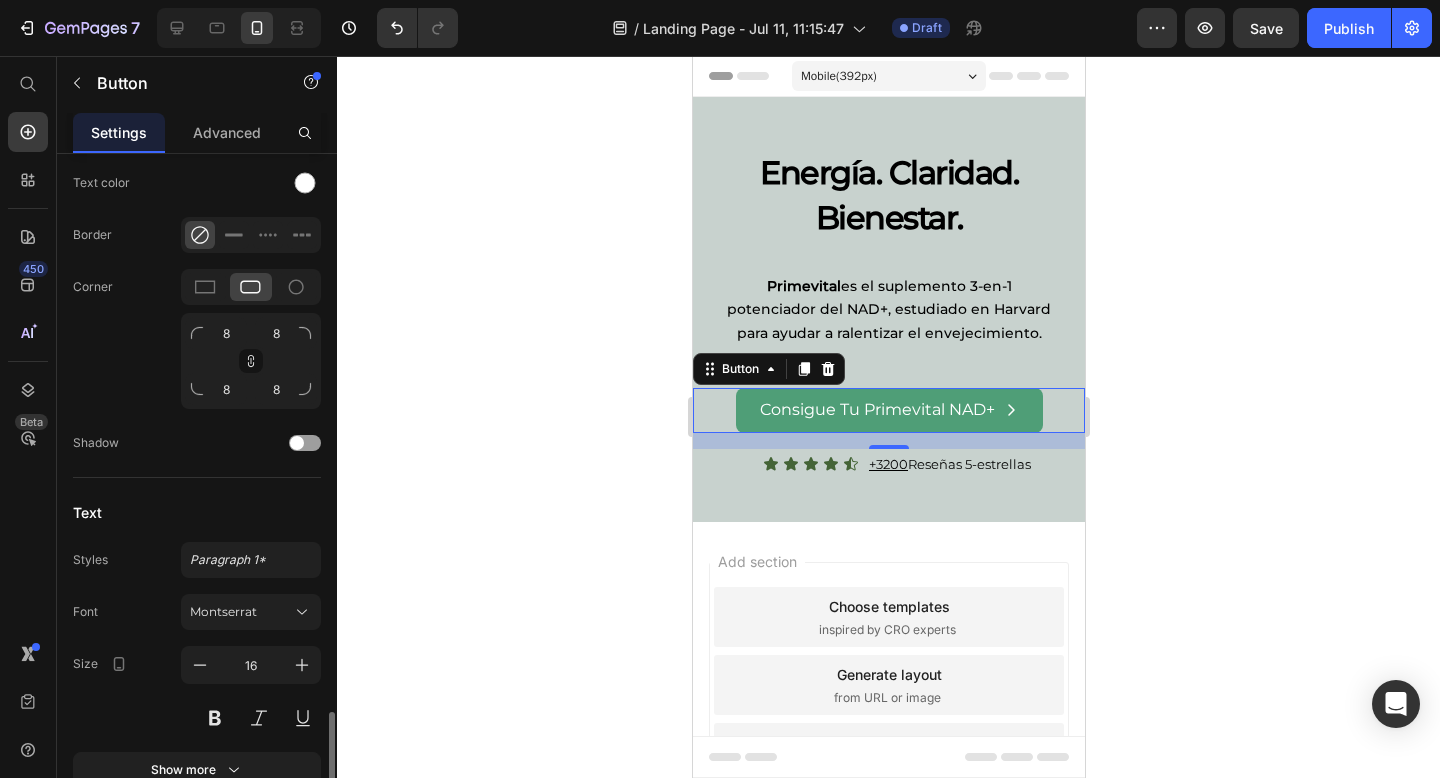 scroll, scrollTop: 921, scrollLeft: 0, axis: vertical 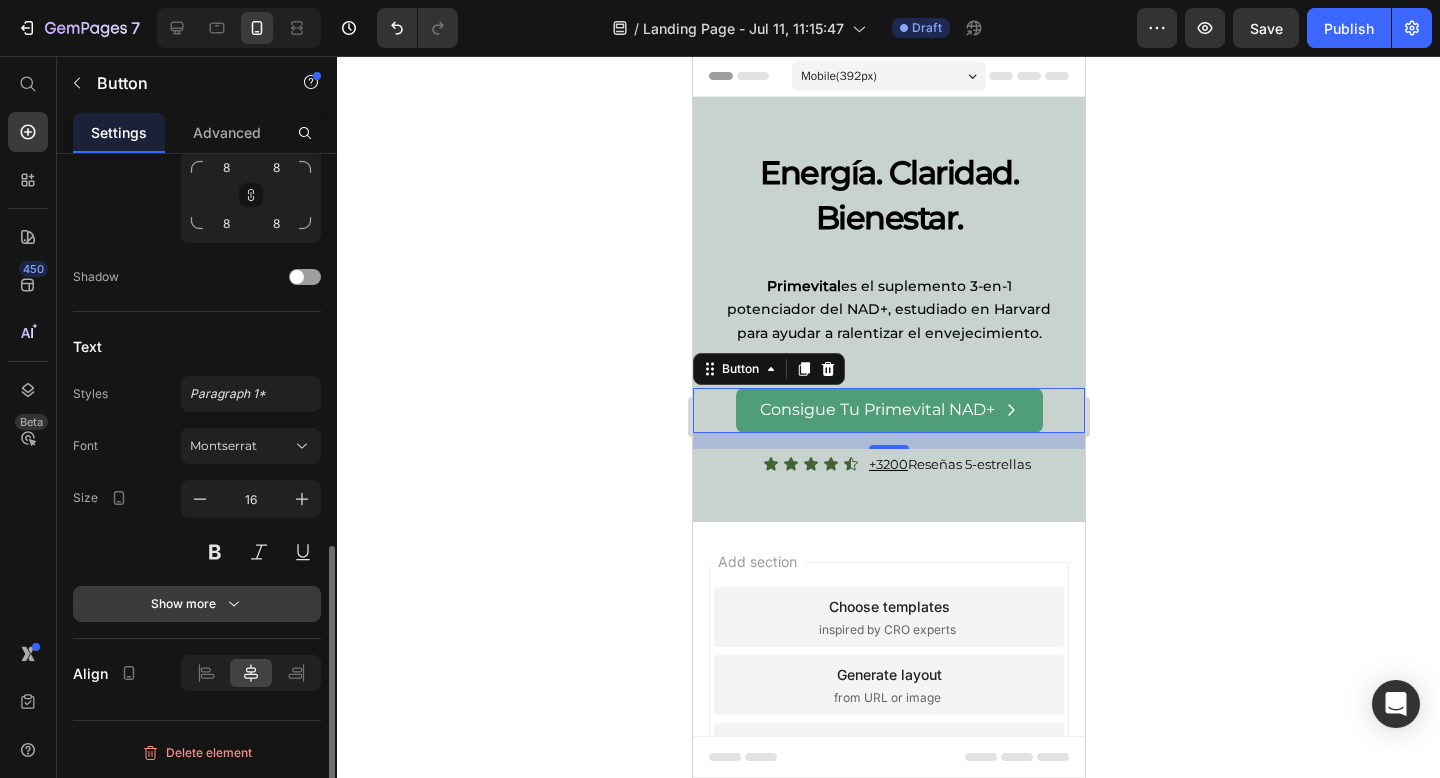 type on "8" 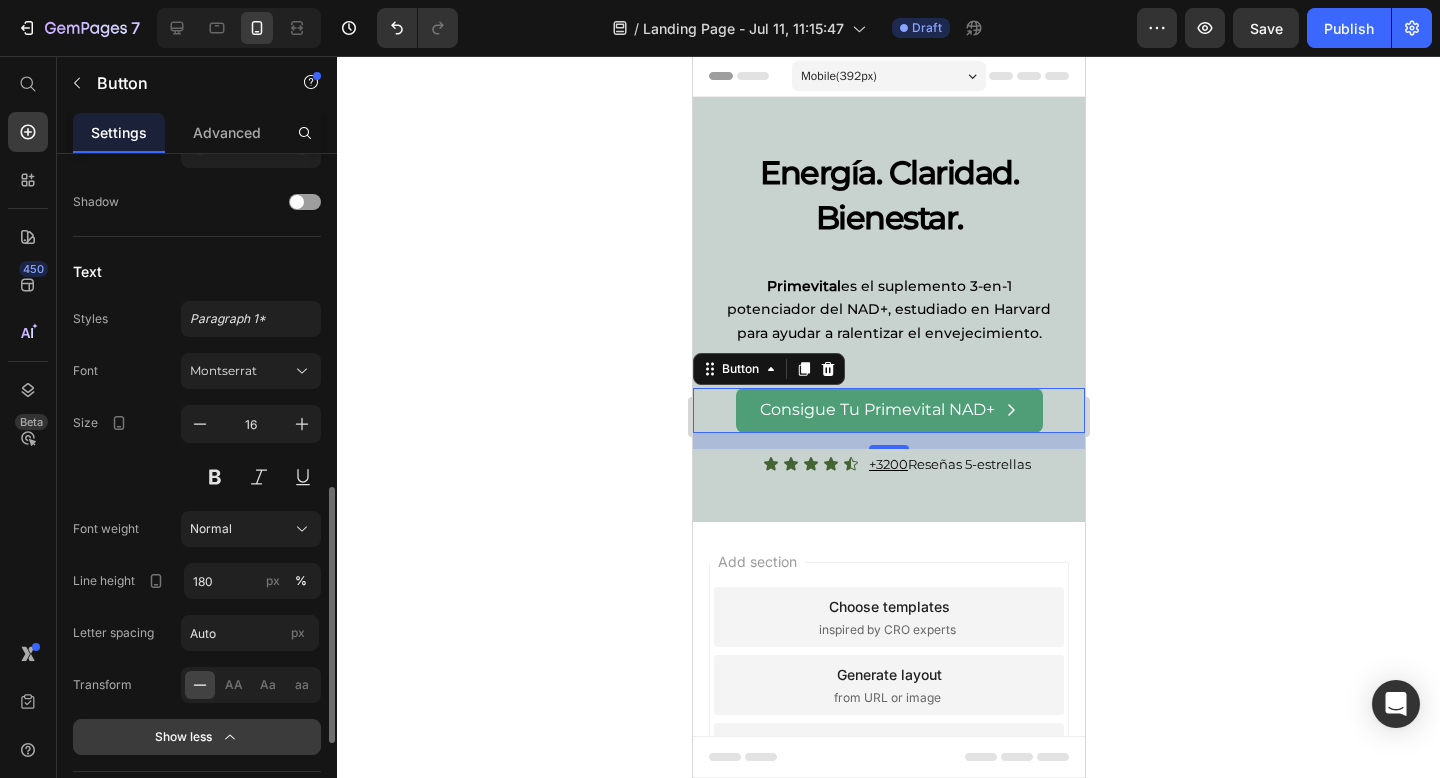 scroll, scrollTop: 1057, scrollLeft: 0, axis: vertical 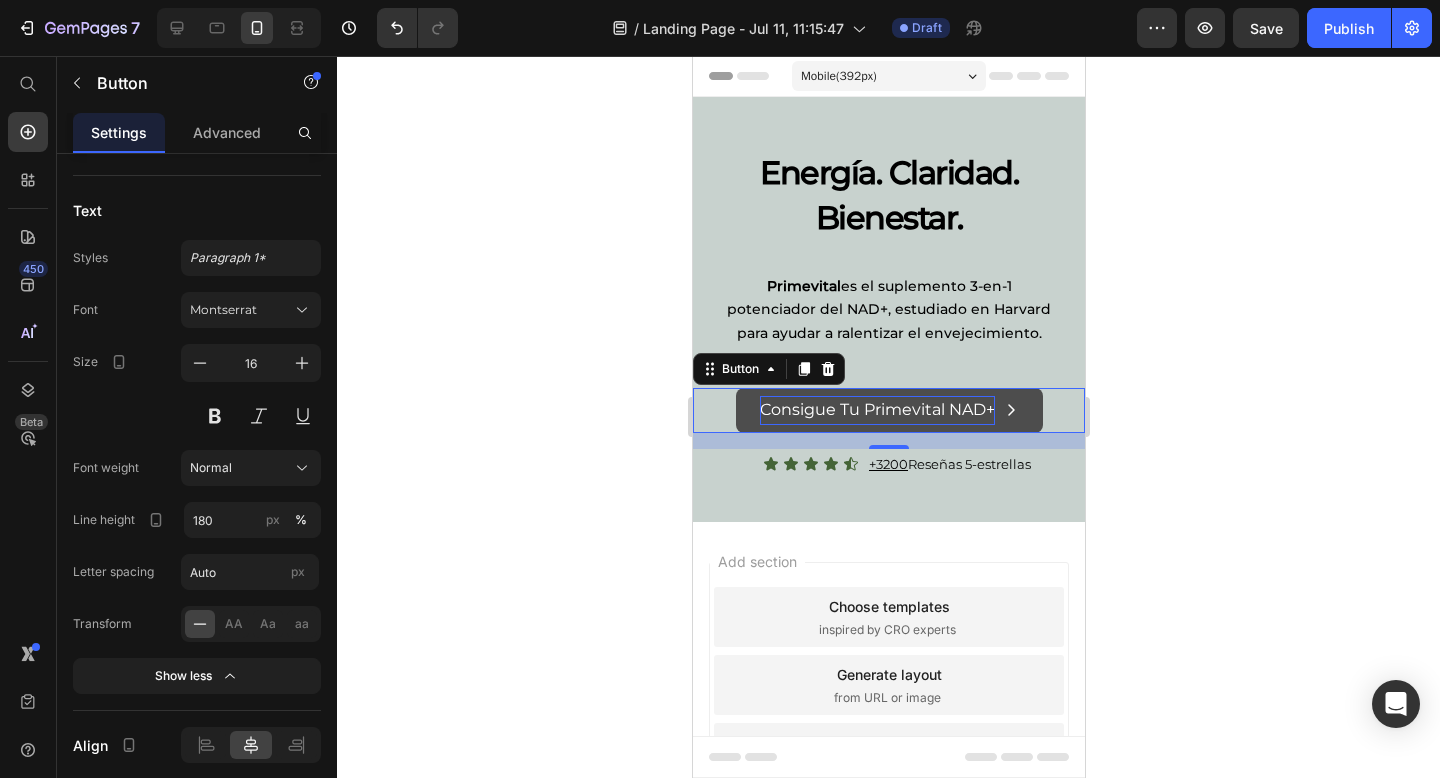 click on "Consigue Tu Primevital NAD+" at bounding box center (888, 410) 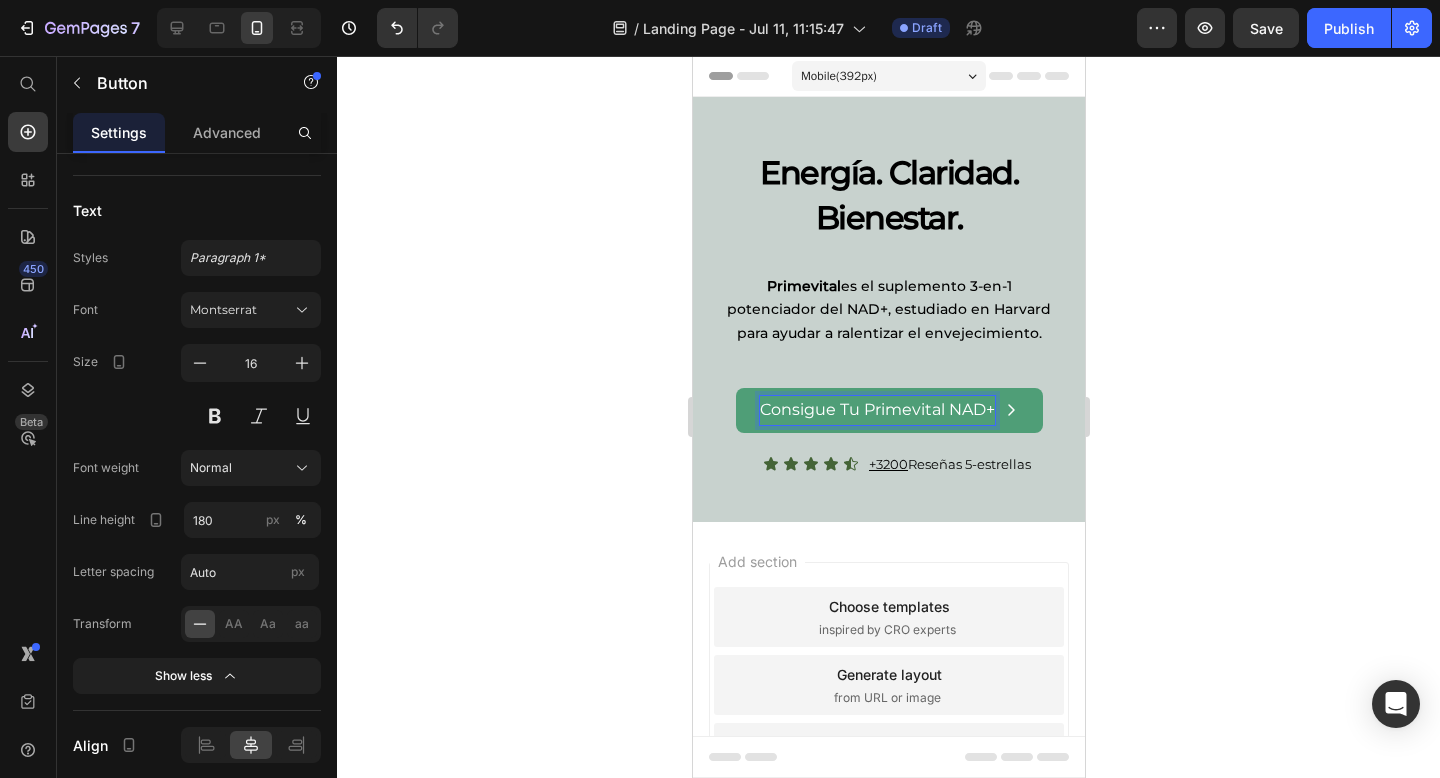 click on "Consigue Tu Primevital NAD+" at bounding box center (876, 410) 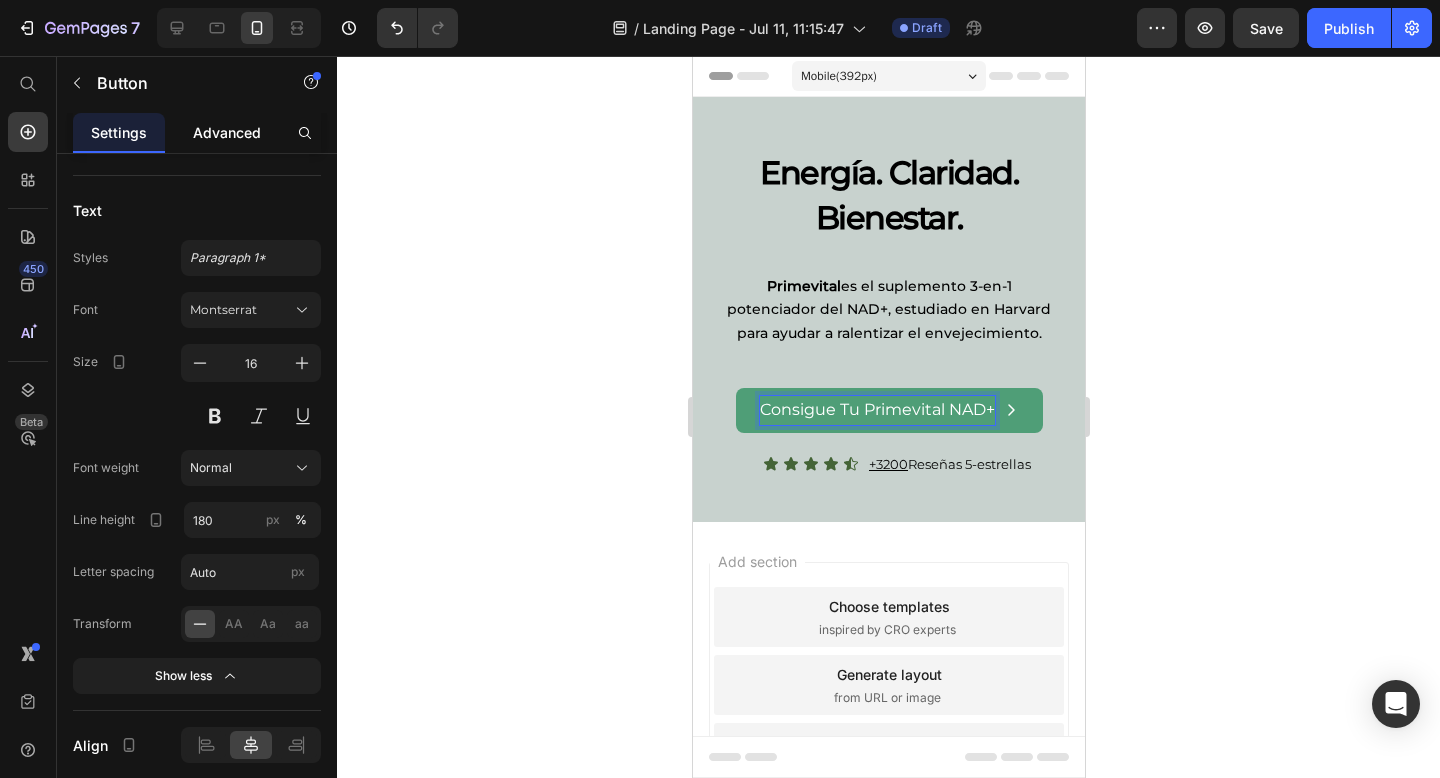 click on "Advanced" at bounding box center (227, 132) 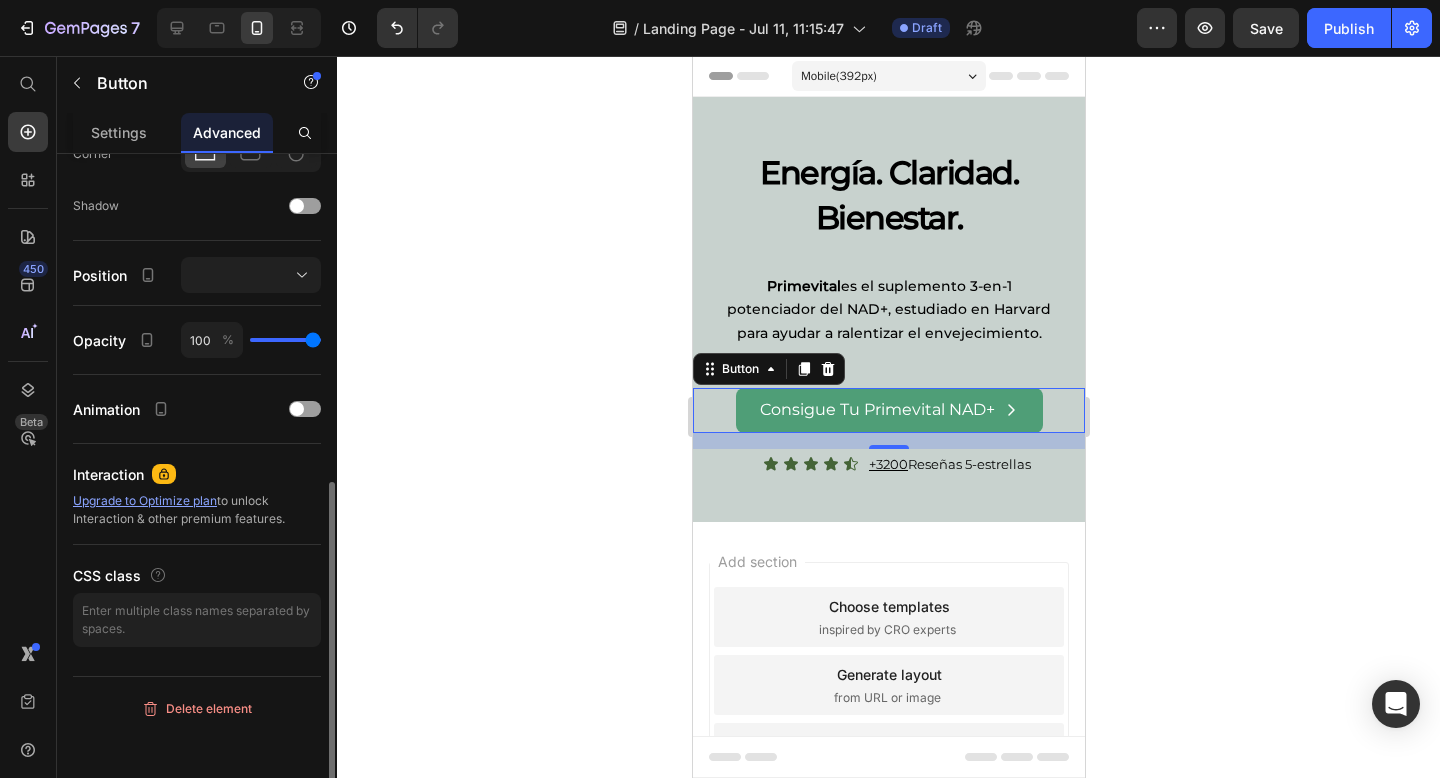 scroll, scrollTop: 0, scrollLeft: 0, axis: both 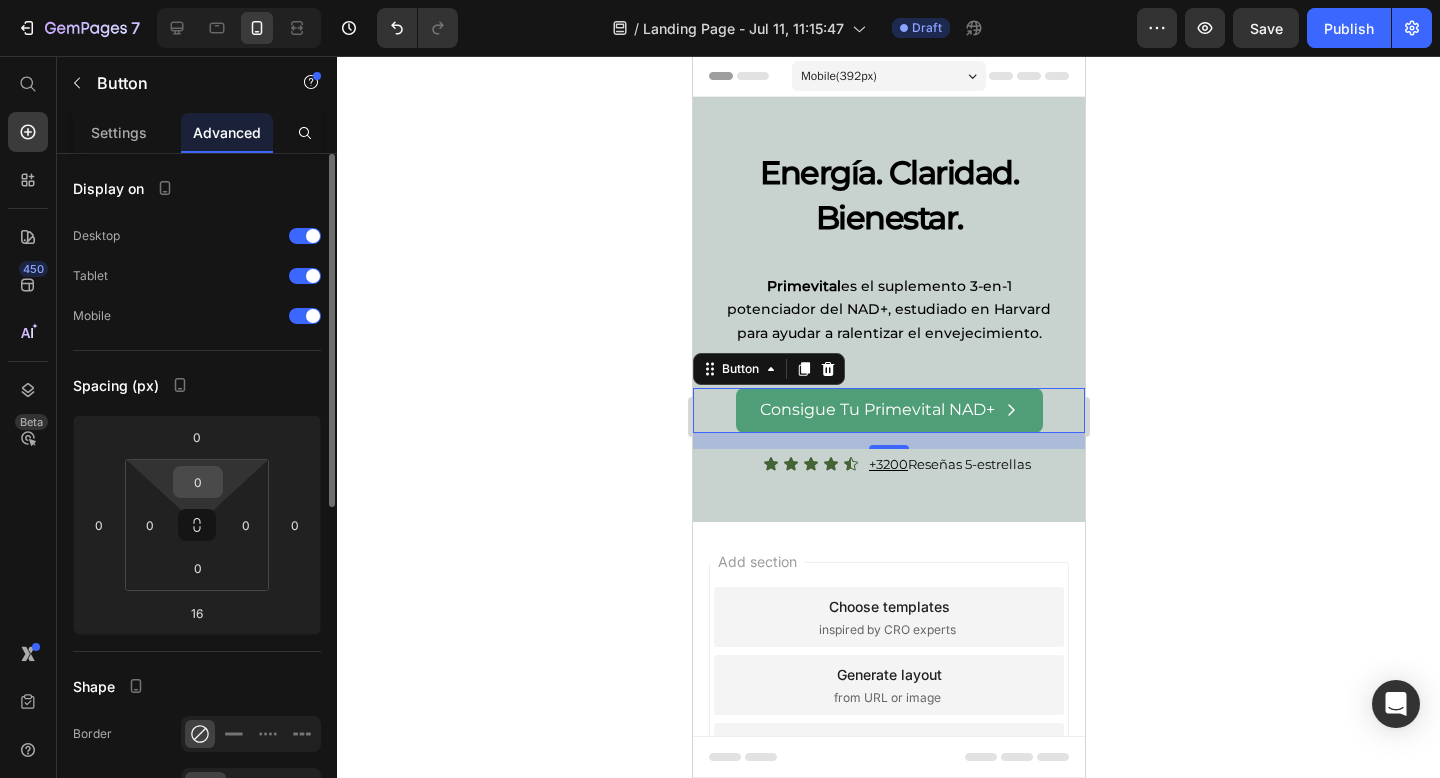 click on "0" at bounding box center [198, 482] 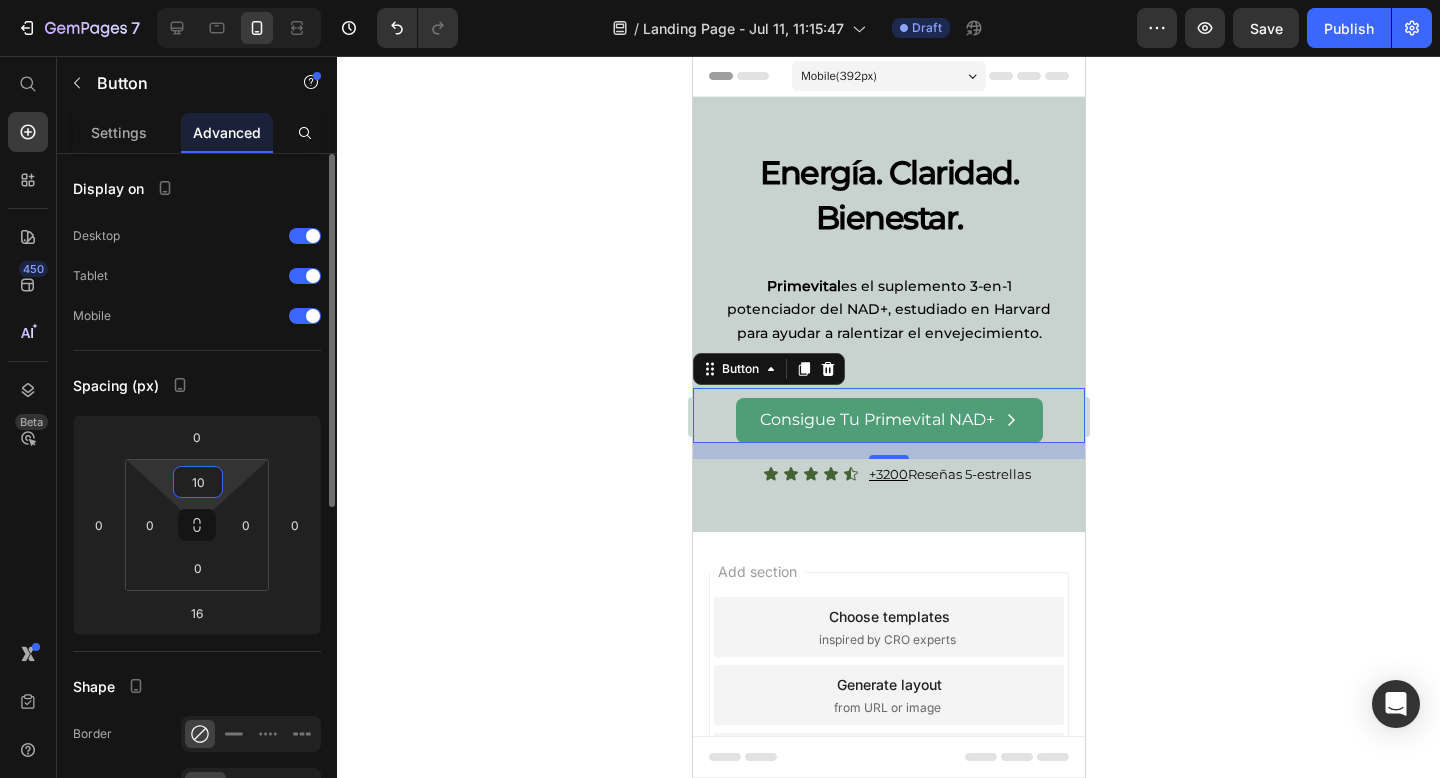 type on "1" 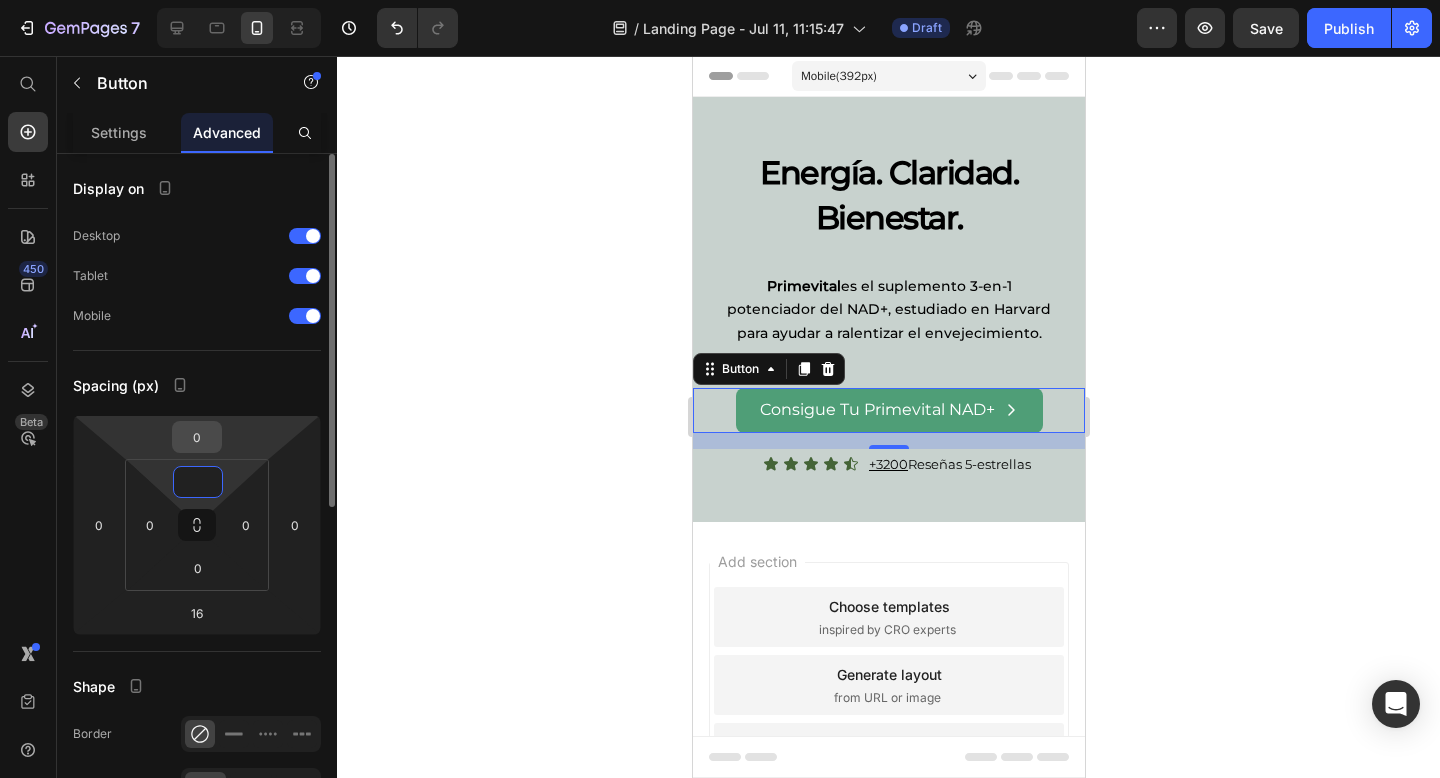 click on "0" at bounding box center (197, 437) 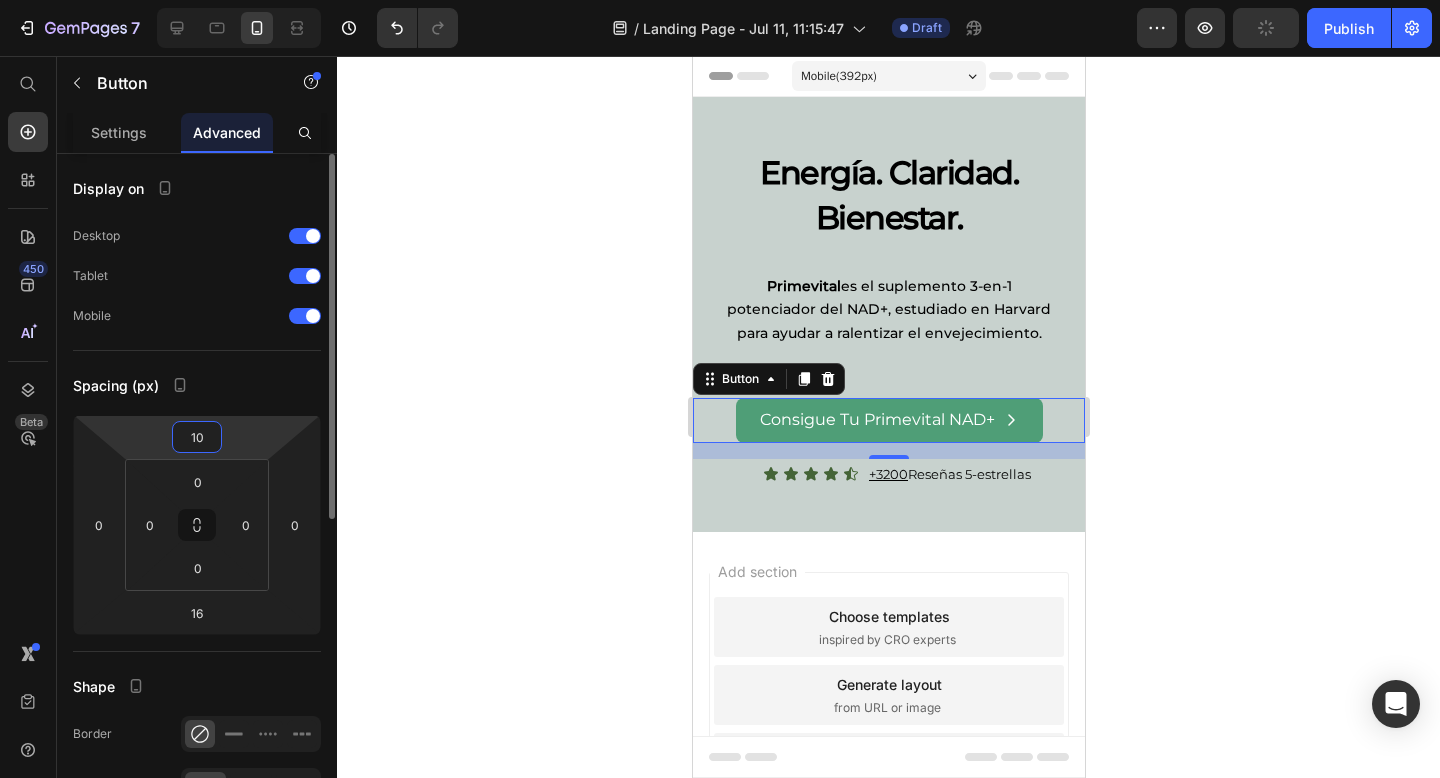 type on "1" 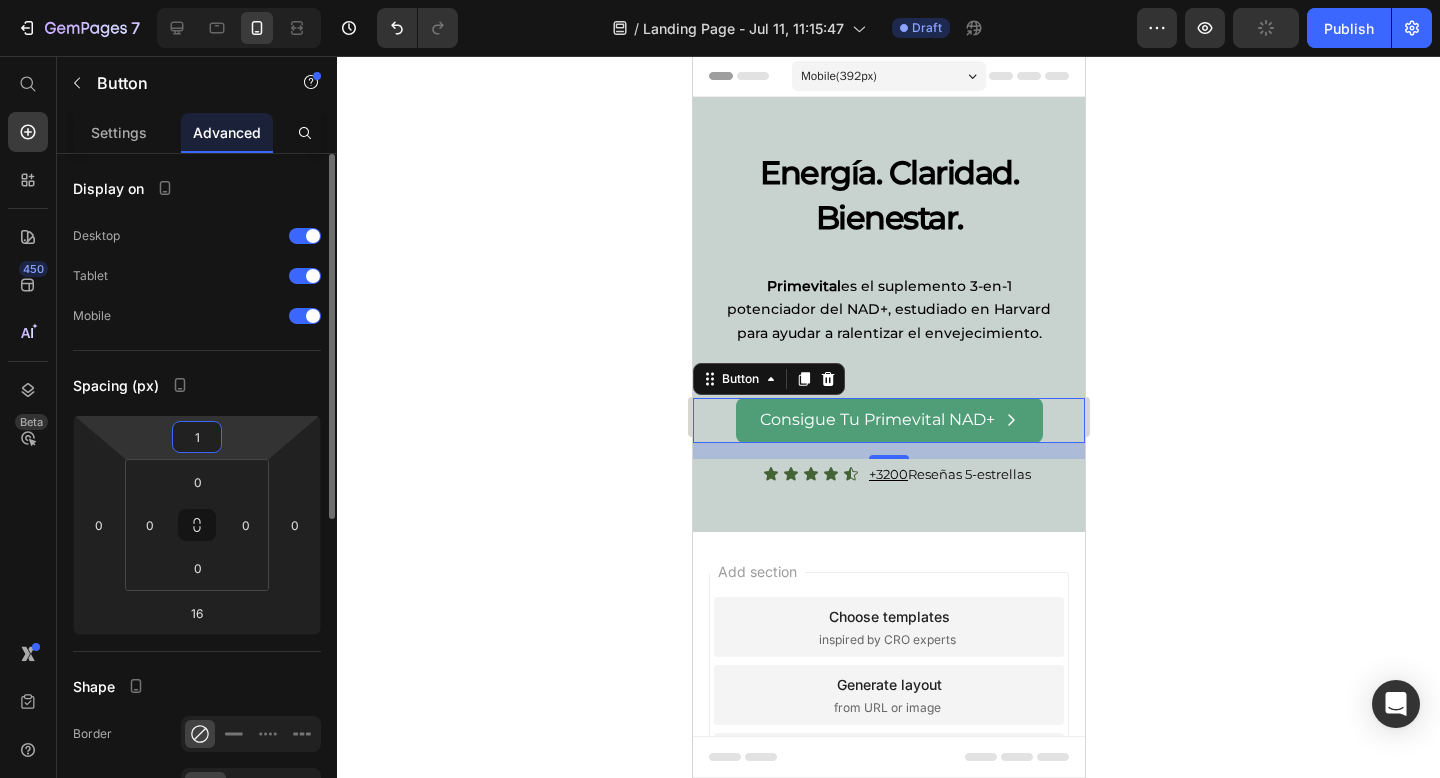 type 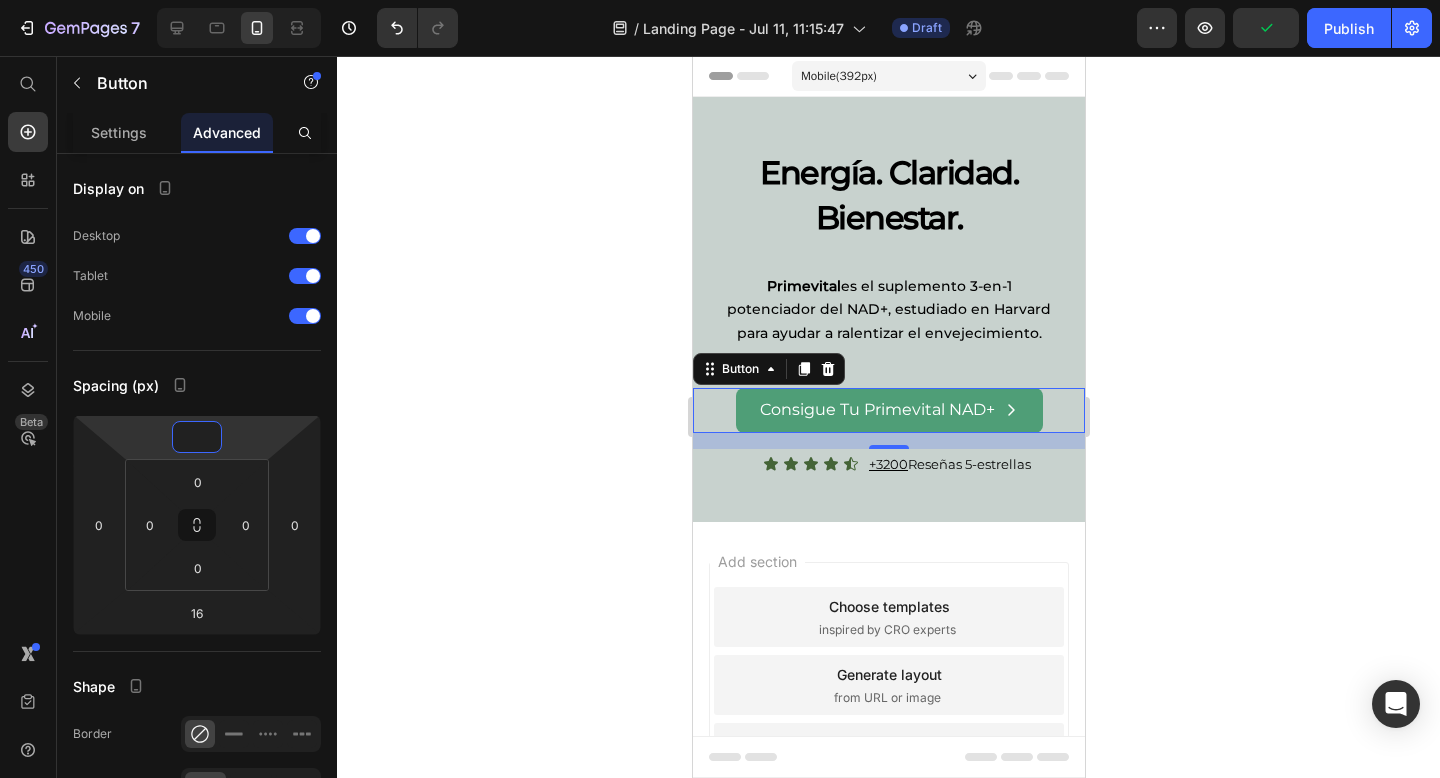 click 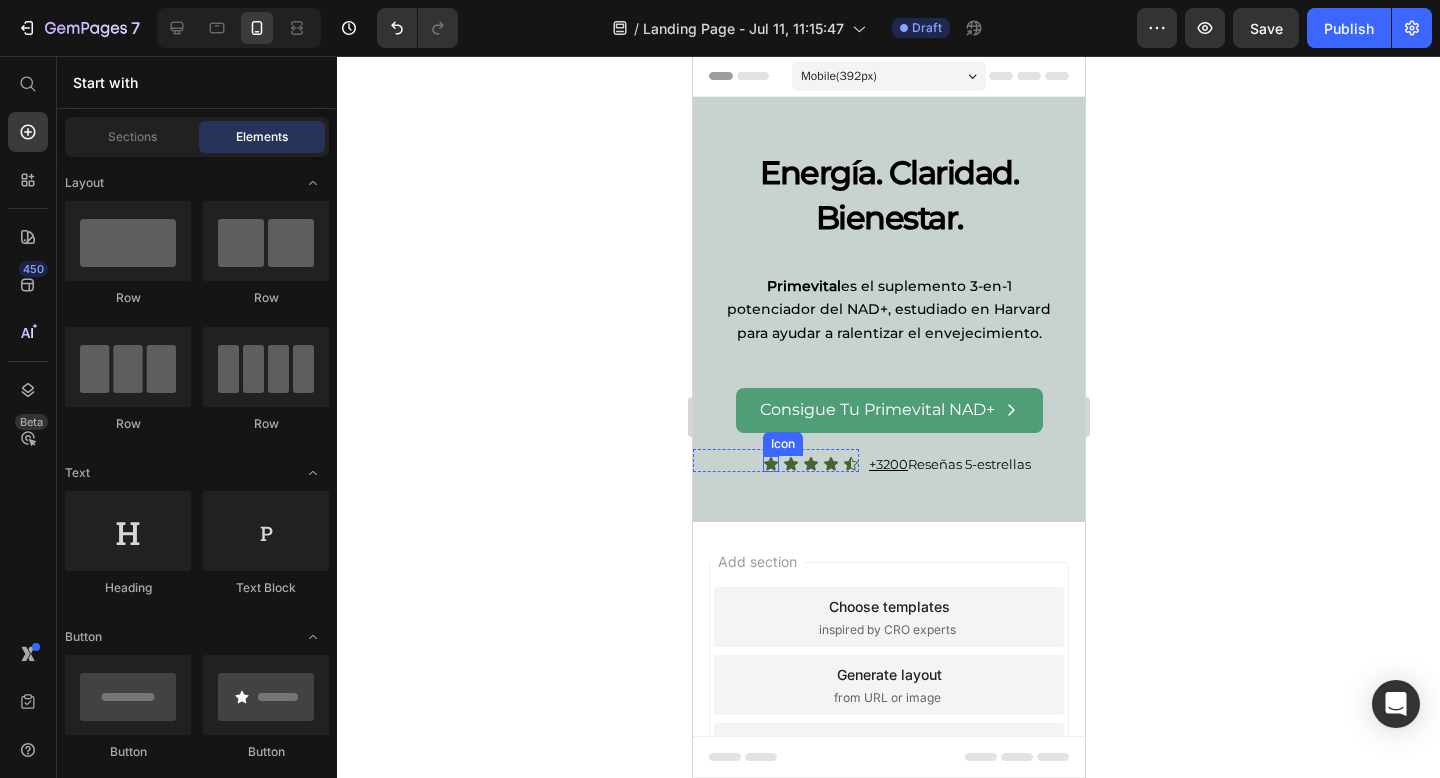 click 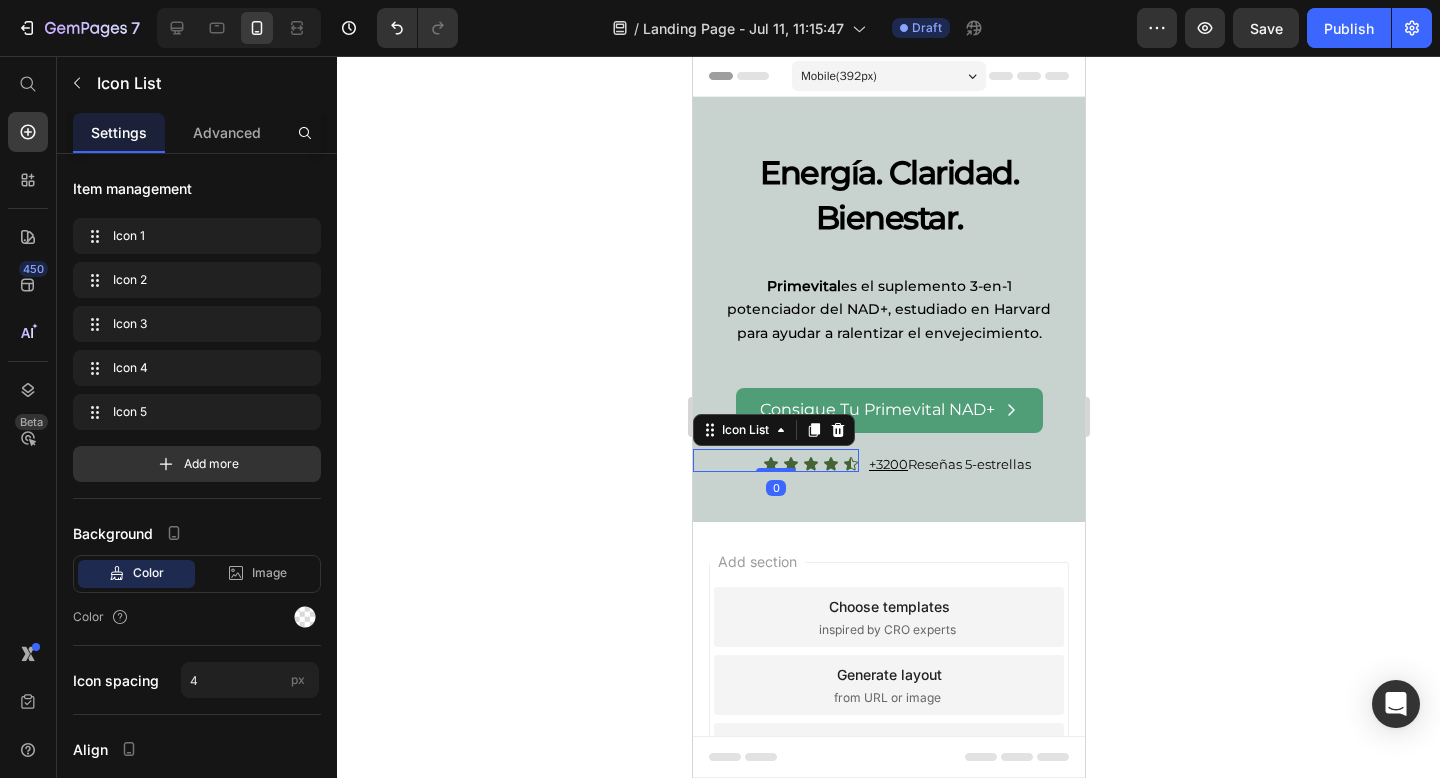 click on "Icon Icon Icon Icon Icon Icon List   0" at bounding box center [775, 460] 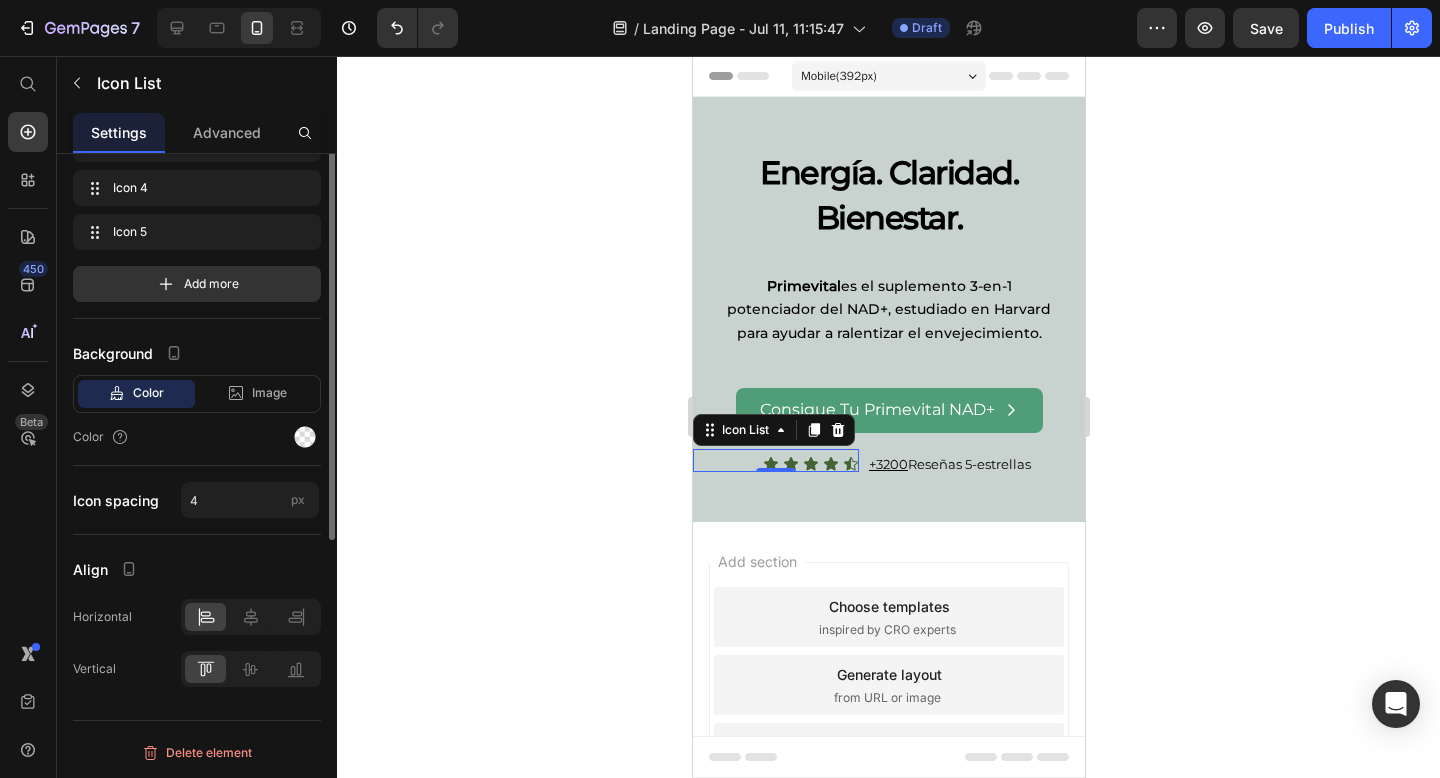scroll, scrollTop: 0, scrollLeft: 0, axis: both 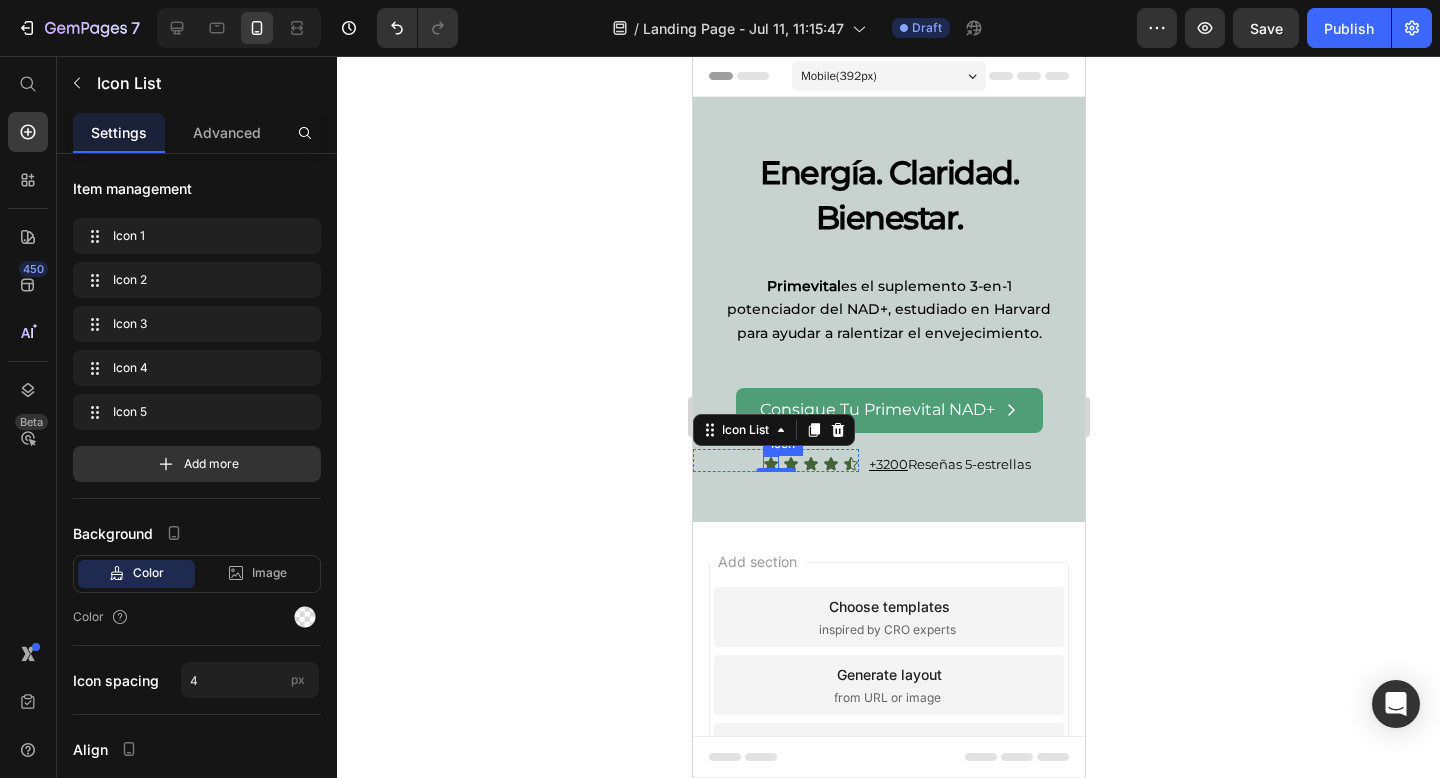 click 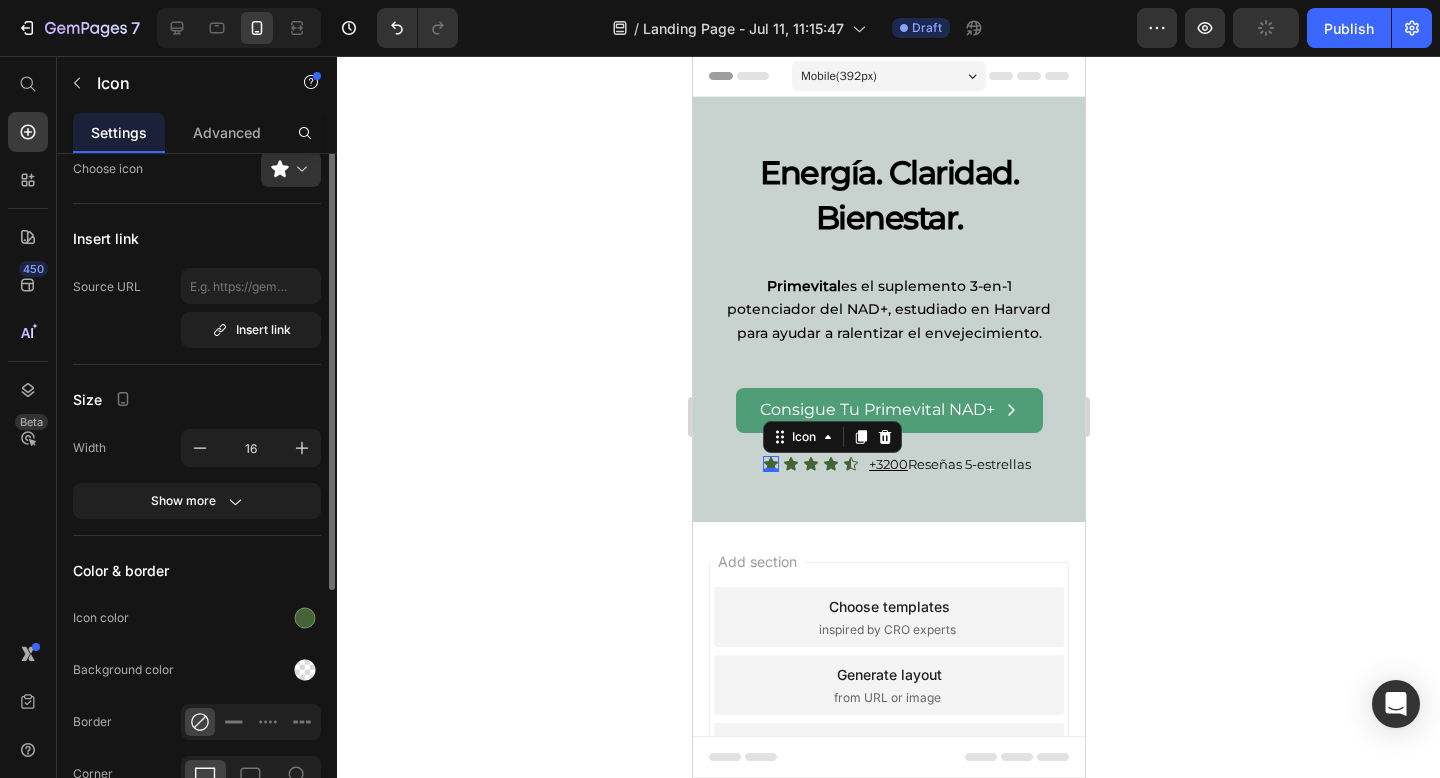 scroll, scrollTop: 241, scrollLeft: 0, axis: vertical 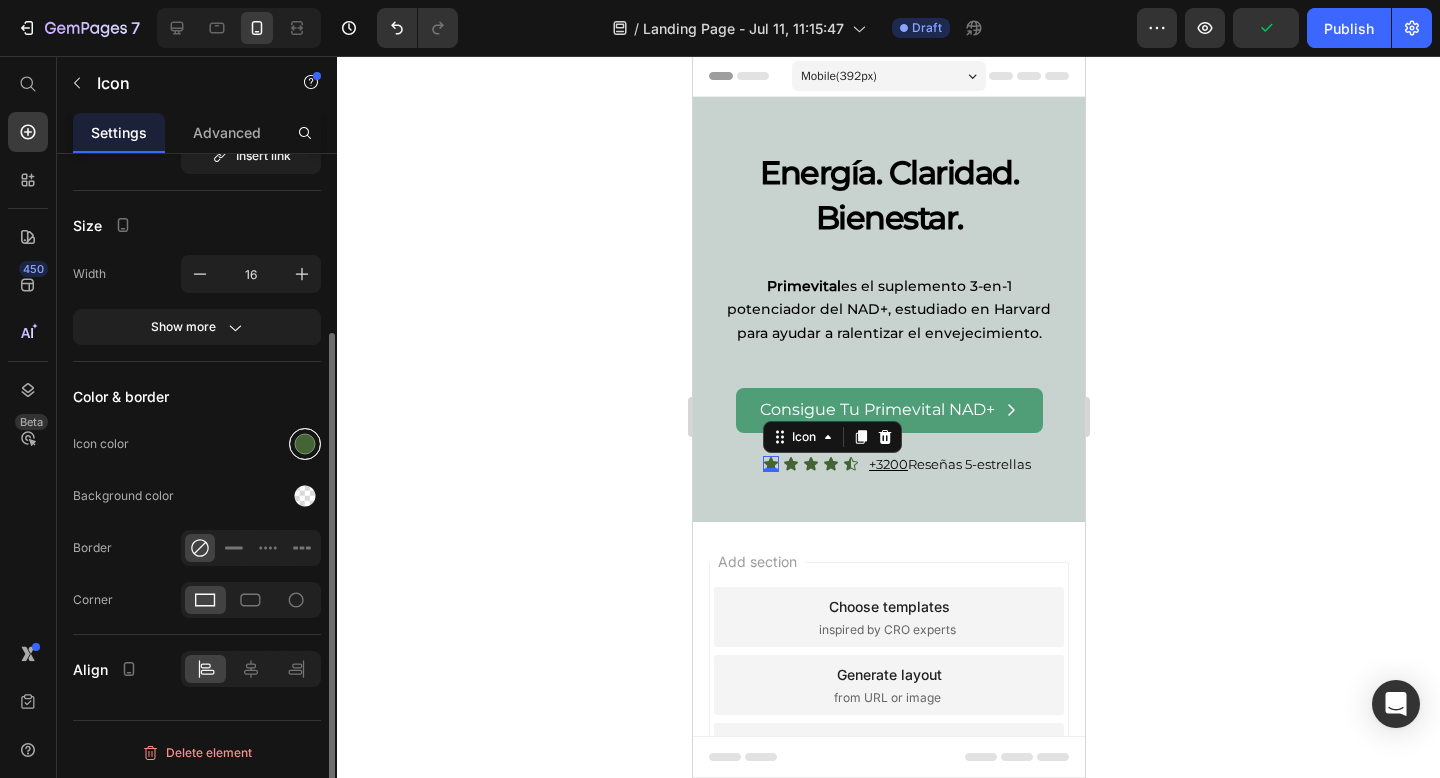 click at bounding box center (305, 444) 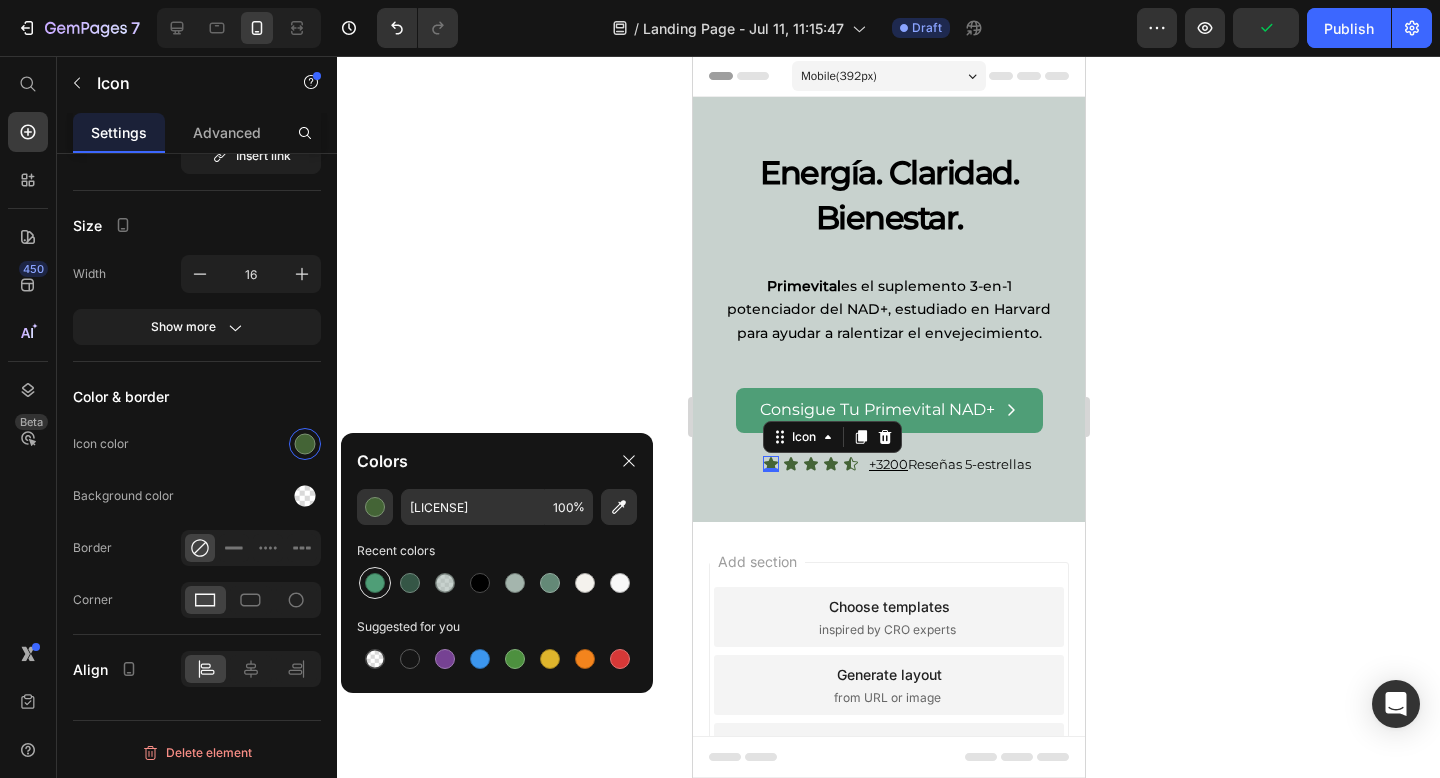 click at bounding box center [375, 583] 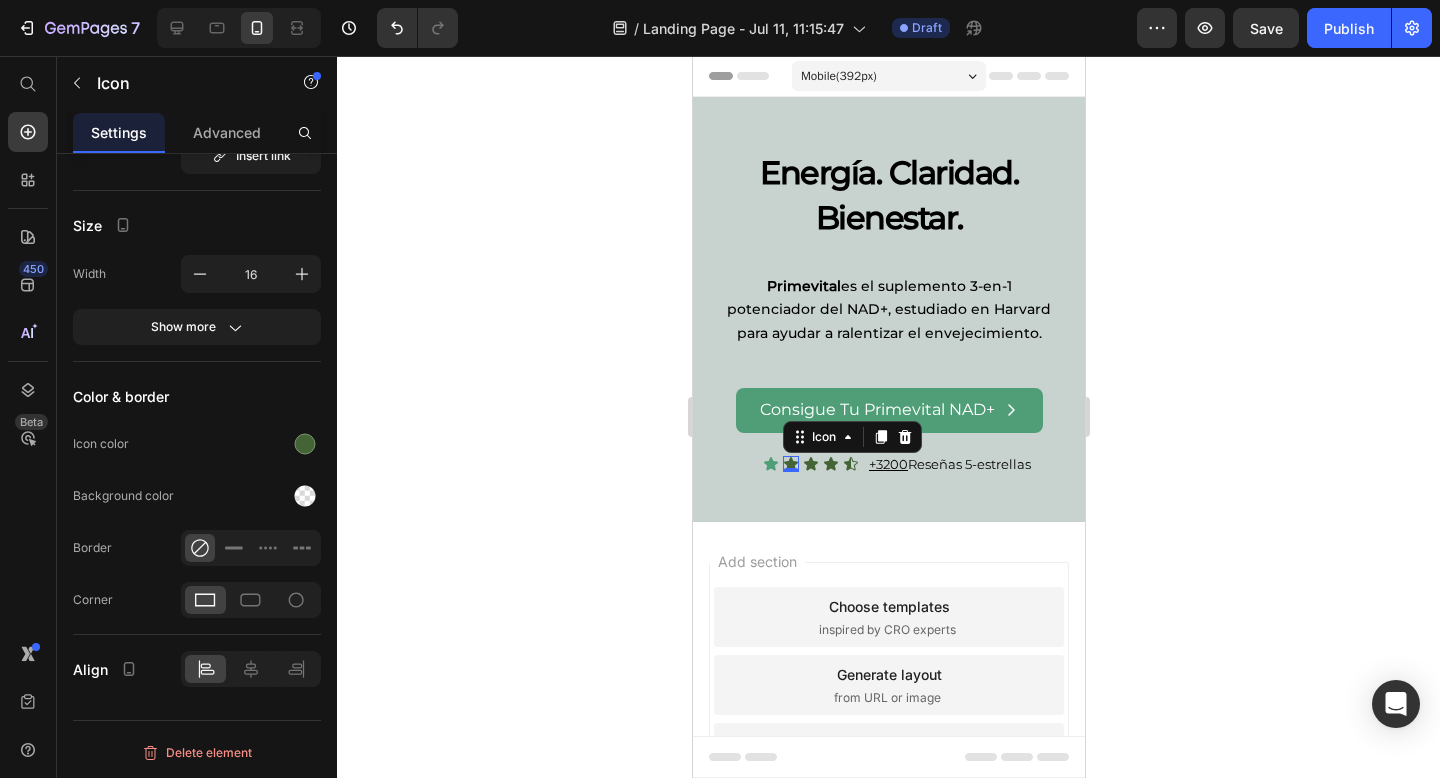 click on "Icon   0" at bounding box center [790, 464] 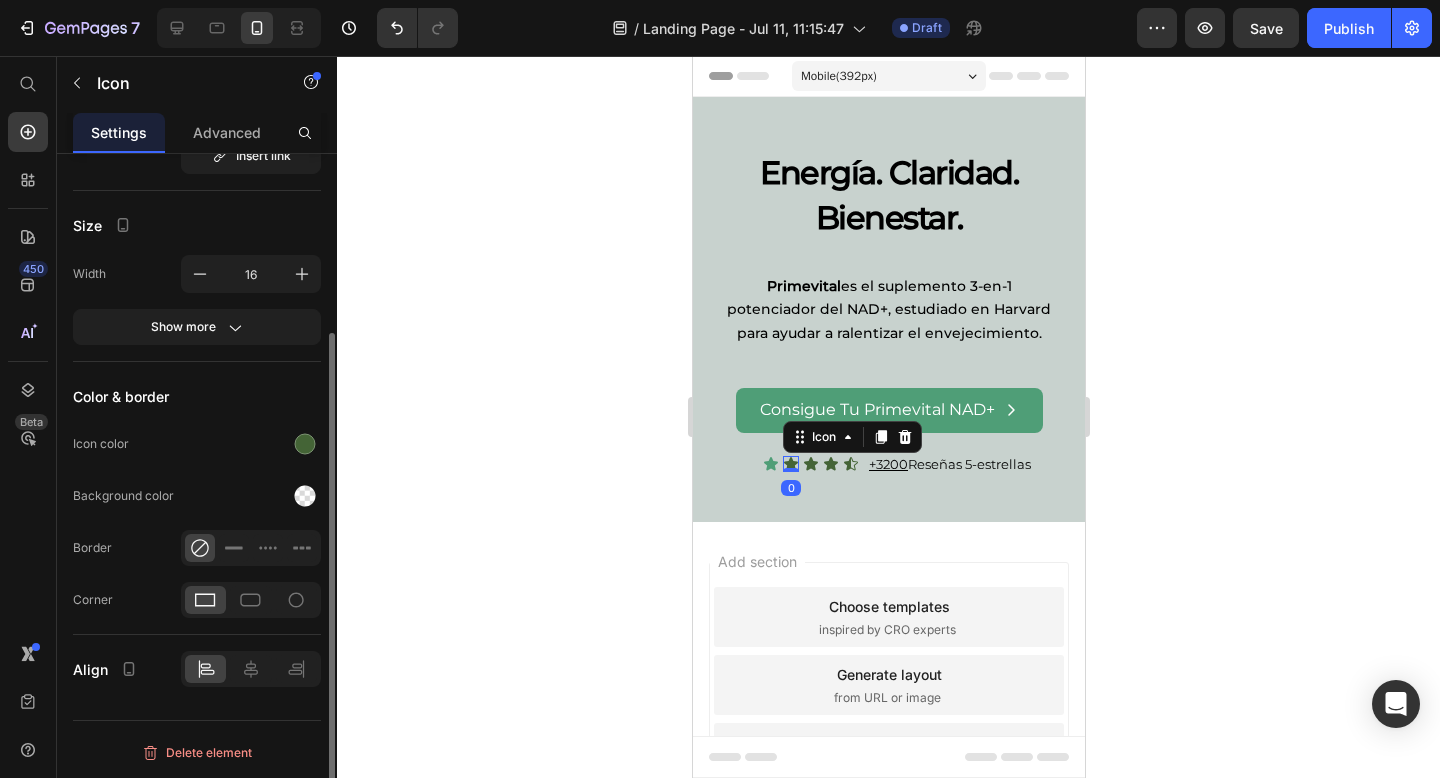 click on "Color & border Icon color Background color Border Corner" 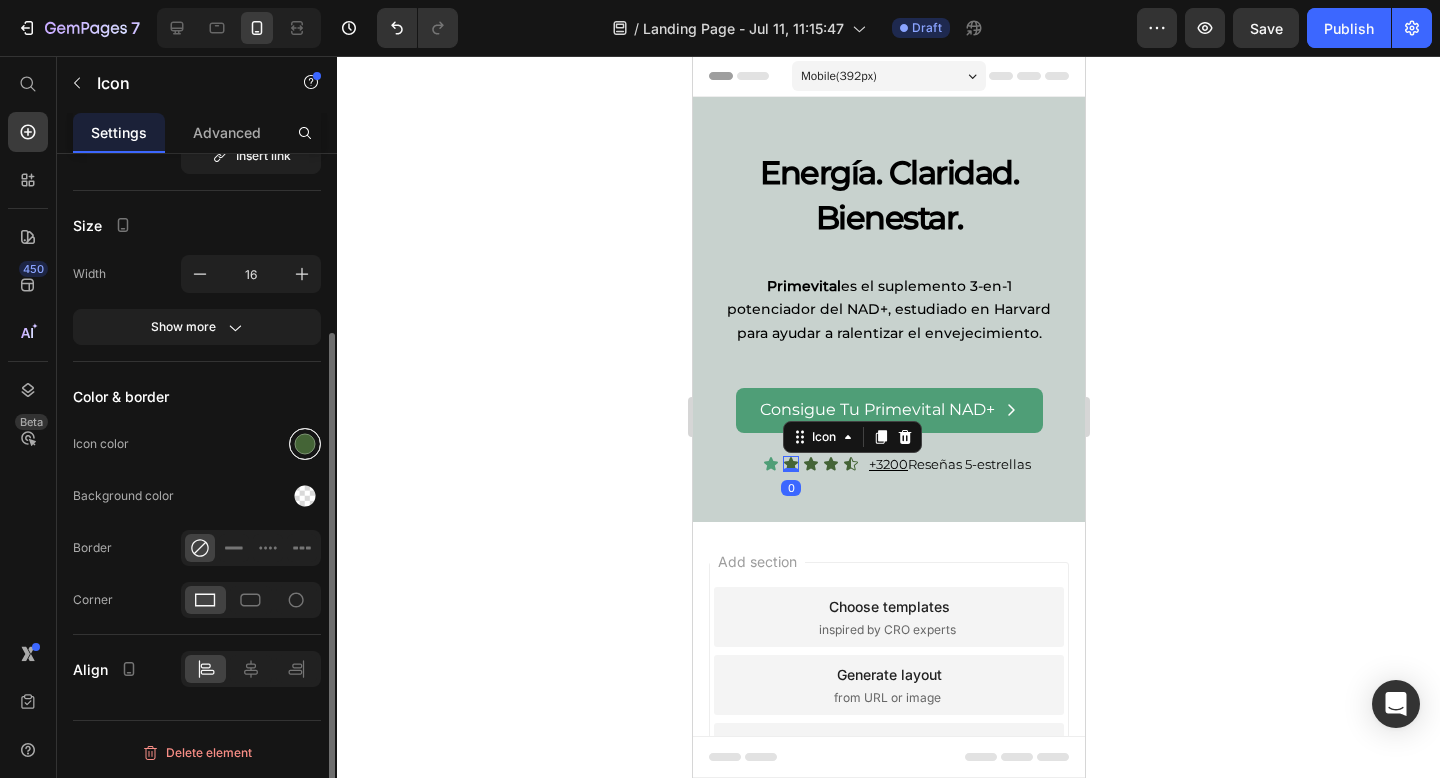 click at bounding box center [305, 444] 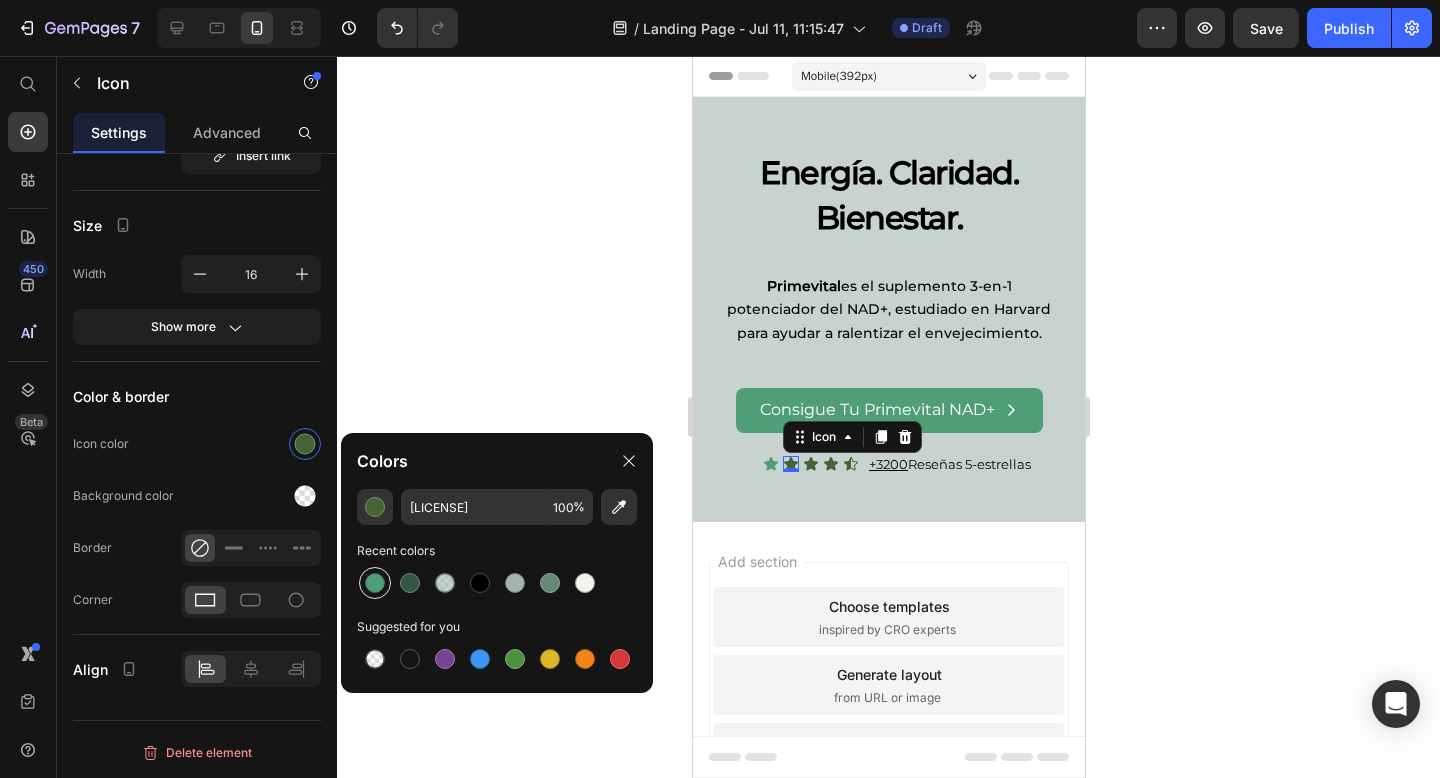 click at bounding box center [375, 583] 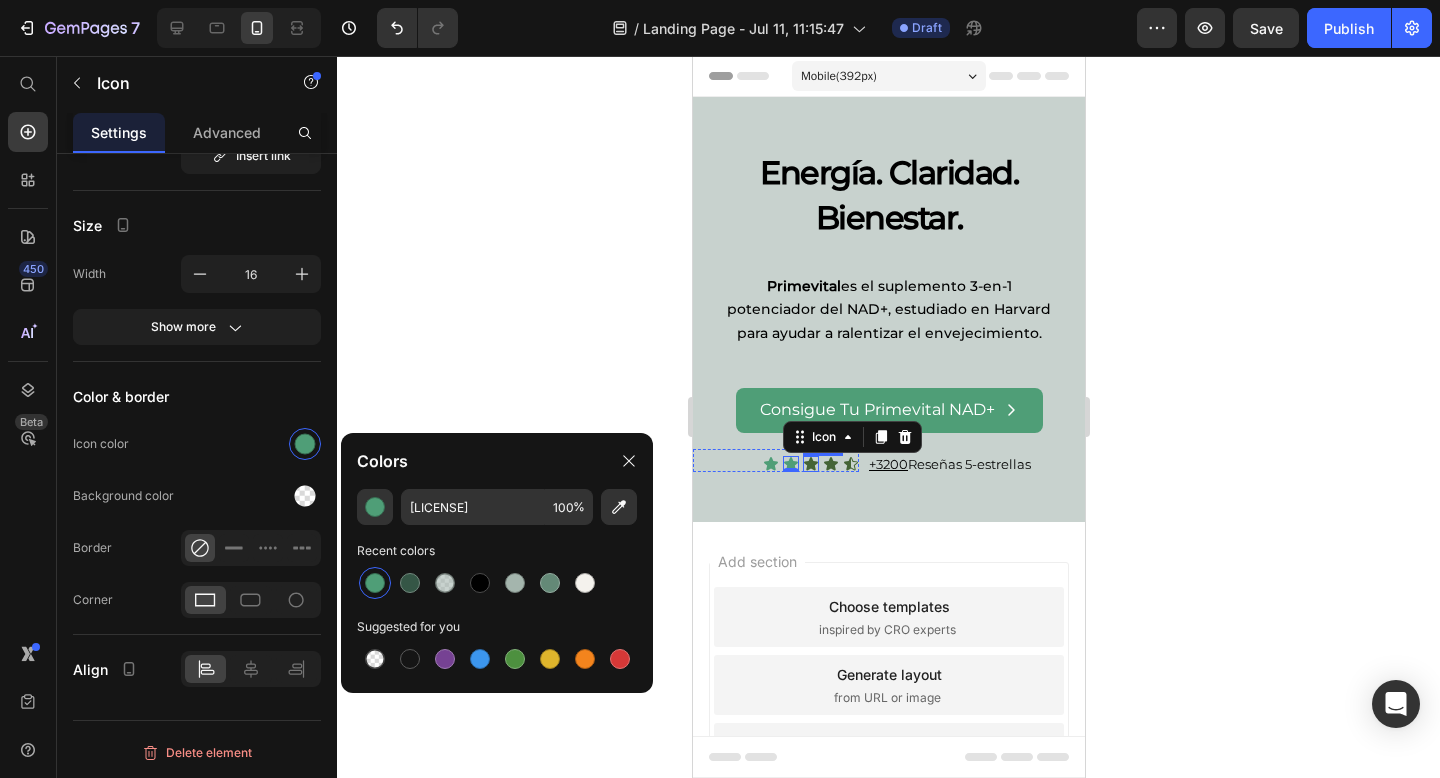 click 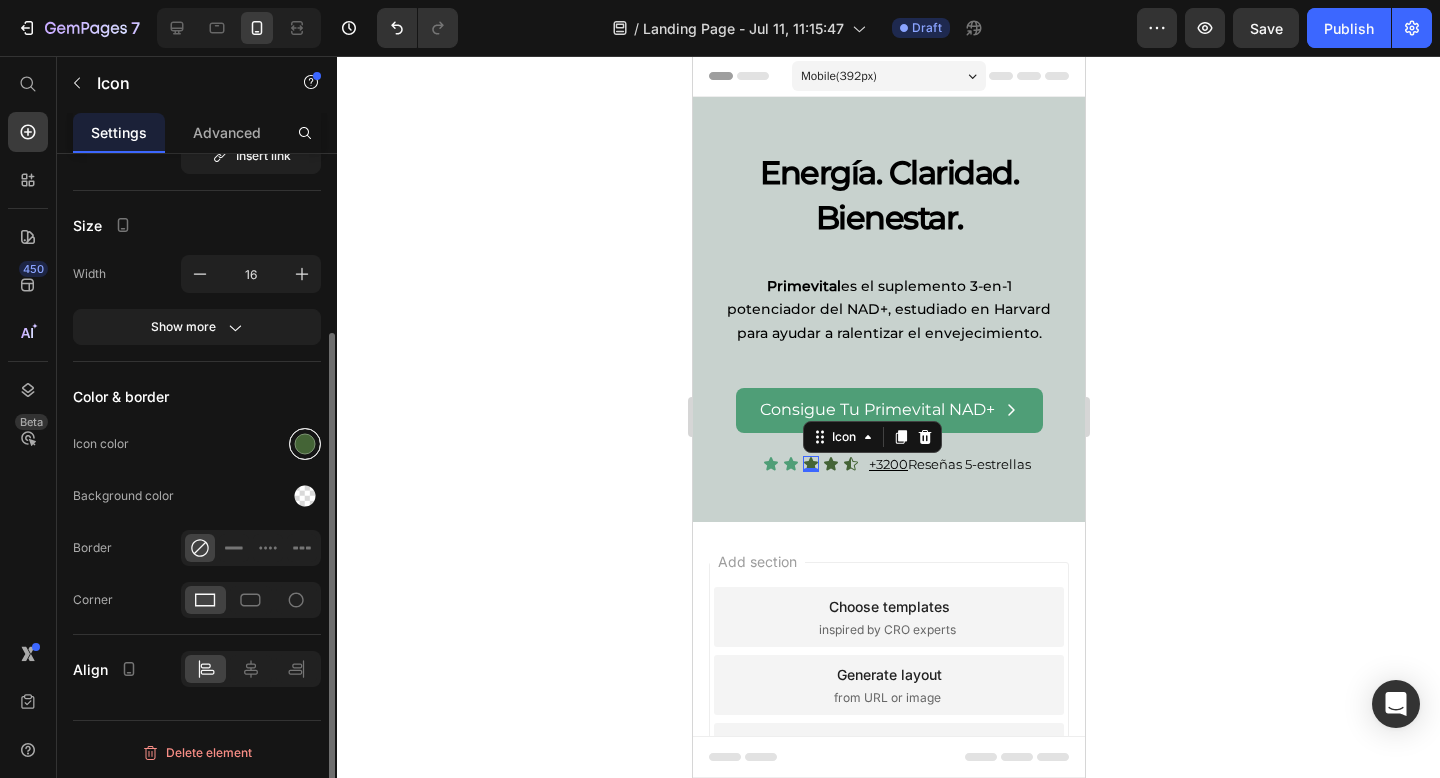 click at bounding box center [305, 444] 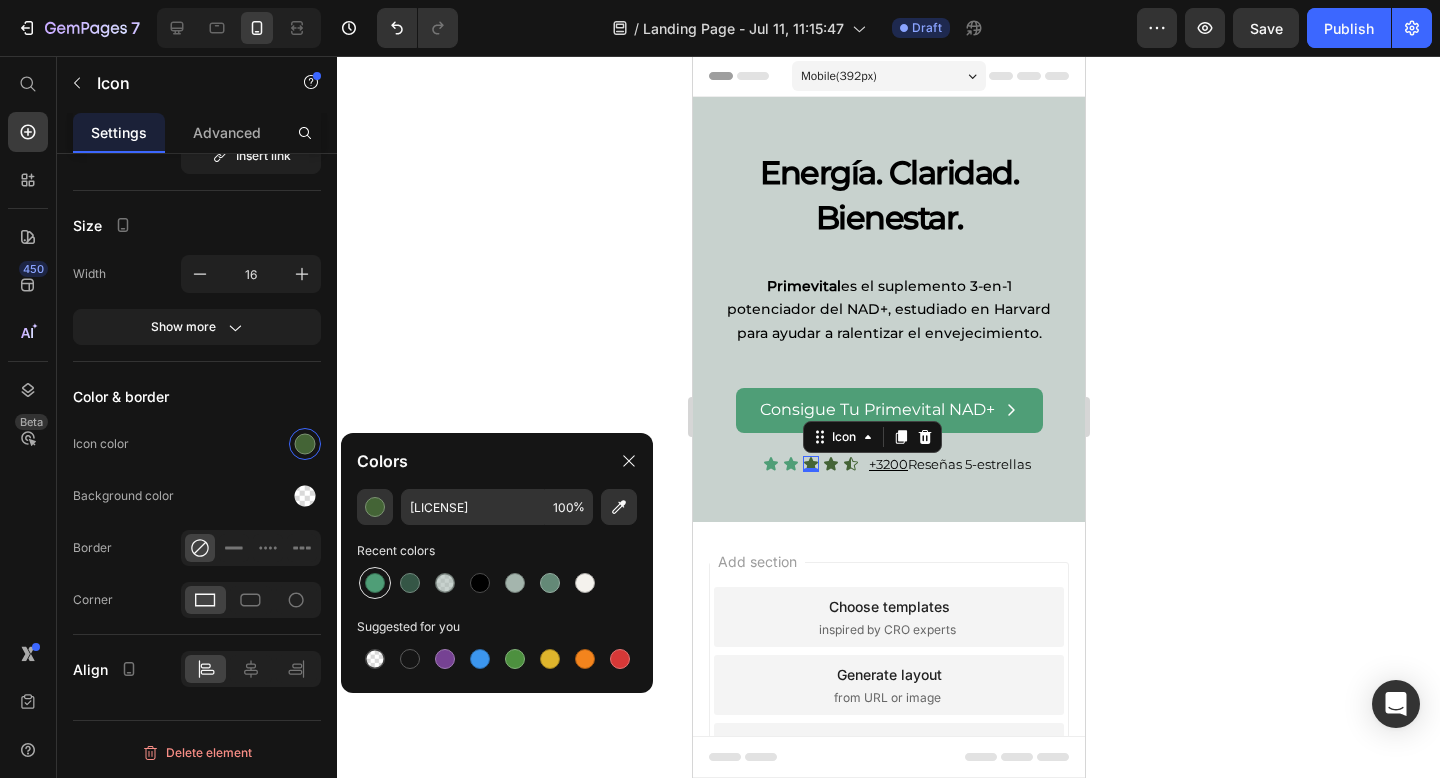 click at bounding box center [375, 583] 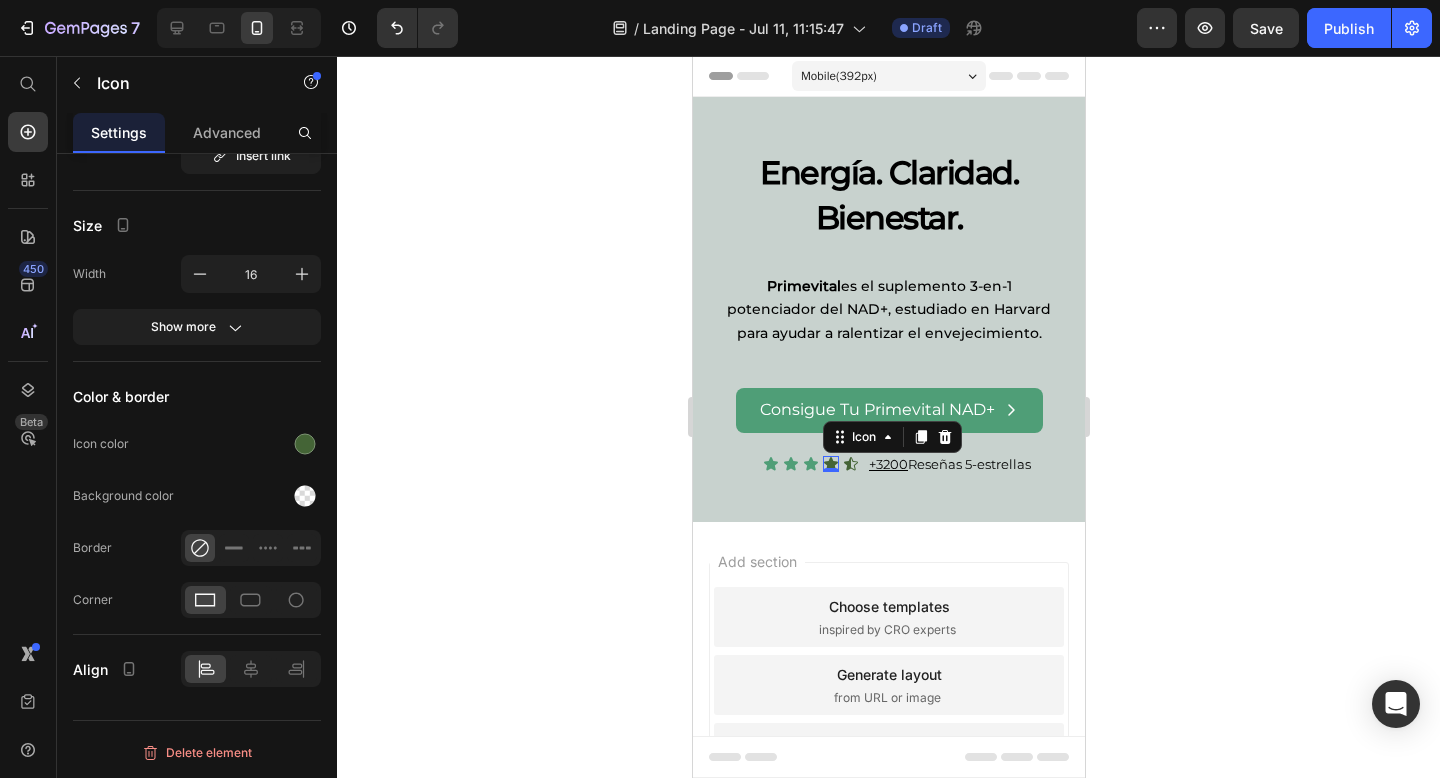 click on "Icon   0" at bounding box center [830, 464] 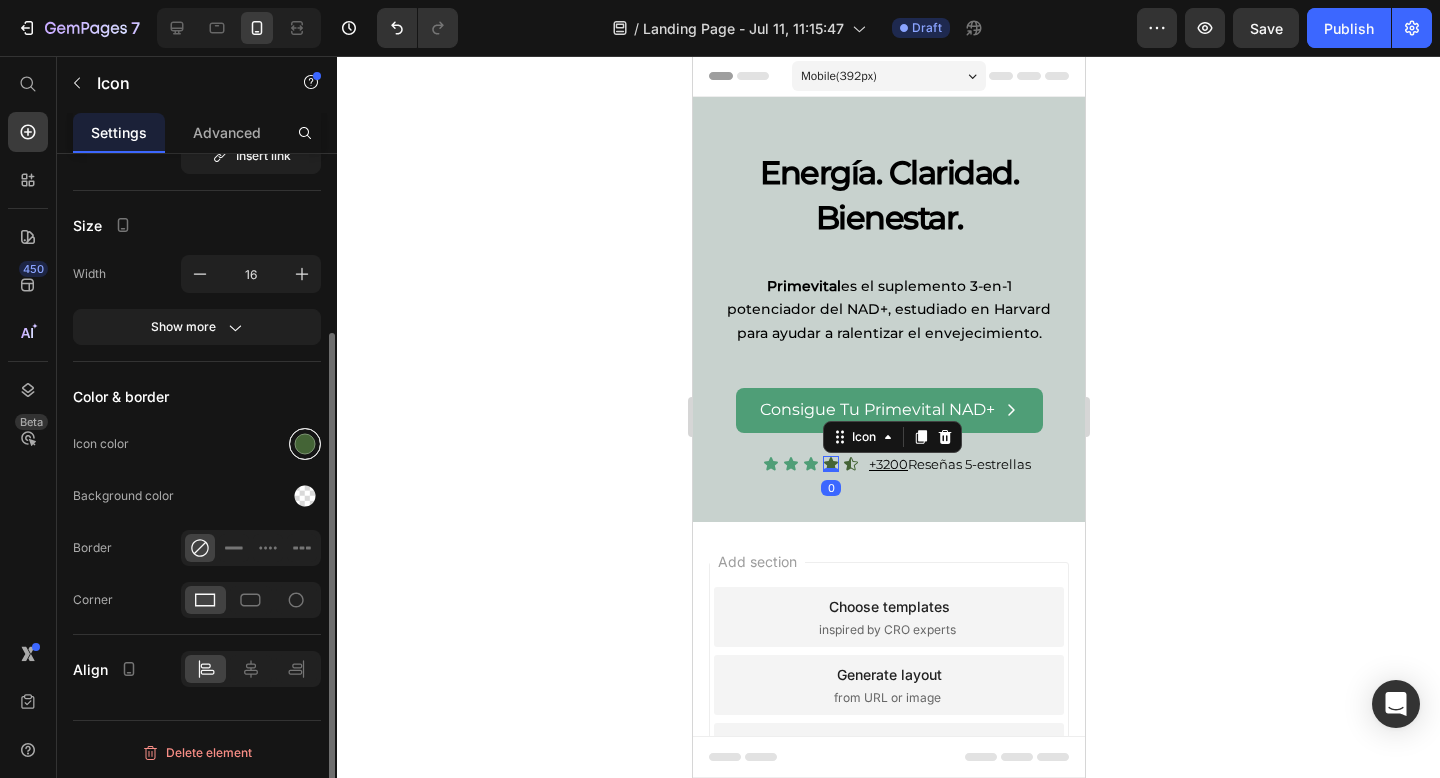 click at bounding box center [305, 444] 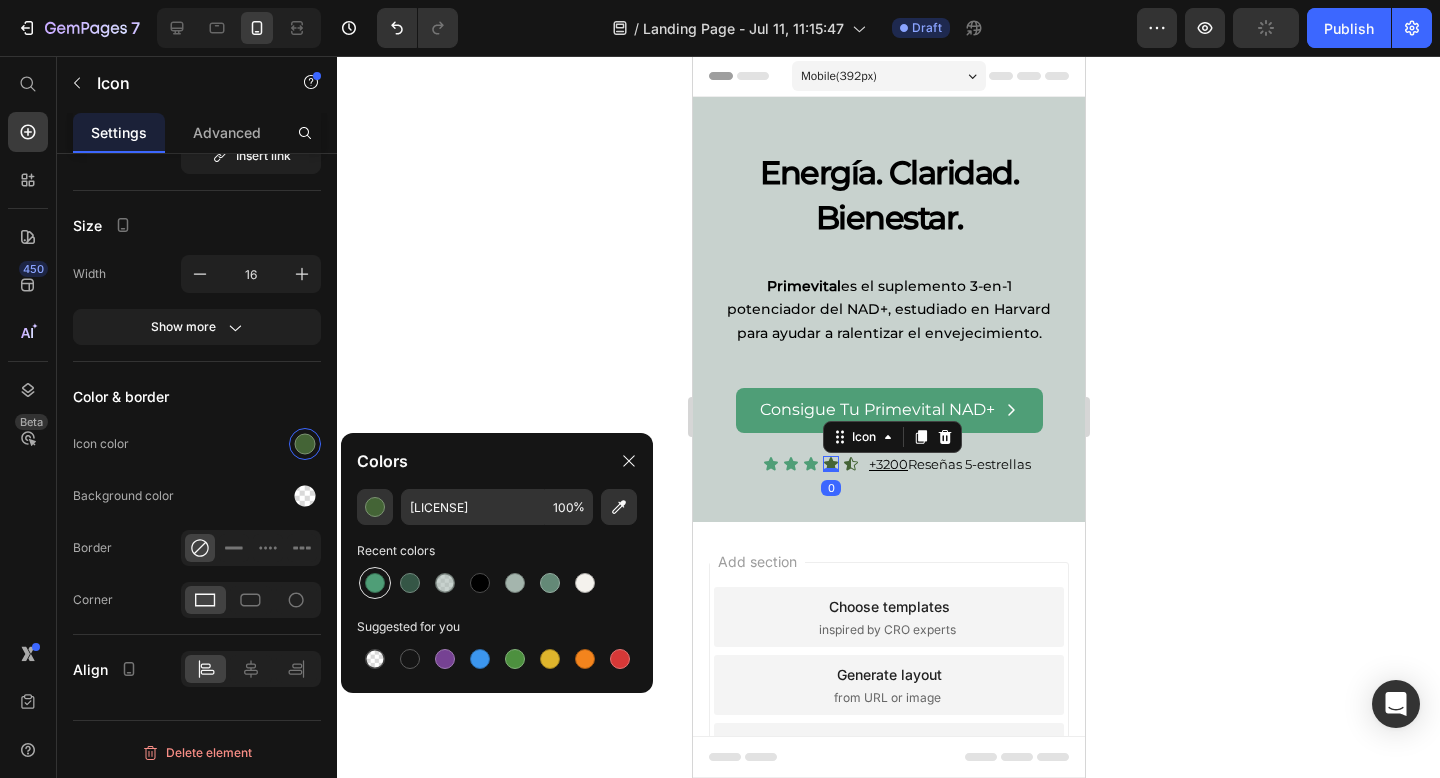 click at bounding box center [375, 583] 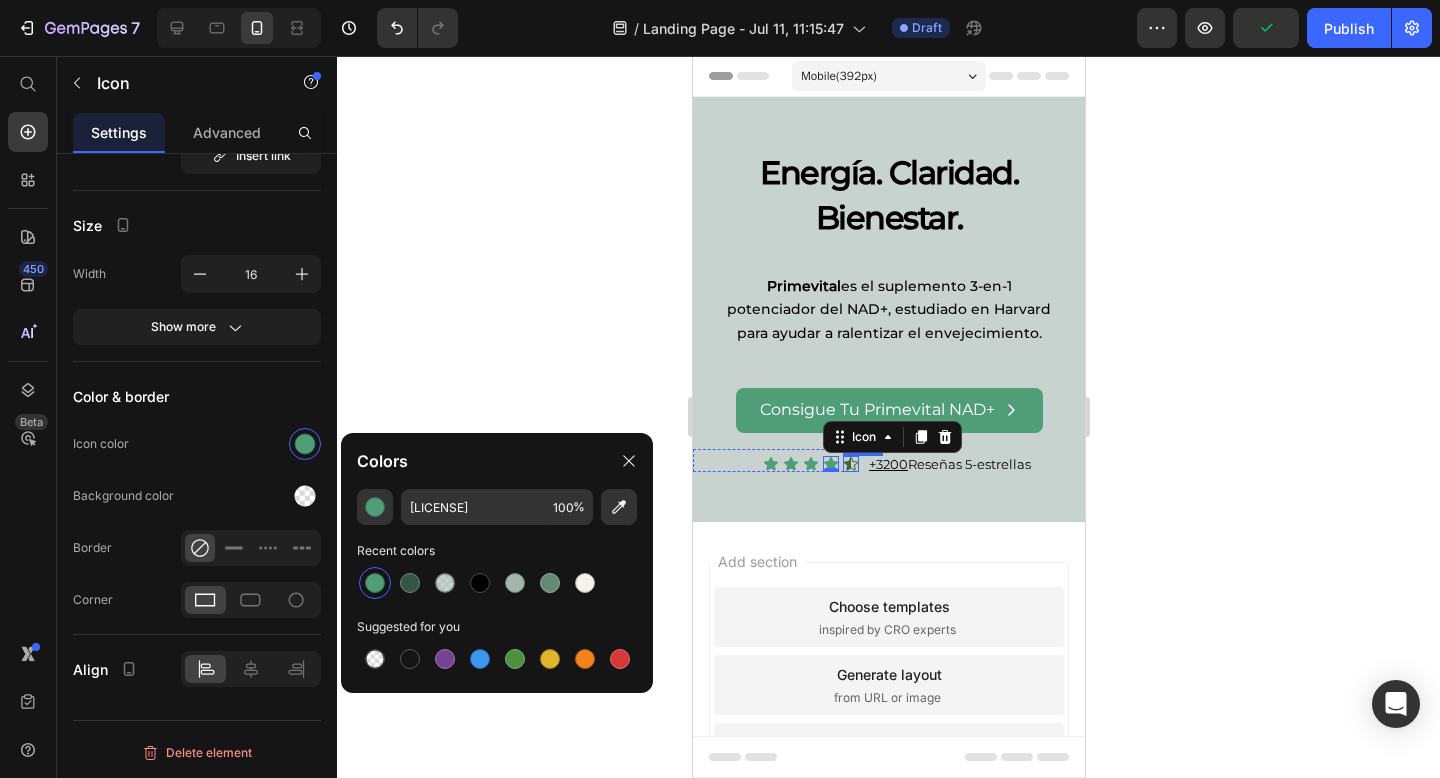 click 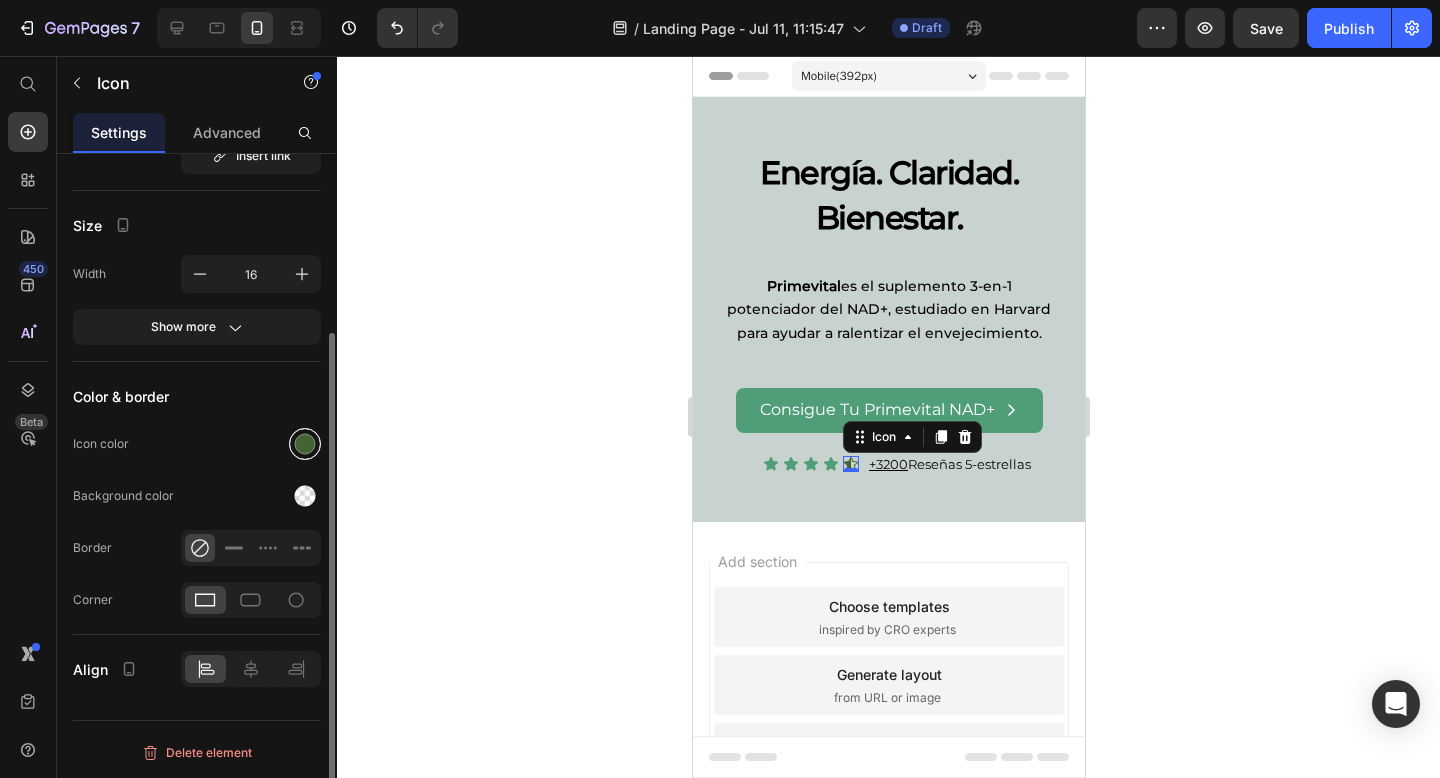 click at bounding box center [305, 444] 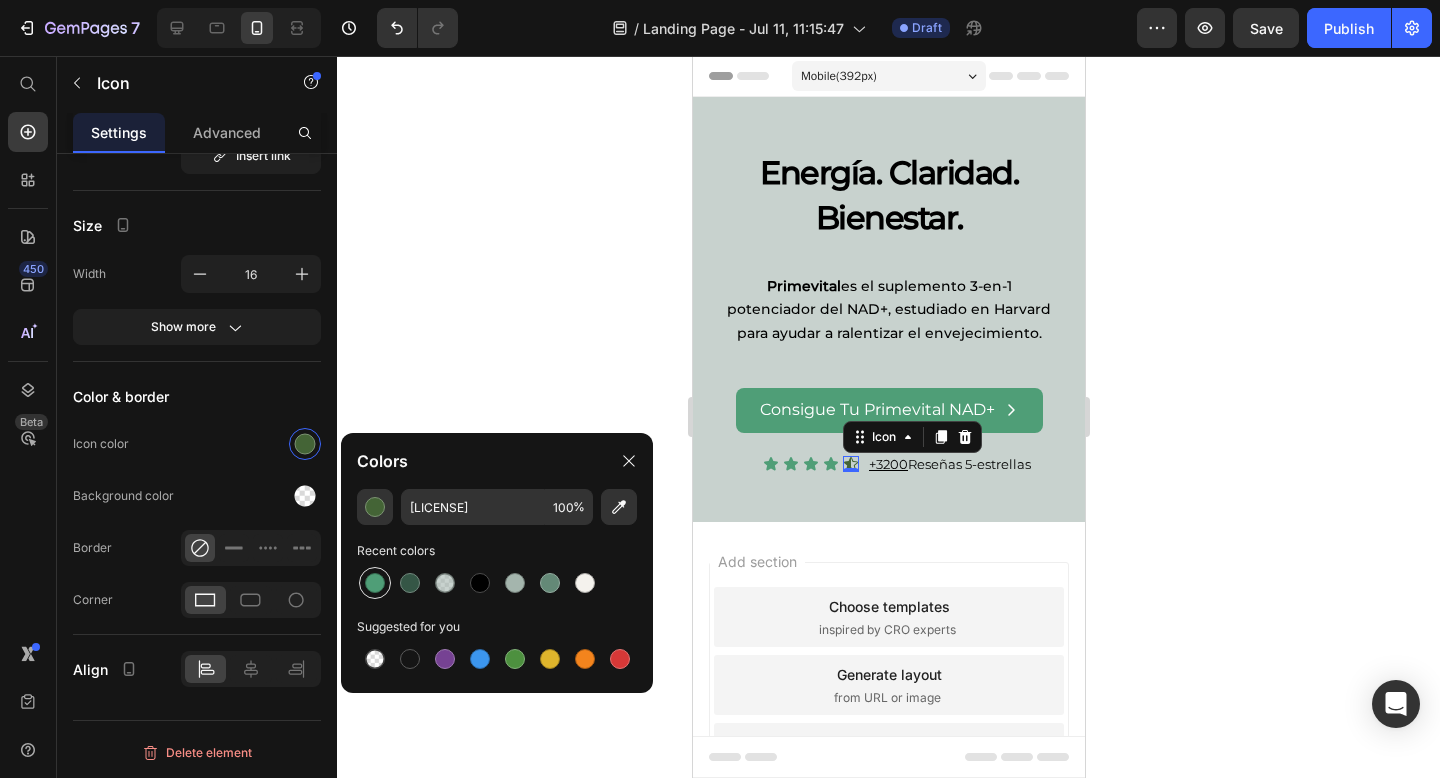 click at bounding box center (375, 583) 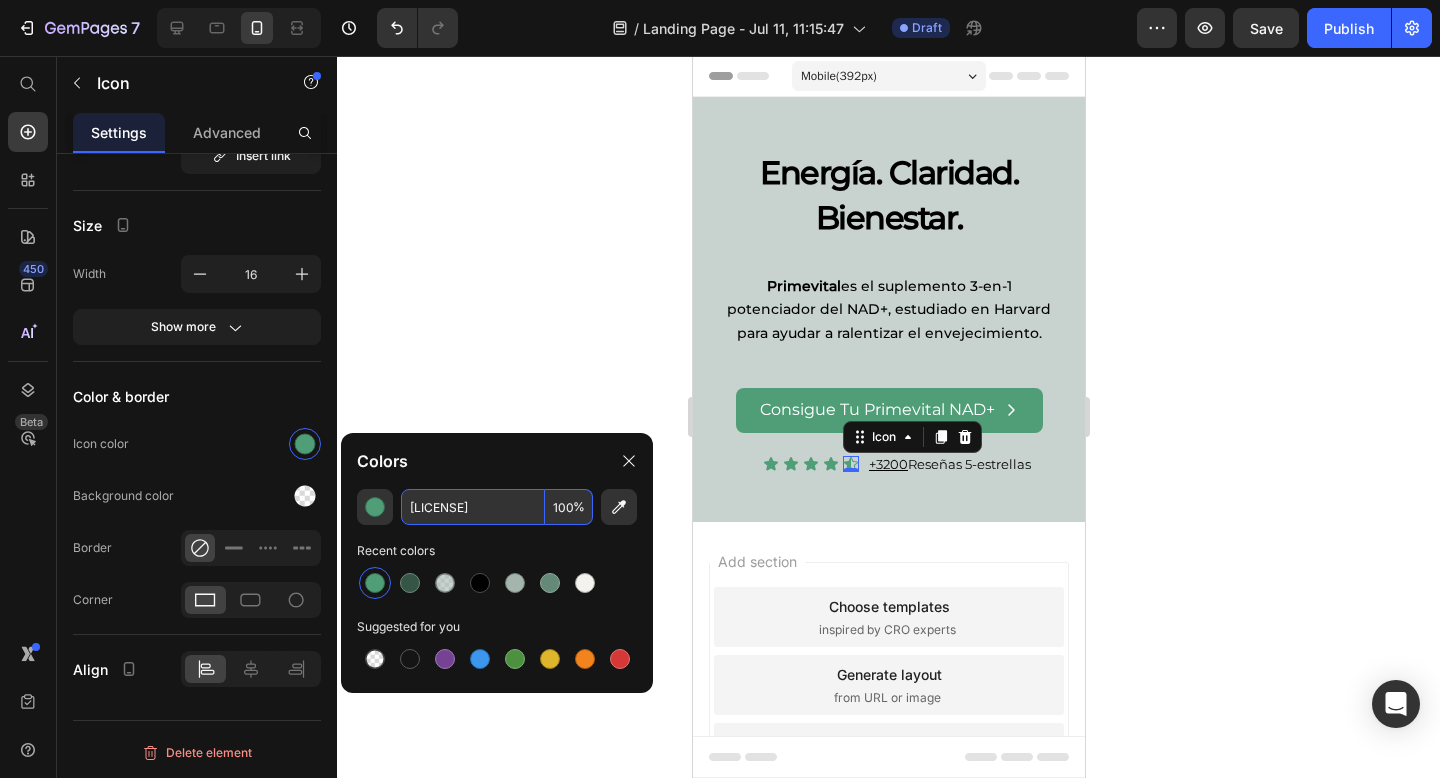 click 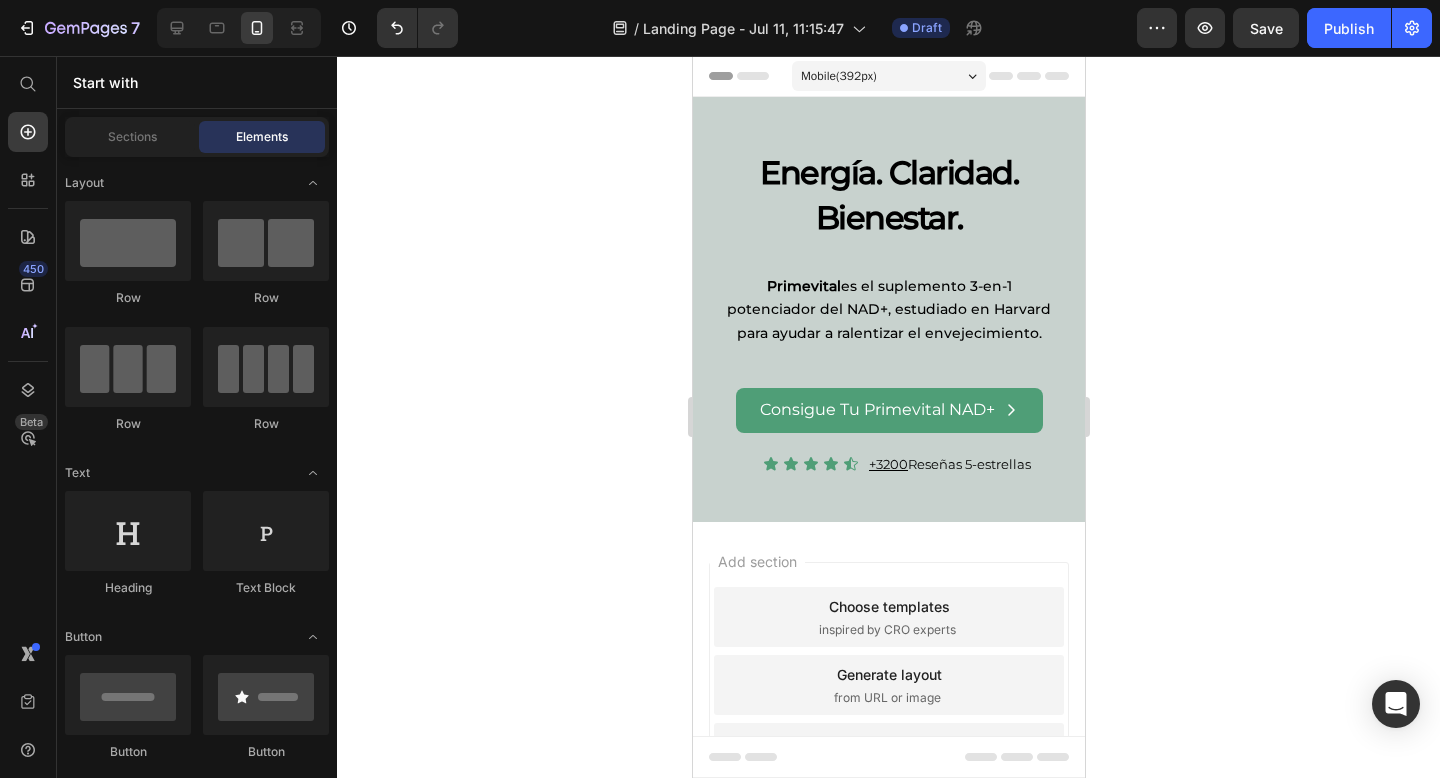 click 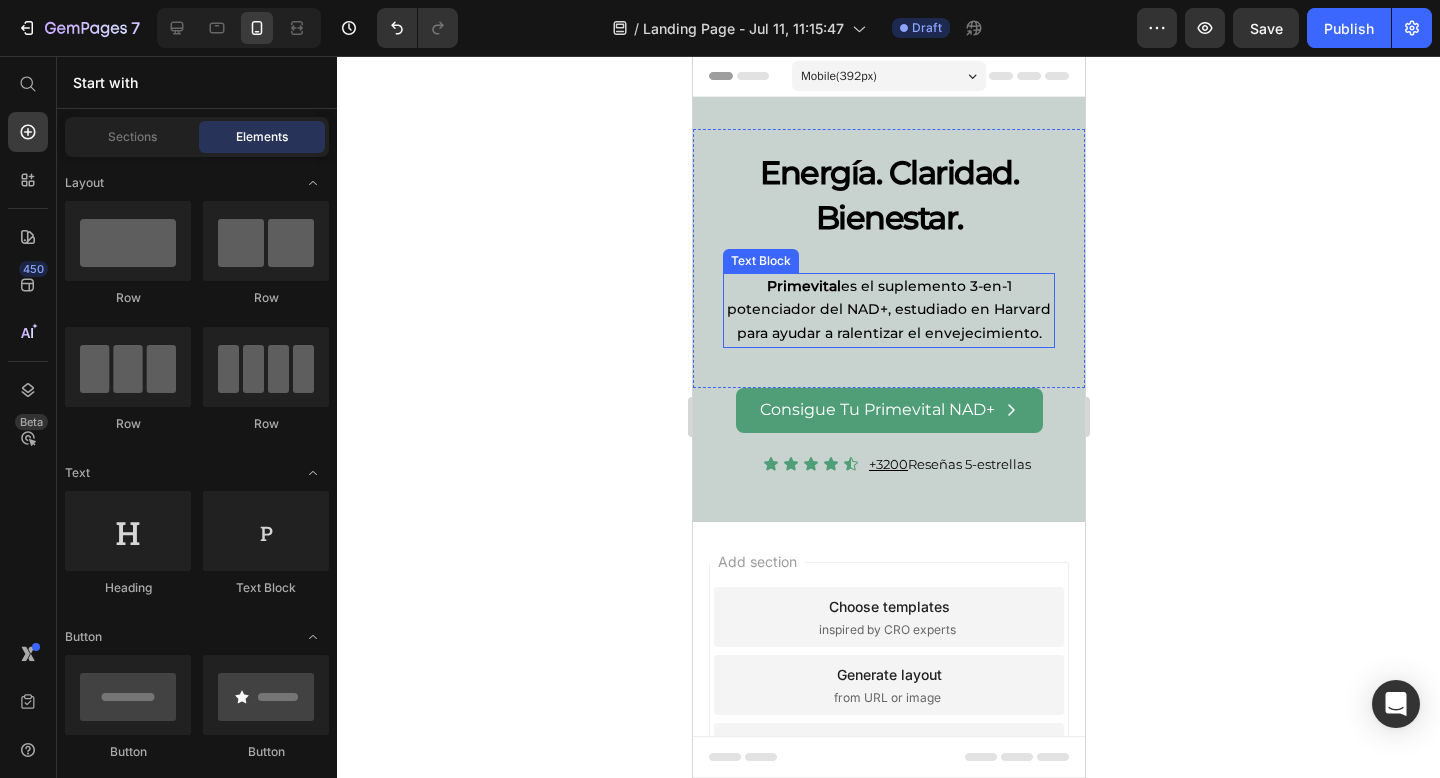 click on "Primevital  es el suplemento 3-en-1 potenciador del NAD+, estudiado en Harvard para ayudar a ralentizar el envejecimiento." at bounding box center (888, 310) 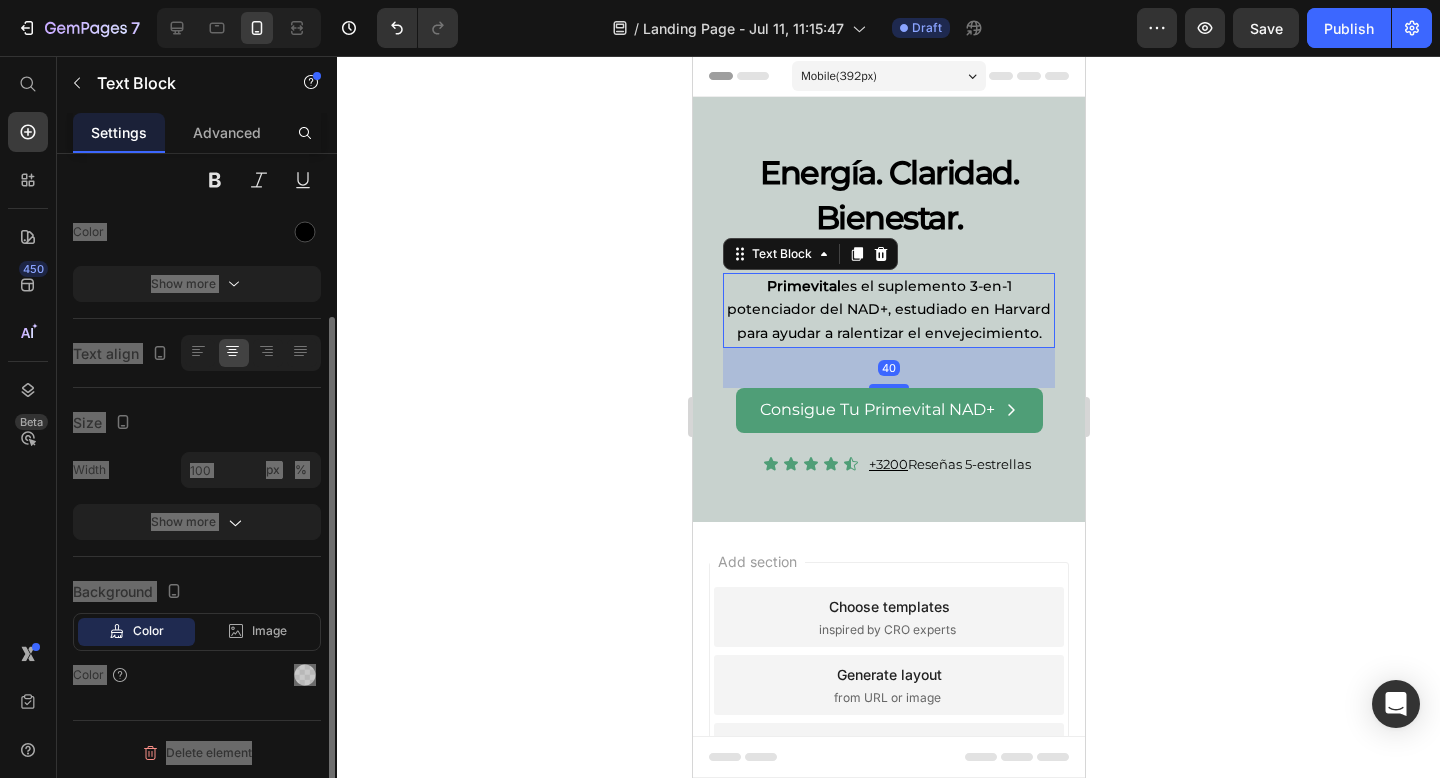 scroll, scrollTop: 0, scrollLeft: 0, axis: both 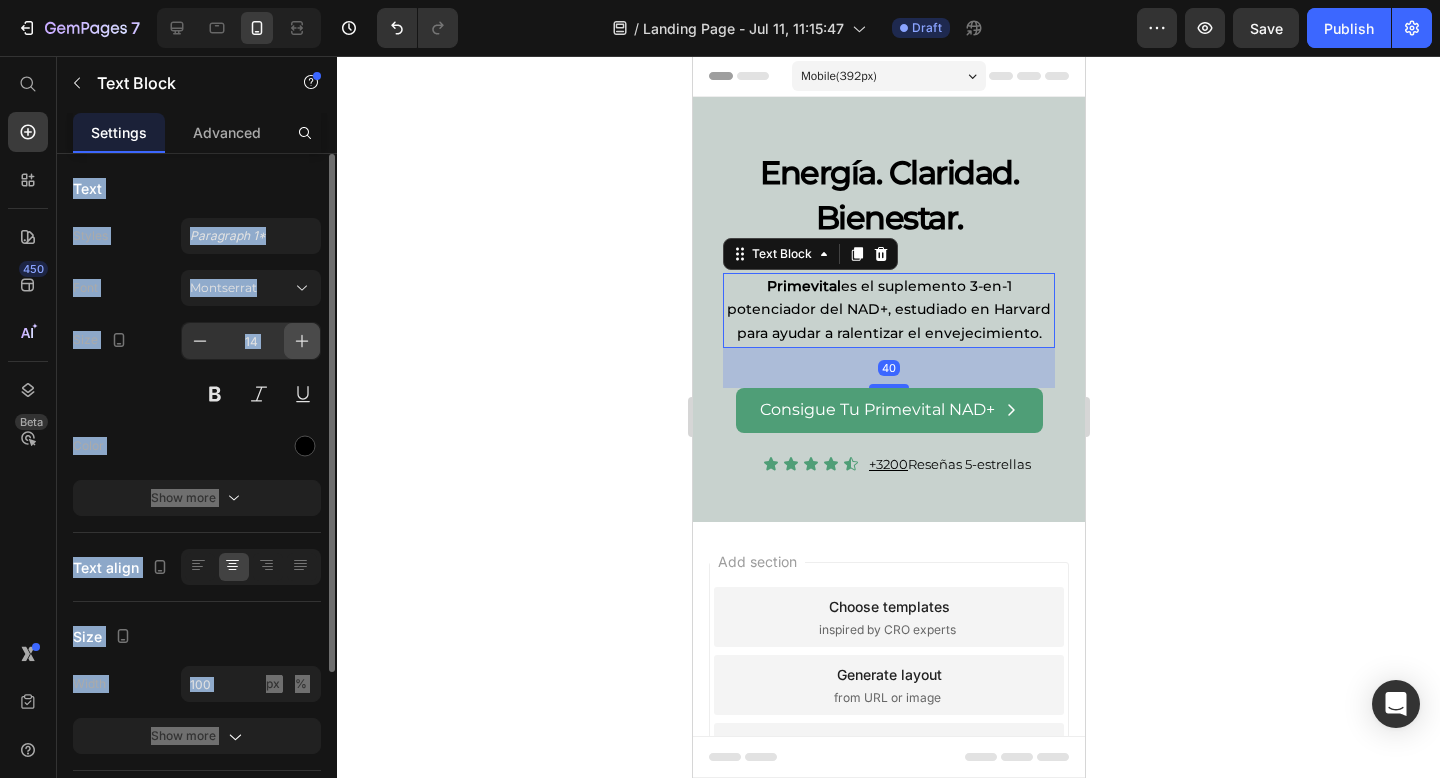 click 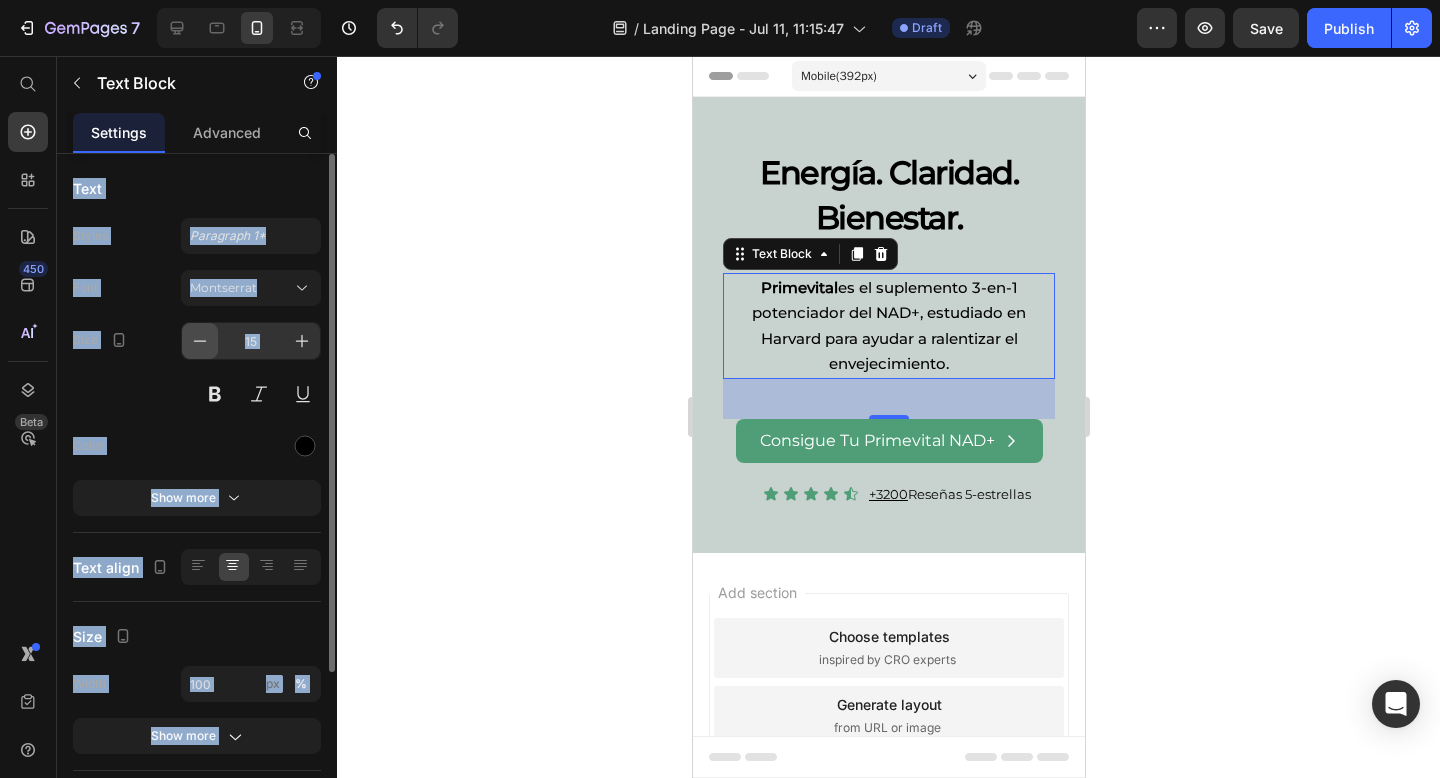click at bounding box center [200, 341] 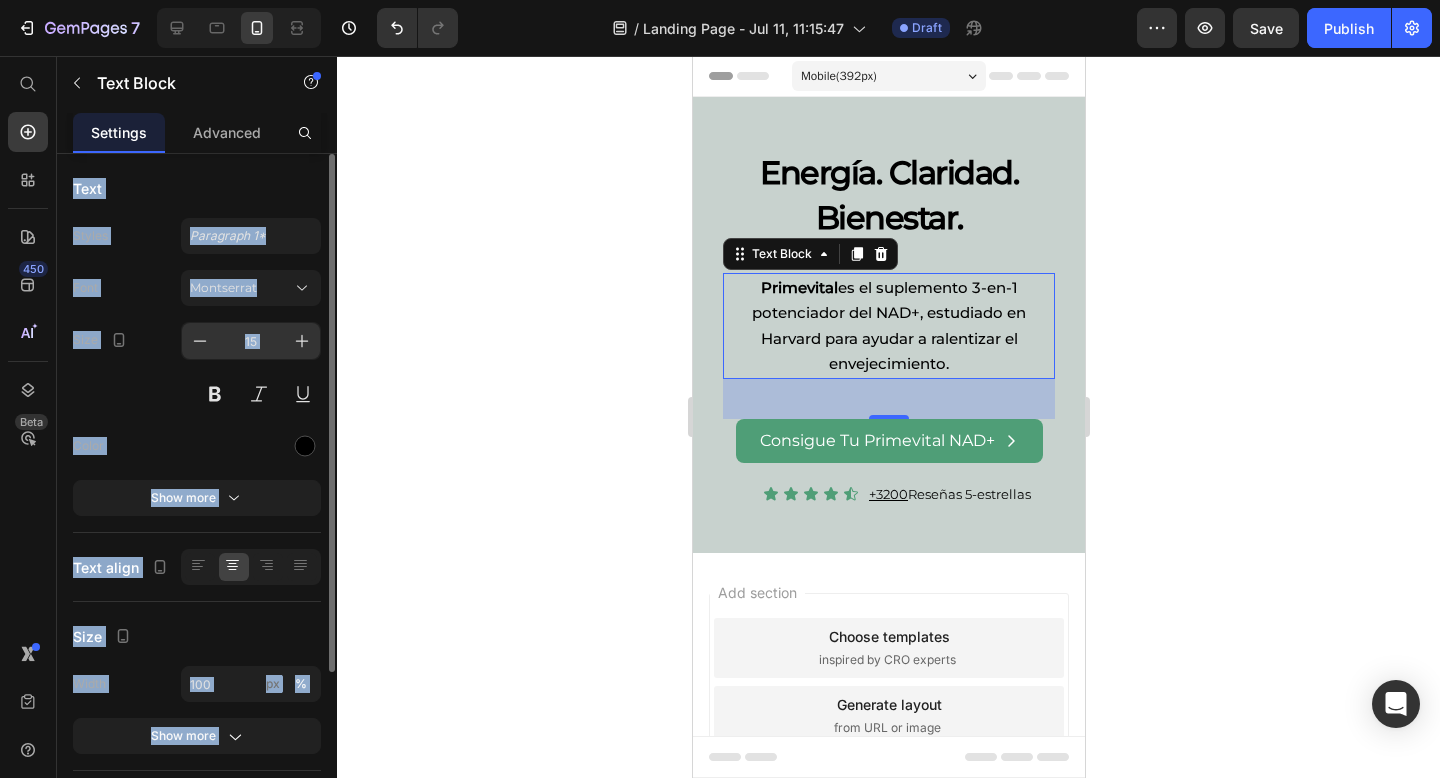 type on "14" 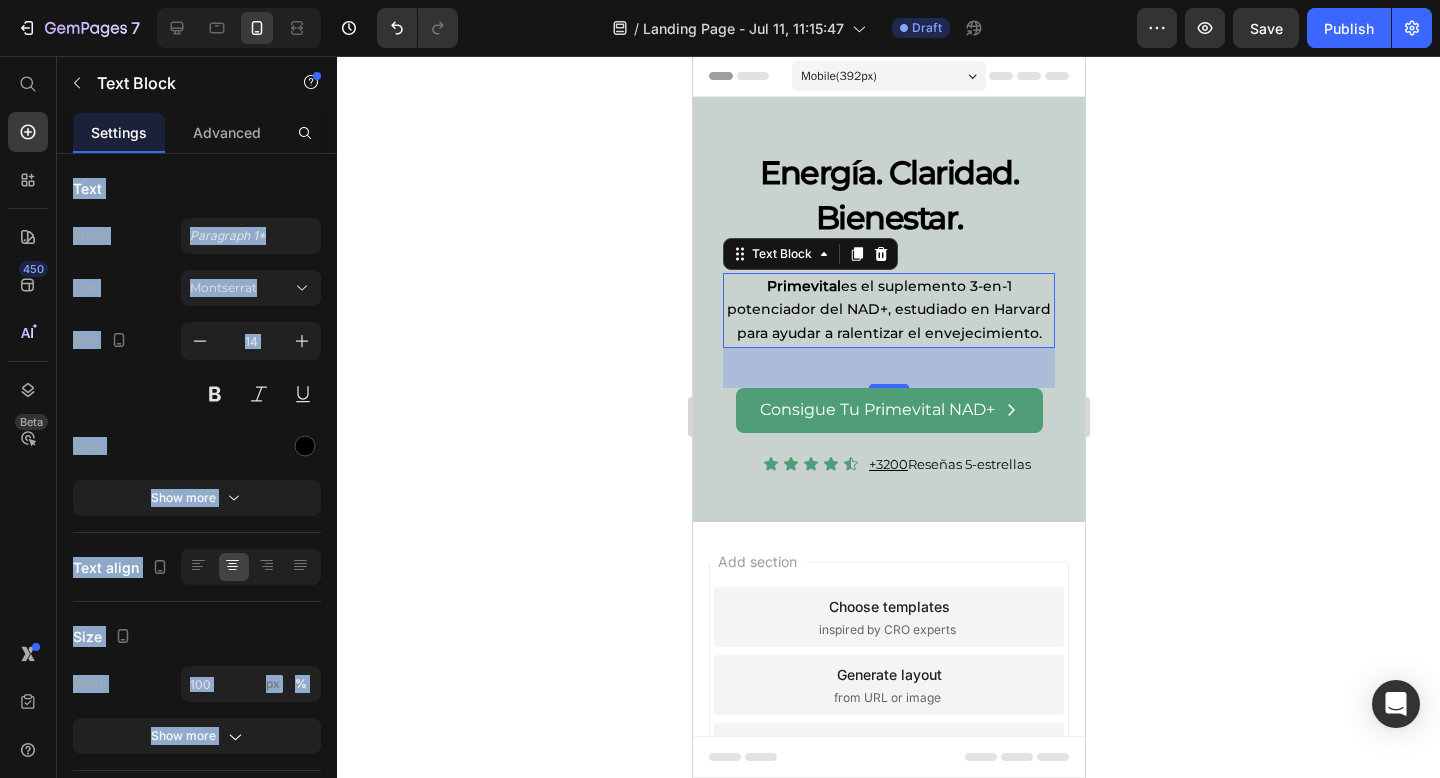 click 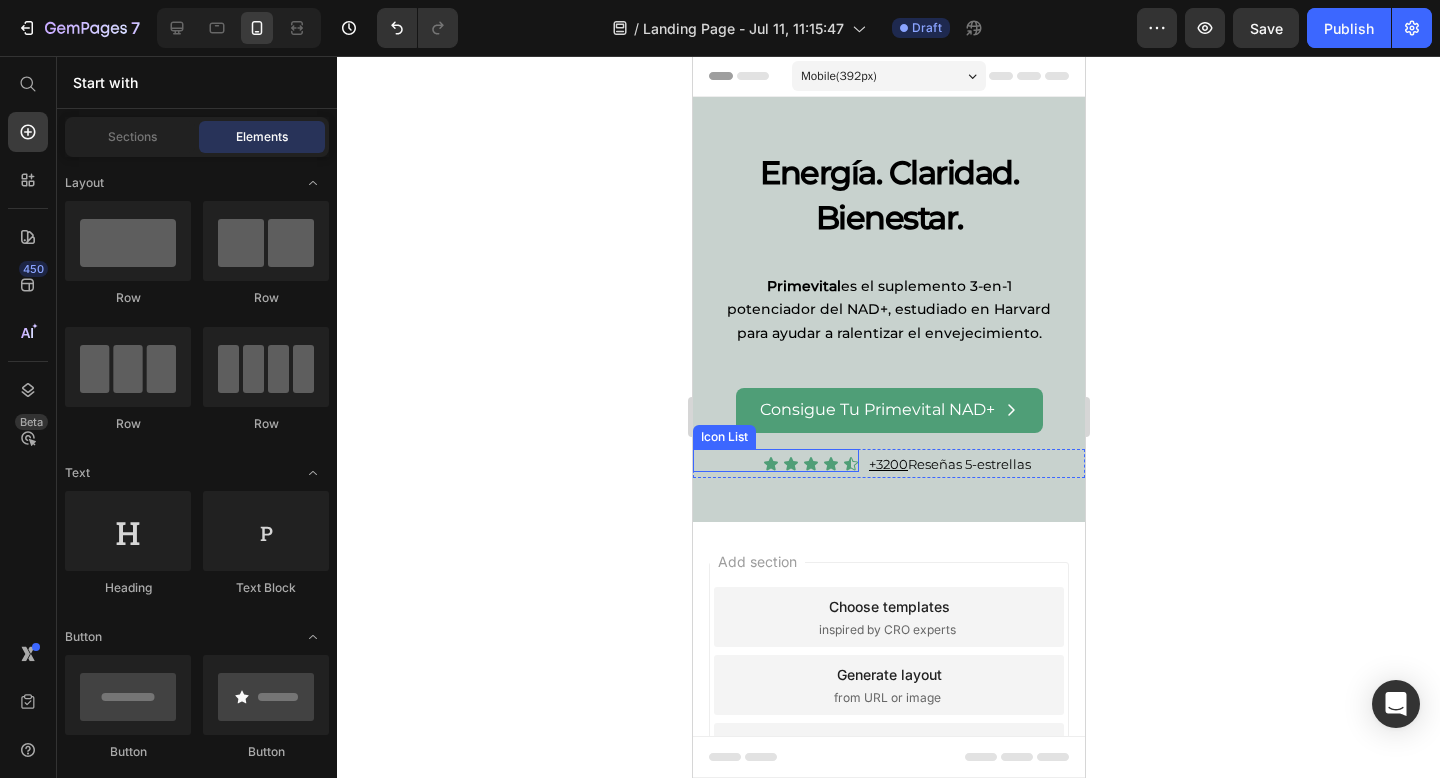 click on "Icon Icon Icon Icon Icon Icon List" at bounding box center (775, 460) 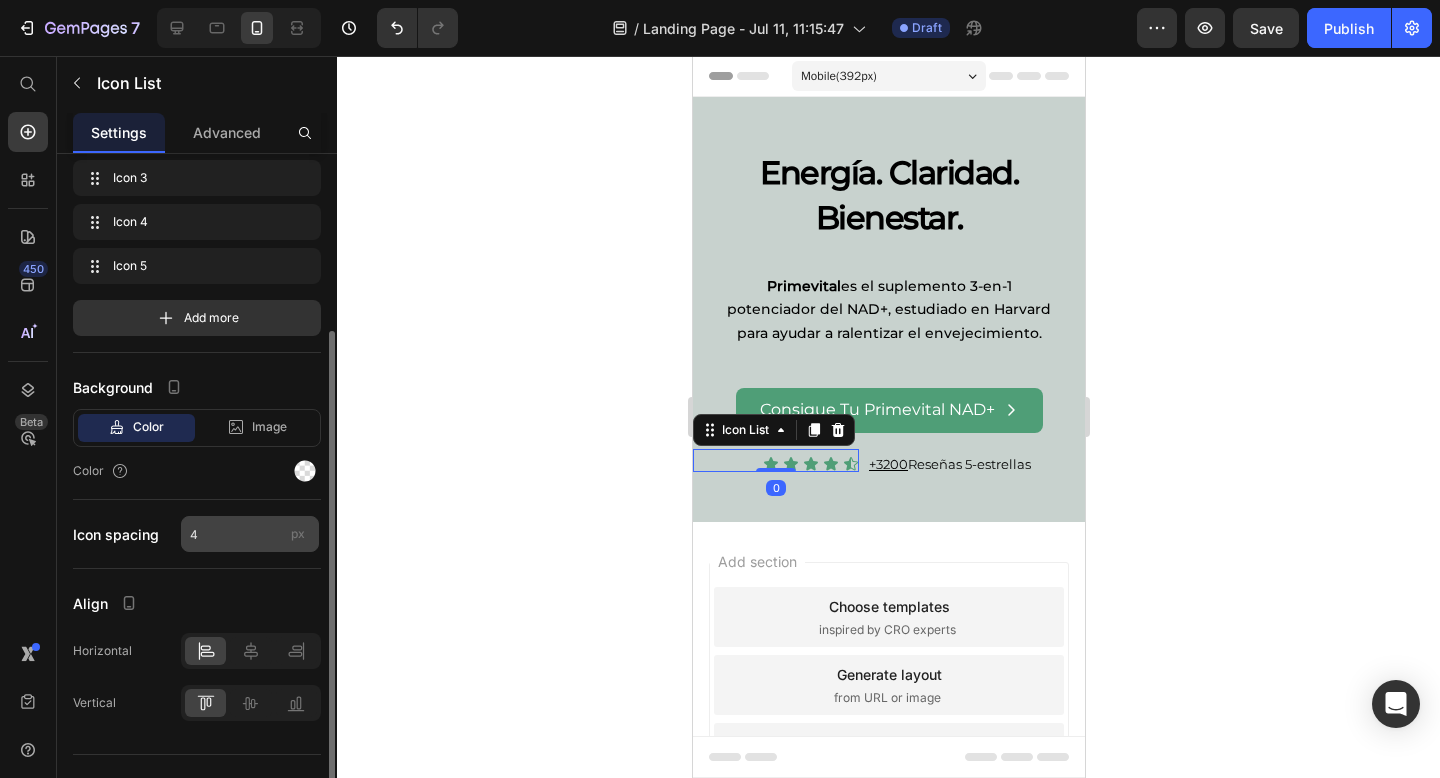 scroll, scrollTop: 180, scrollLeft: 0, axis: vertical 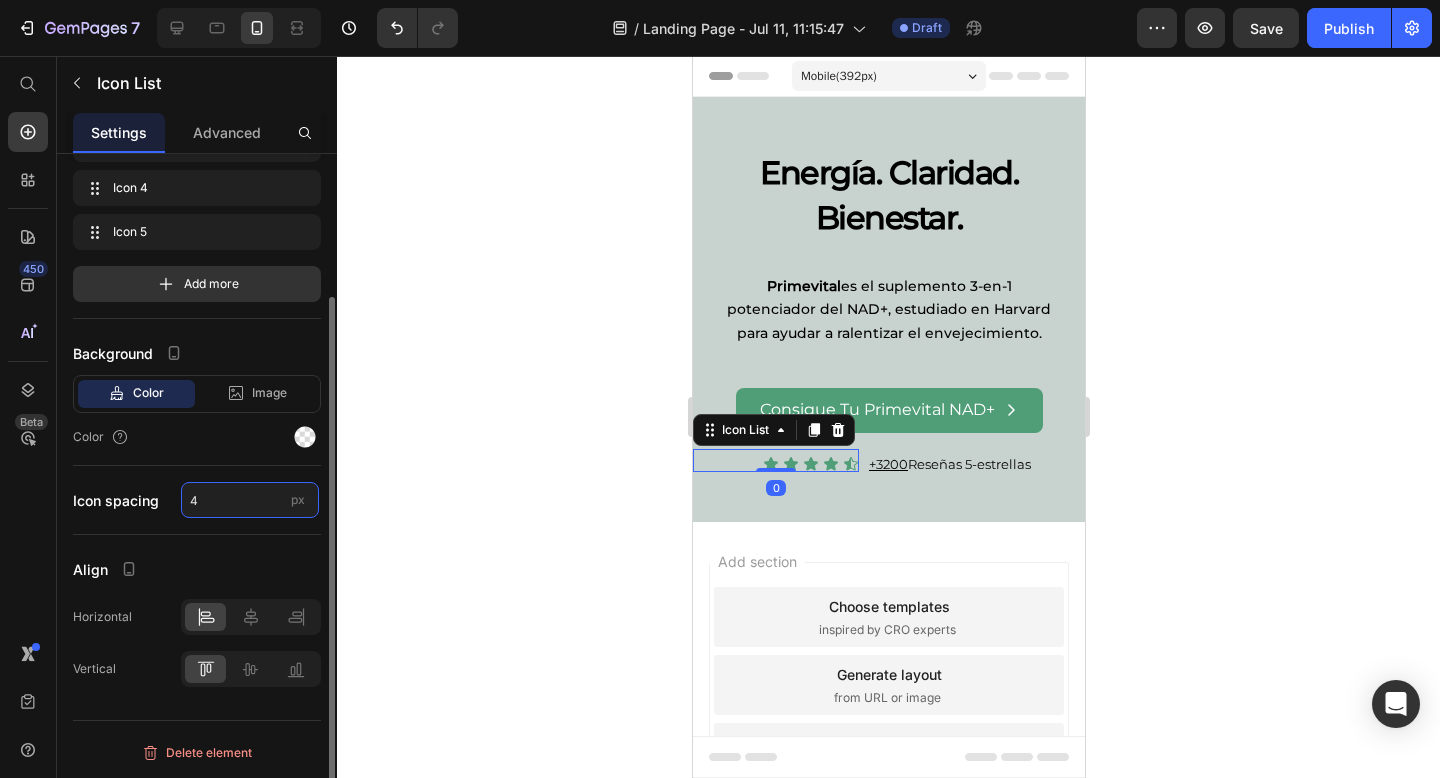 click on "4" at bounding box center [250, 500] 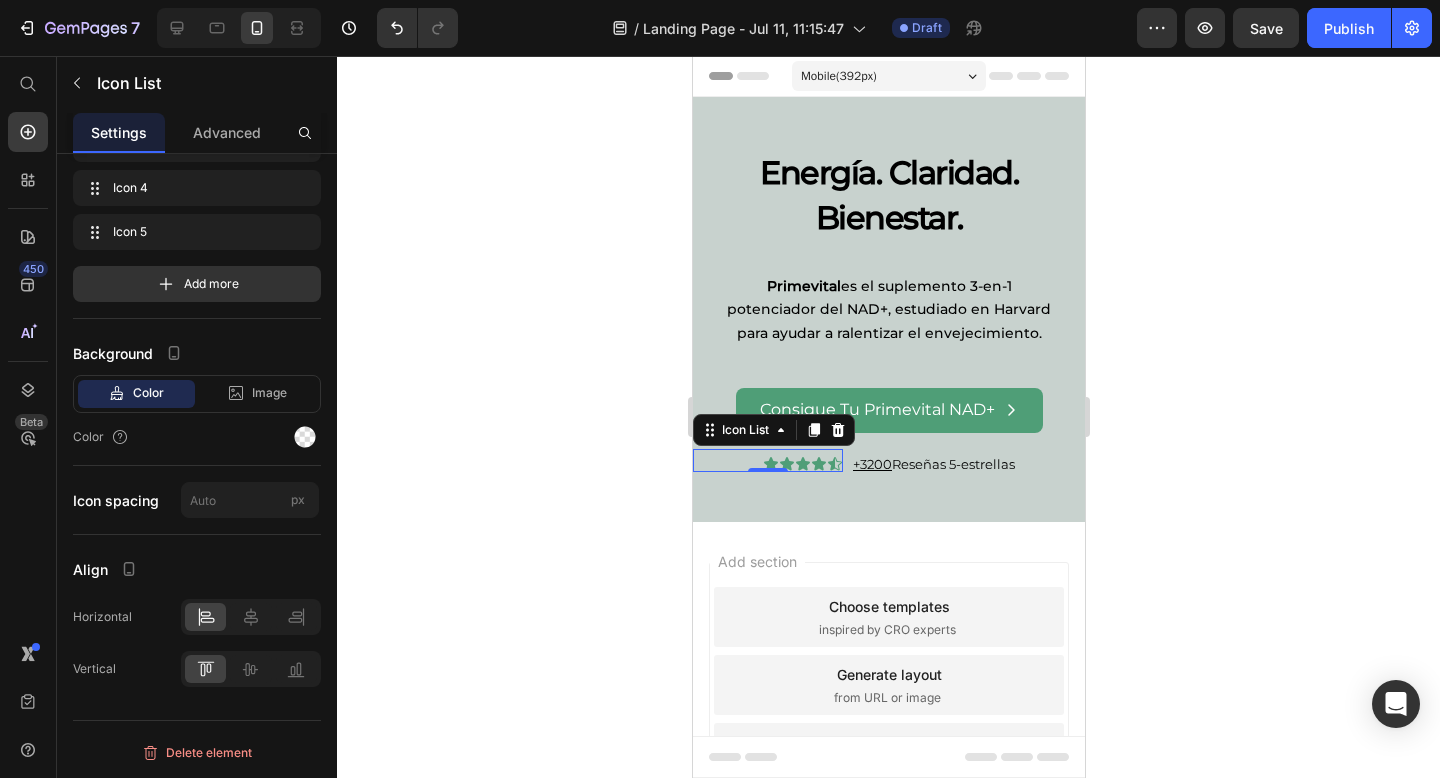 type on "4" 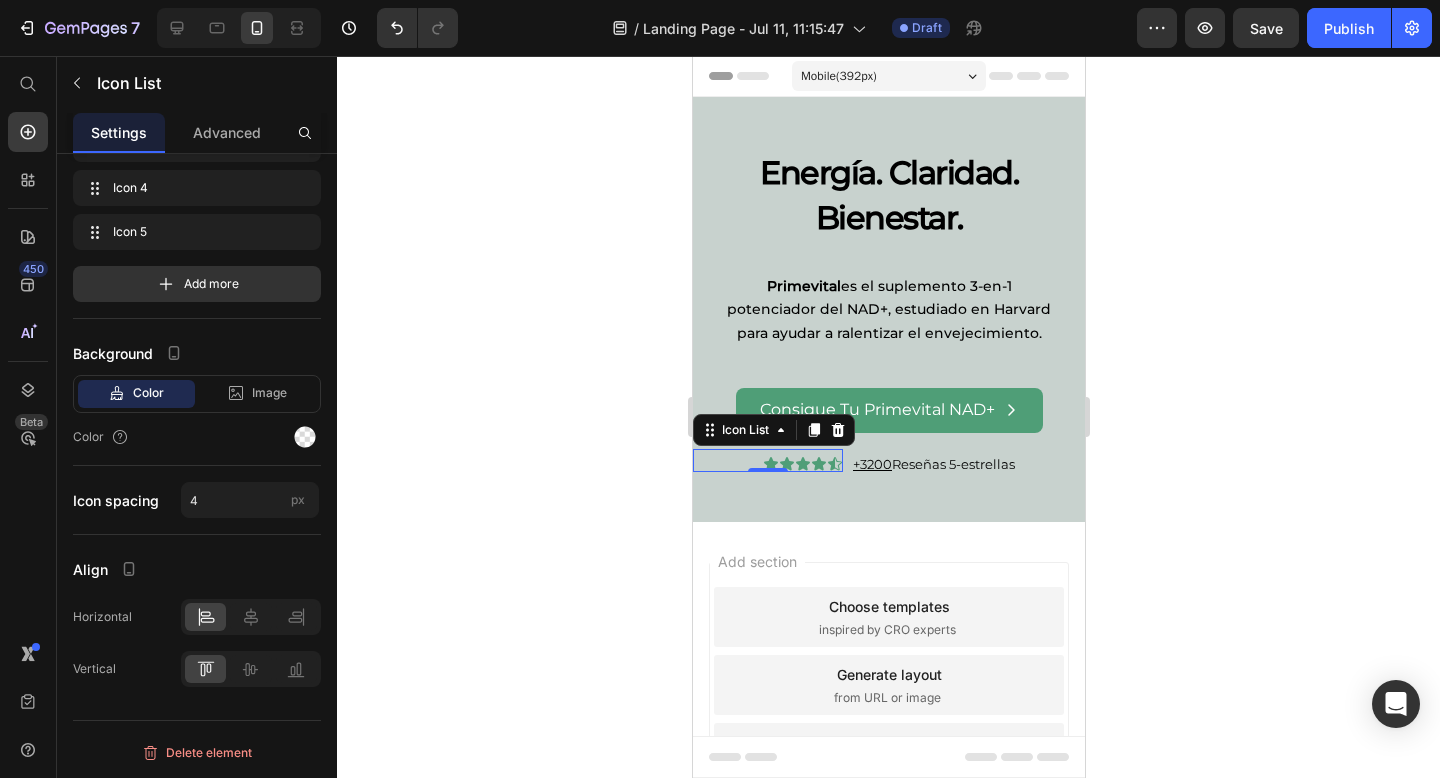 click 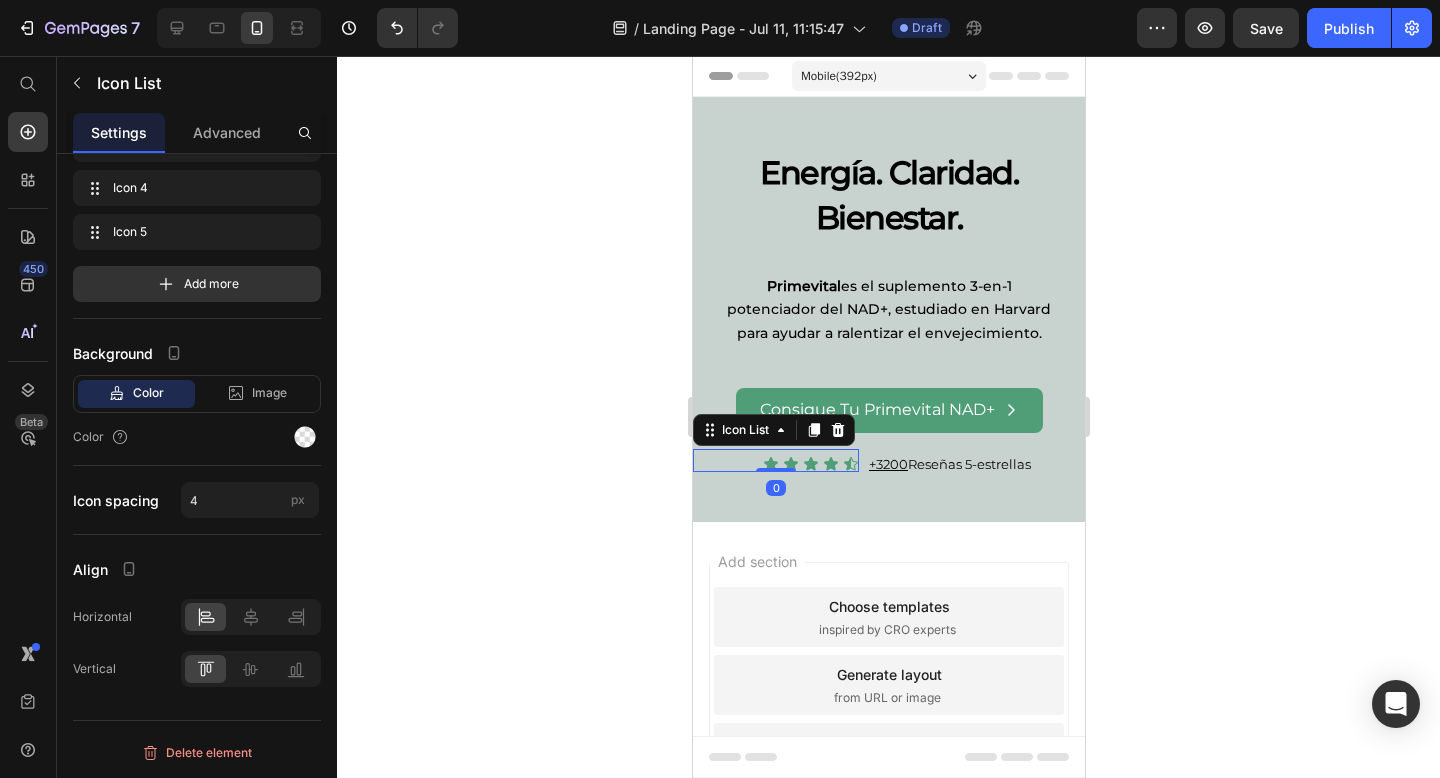 click on "Icon Icon Icon Icon Icon Icon List   0" at bounding box center [775, 460] 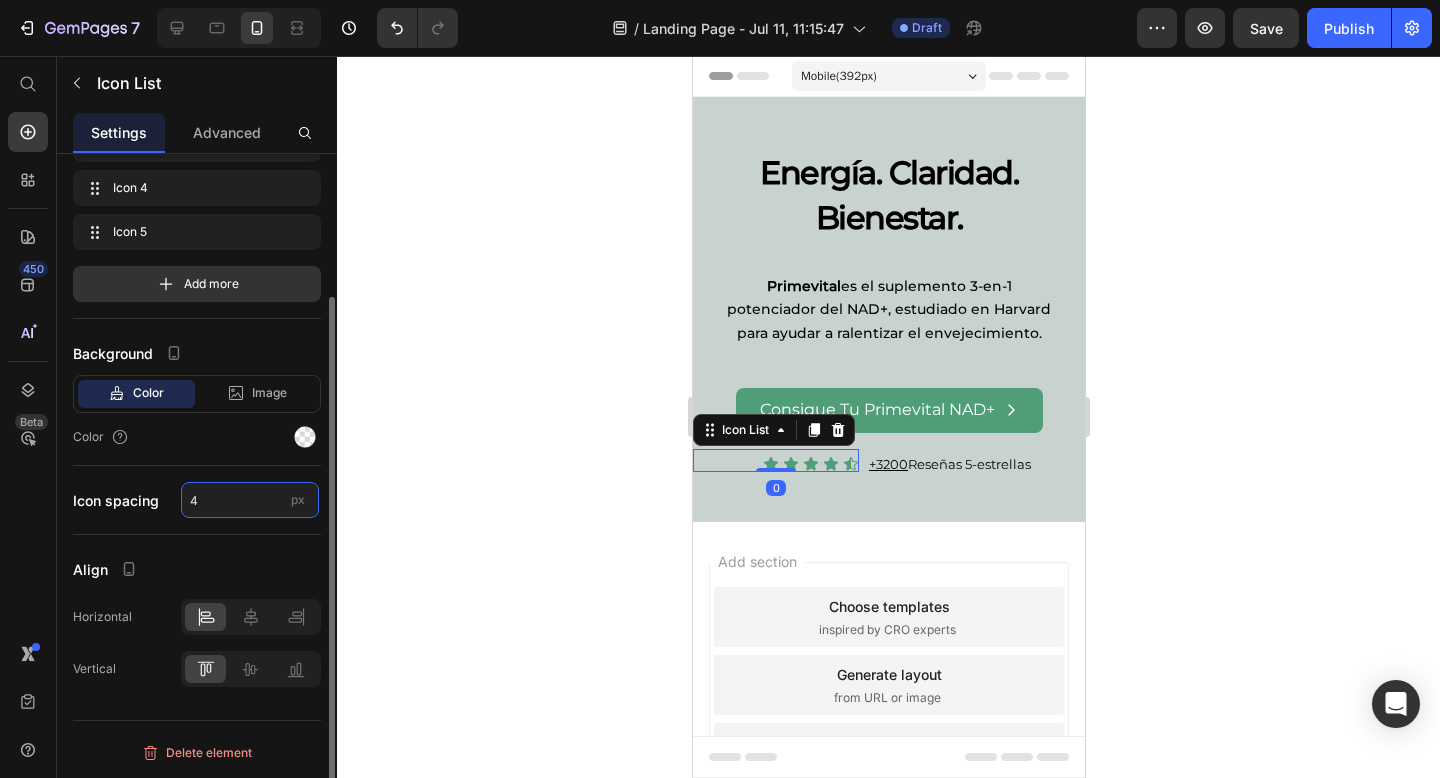 click on "4" at bounding box center [250, 500] 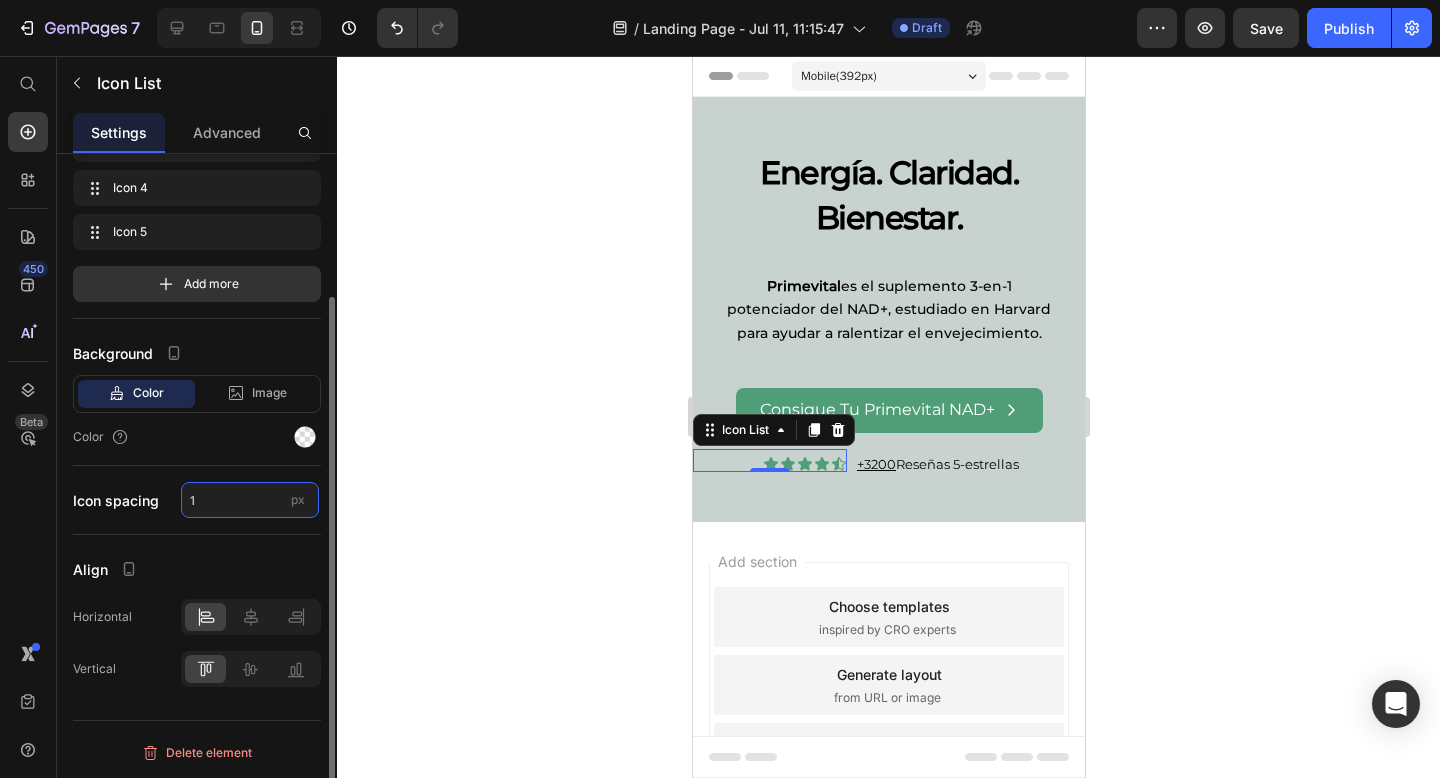type on "1" 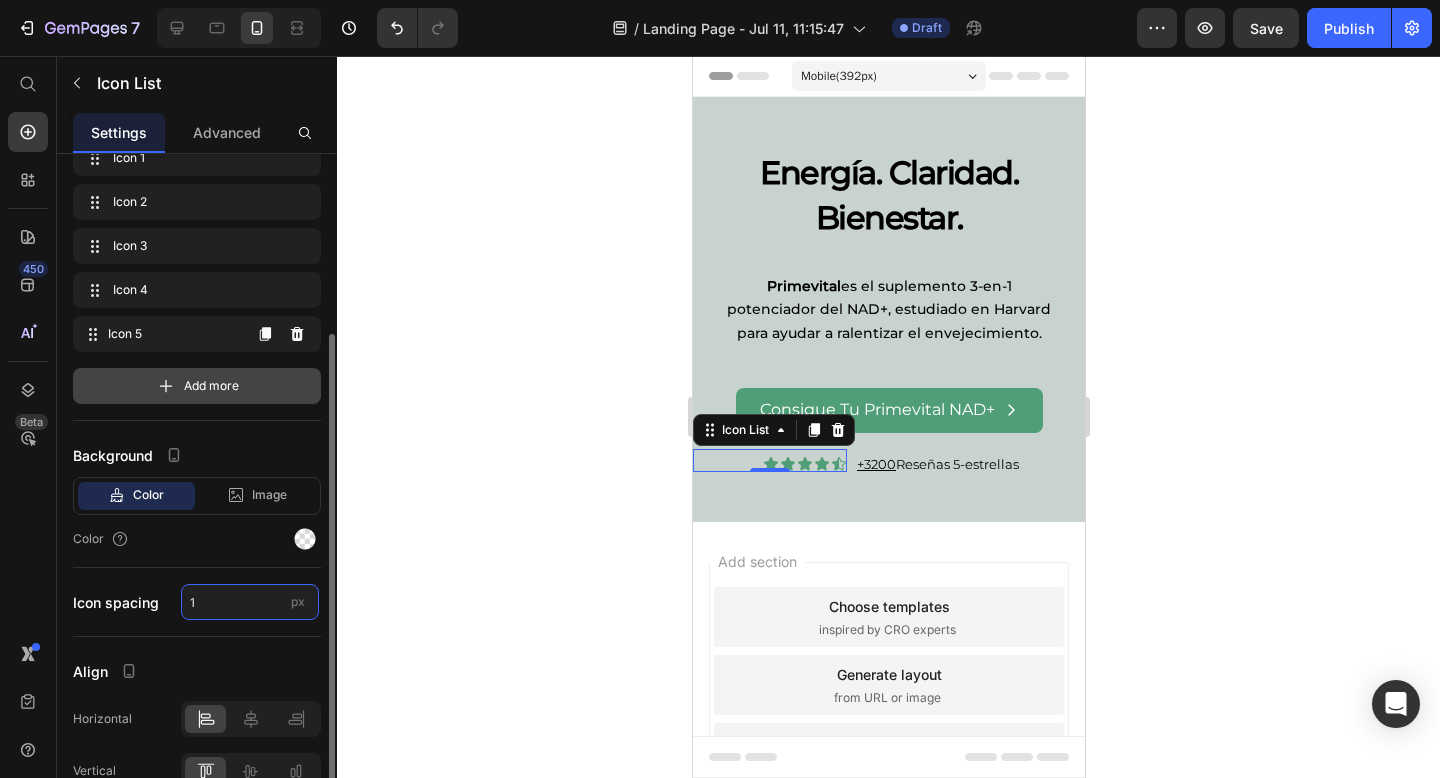scroll, scrollTop: 0, scrollLeft: 0, axis: both 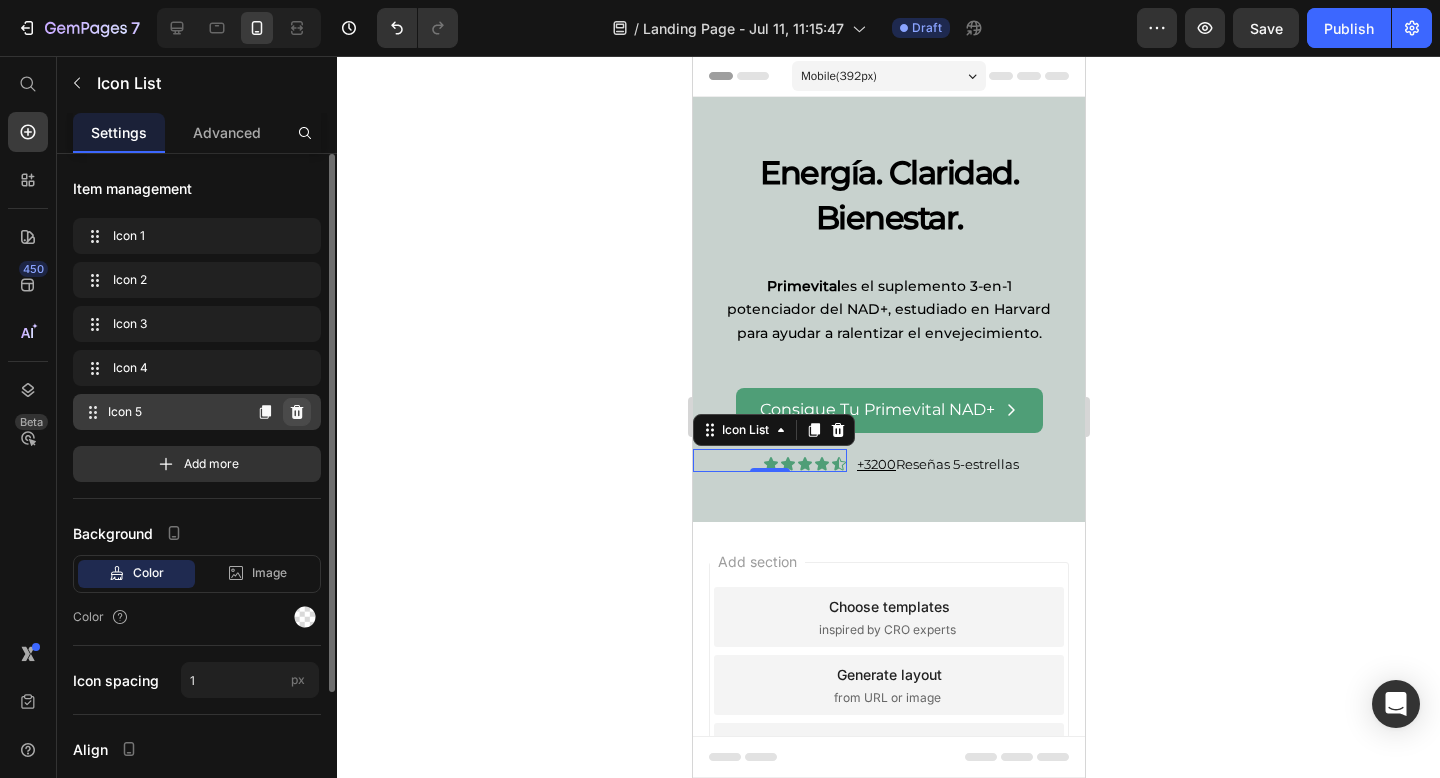 click 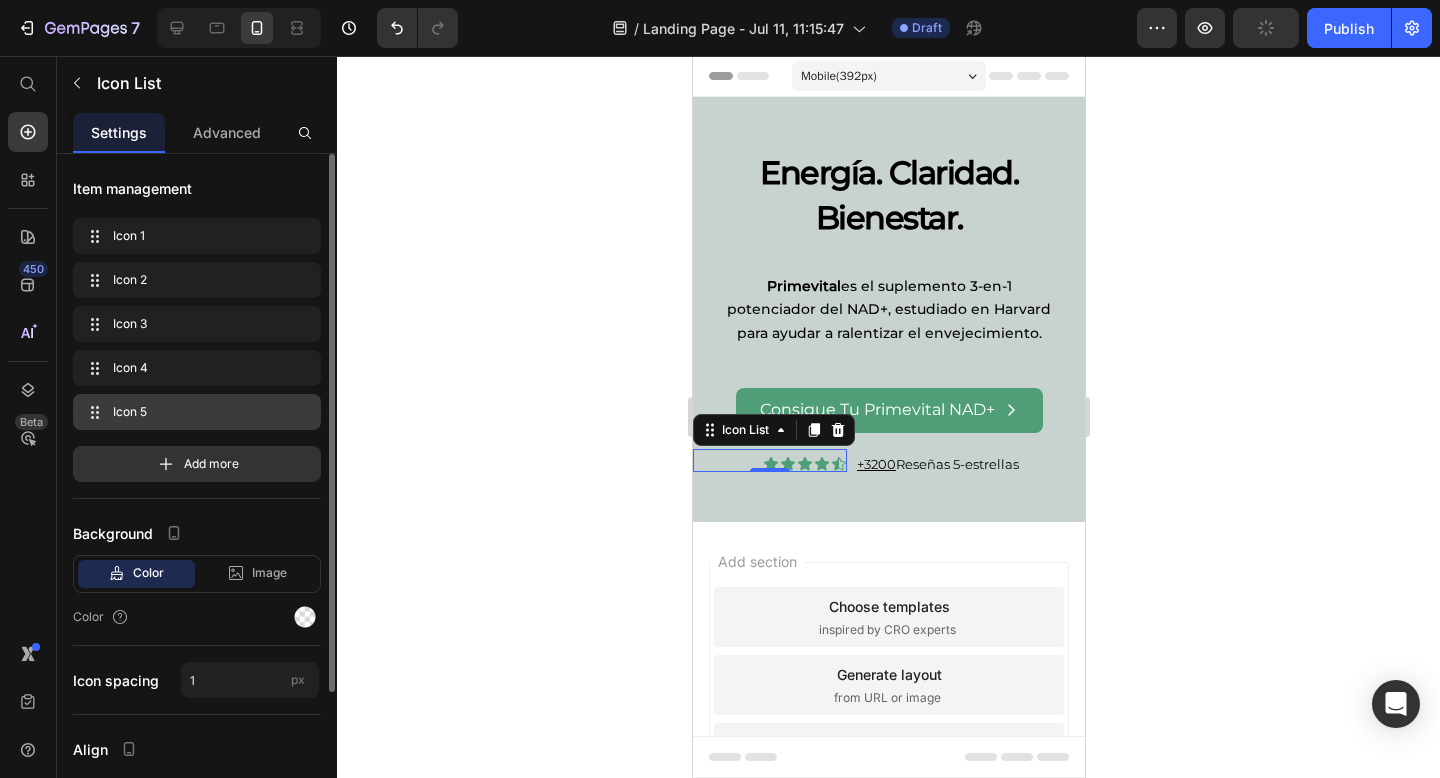 click 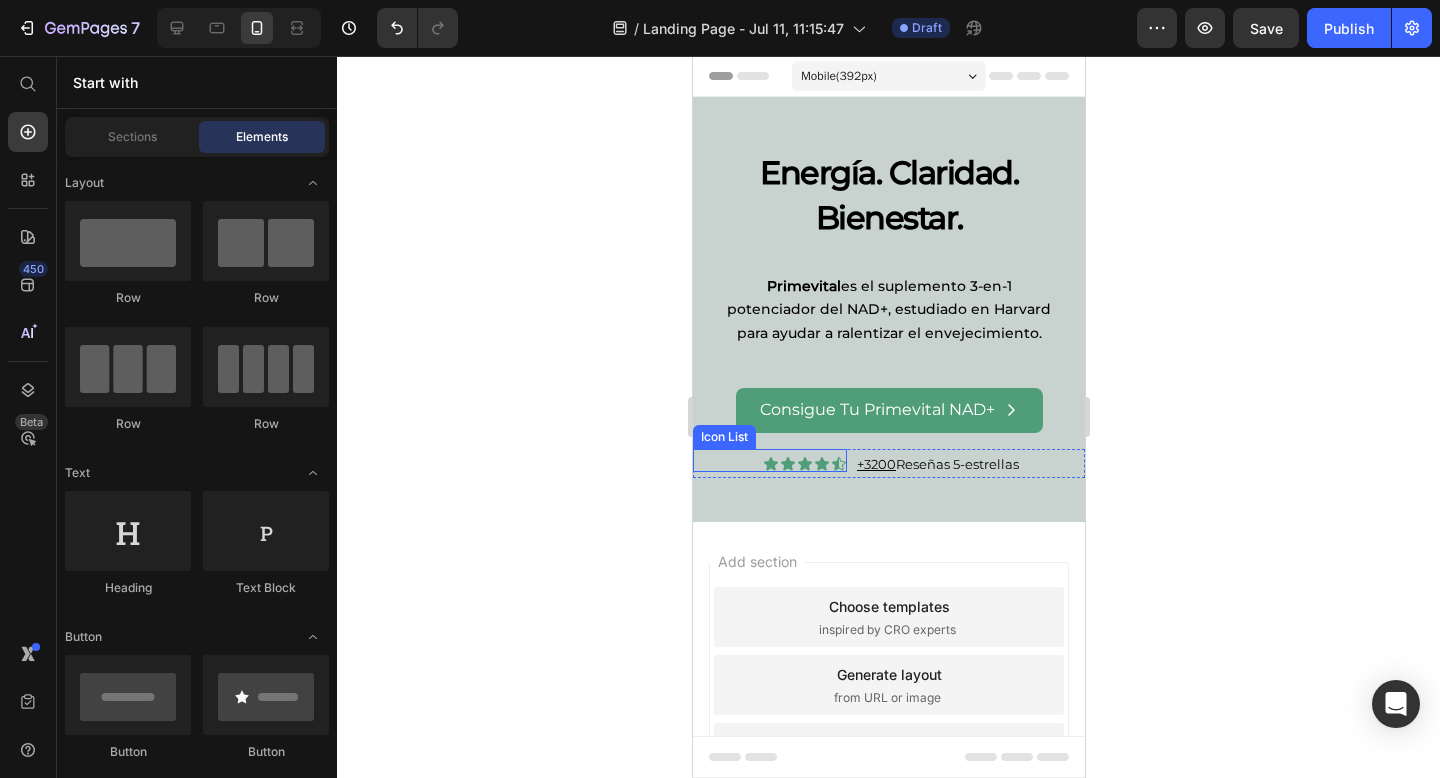click on "Icon Icon Icon Icon Icon Icon List" at bounding box center (769, 460) 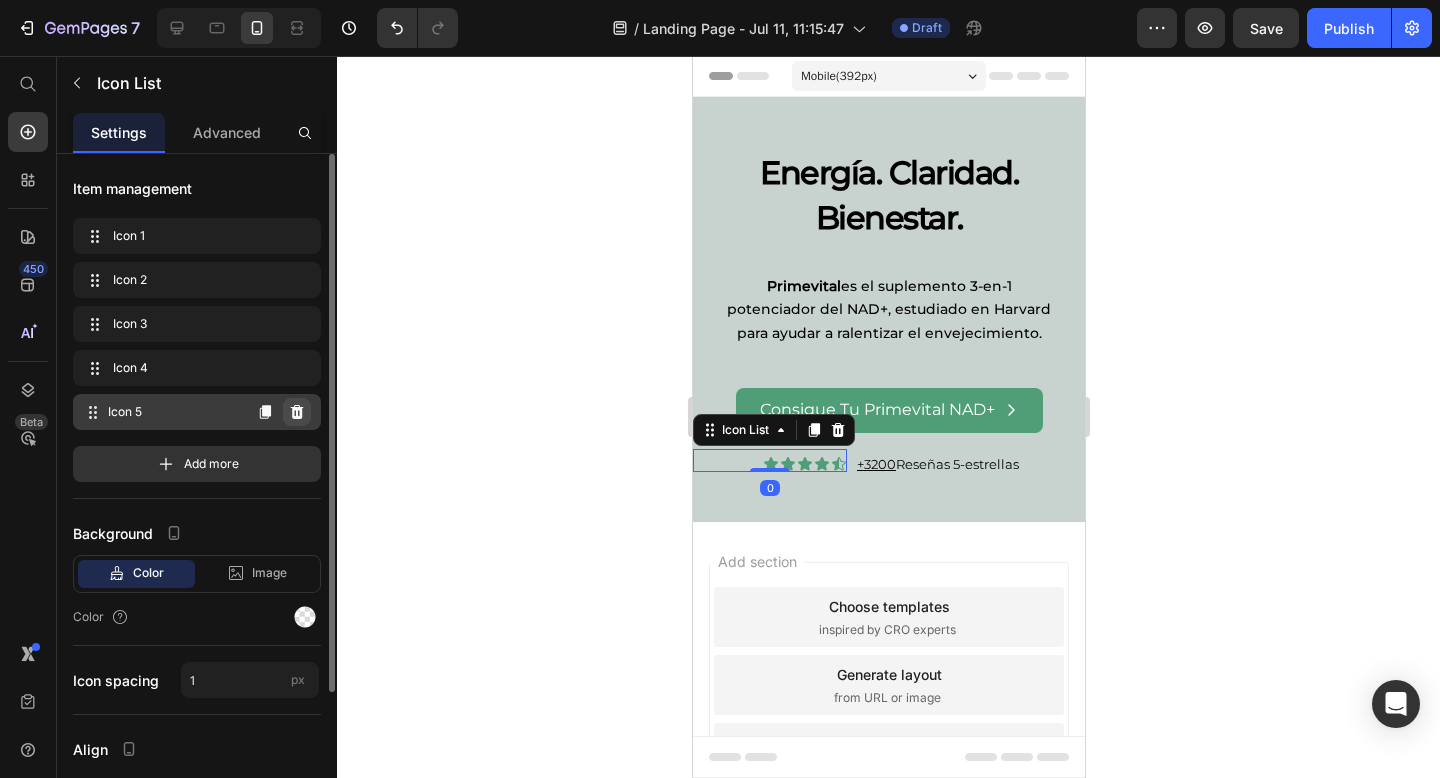 click 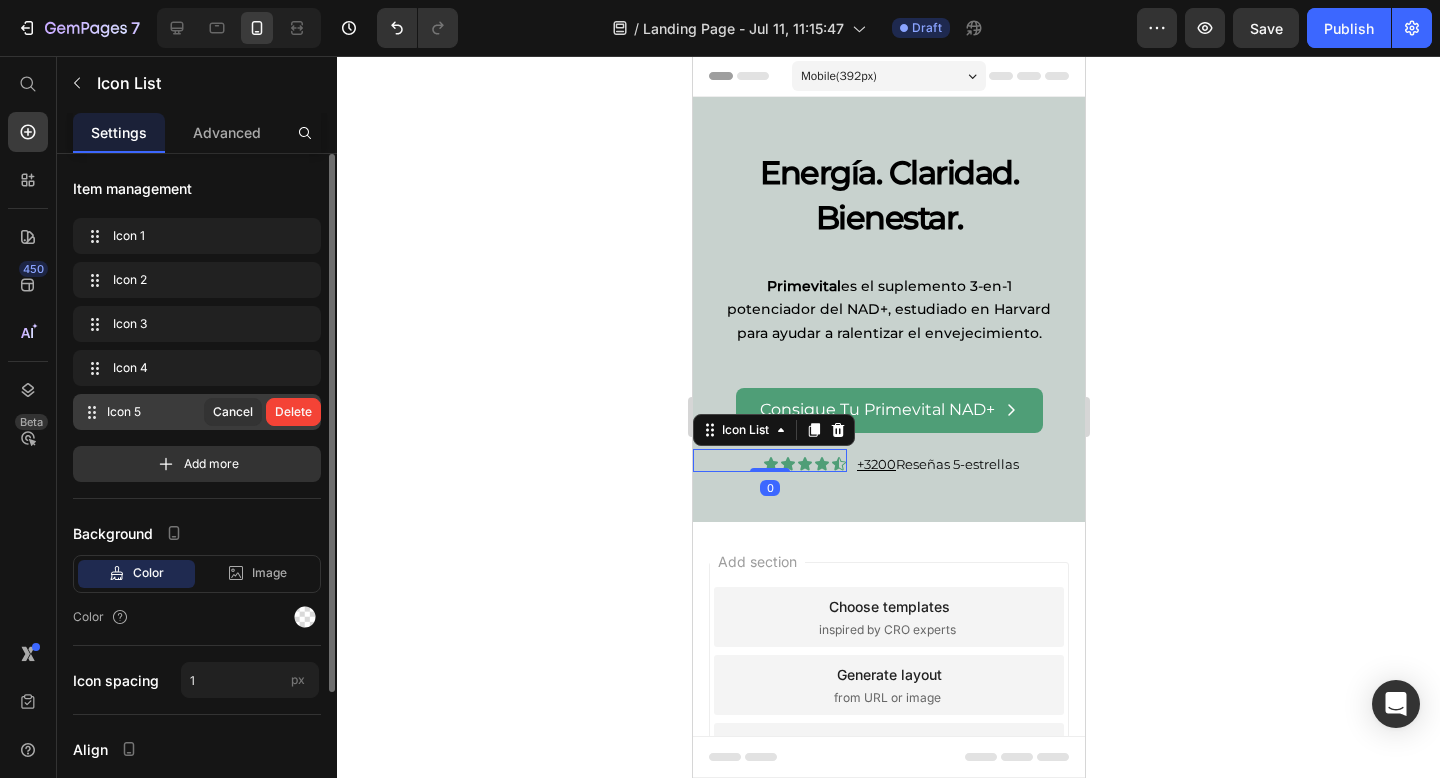 click on "Delete" at bounding box center [293, 412] 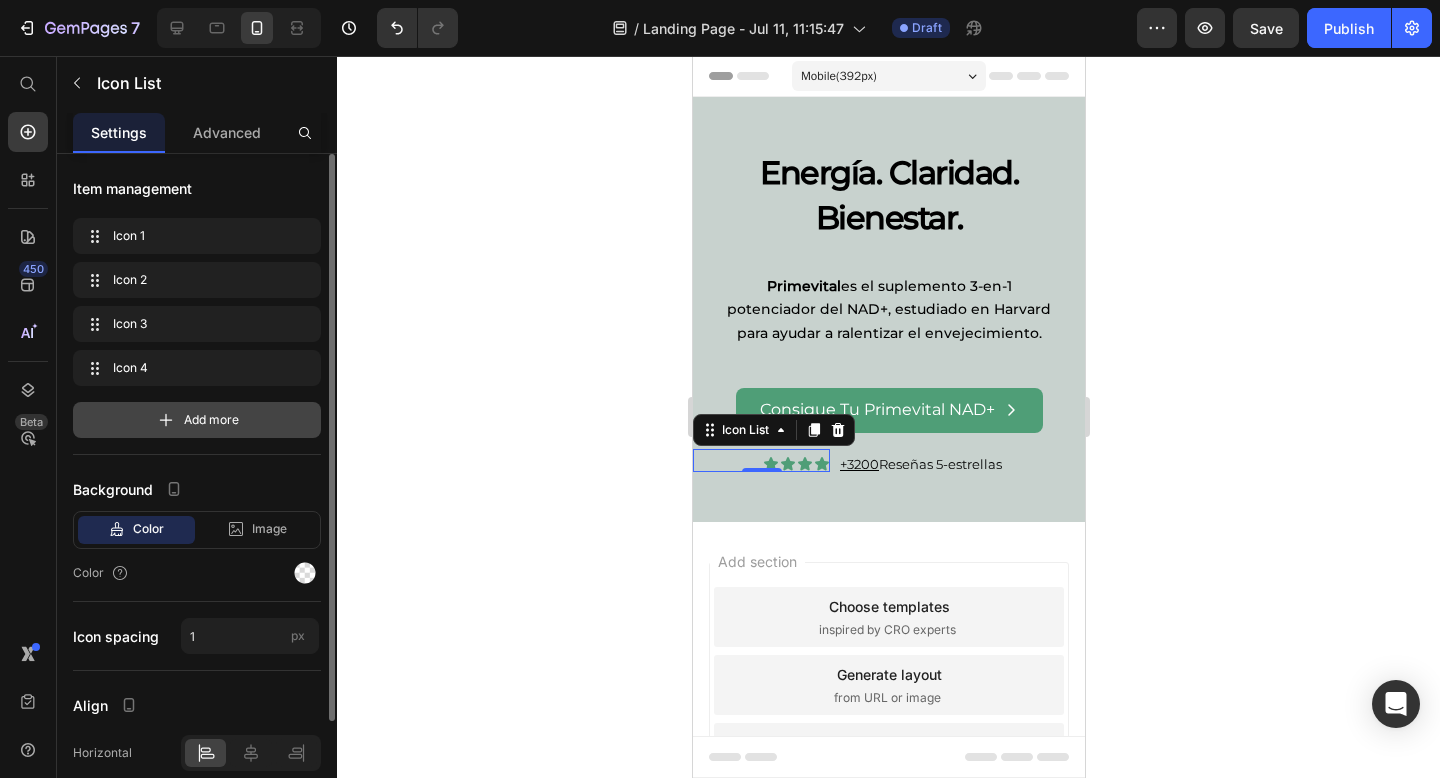 click on "Add more" at bounding box center [211, 420] 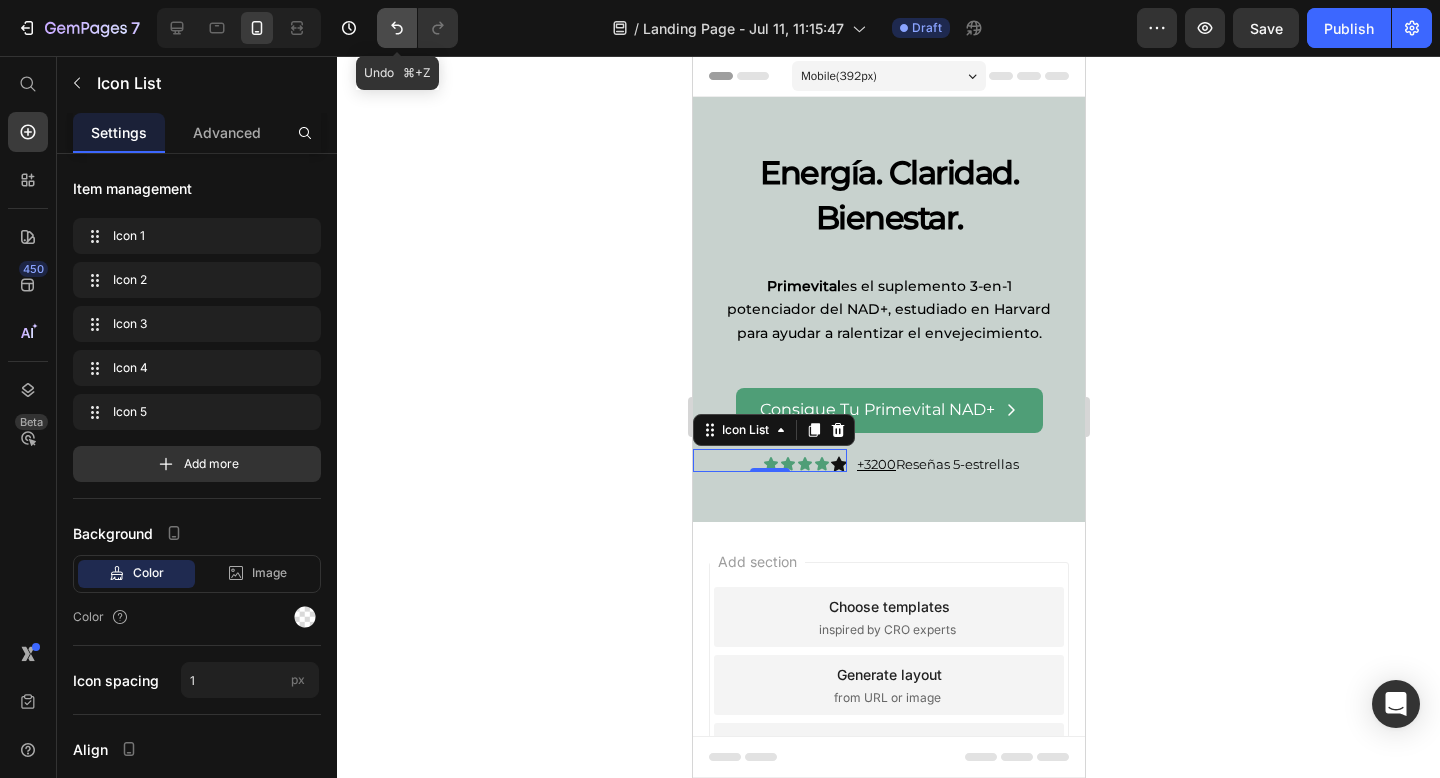 click 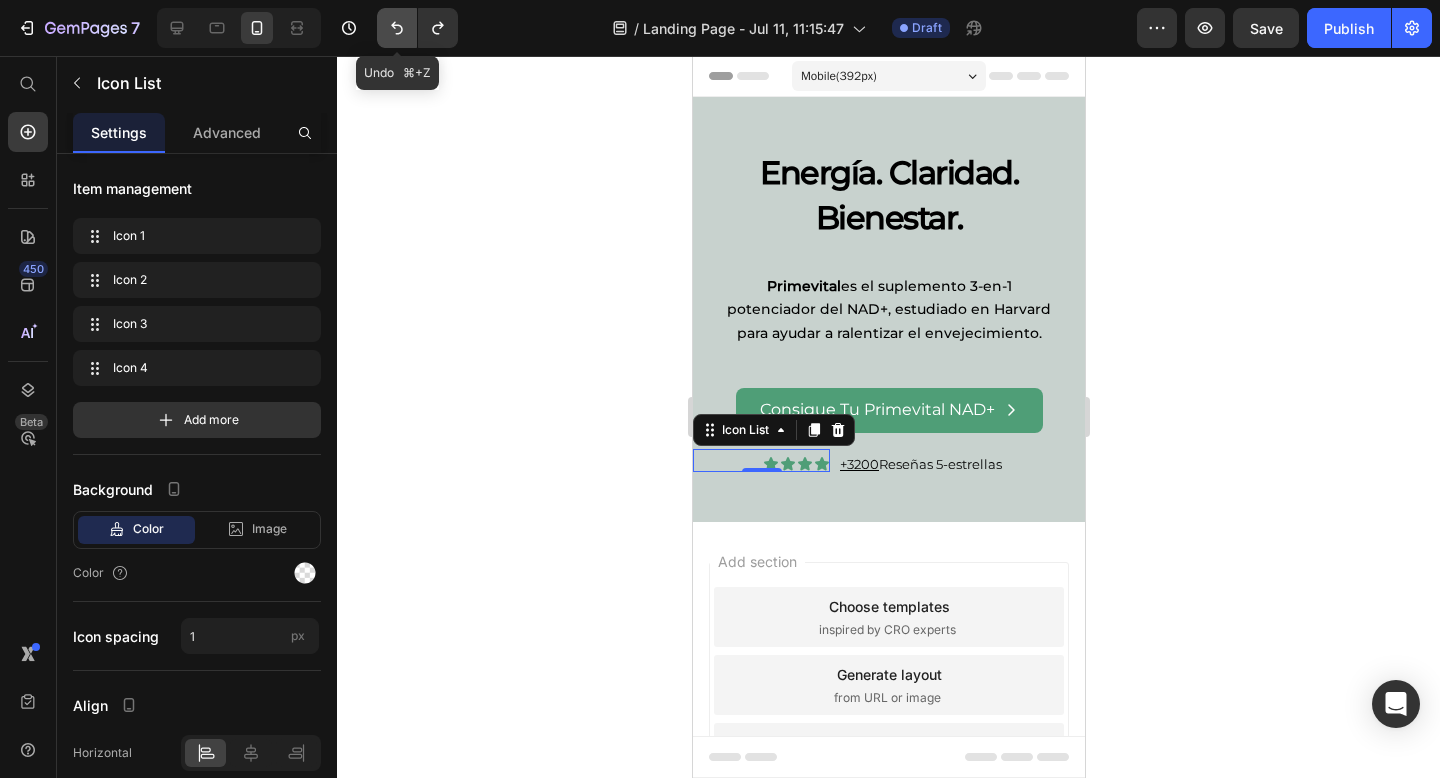 click 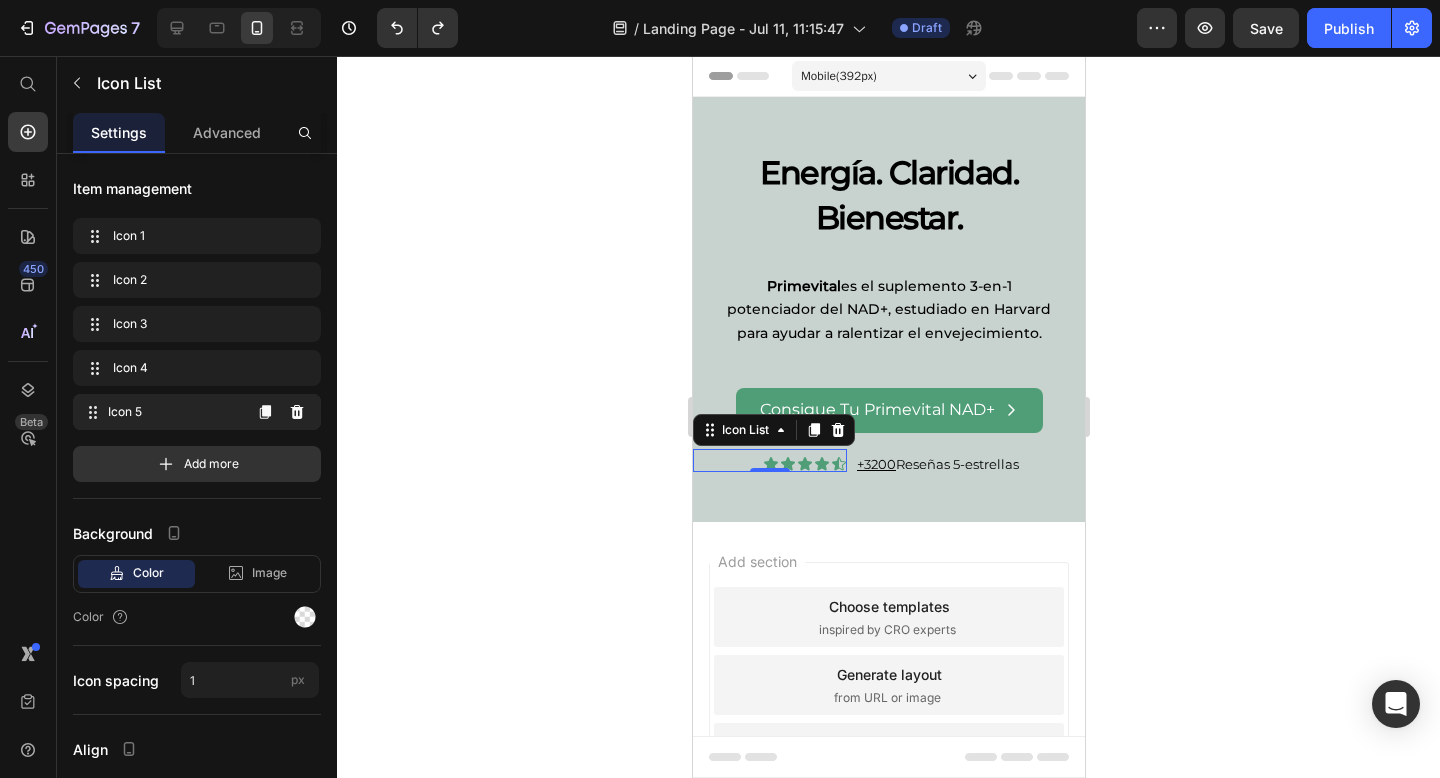 click on "Icon 5" at bounding box center [174, 412] 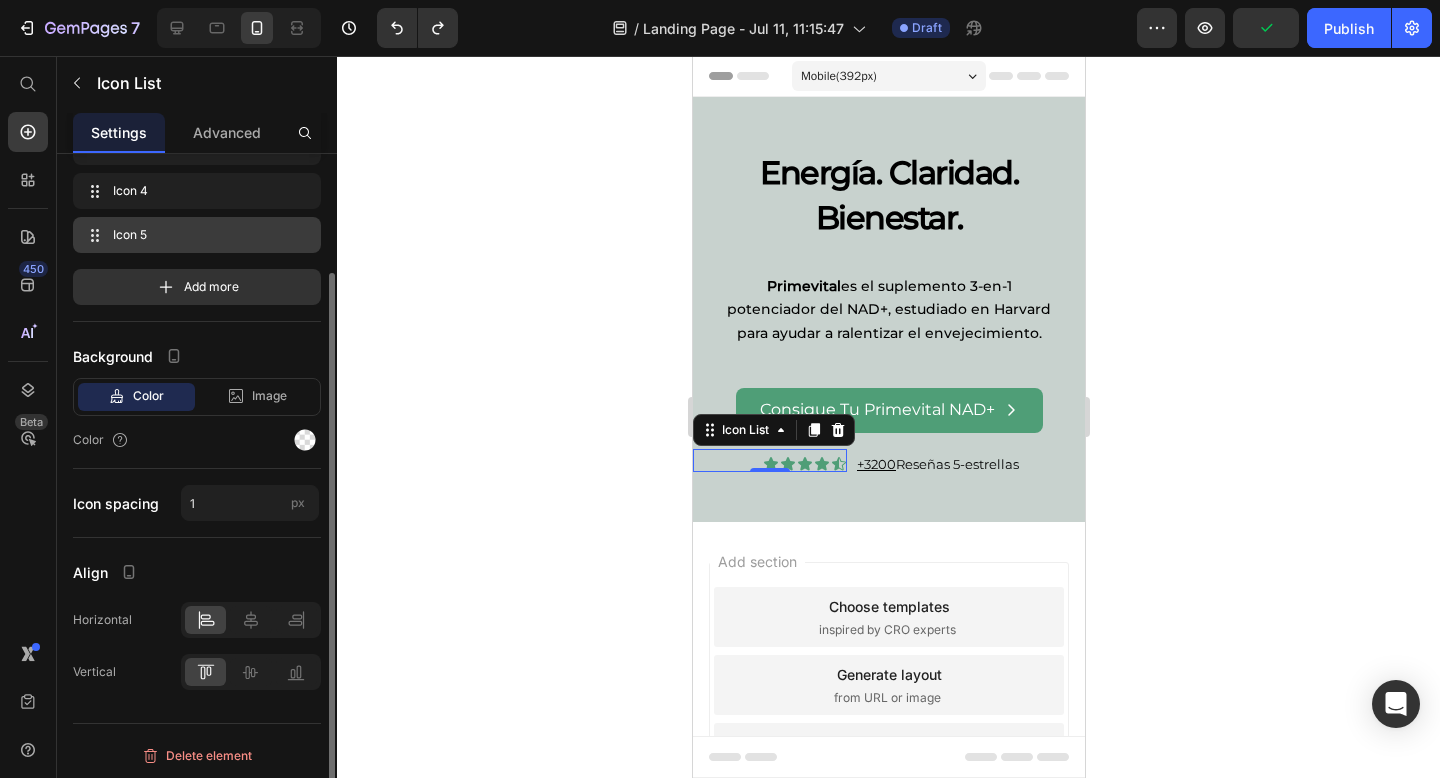 scroll, scrollTop: 180, scrollLeft: 0, axis: vertical 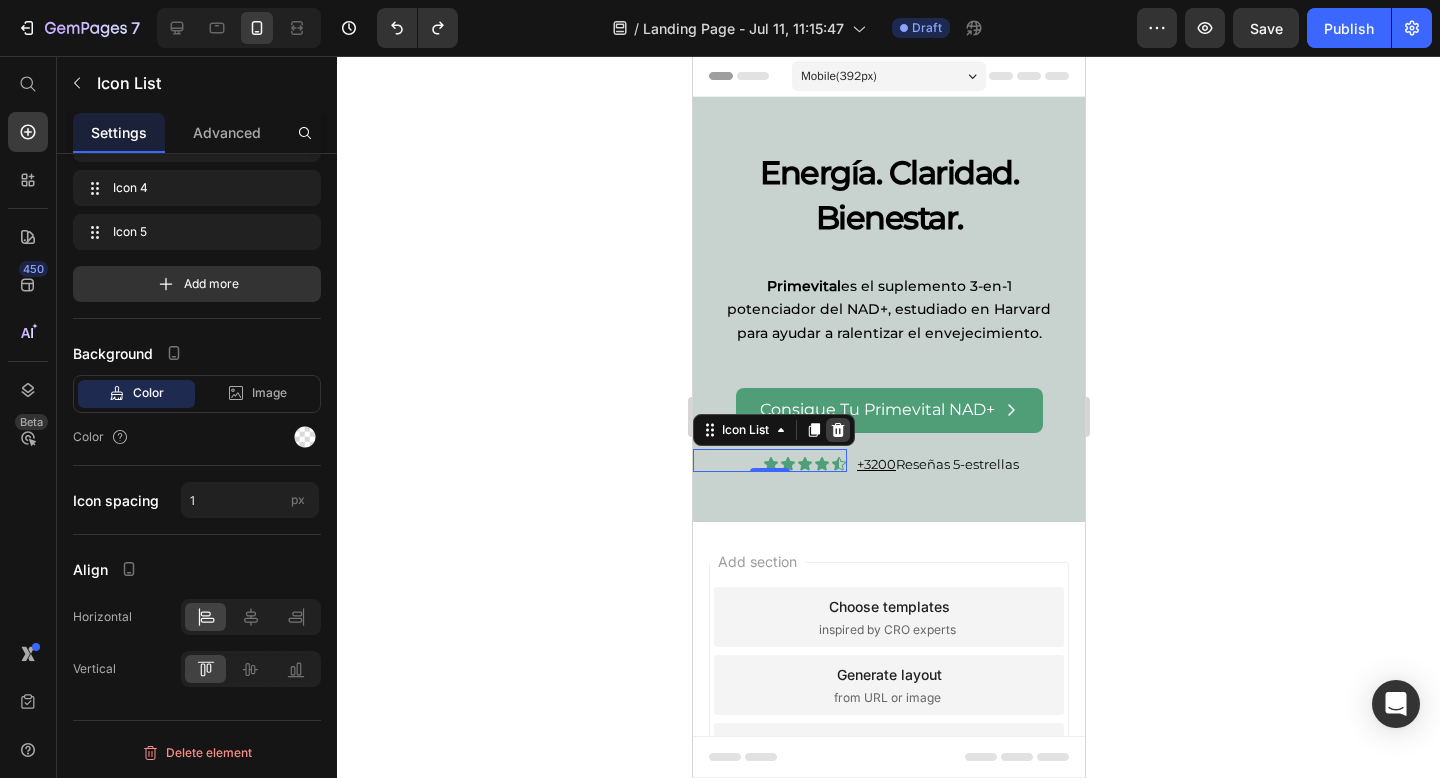 click 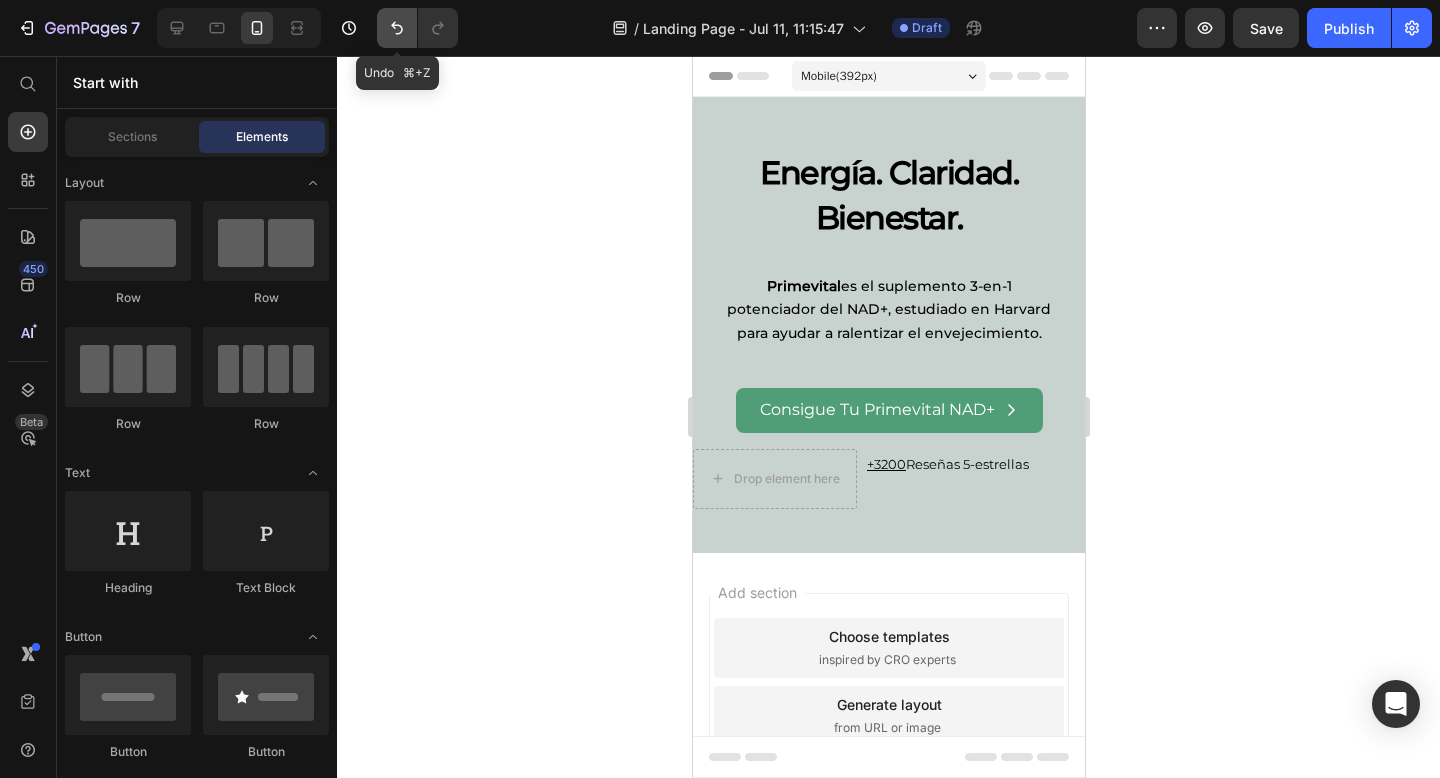 click 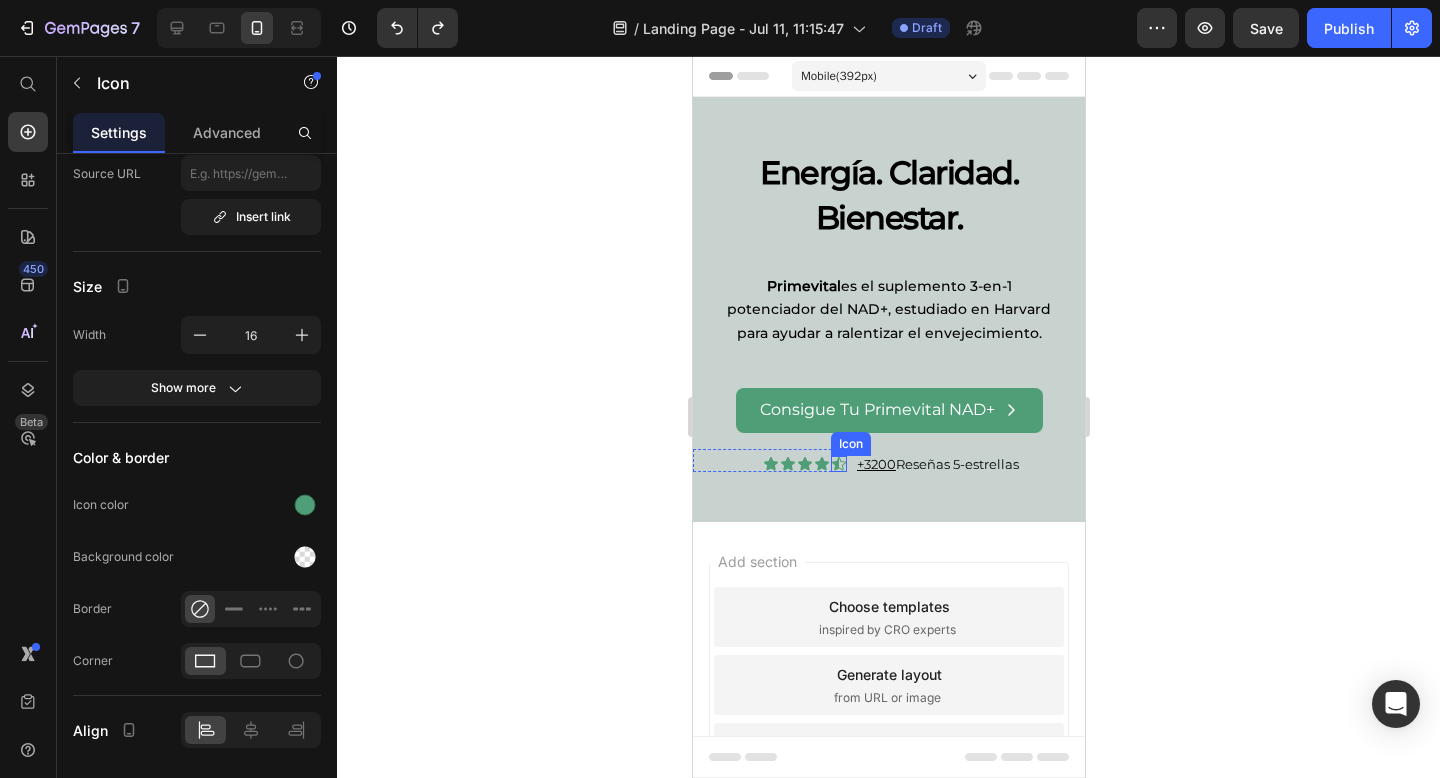 click 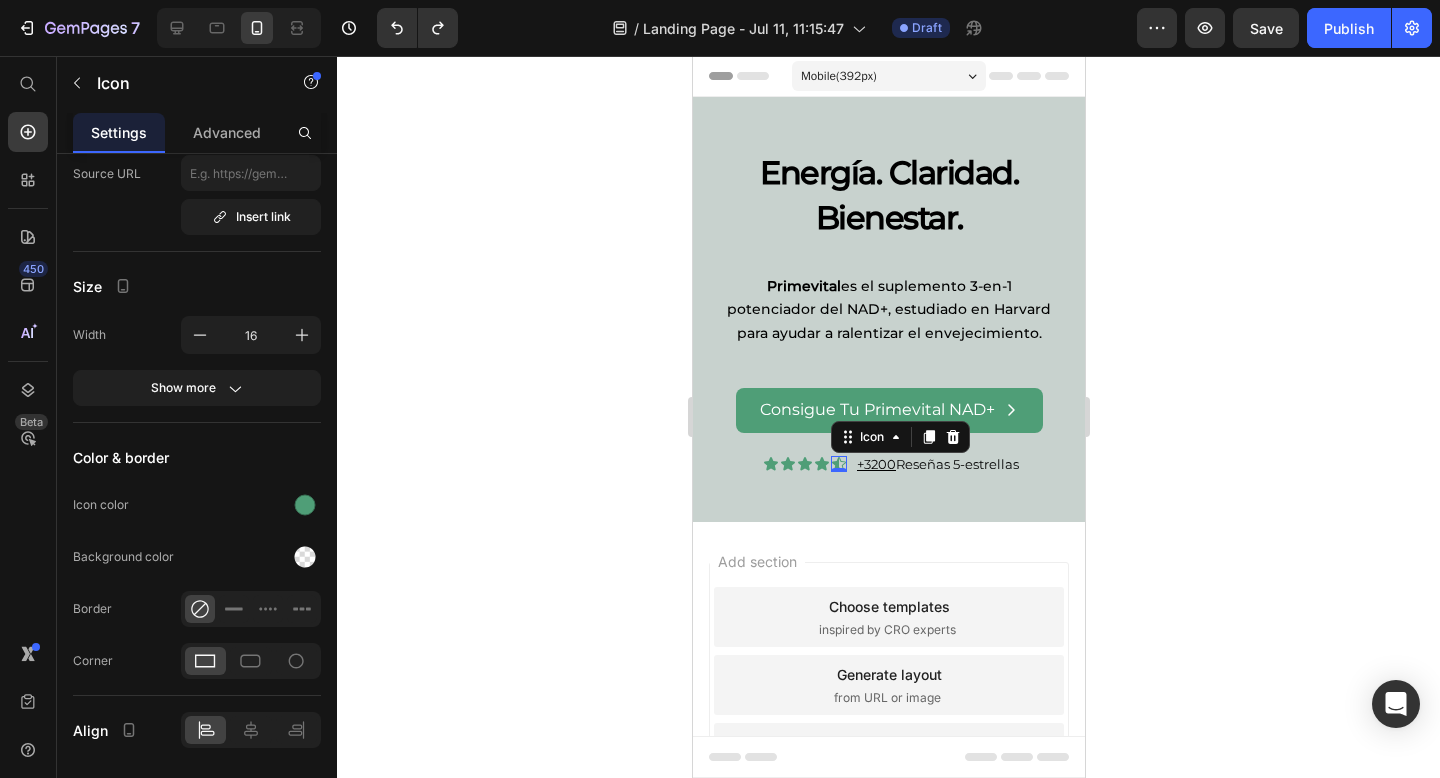 scroll, scrollTop: 0, scrollLeft: 0, axis: both 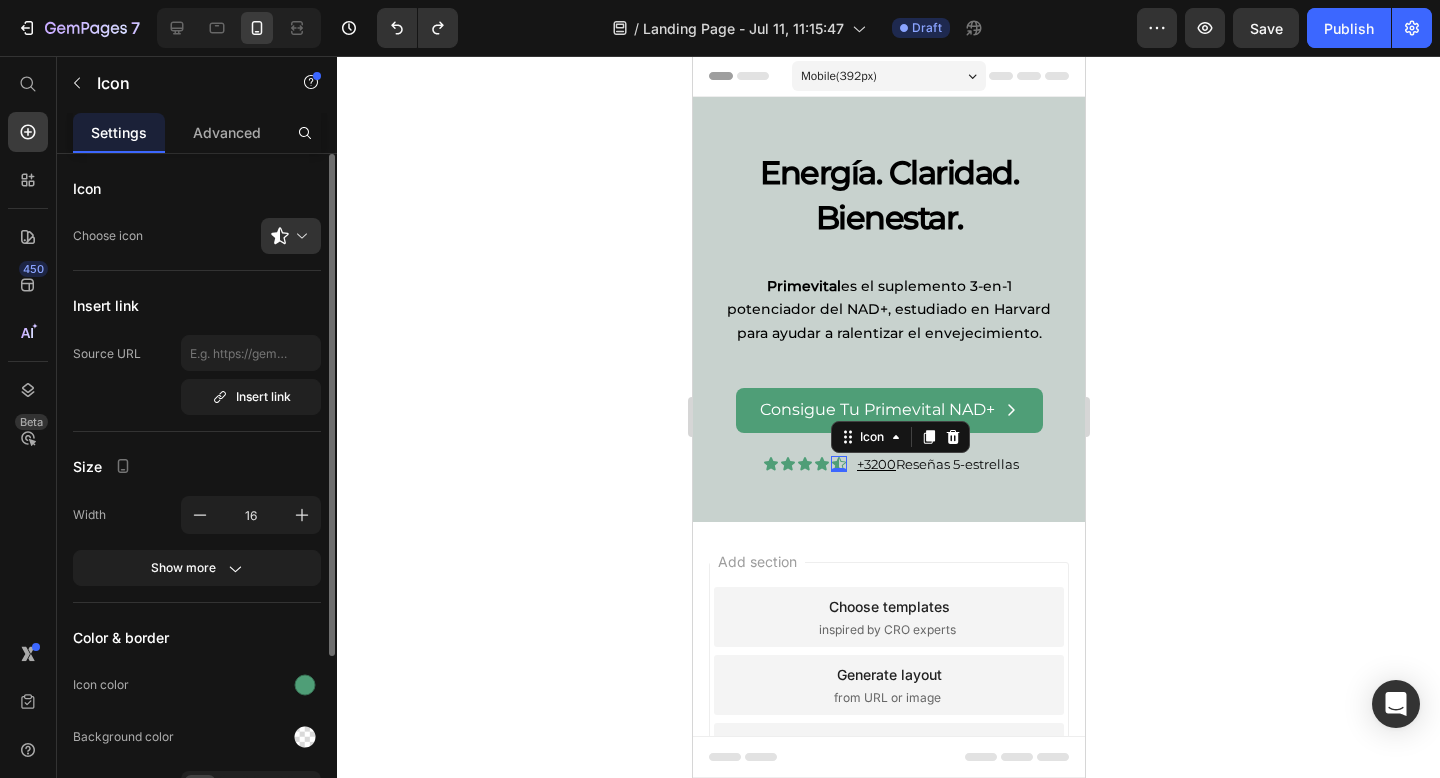 click at bounding box center (299, 236) 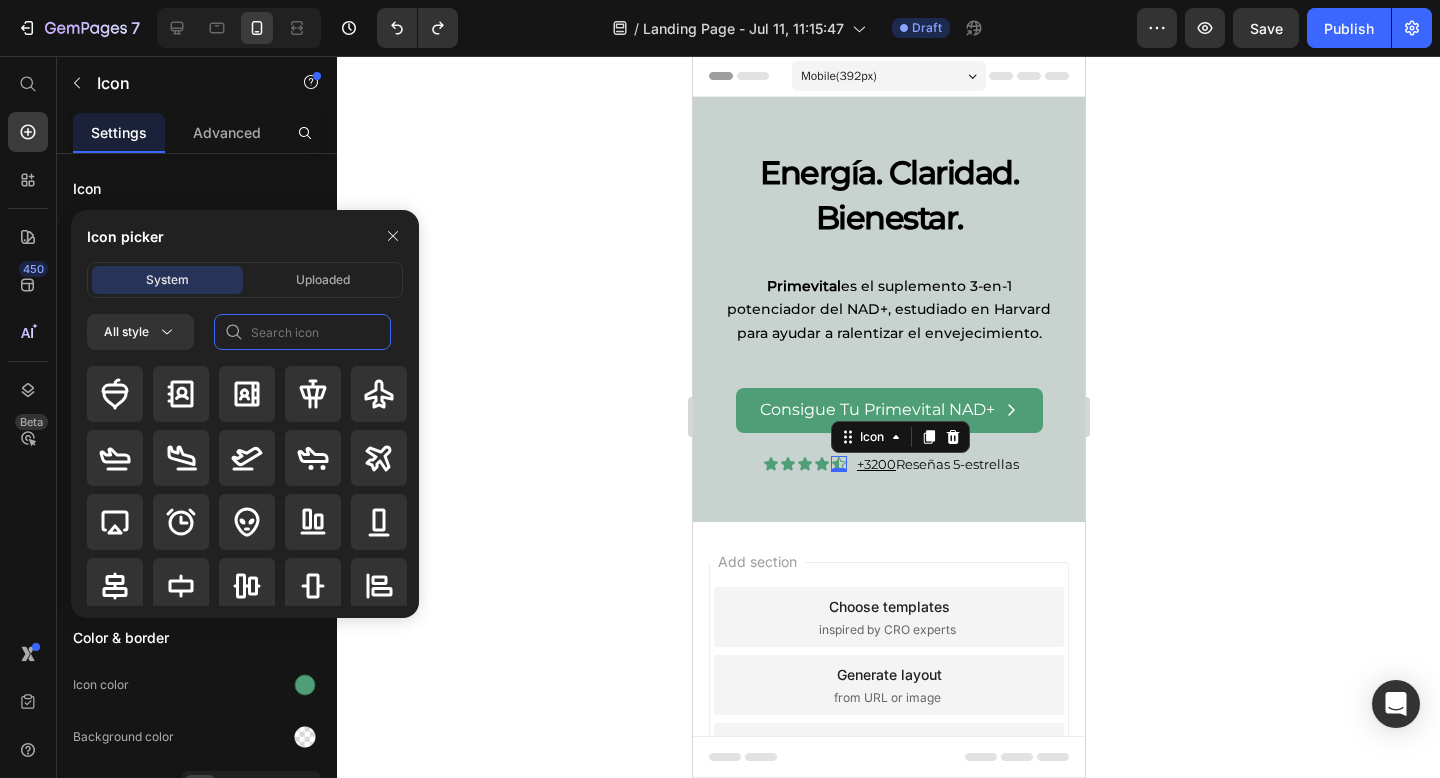 click 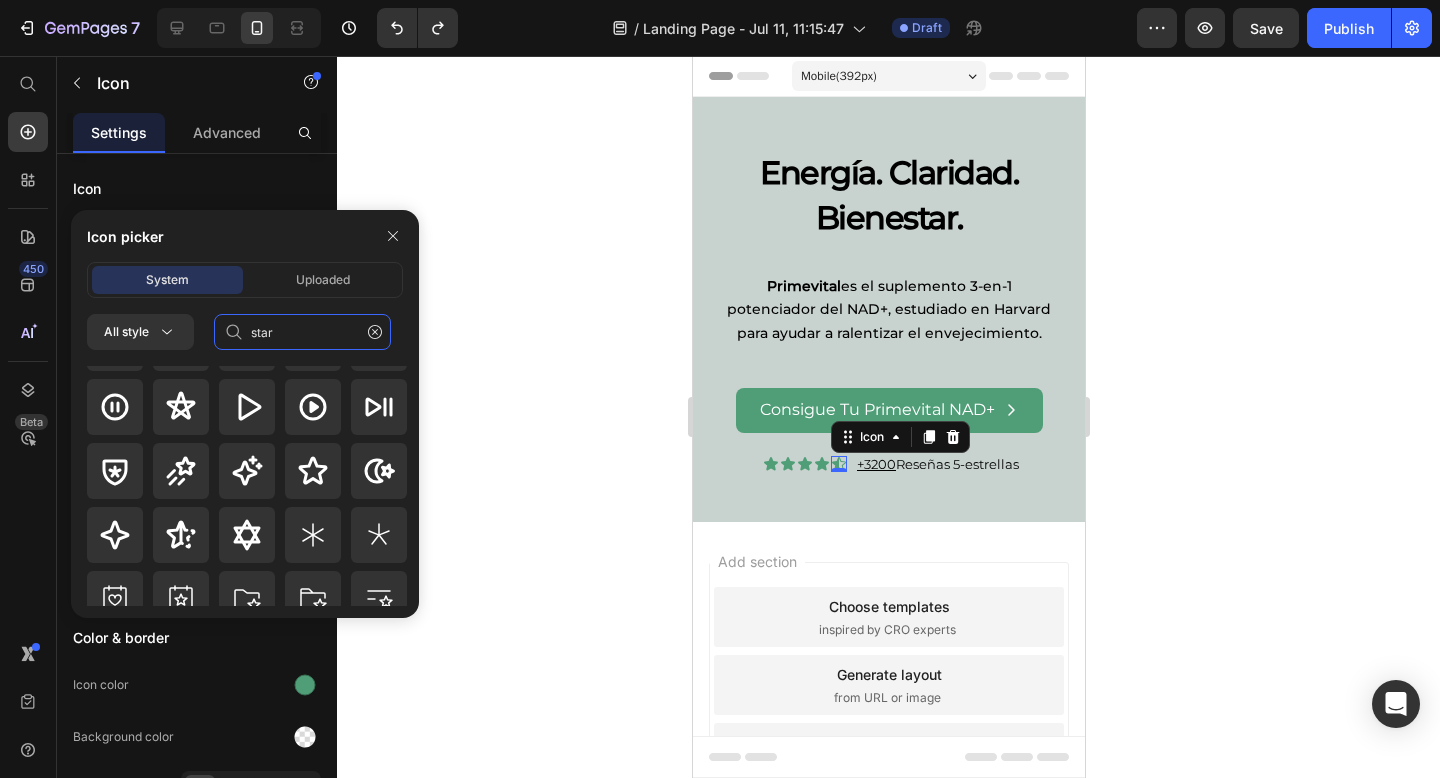scroll, scrollTop: 119, scrollLeft: 0, axis: vertical 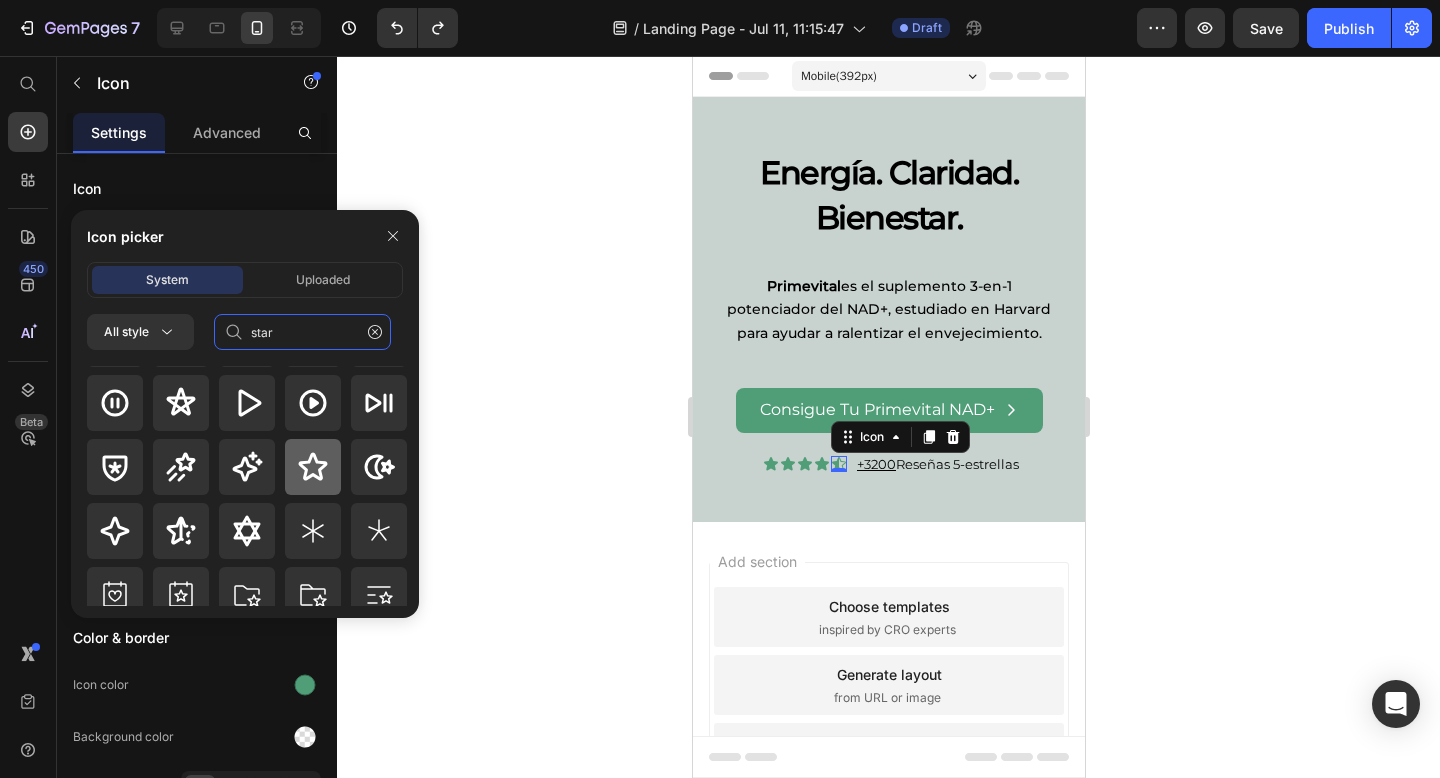 type on "star" 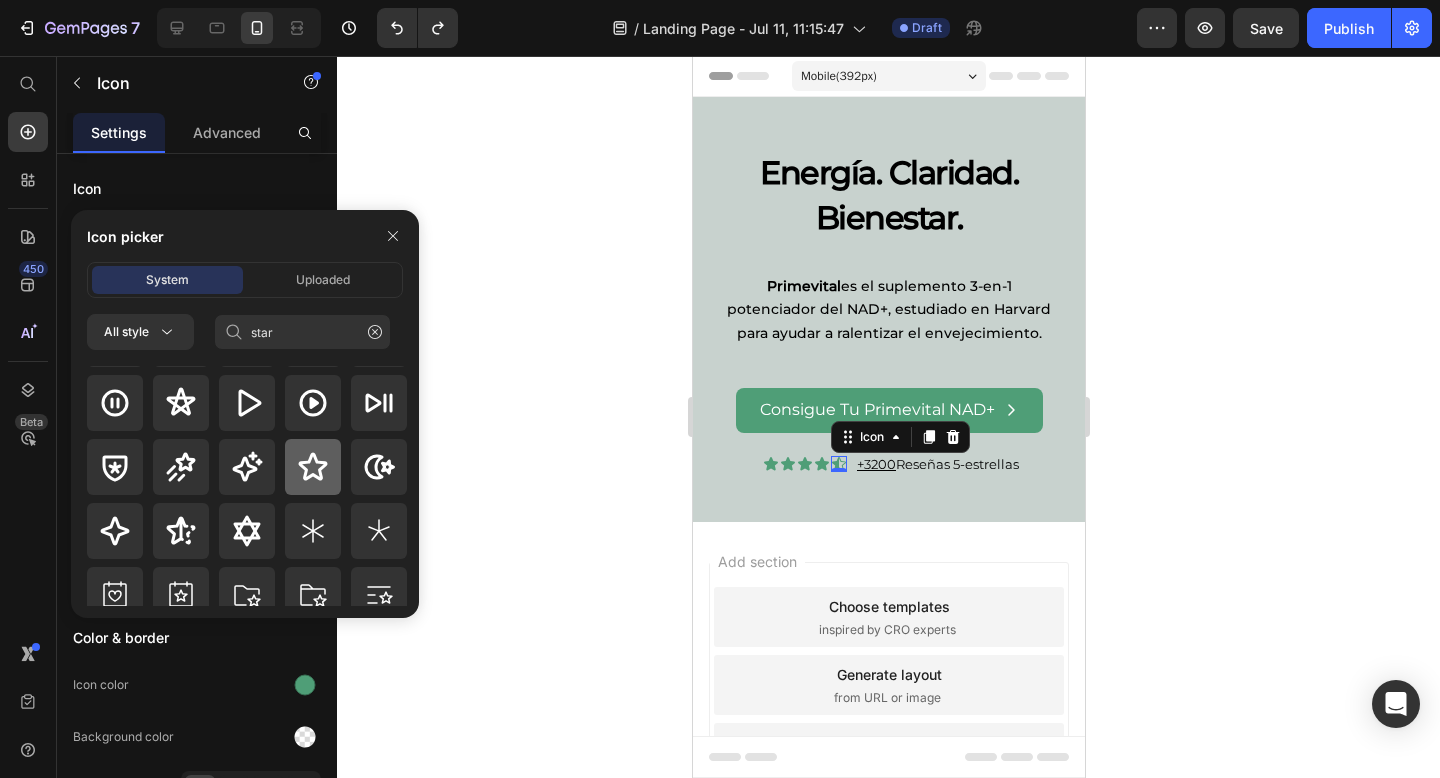 click 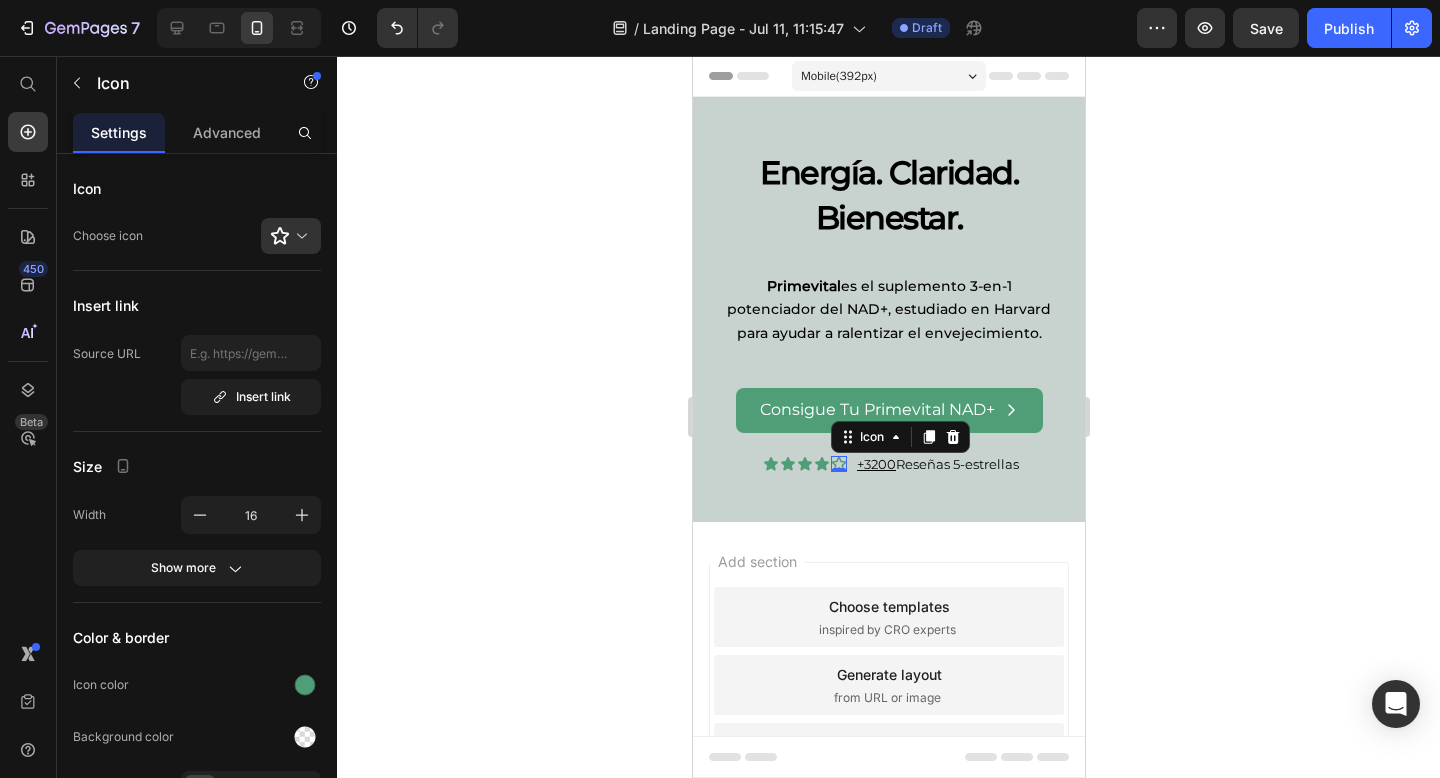 click at bounding box center (299, 236) 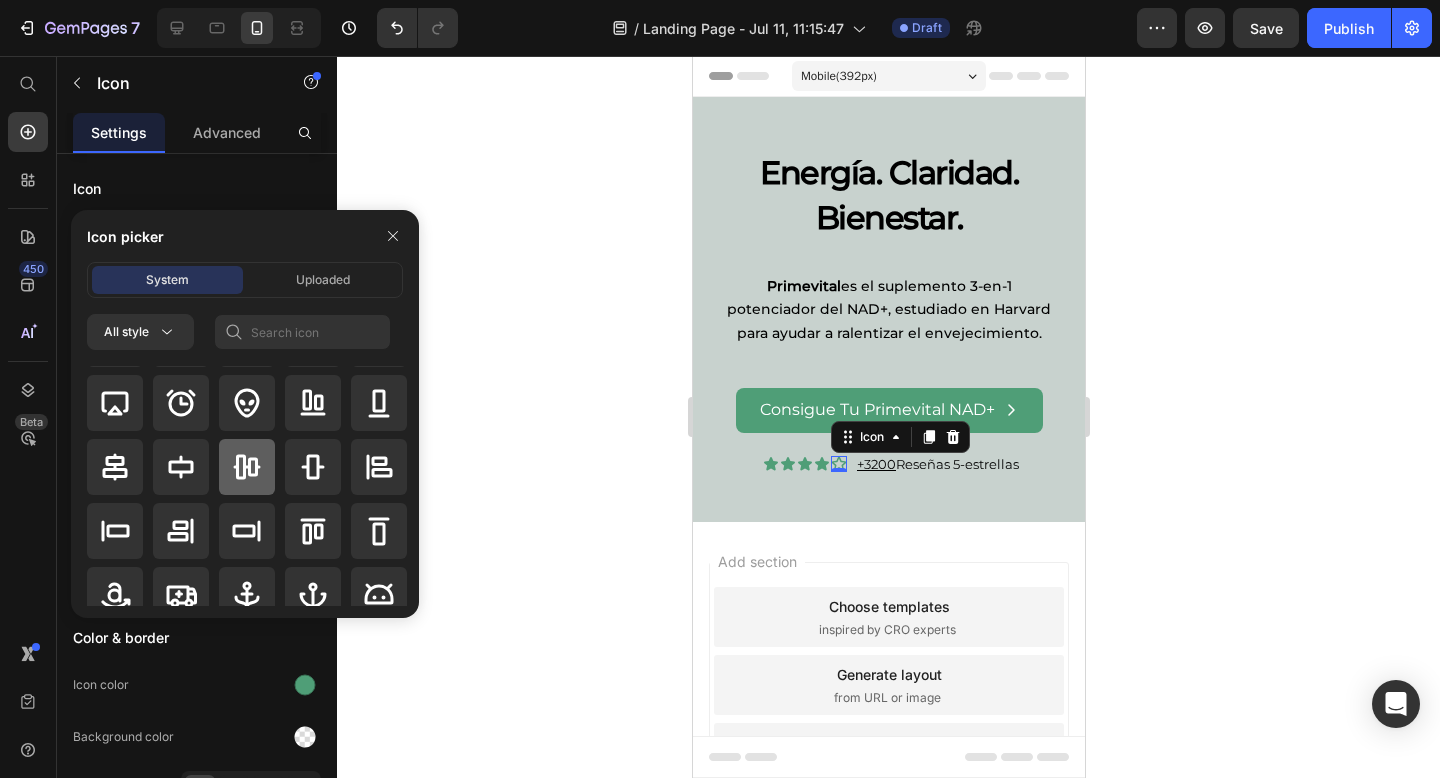 scroll, scrollTop: 122, scrollLeft: 0, axis: vertical 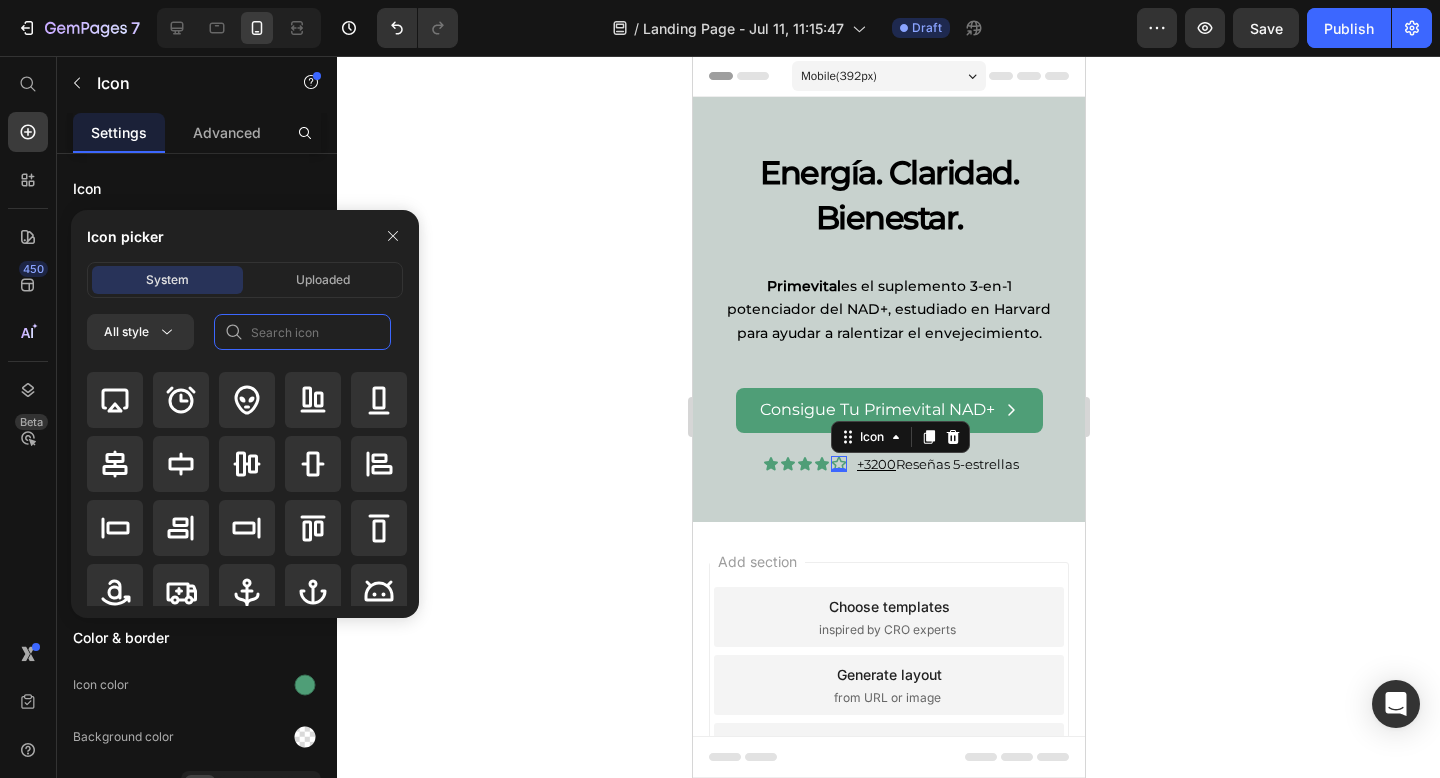 click 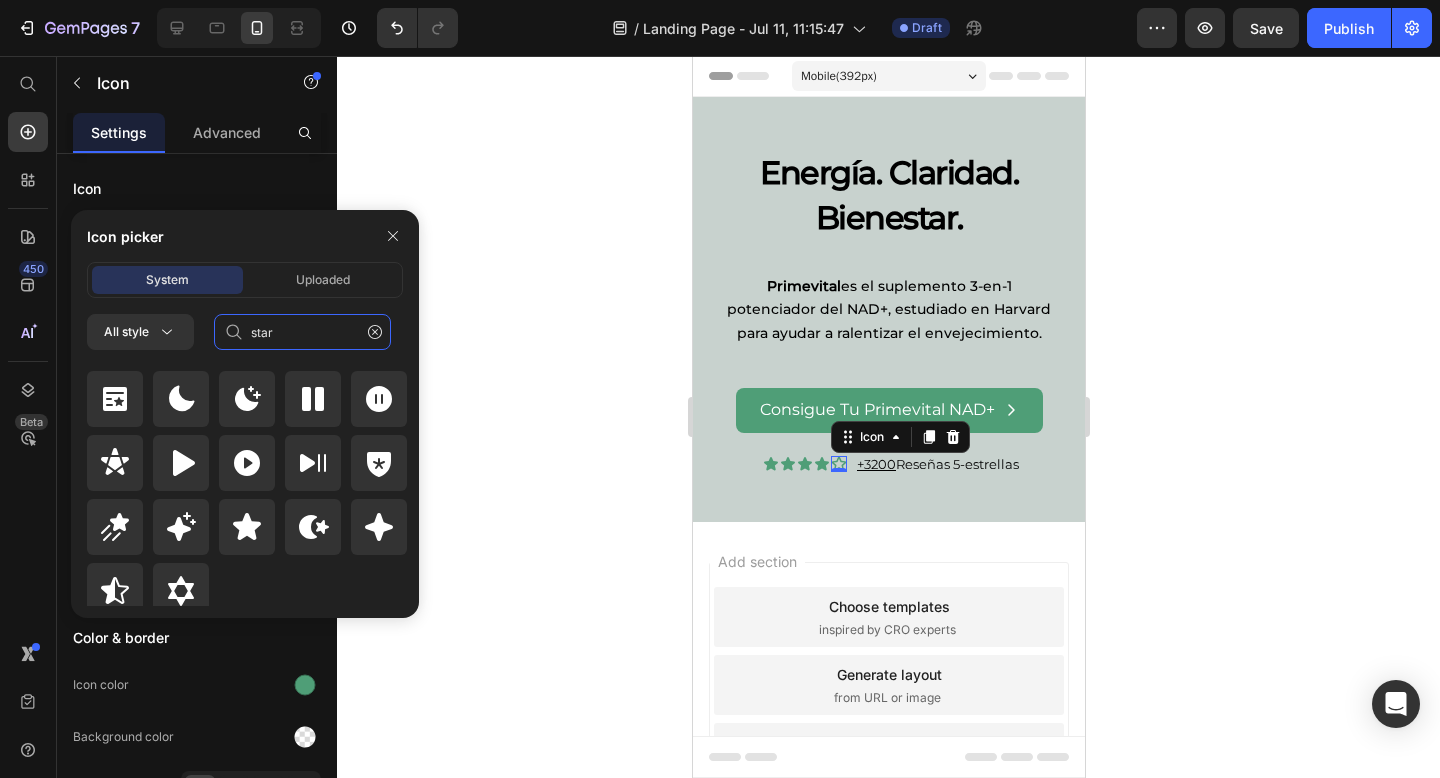 scroll, scrollTop: 872, scrollLeft: 0, axis: vertical 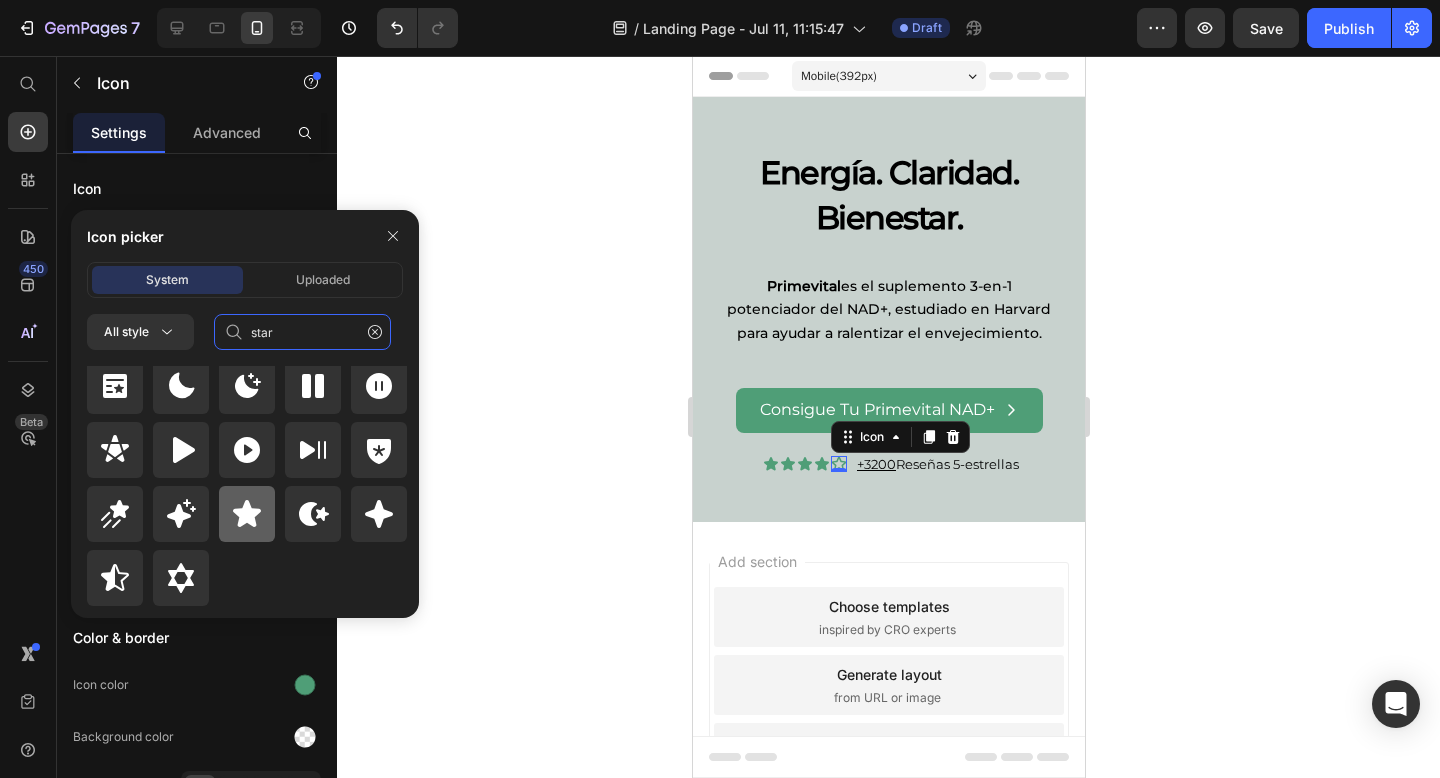 type on "star" 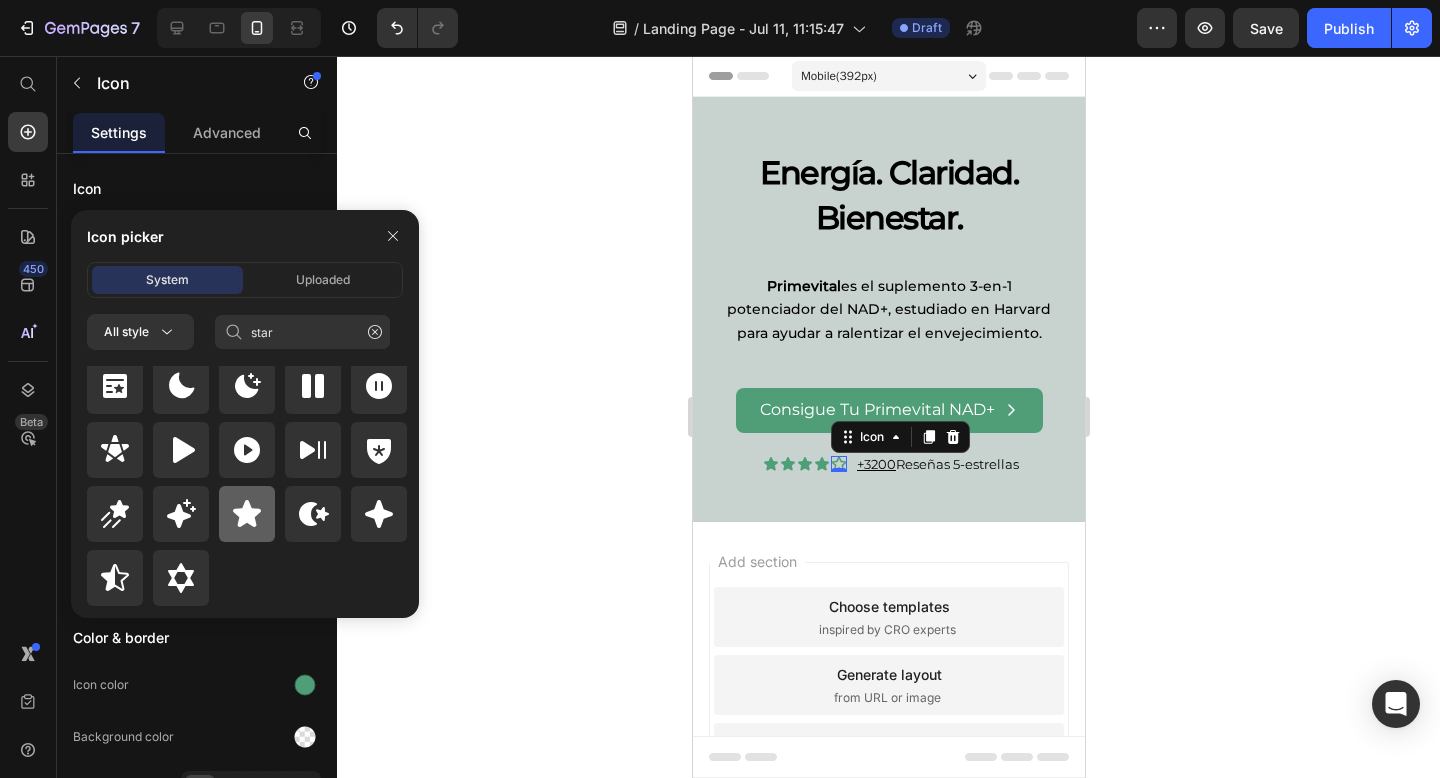 click 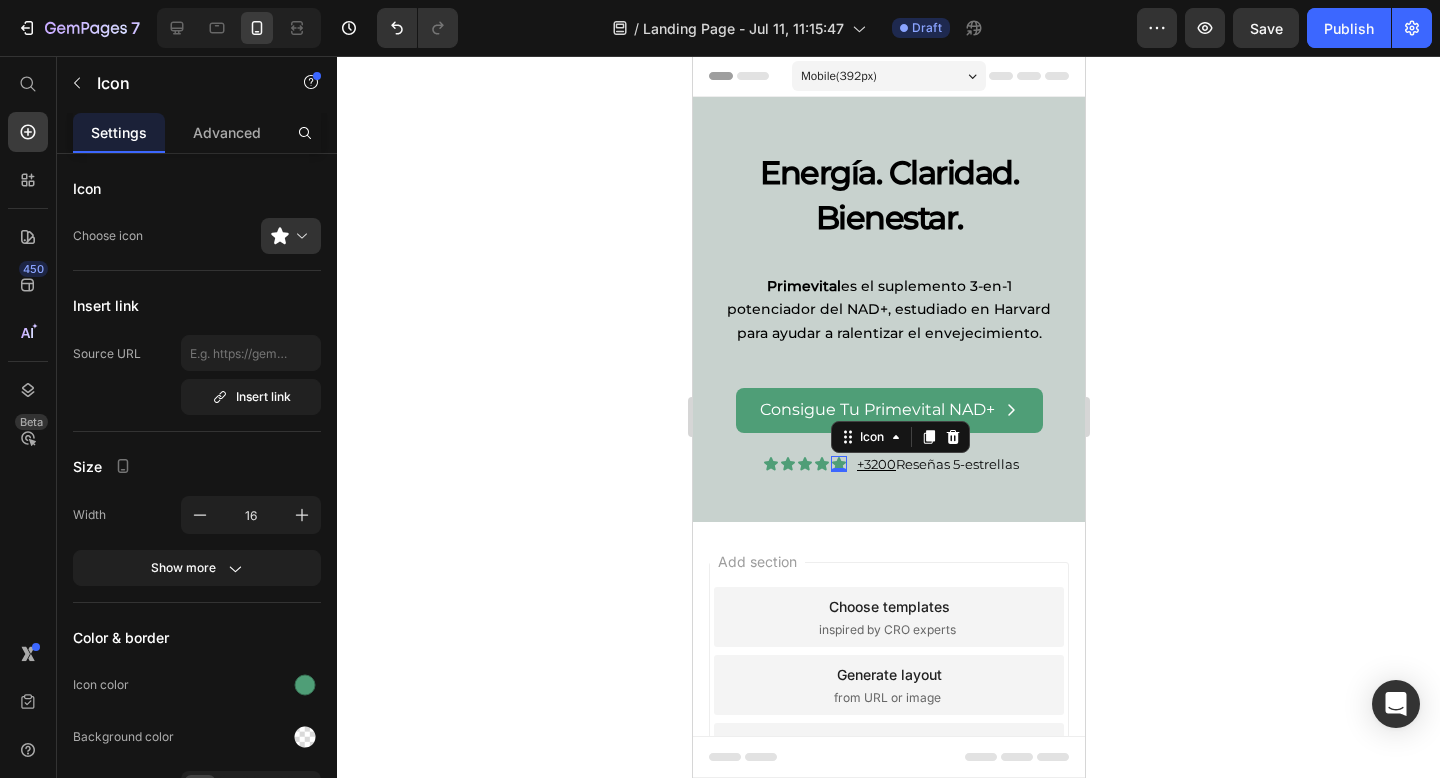 click 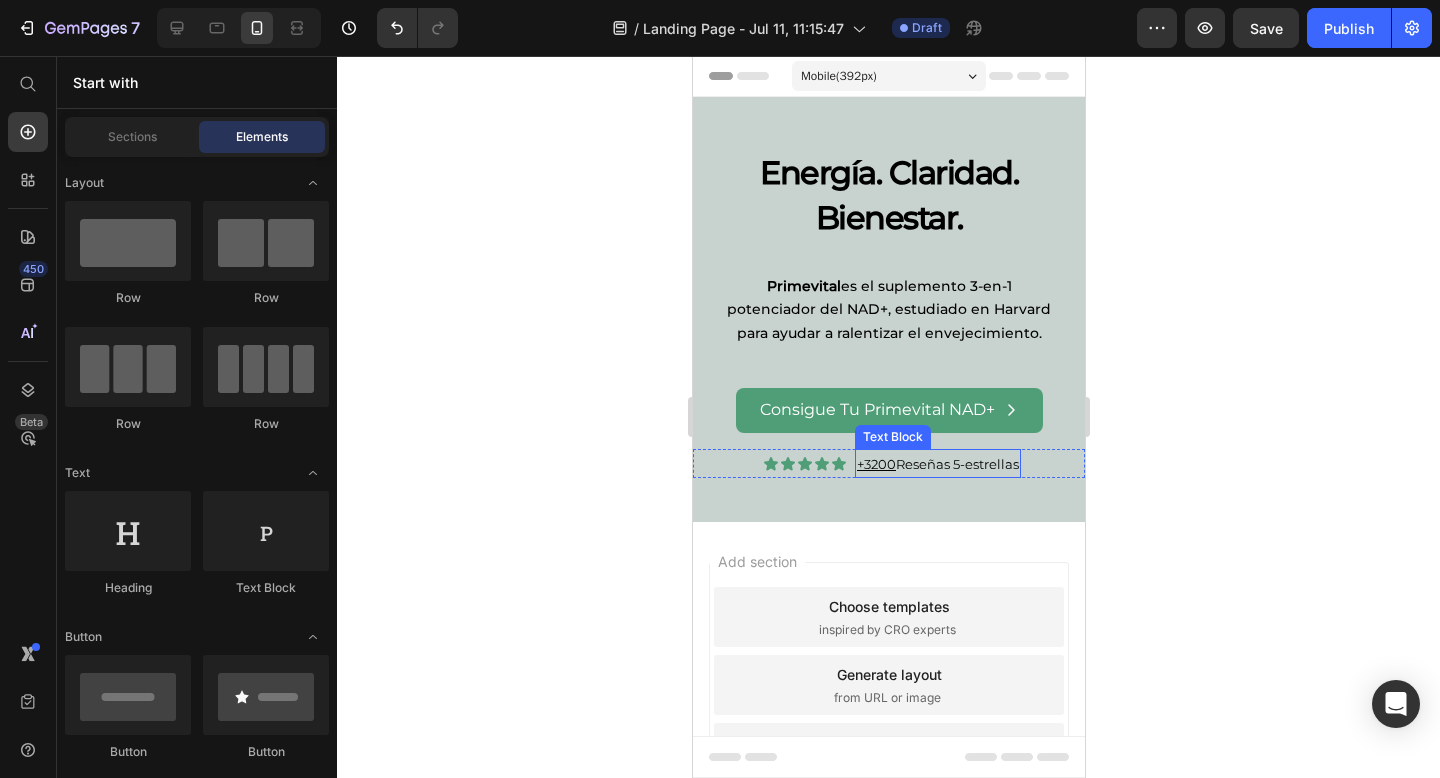 click on "+3200  Reseñas 5-estrellas" at bounding box center [937, 464] 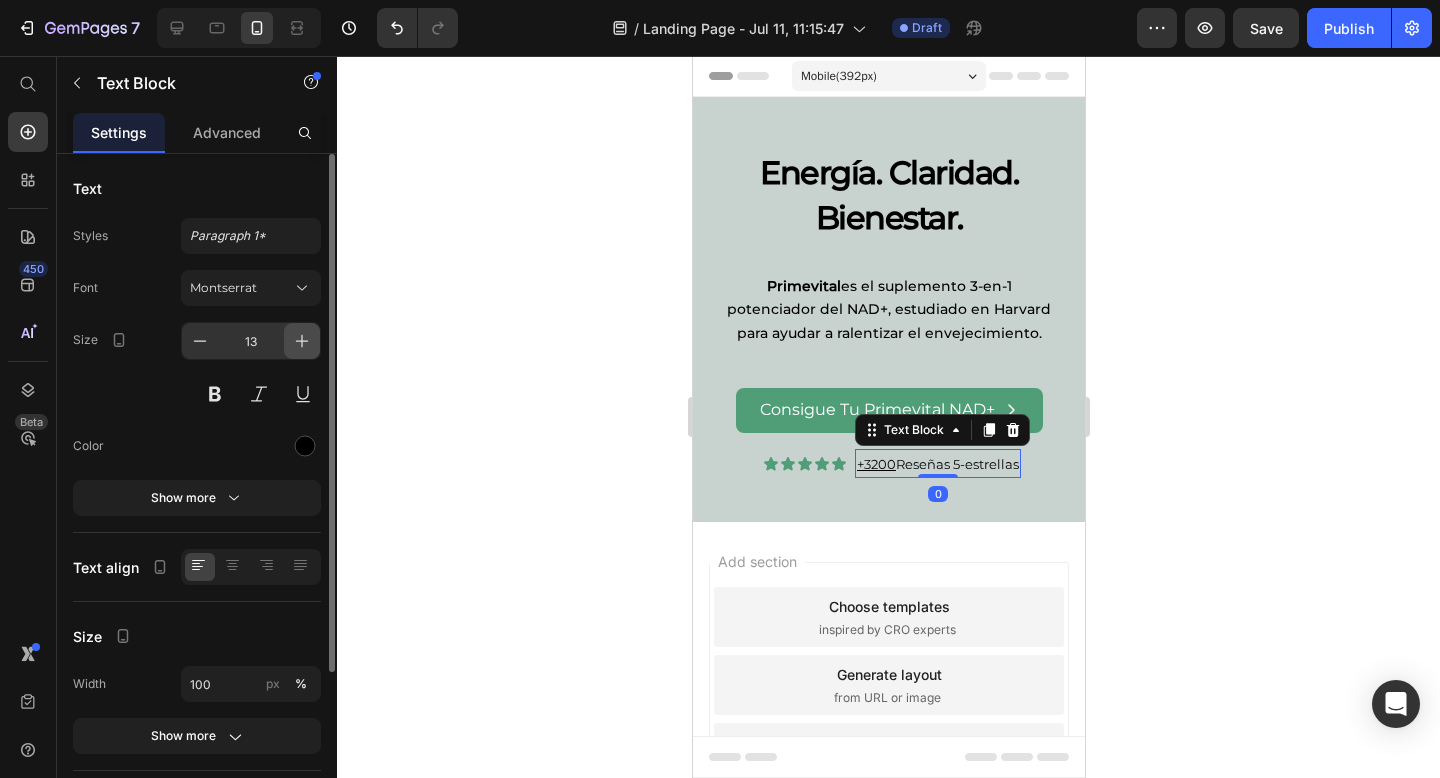 click 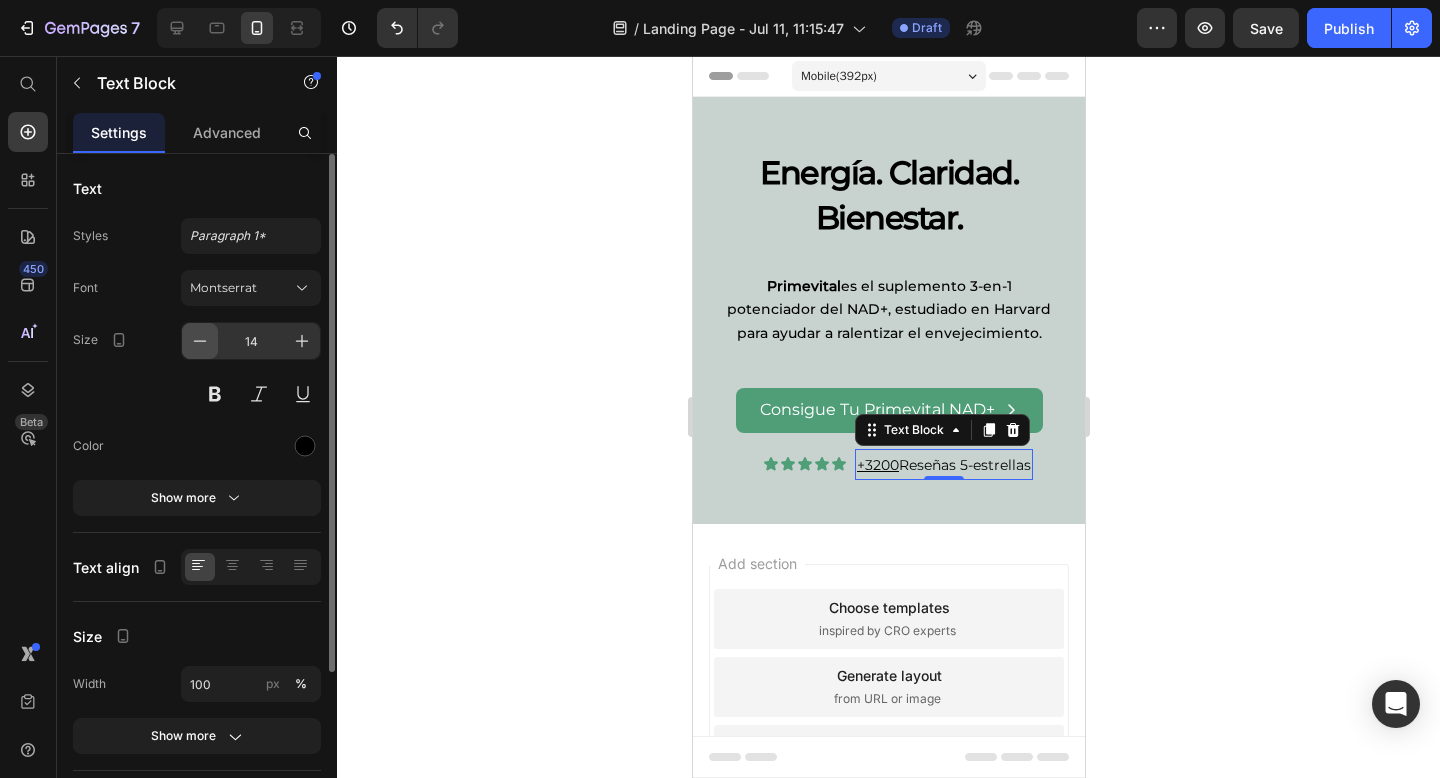 click 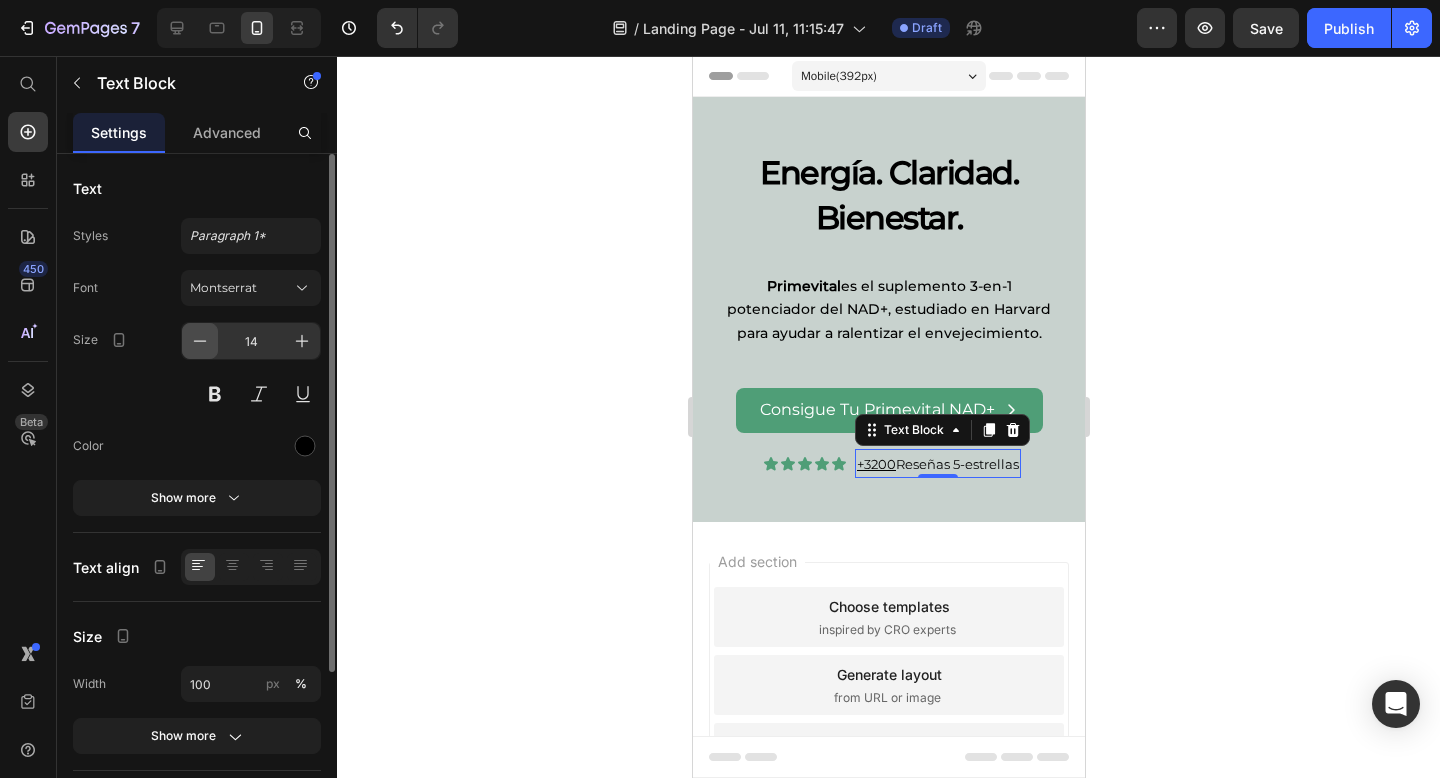type on "13" 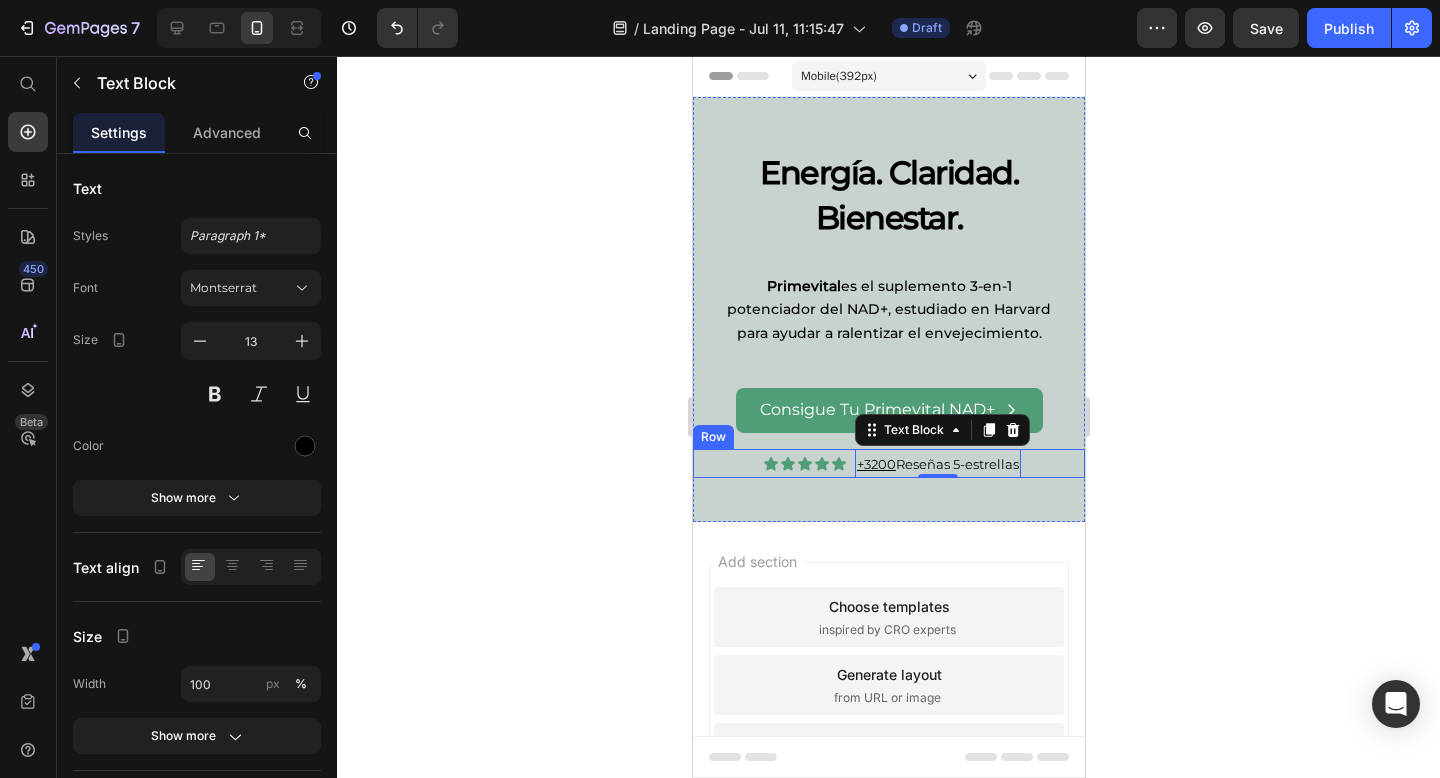 click 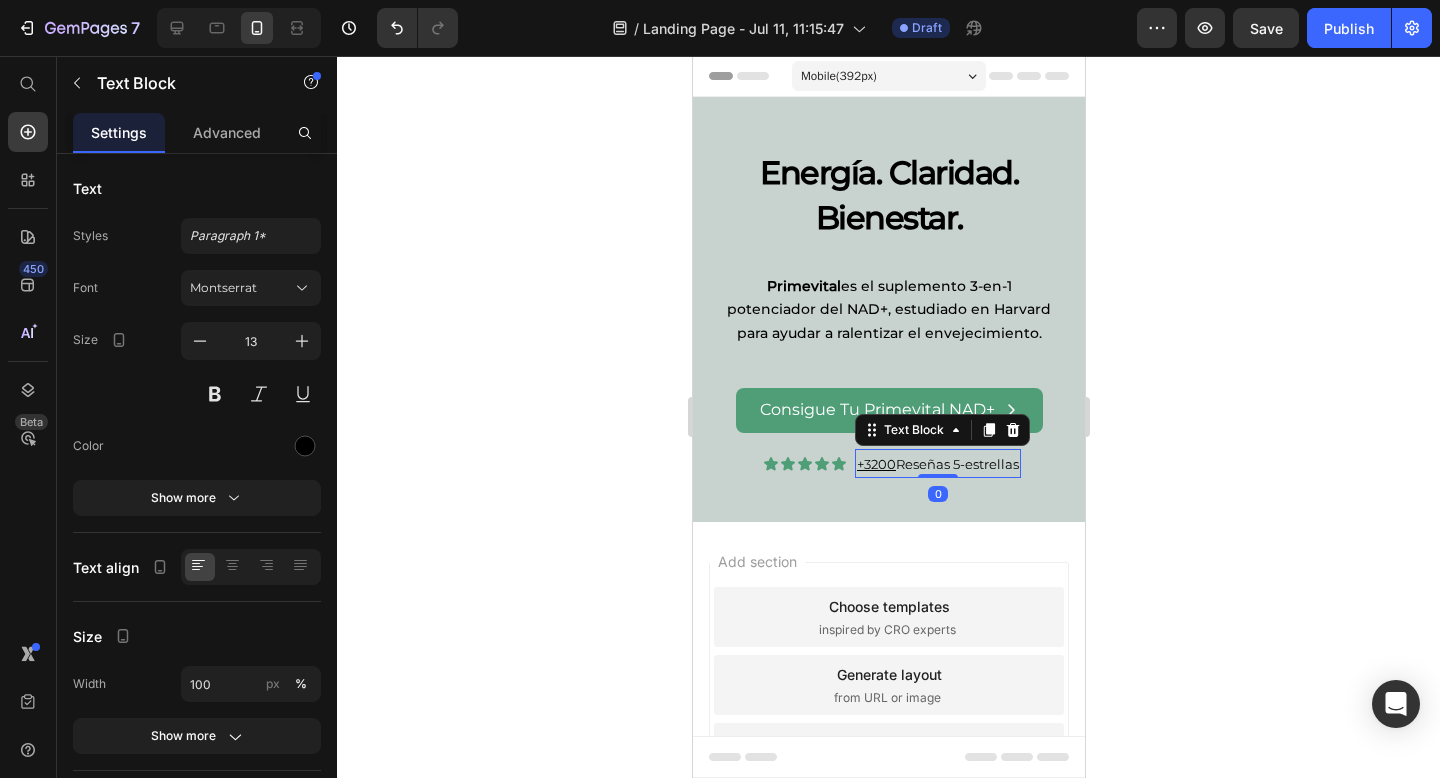 click on "+3200" at bounding box center (875, 464) 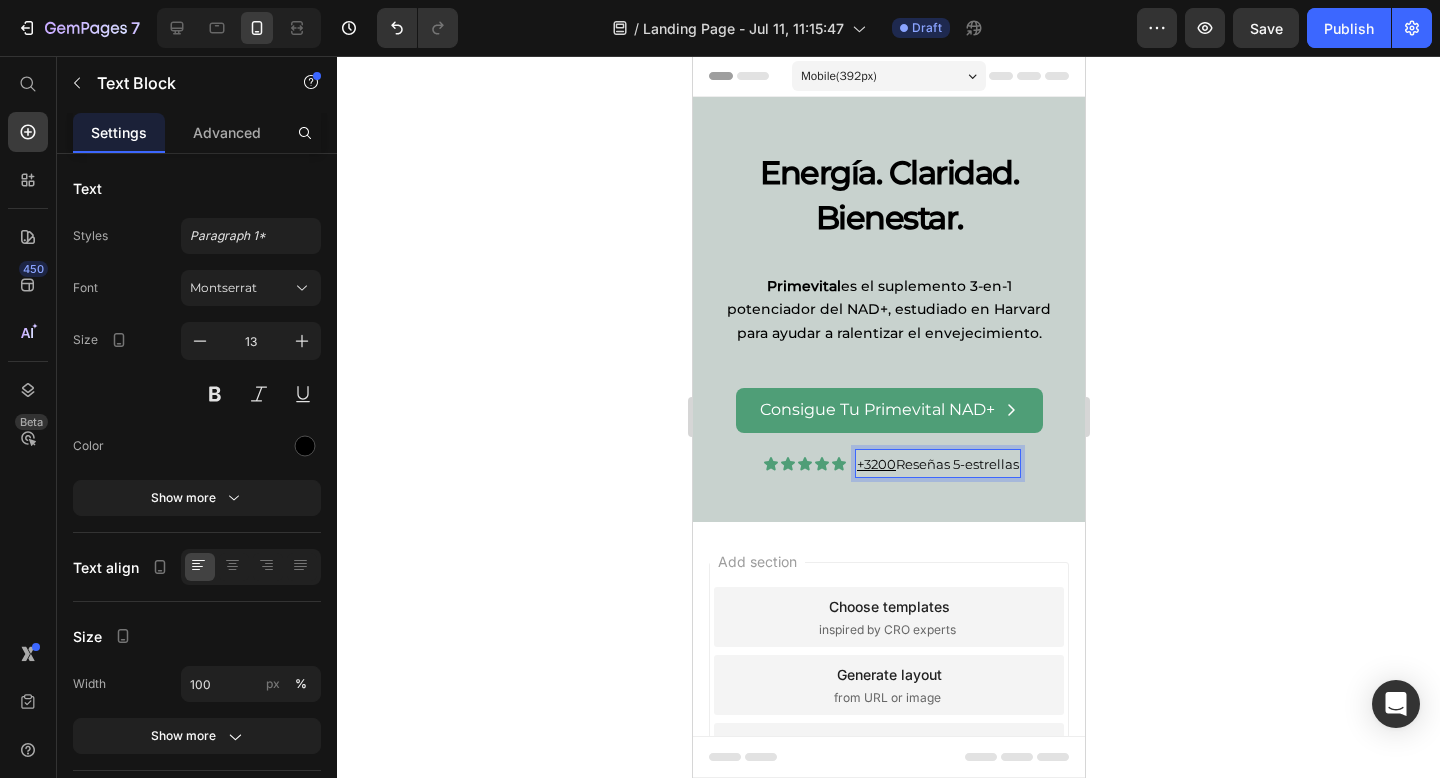 click on "+3200" at bounding box center [875, 464] 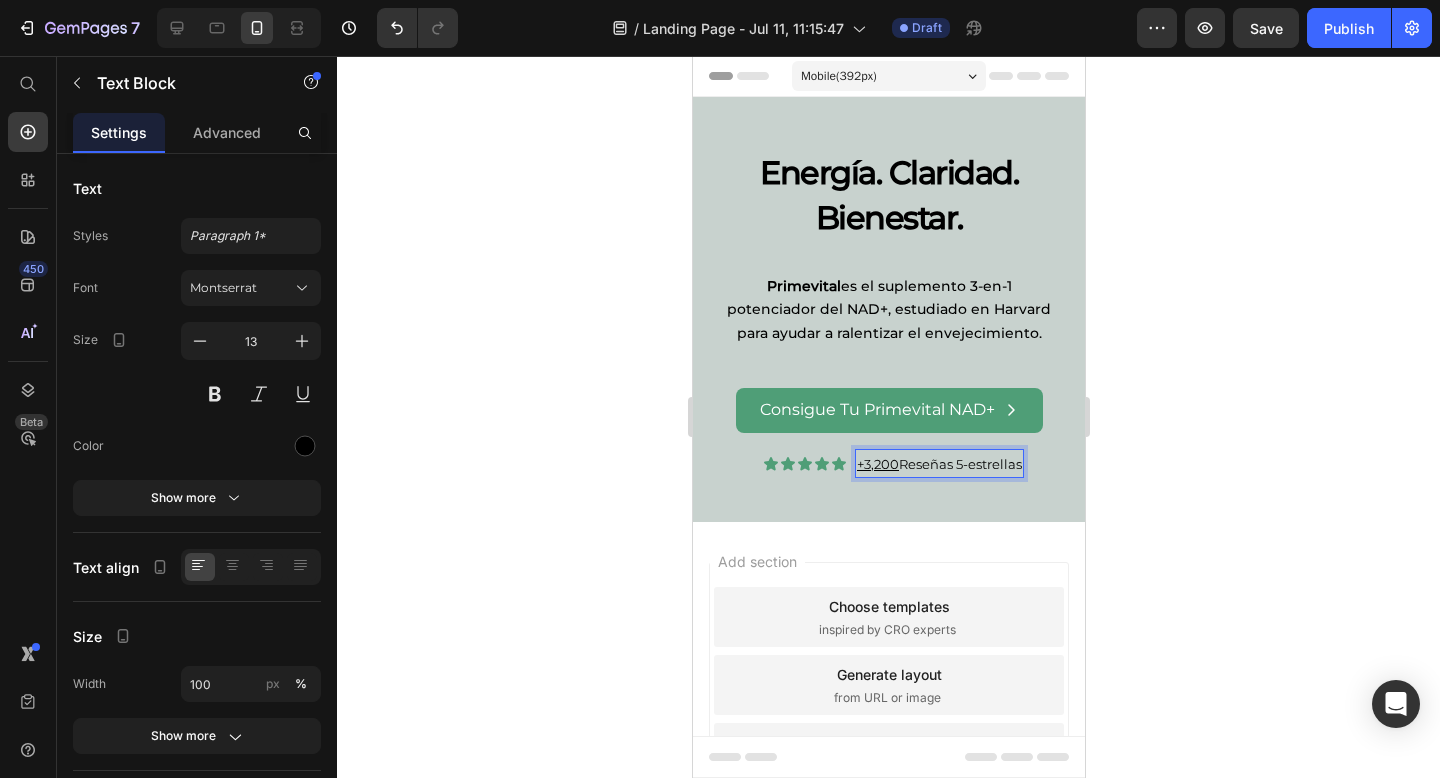 click 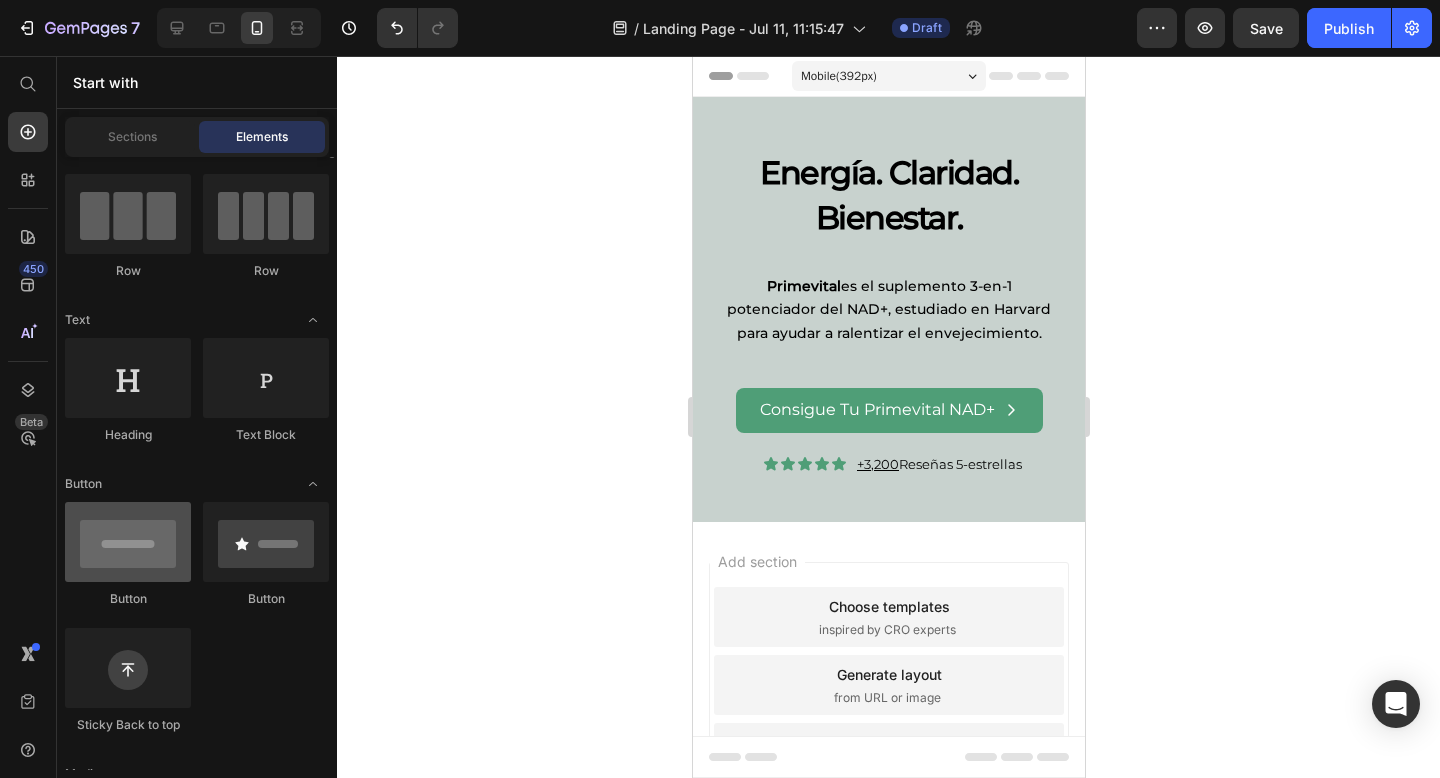 scroll, scrollTop: 397, scrollLeft: 0, axis: vertical 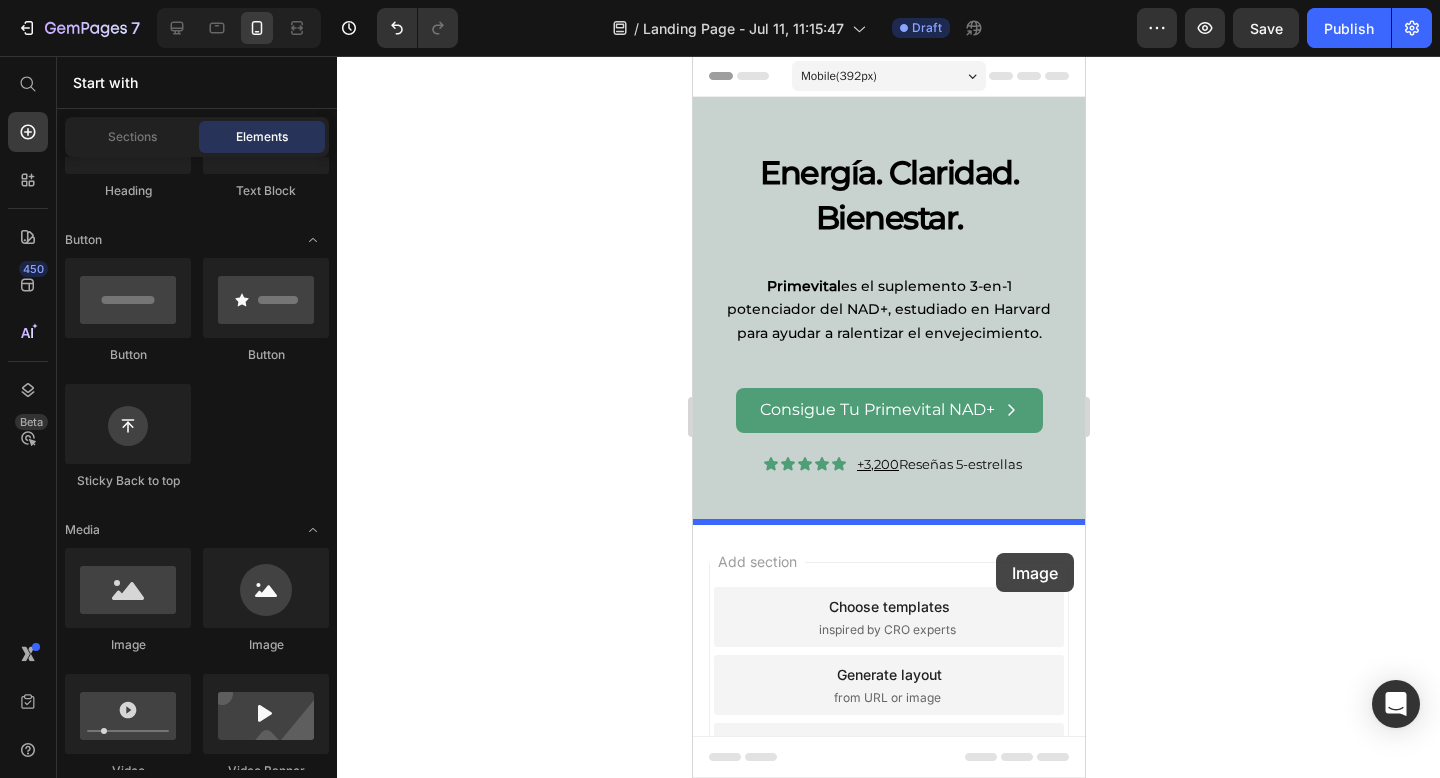 drag, startPoint x: 839, startPoint y: 676, endPoint x: 961, endPoint y: 521, distance: 197.25365 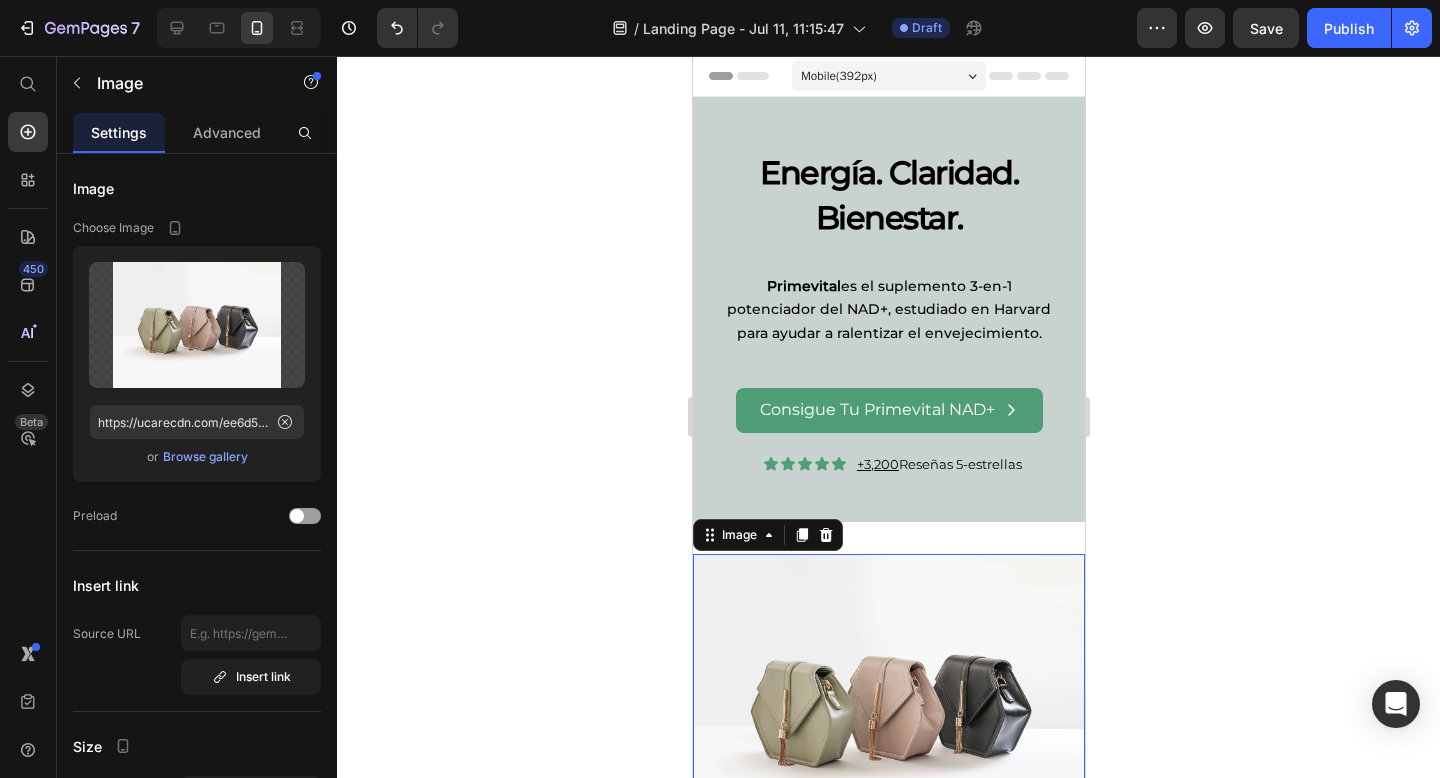click 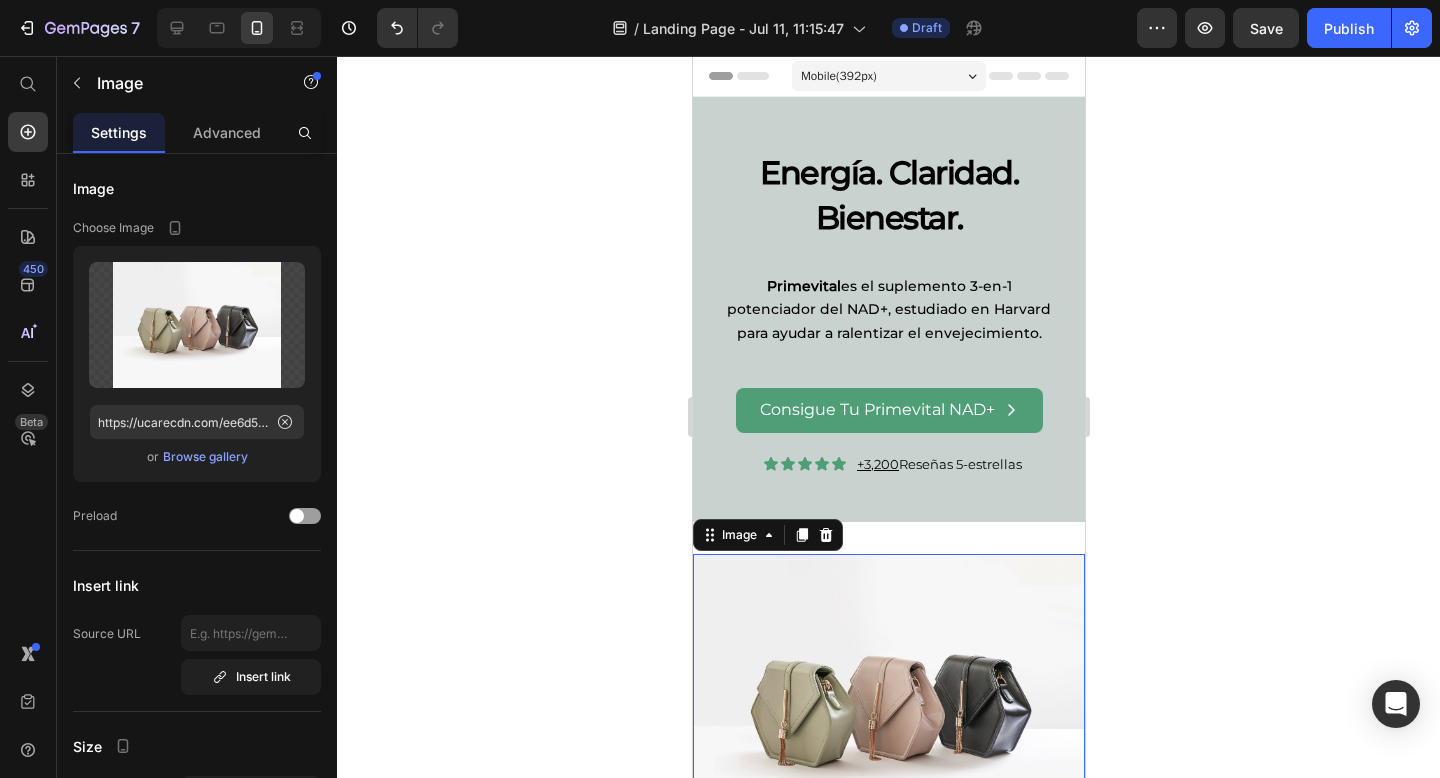 click at bounding box center (888, 701) 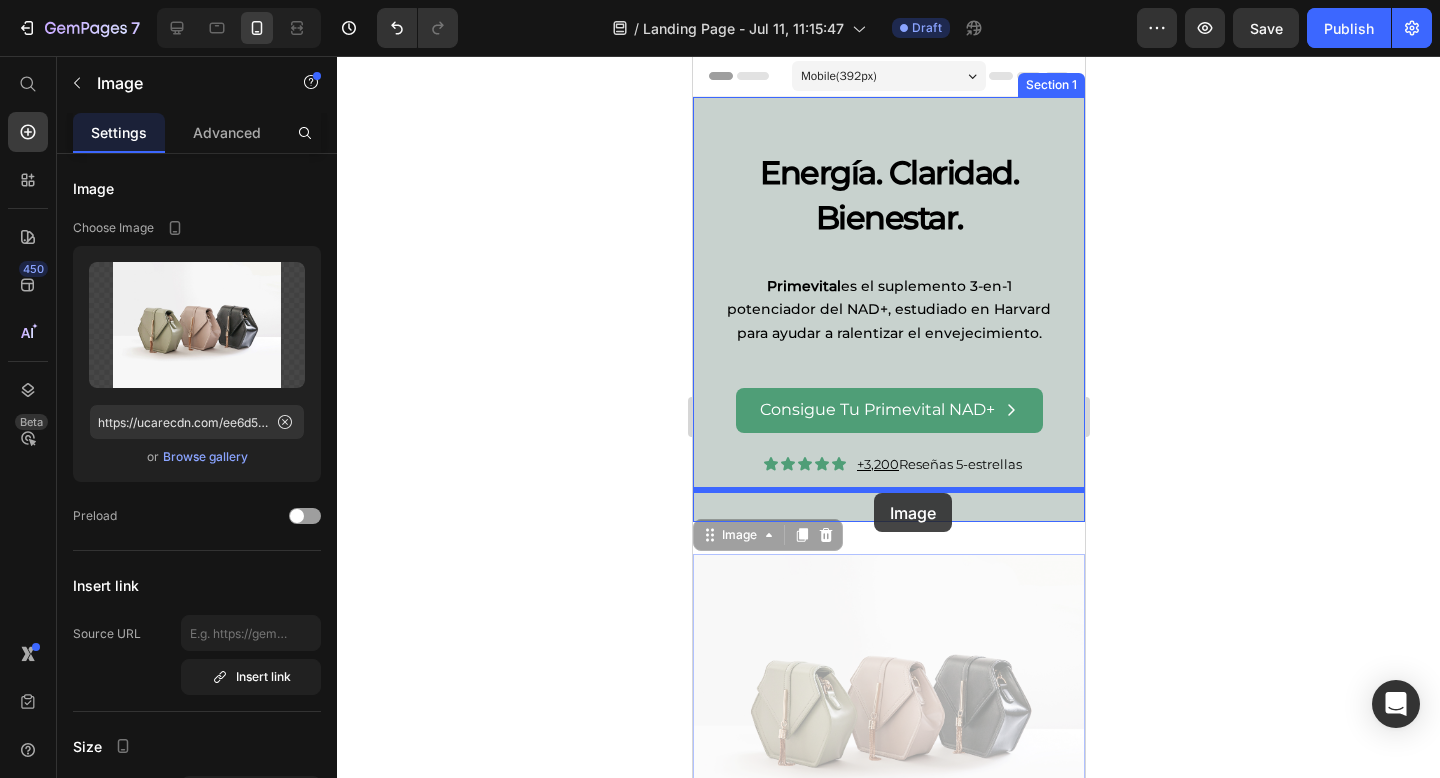 drag, startPoint x: 788, startPoint y: 667, endPoint x: 873, endPoint y: 493, distance: 193.65175 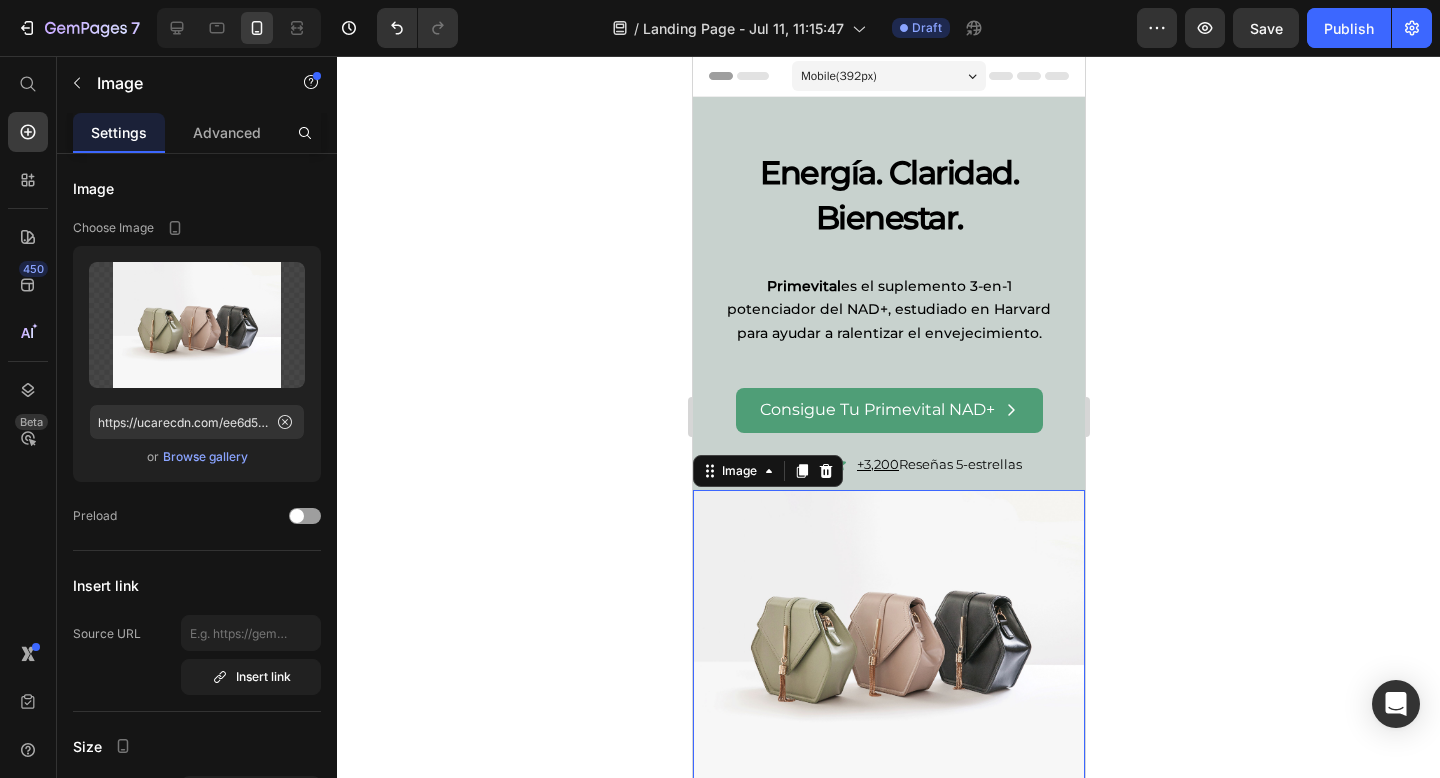 click 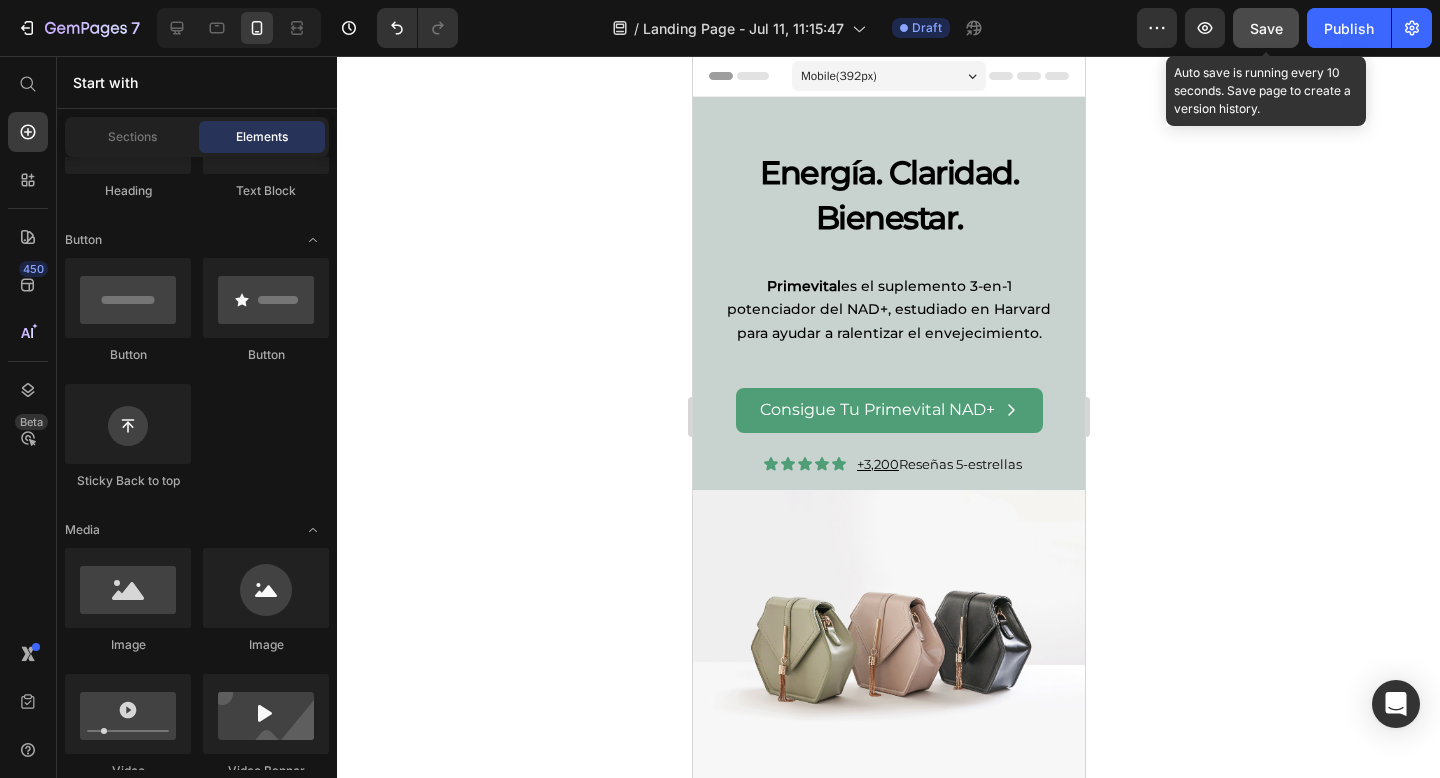 click on "Save" 